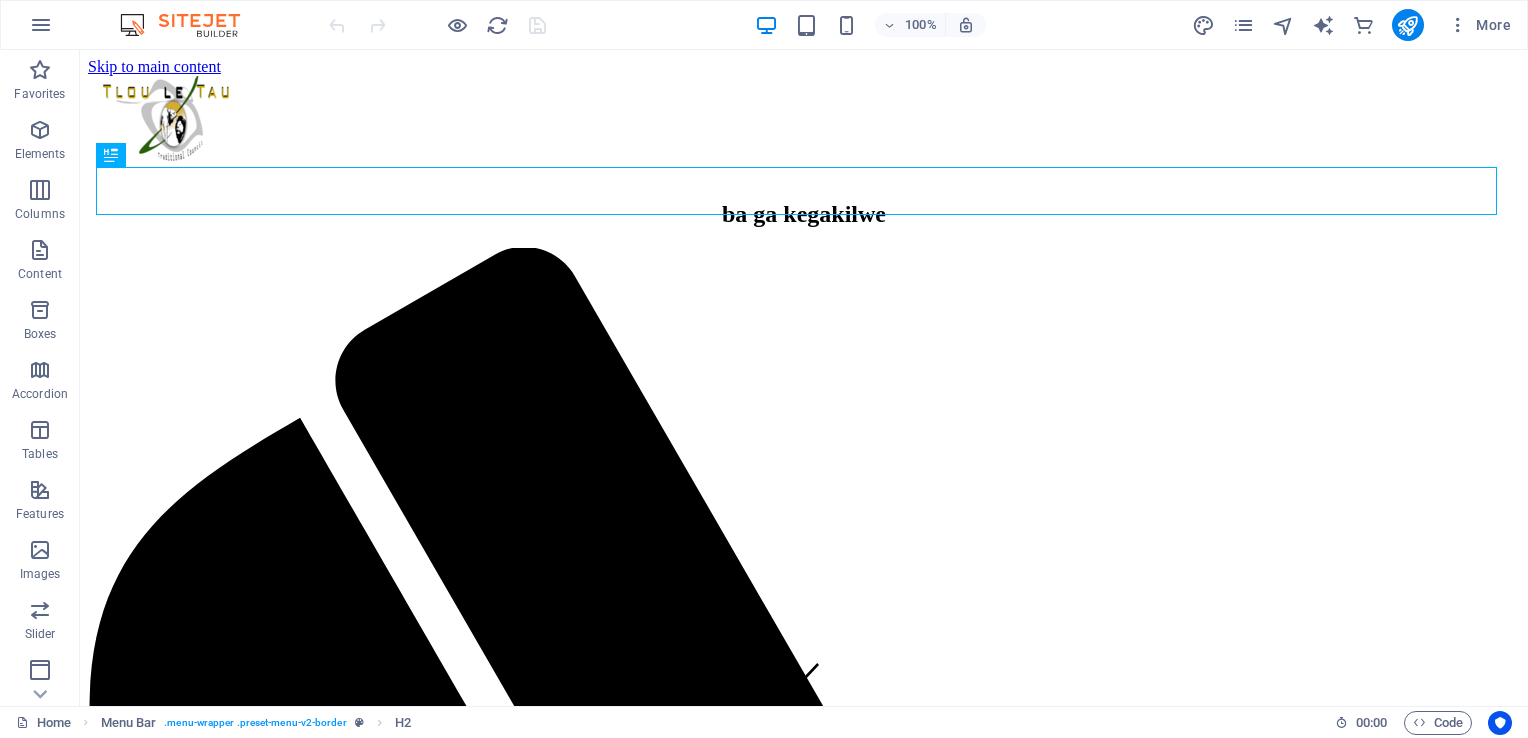 scroll, scrollTop: 0, scrollLeft: 0, axis: both 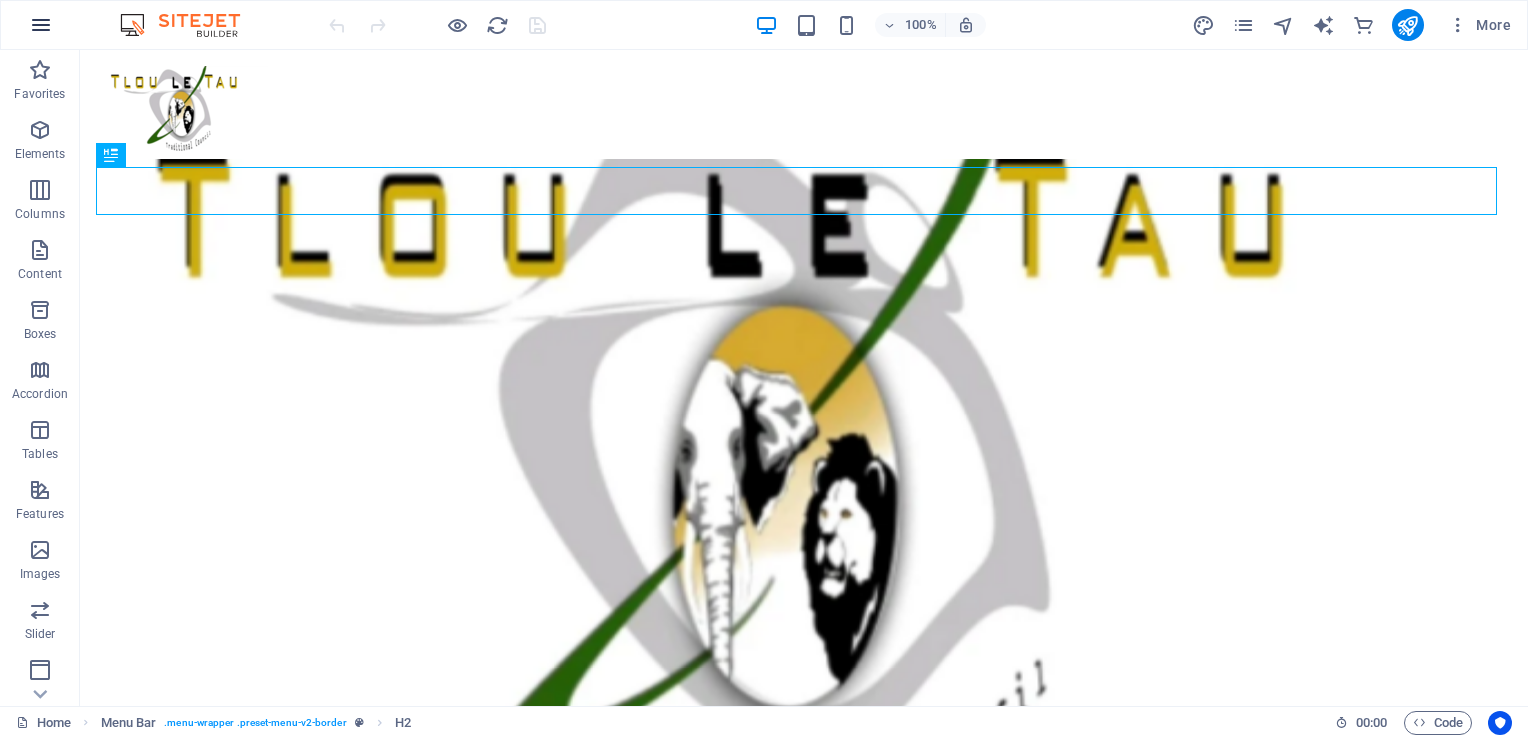 click at bounding box center [41, 25] 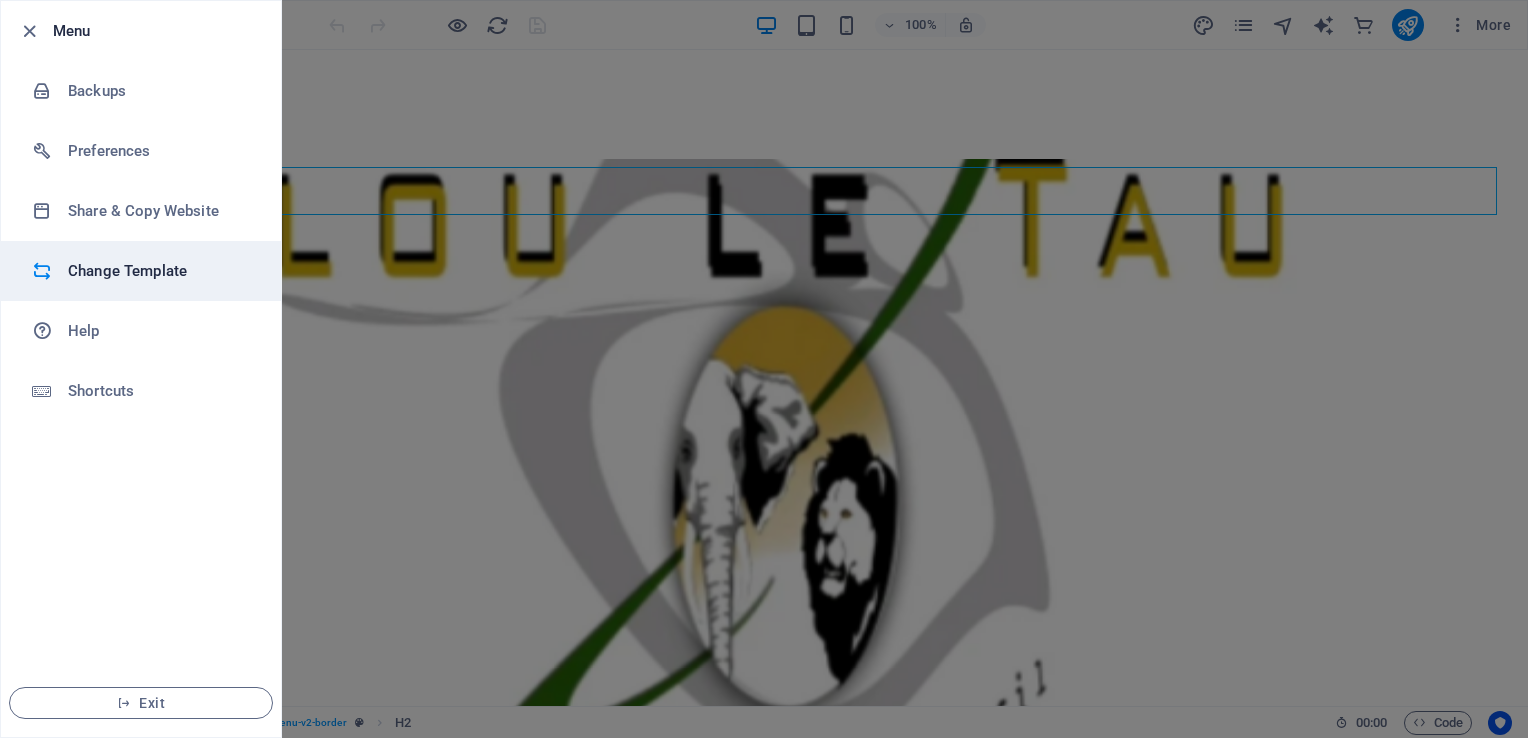 click on "Change Template" at bounding box center [160, 271] 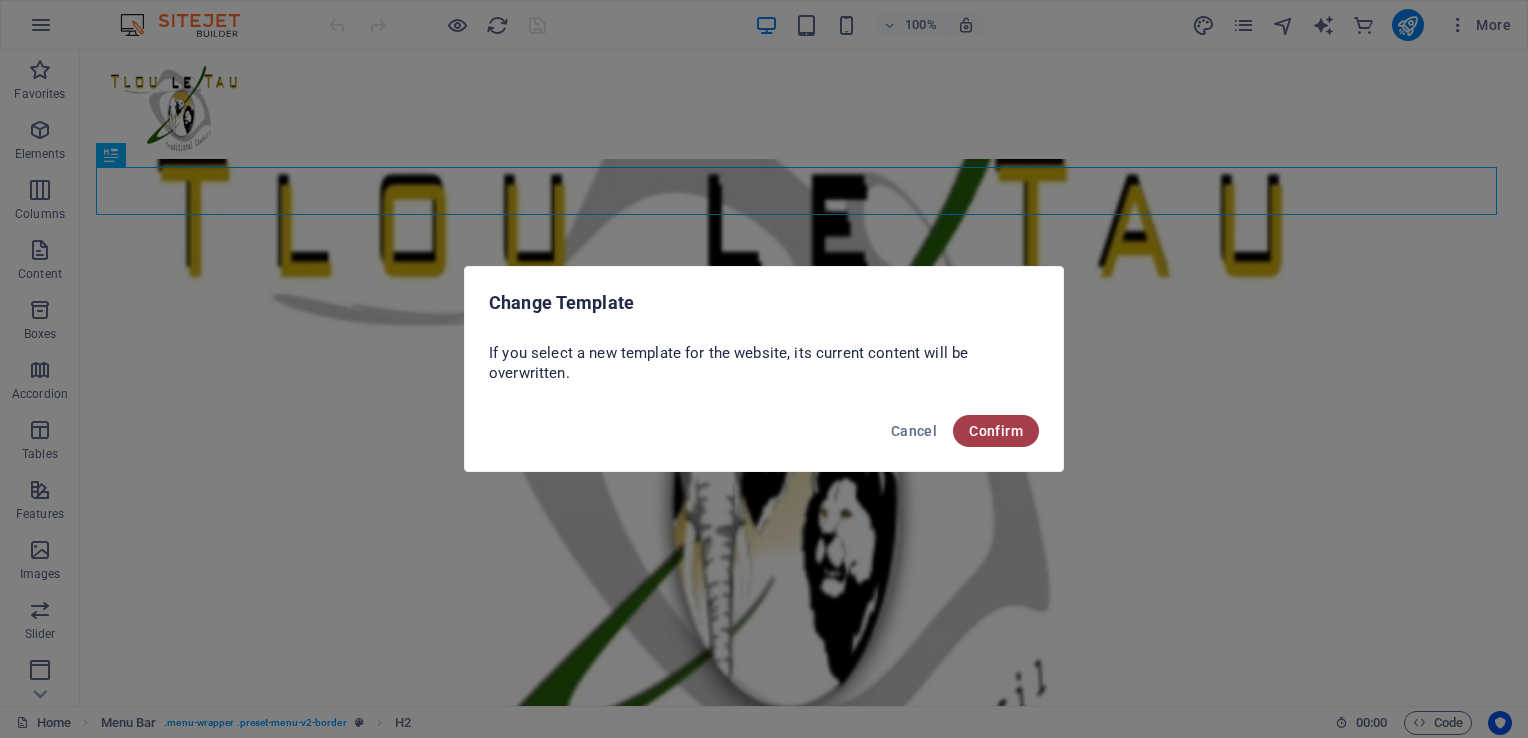 click on "Confirm" at bounding box center [996, 431] 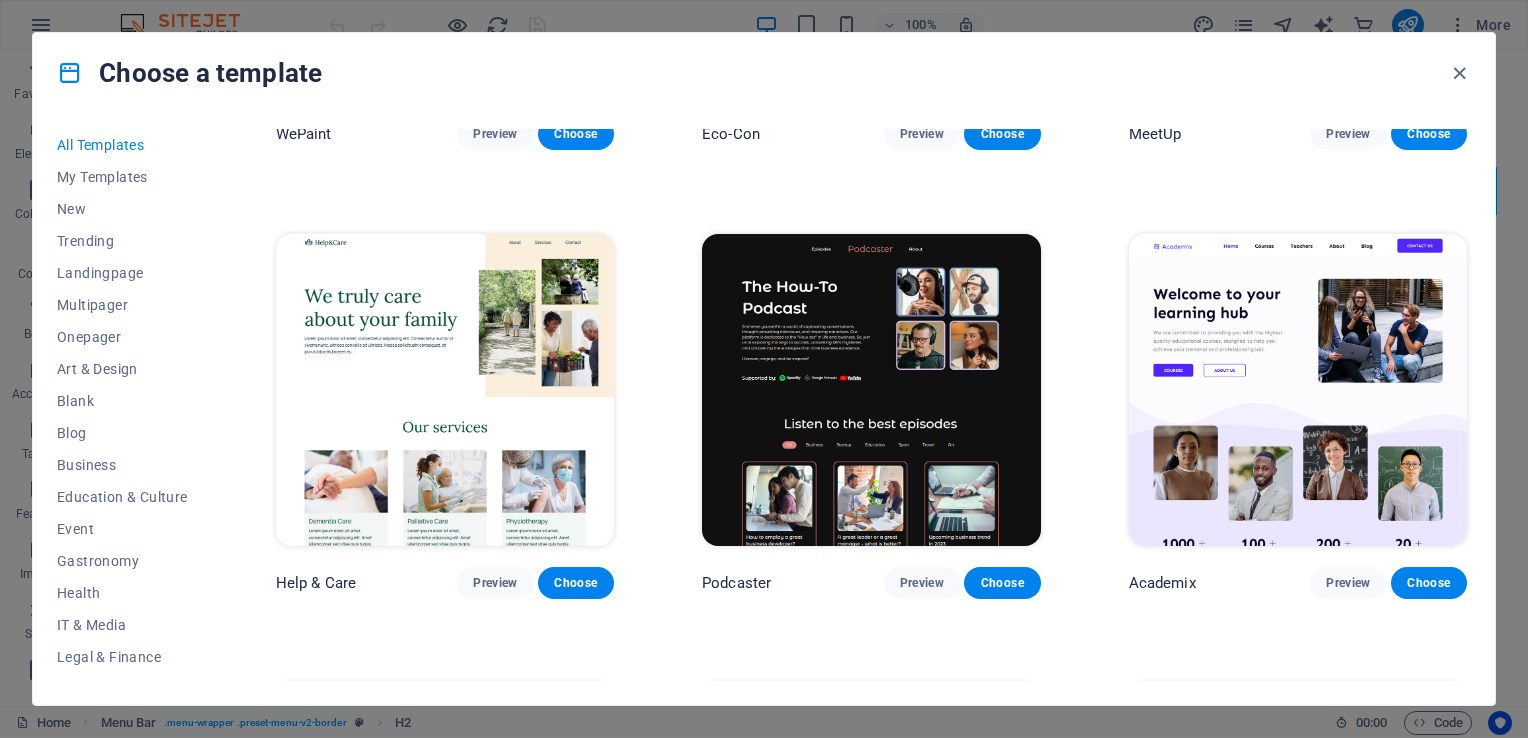 scroll, scrollTop: 2200, scrollLeft: 0, axis: vertical 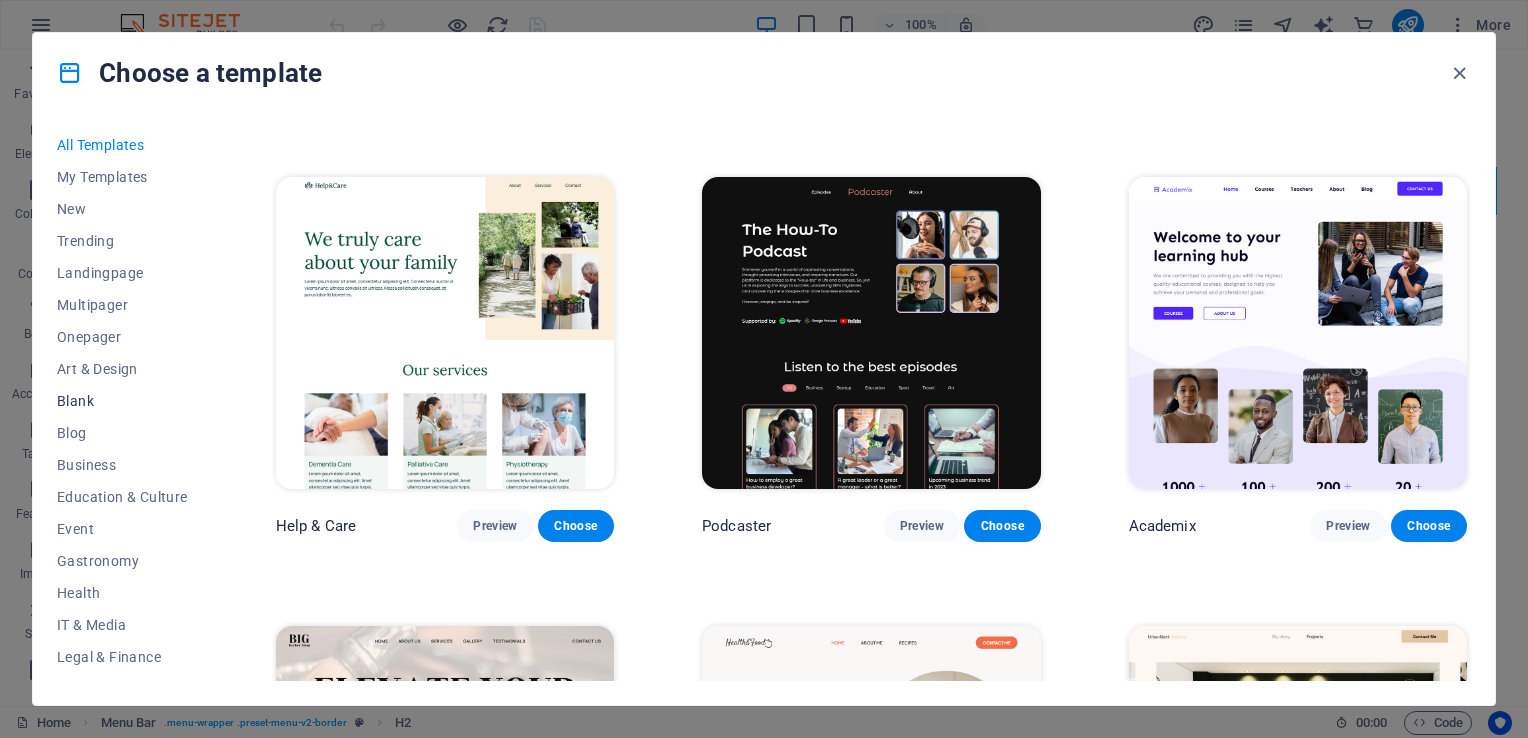 click on "Blank" at bounding box center (122, 401) 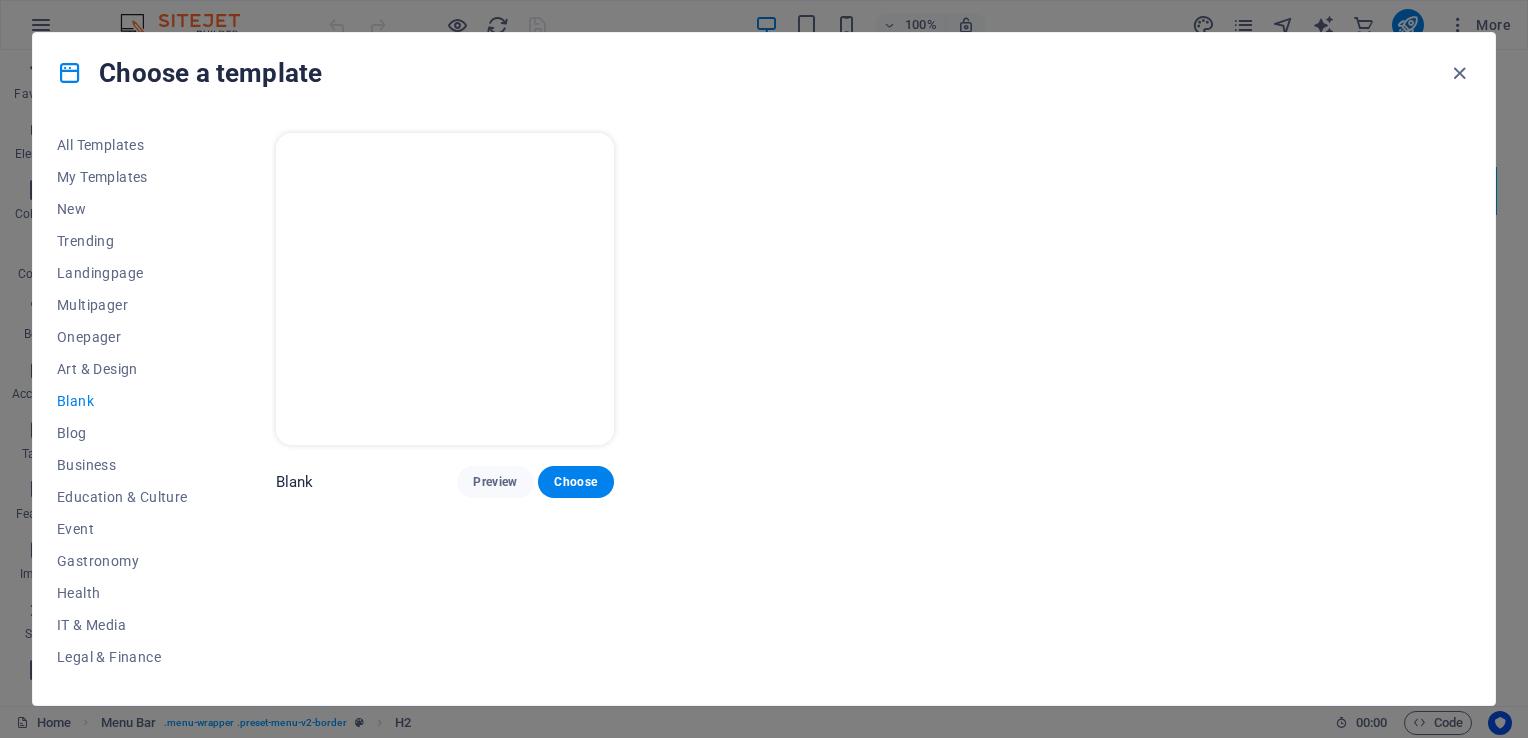 scroll, scrollTop: 0, scrollLeft: 0, axis: both 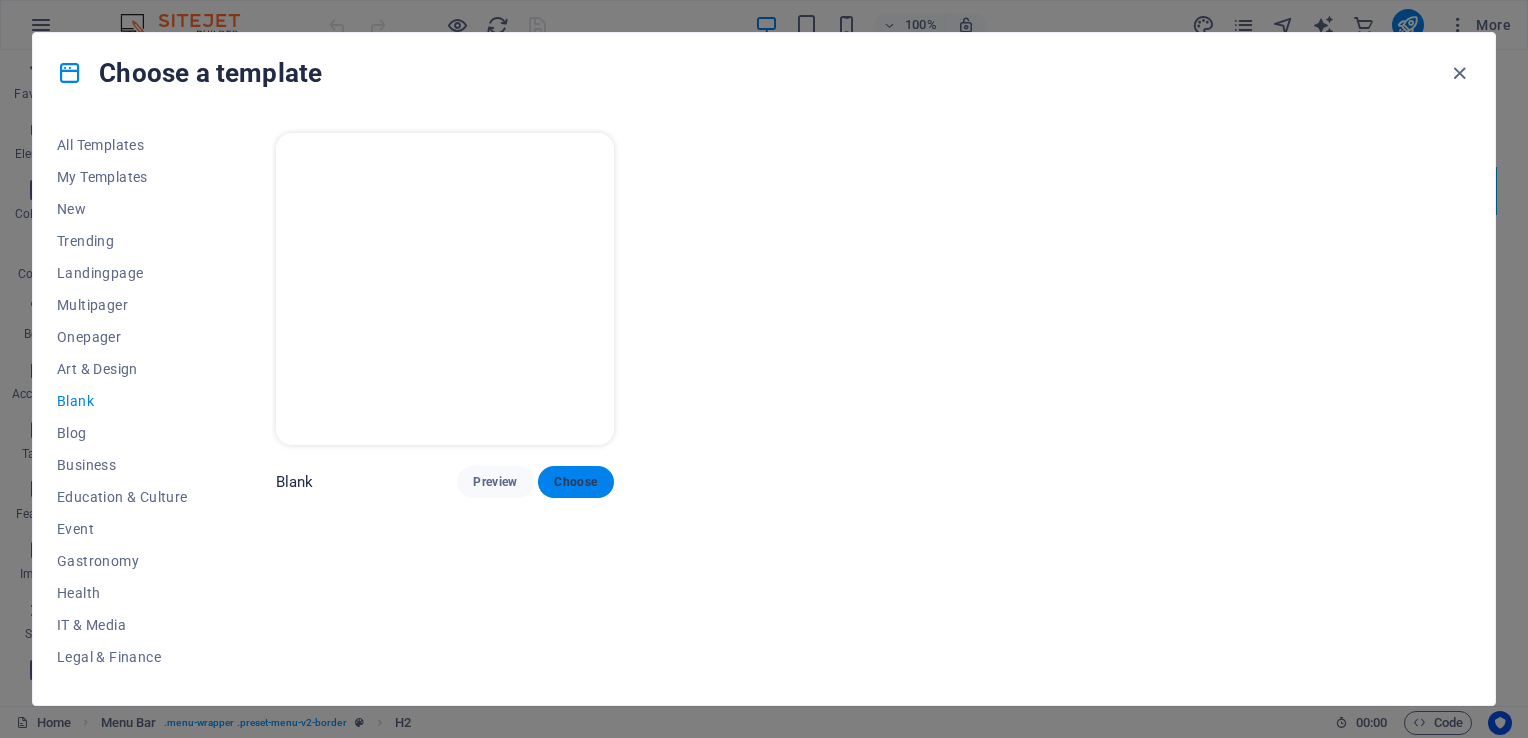 click on "Choose" at bounding box center (576, 482) 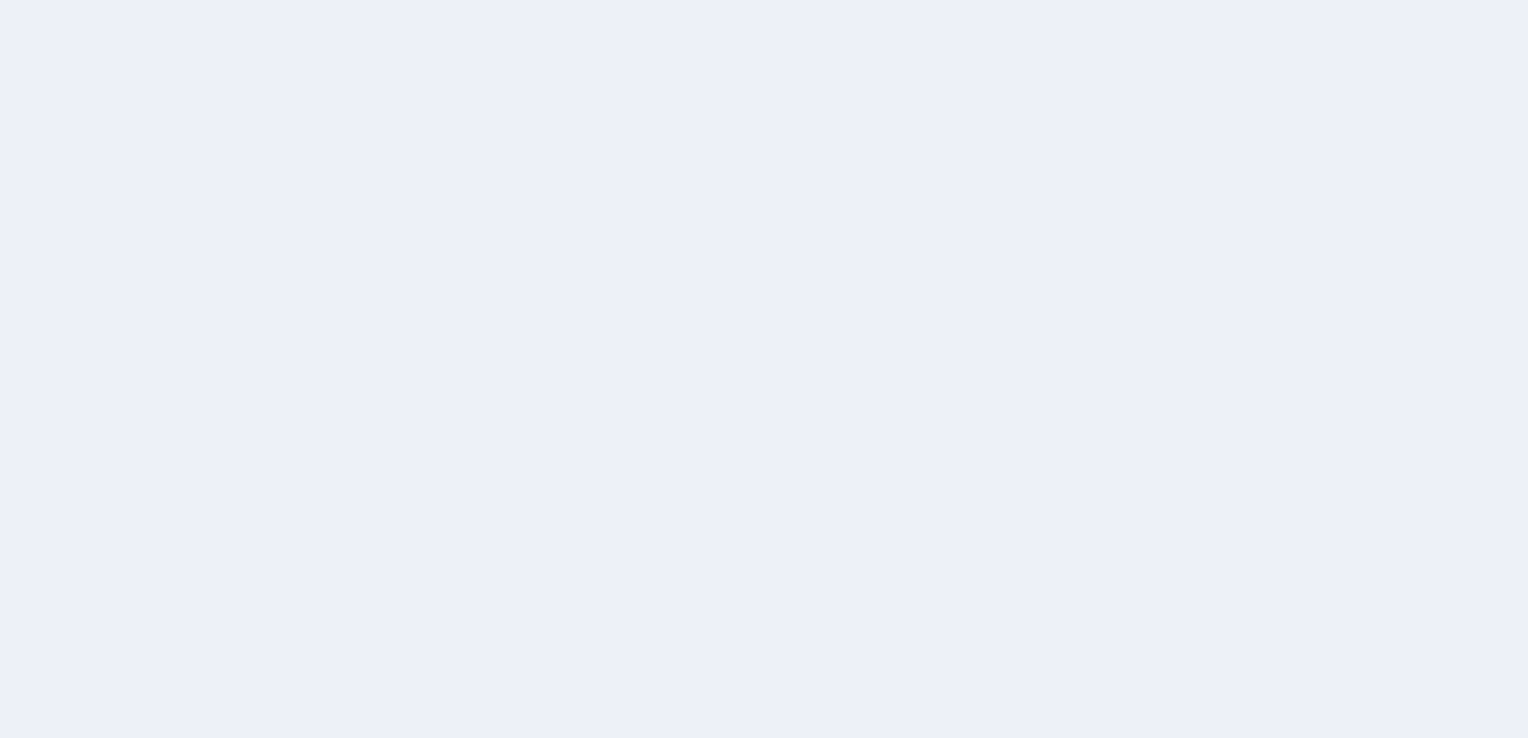 scroll, scrollTop: 0, scrollLeft: 0, axis: both 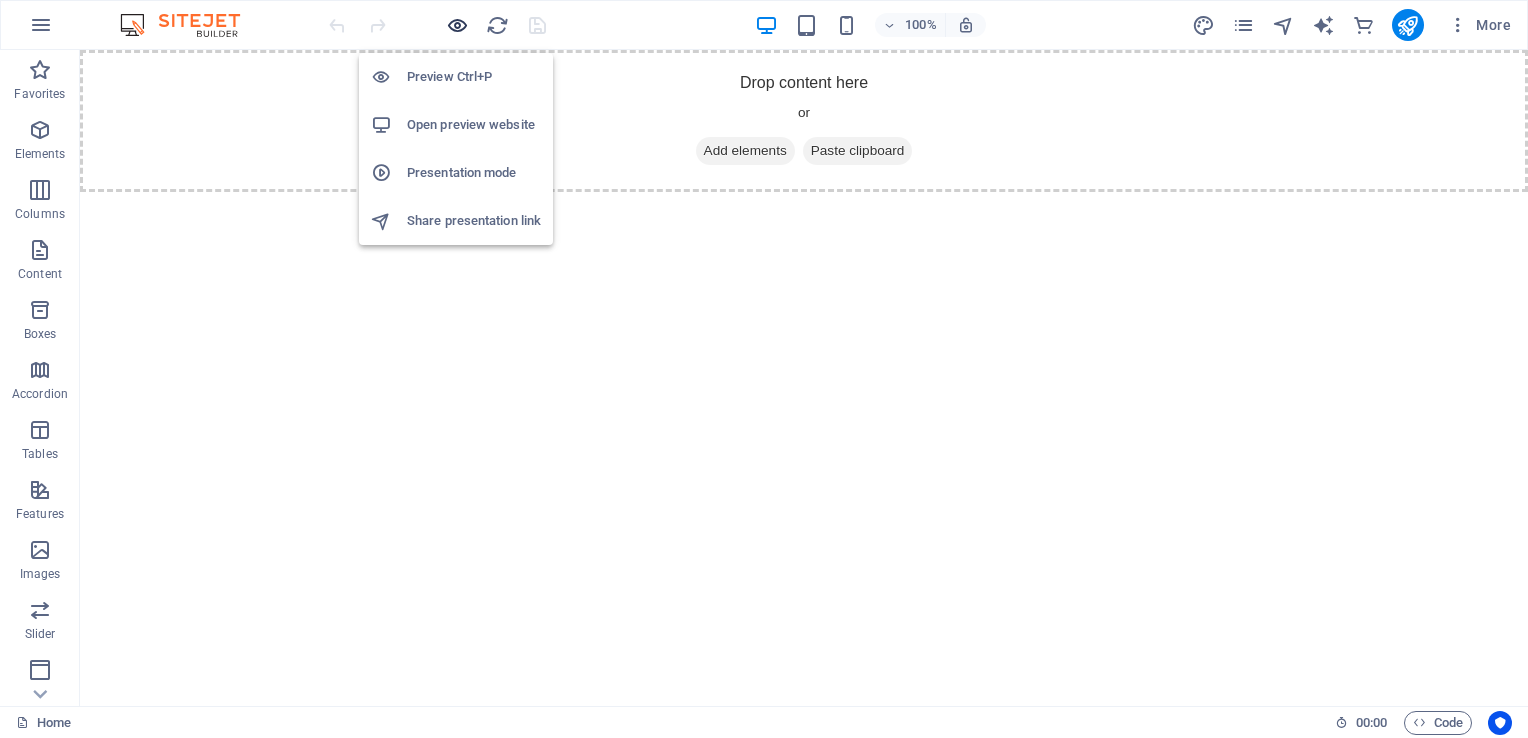 click at bounding box center [457, 25] 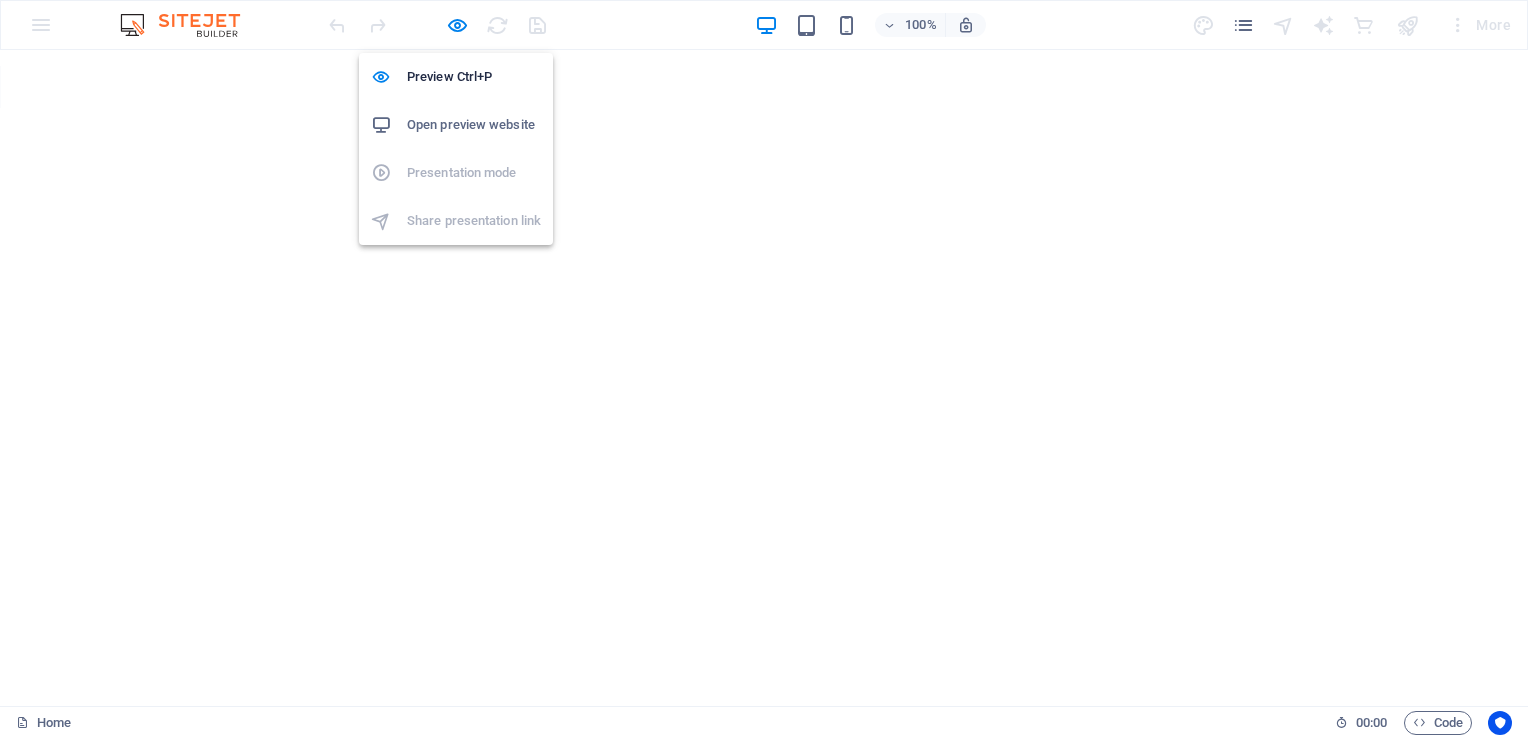 click on "Open preview website" at bounding box center [474, 125] 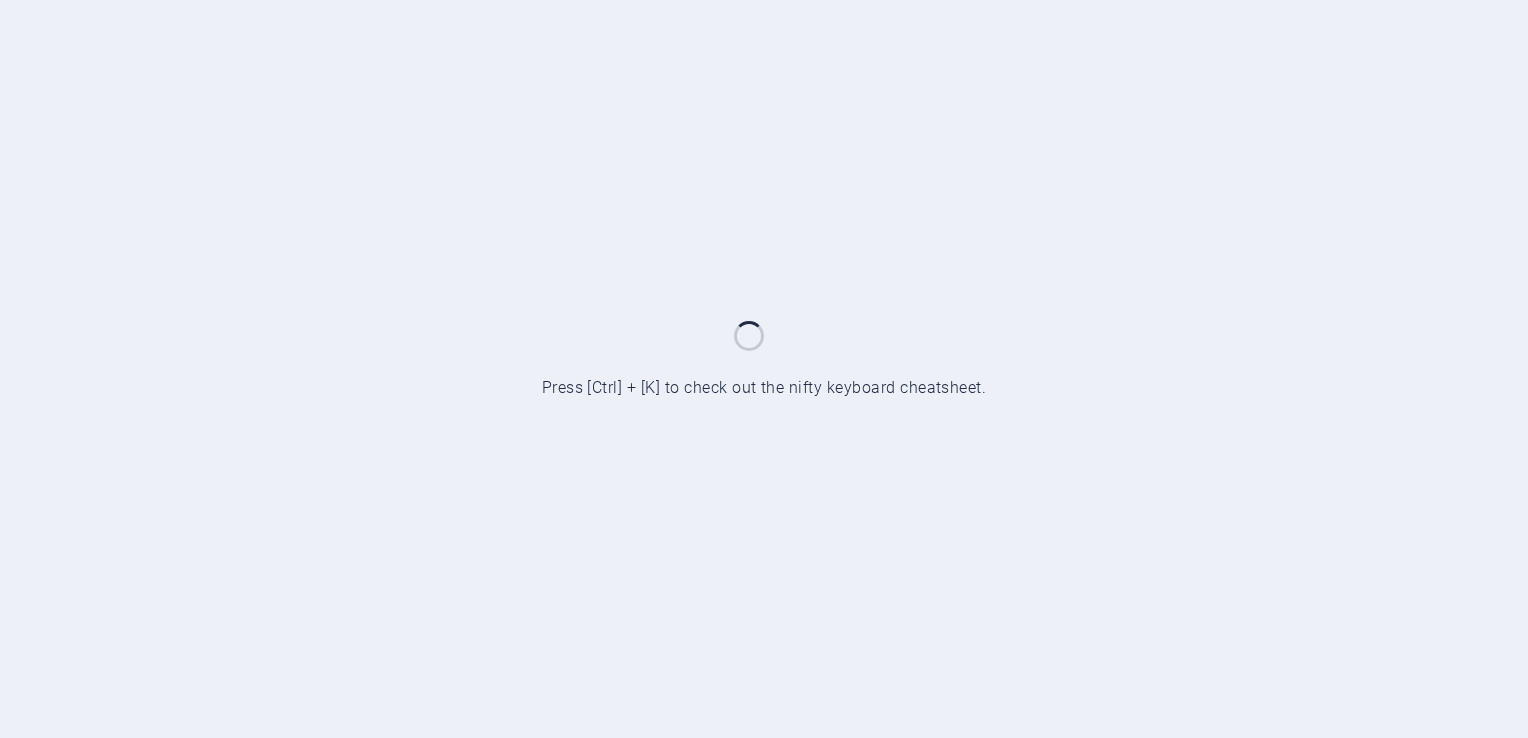scroll, scrollTop: 0, scrollLeft: 0, axis: both 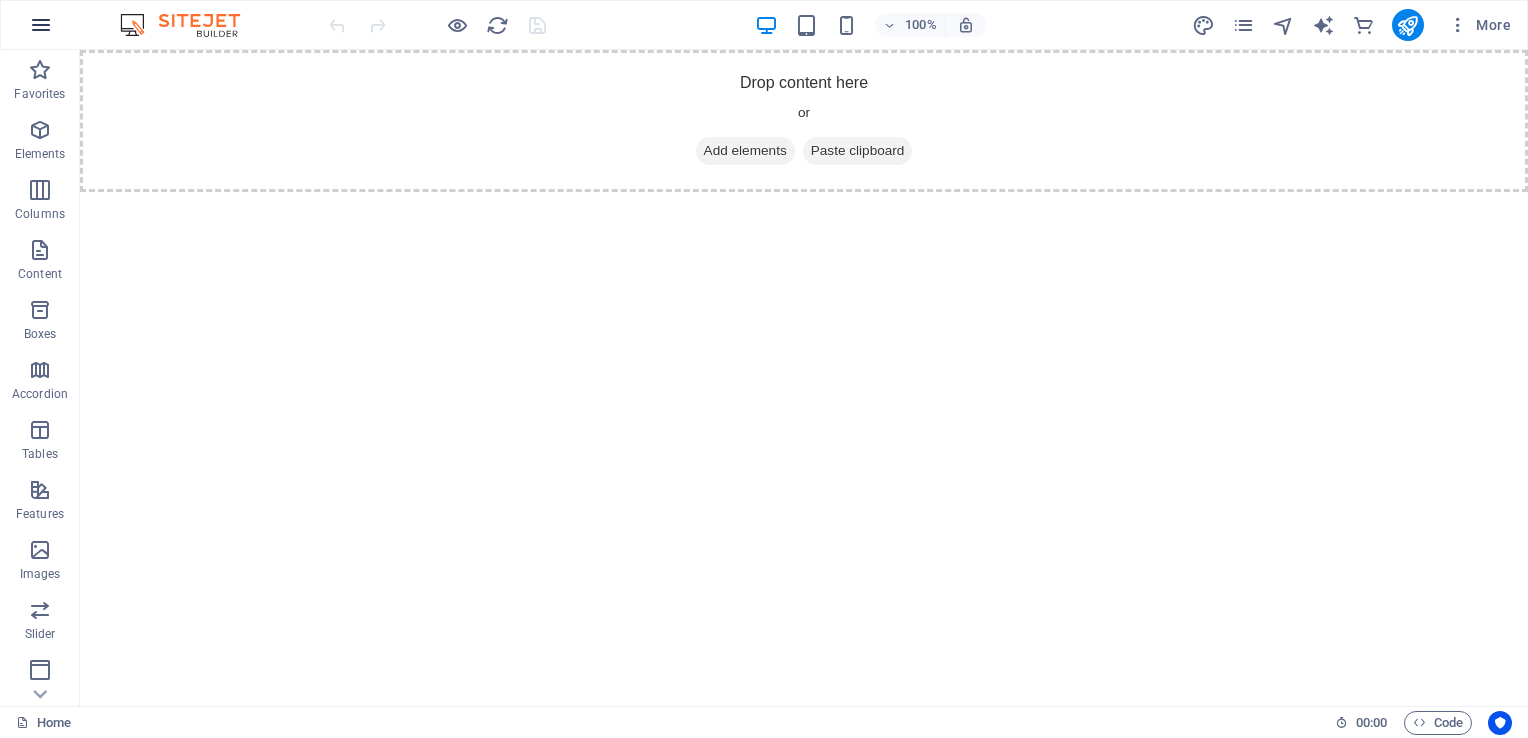 click at bounding box center (41, 25) 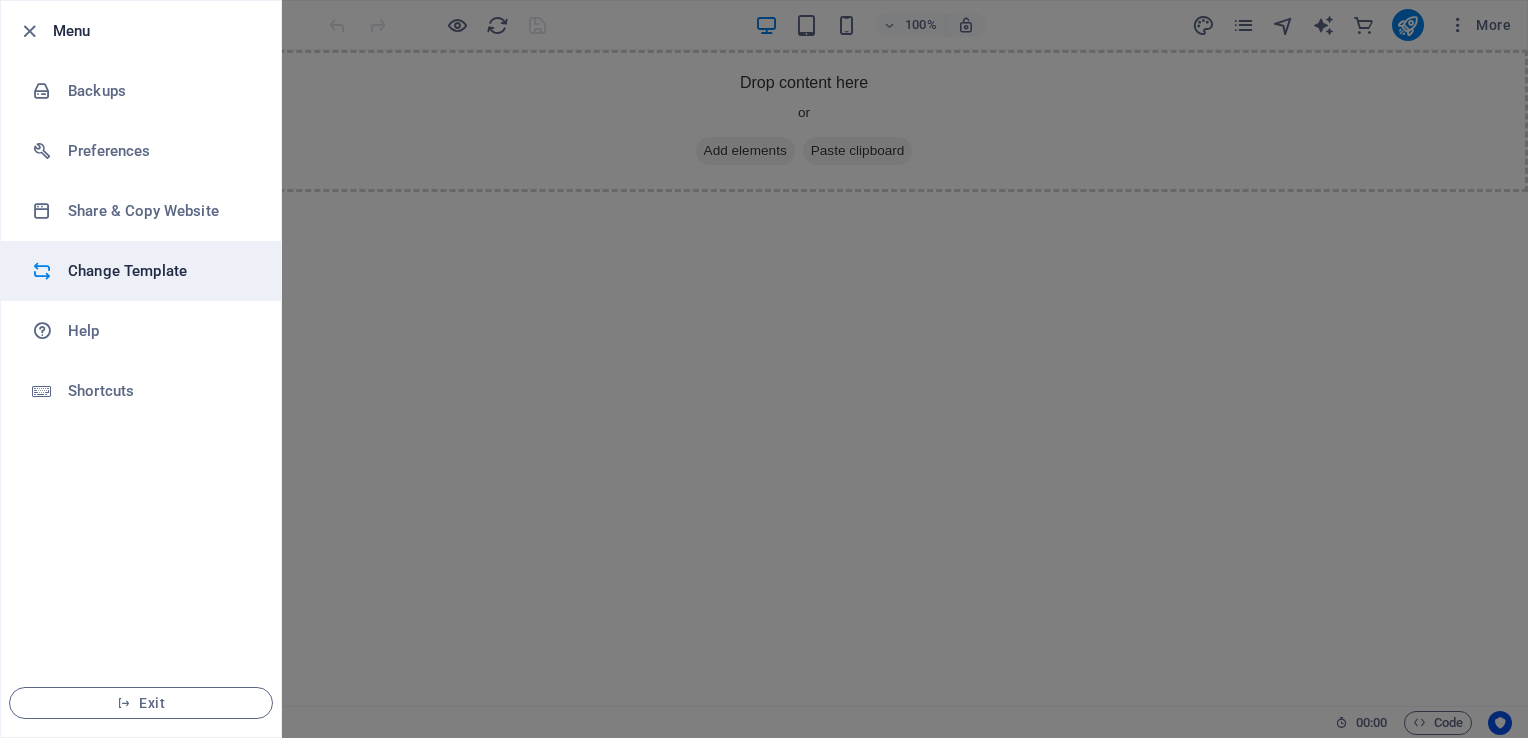 click on "Change Template" at bounding box center [160, 271] 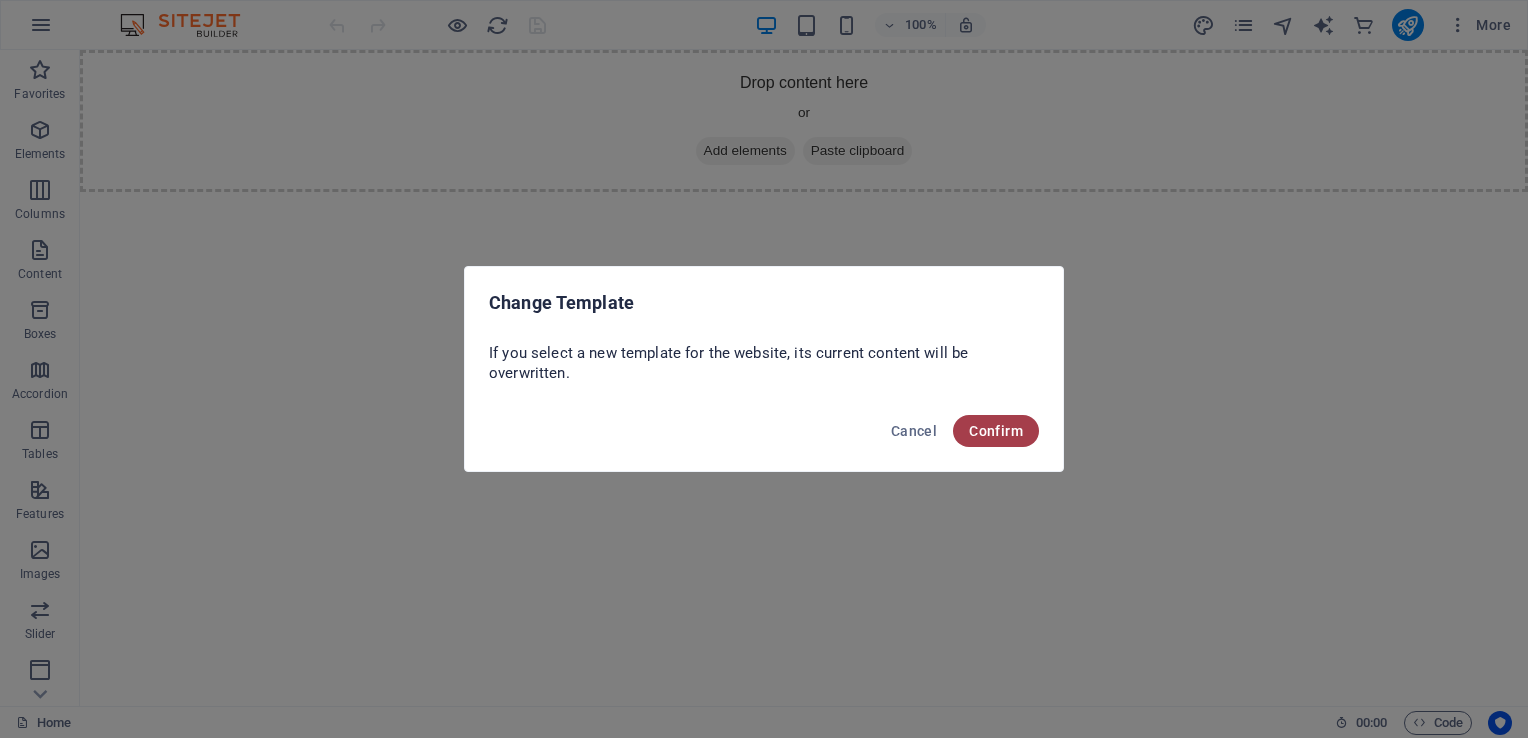 click on "Confirm" at bounding box center [996, 431] 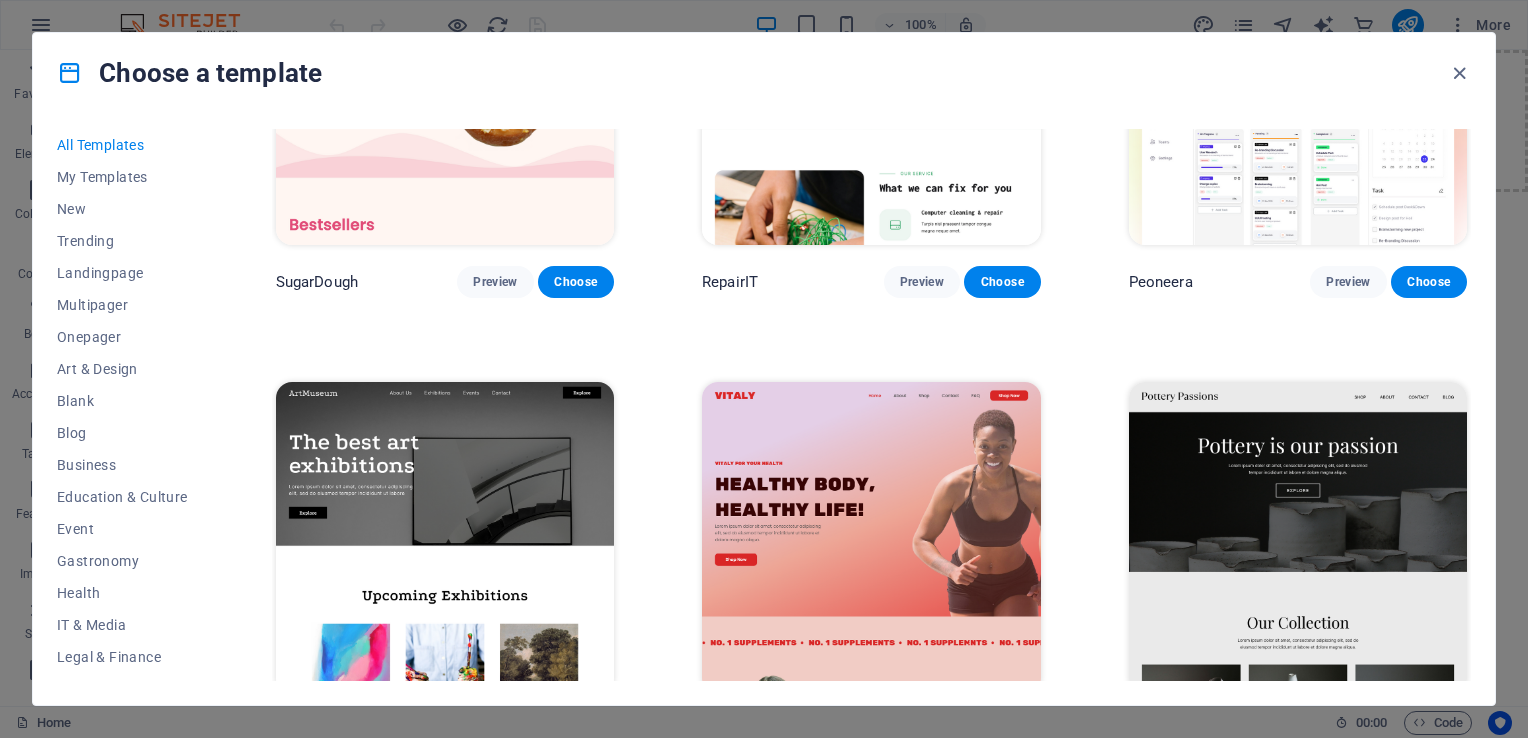 scroll, scrollTop: 300, scrollLeft: 0, axis: vertical 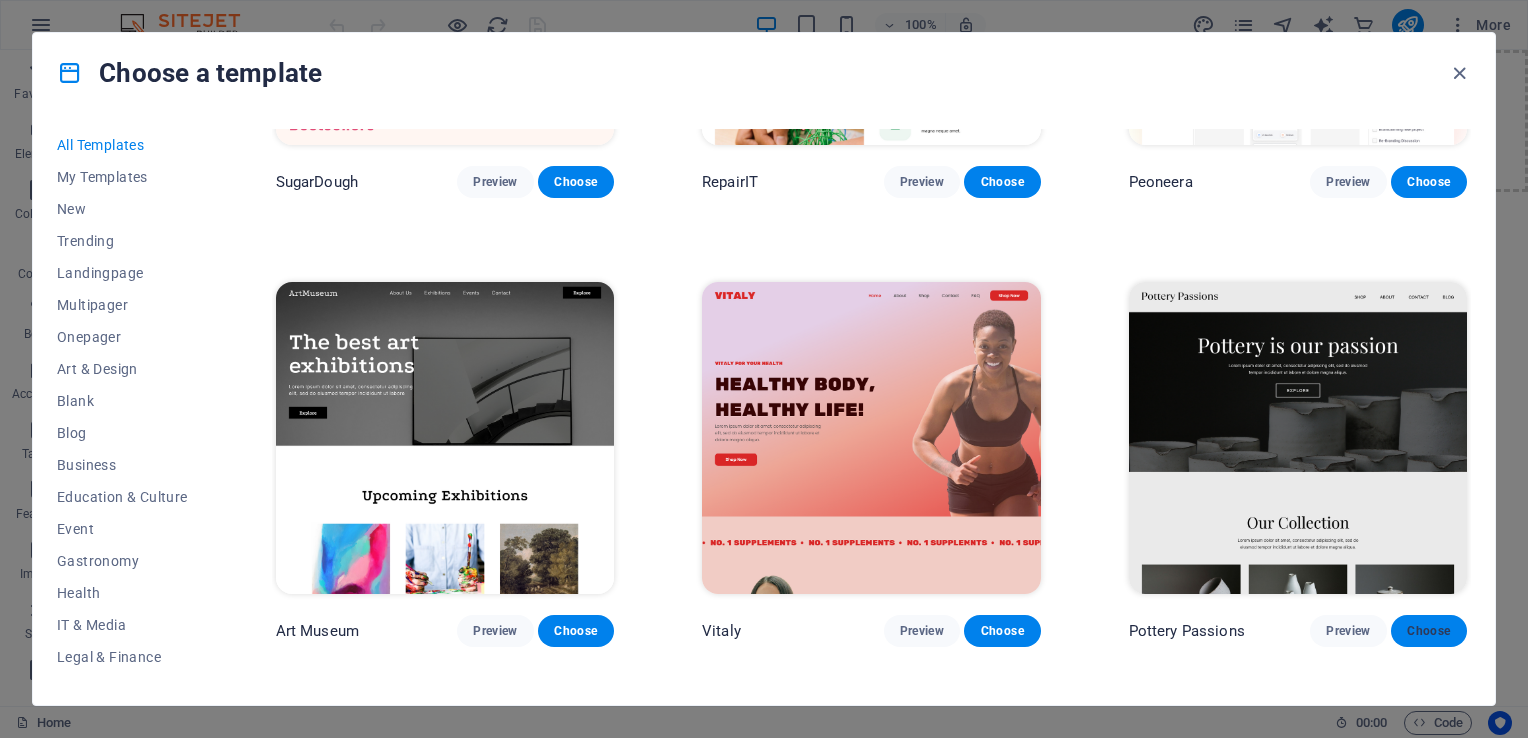 click on "Choose" at bounding box center (1429, 631) 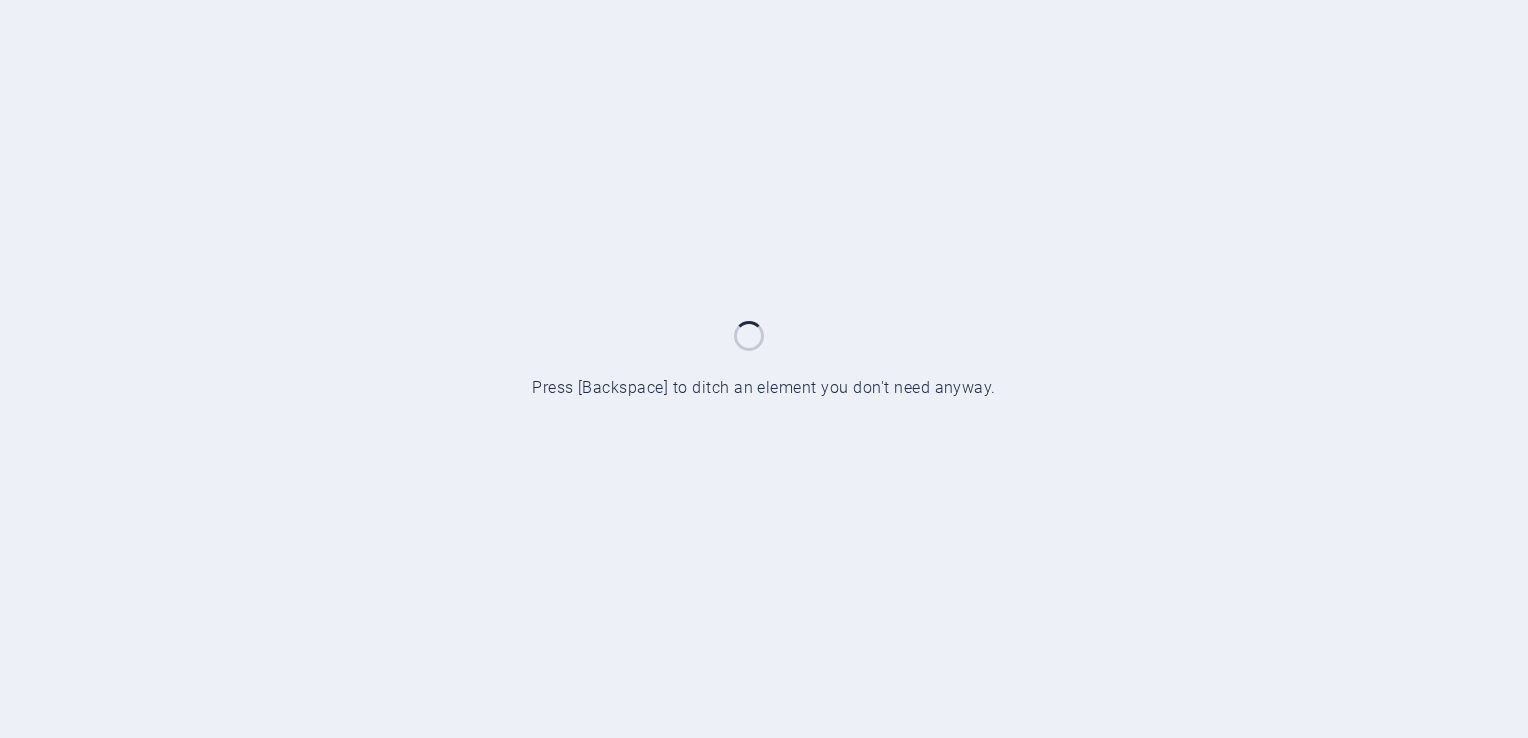 scroll, scrollTop: 0, scrollLeft: 0, axis: both 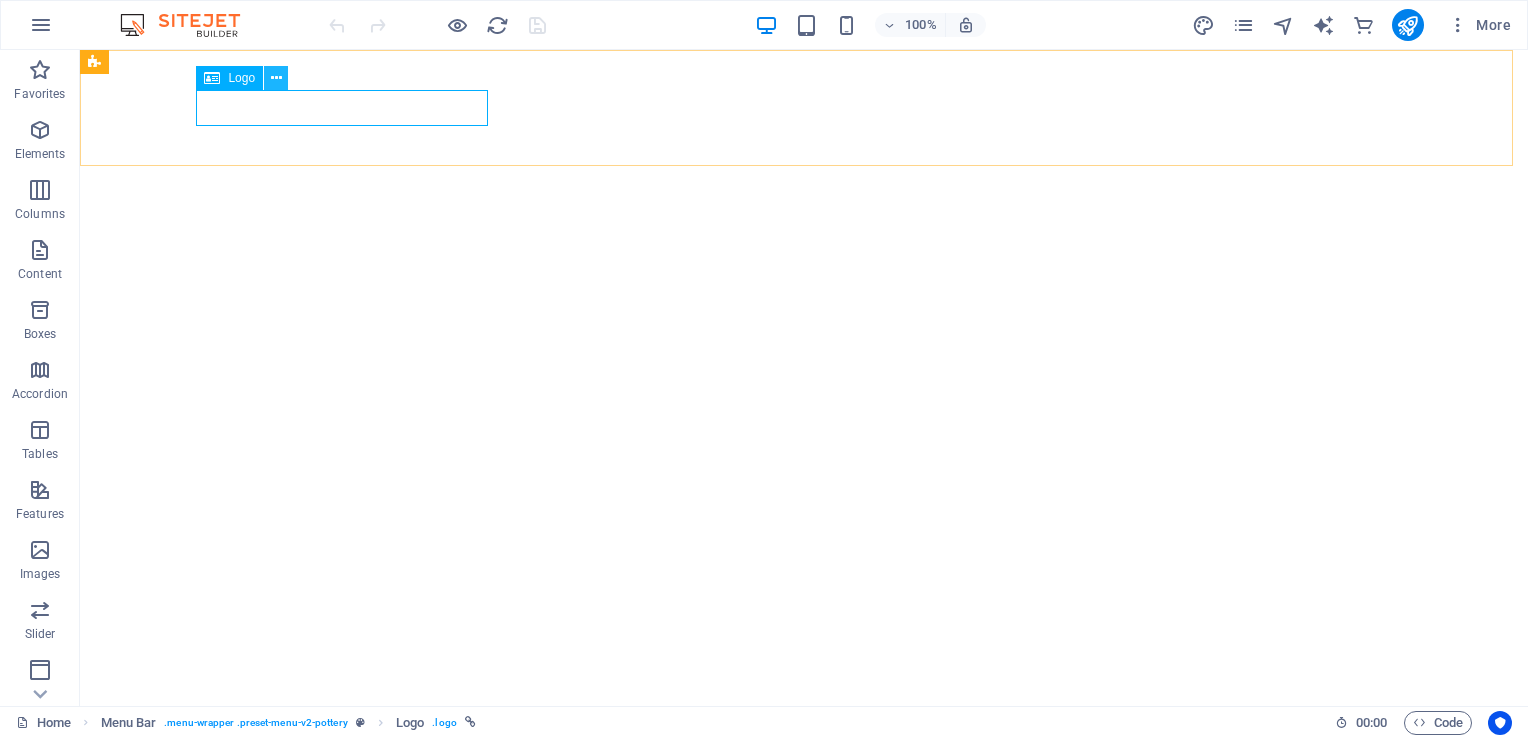 click at bounding box center (276, 78) 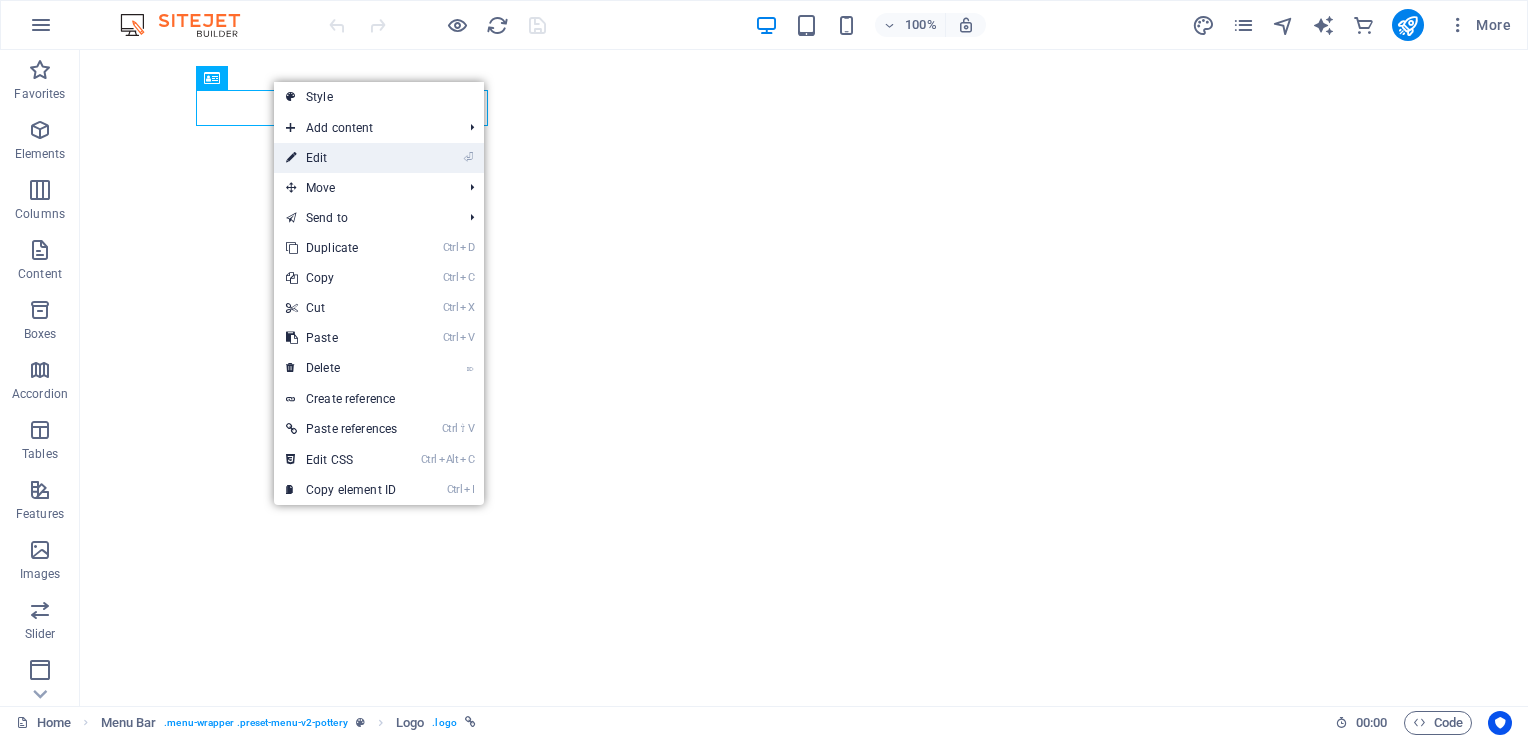 click on "⏎  Edit" at bounding box center [341, 158] 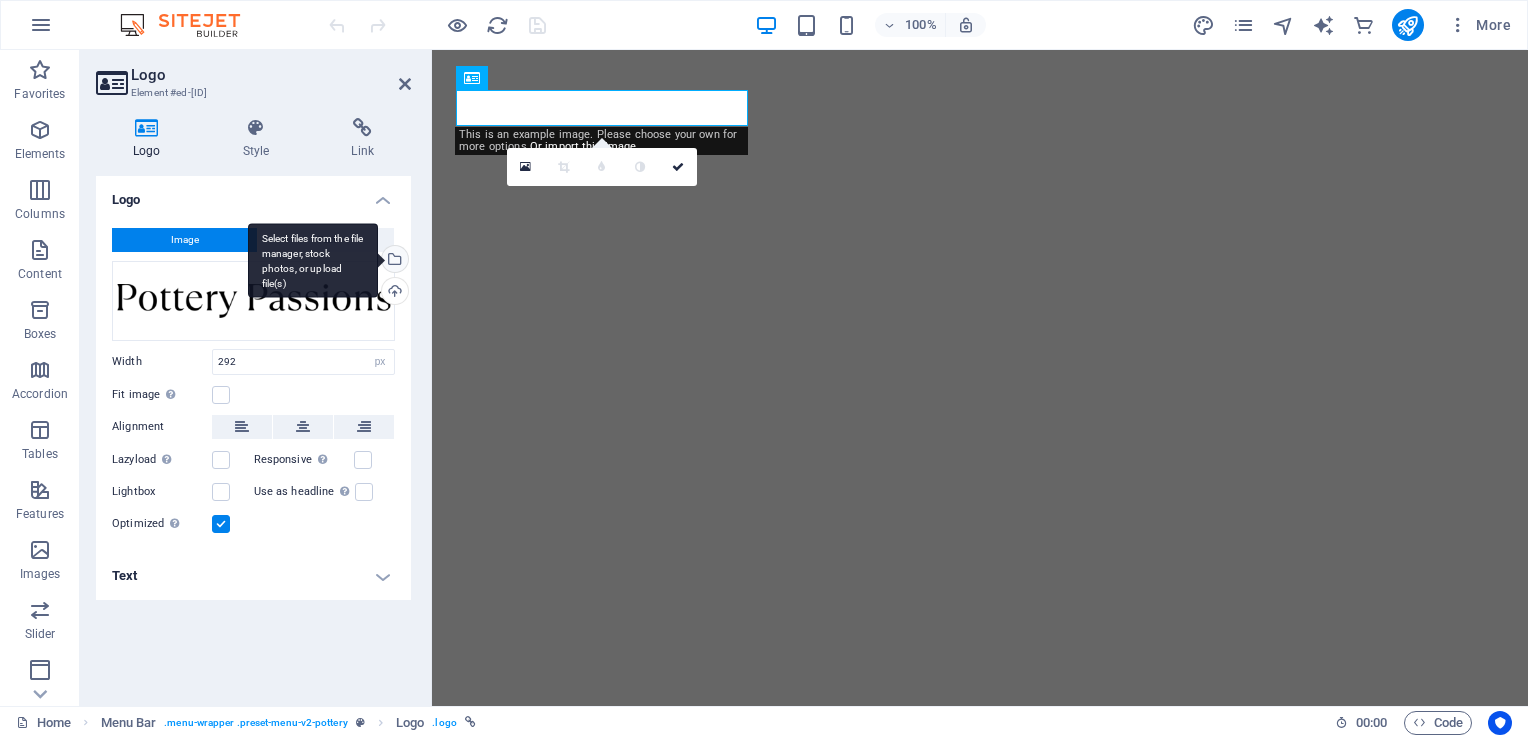 click on "Select files from the file manager, stock photos, or upload file(s)" at bounding box center [393, 261] 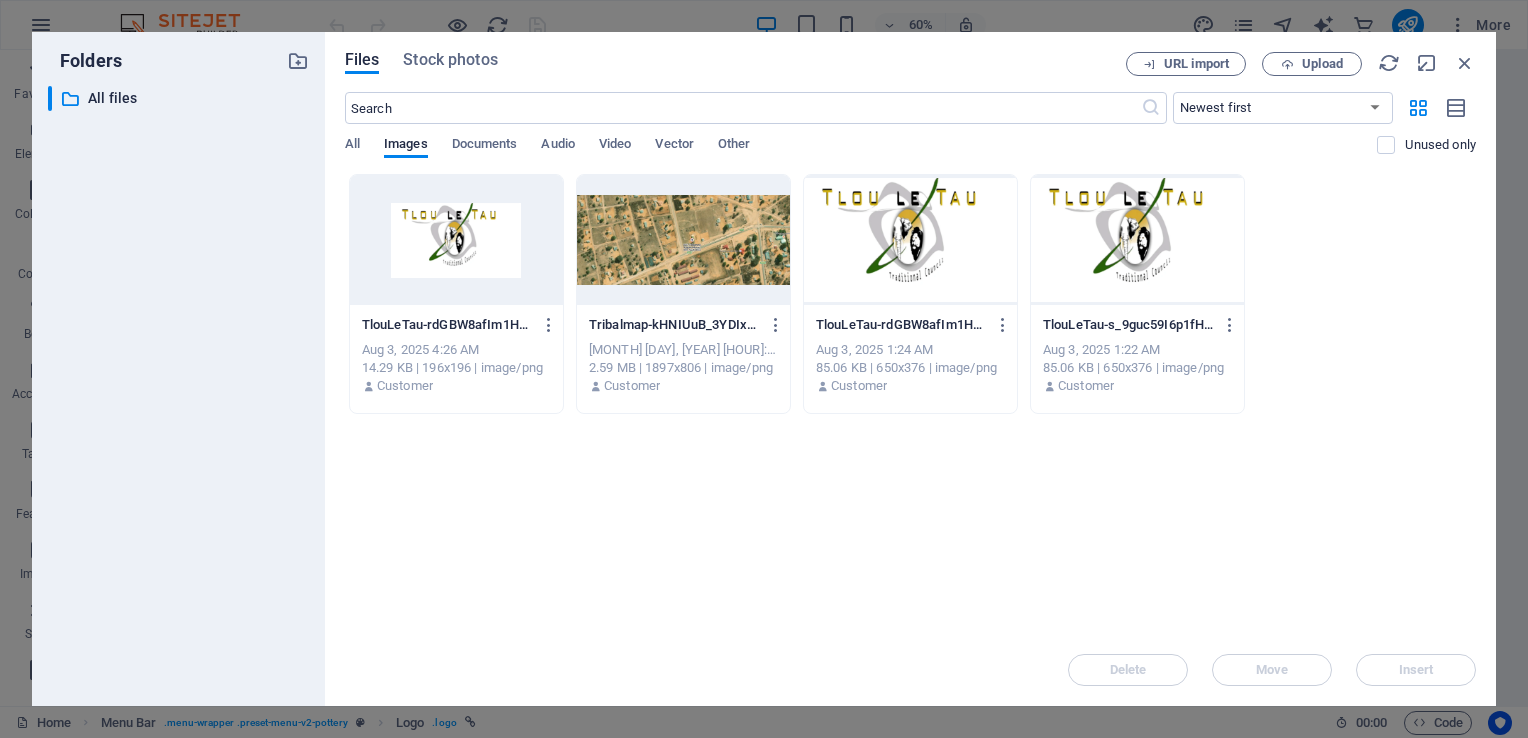 click at bounding box center [456, 240] 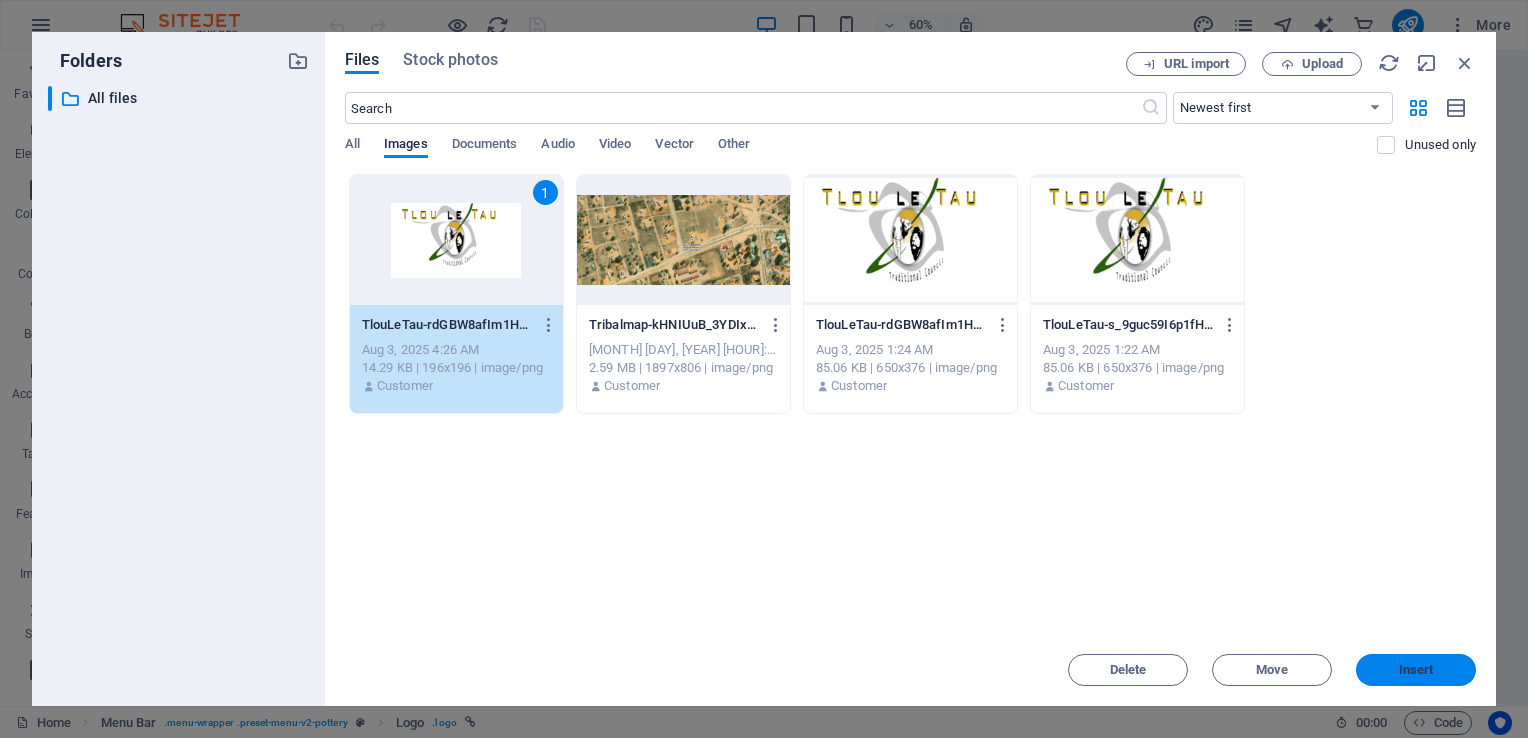 click on "Insert" at bounding box center (1416, 670) 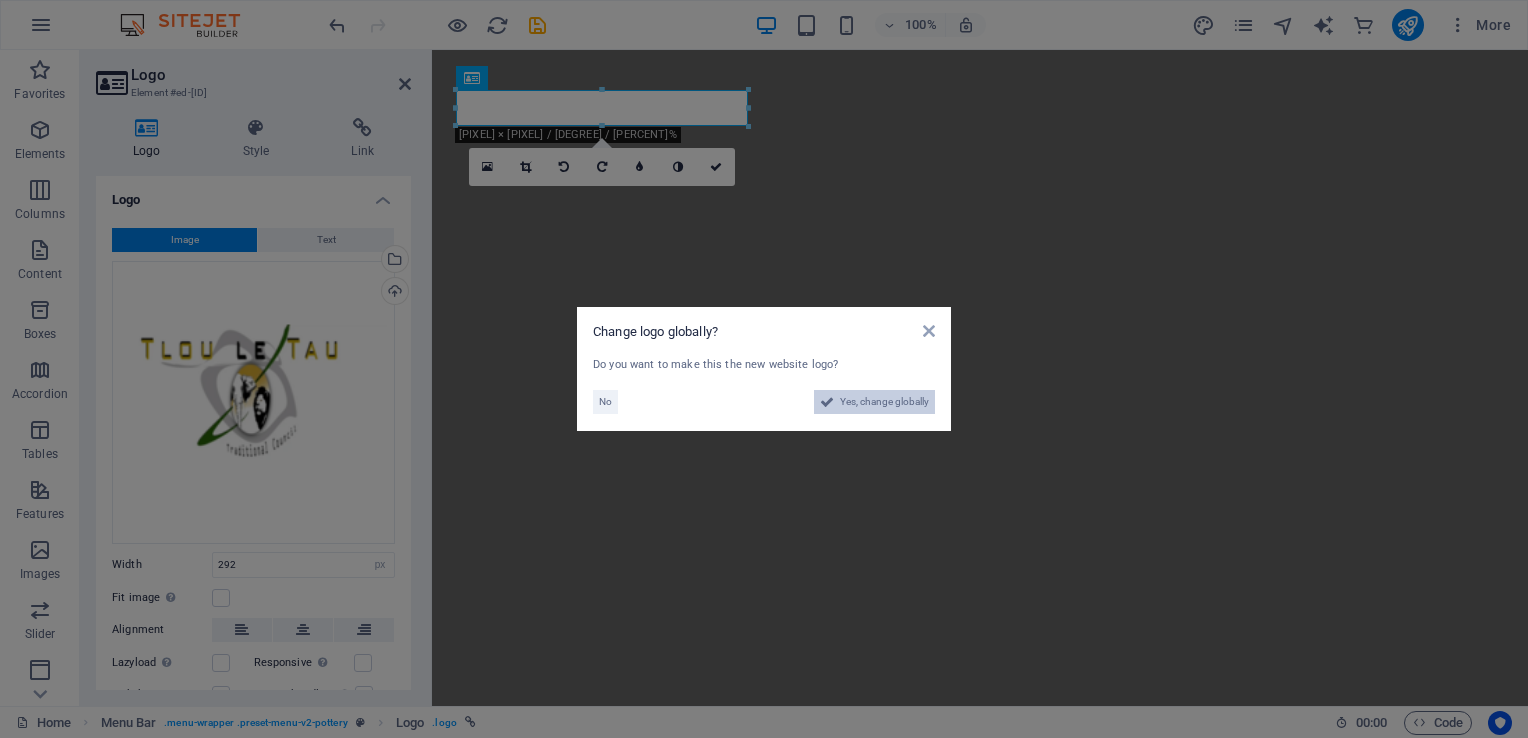 click on "Yes, change globally" at bounding box center (884, 402) 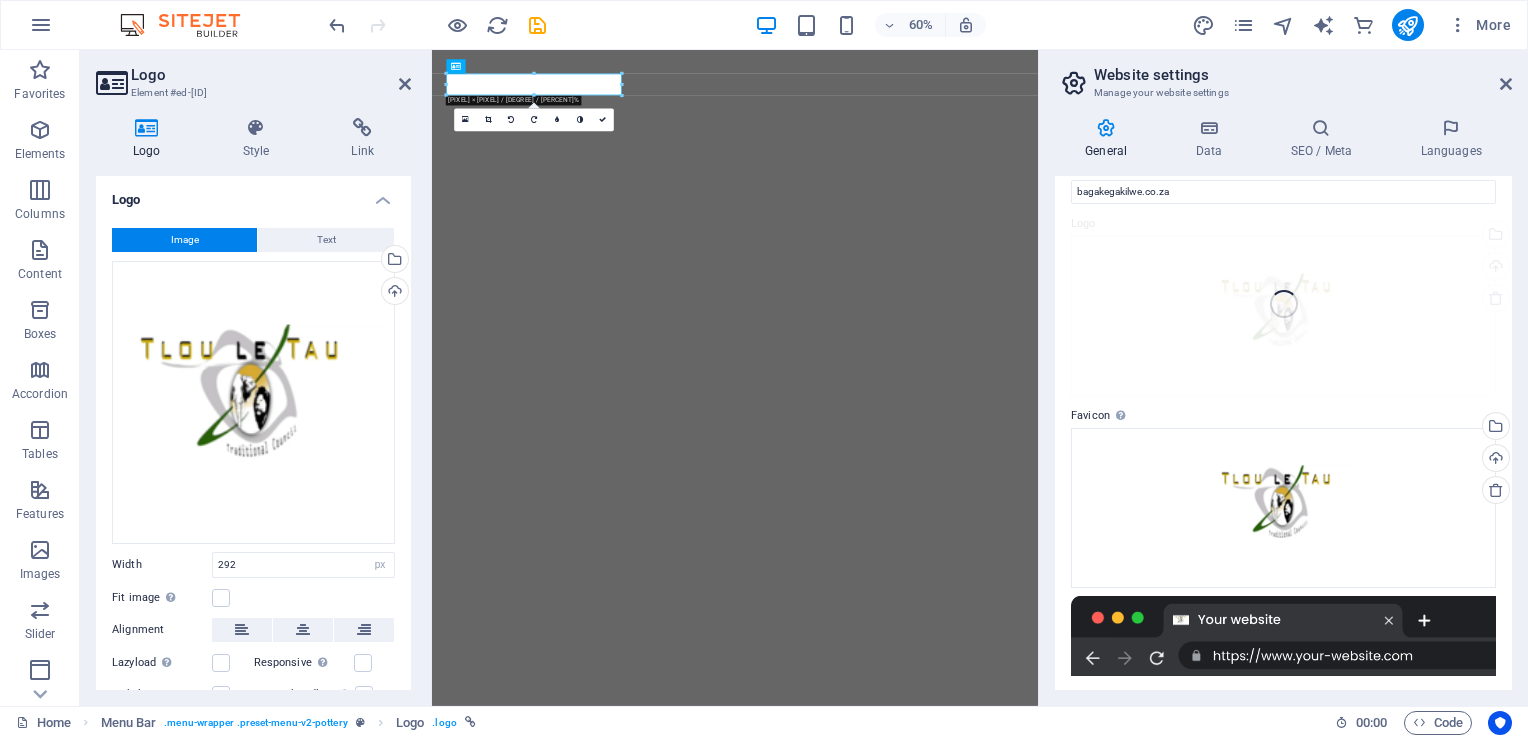 scroll, scrollTop: 0, scrollLeft: 0, axis: both 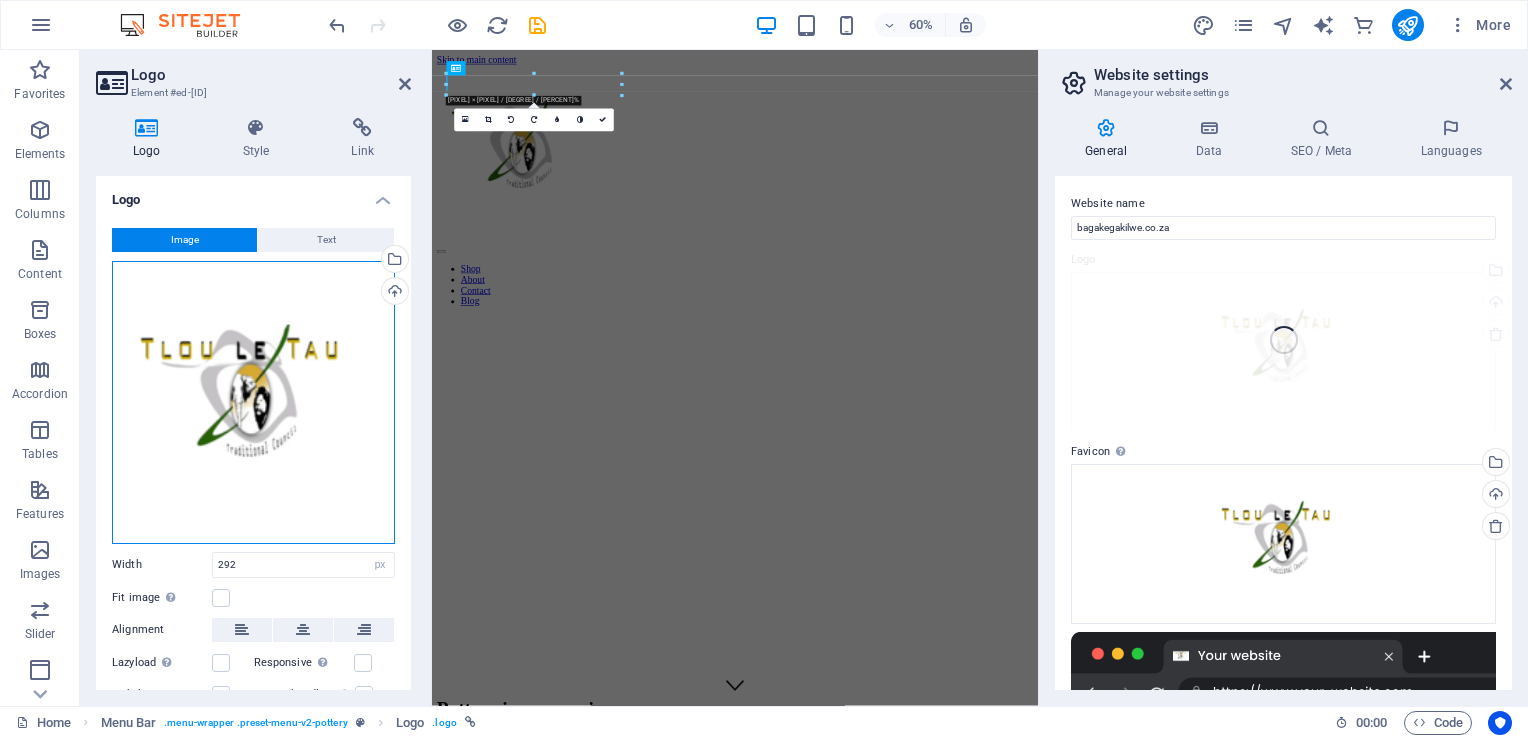 click on "Drag files here, click to choose files or select files from Files or our free stock photos & videos" at bounding box center [253, 402] 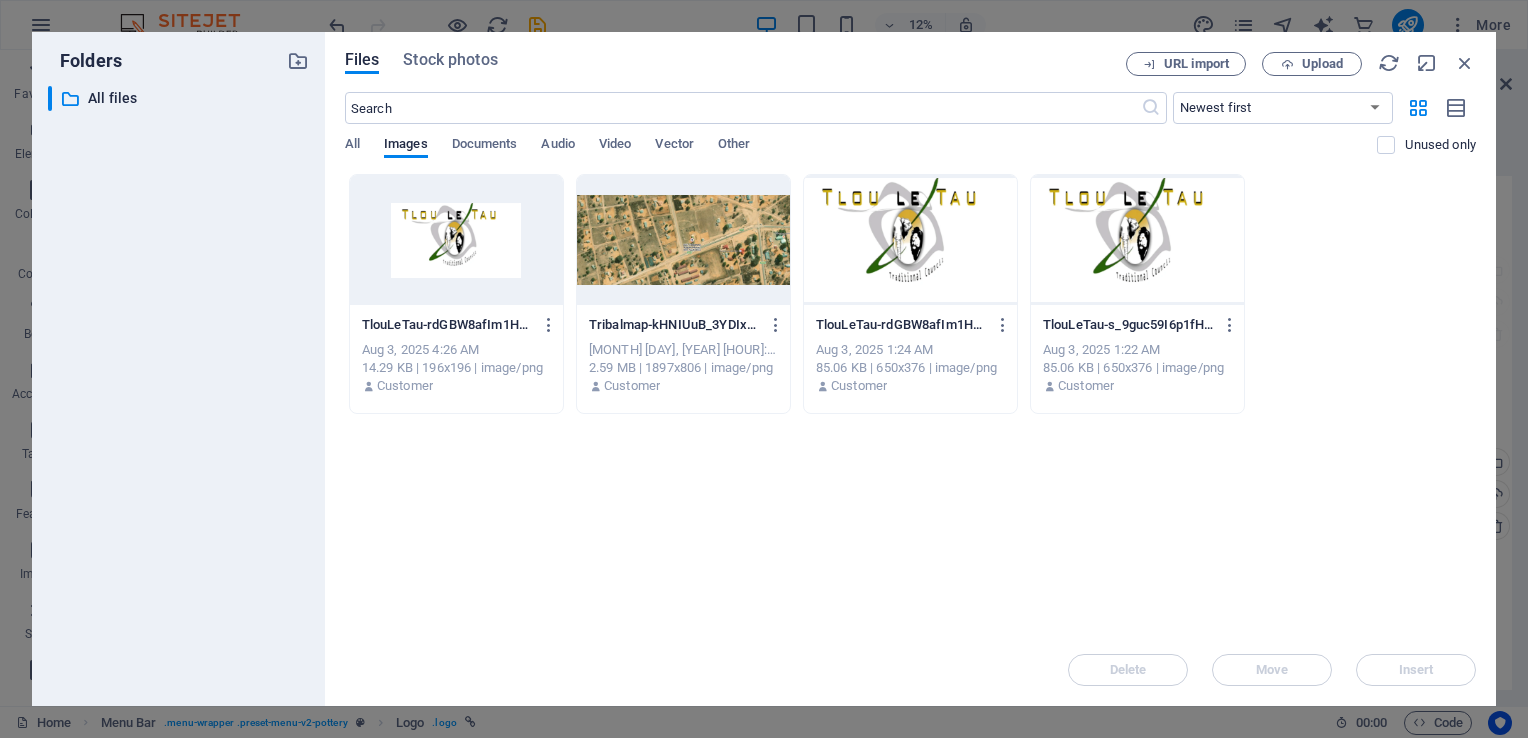 click at bounding box center [456, 240] 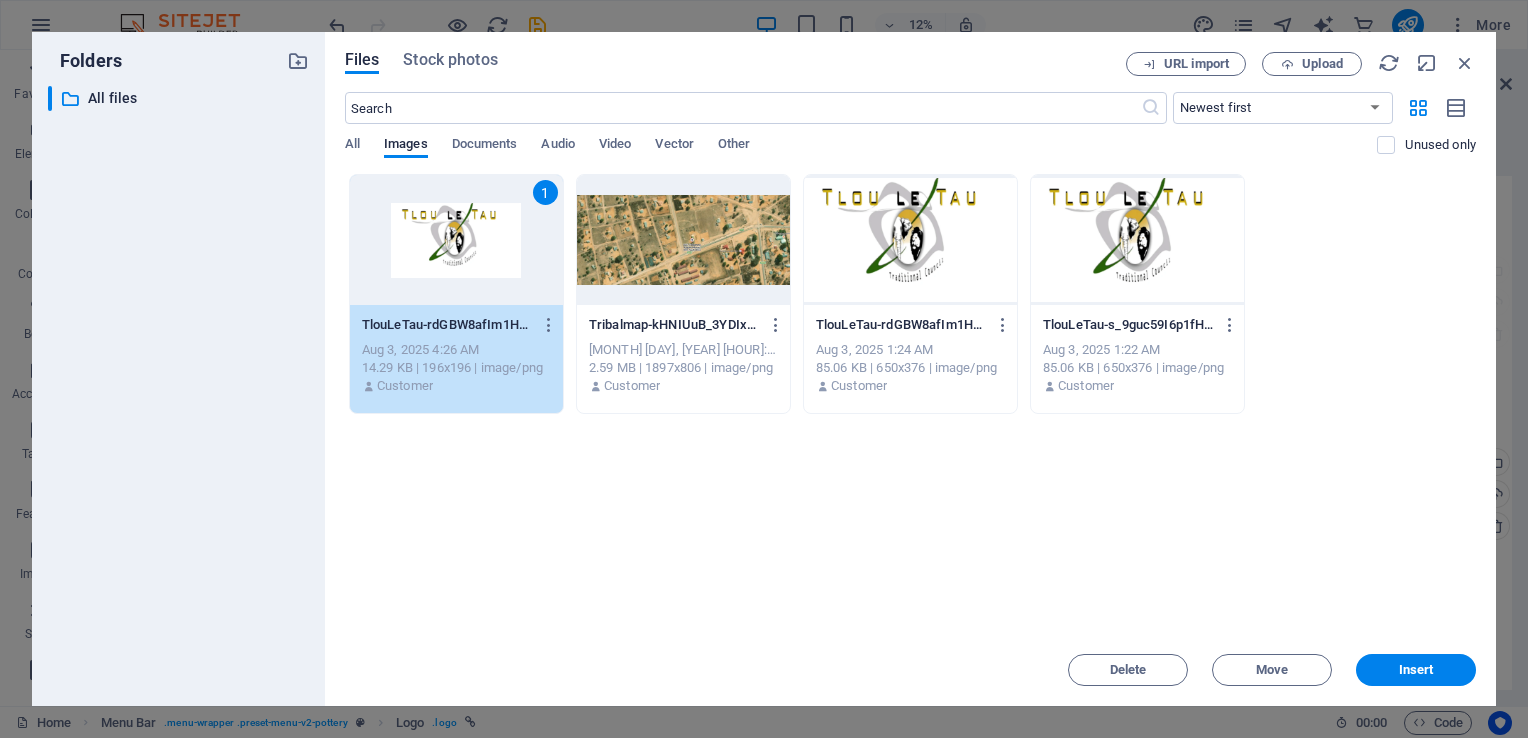drag, startPoint x: 630, startPoint y: 59, endPoint x: 784, endPoint y: 511, distance: 477.5144 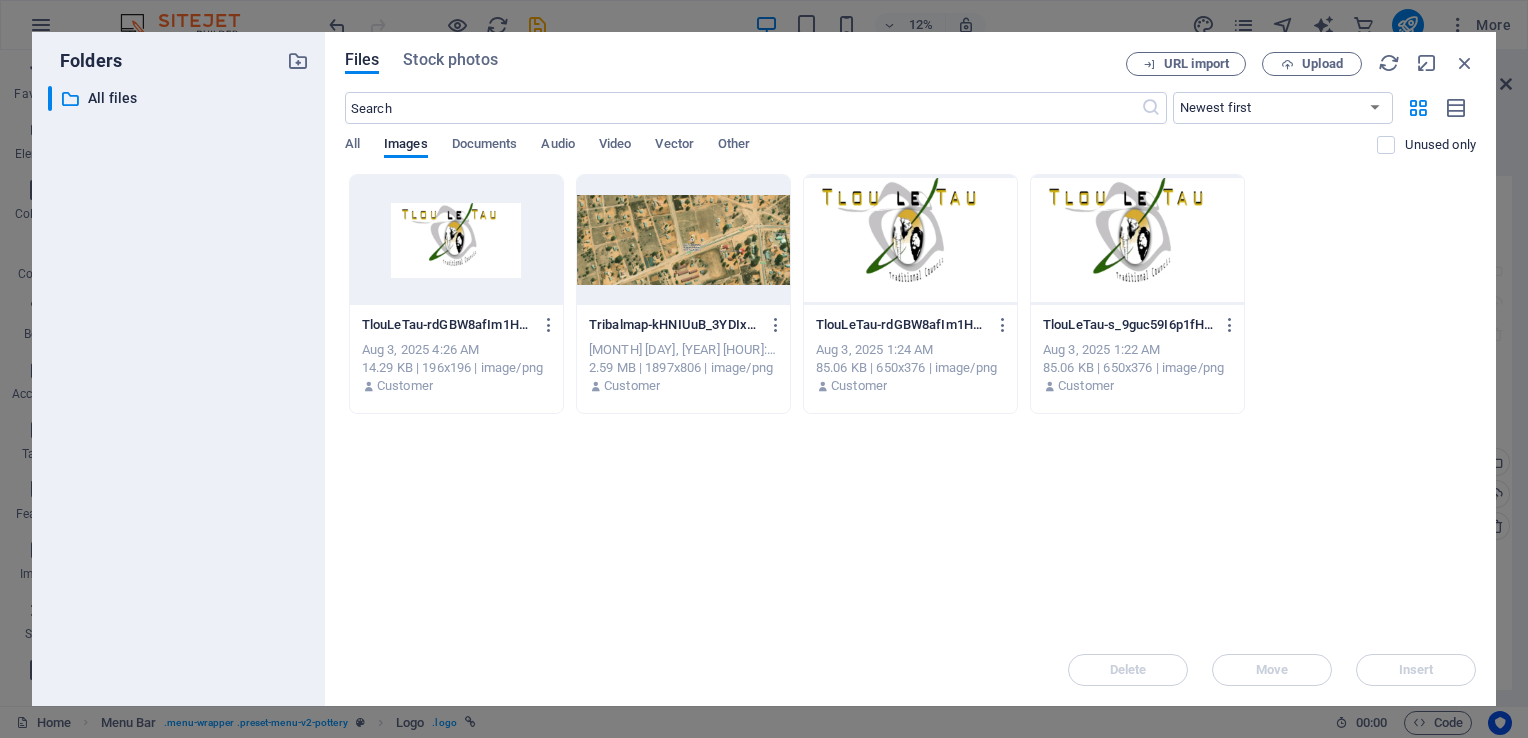 click at bounding box center (456, 240) 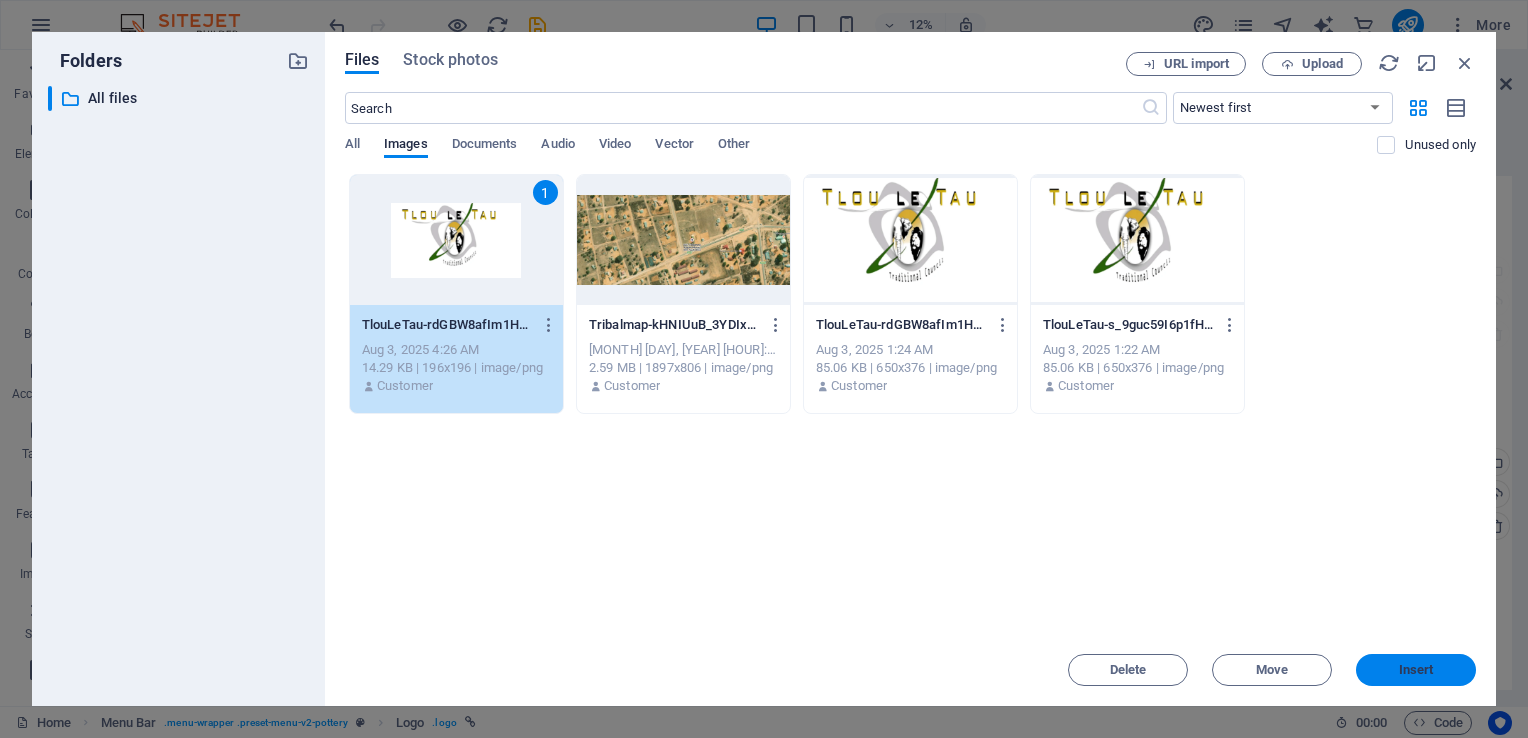 click on "Insert" at bounding box center [1416, 670] 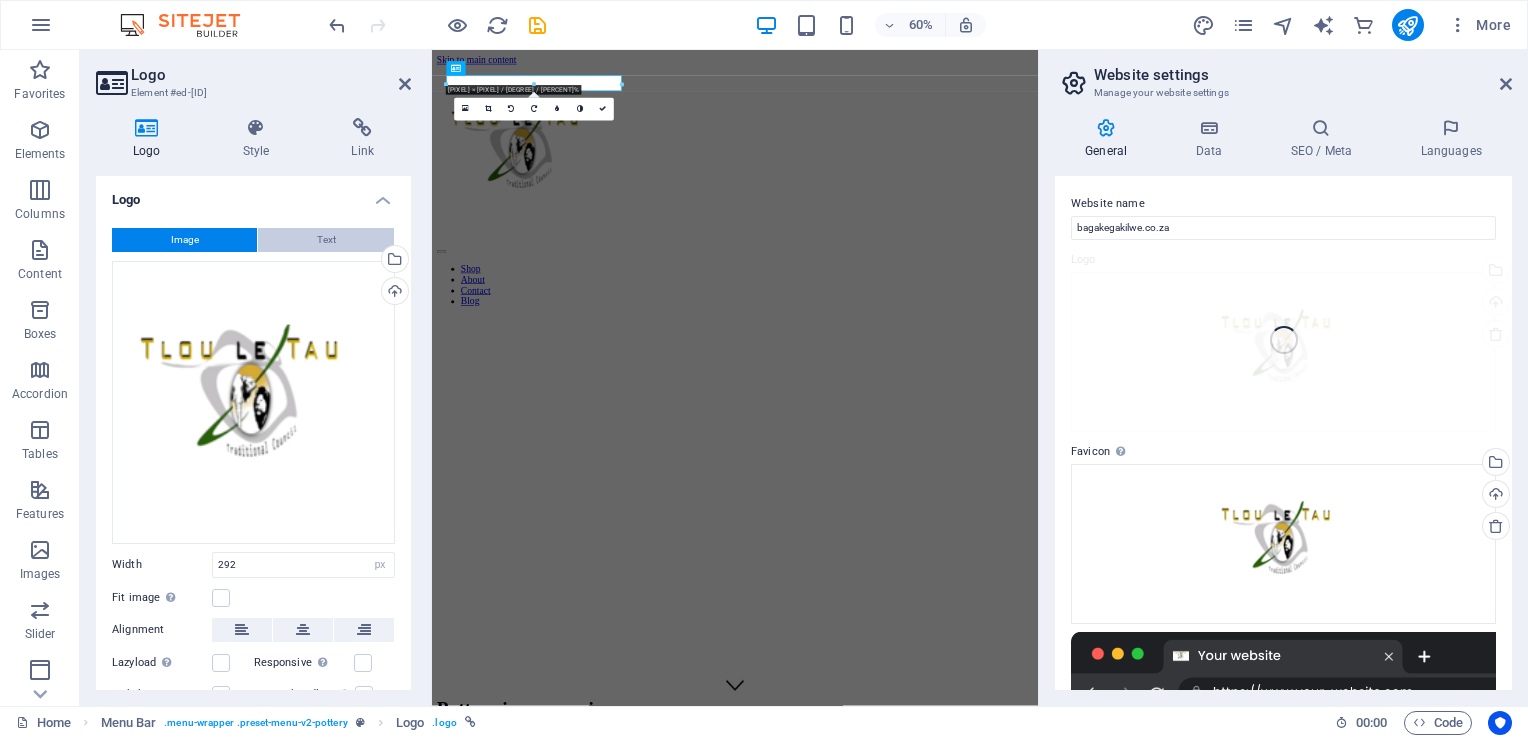 click on "Text" at bounding box center [326, 240] 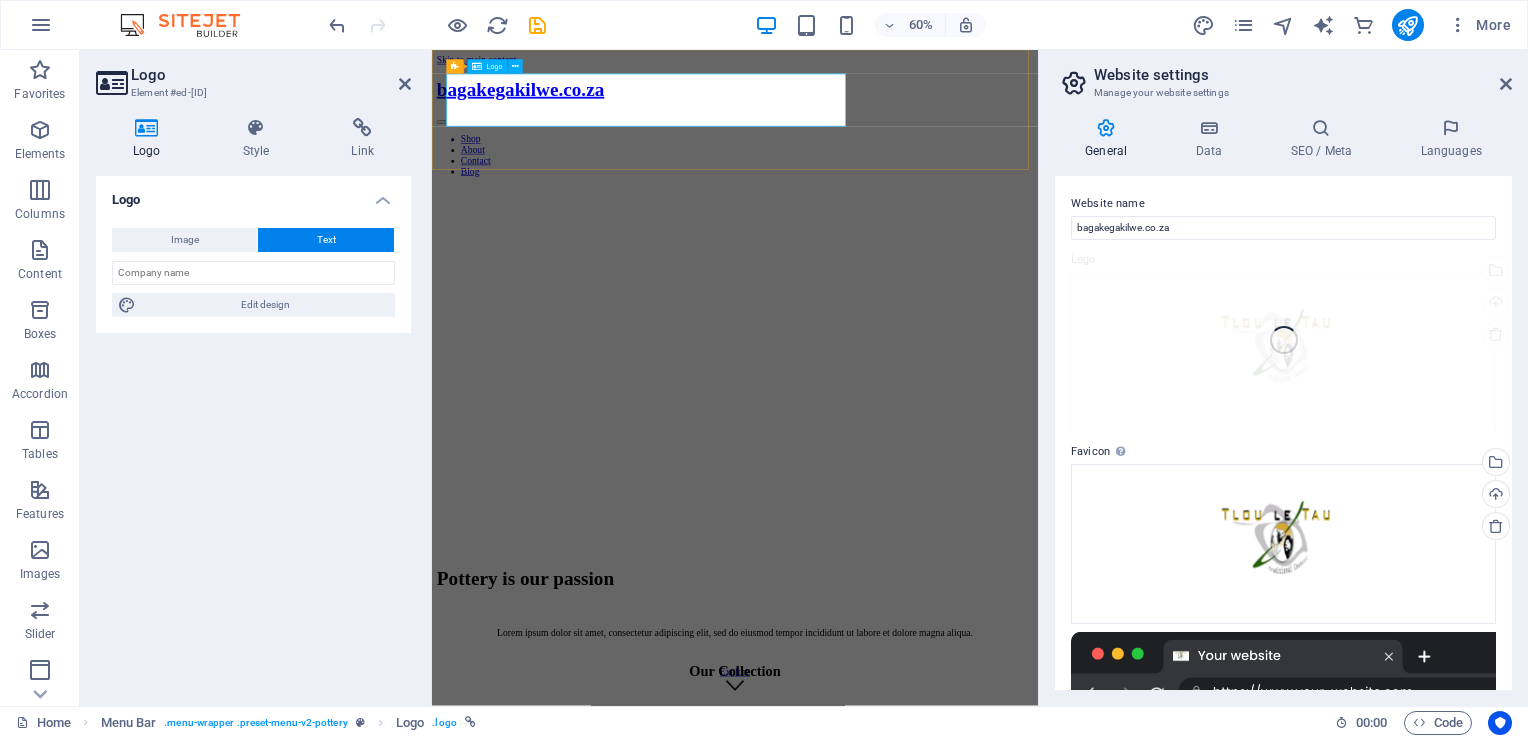 click on "bagakegakilwe.co.za" at bounding box center [937, 115] 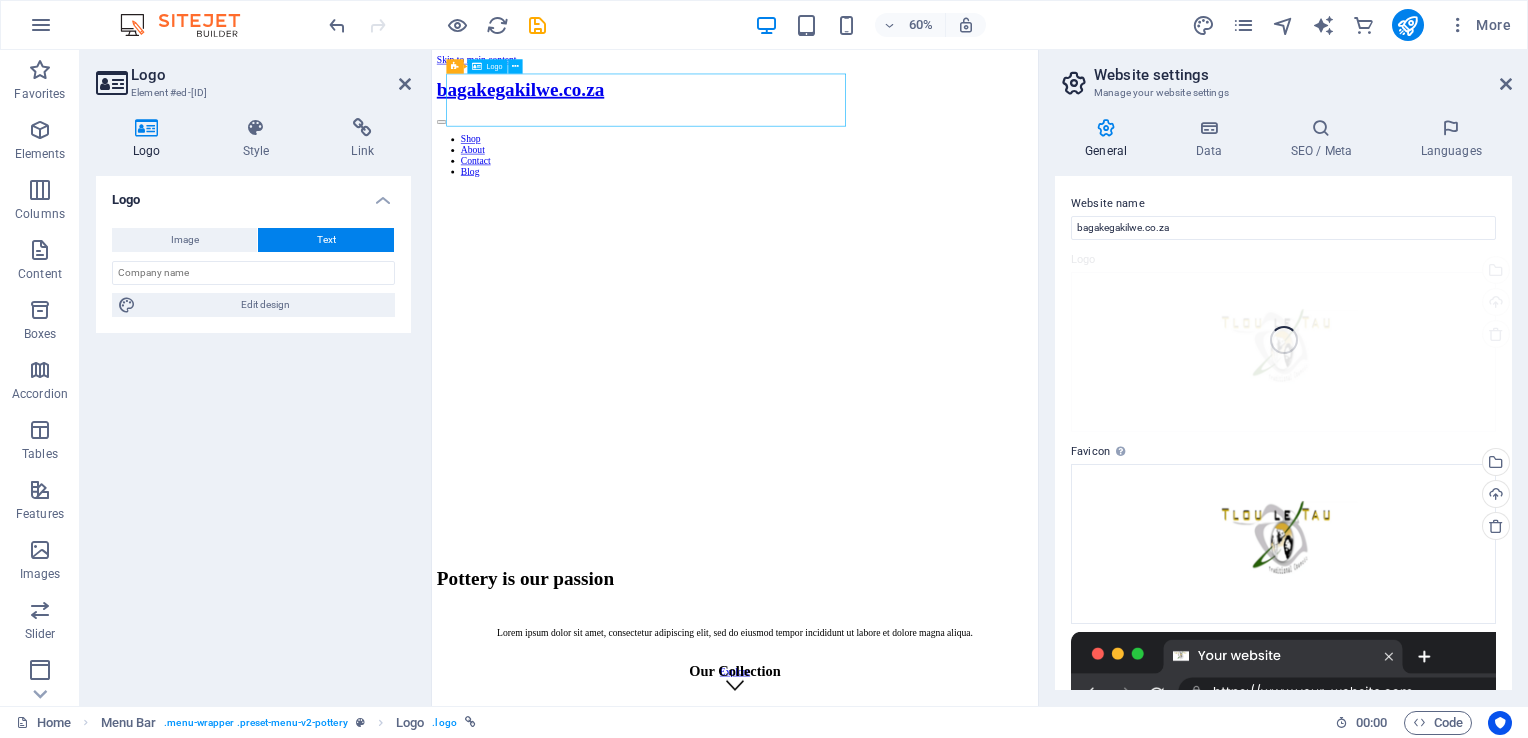 click on "bagakegakilwe.co.za" at bounding box center (937, 115) 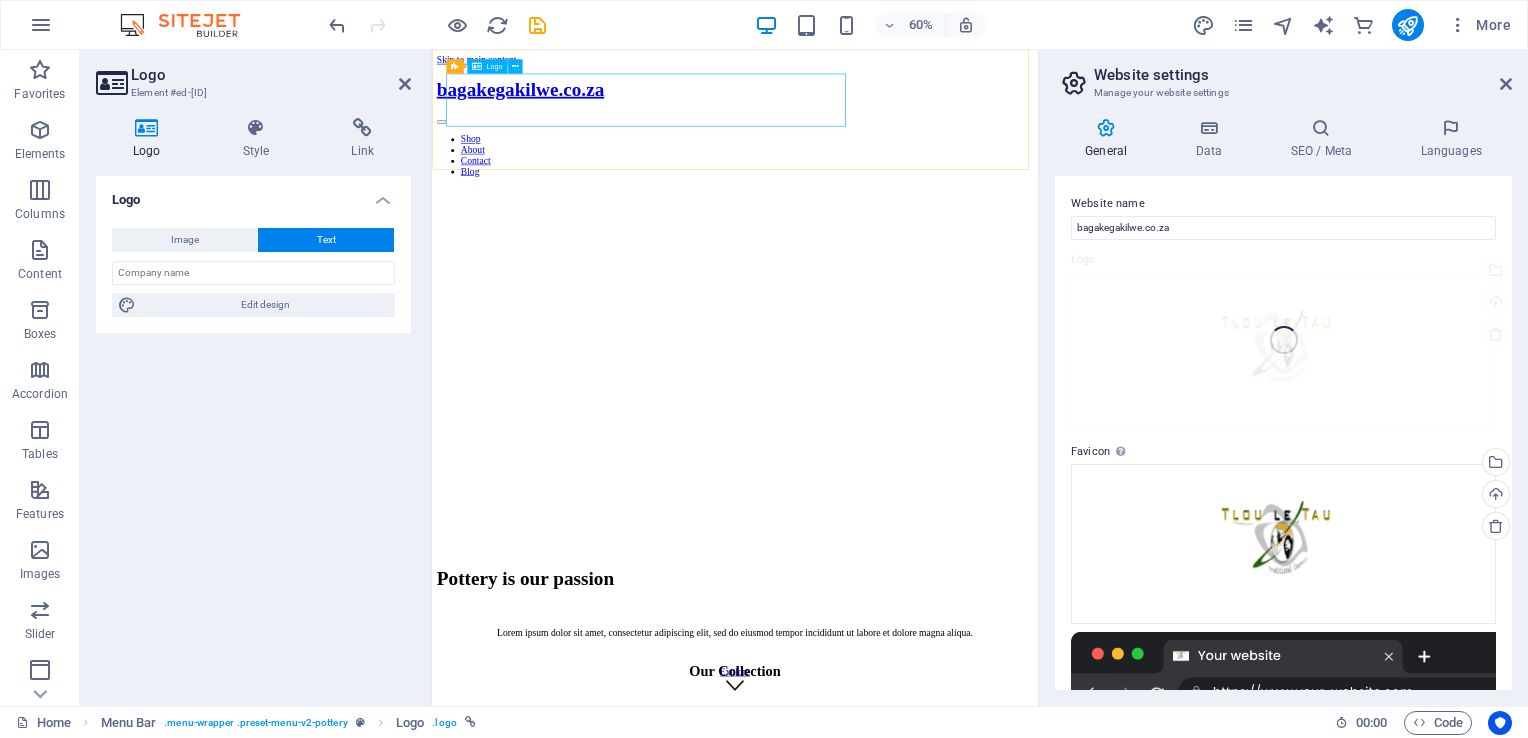 click on "bagakegakilwe.co.za" at bounding box center [937, 115] 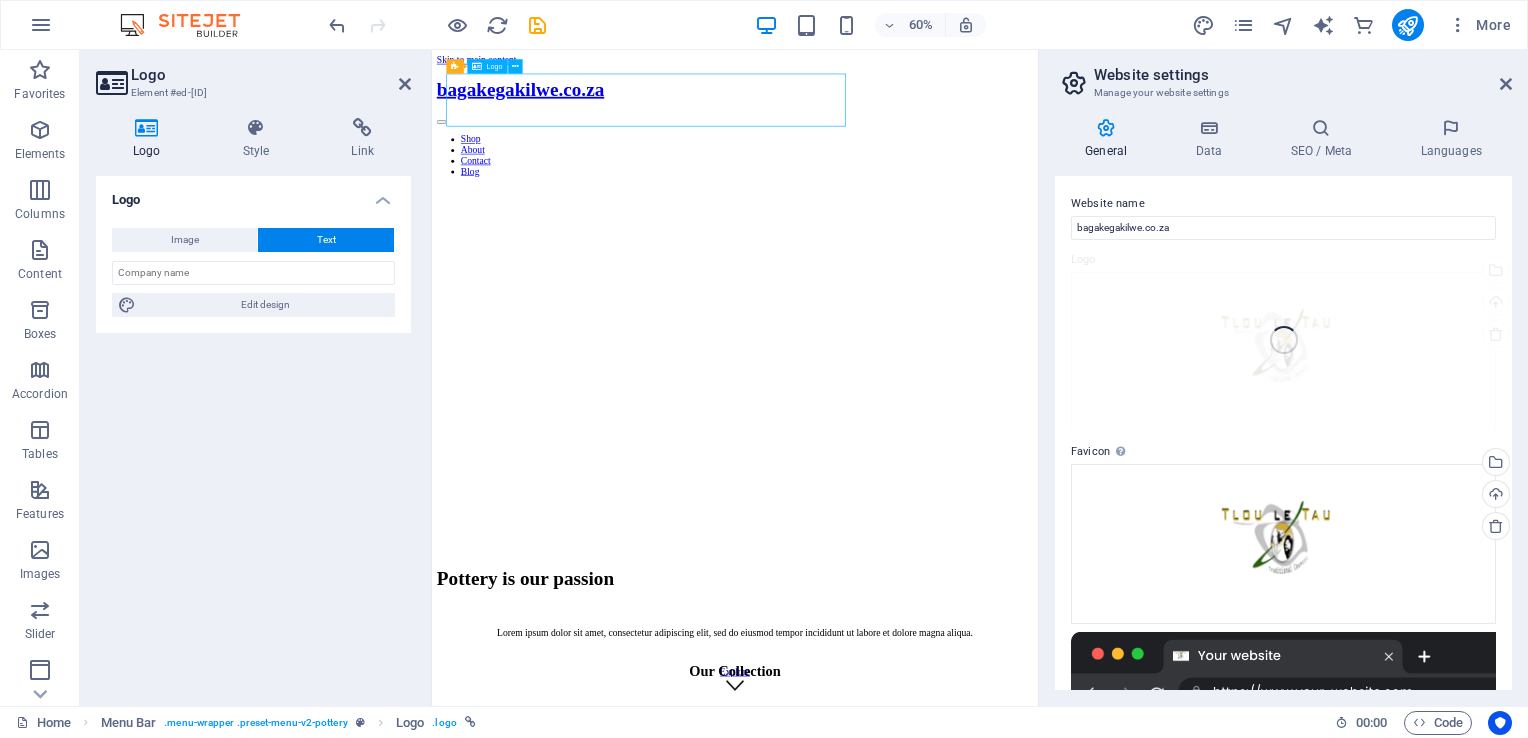 click on "bagakegakilwe.co.za" at bounding box center (937, 115) 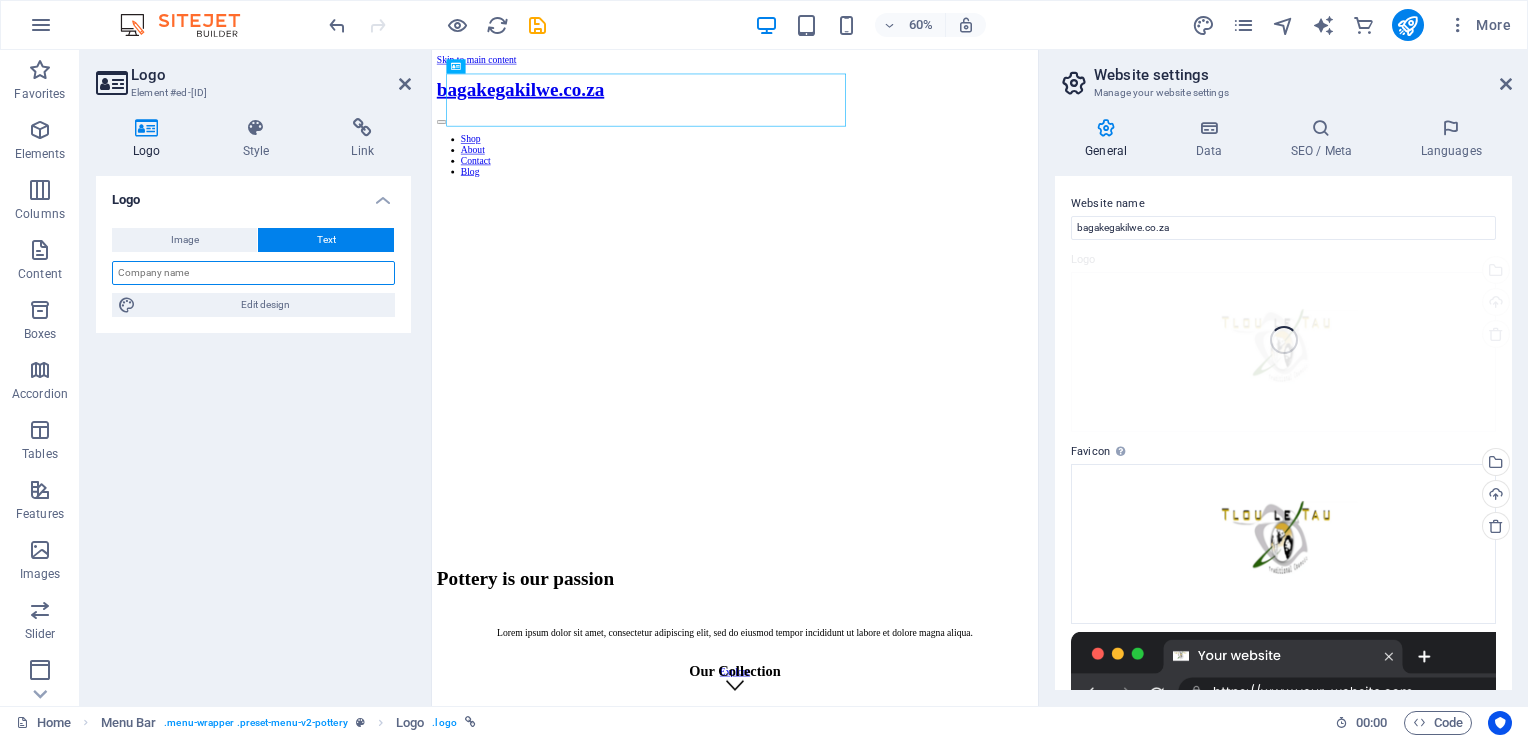 click at bounding box center [253, 273] 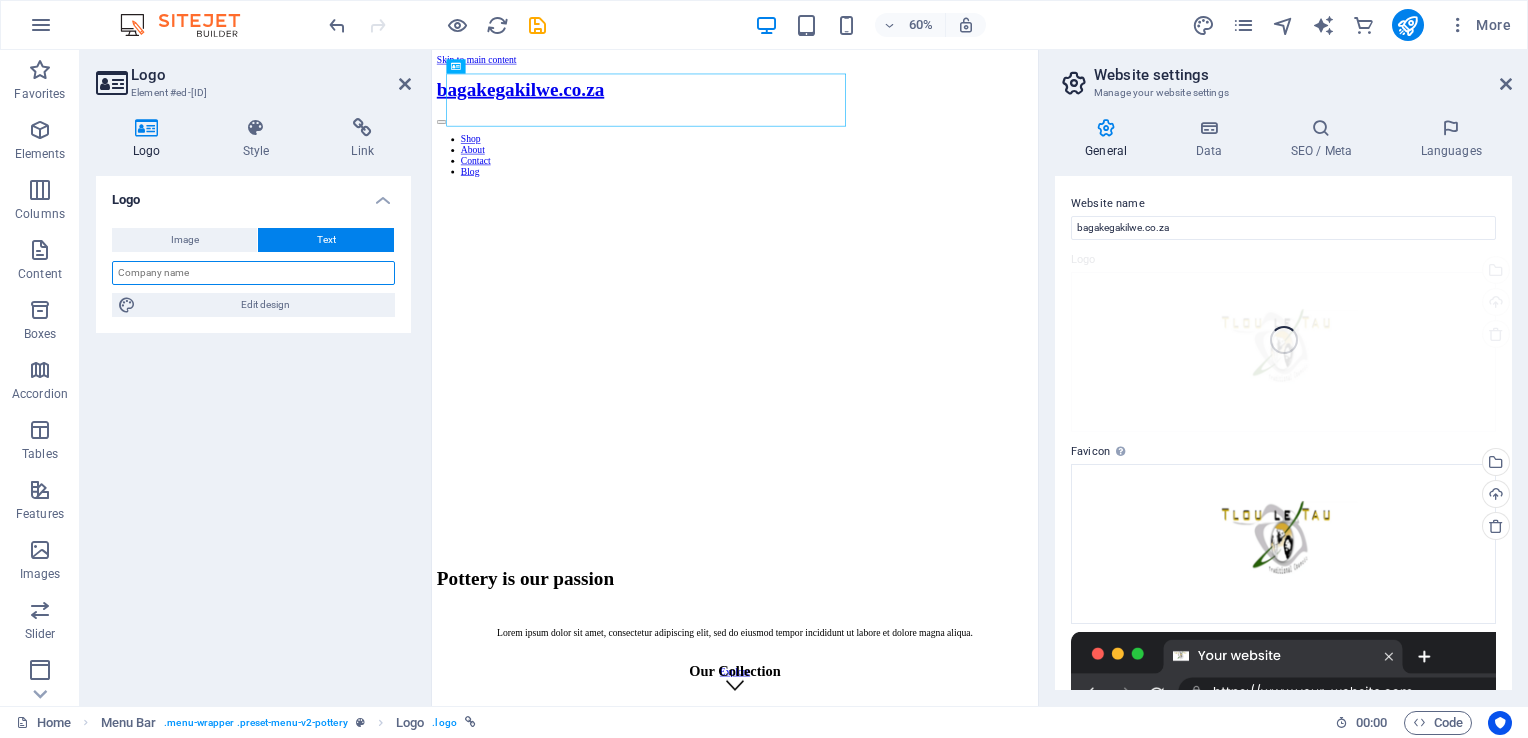 type on "b" 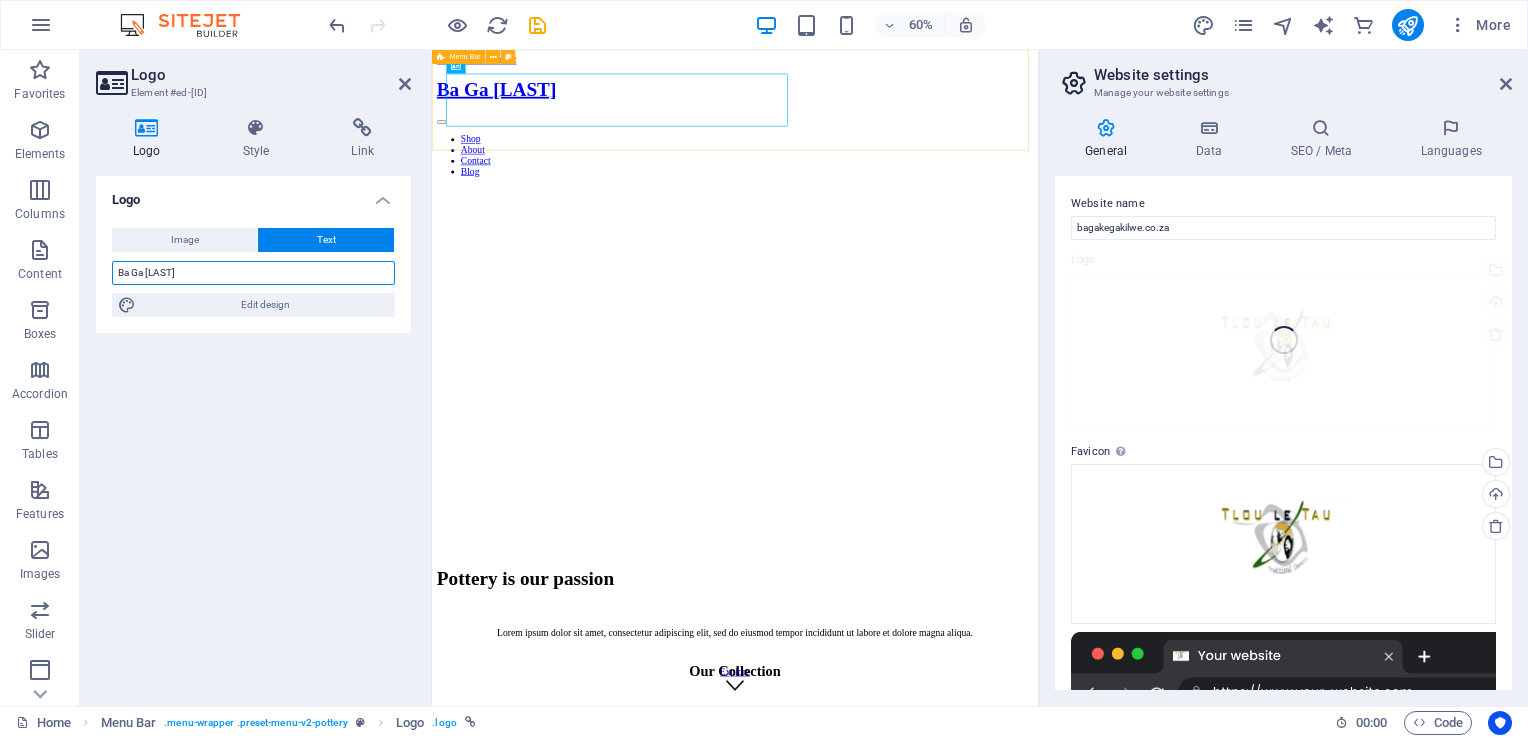 type on "Ba  Ga Kegakilwe" 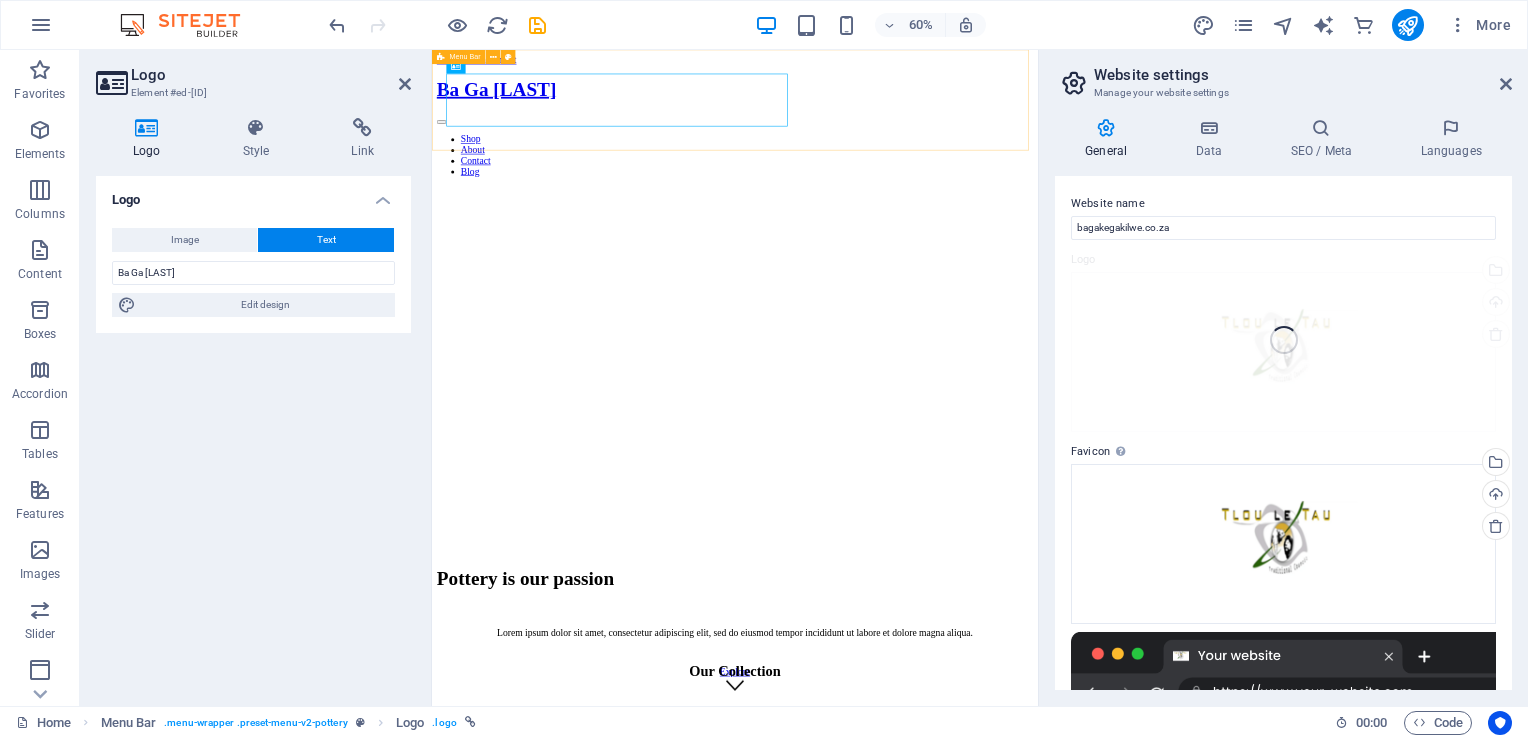 click on "Ba  Ga Kegakilwe Shop About Contact Blog" at bounding box center (937, 179) 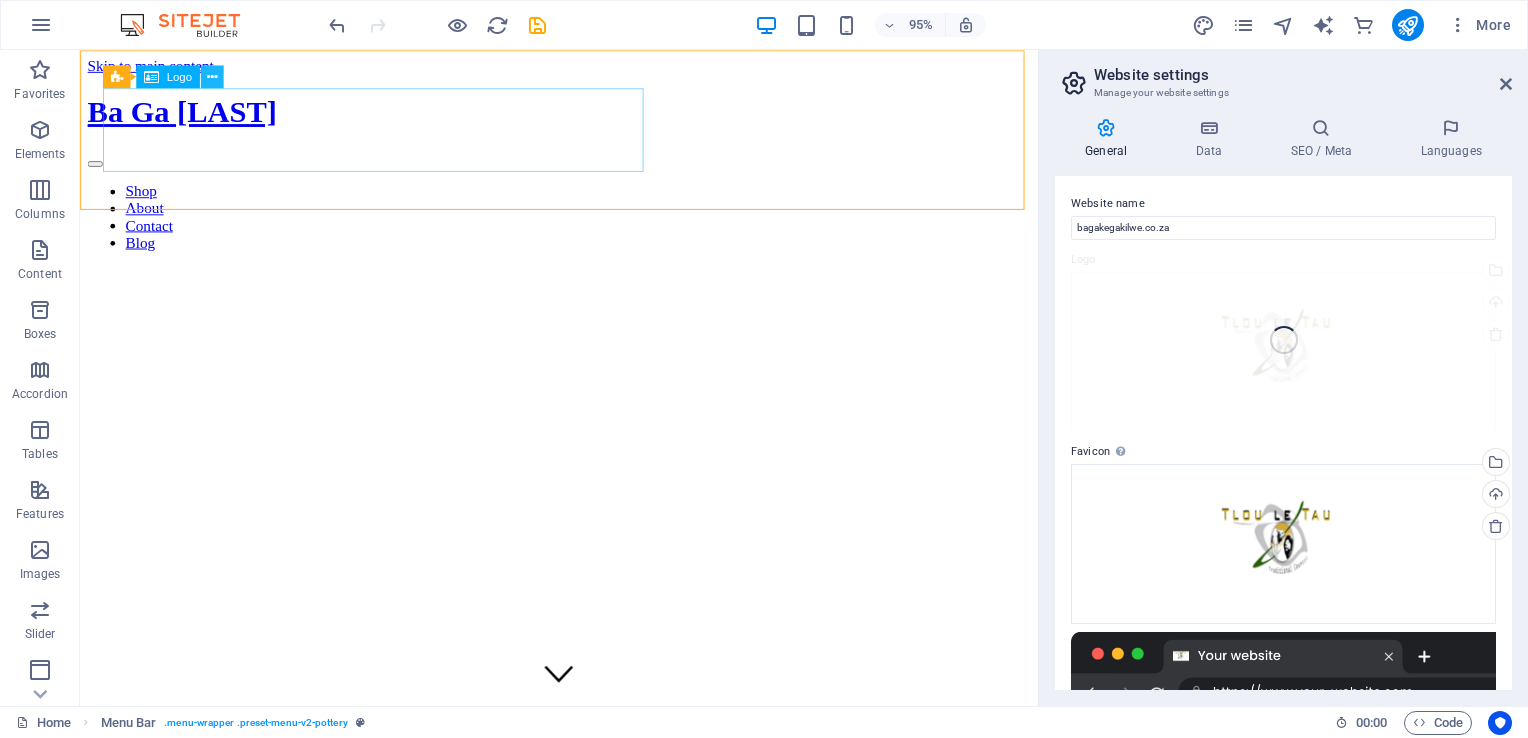 click at bounding box center (212, 77) 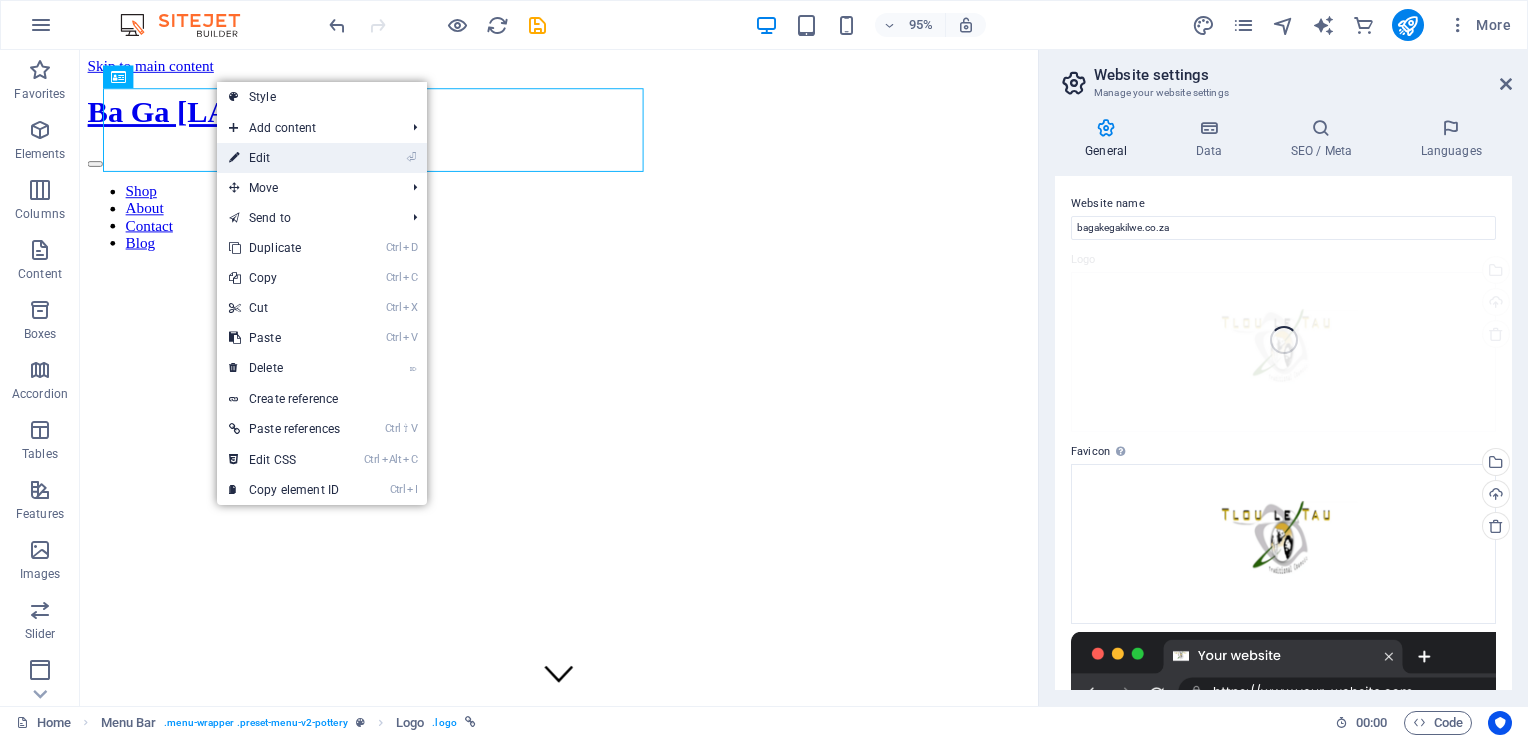 click on "⏎  Edit" at bounding box center [284, 158] 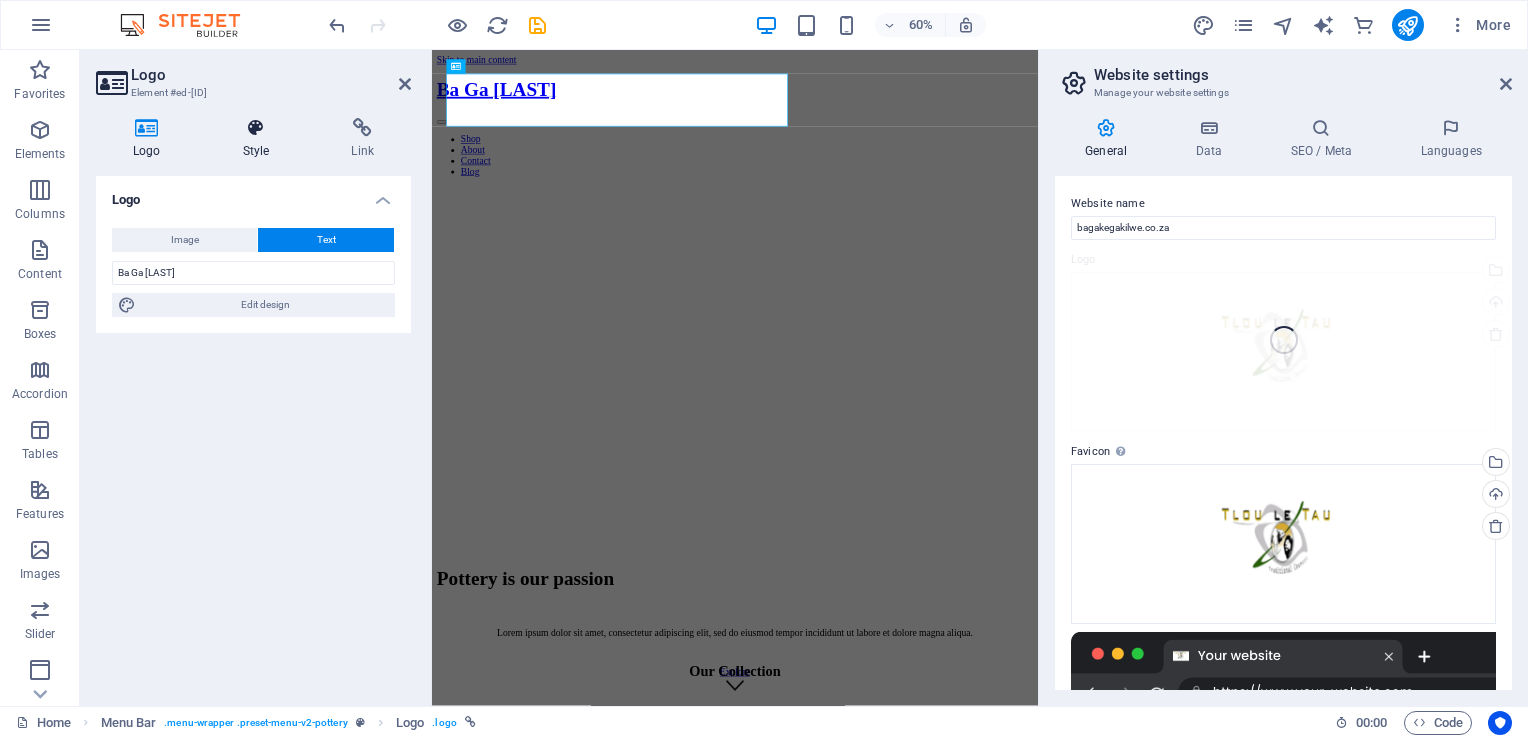 click at bounding box center [256, 128] 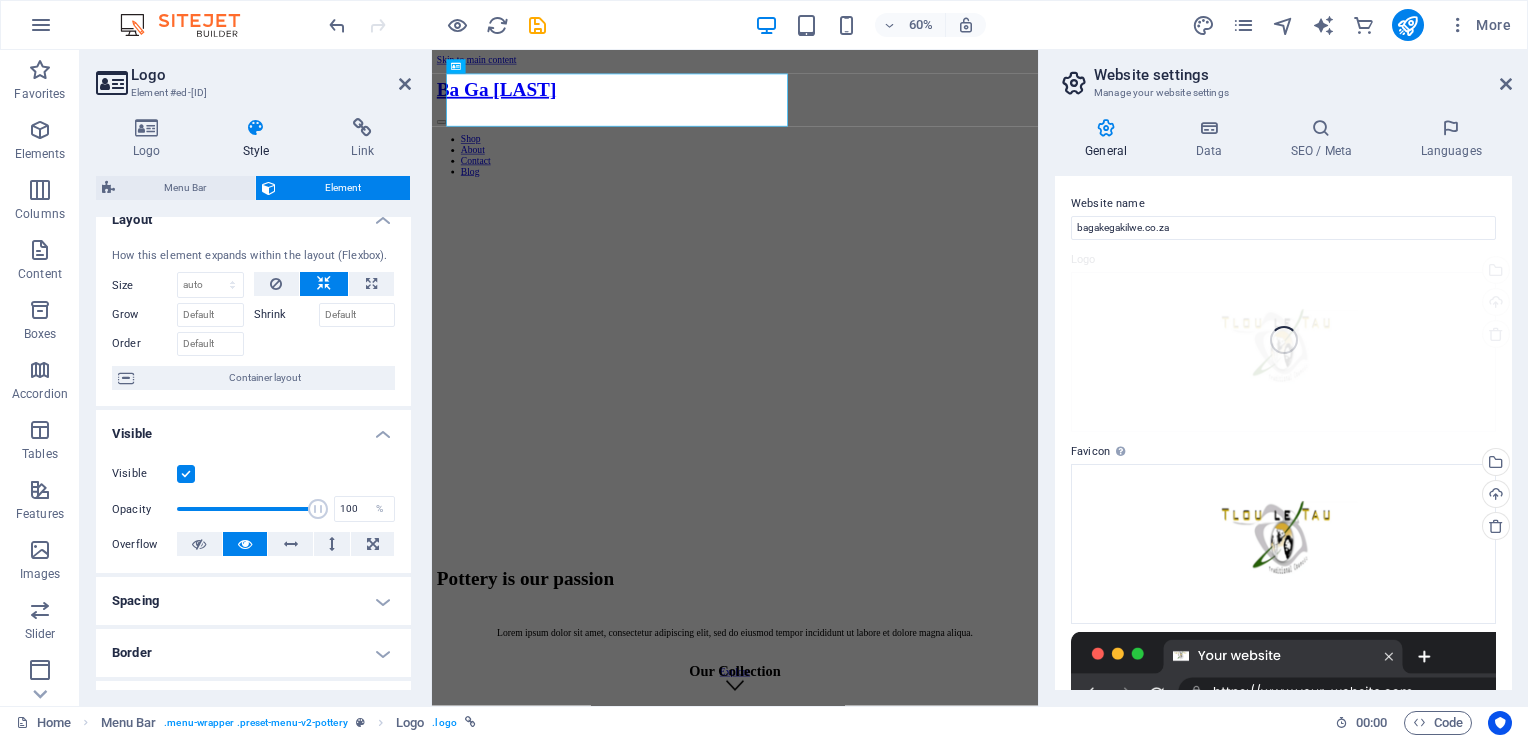 scroll, scrollTop: 0, scrollLeft: 0, axis: both 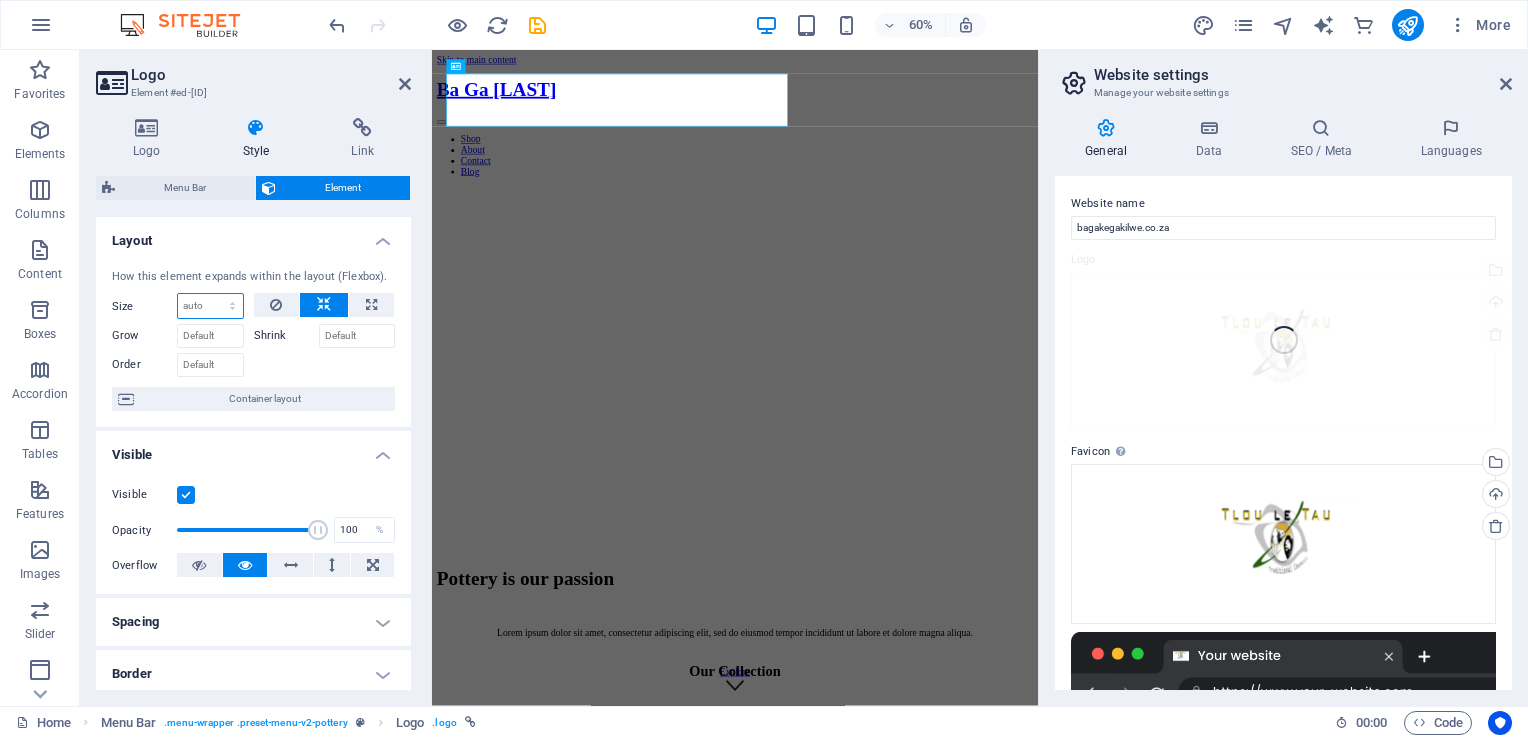 click on "Default auto px % 1/1 1/2 1/3 1/4 1/5 1/6 1/7 1/8 1/9 1/10" at bounding box center [210, 306] 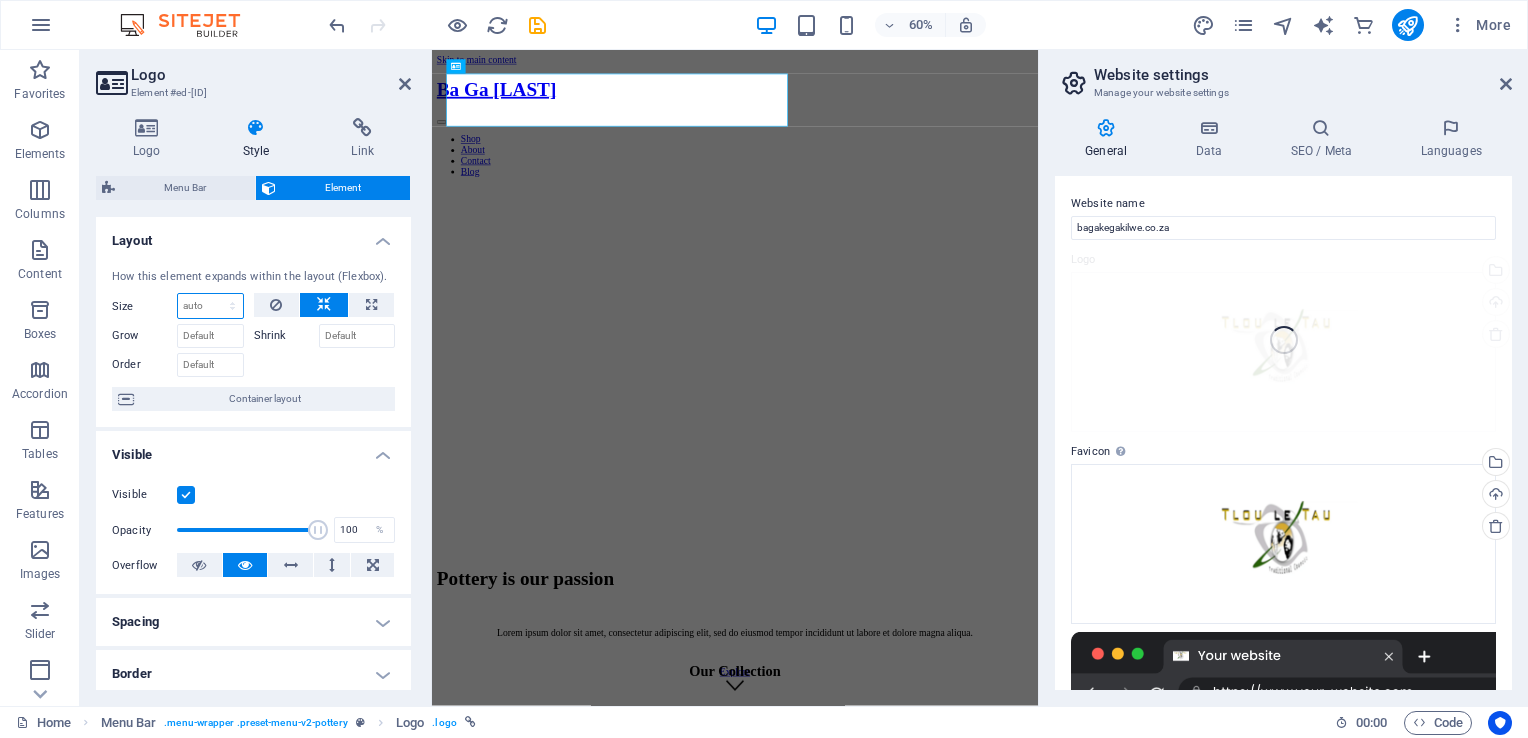 select on "1/2" 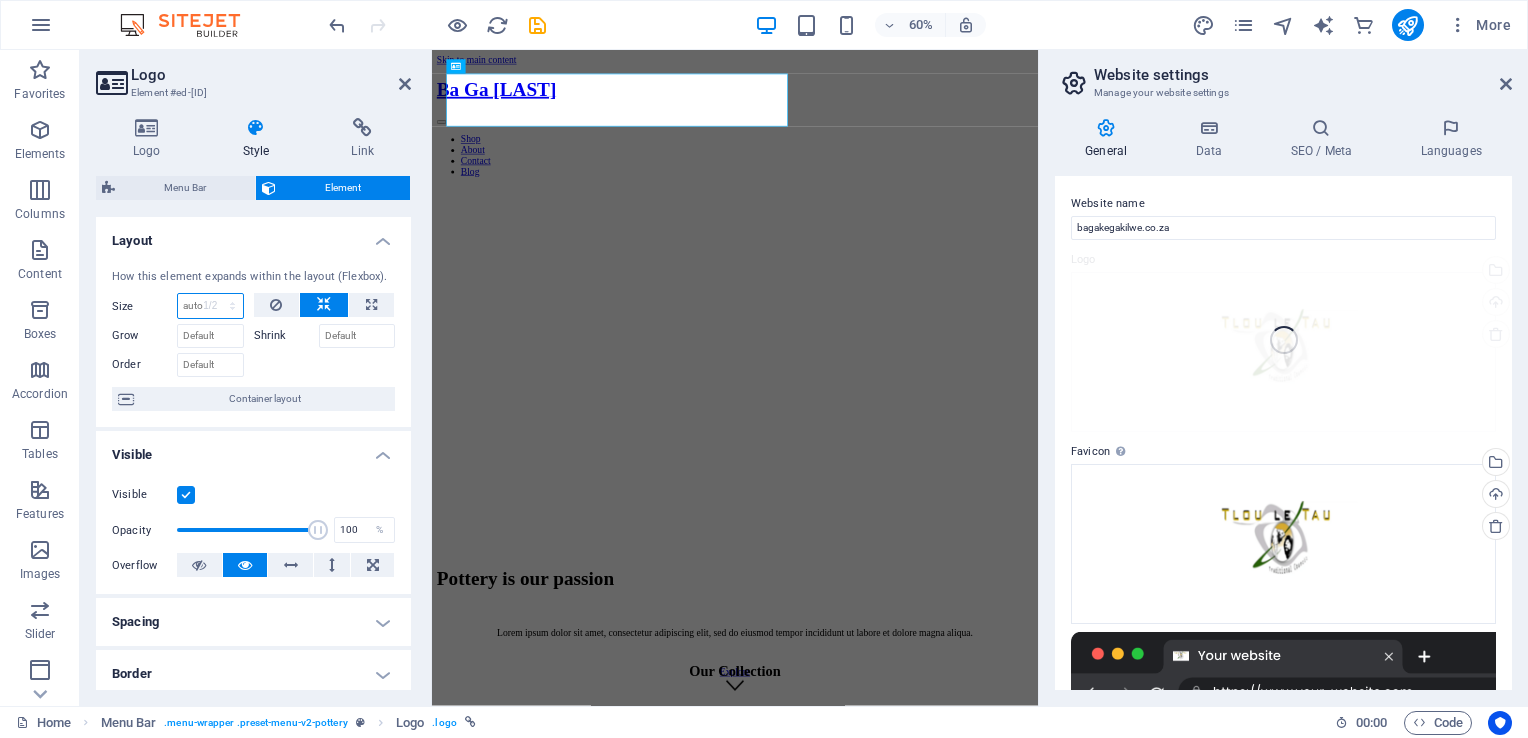 click on "Default auto px % 1/1 1/2 1/3 1/4 1/5 1/6 1/7 1/8 1/9 1/10" at bounding box center (210, 306) 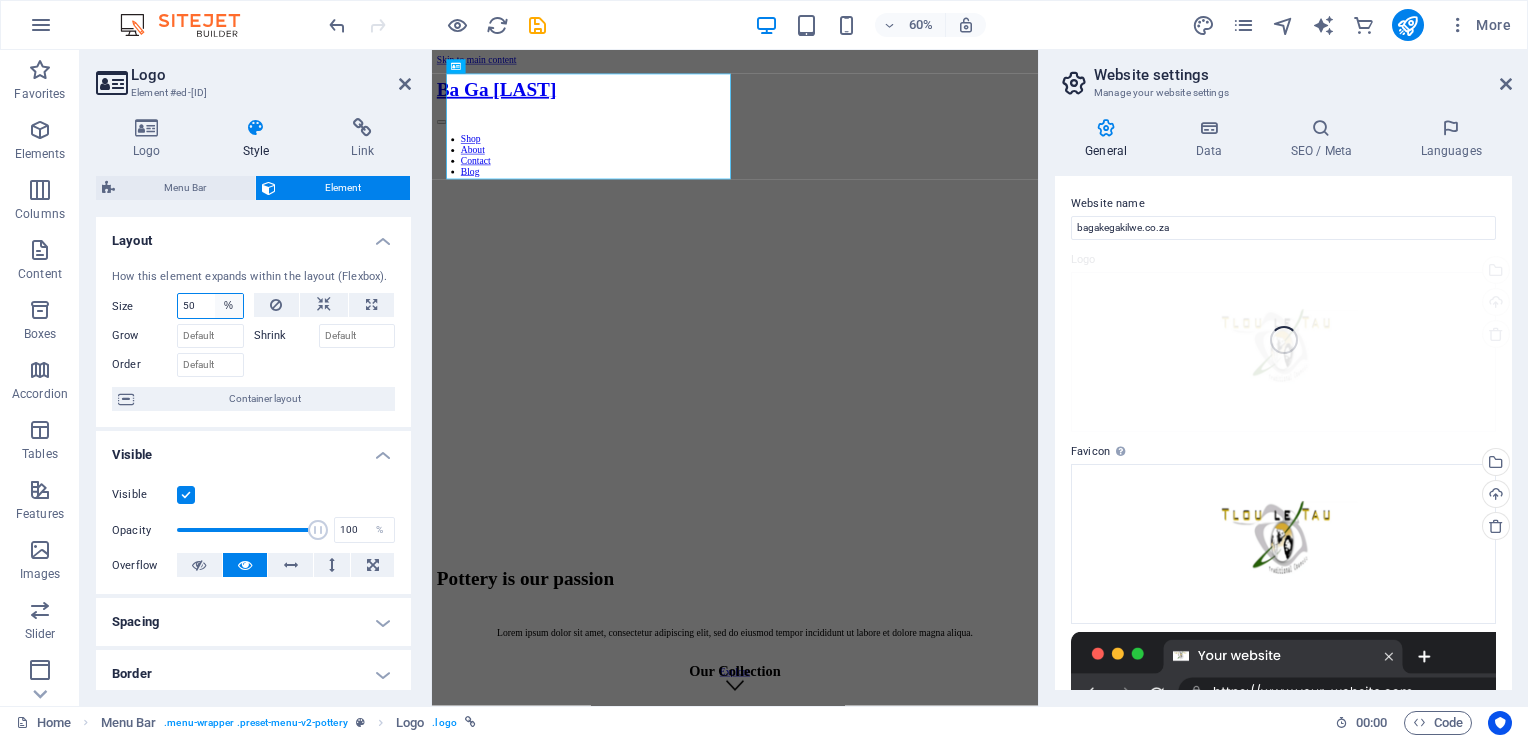 click on "Default auto px % 1/1 1/2 1/3 1/4 1/5 1/6 1/7 1/8 1/9 1/10" at bounding box center (229, 306) 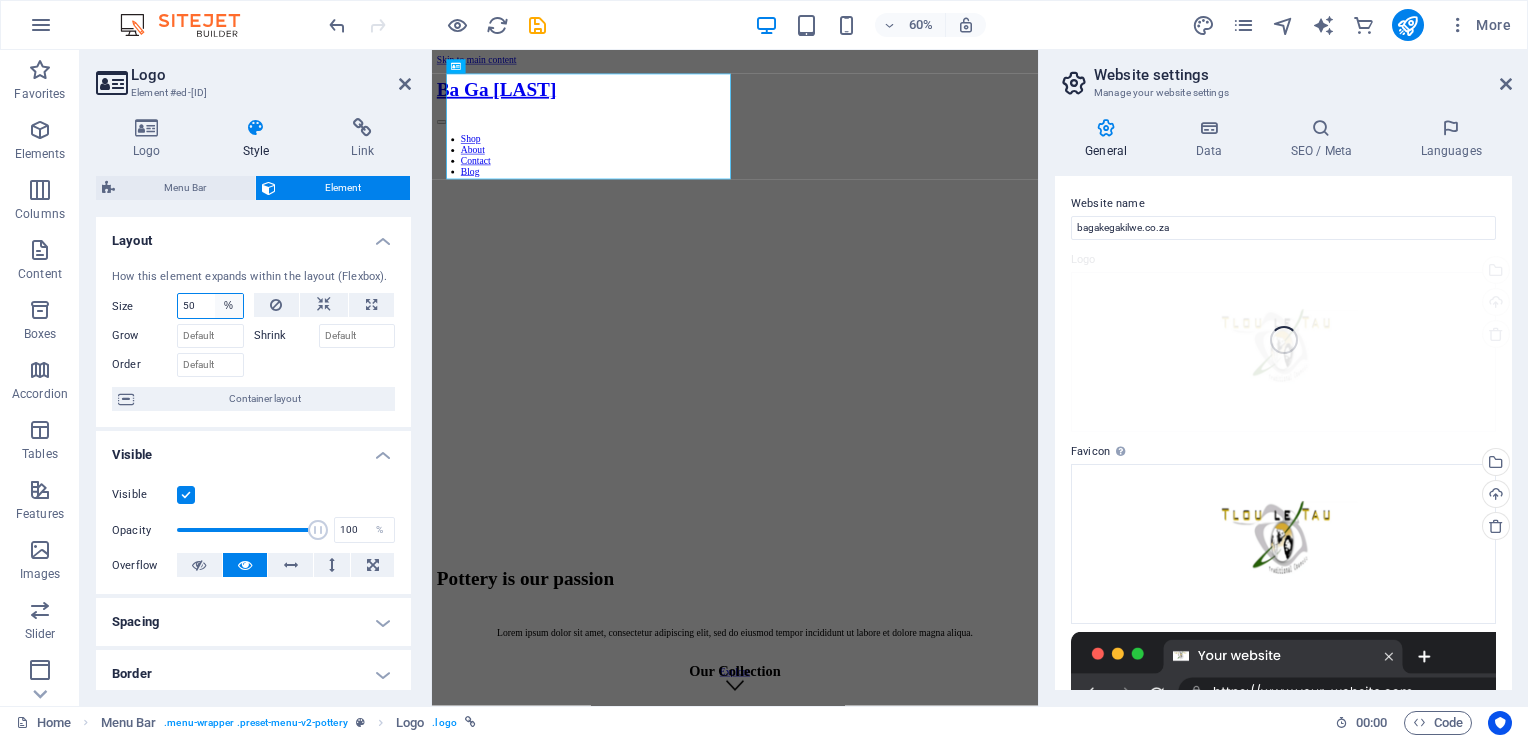 select on "px" 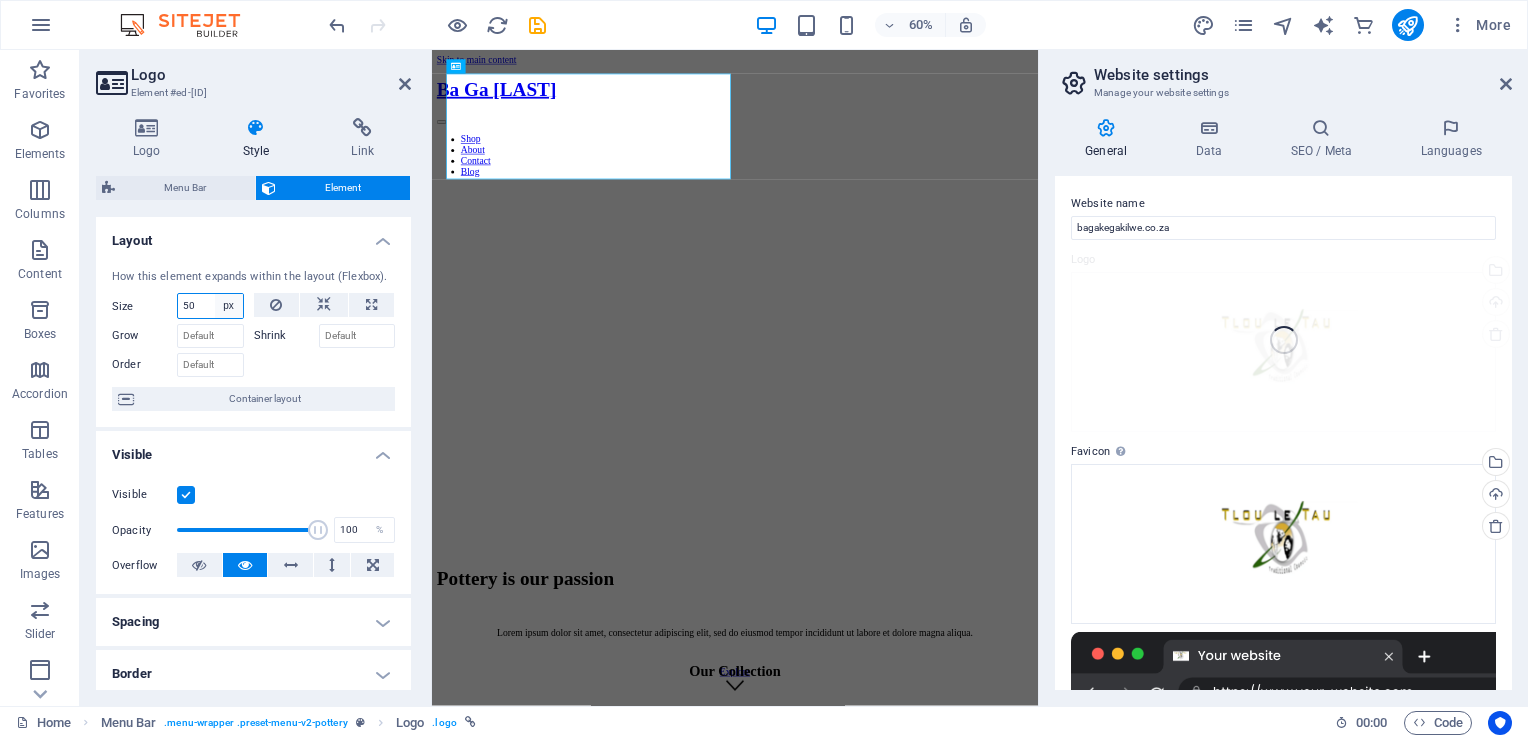 click on "Default auto px % 1/1 1/2 1/3 1/4 1/5 1/6 1/7 1/8 1/9 1/10" at bounding box center [229, 306] 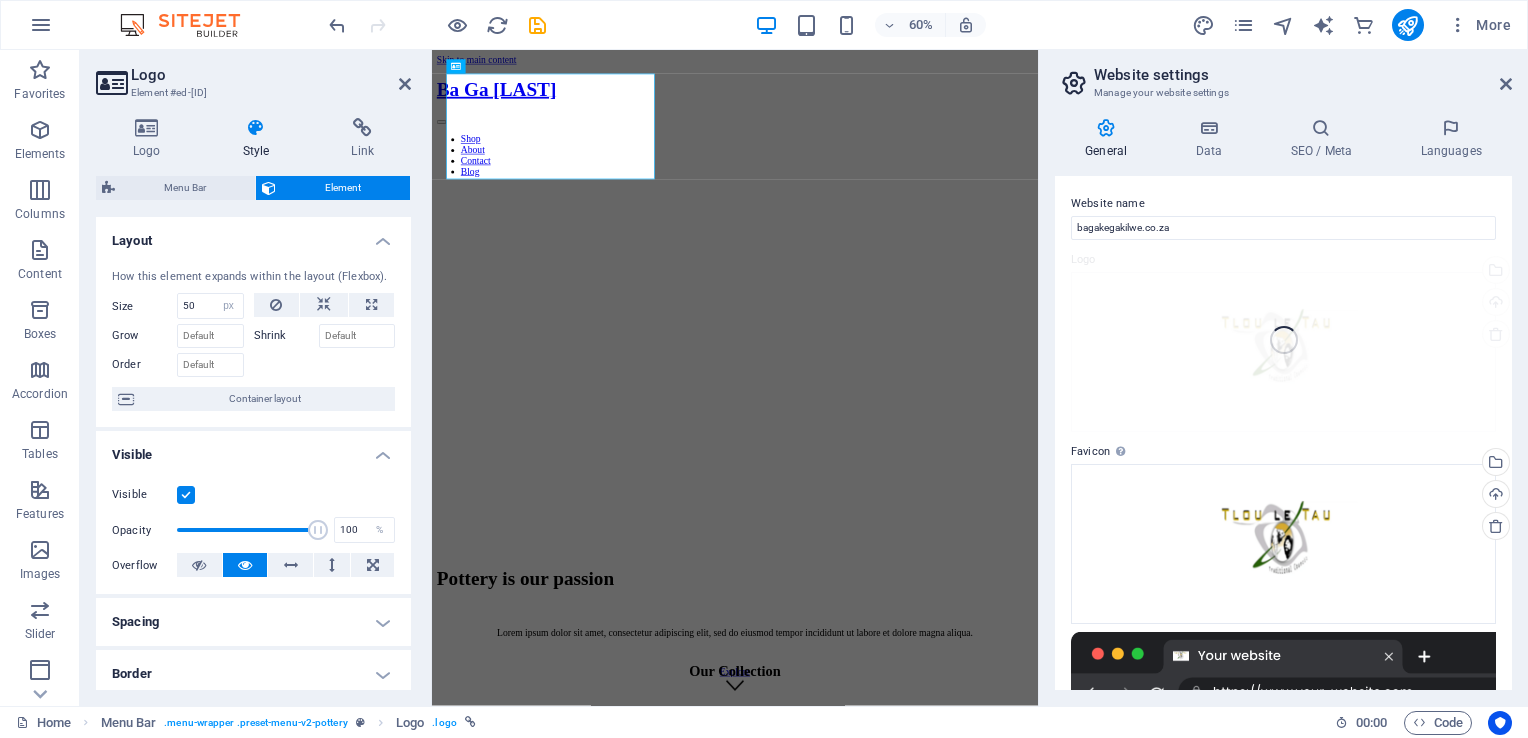 click on "Style" at bounding box center (260, 139) 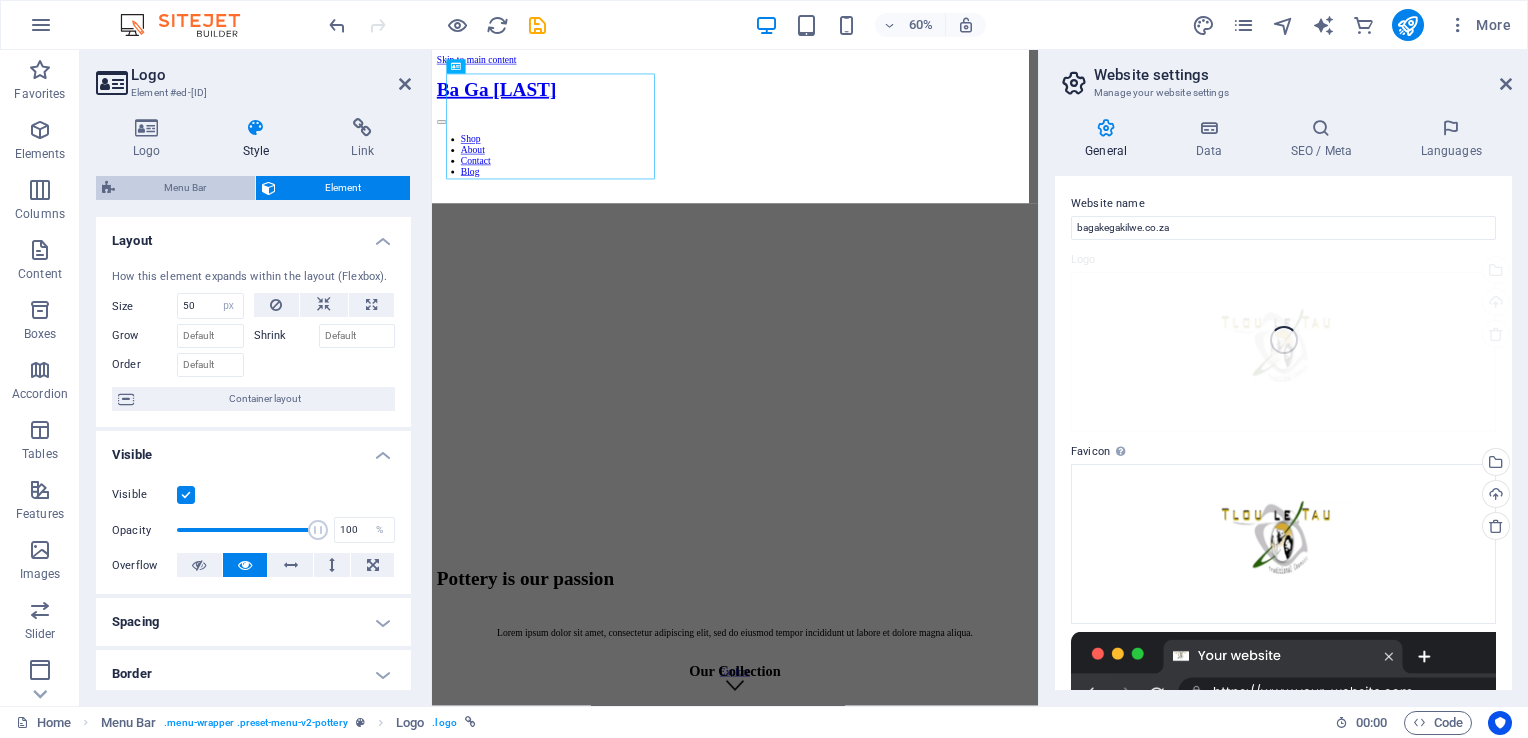 click on "Menu Bar" at bounding box center [185, 188] 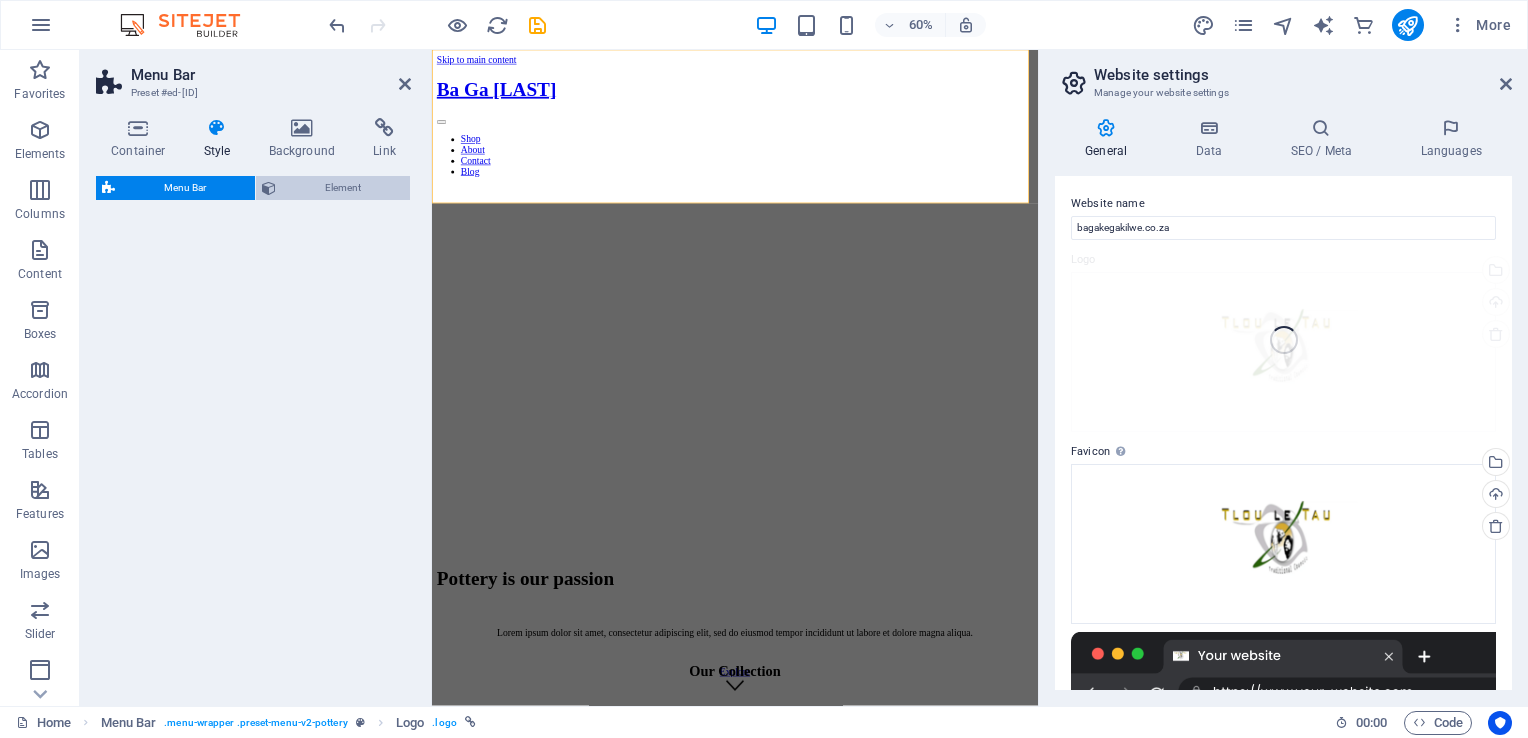 select on "rem" 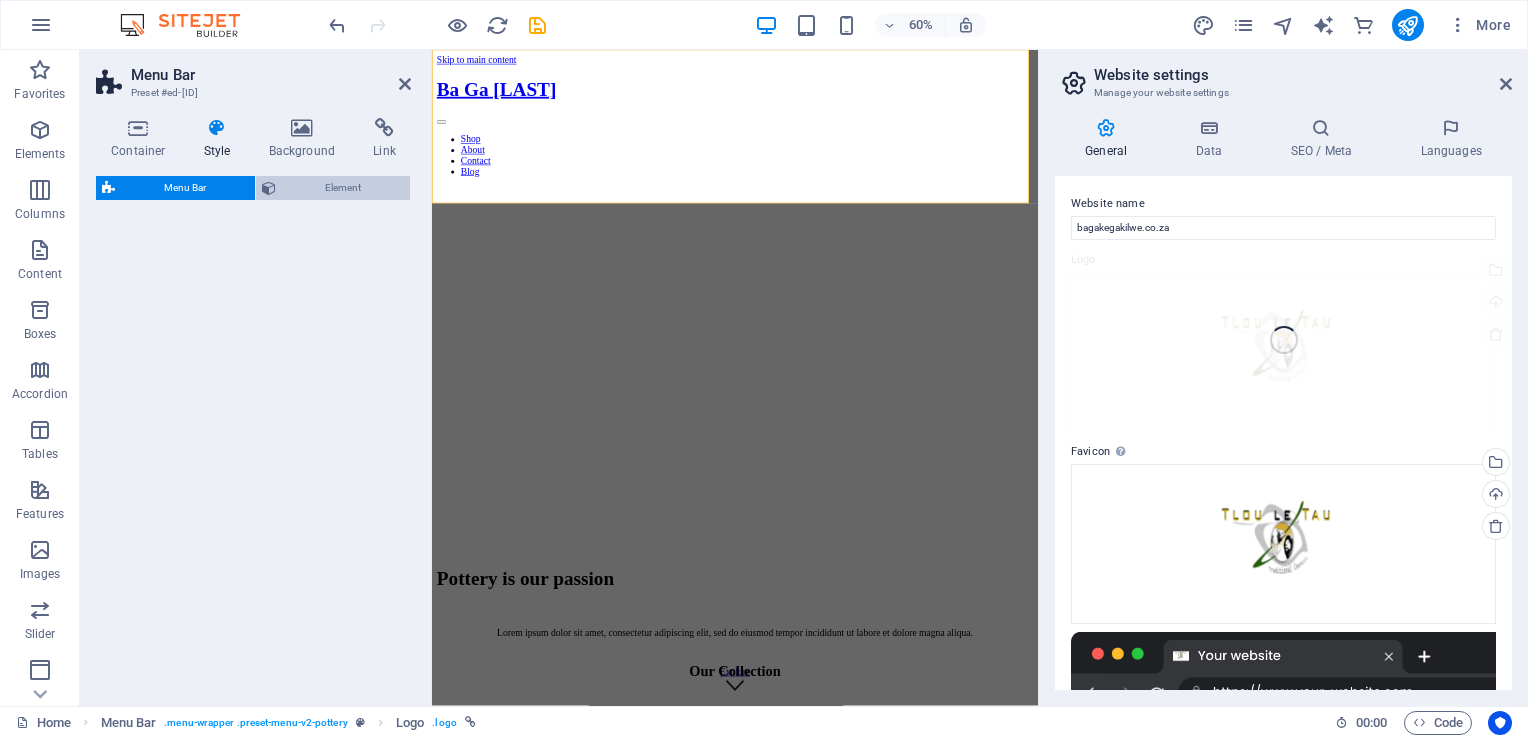 select on "rem" 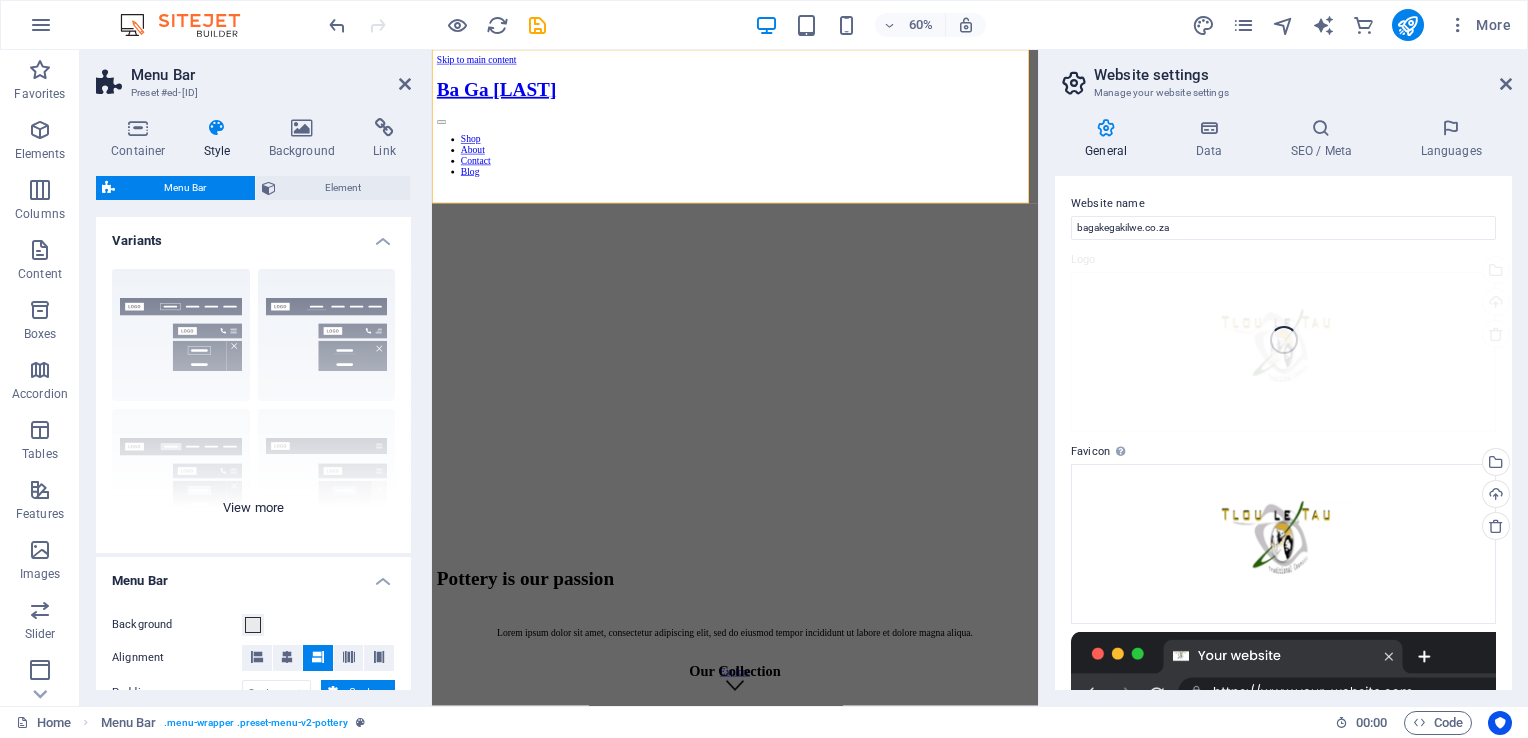 scroll, scrollTop: 100, scrollLeft: 0, axis: vertical 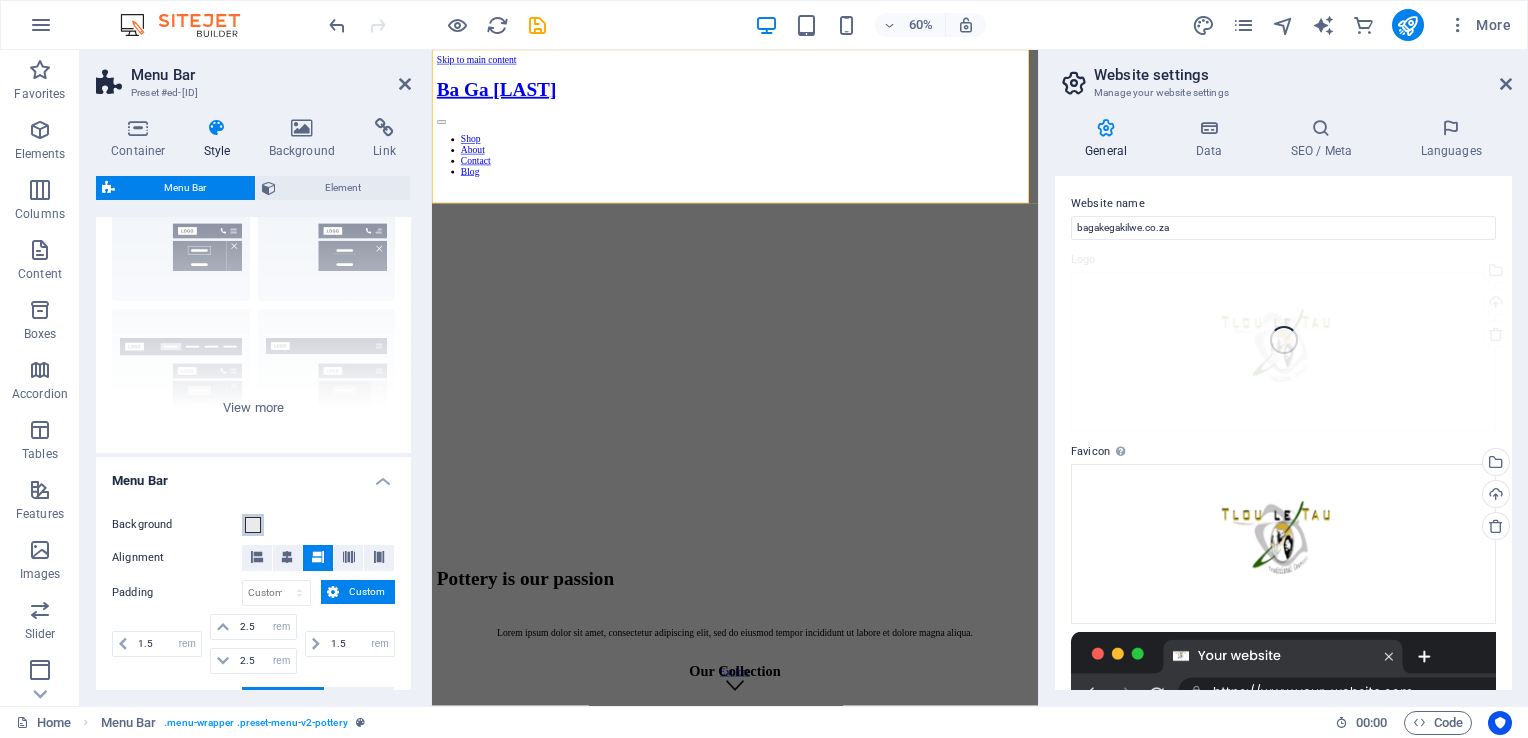 click at bounding box center (253, 525) 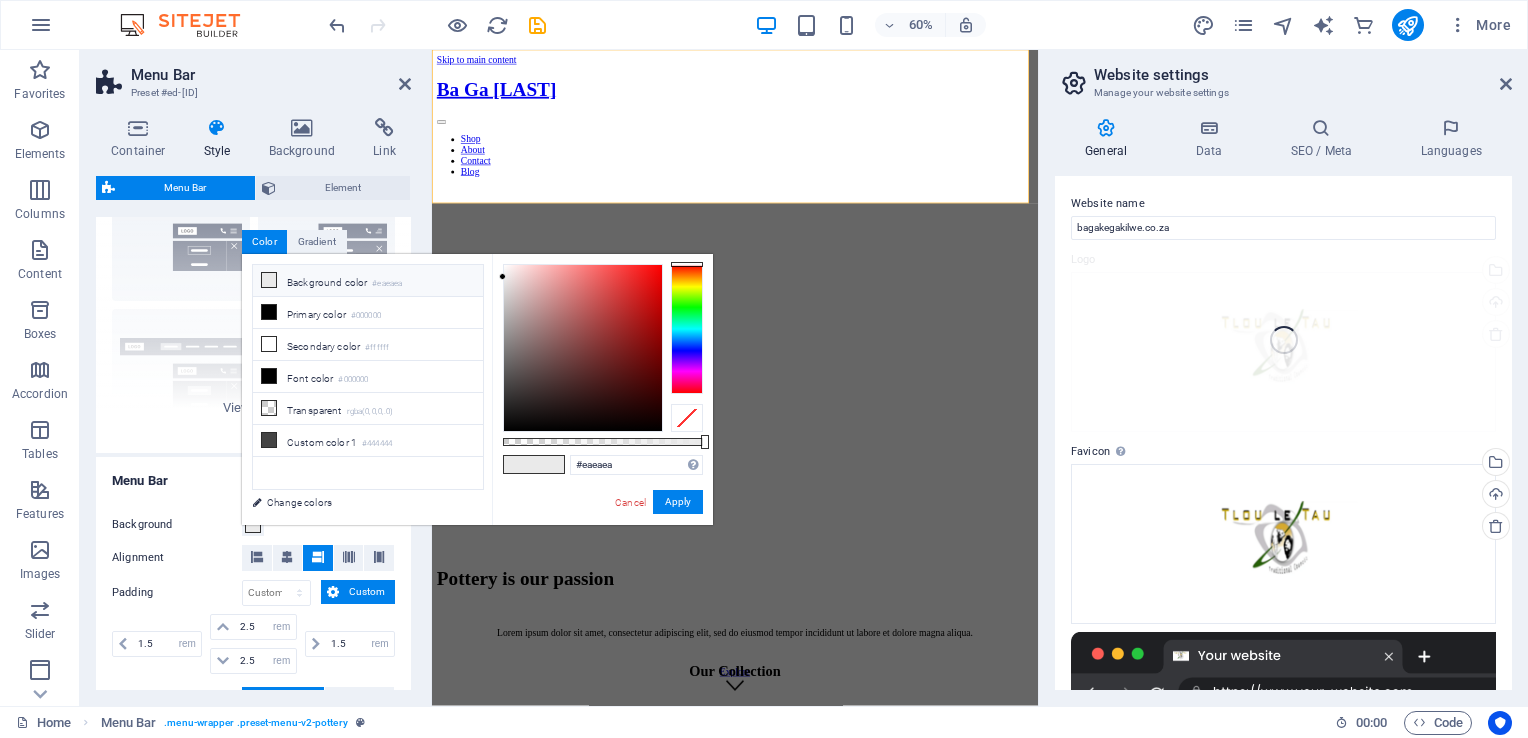 click on "Background Alignment Padding px rem % vh vw Custom Custom 1.5 px rem % vh vw 2.5 px rem % vh vw 2.5 px rem % vh vw 1.5 px rem % vh vw Logo position Default Top  - Padding 1 px rem % vh vw Custom Custom 1 px rem % vh vw 1 px rem % vh vw 1 px rem % vh vw 1 px rem % vh vw Menu width Default Wide  - Padding 0 px rem % vh vw Custom Custom 0 px rem % vh vw 0 px rem % vh vw 0 px rem % vh vw 0 px rem % vh vw  - Background" at bounding box center [253, 612] 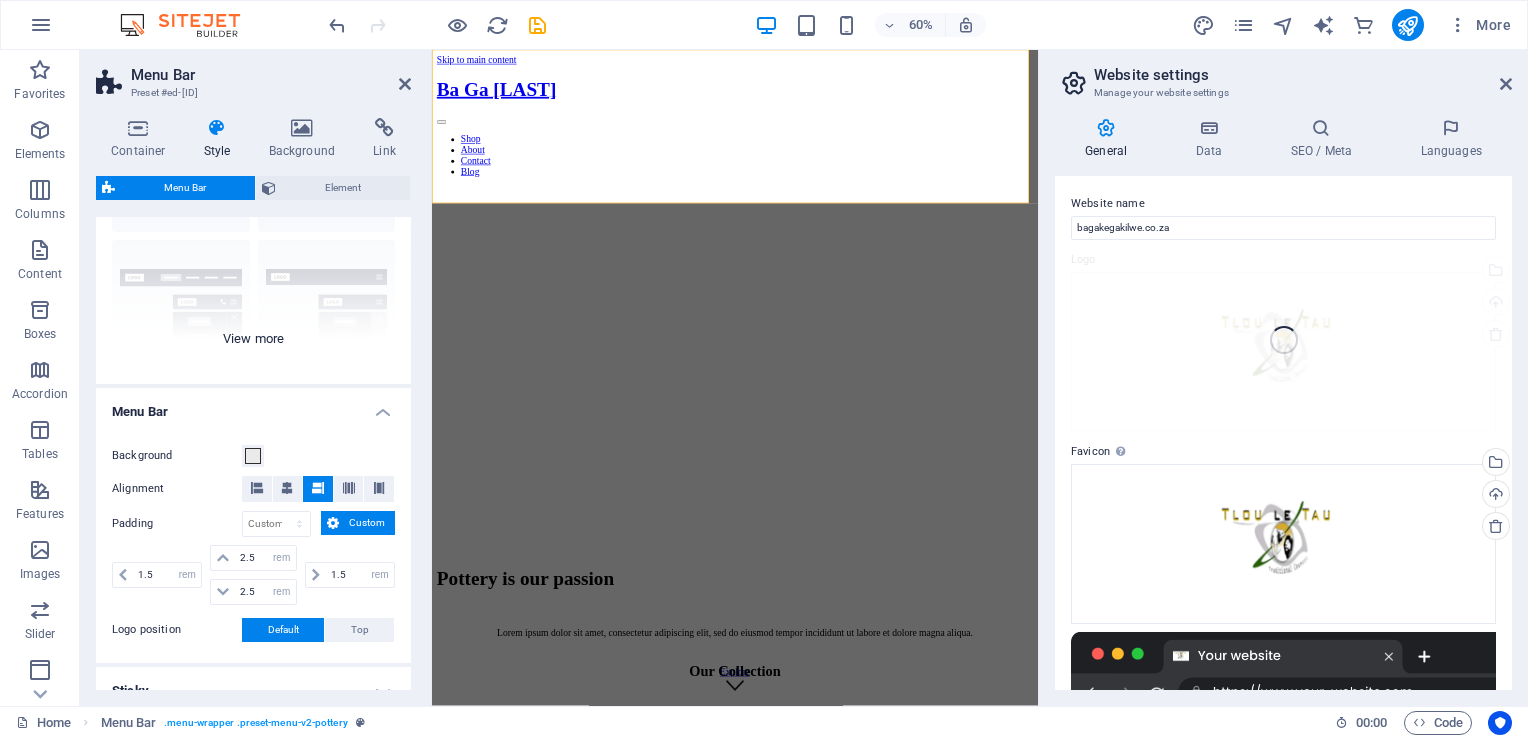 scroll, scrollTop: 0, scrollLeft: 0, axis: both 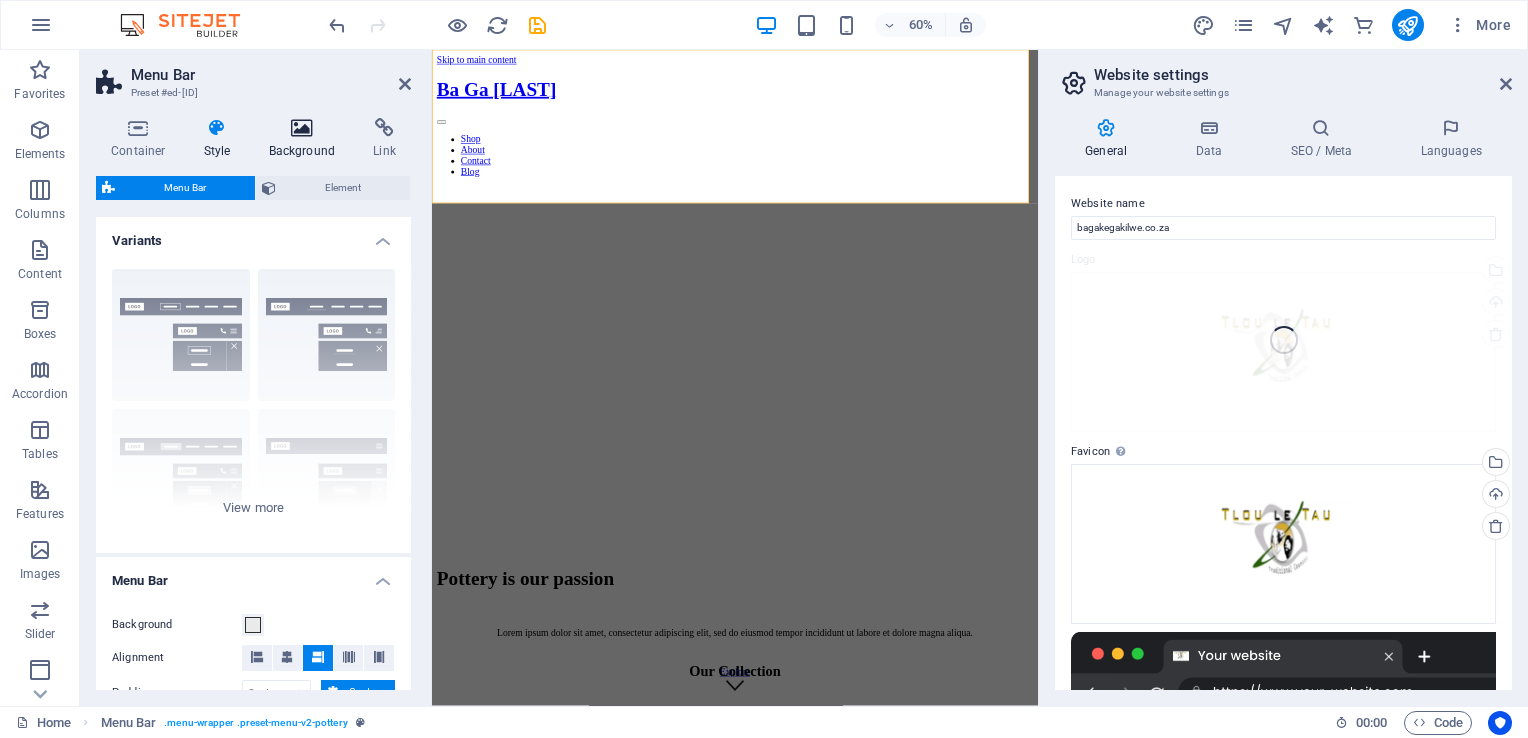 click on "Background" at bounding box center (306, 139) 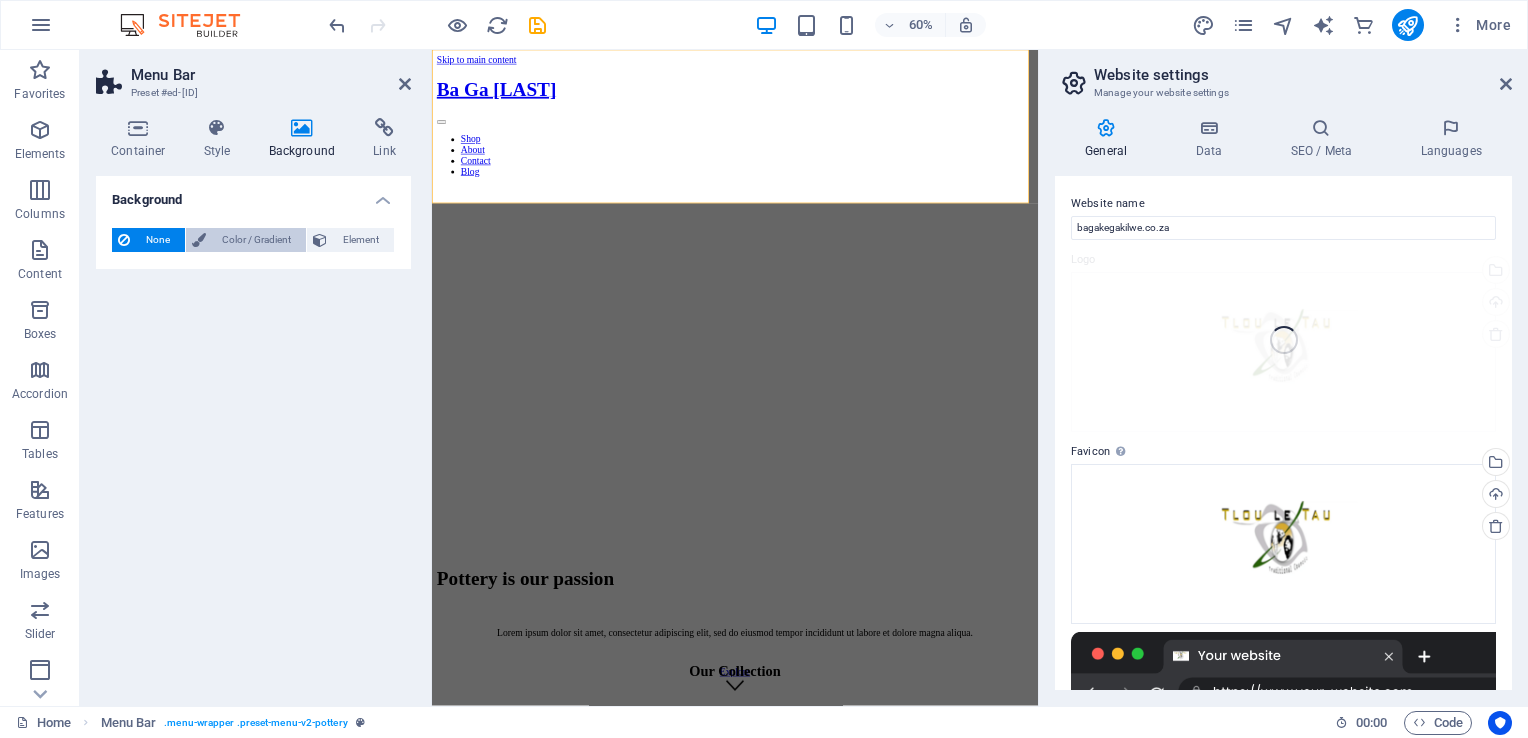 click on "Color / Gradient" at bounding box center (256, 240) 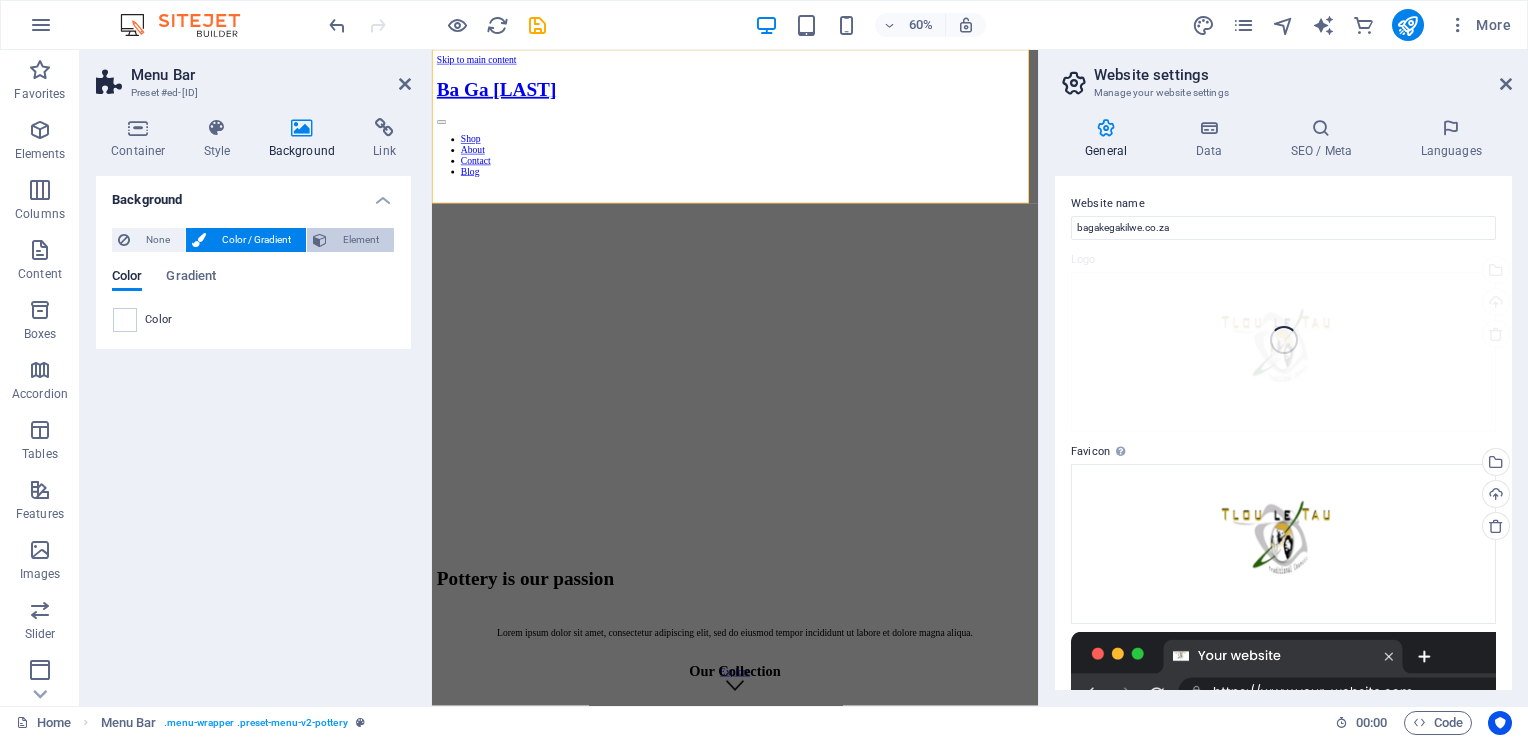 click on "Element" at bounding box center [360, 240] 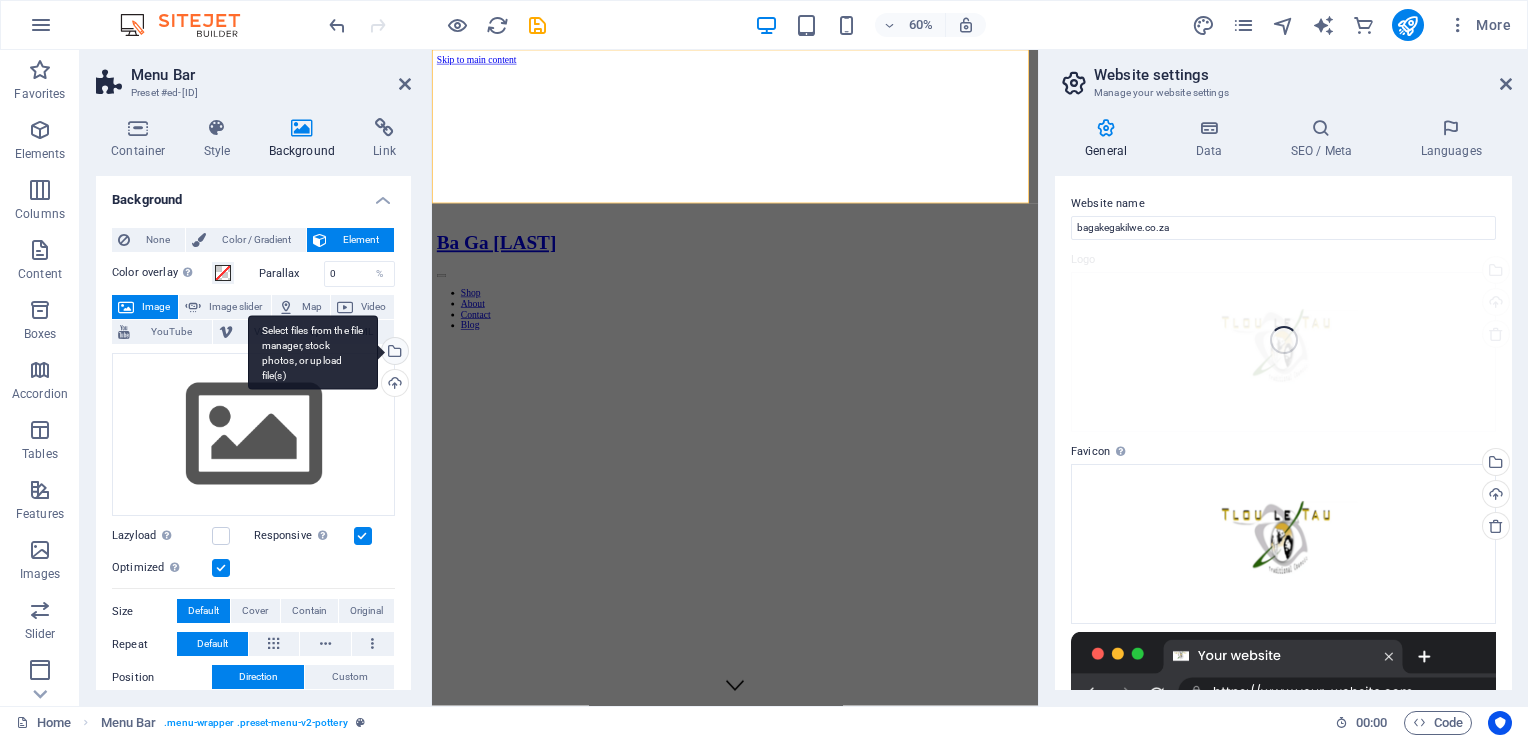 click on "Select files from the file manager, stock photos, or upload file(s)" at bounding box center (393, 353) 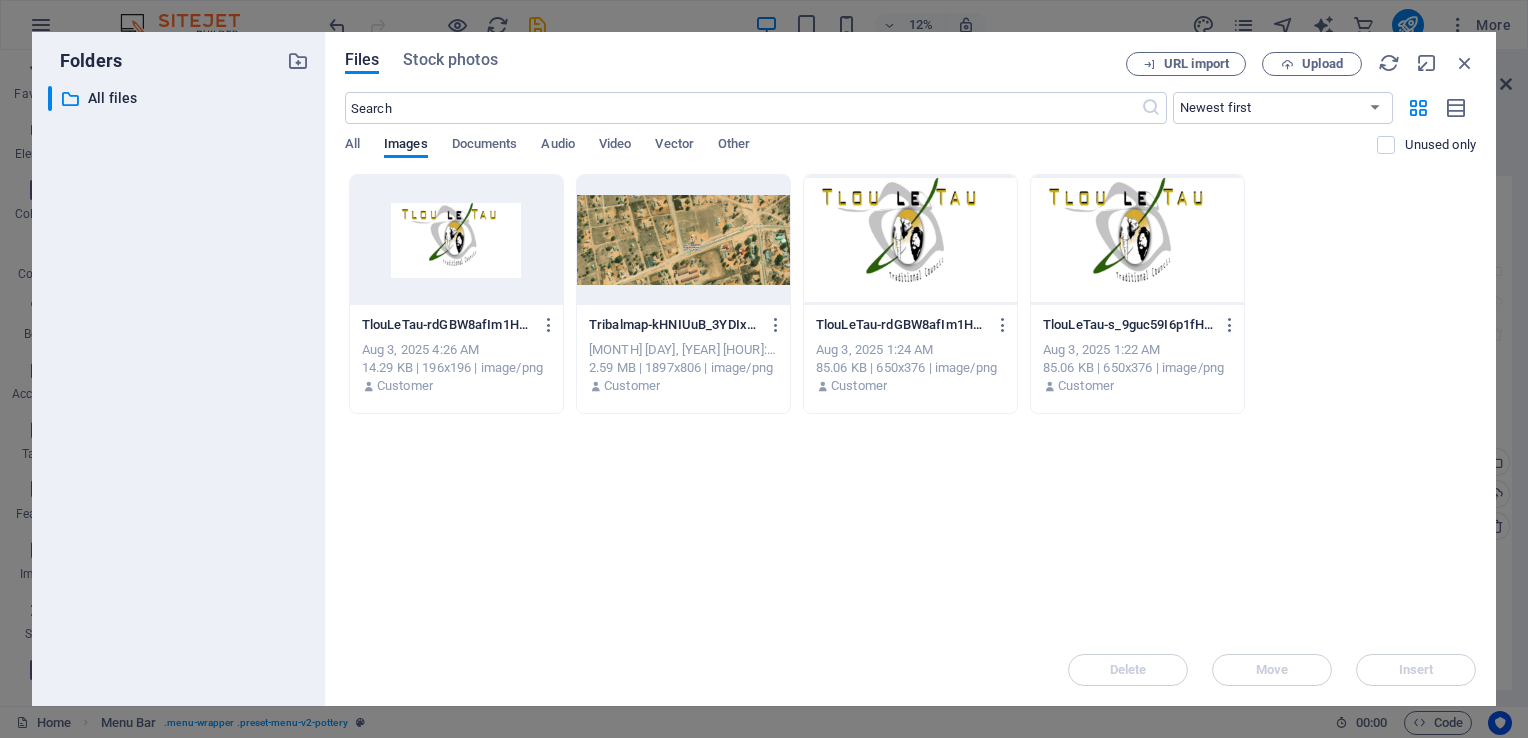 click at bounding box center (910, 240) 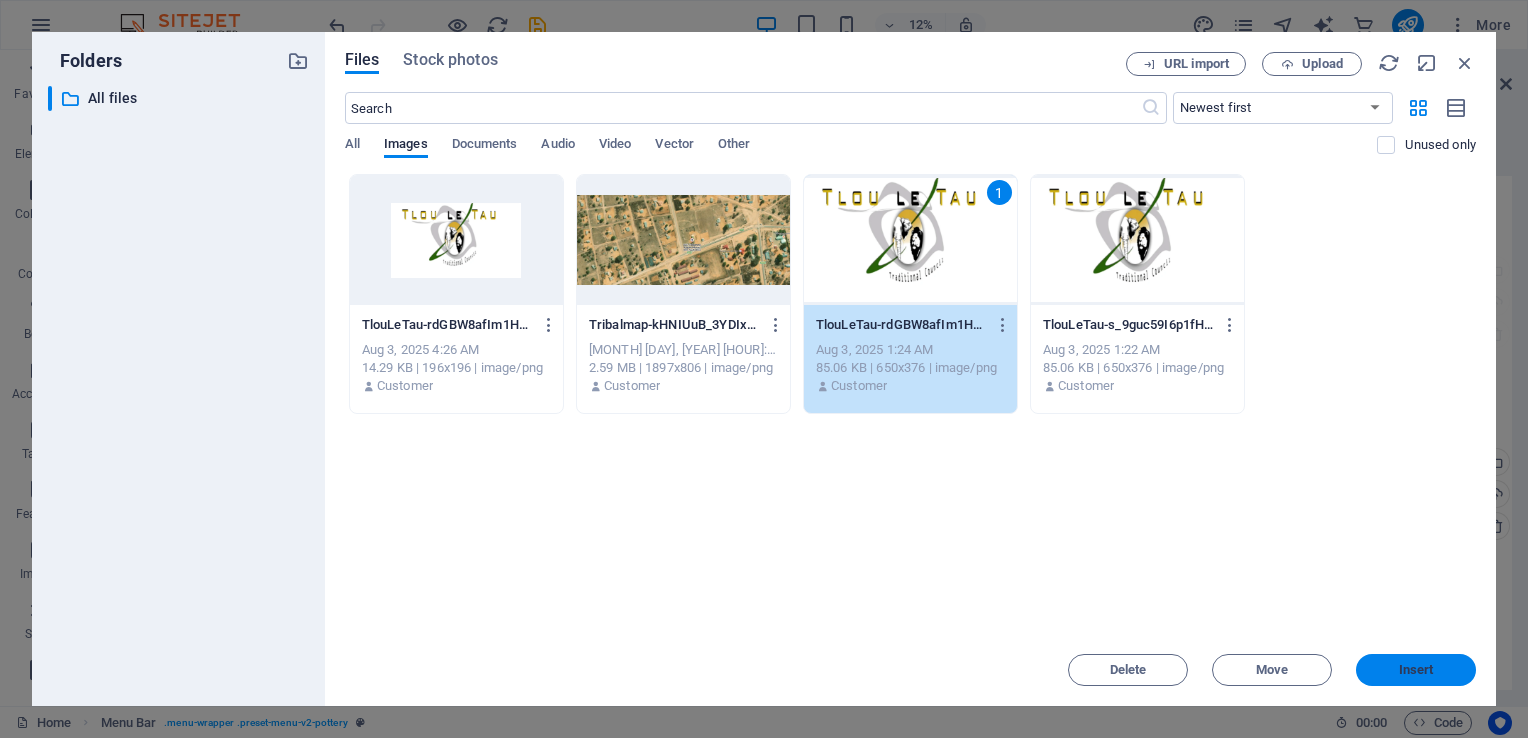 click on "Insert" at bounding box center (1416, 670) 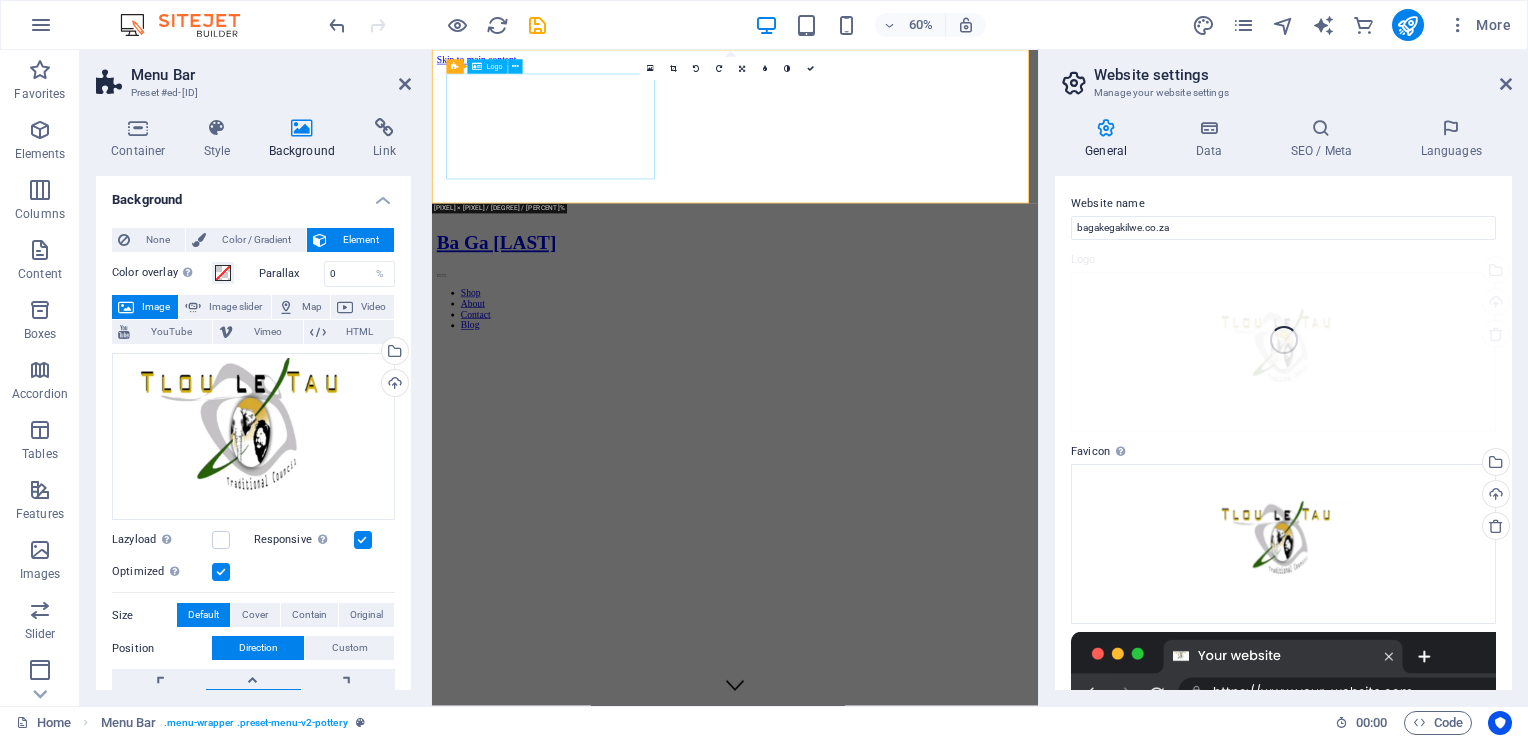 click on "Ba  Ga Kegakilwe" at bounding box center [937, 371] 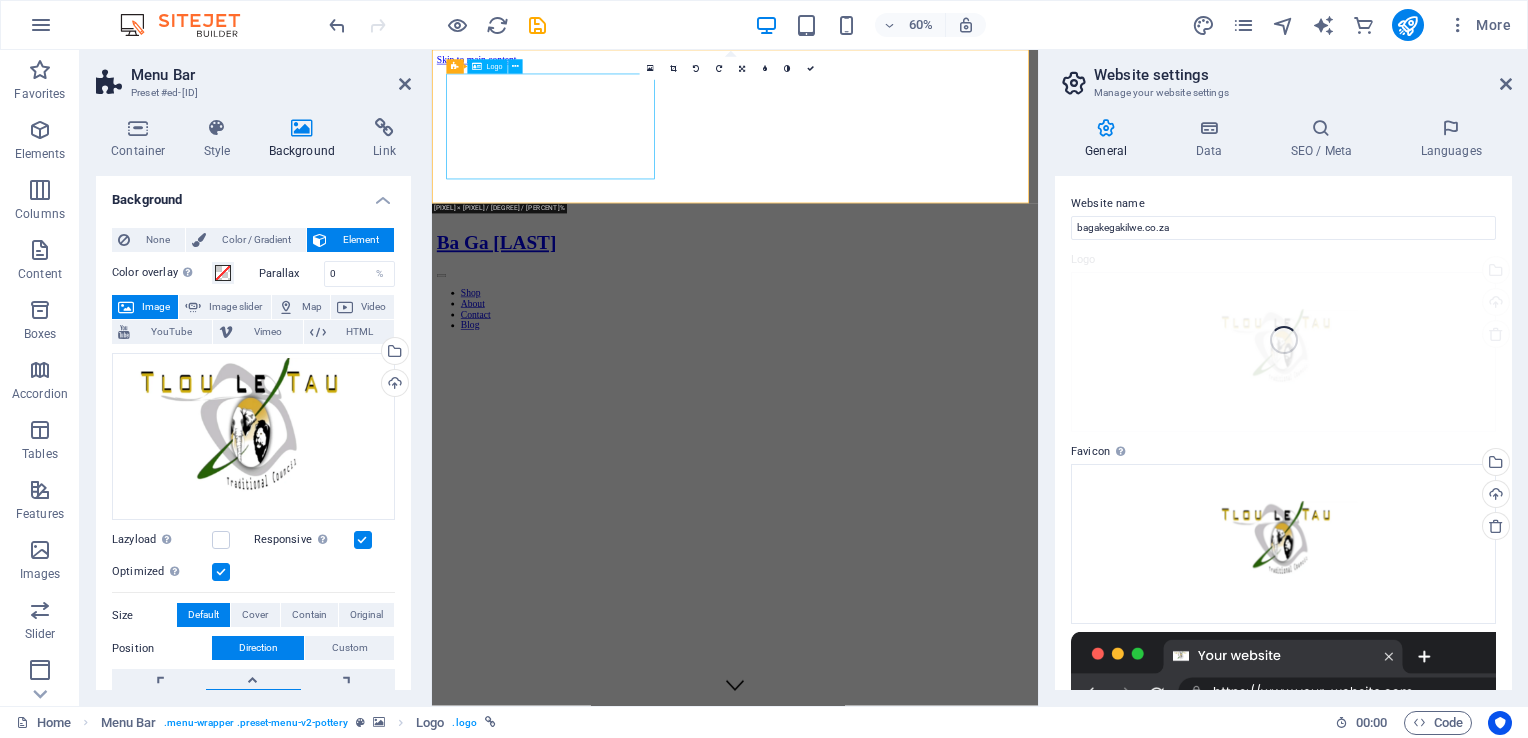 click on "Ba  Ga Kegakilwe" at bounding box center [937, 371] 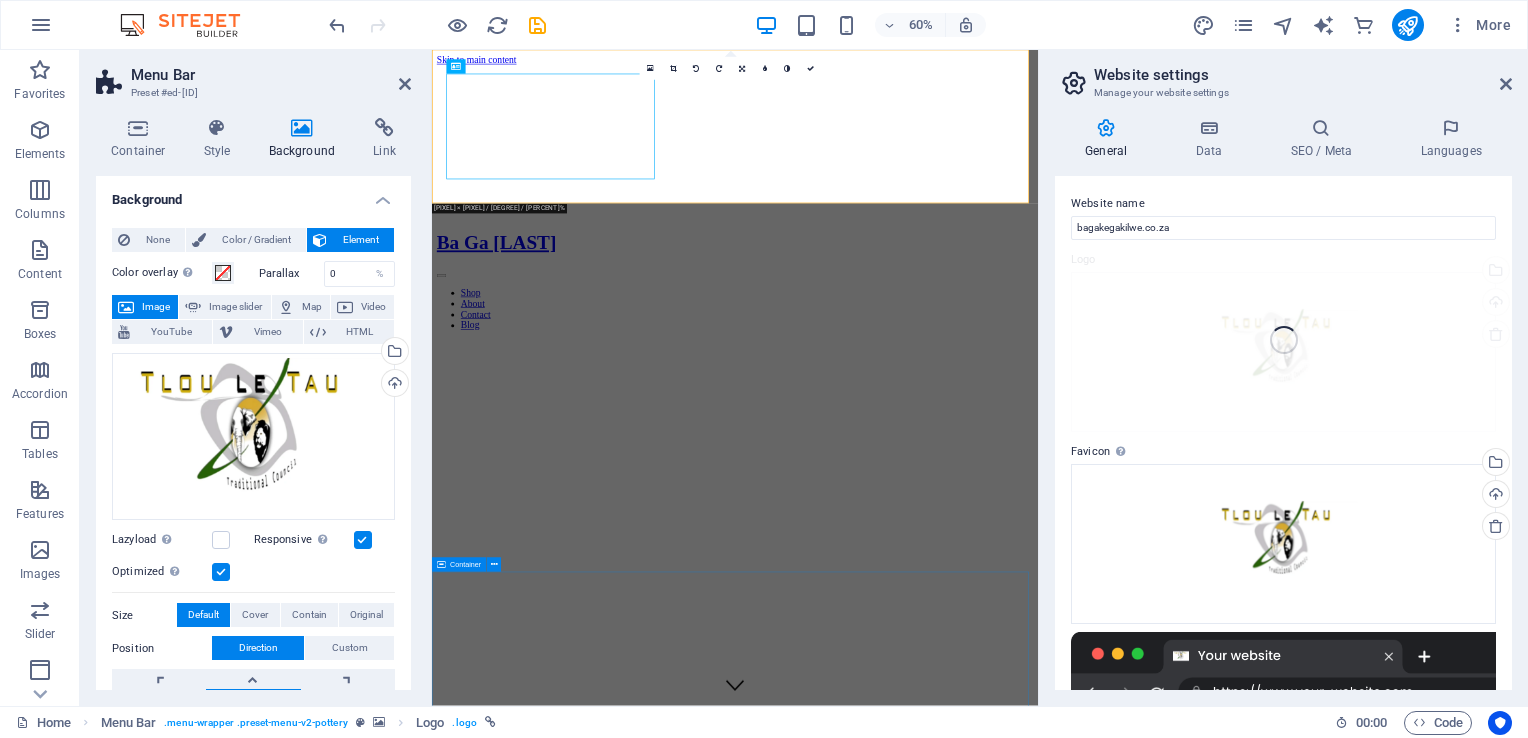 click on "Our Collection Lorem ipsum dolor sit amet, consectetur adipiscing elit, sed do eiusmod tempor incididunt ut labore et dolore magna aliqua." at bounding box center [937, 1558] 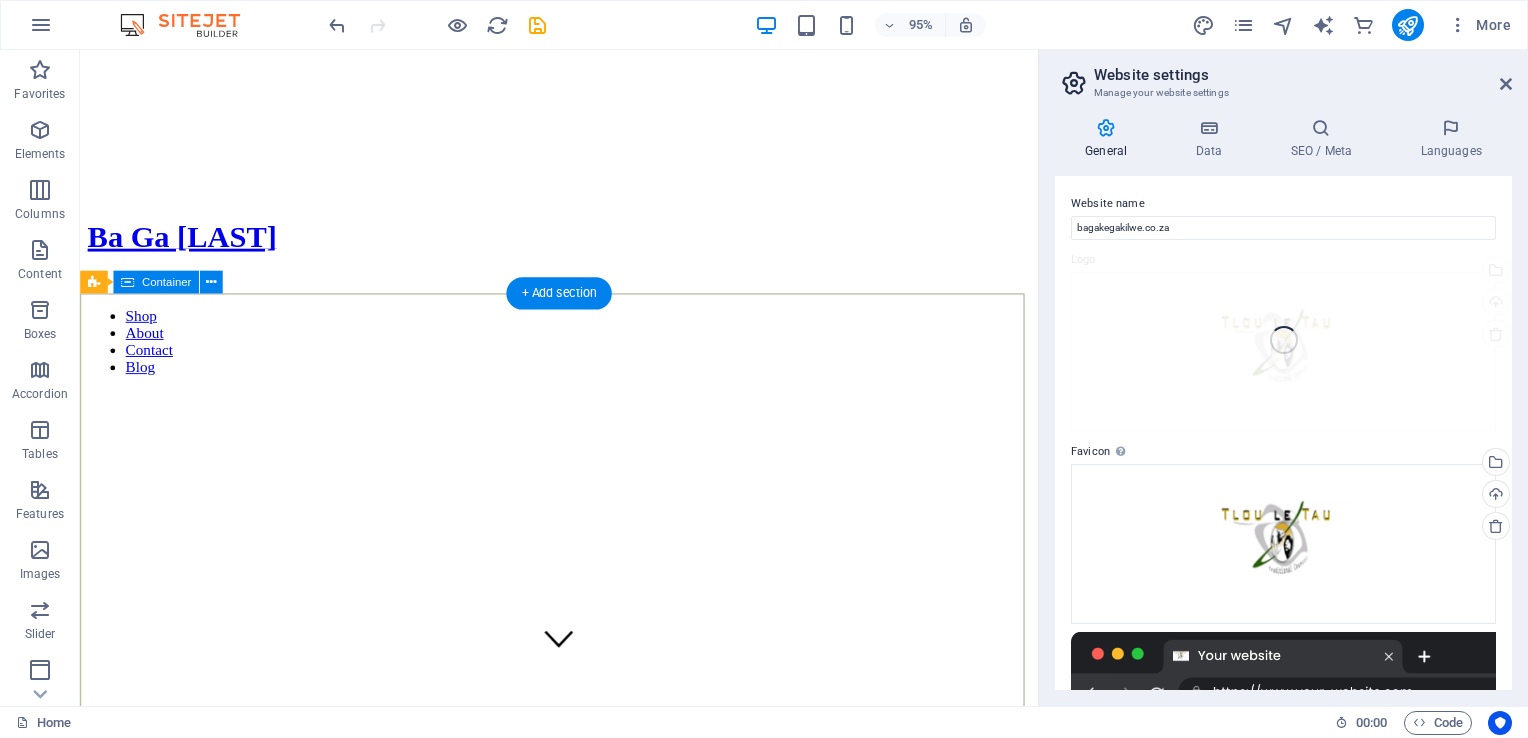 scroll, scrollTop: 0, scrollLeft: 0, axis: both 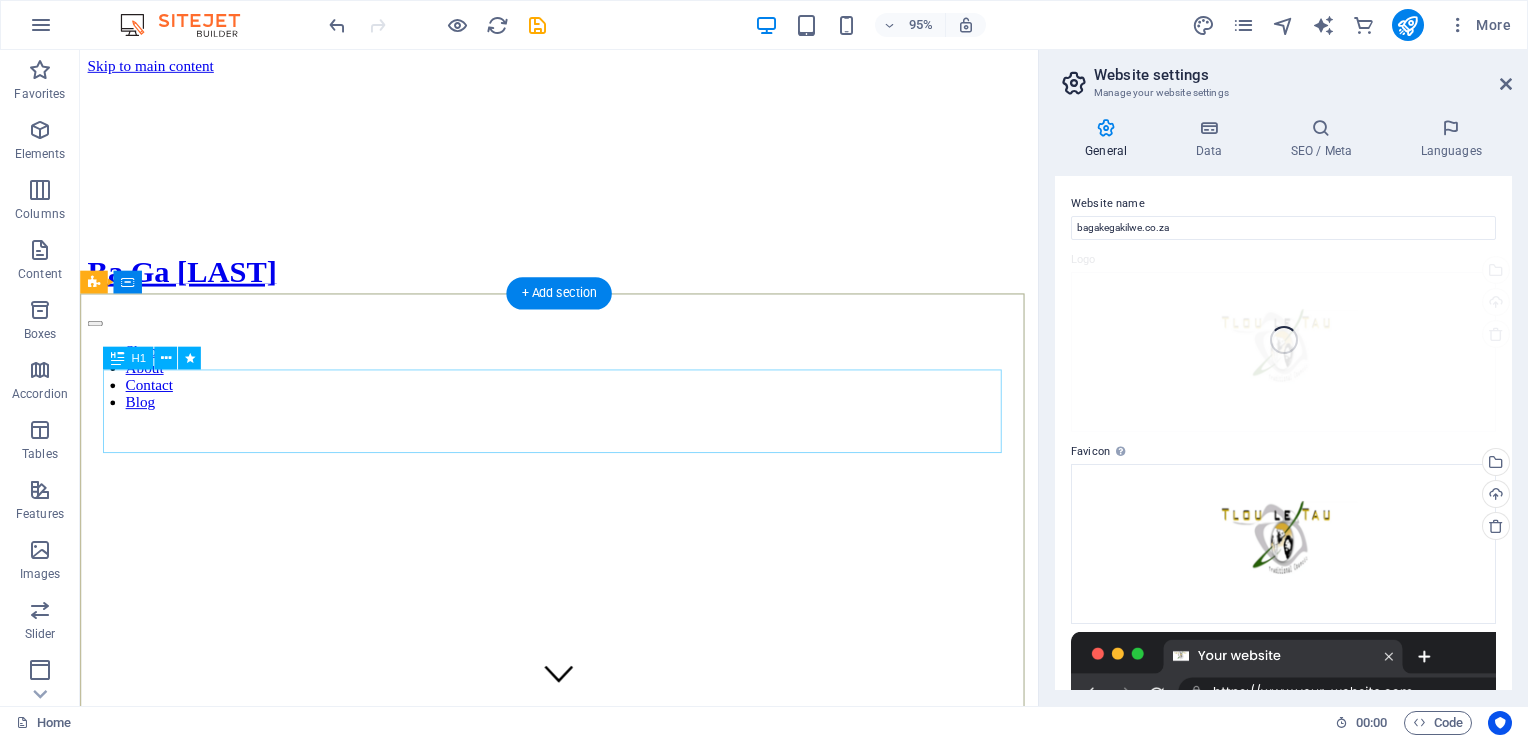click on "Pottery is our passion" at bounding box center [584, 1099] 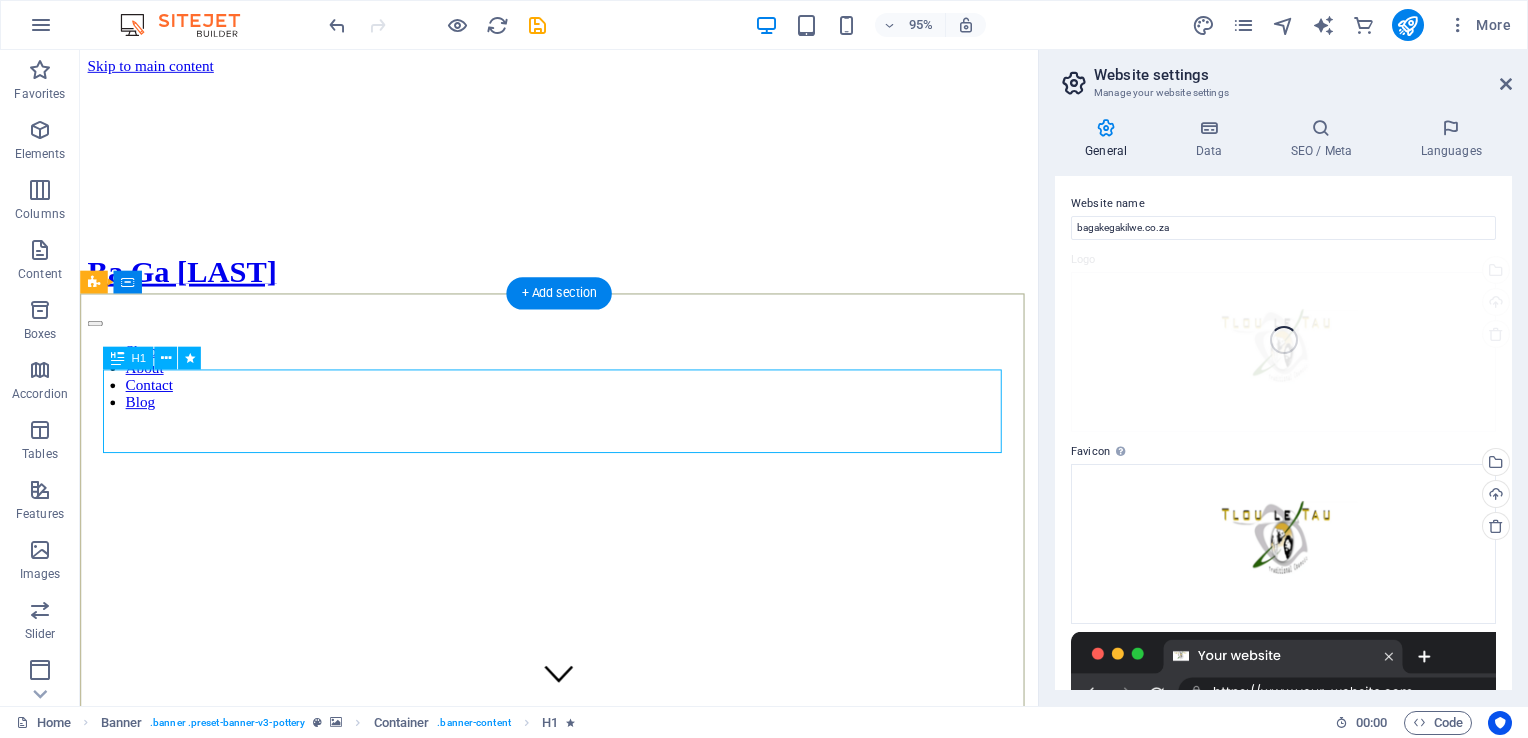 click on "Pottery is our passion" at bounding box center [584, 1099] 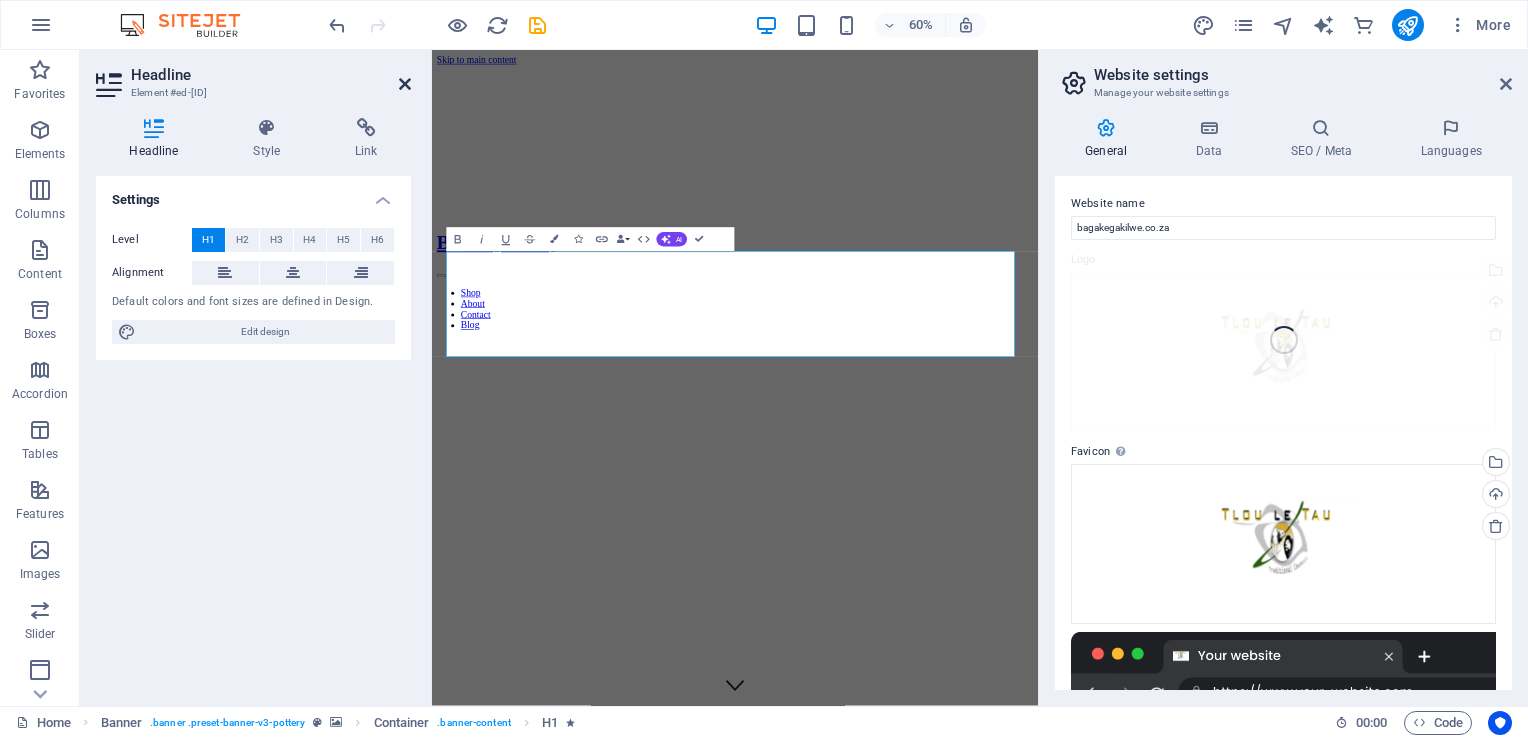 click at bounding box center [405, 84] 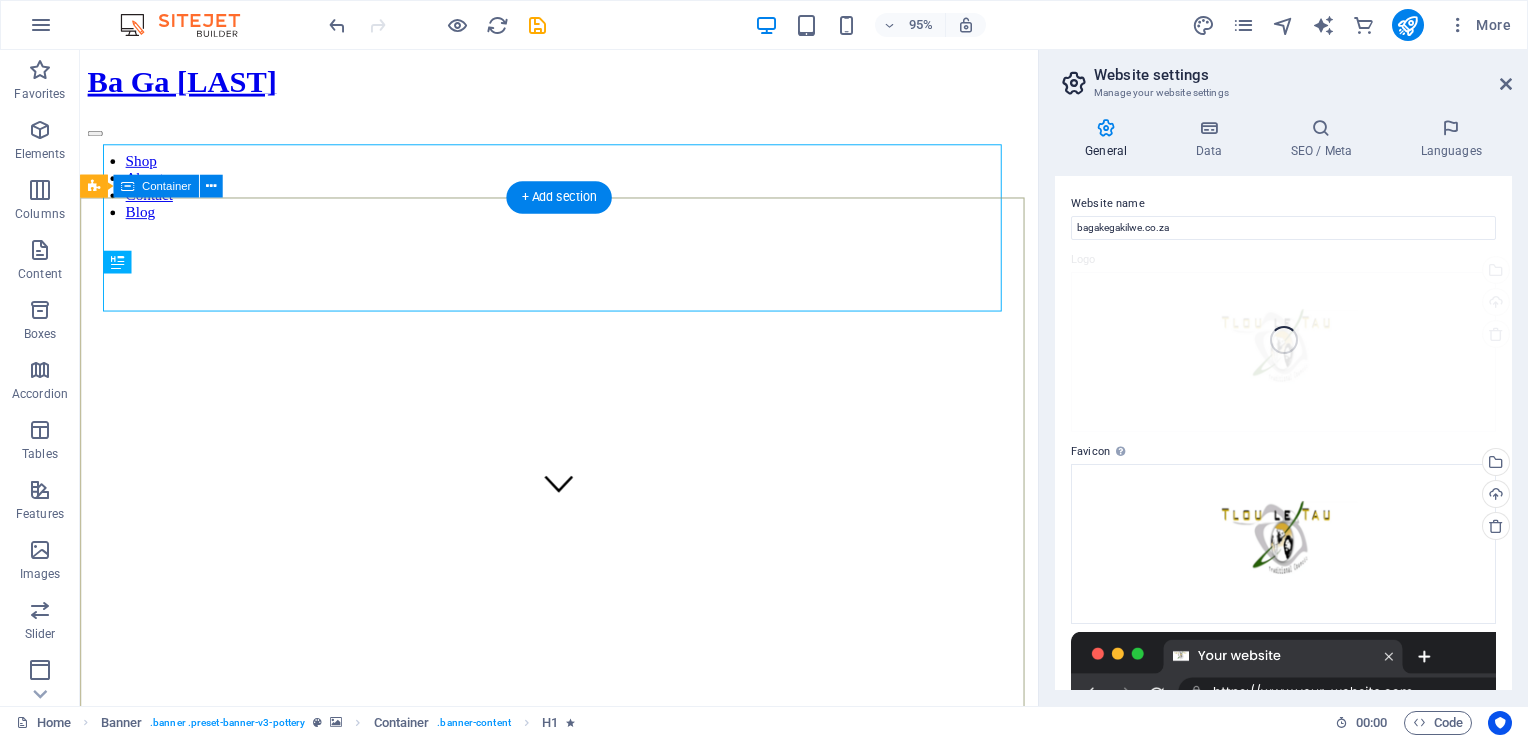 scroll, scrollTop: 100, scrollLeft: 0, axis: vertical 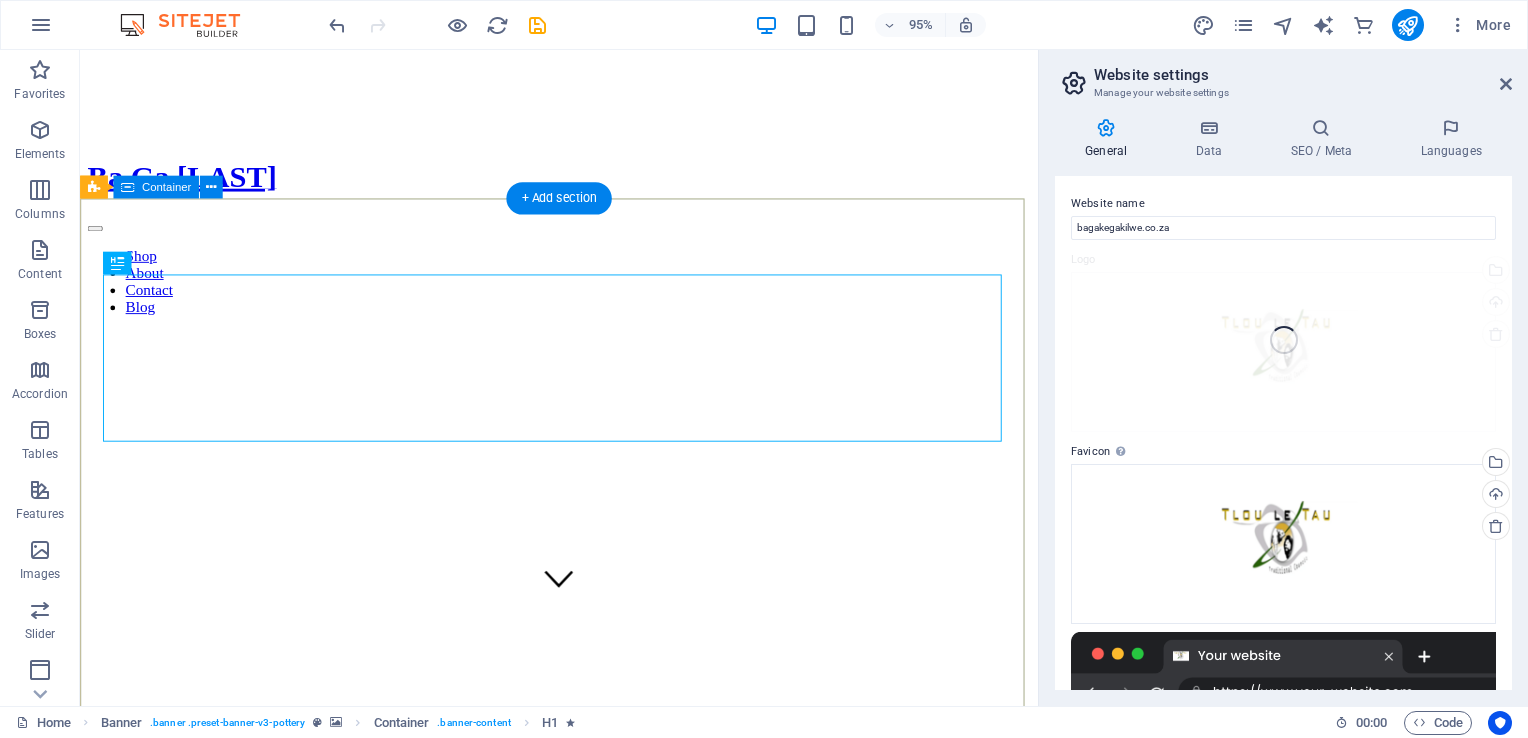 click on "Barolong Boo Mariba Ba Ga Kegakilwe Lorem ipsum dolor sit amet, consectetur adipiscing elit, sed do eiusmod tempor incididunt ut labore et dolore magna aliqua. Explore" at bounding box center [584, 1062] 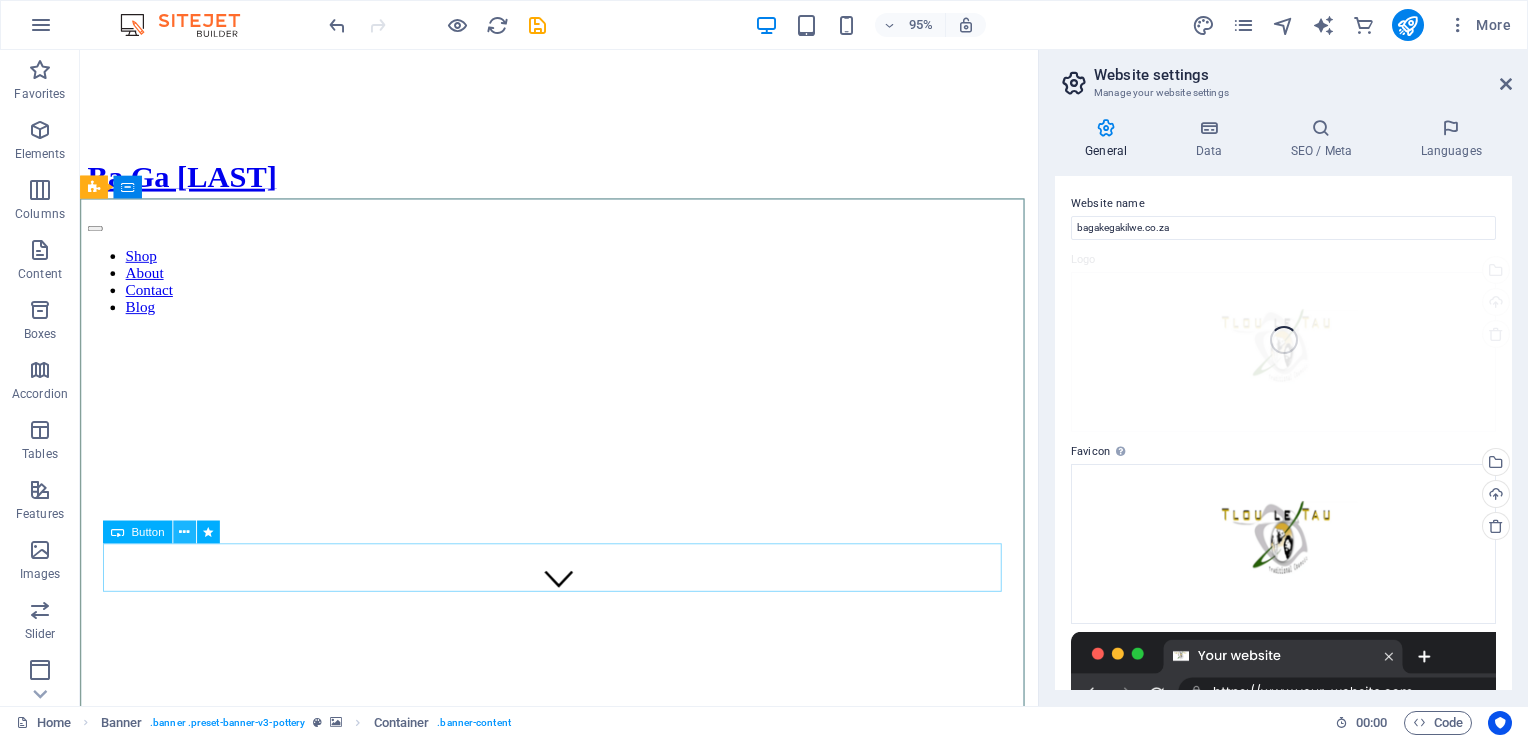 click at bounding box center [184, 532] 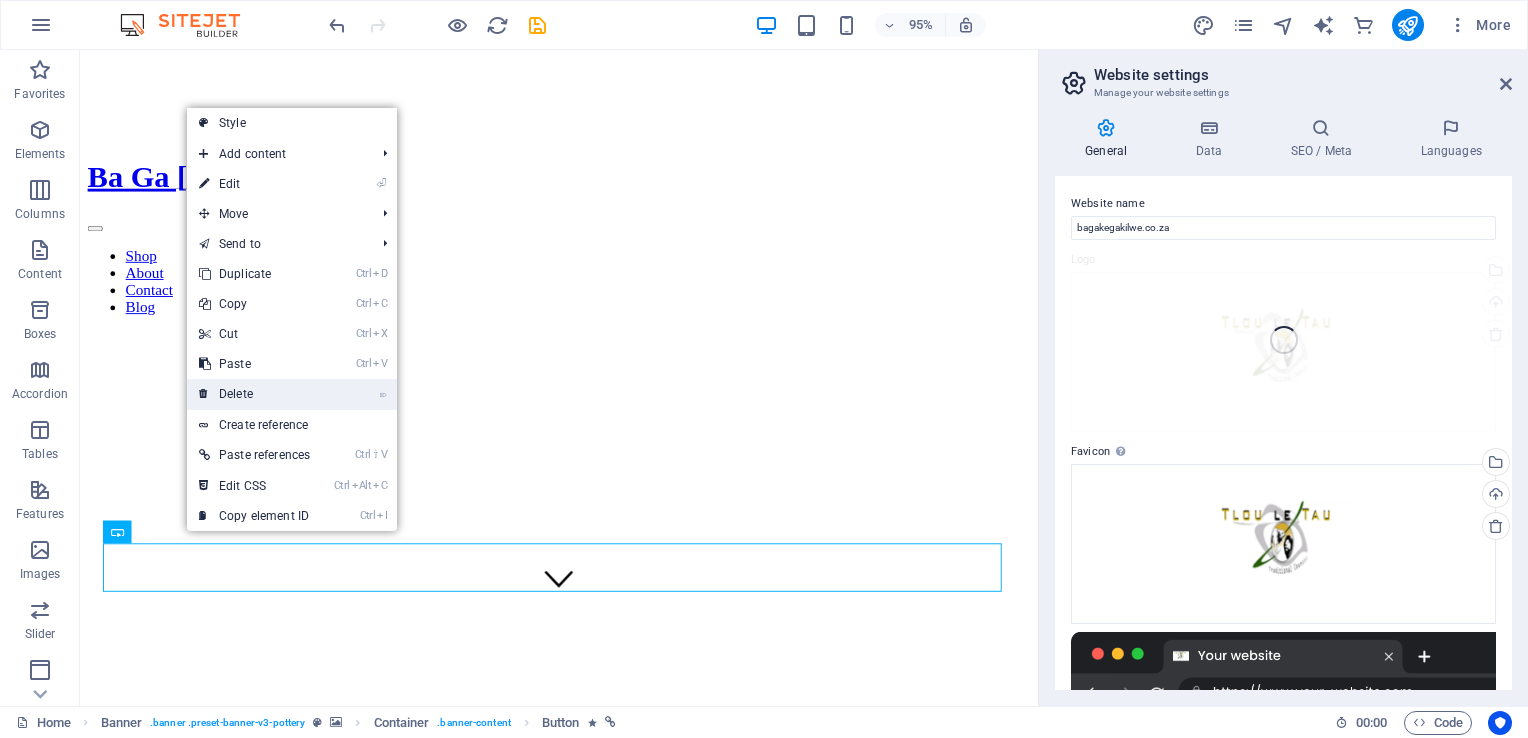 click on "⌦  Delete" at bounding box center [254, 394] 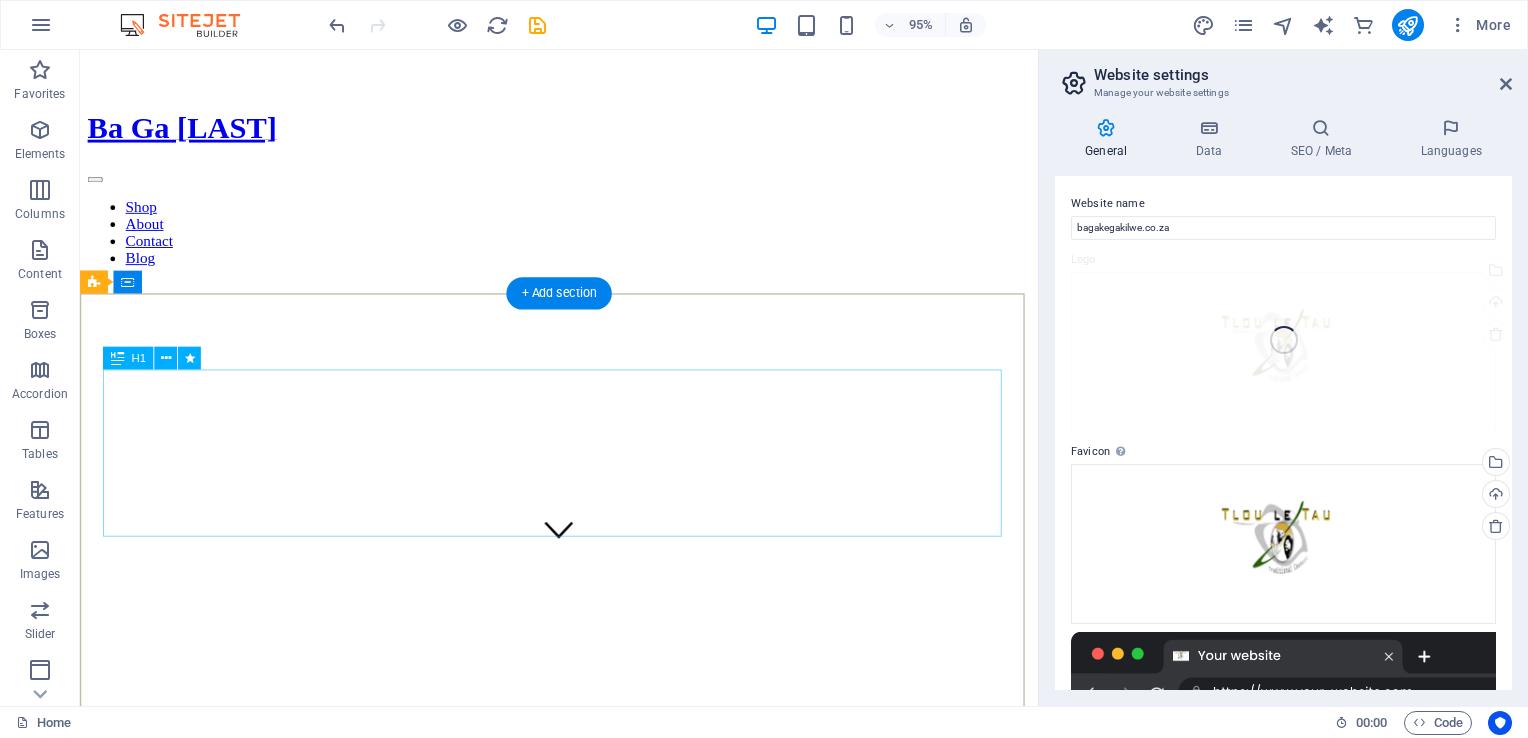 scroll, scrollTop: 0, scrollLeft: 0, axis: both 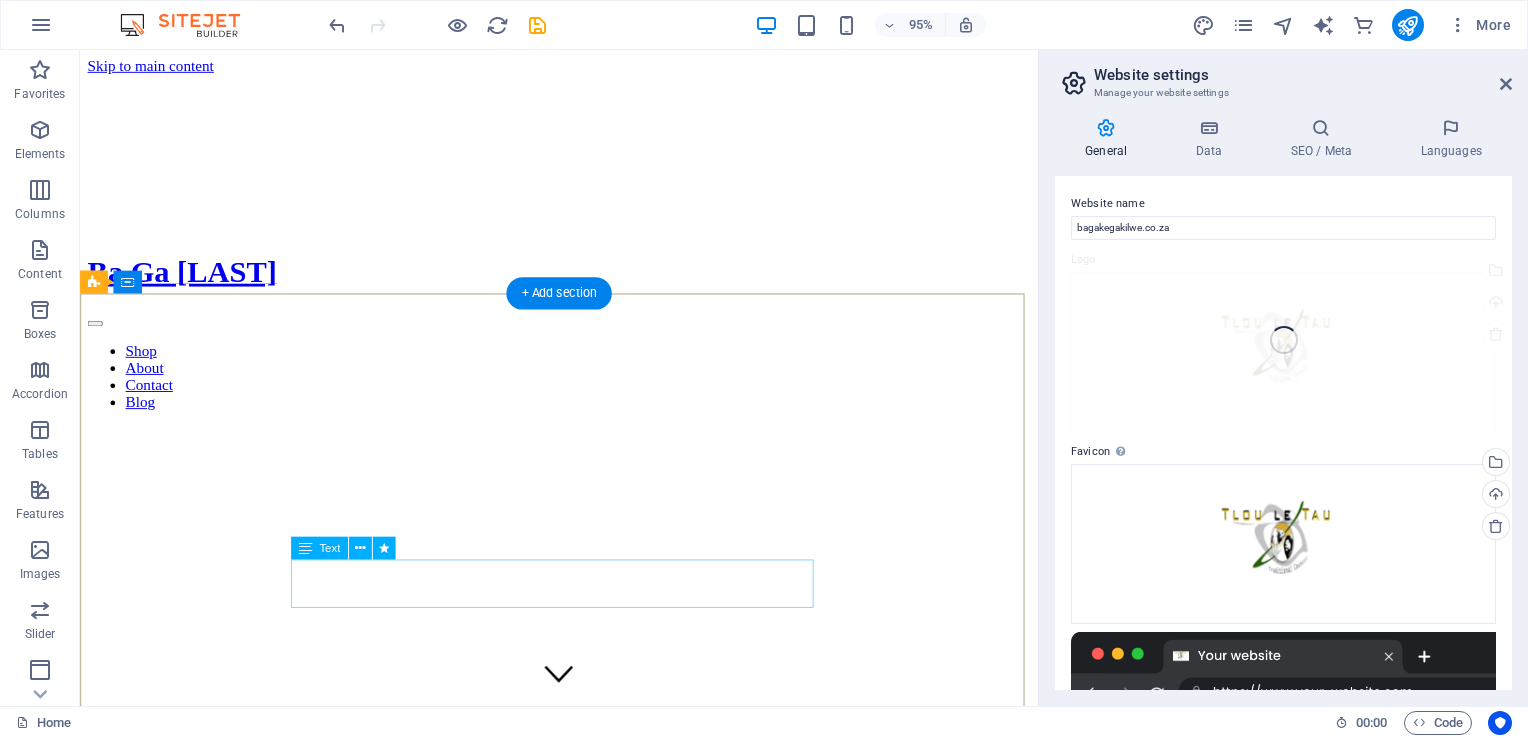 click on "Lorem ipsum dolor sit amet, consectetur adipiscing elit, sed do eiusmod tempor incididunt ut labore et dolore magna aliqua." at bounding box center (584, 1189) 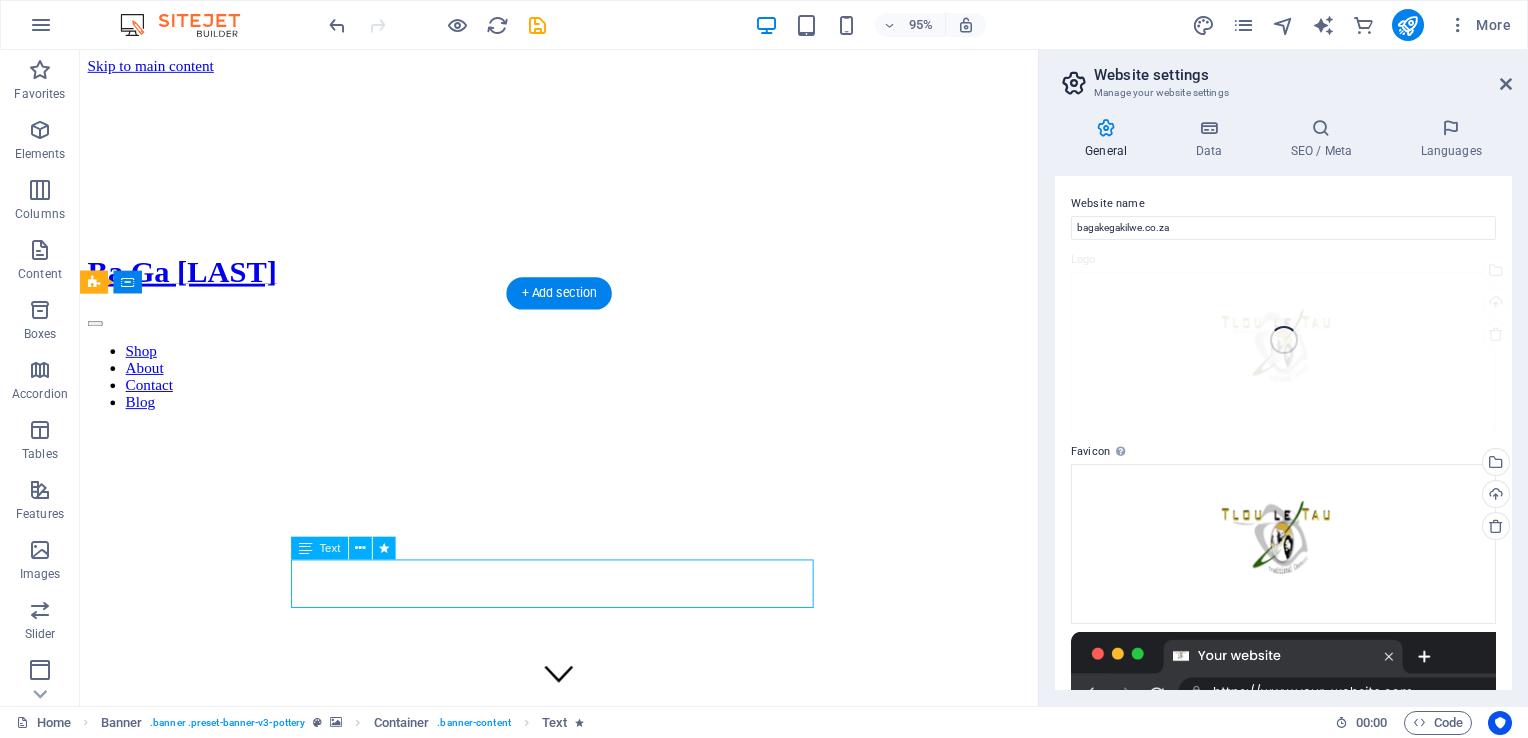 click on "Lorem ipsum dolor sit amet, consectetur adipiscing elit, sed do eiusmod tempor incididunt ut labore et dolore magna aliqua." at bounding box center (584, 1189) 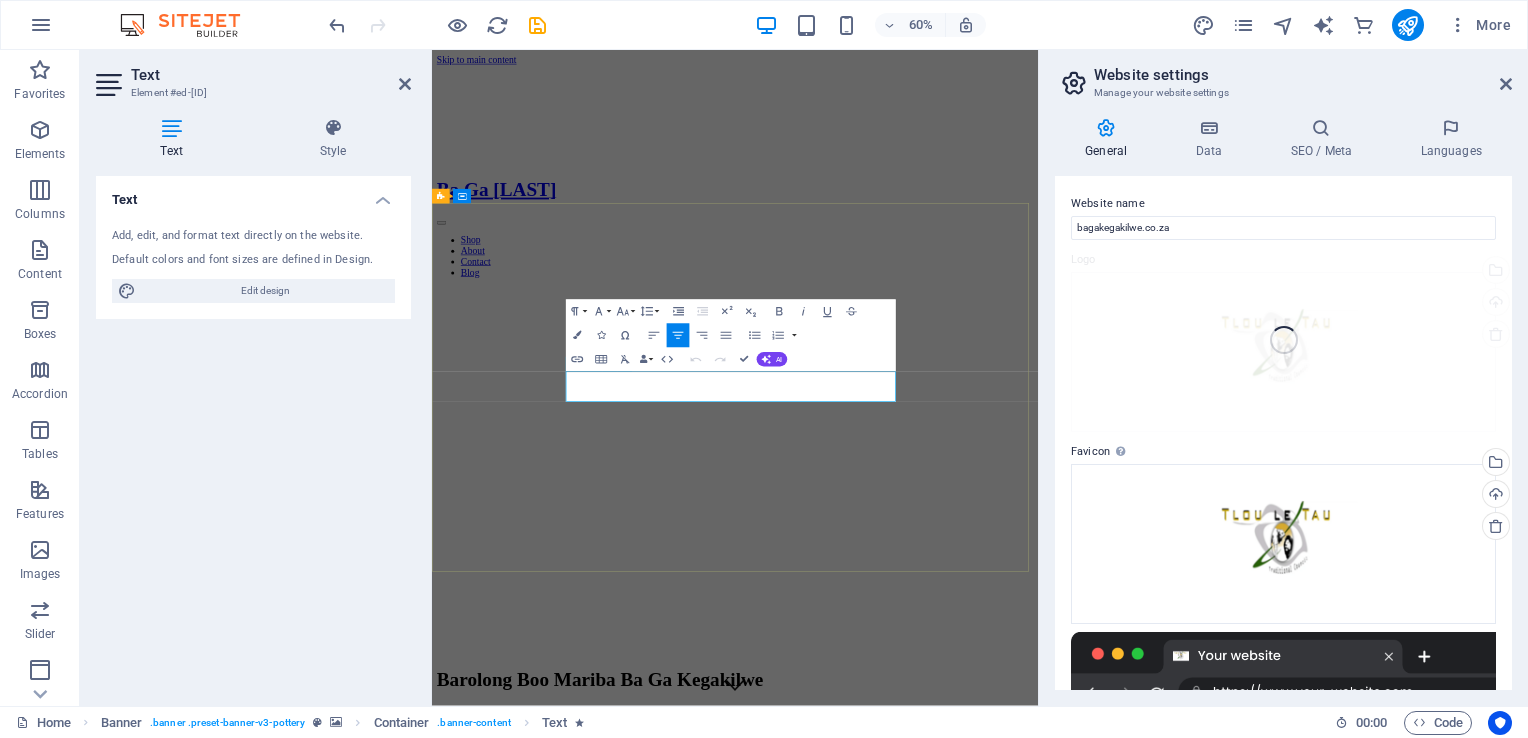 drag, startPoint x: 1072, startPoint y: 622, endPoint x: 654, endPoint y: 586, distance: 419.54736 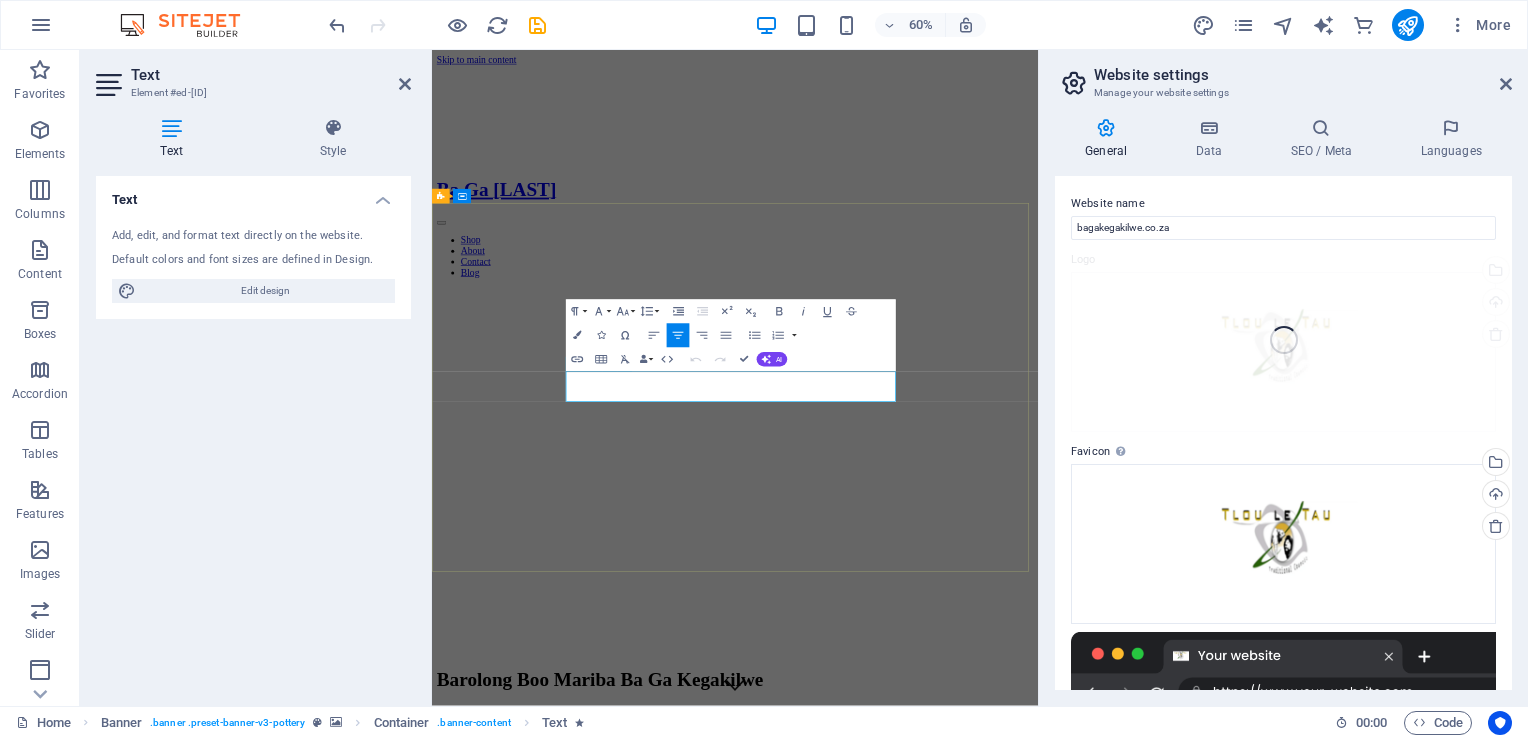 click on "Lorem ipsum dolor sit amet, consectetur adipiscing elit, sed do eiusmod tempor incididunt ut labore et dolore magna aliqua." at bounding box center [937, 1189] 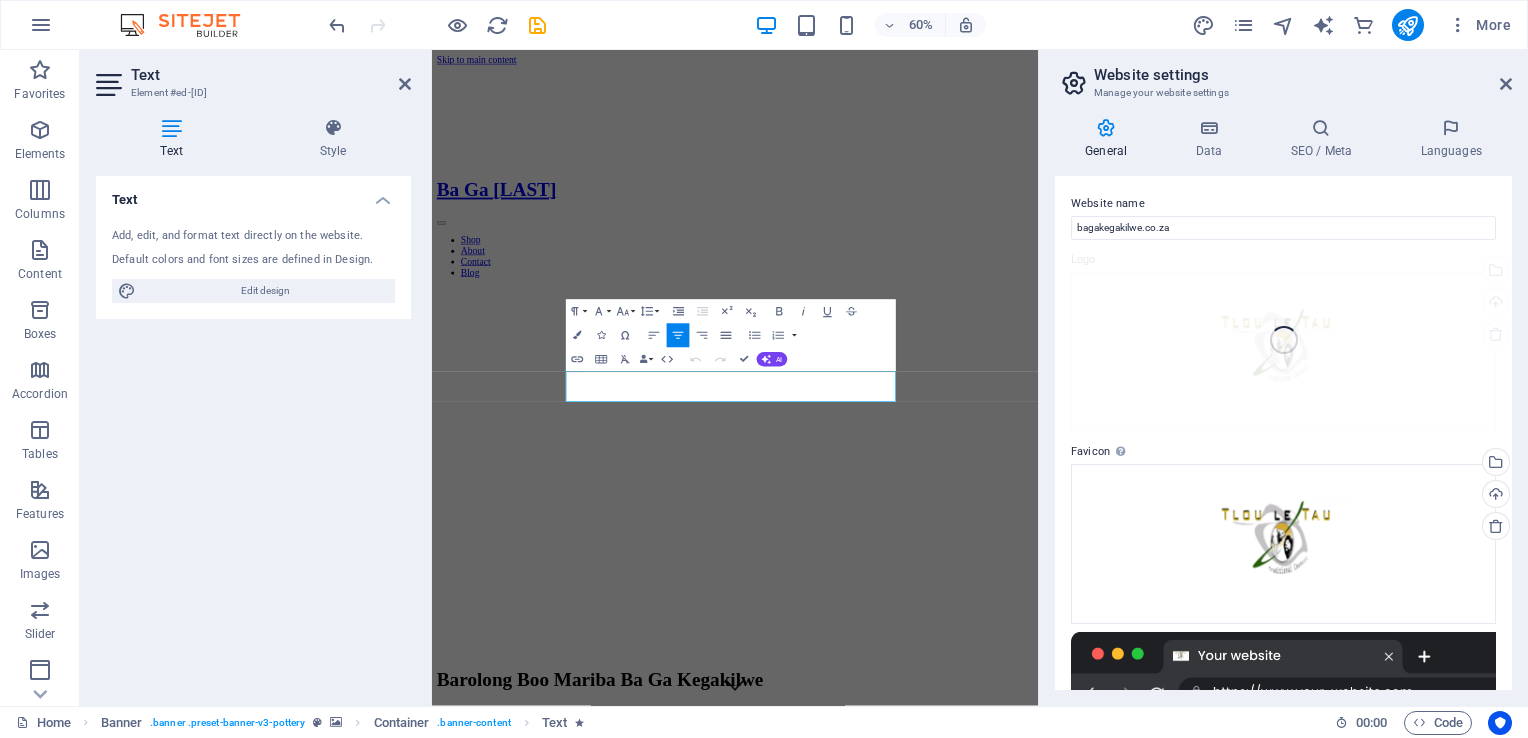 click 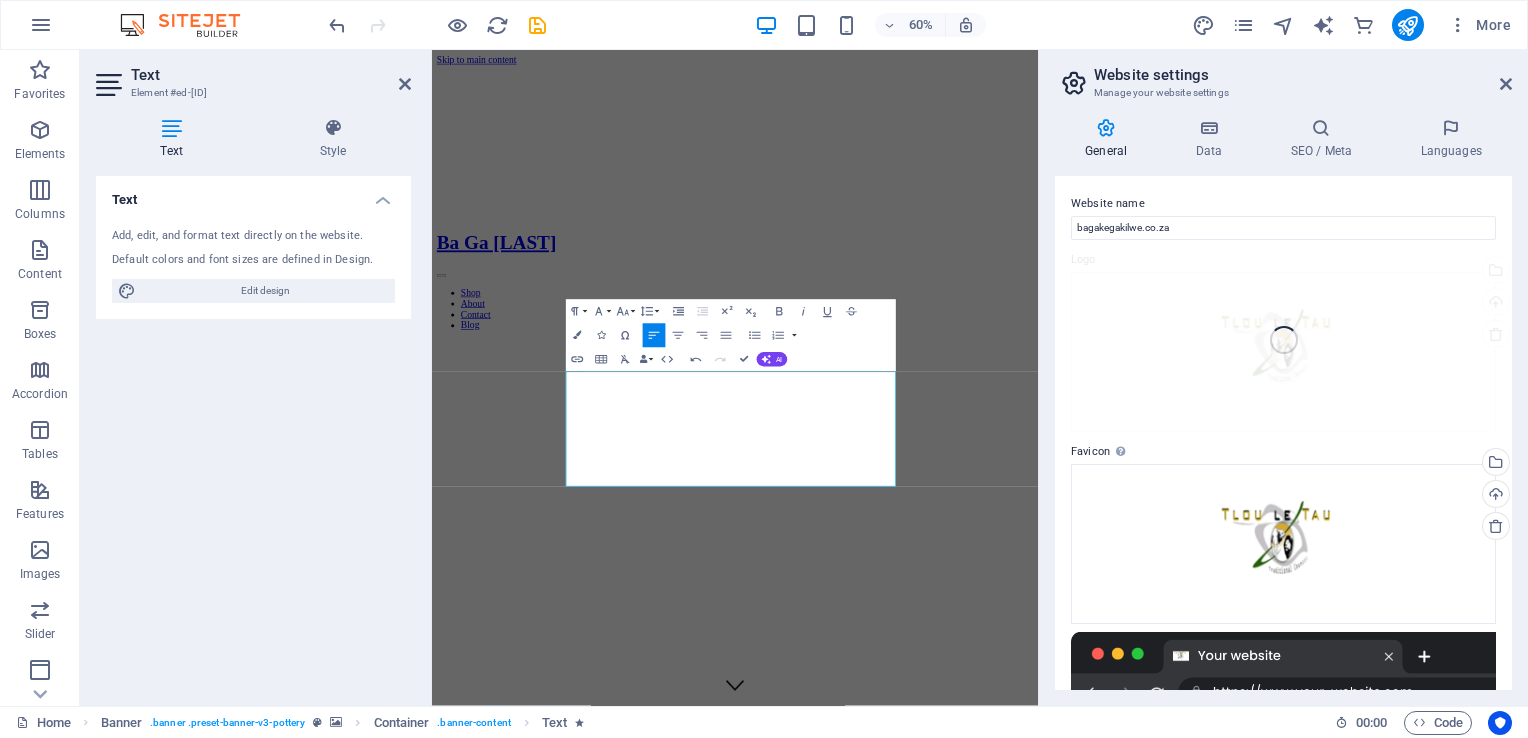 click on "11" at bounding box center [432, 50] 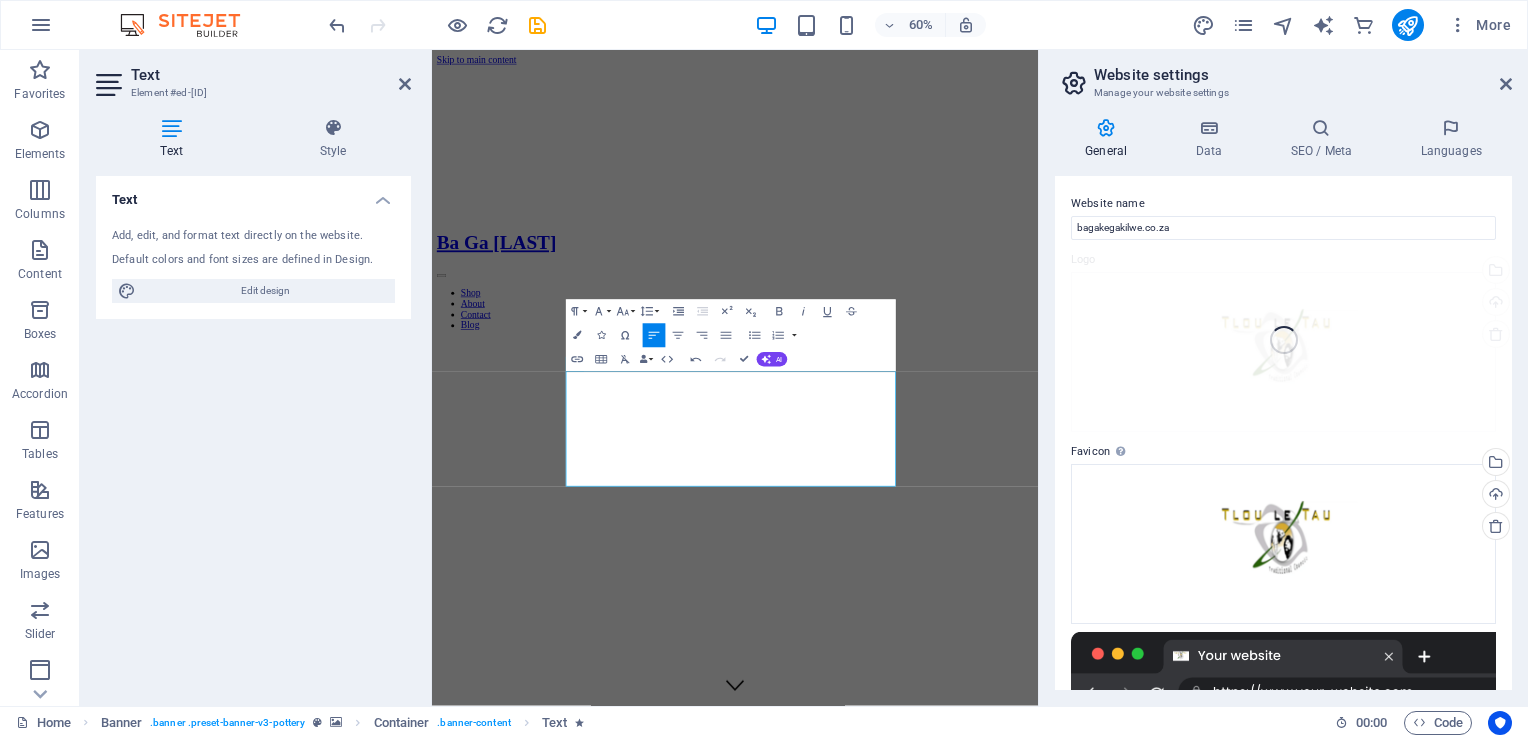 click on "Fix all" at bounding box center [432, 50] 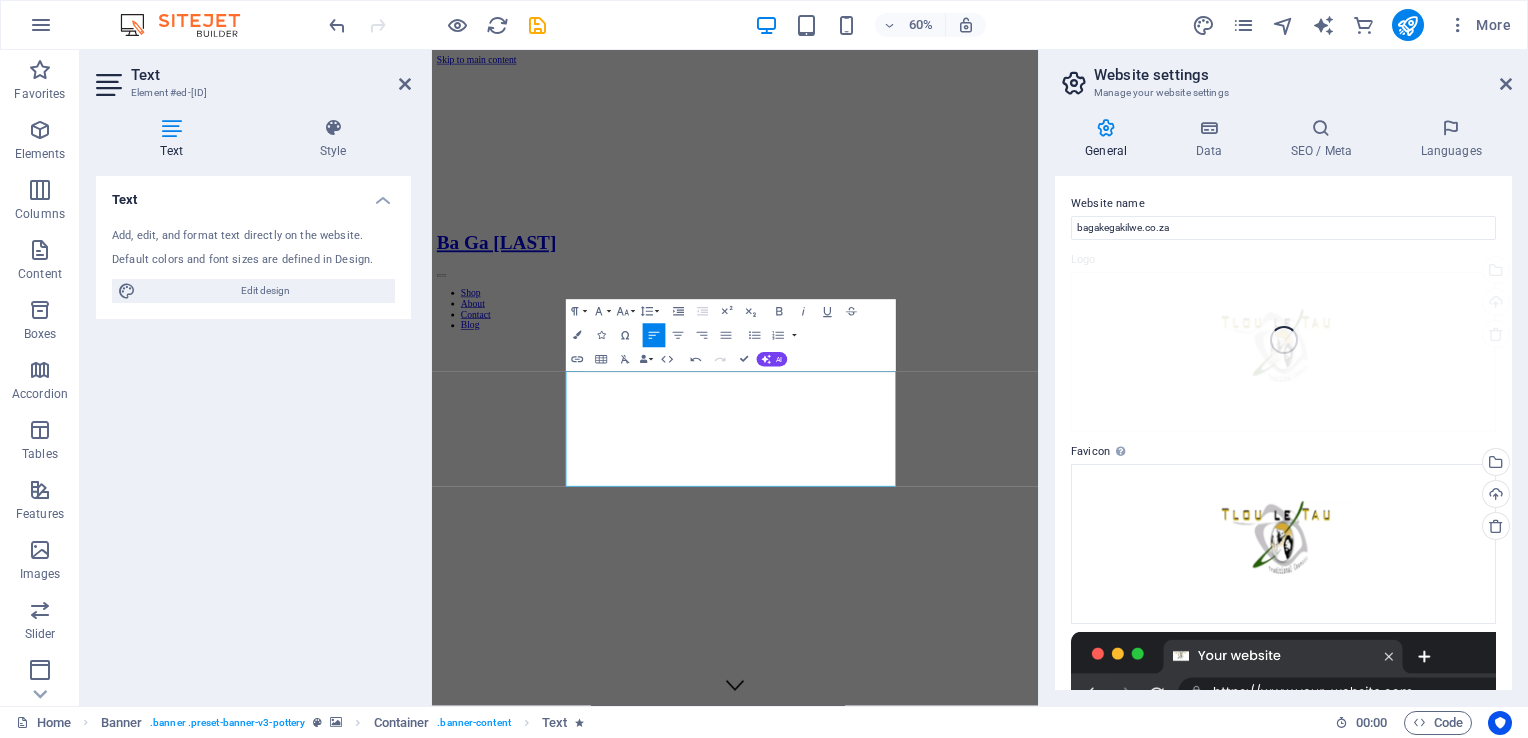 type 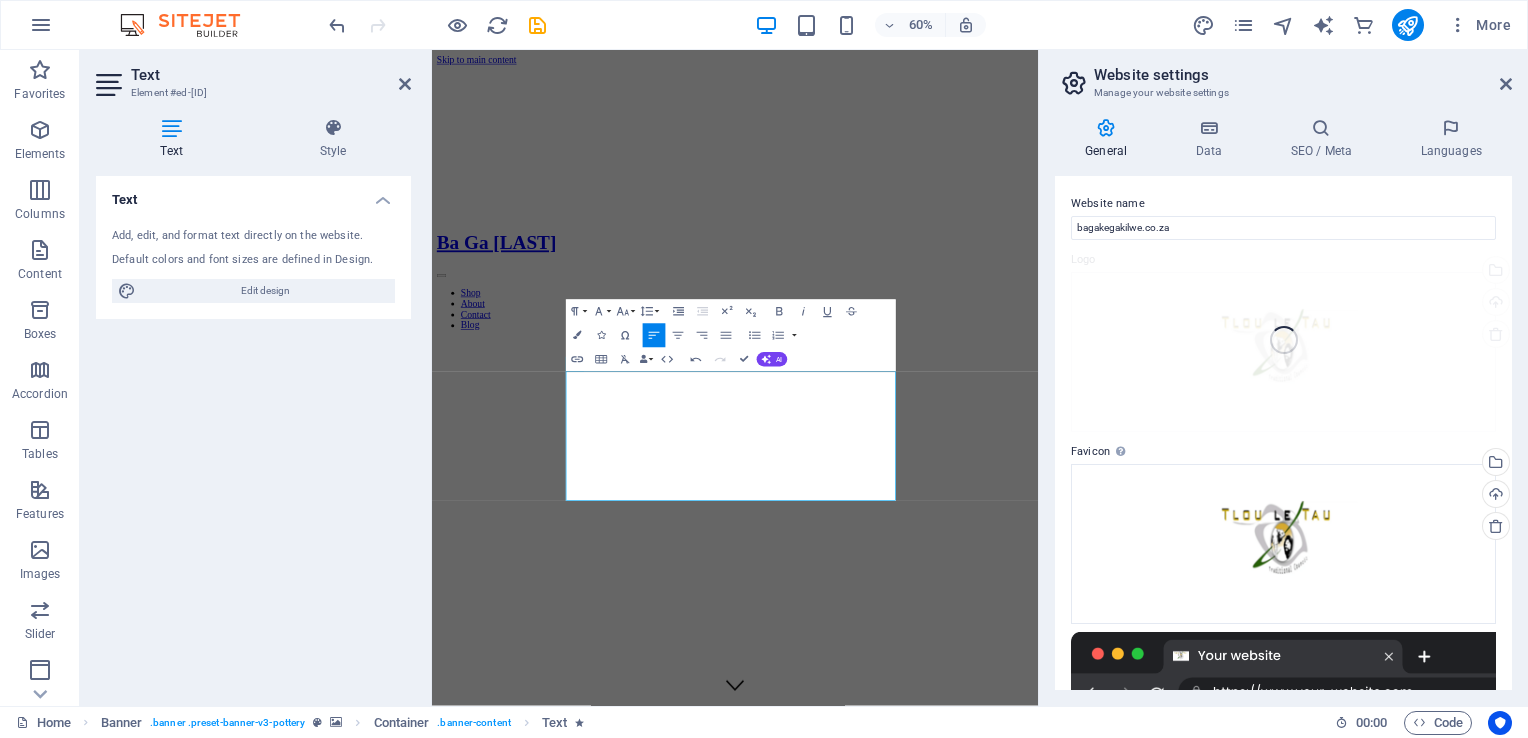 click 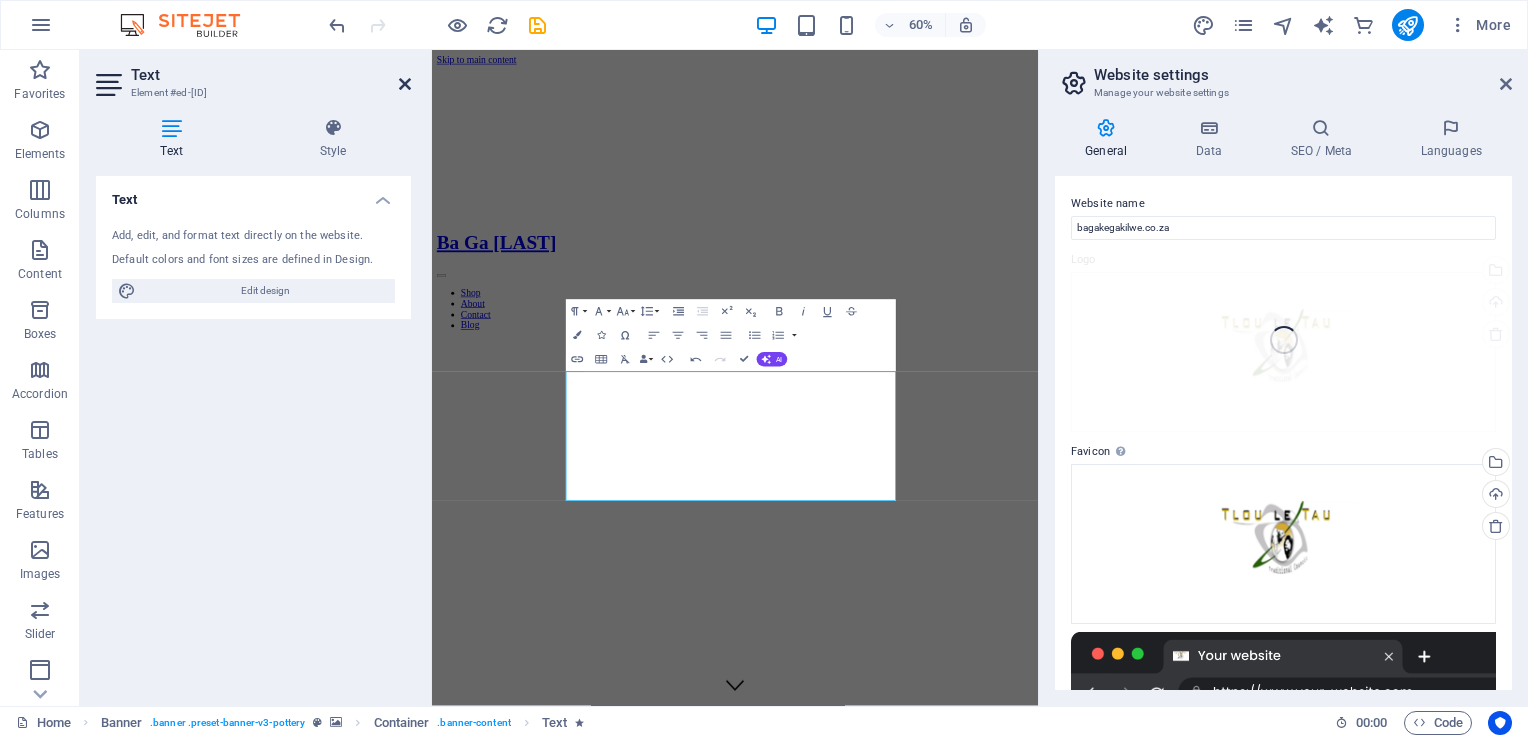 click at bounding box center [405, 84] 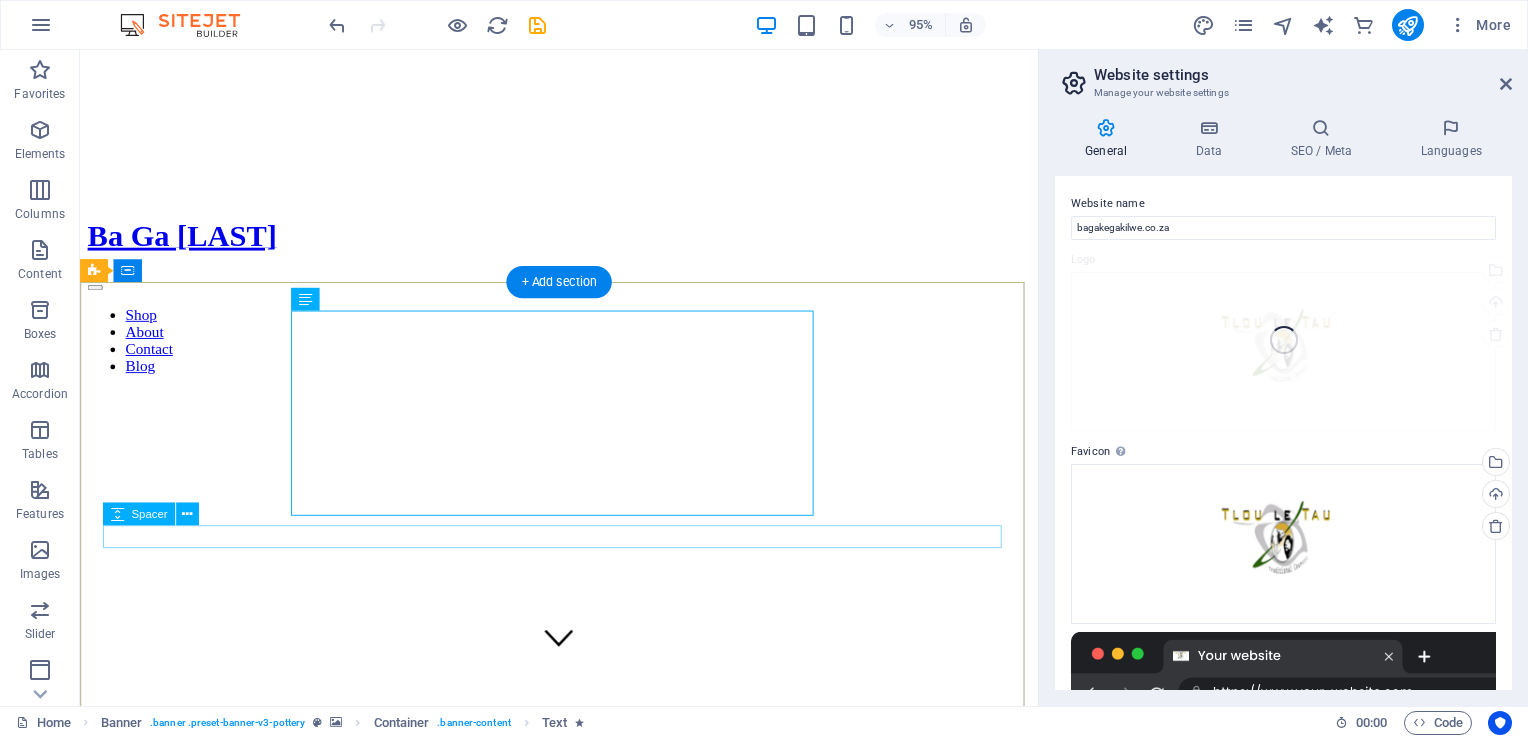 scroll, scrollTop: 0, scrollLeft: 0, axis: both 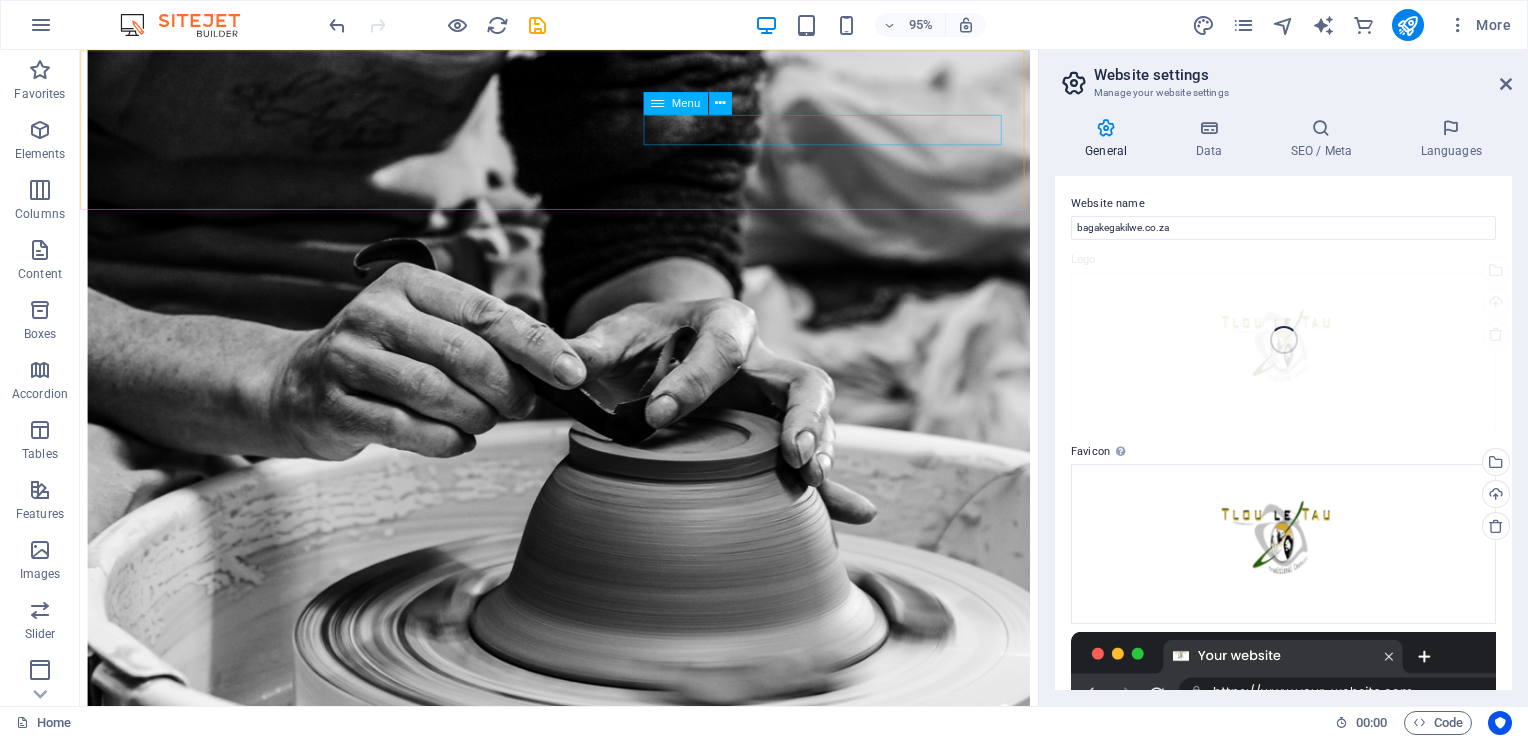 click on "Shop About Contact Blog" at bounding box center [584, -4346] 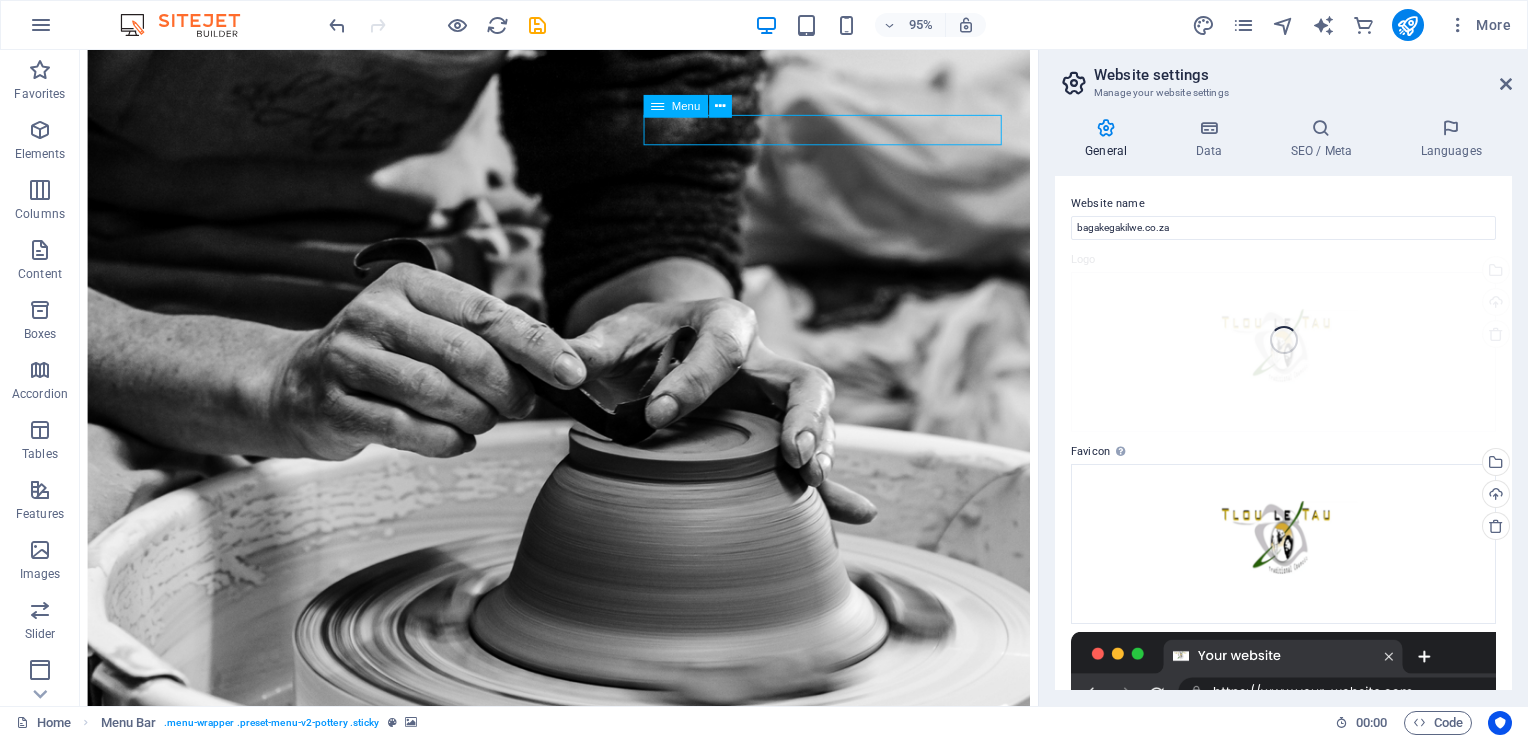 scroll, scrollTop: 4736, scrollLeft: 0, axis: vertical 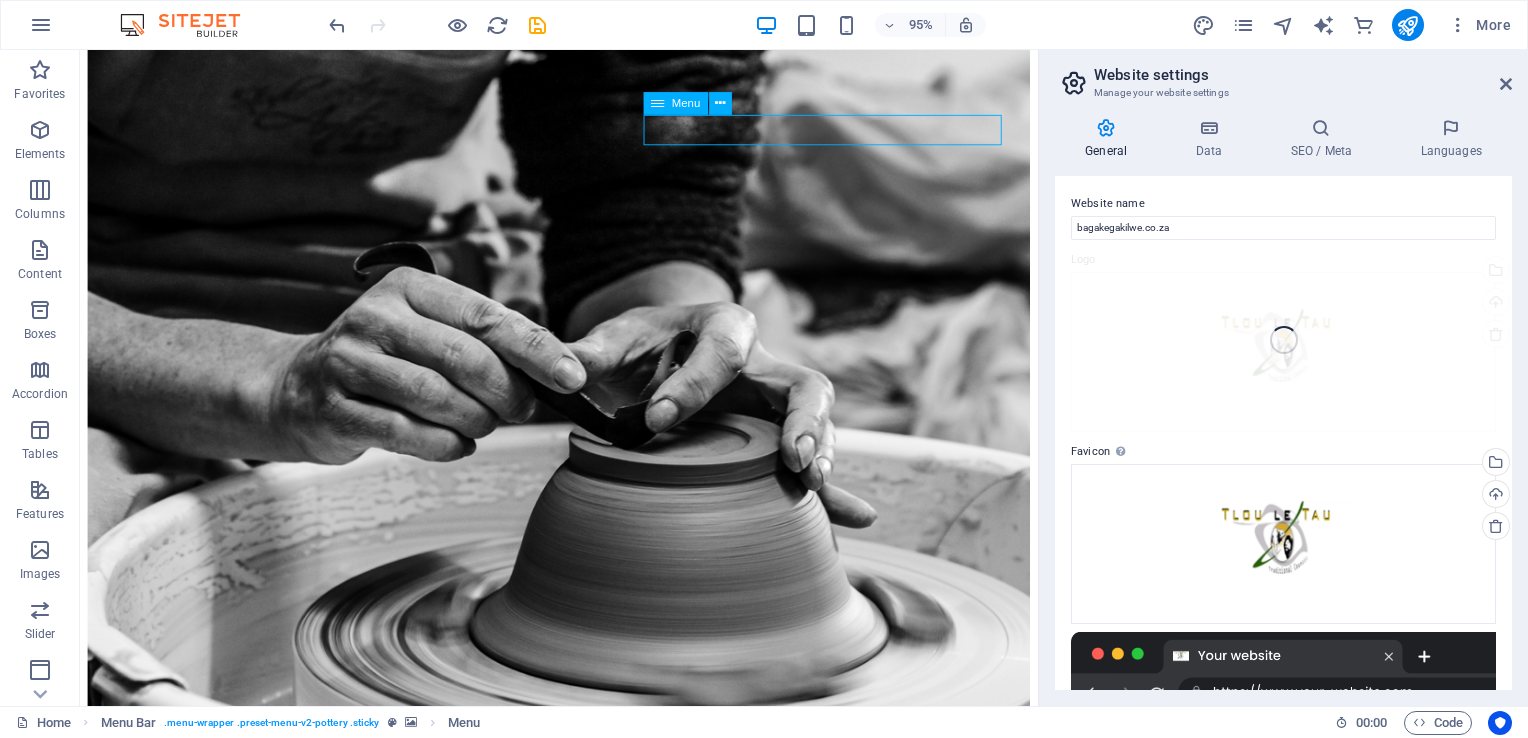 click on "Shop About Contact Blog" at bounding box center [584, -4342] 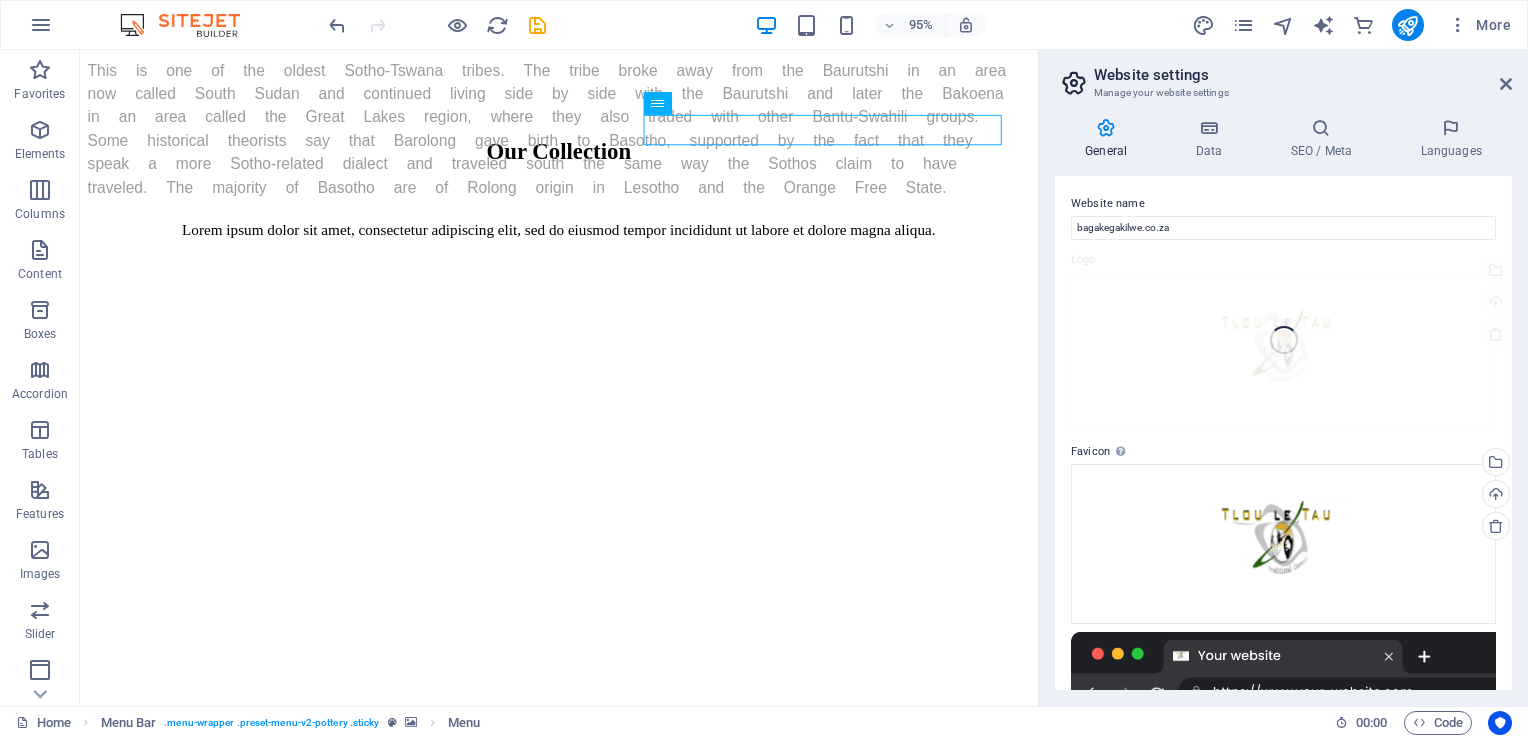 scroll, scrollTop: 1056, scrollLeft: 0, axis: vertical 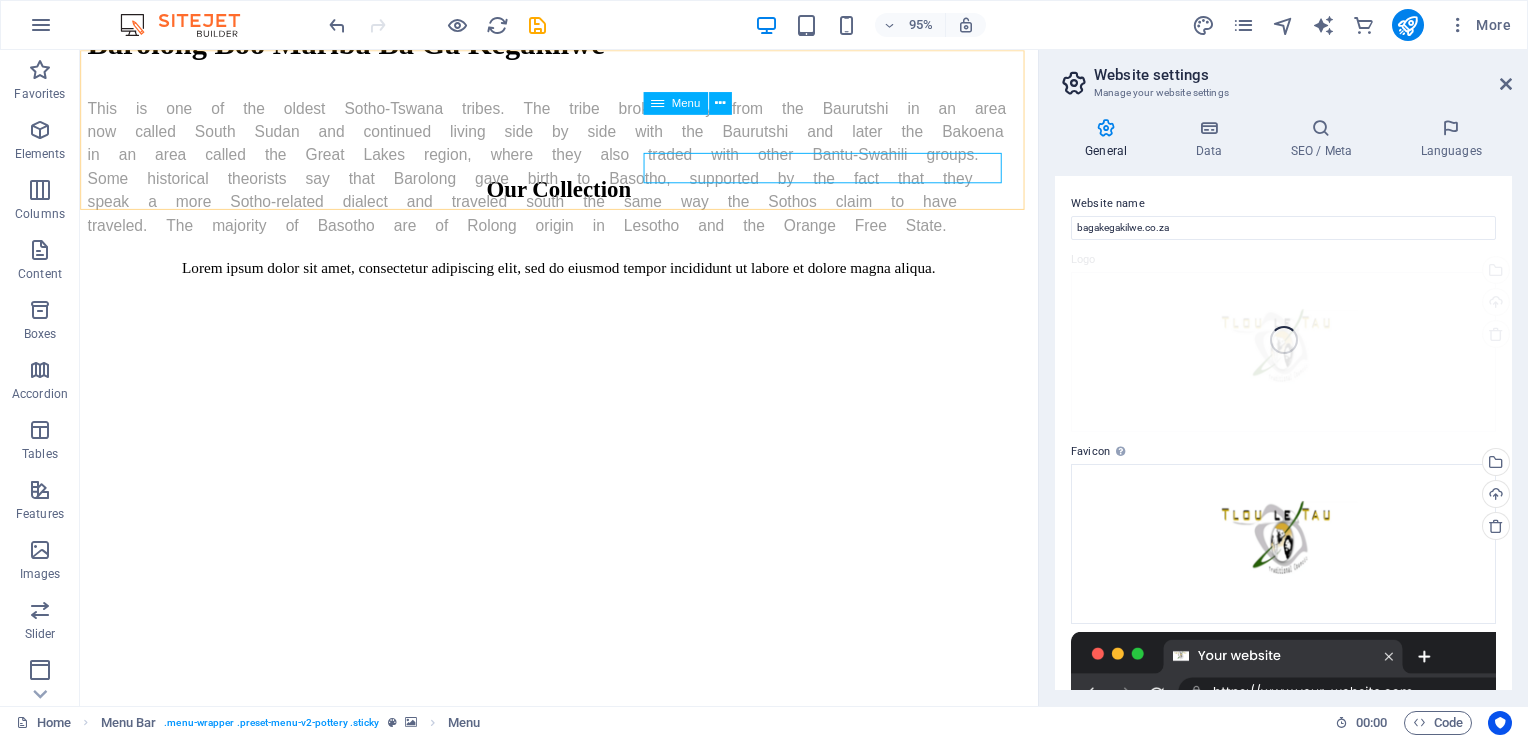 click on "Shop About Contact Blog" at bounding box center [584, -662] 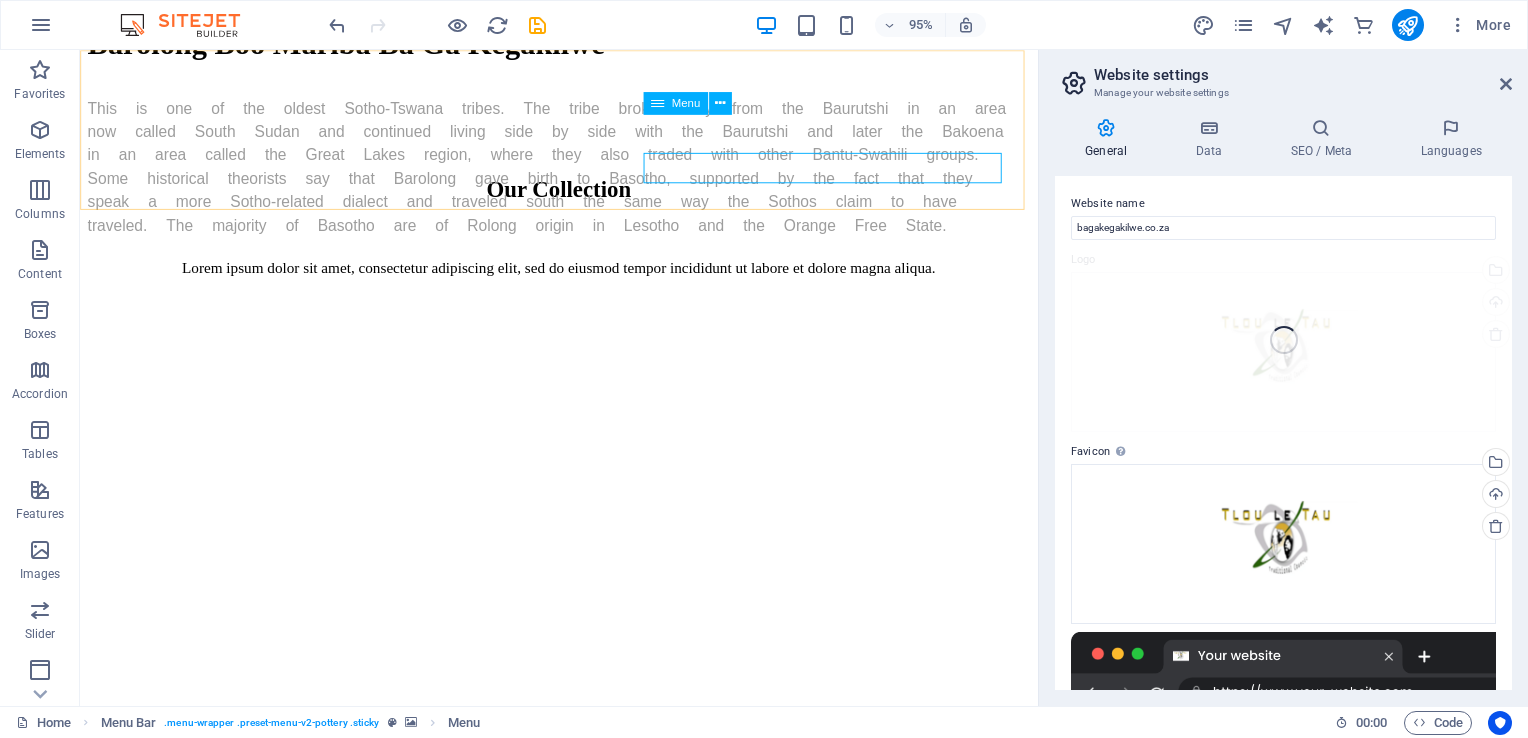click on "Shop About Contact Blog" at bounding box center (584, -662) 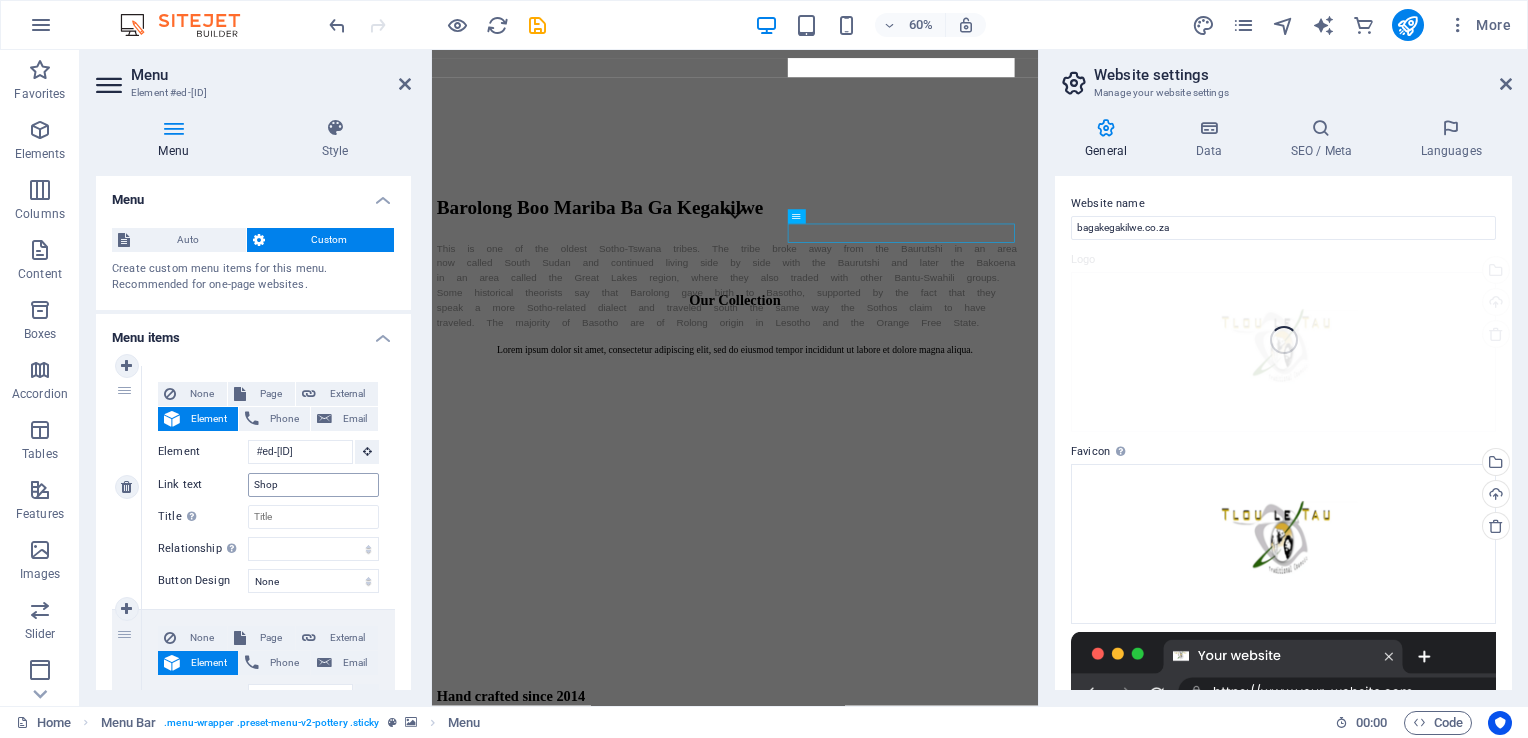 scroll, scrollTop: 888, scrollLeft: 0, axis: vertical 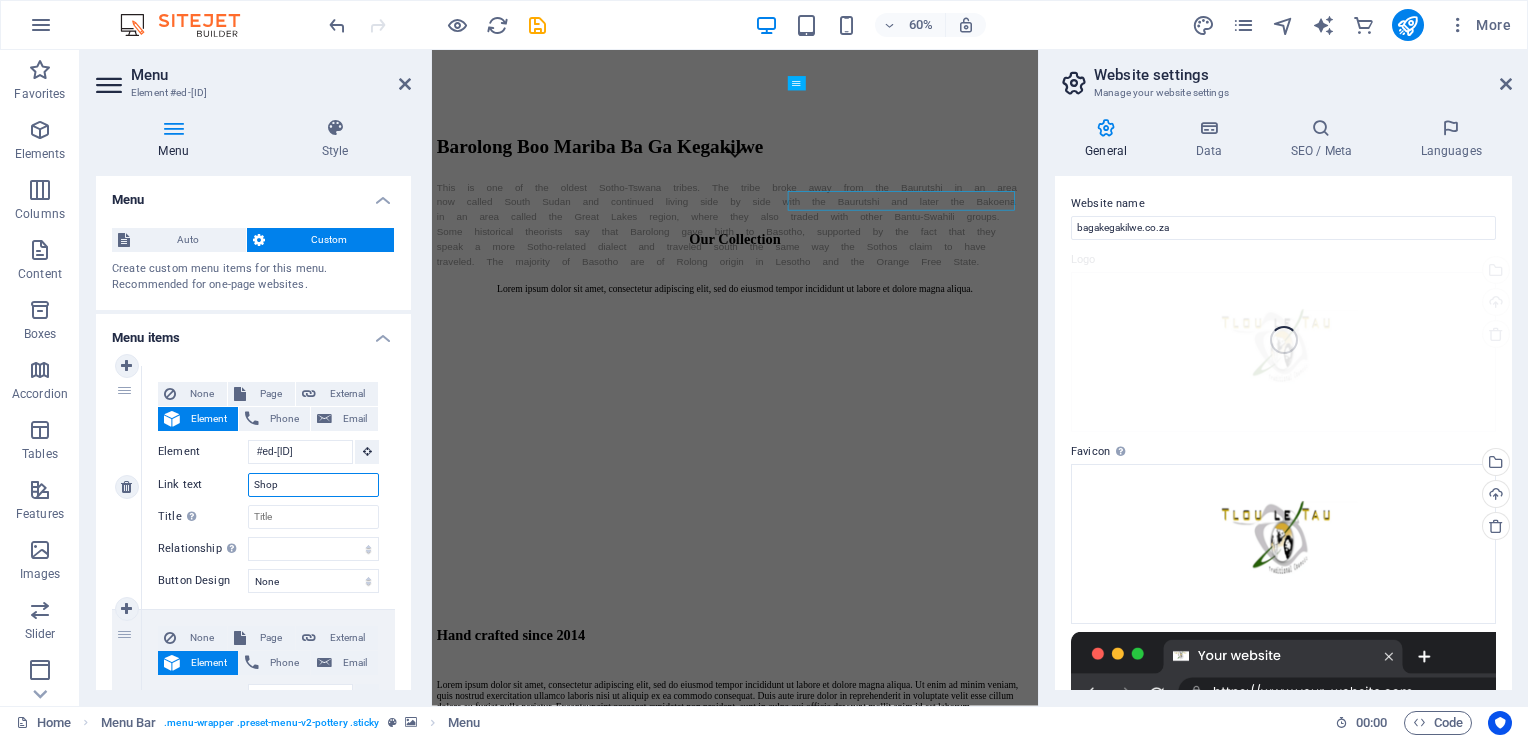 drag, startPoint x: 292, startPoint y: 487, endPoint x: 234, endPoint y: 477, distance: 58.855755 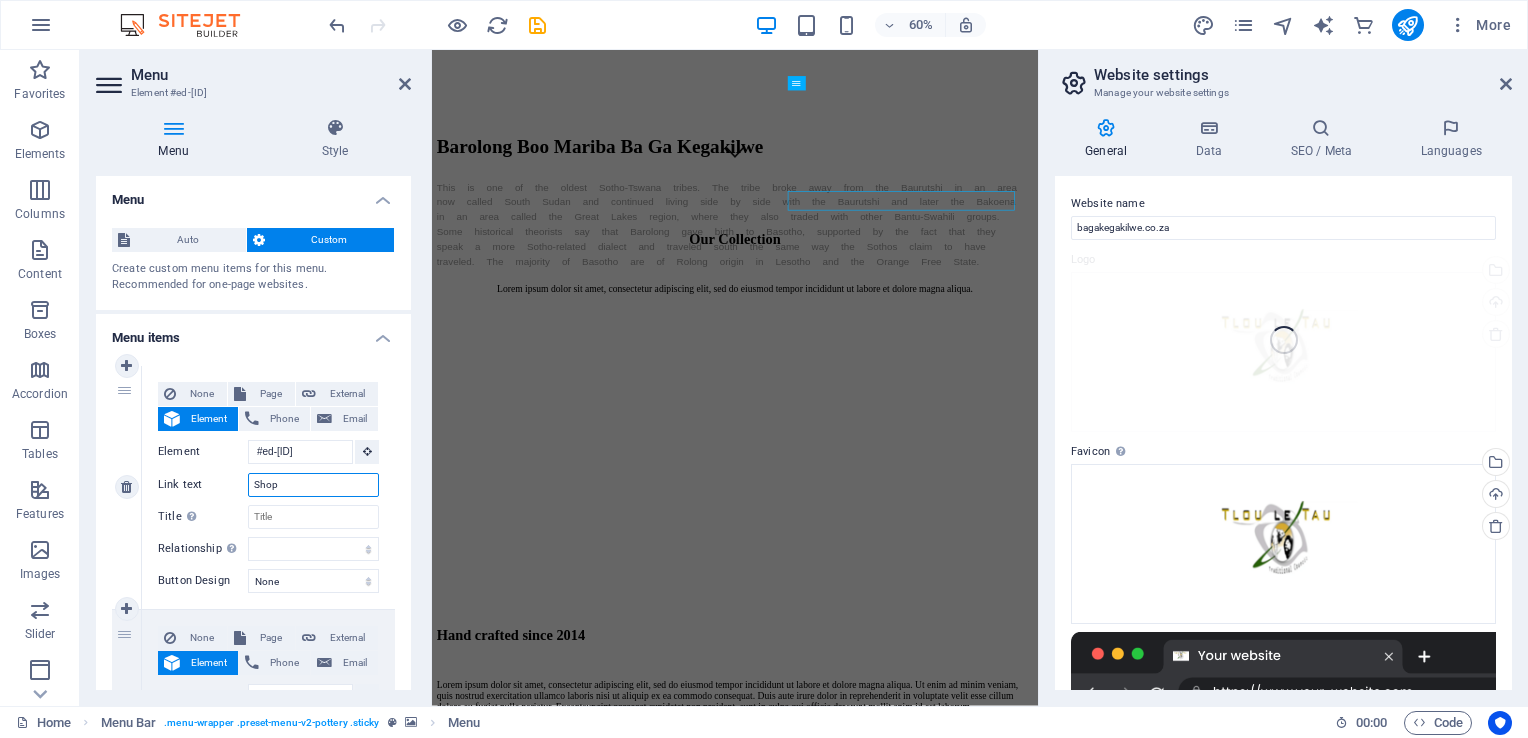 click on "Link text Shop" at bounding box center [268, 485] 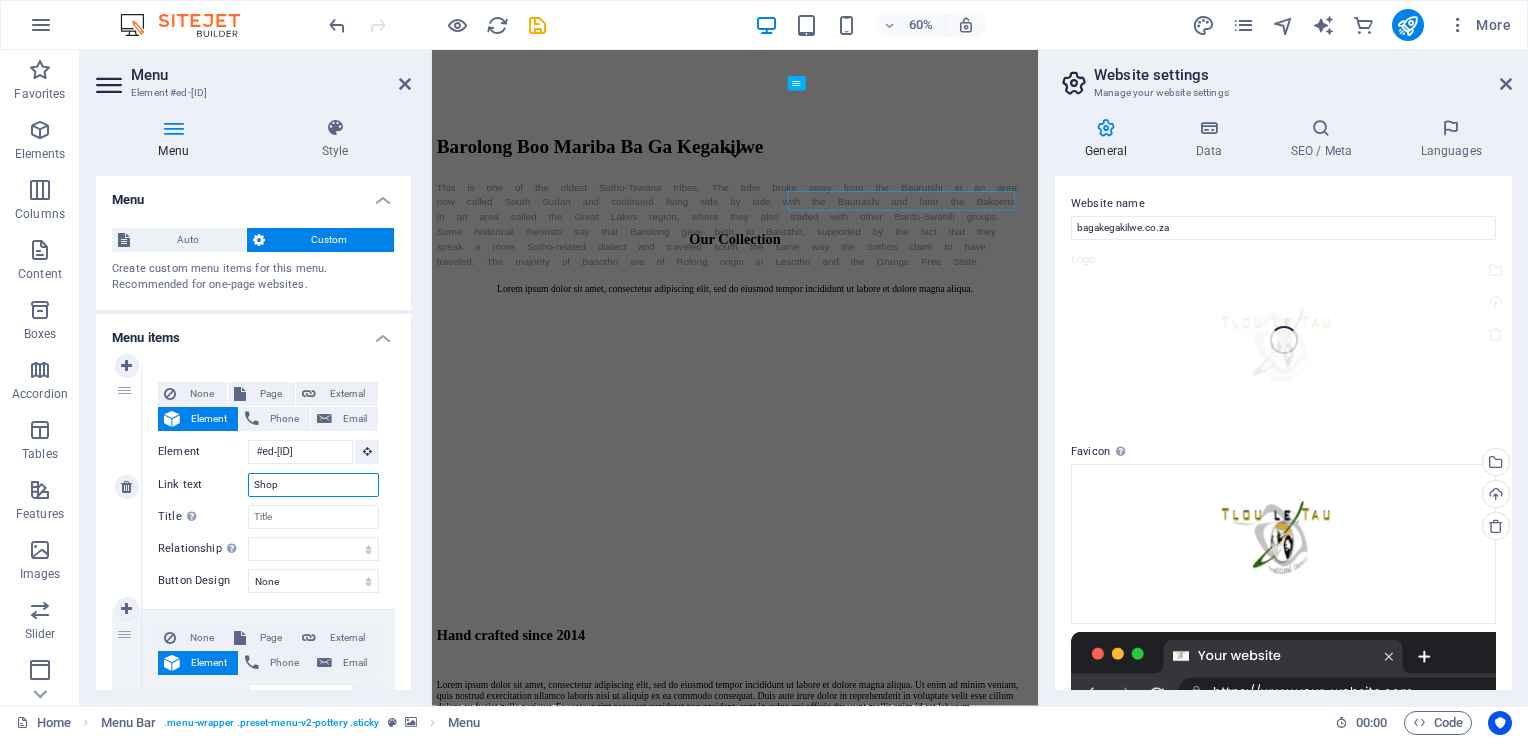 type on "H" 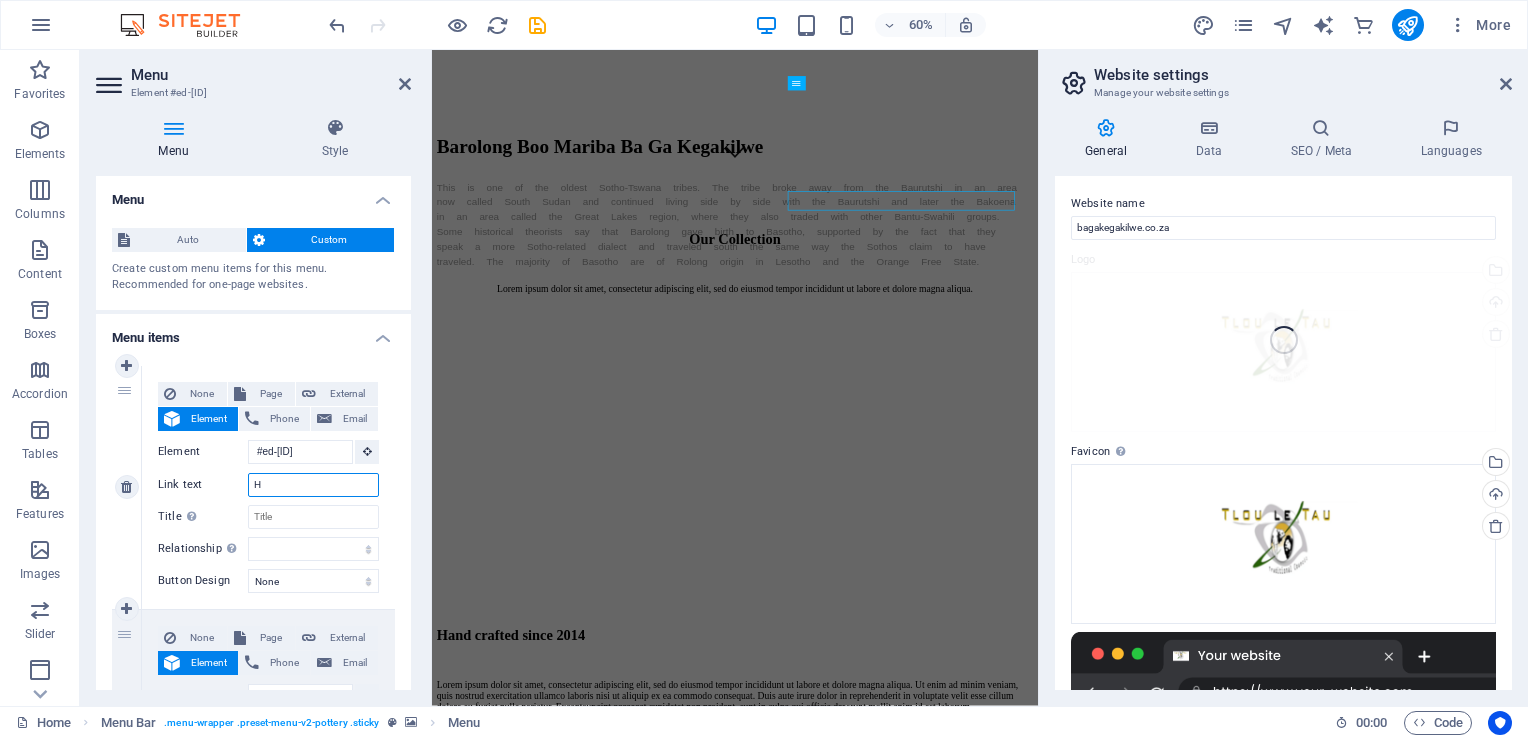 select 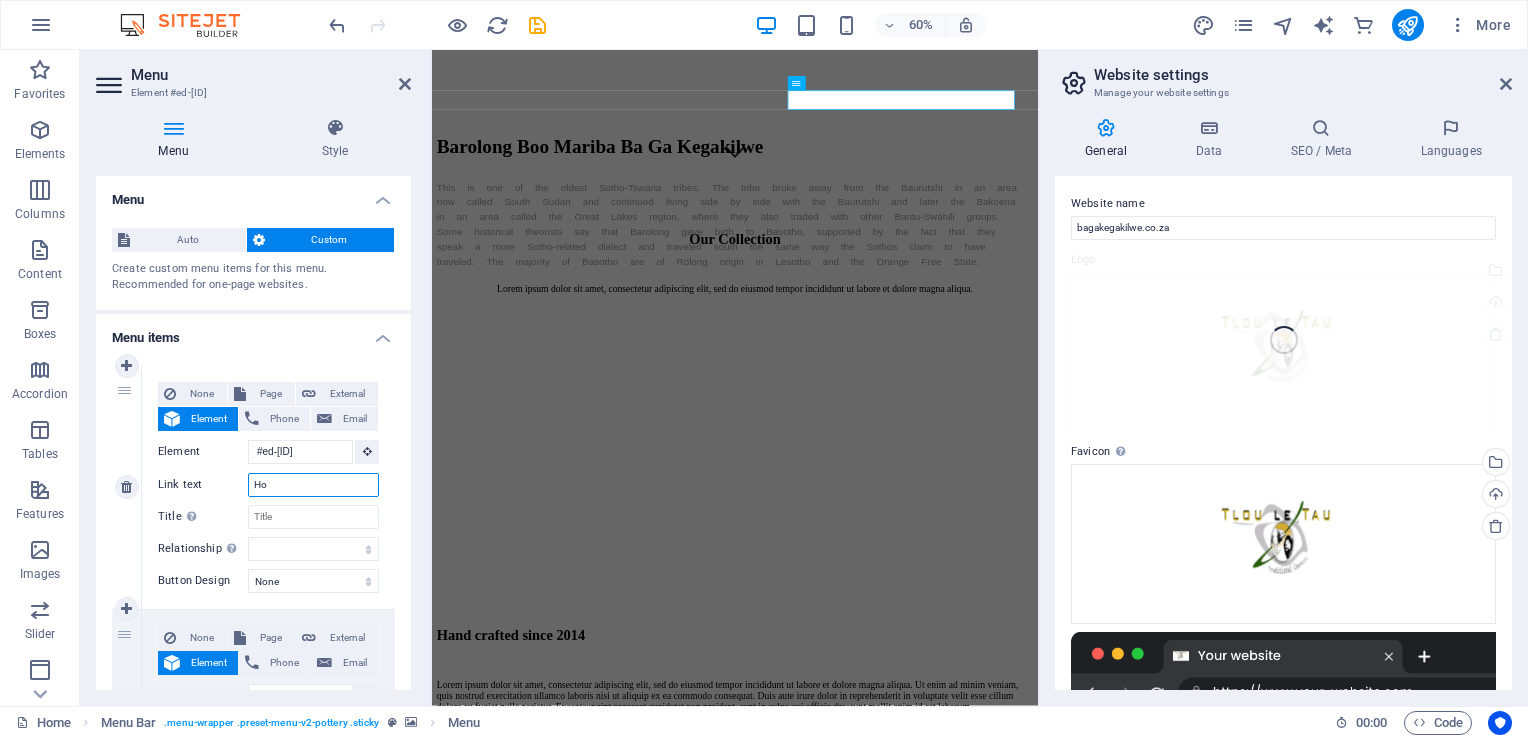 type on "Hom" 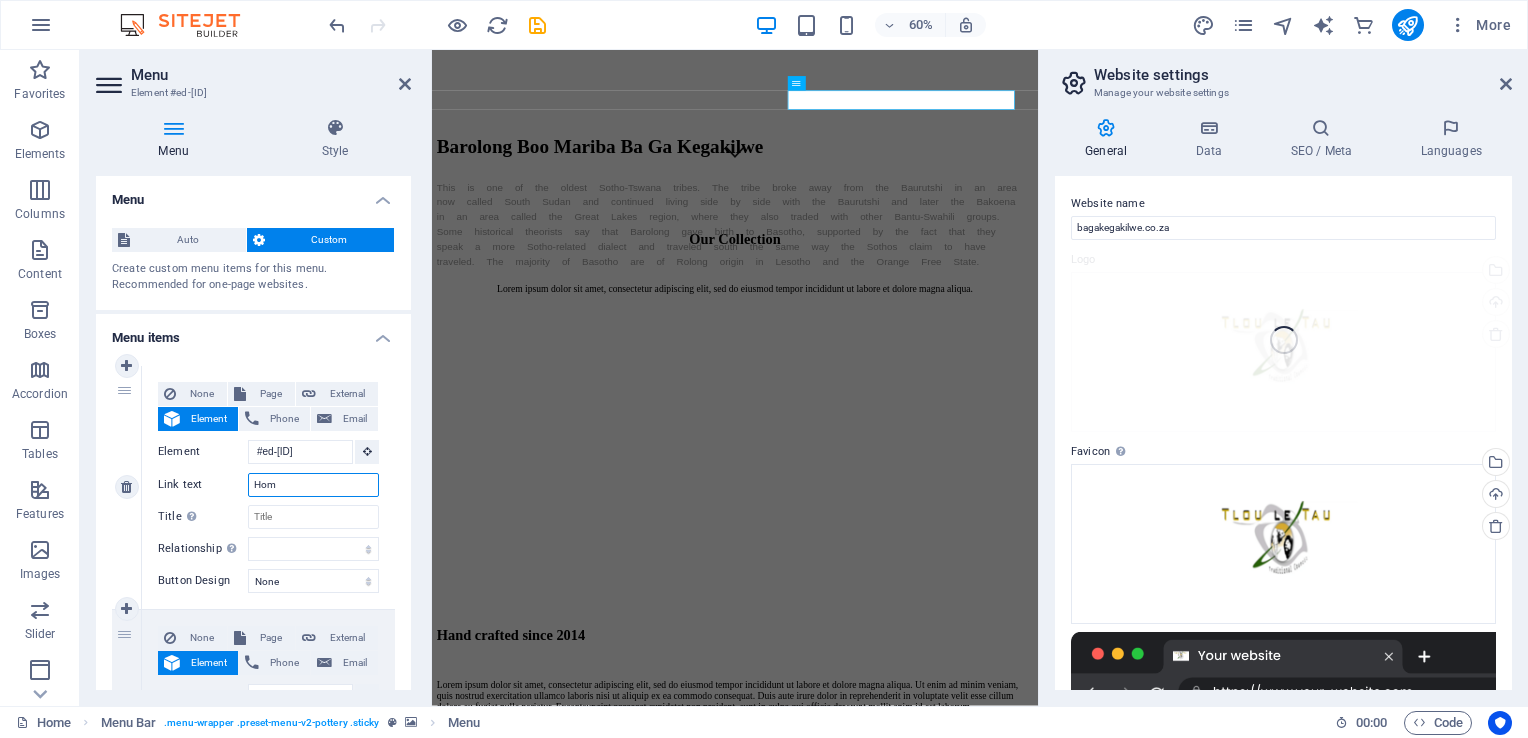 select 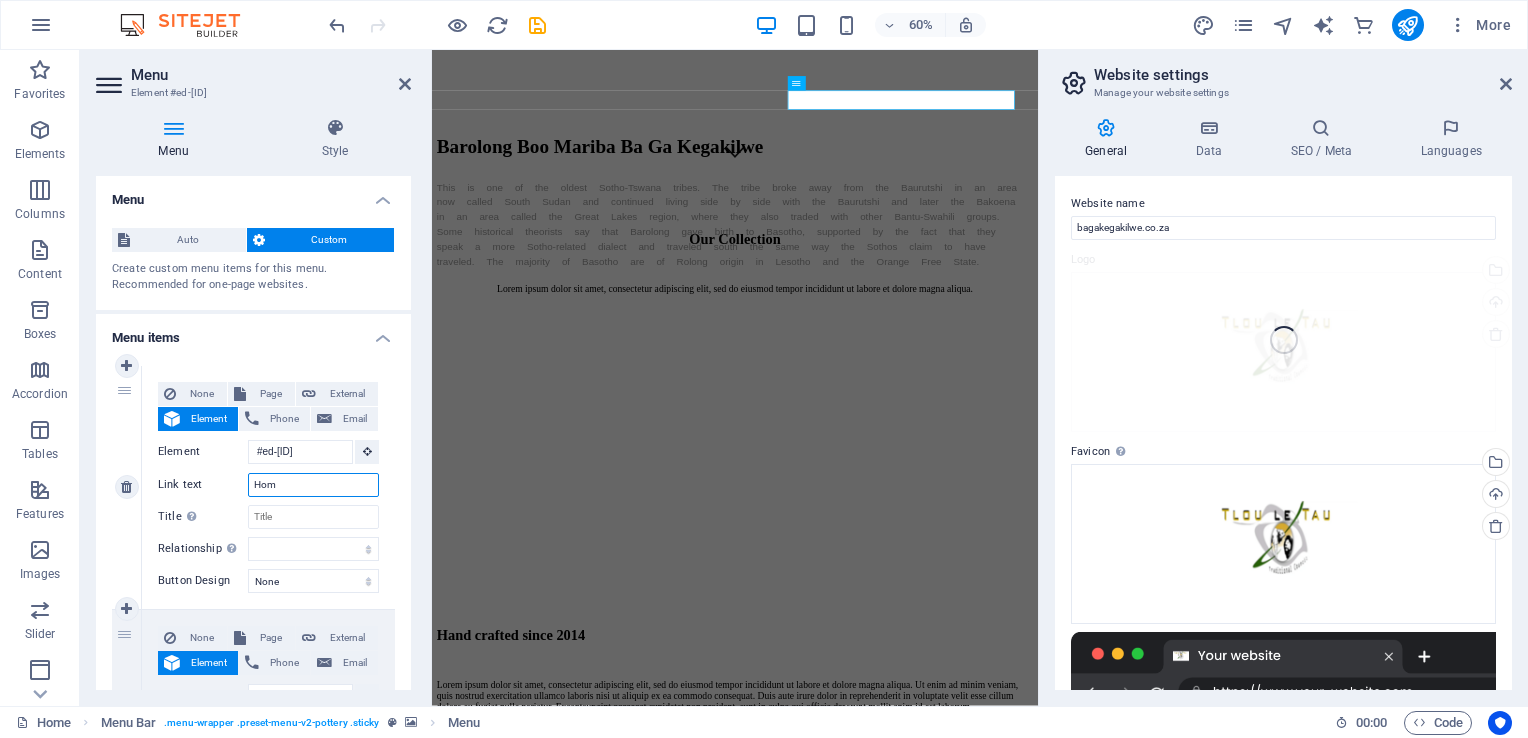 select 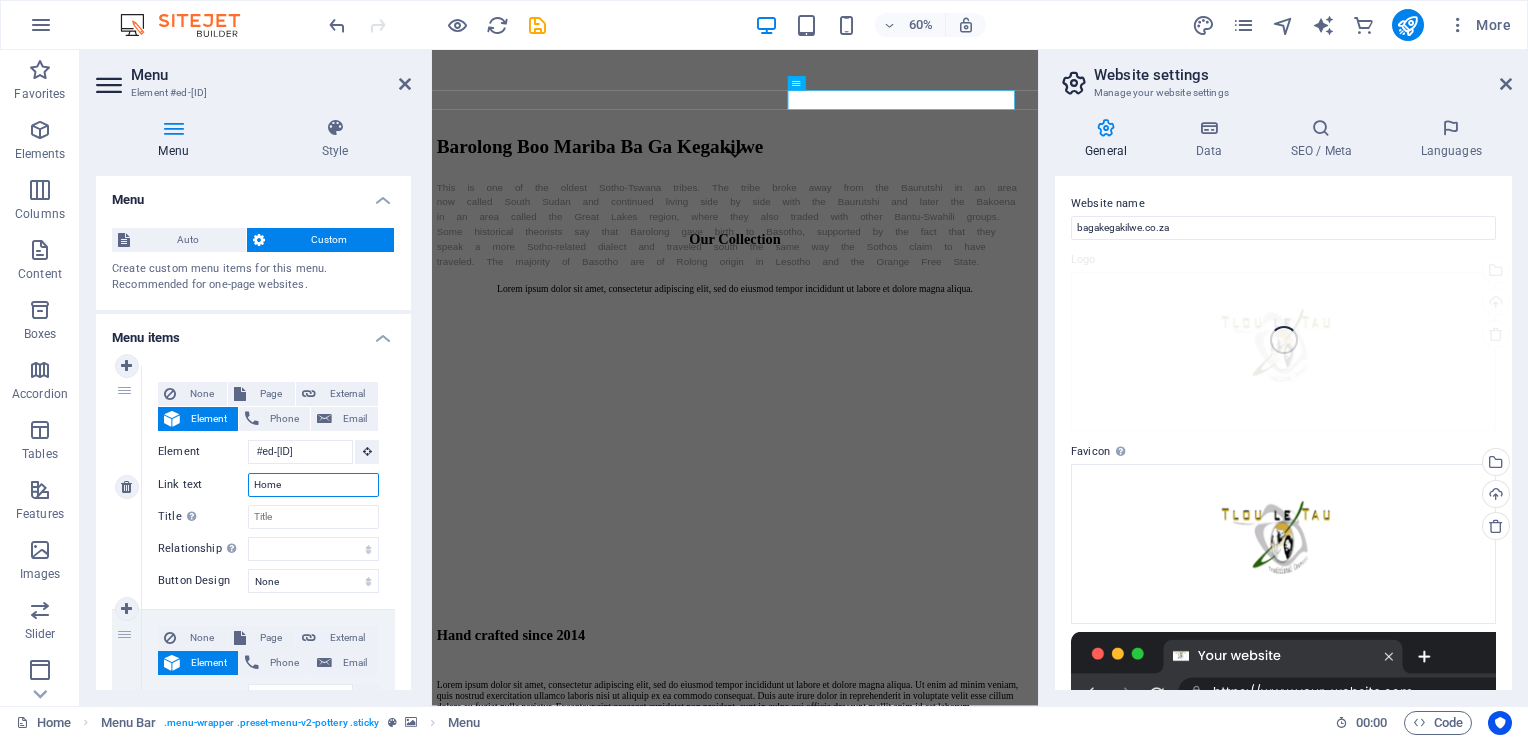 select 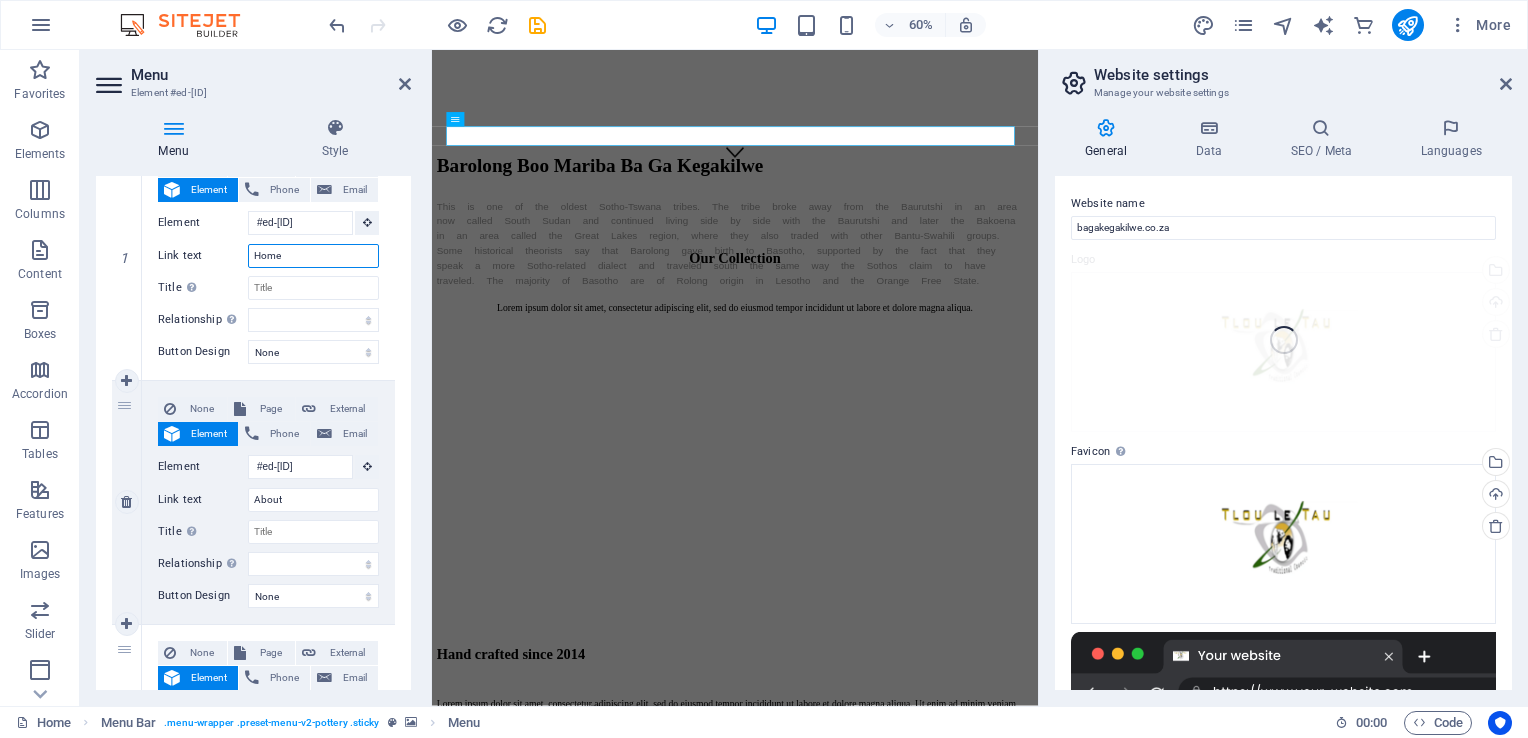 scroll, scrollTop: 200, scrollLeft: 0, axis: vertical 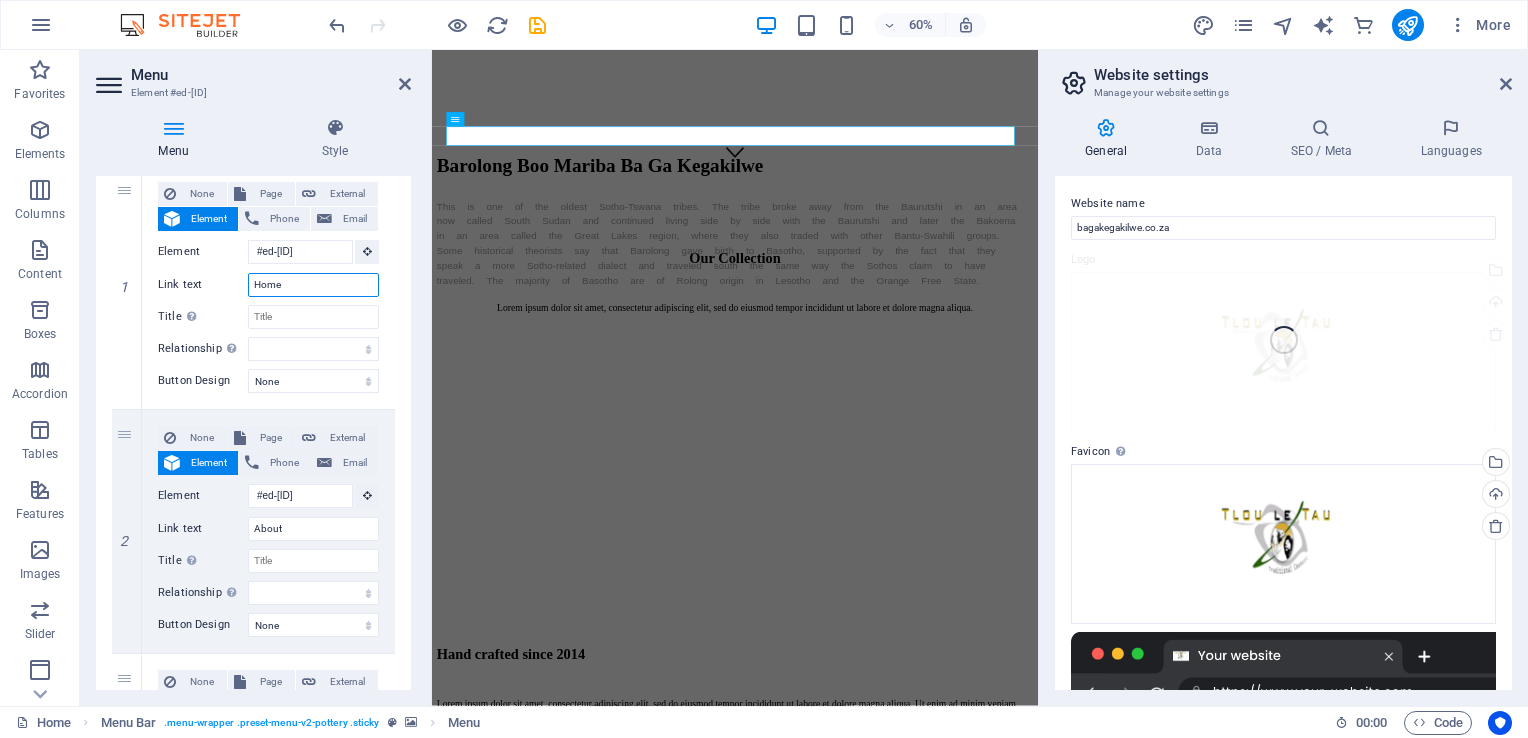 type on "Home" 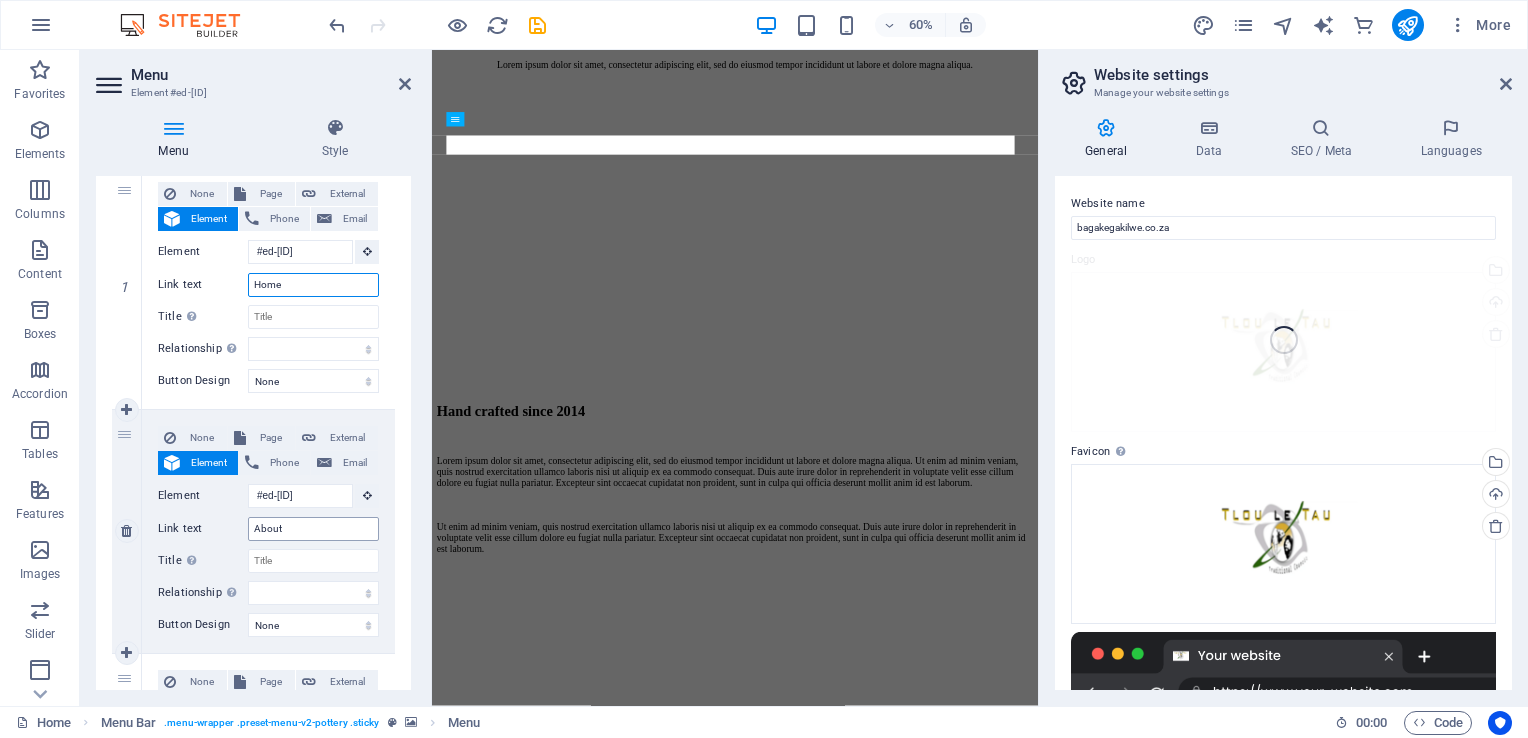 scroll, scrollTop: 488, scrollLeft: 0, axis: vertical 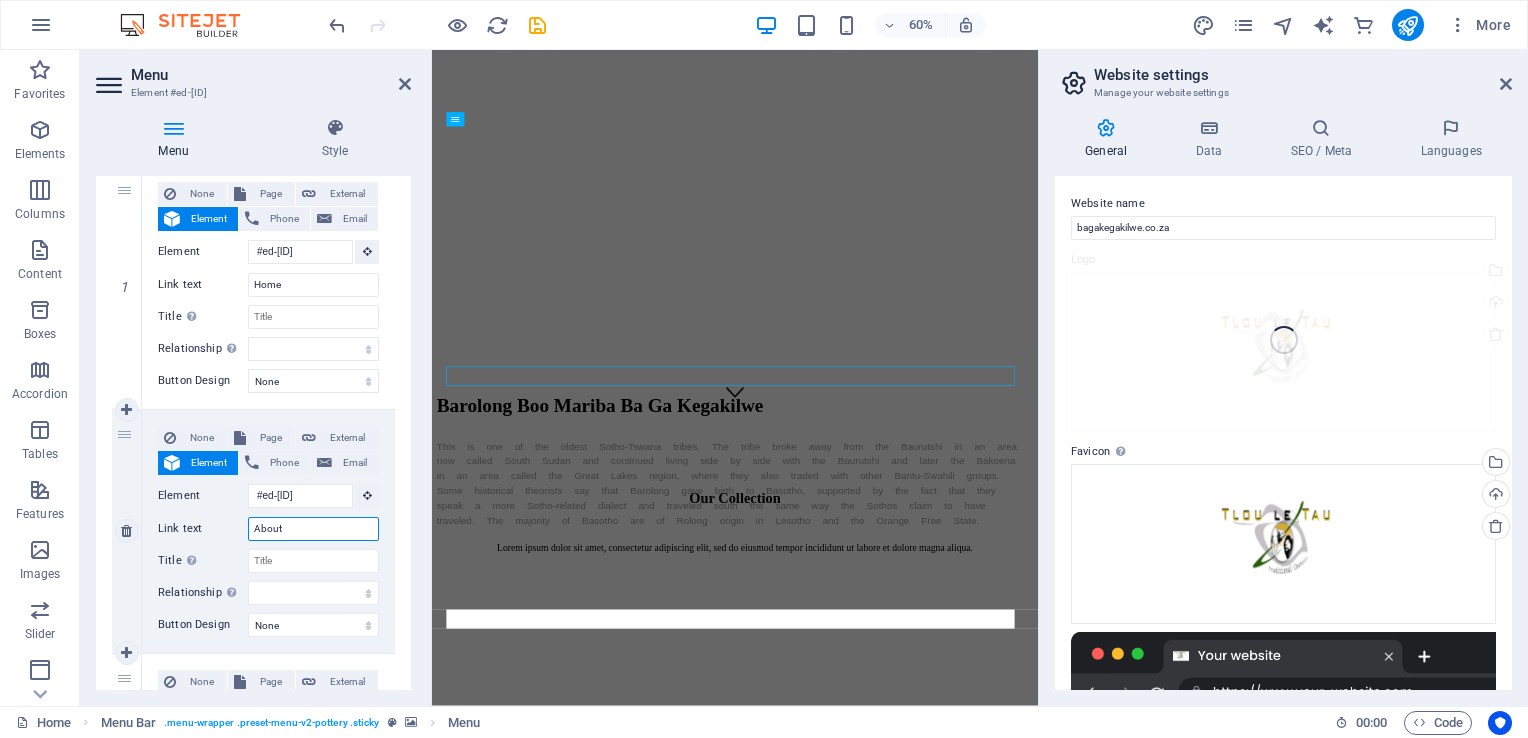 click on "About" at bounding box center [313, 529] 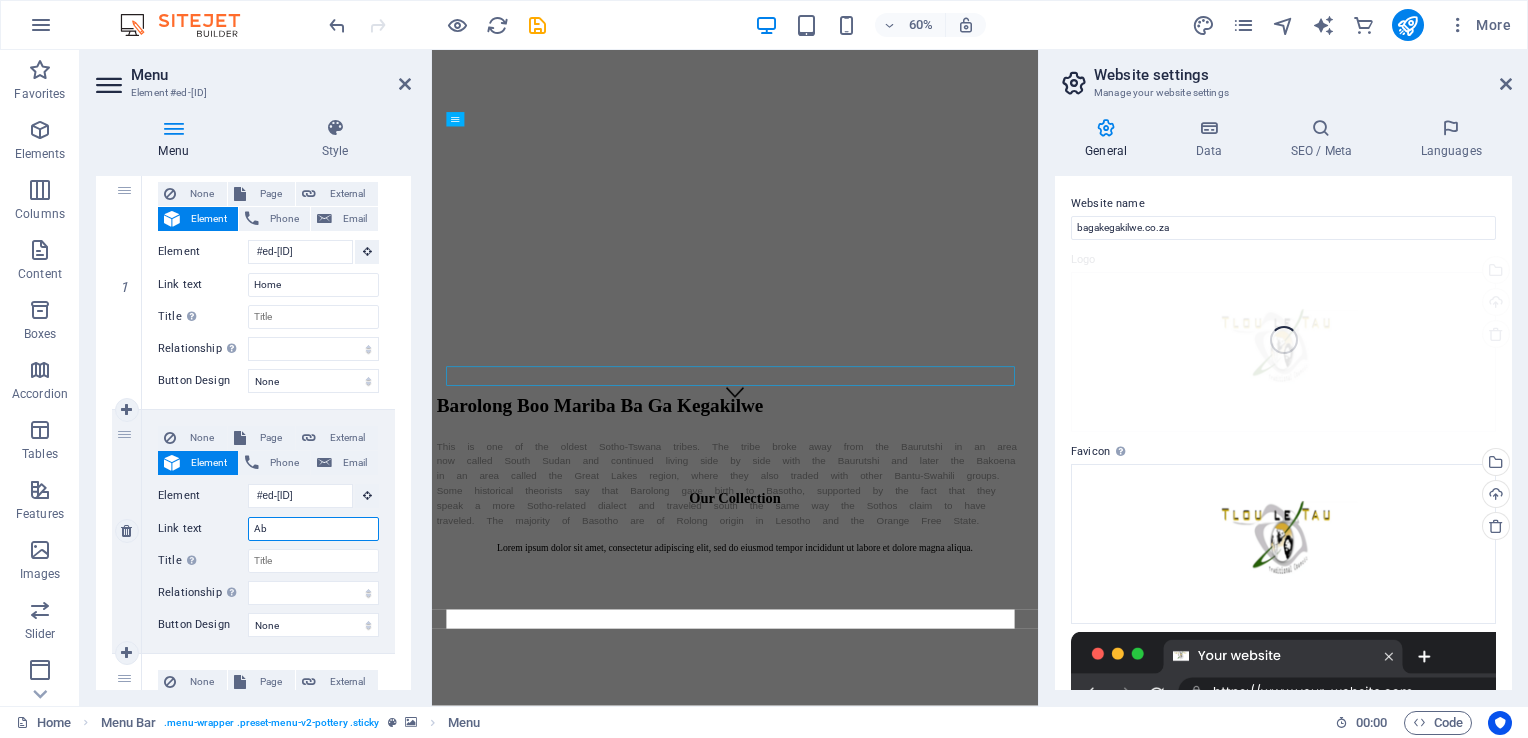 type on "A" 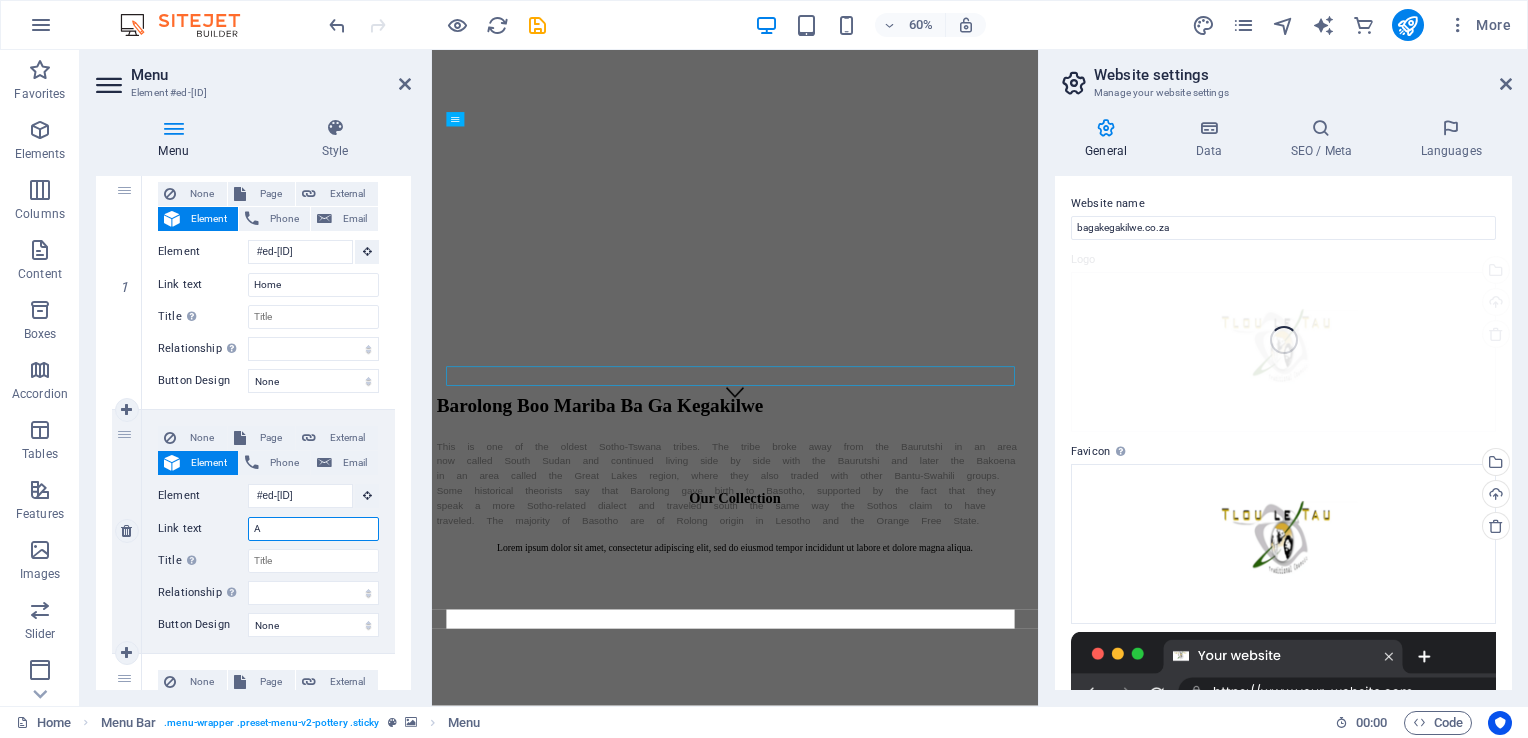 type 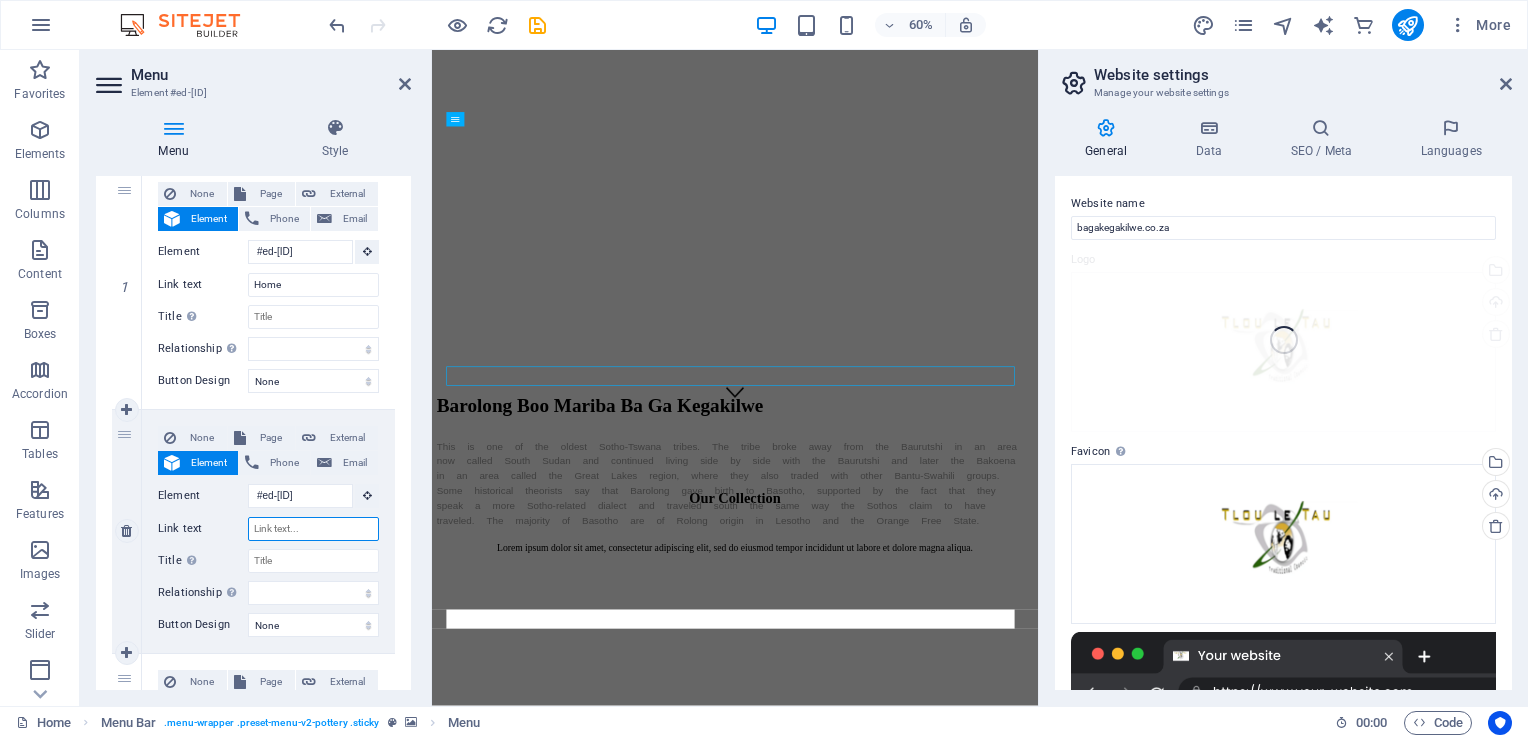 select 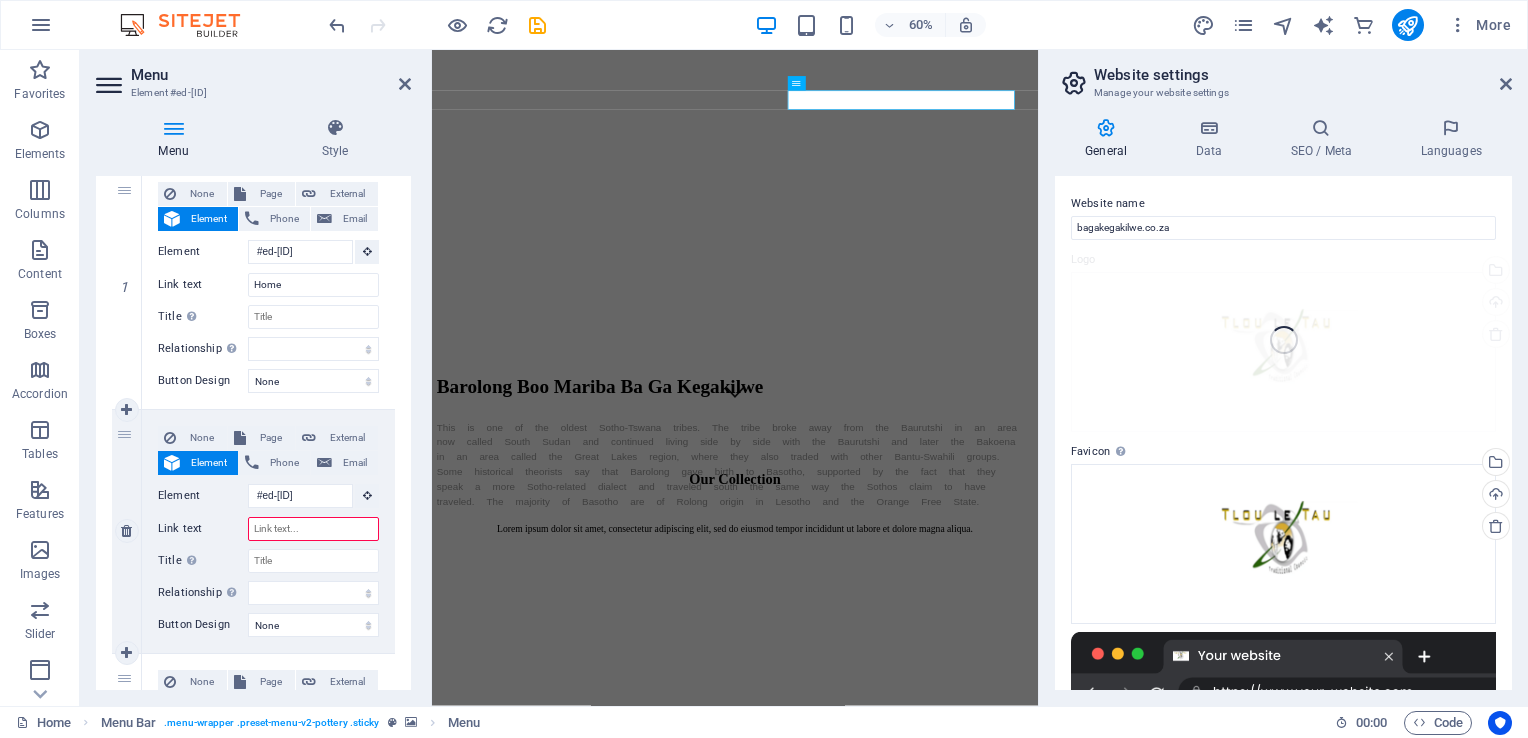 type on "b" 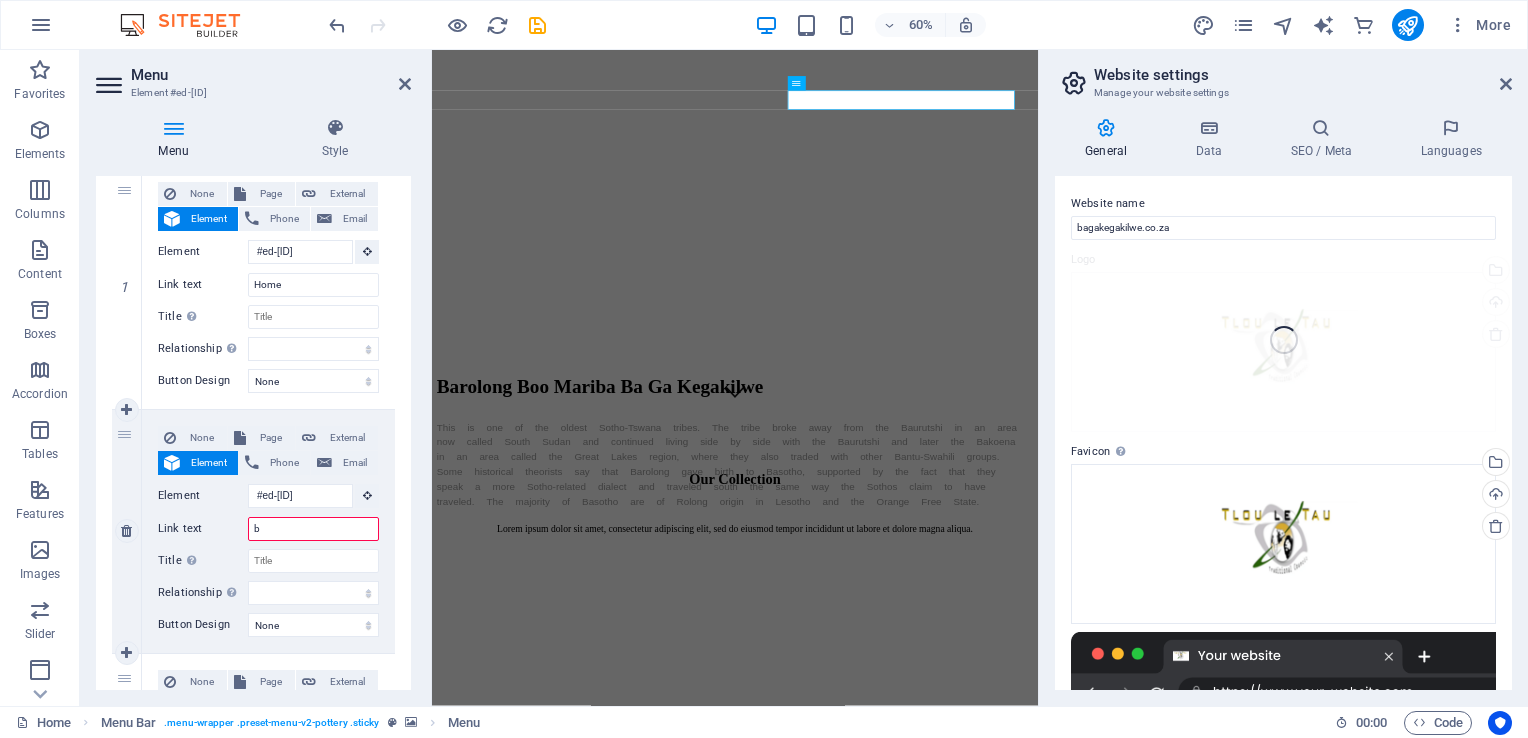 select 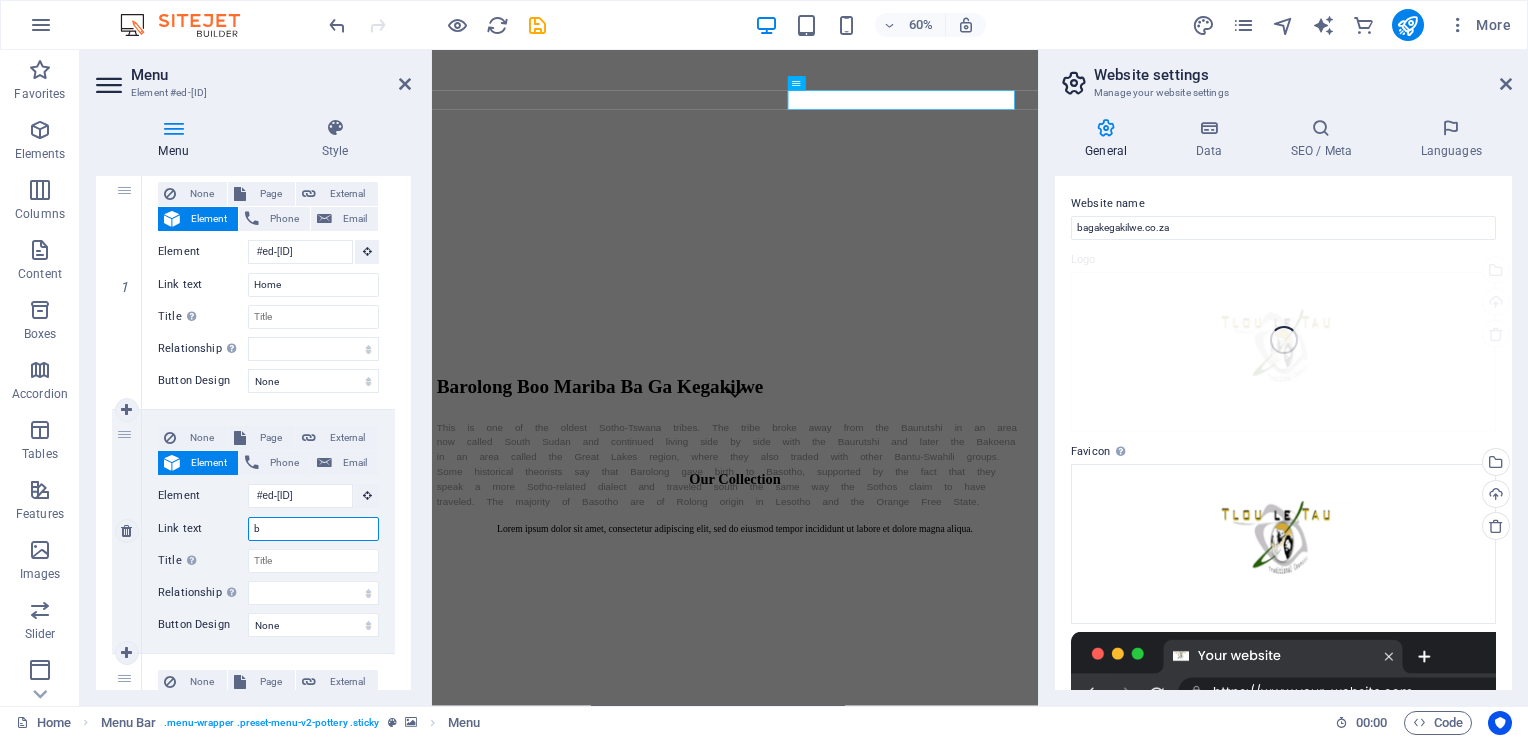 type on "ba" 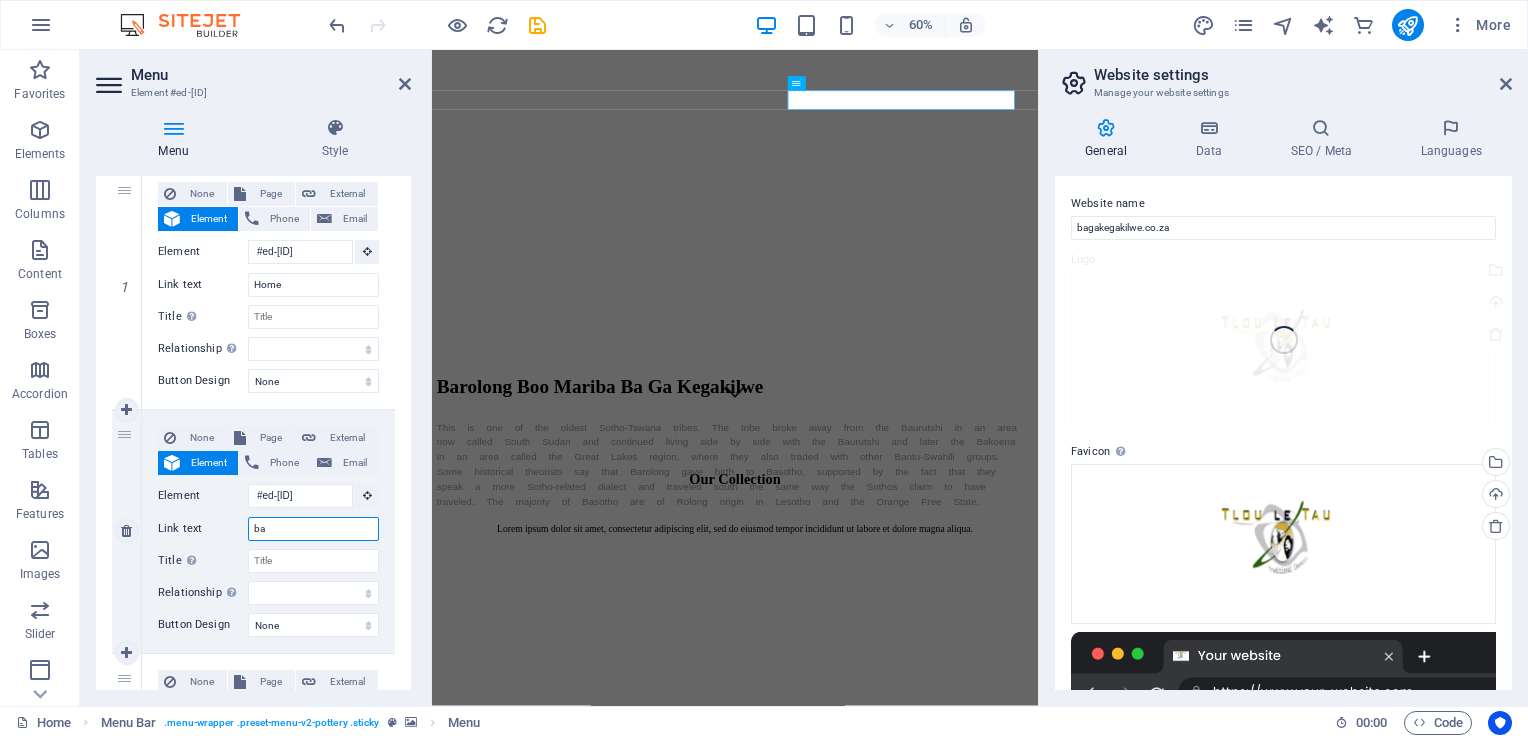 select 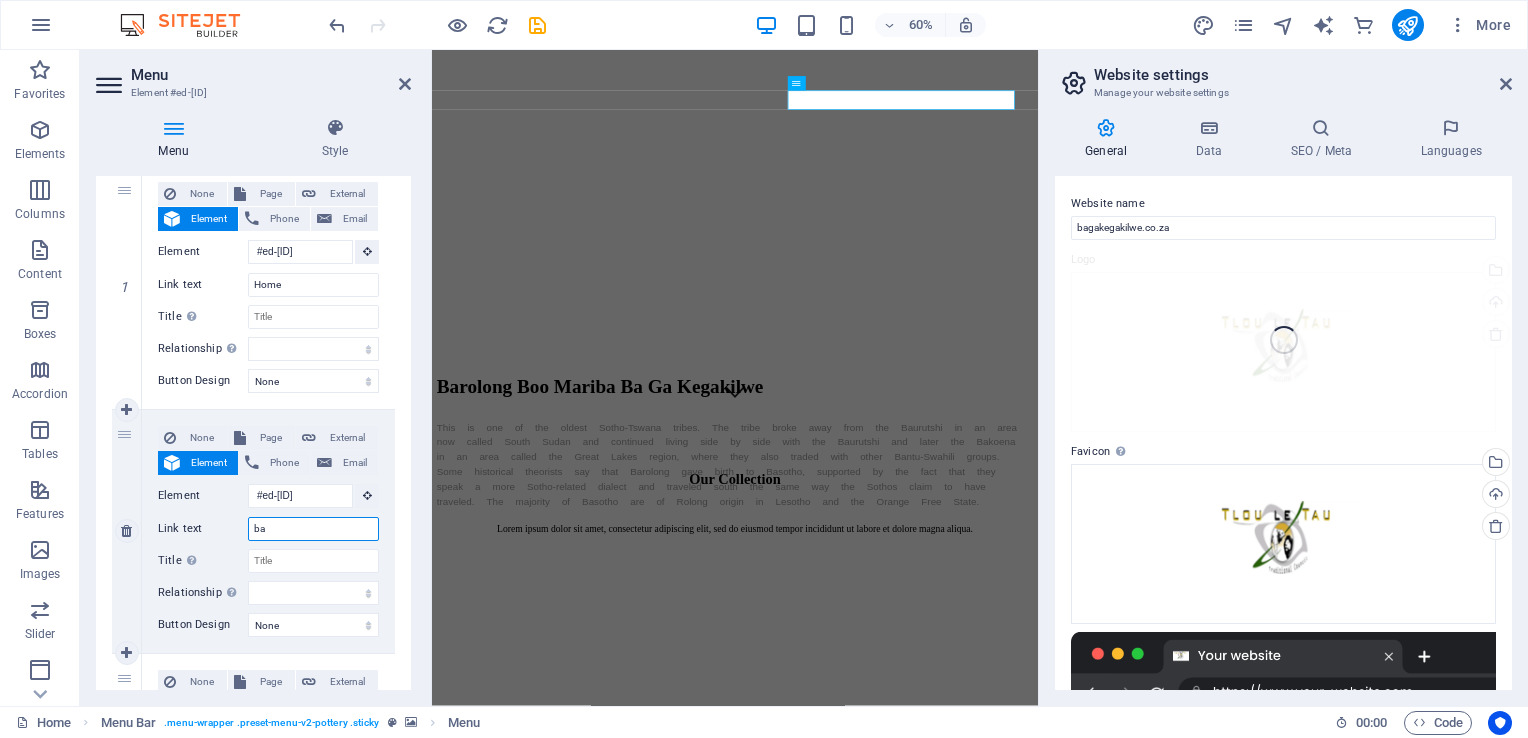 select 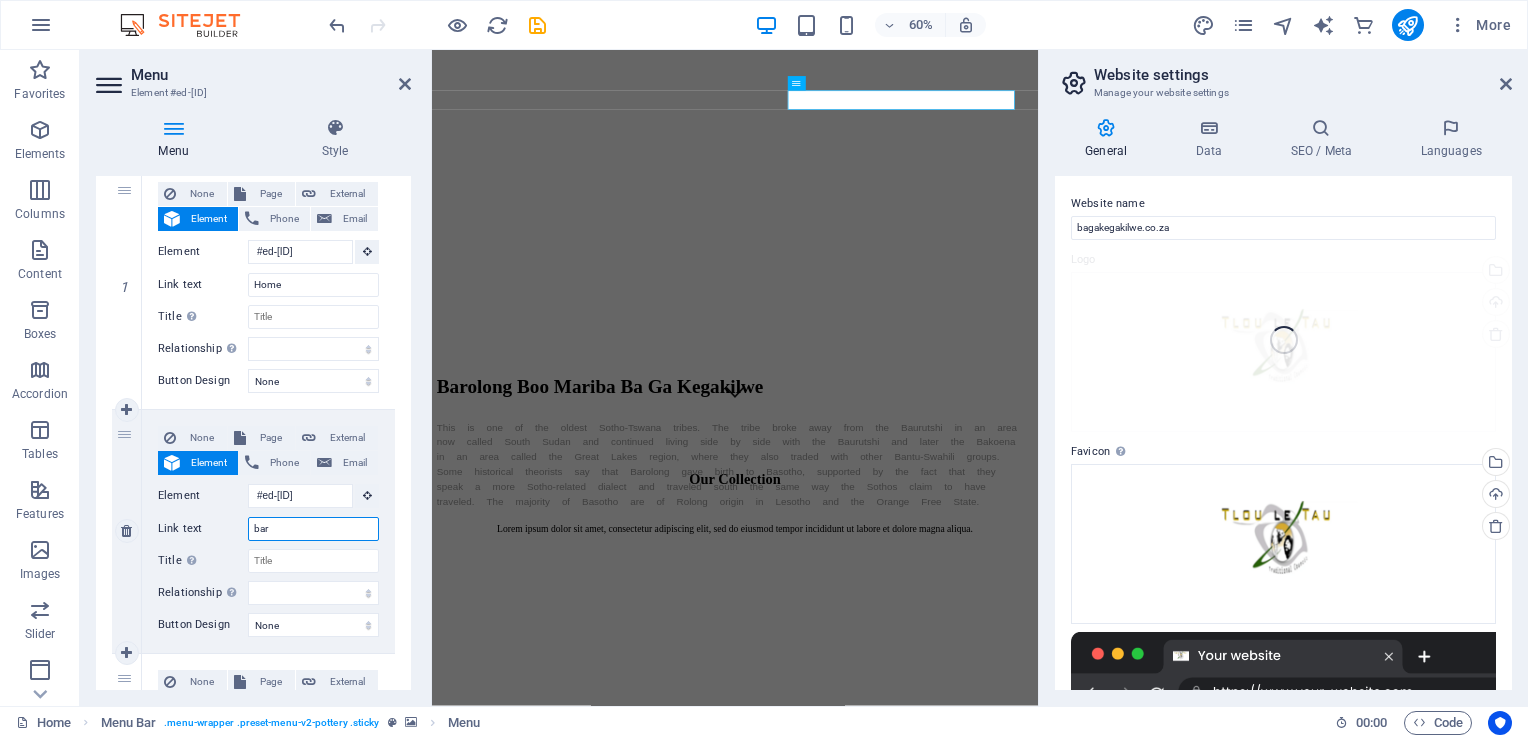 type on "baro" 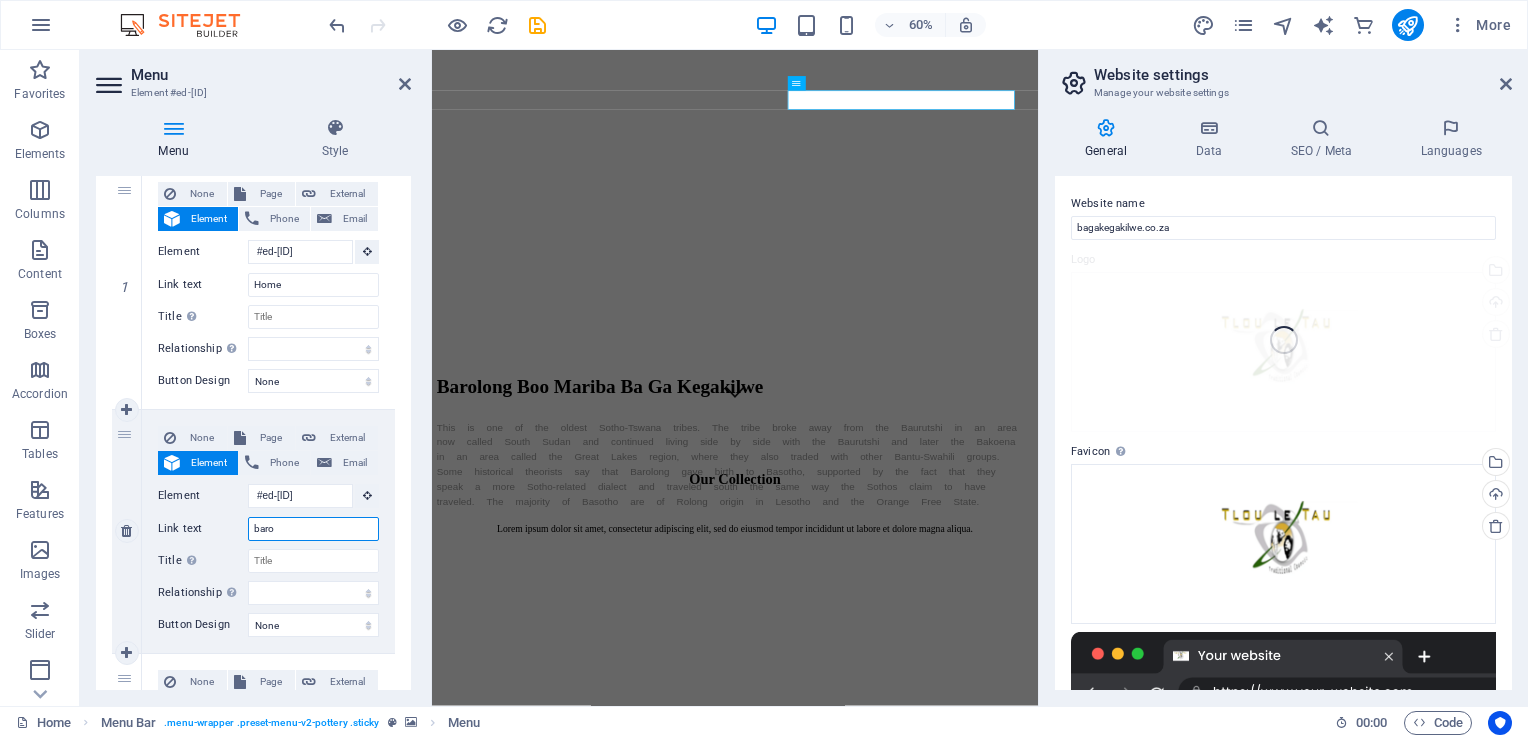 select 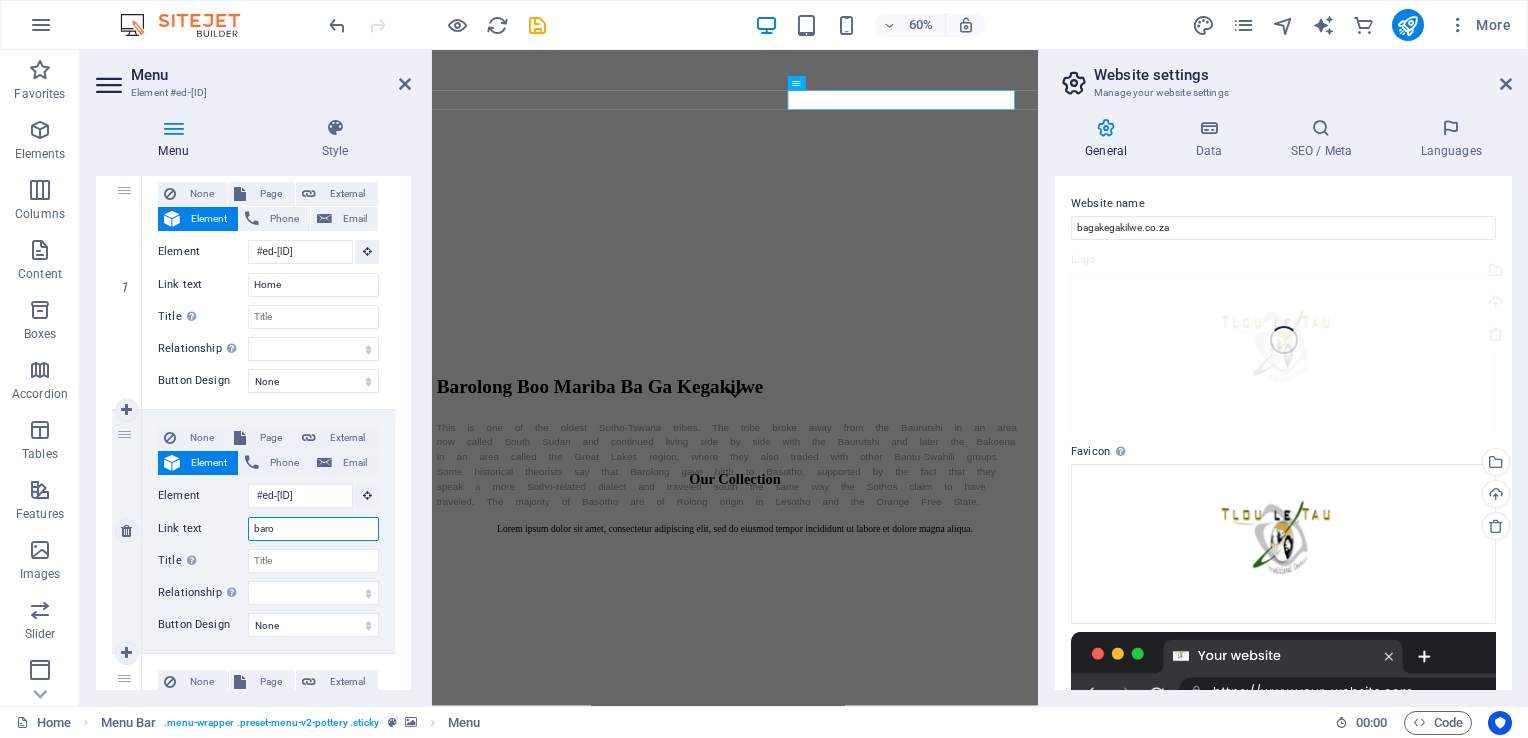 select 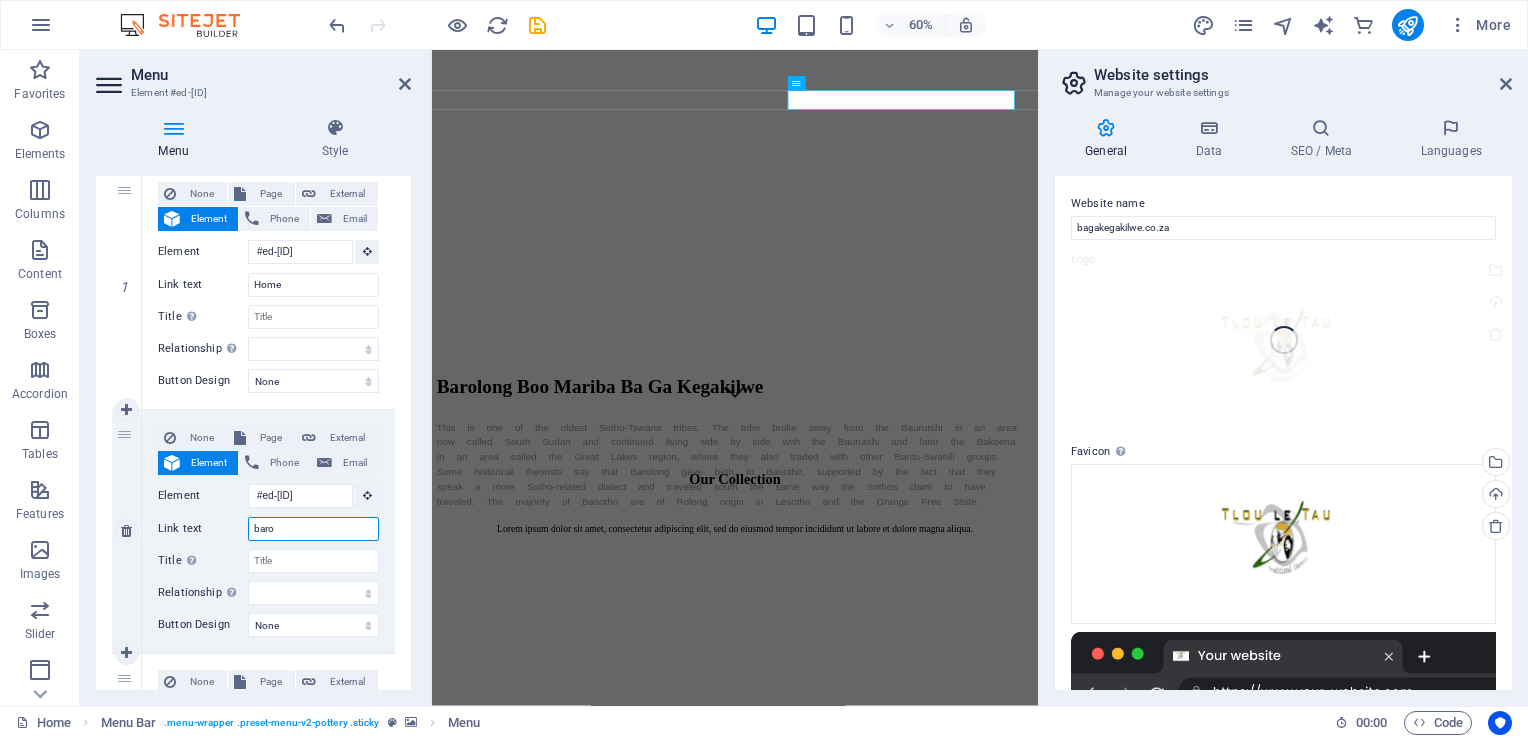 type on "baroo" 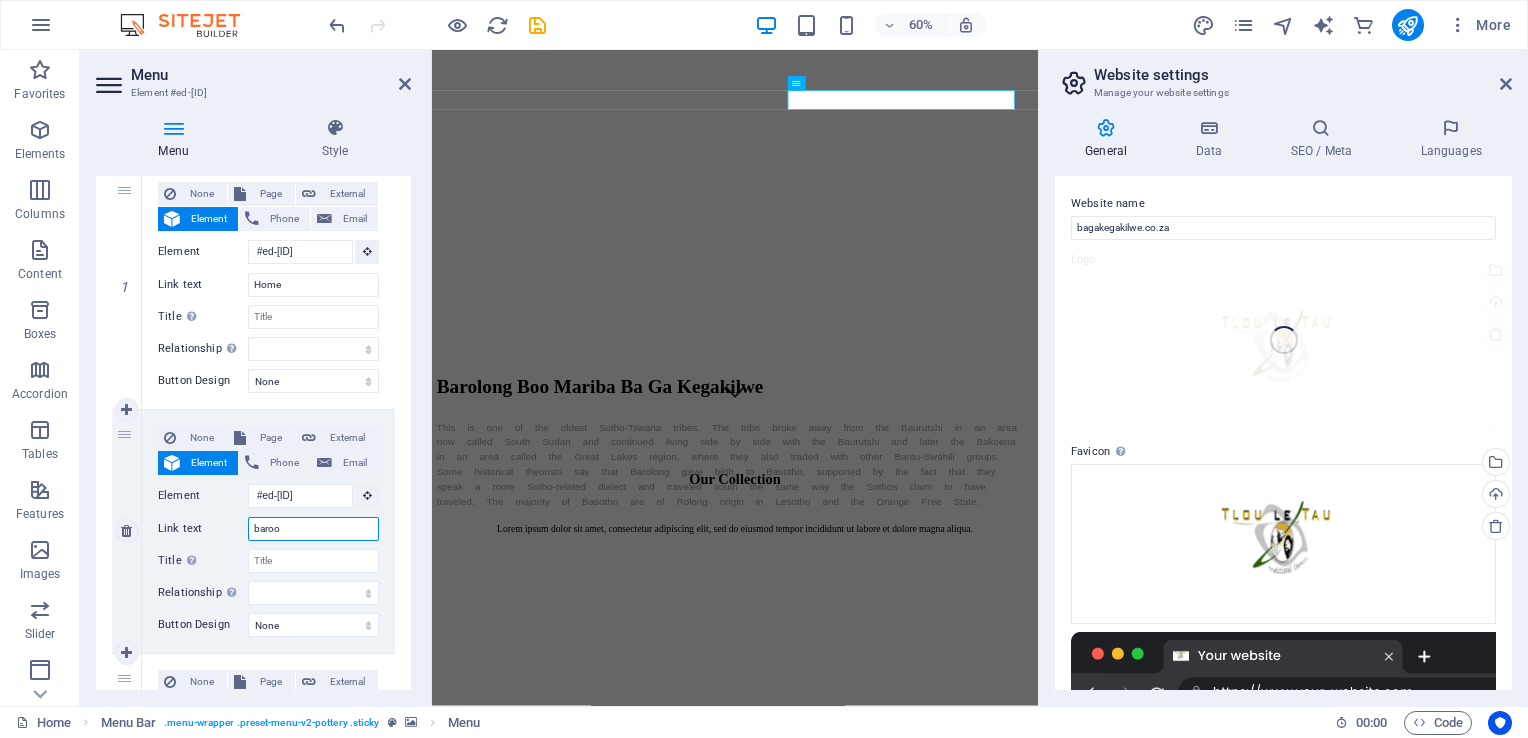 select 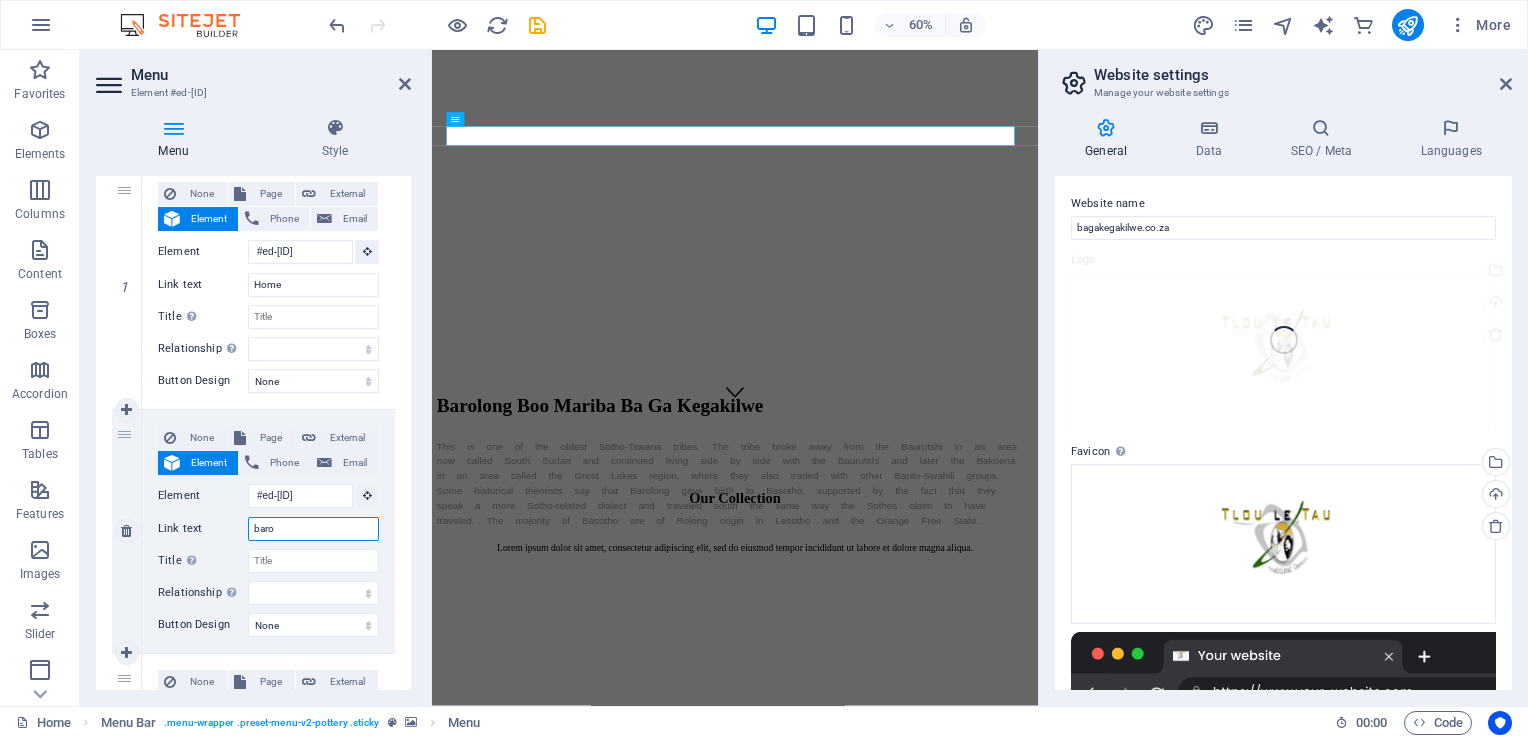 type on "barol" 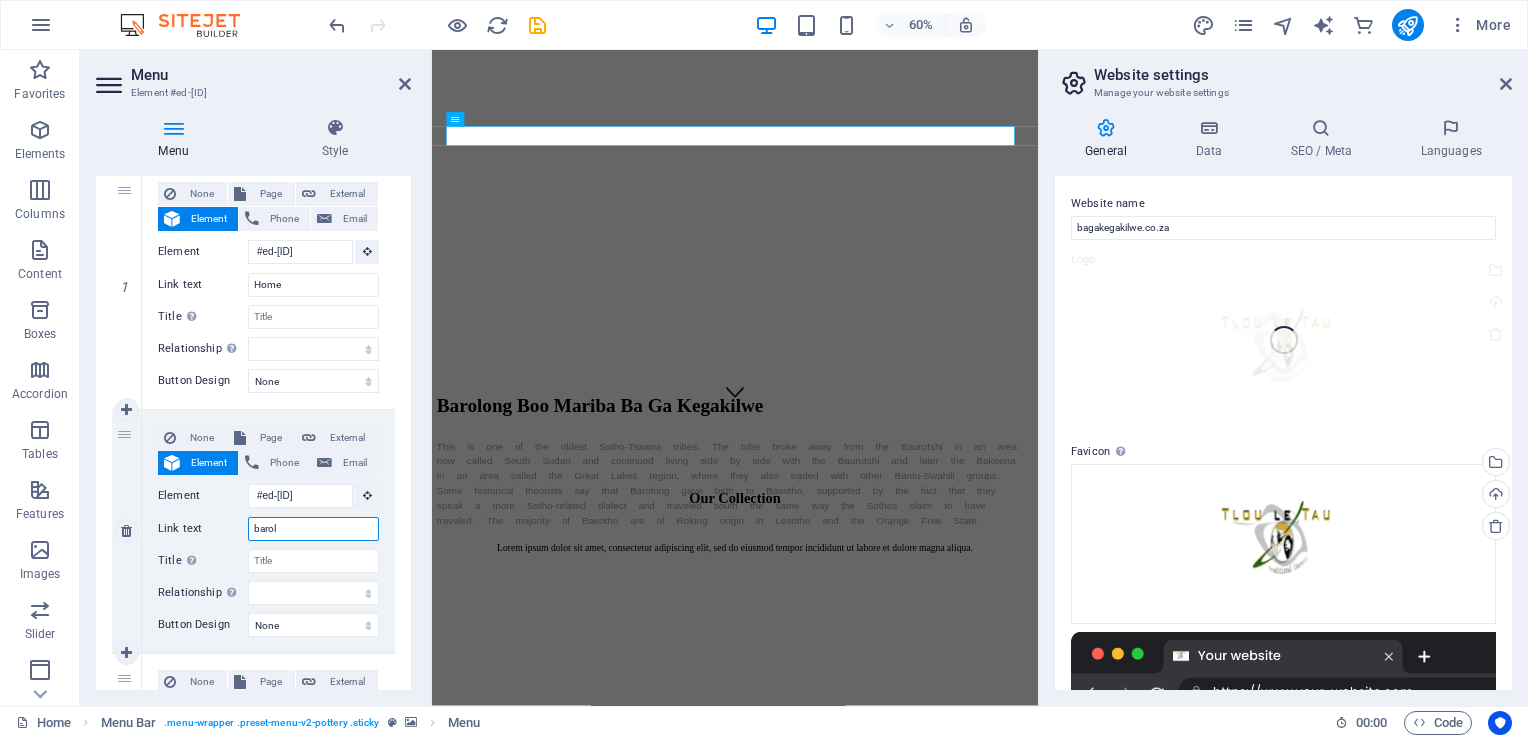 select 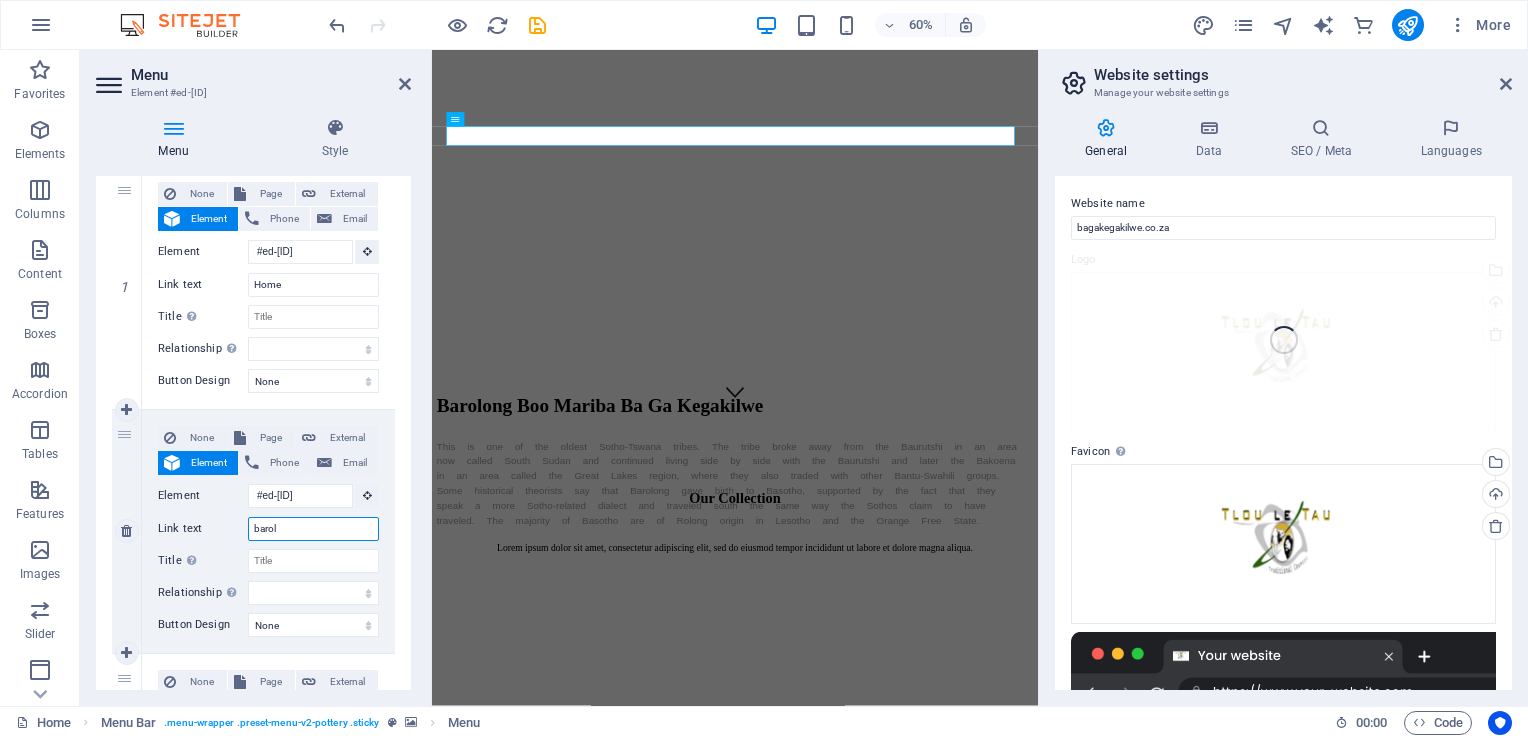 type on "barolo" 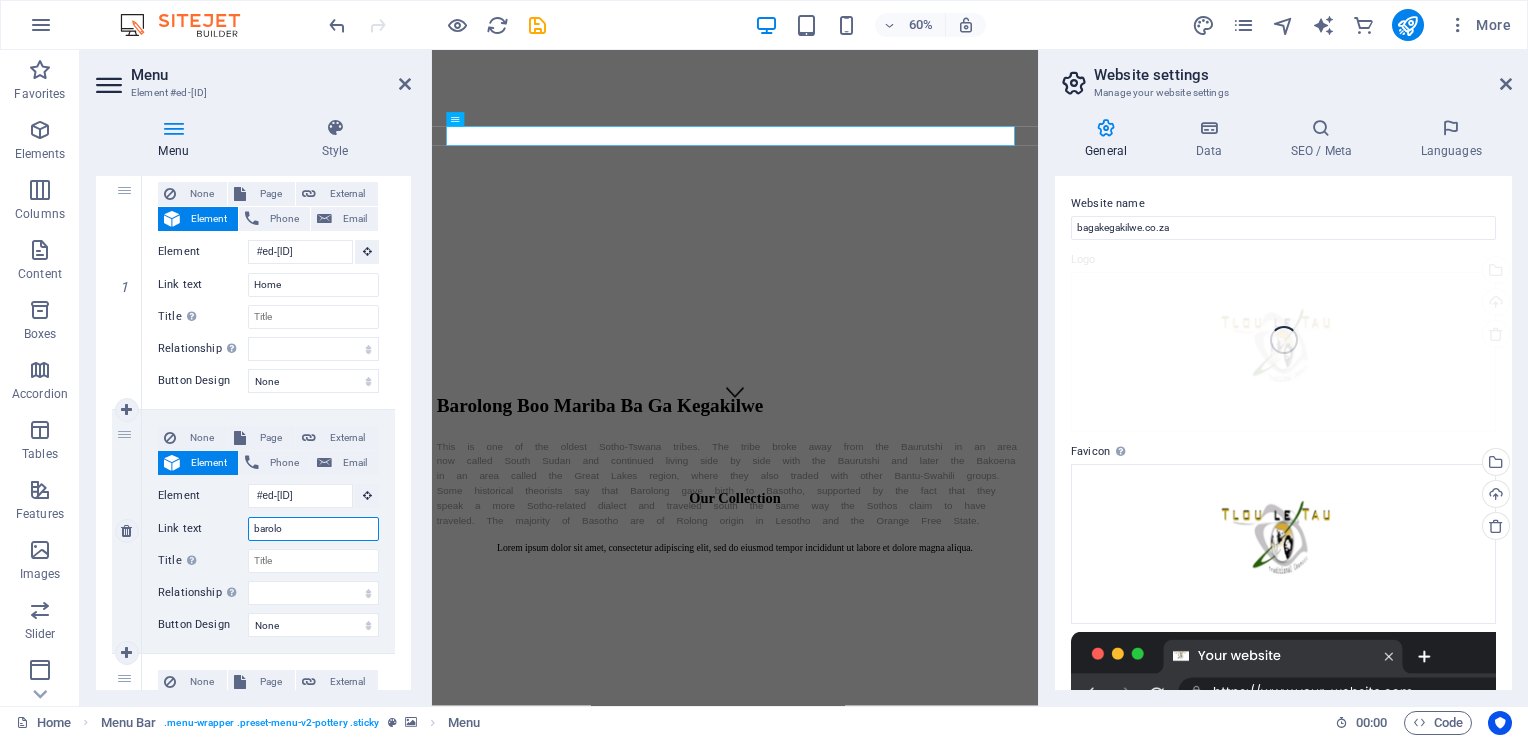 select 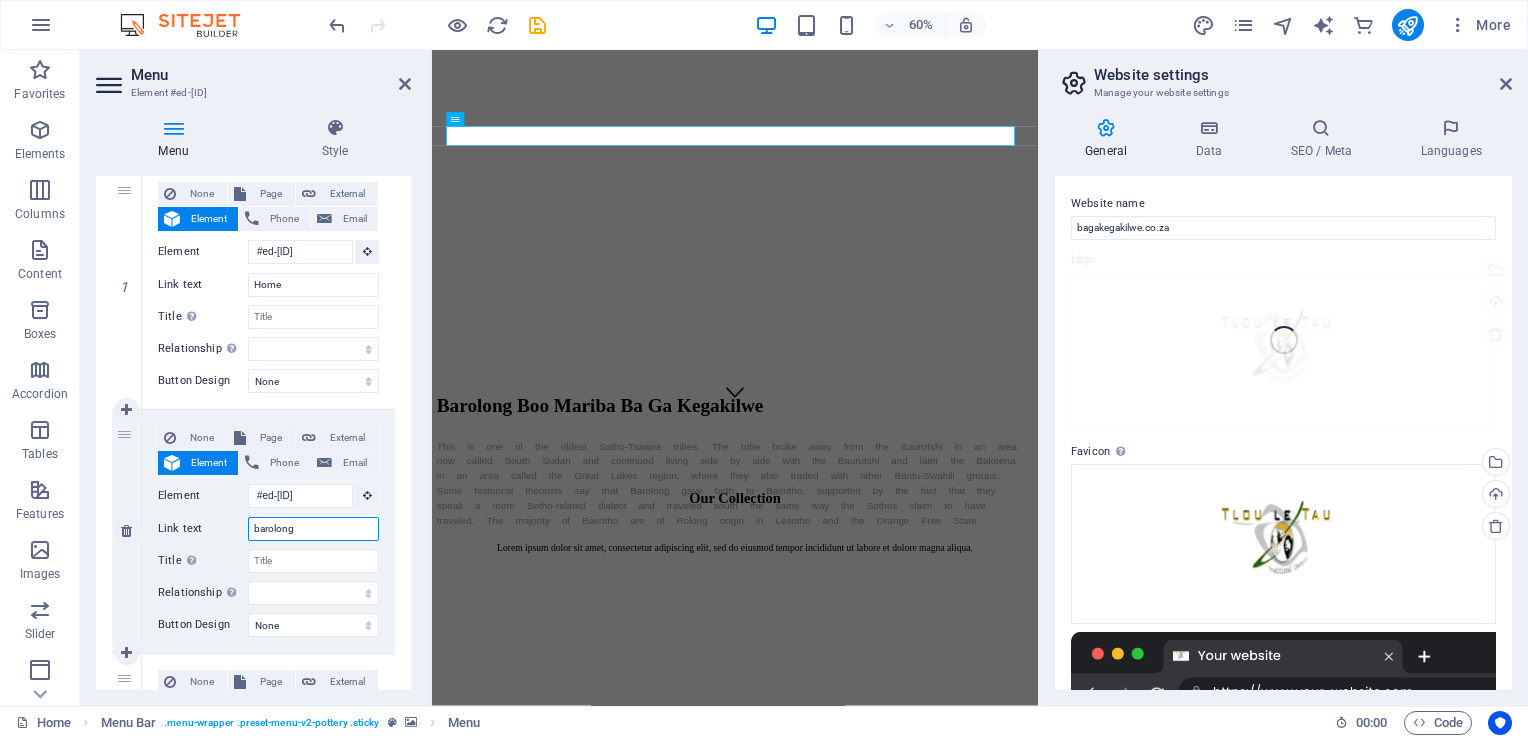 type on "barolong" 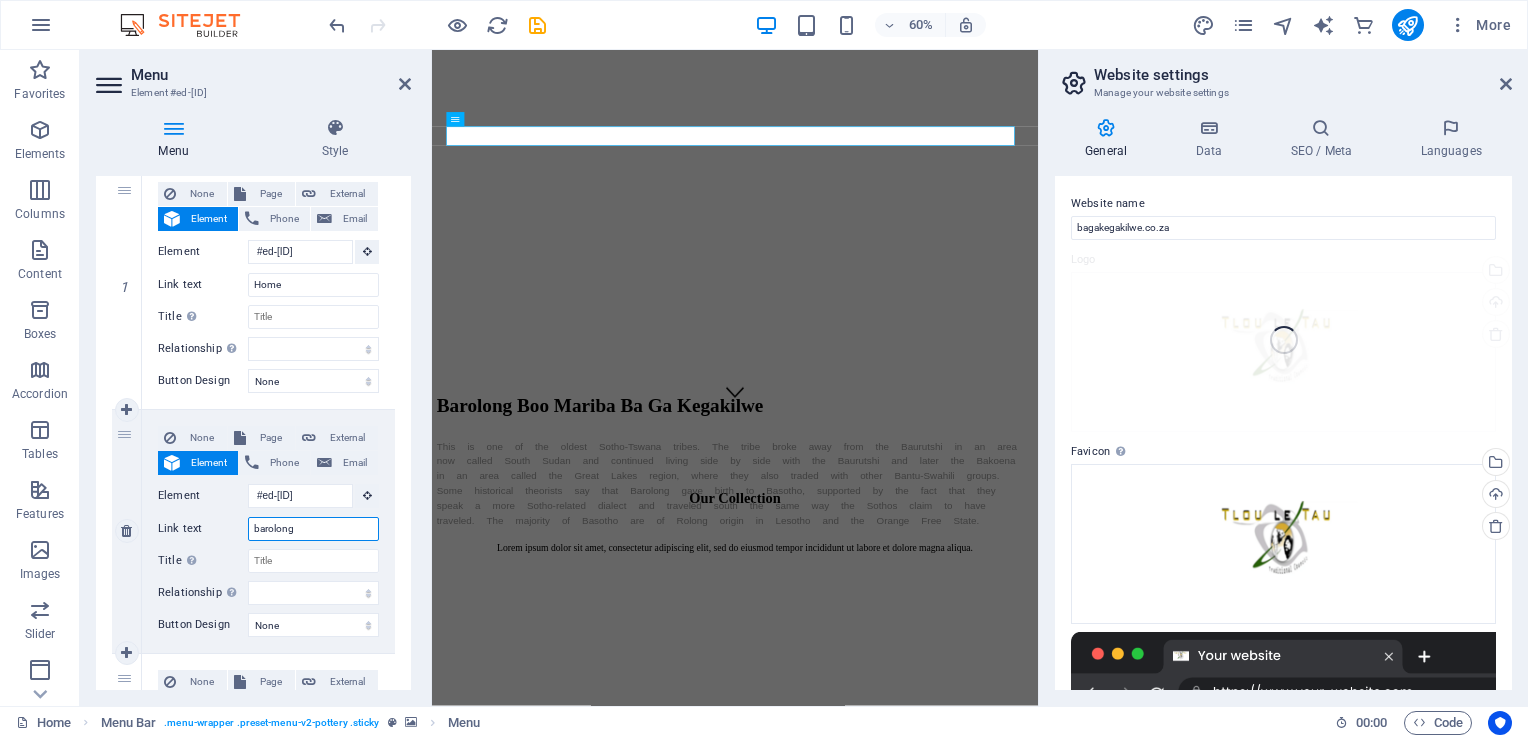 select 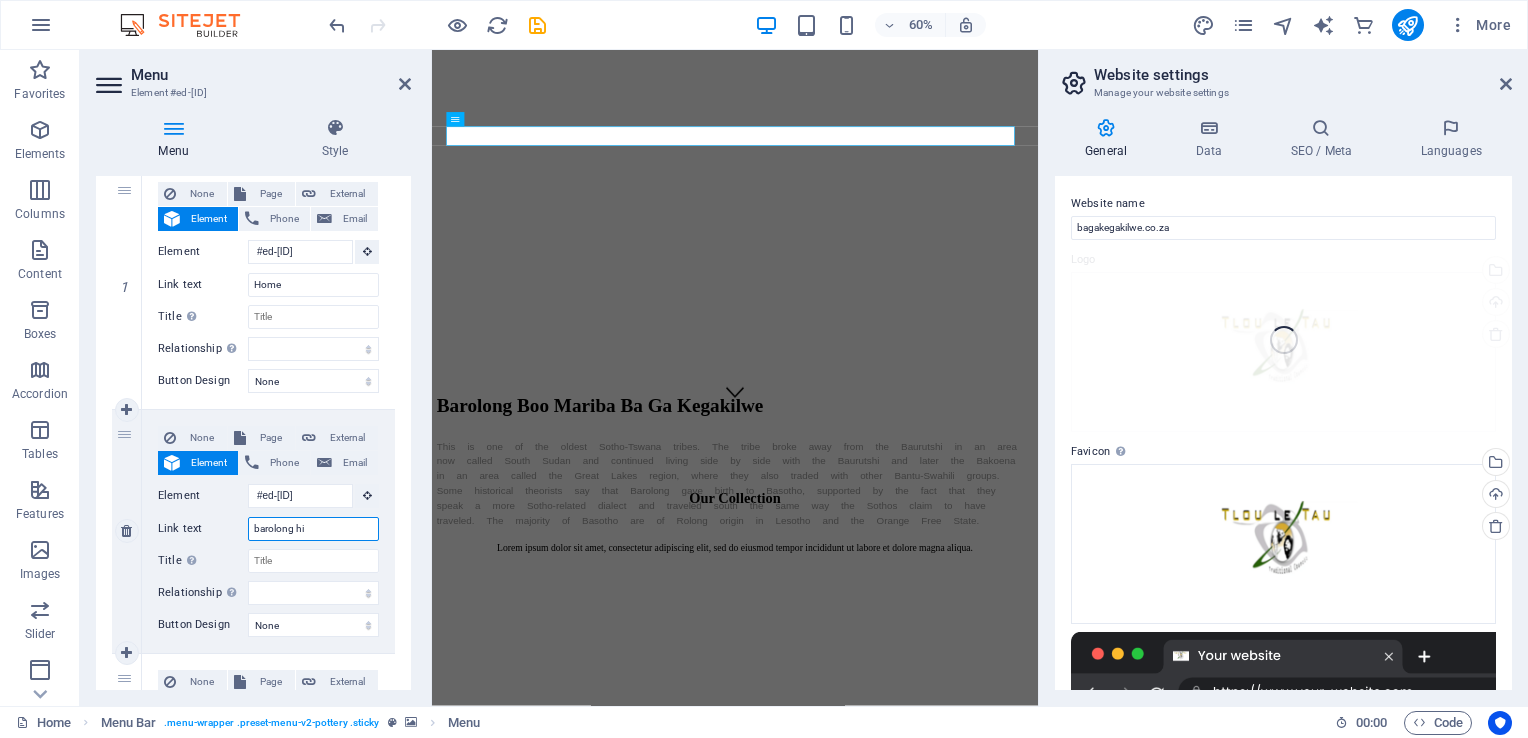 type on "barolong his" 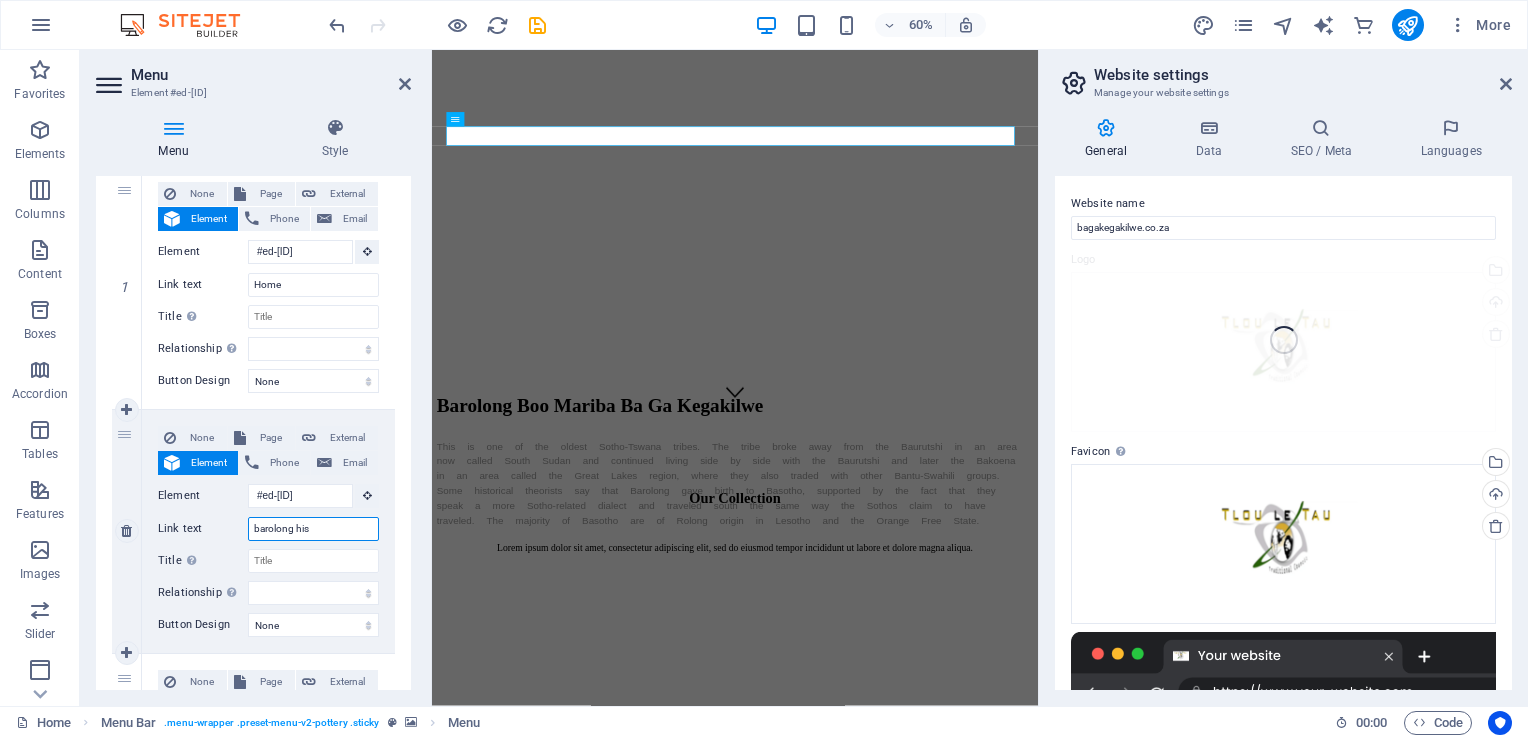 select 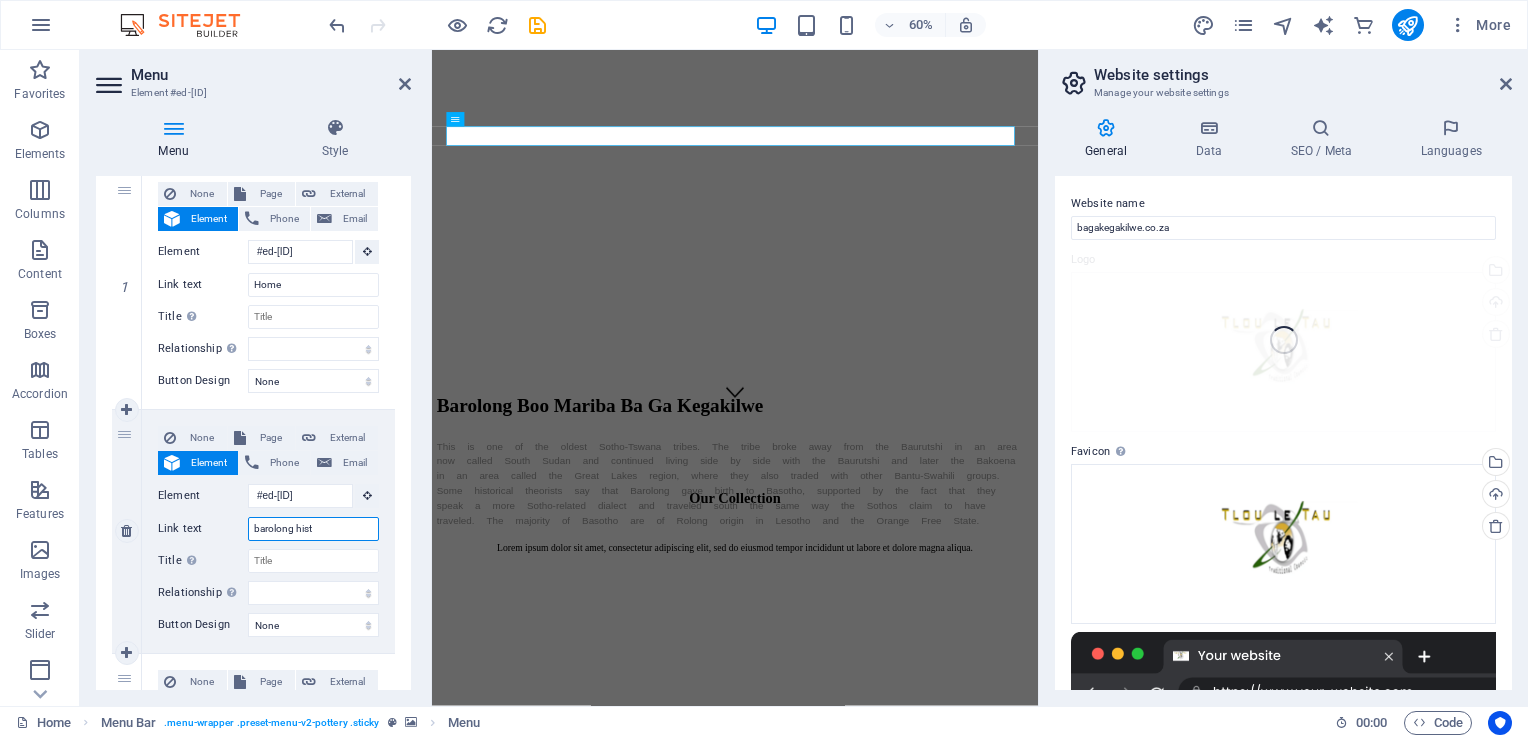 type on "barolong histo" 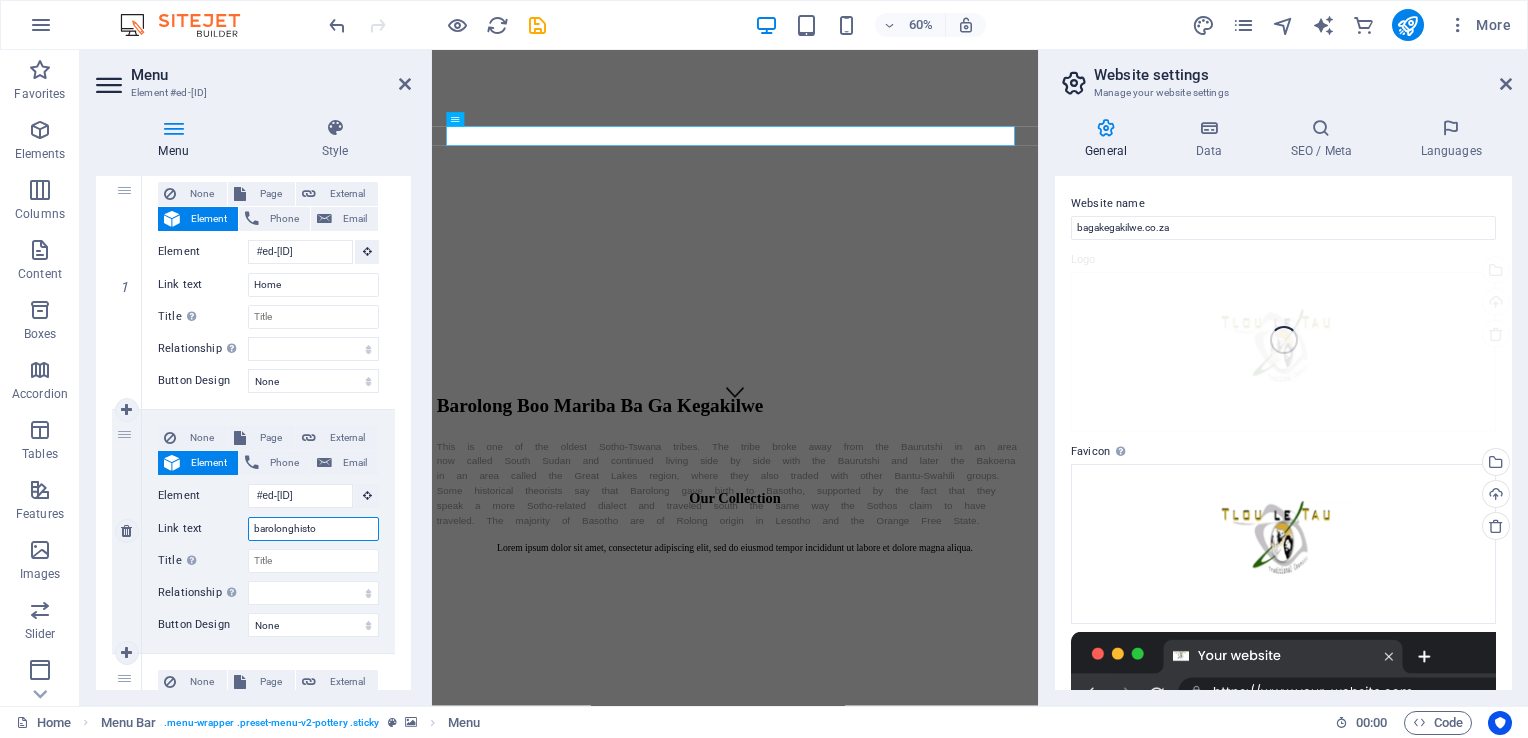 select 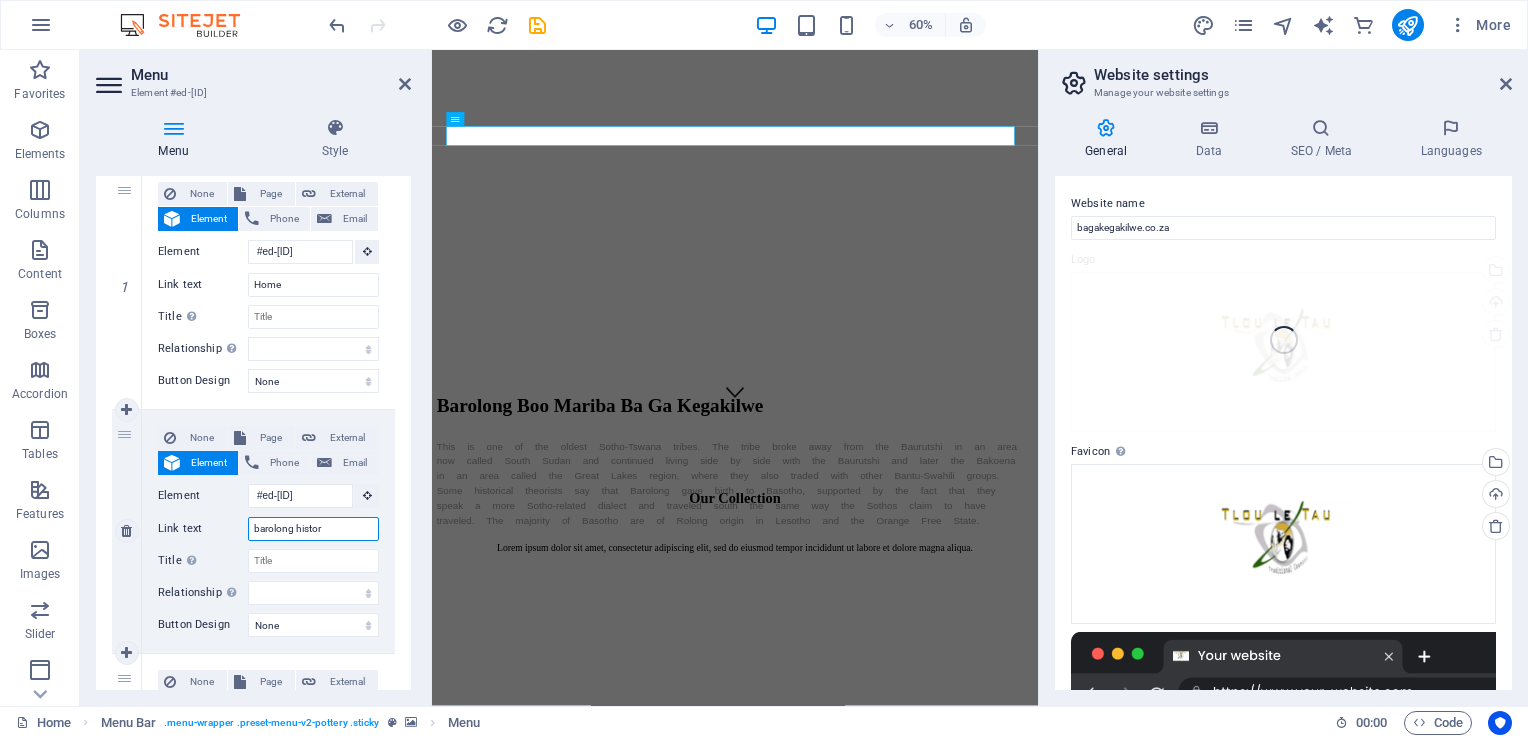 type on "barolong history" 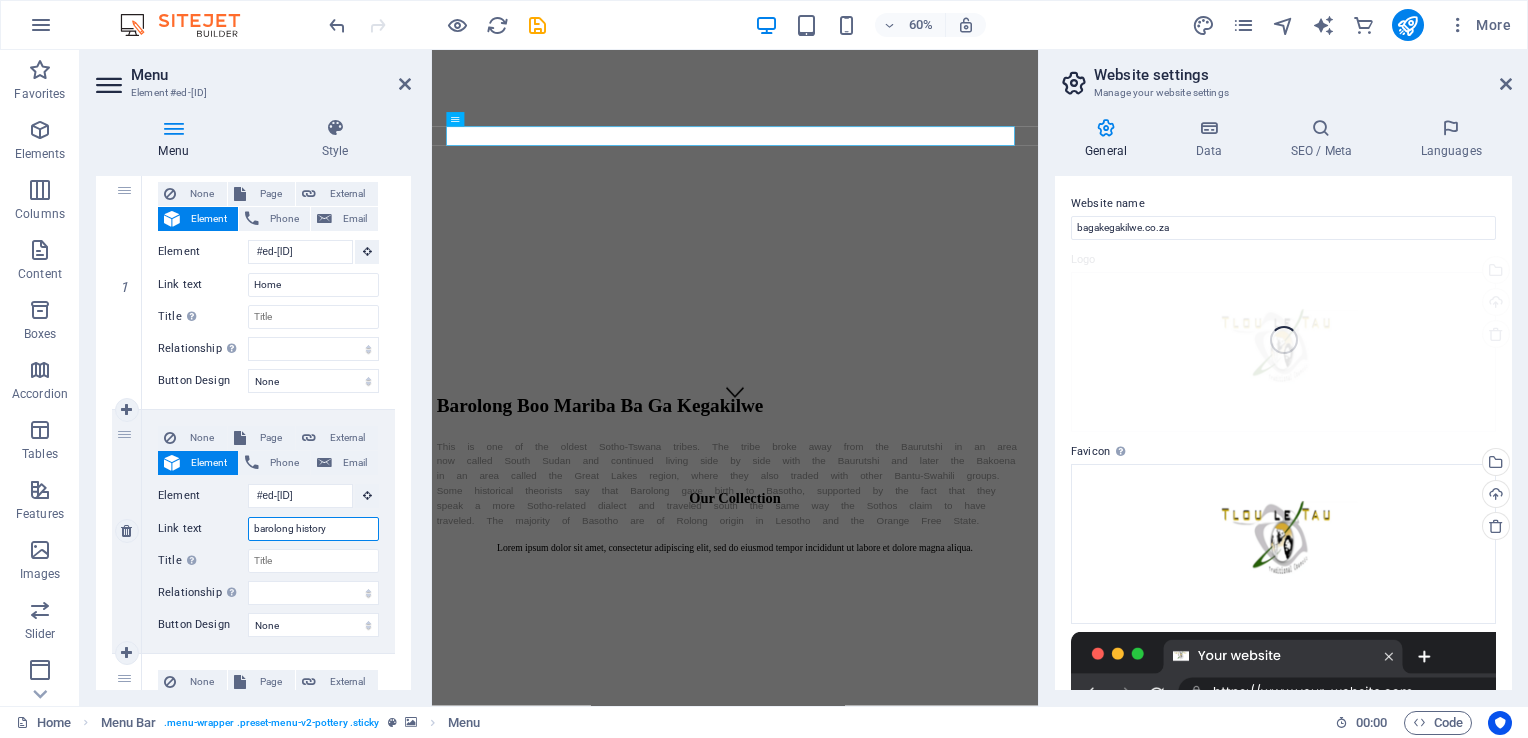select 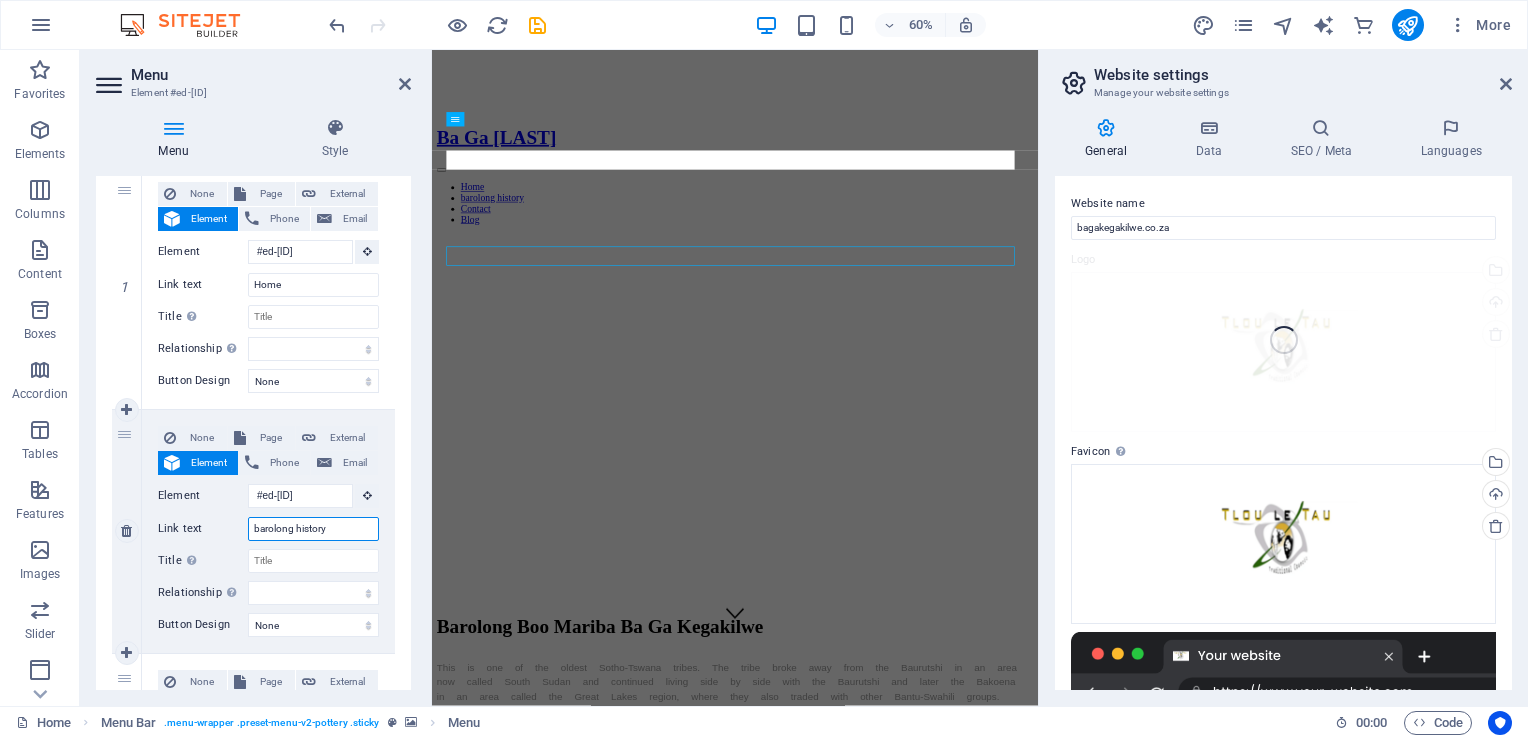 scroll, scrollTop: 288, scrollLeft: 0, axis: vertical 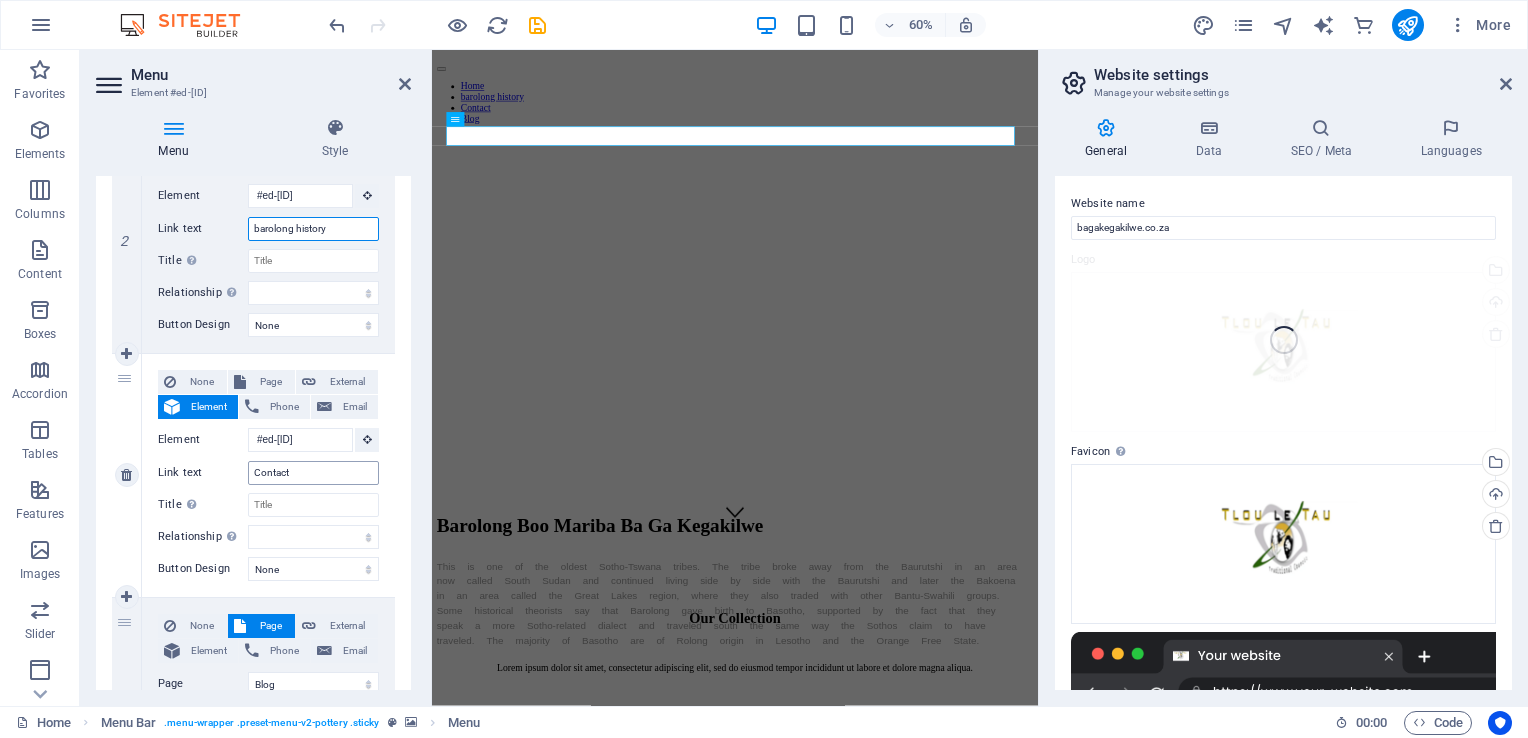 type on "barolong history" 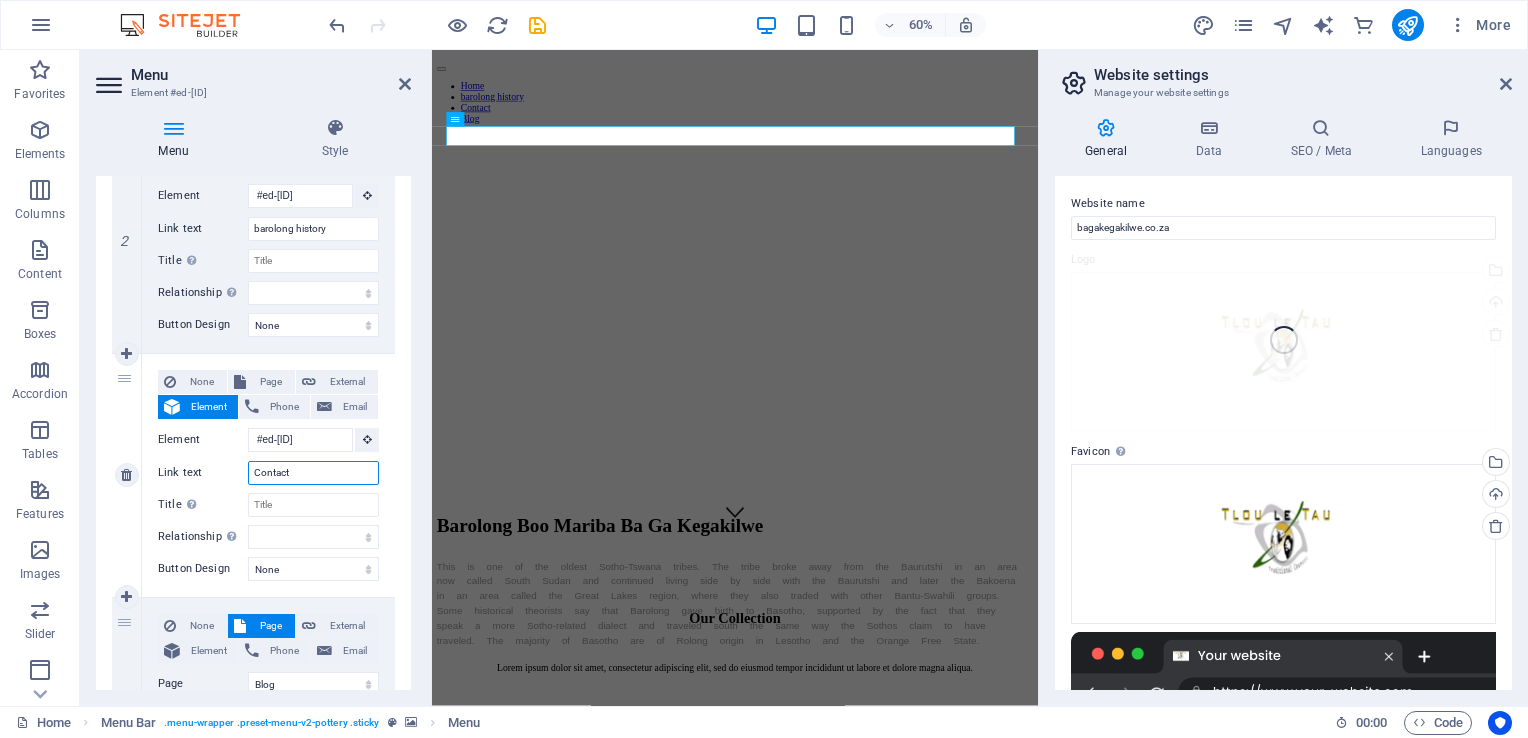 drag, startPoint x: 297, startPoint y: 471, endPoint x: 242, endPoint y: 467, distance: 55.145264 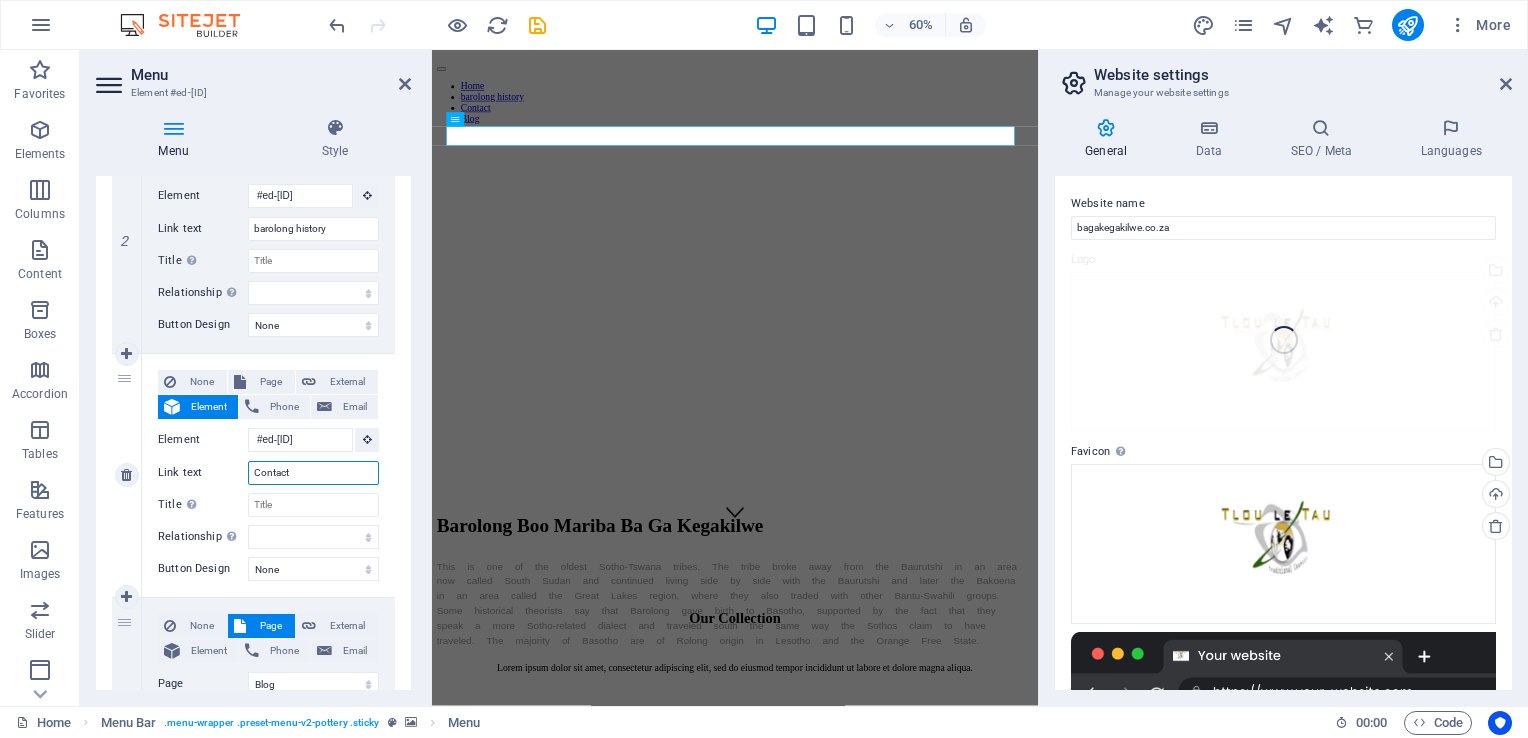 click on "Link text Contact" at bounding box center (268, 473) 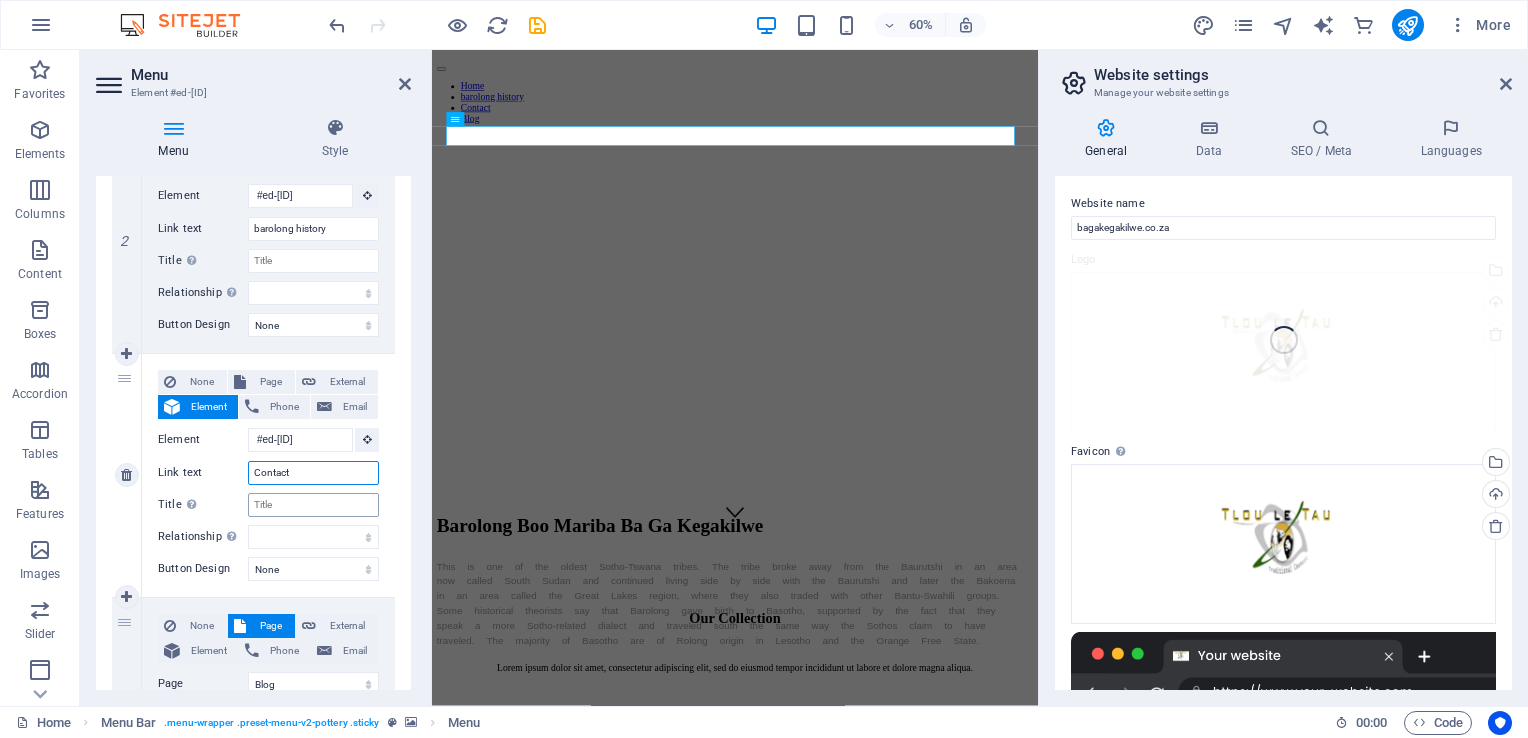 type on "t" 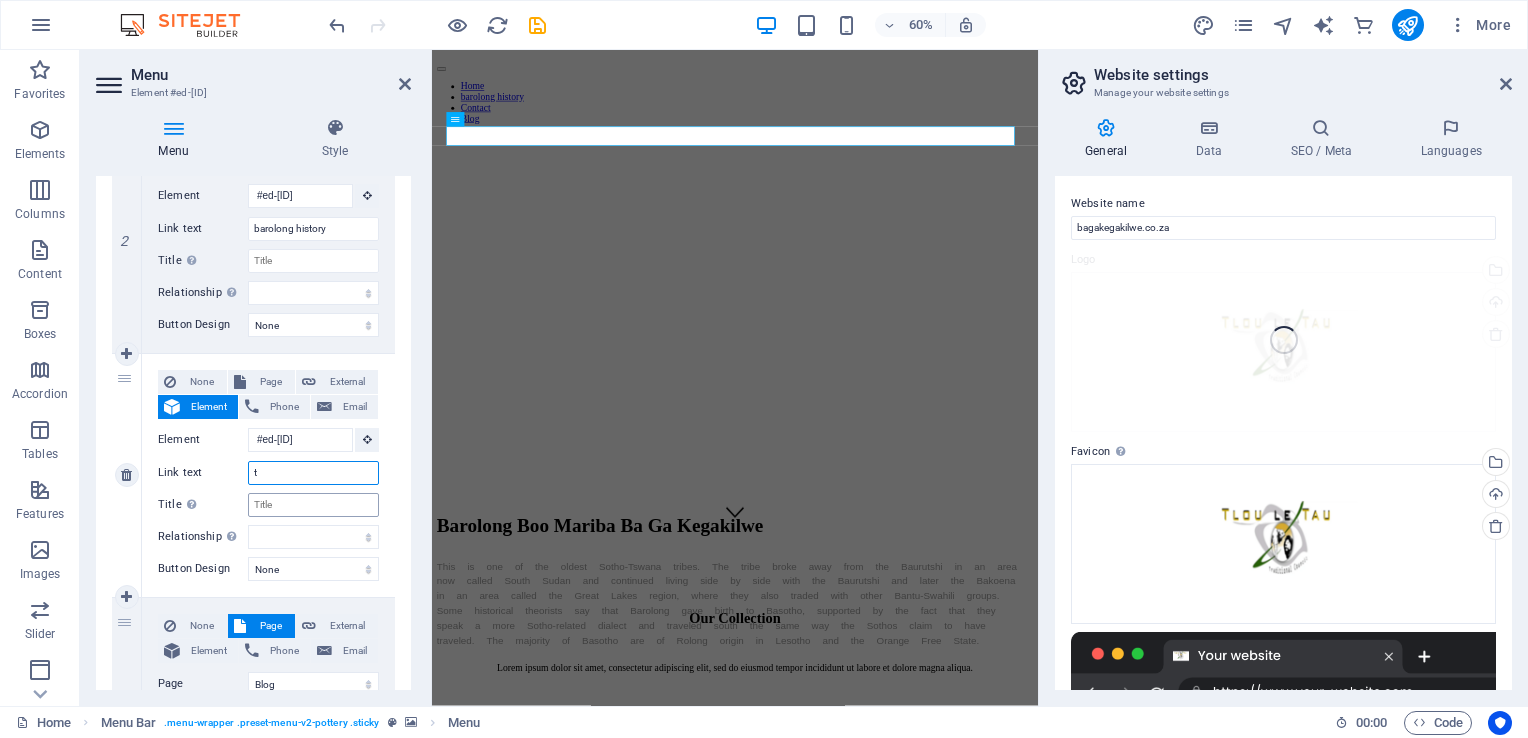 select 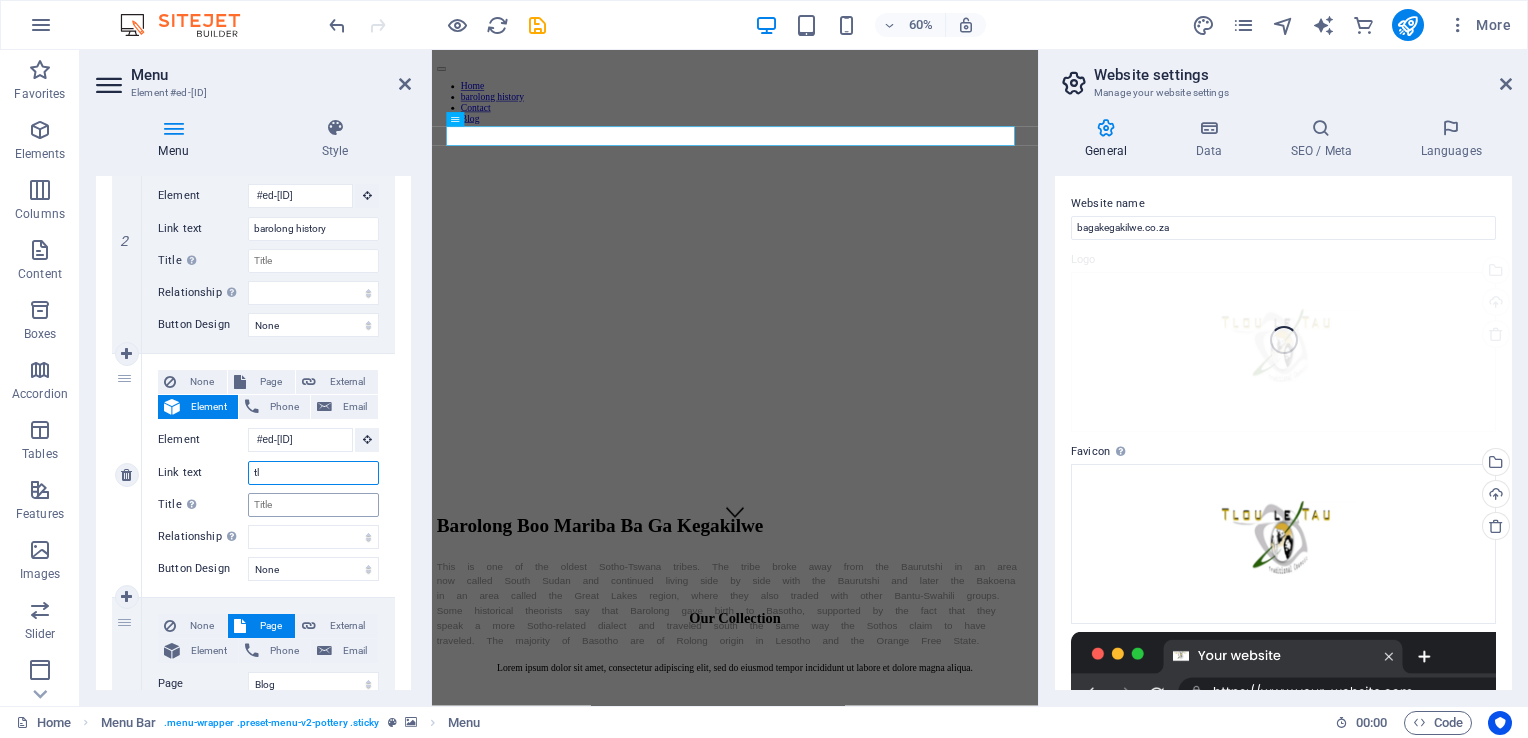 select 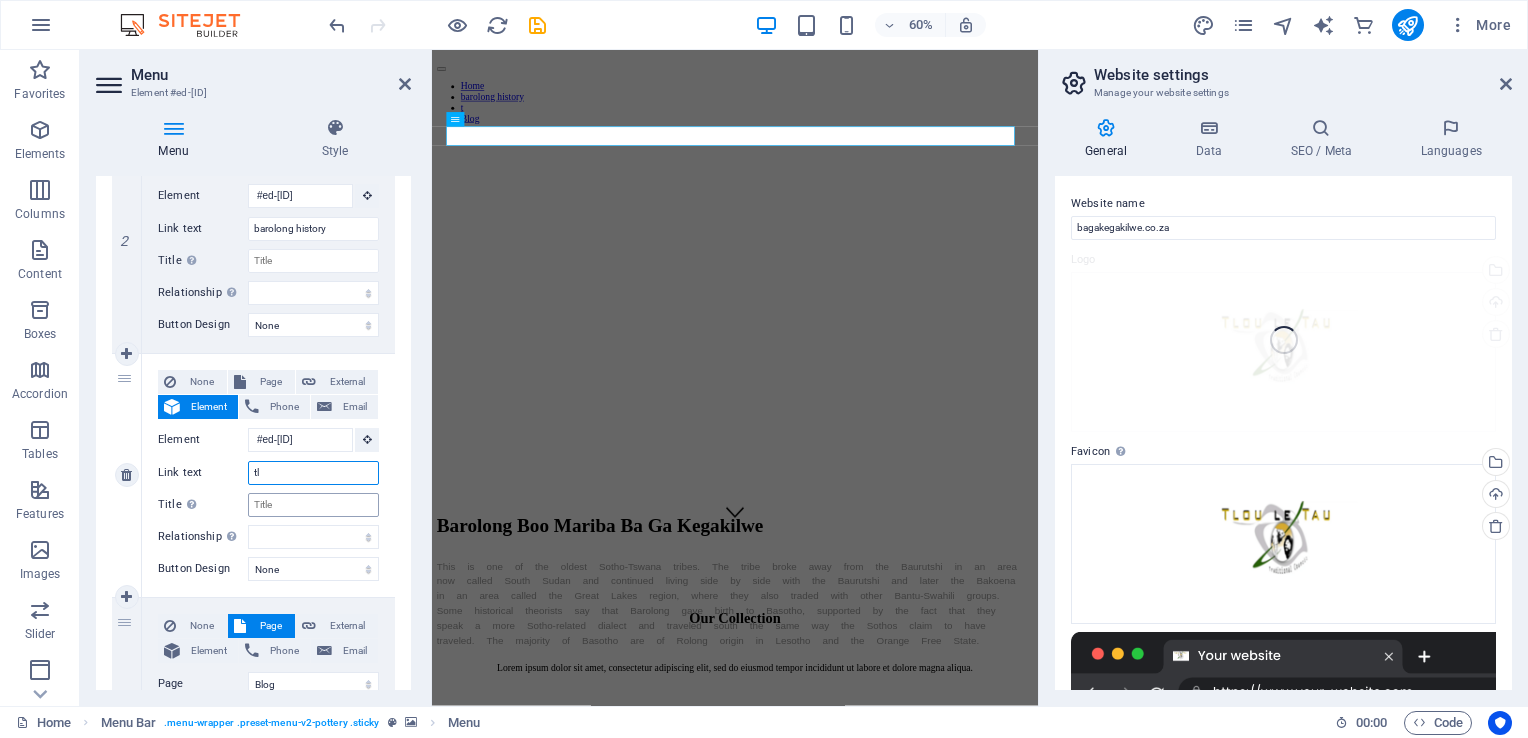 select 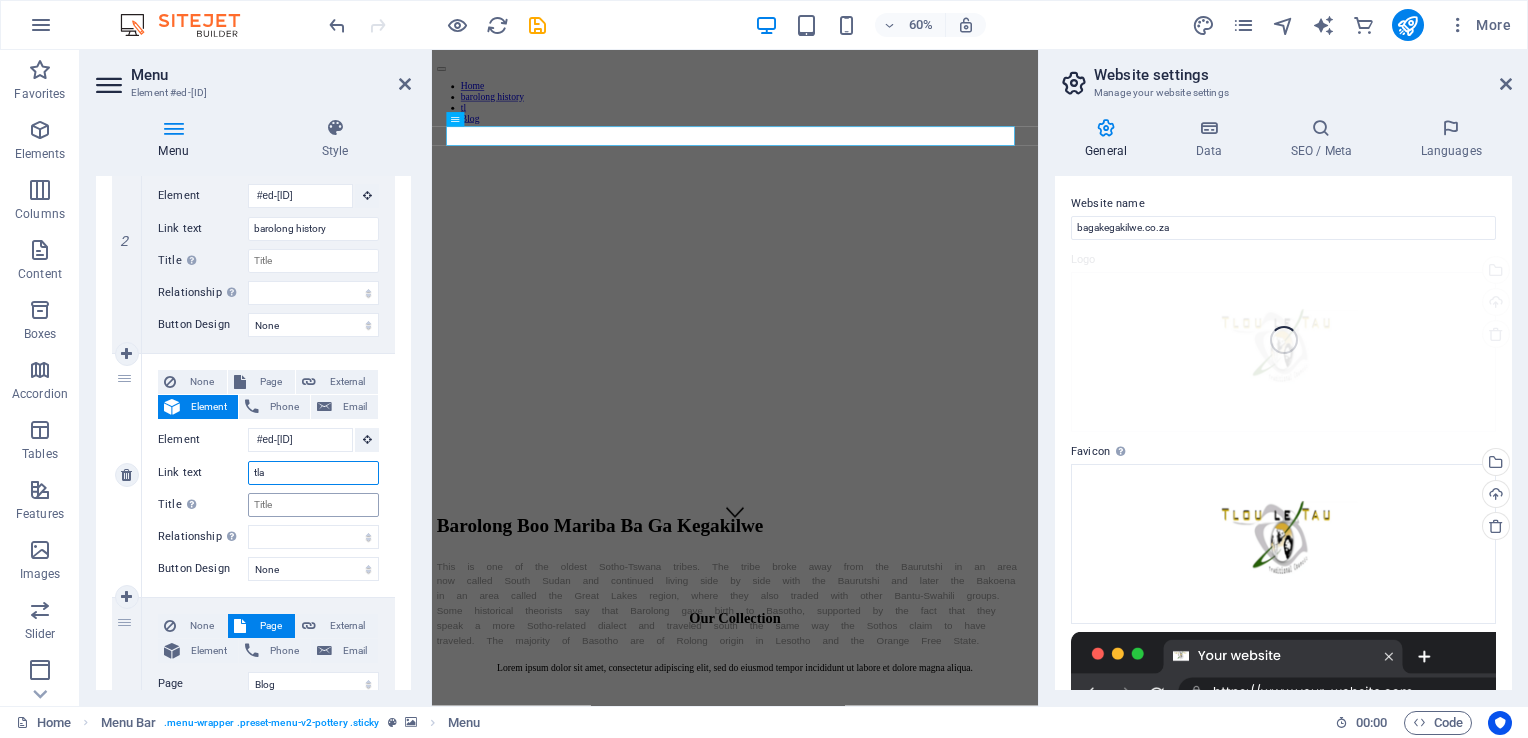 type on "tlak" 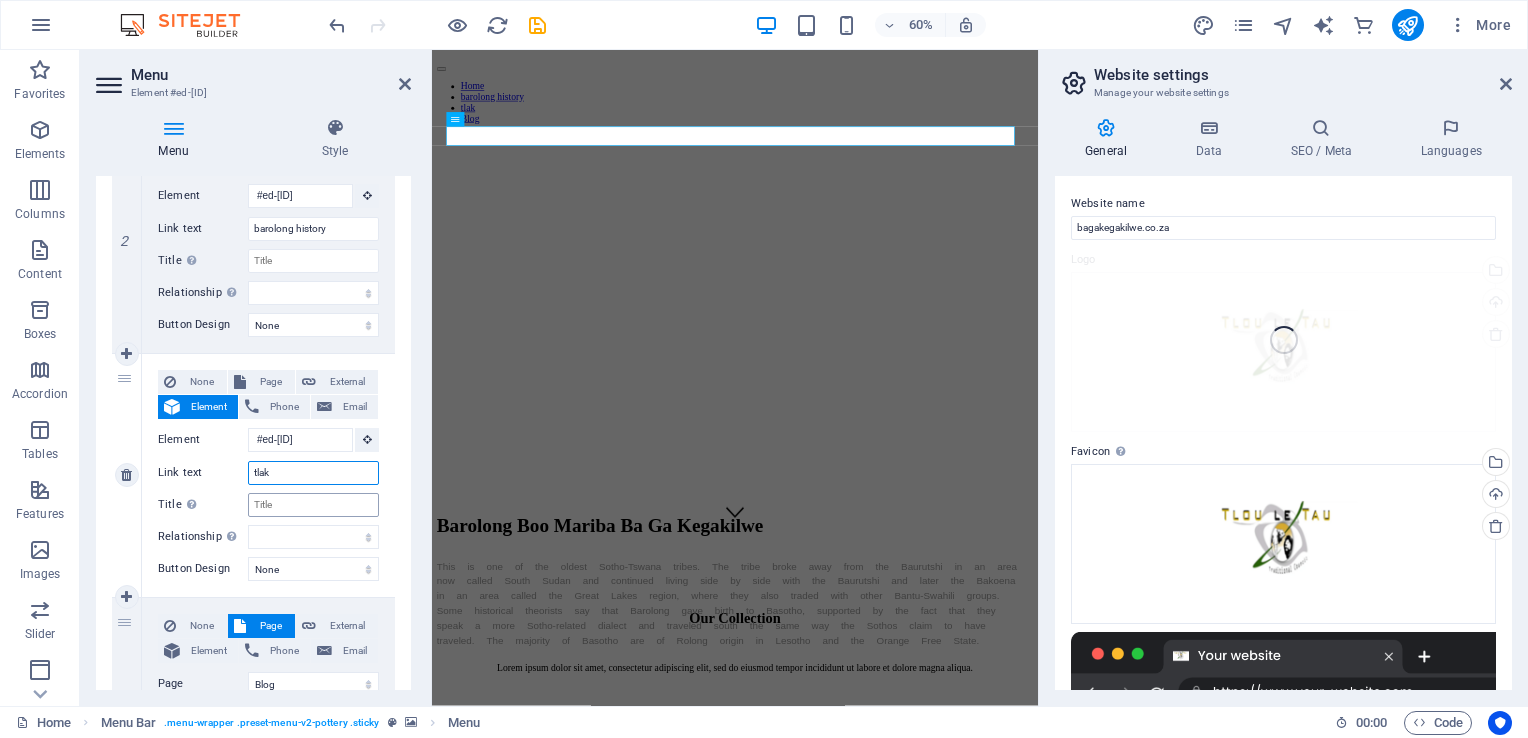 select 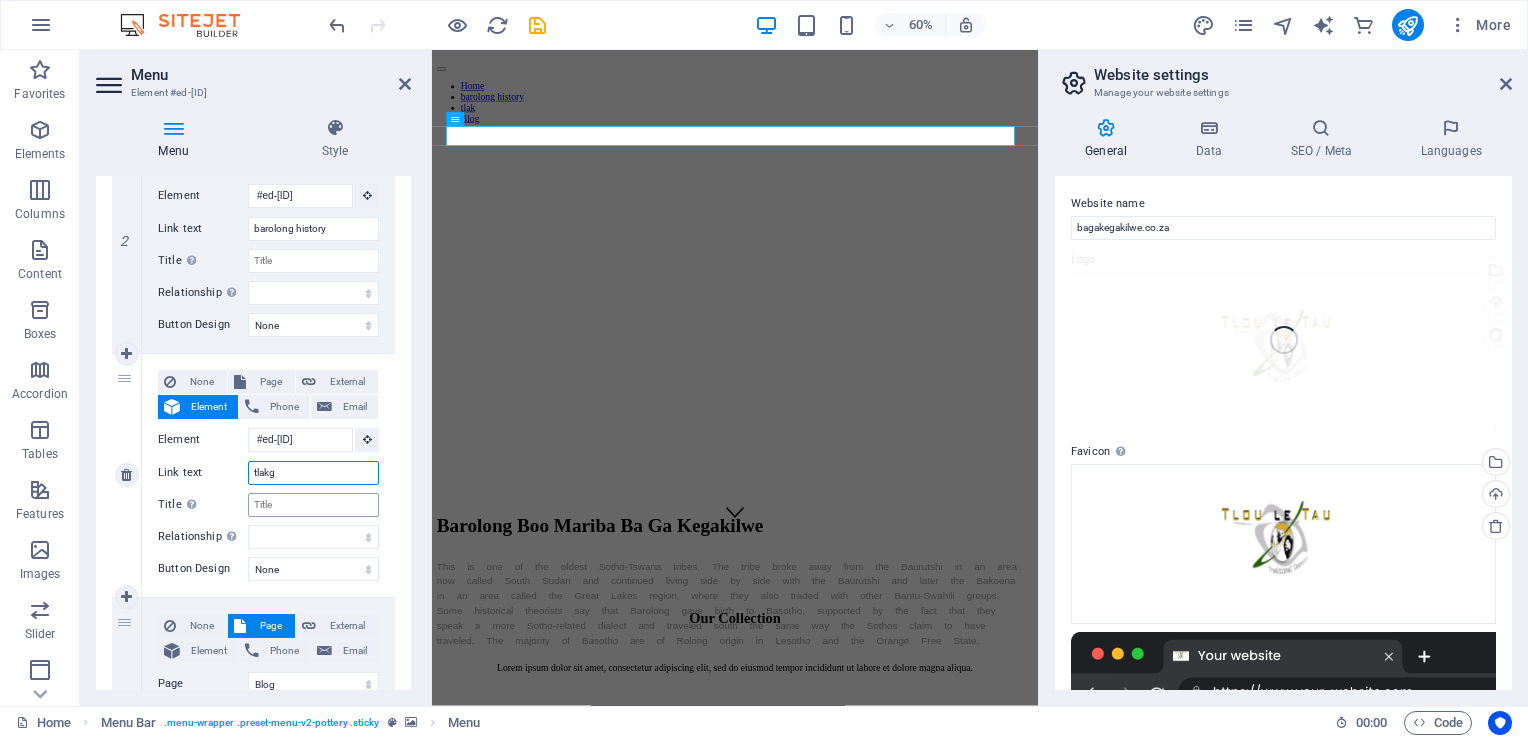 type on "tlakga" 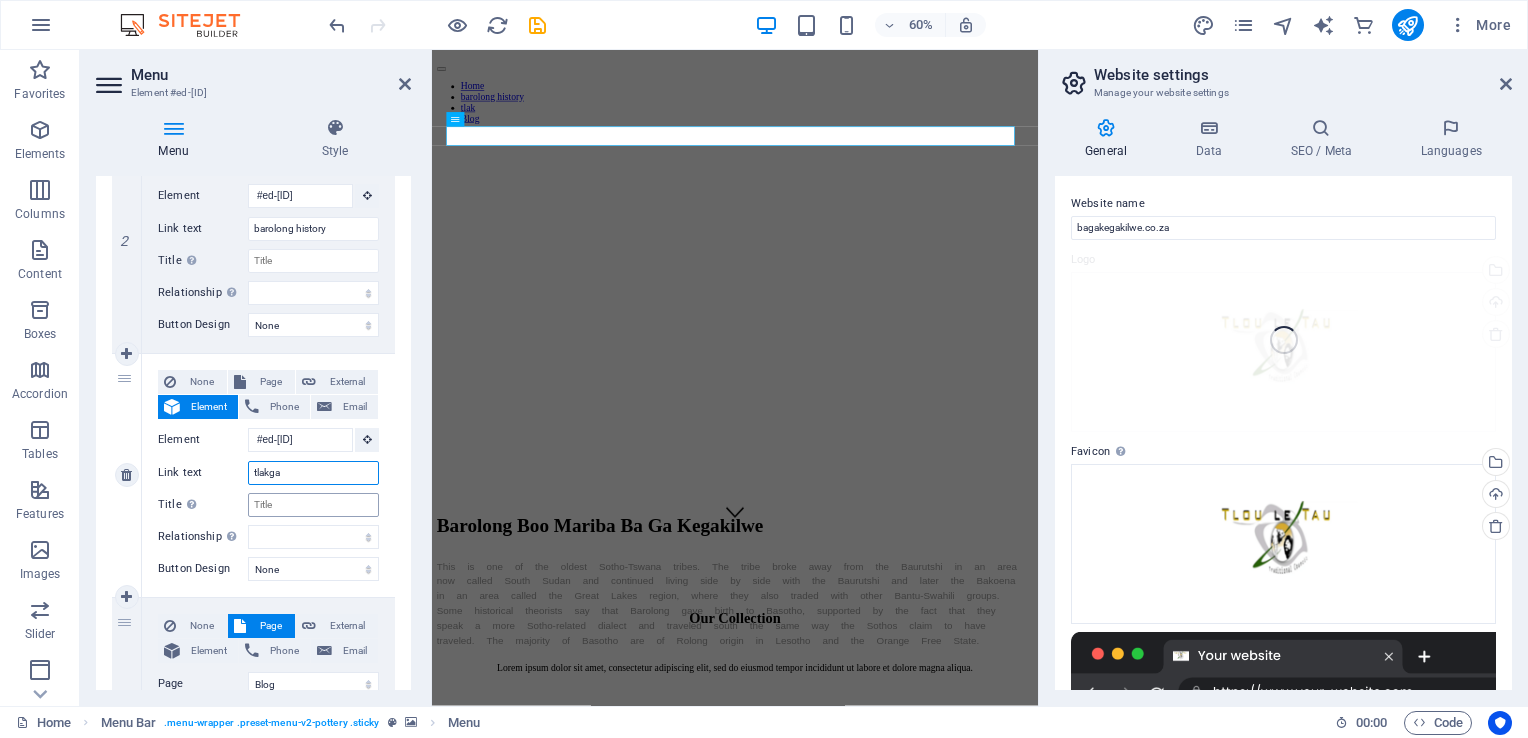 select 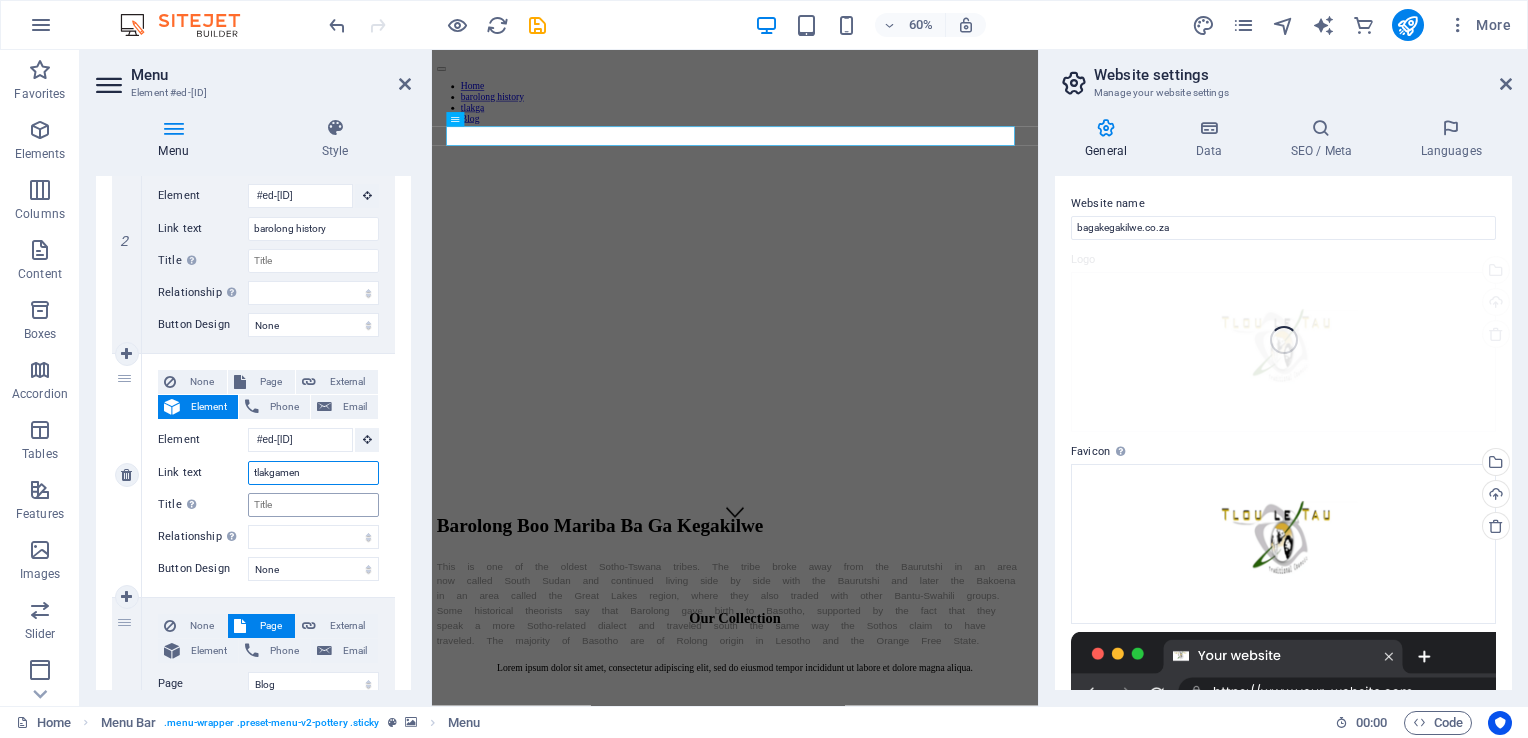 type on "tlakgameng" 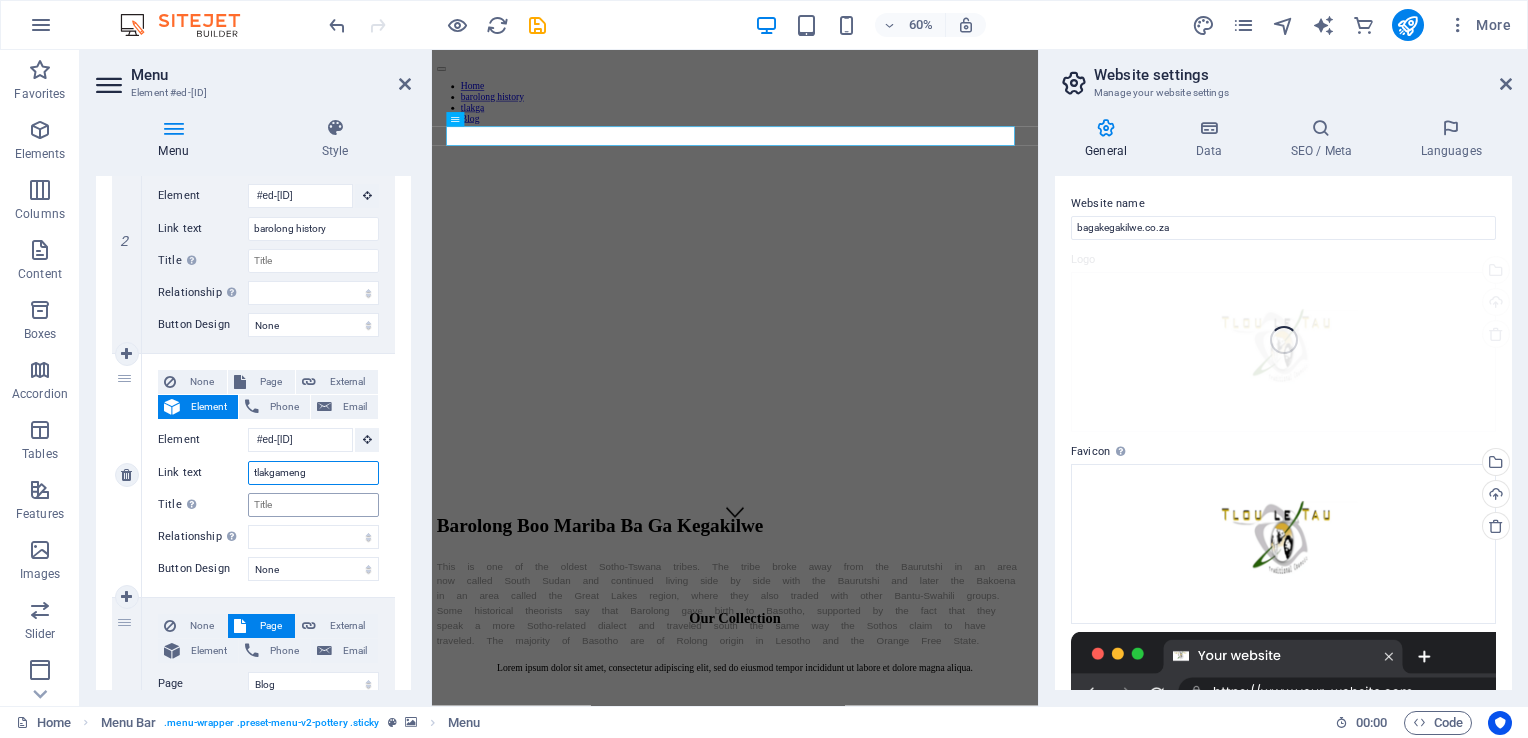 select 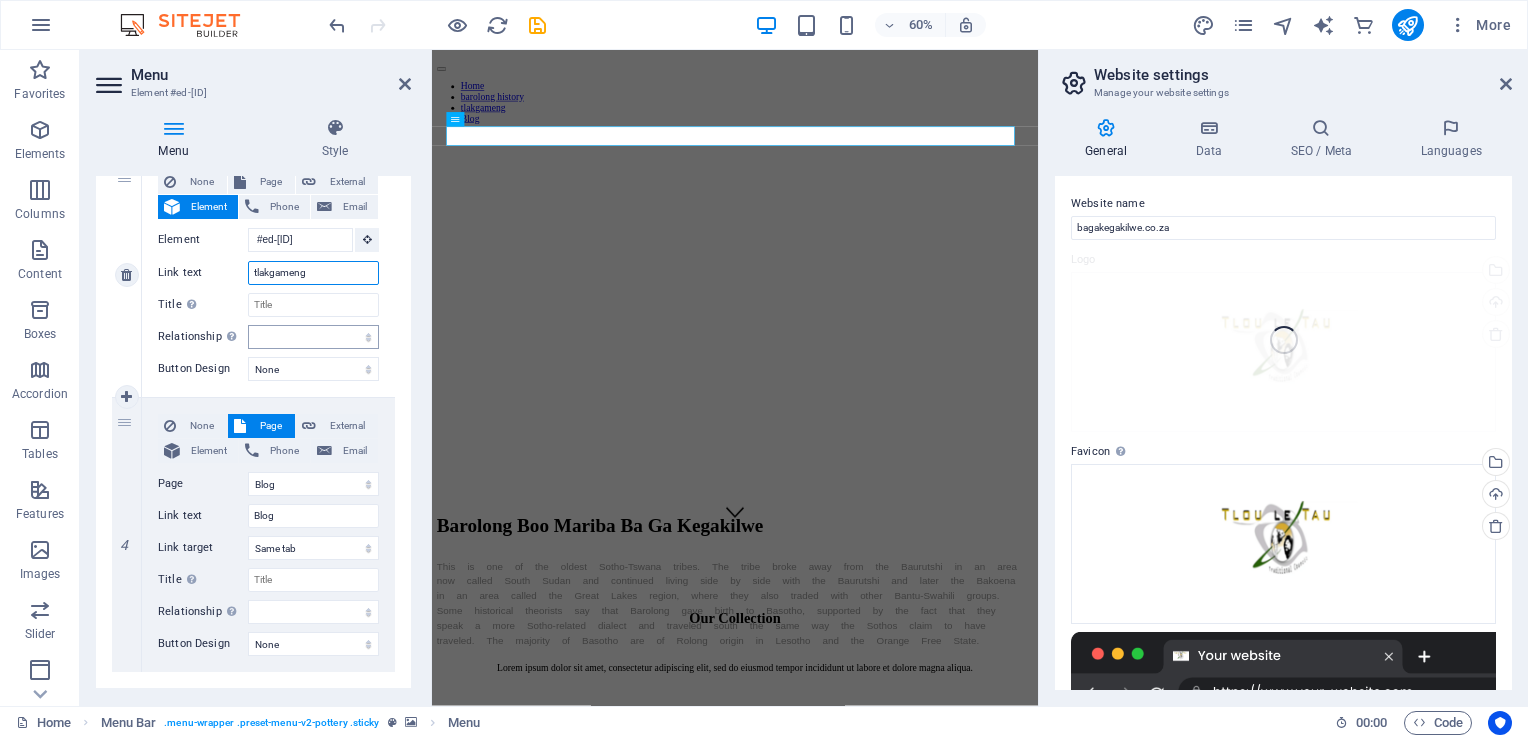 scroll, scrollTop: 736, scrollLeft: 0, axis: vertical 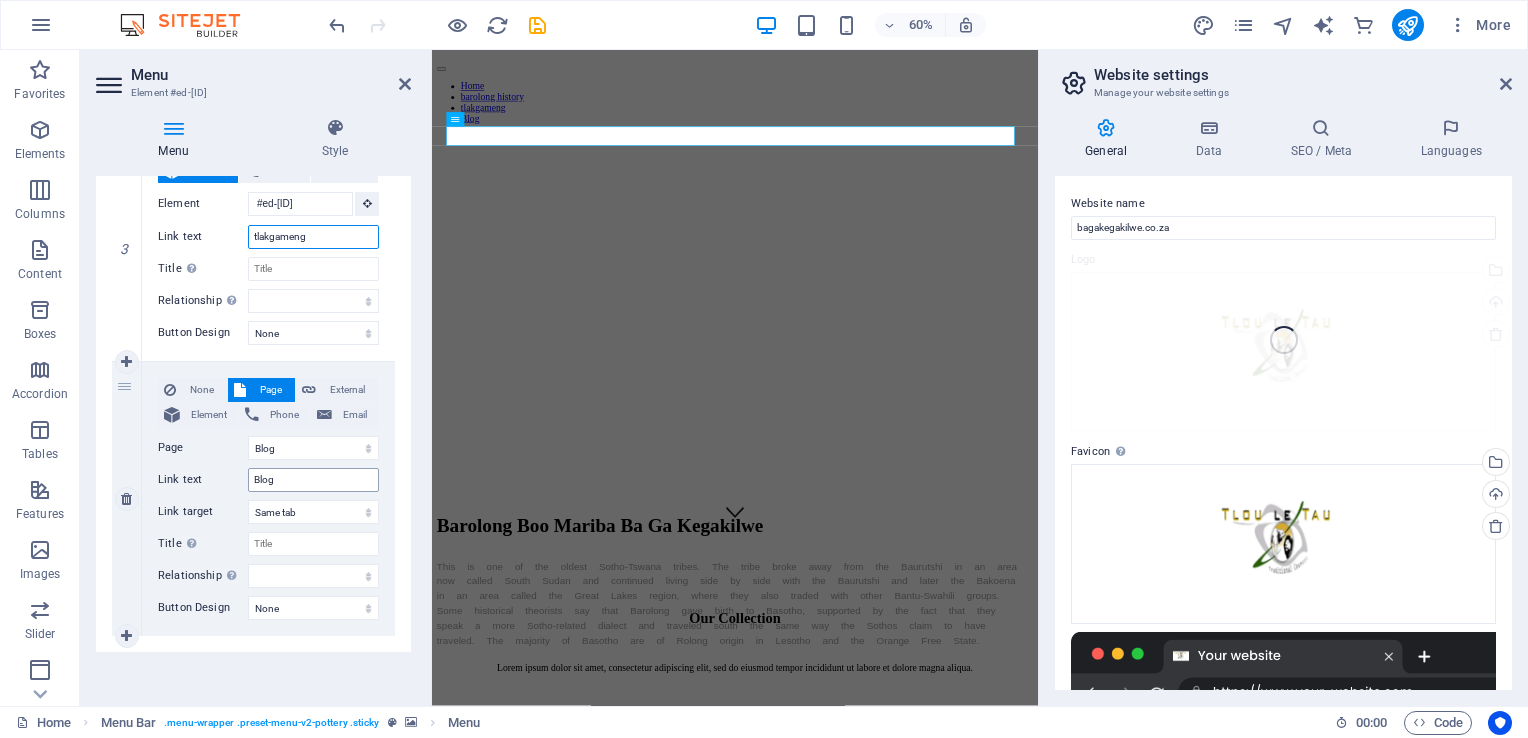 type on "tlakgameng" 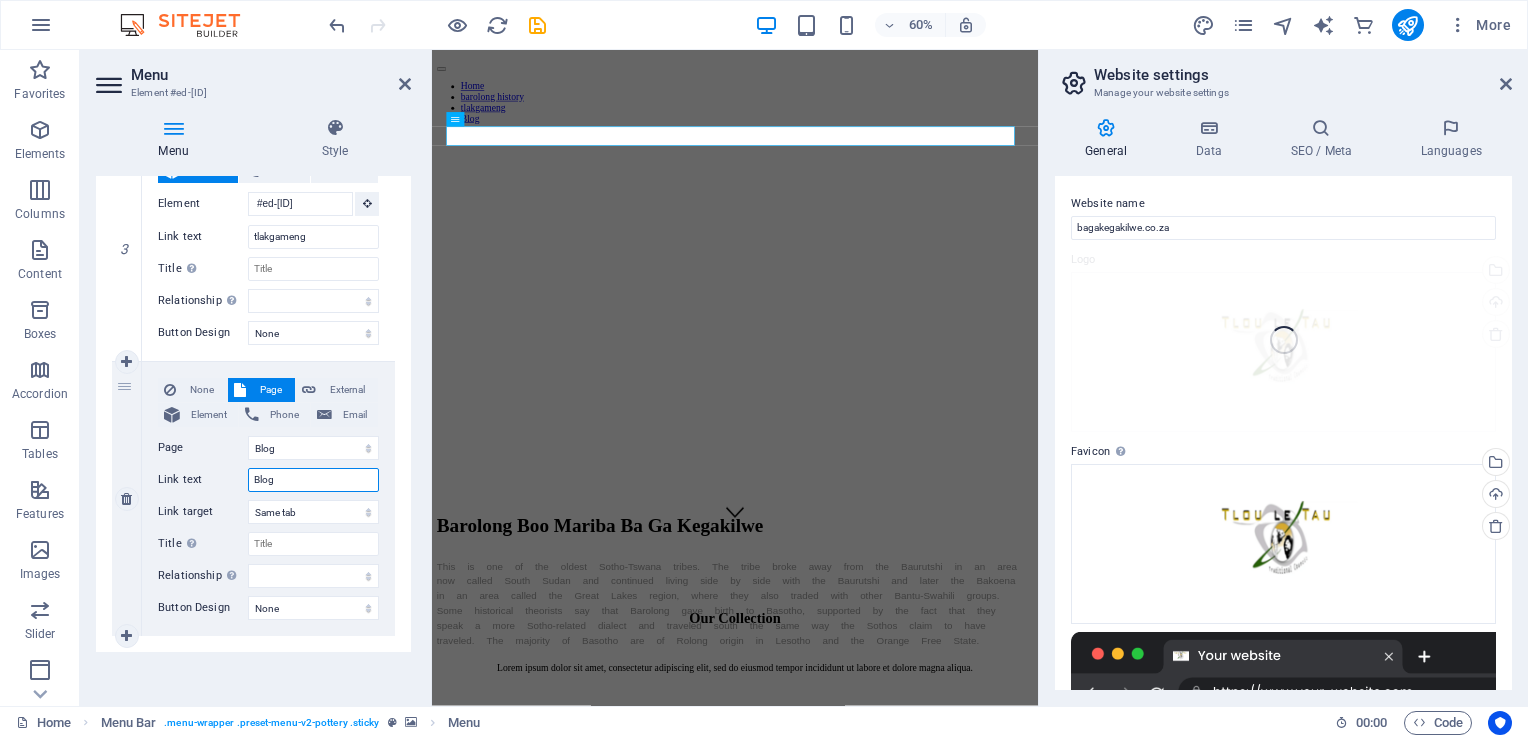 drag, startPoint x: 317, startPoint y: 478, endPoint x: 245, endPoint y: 476, distance: 72.02777 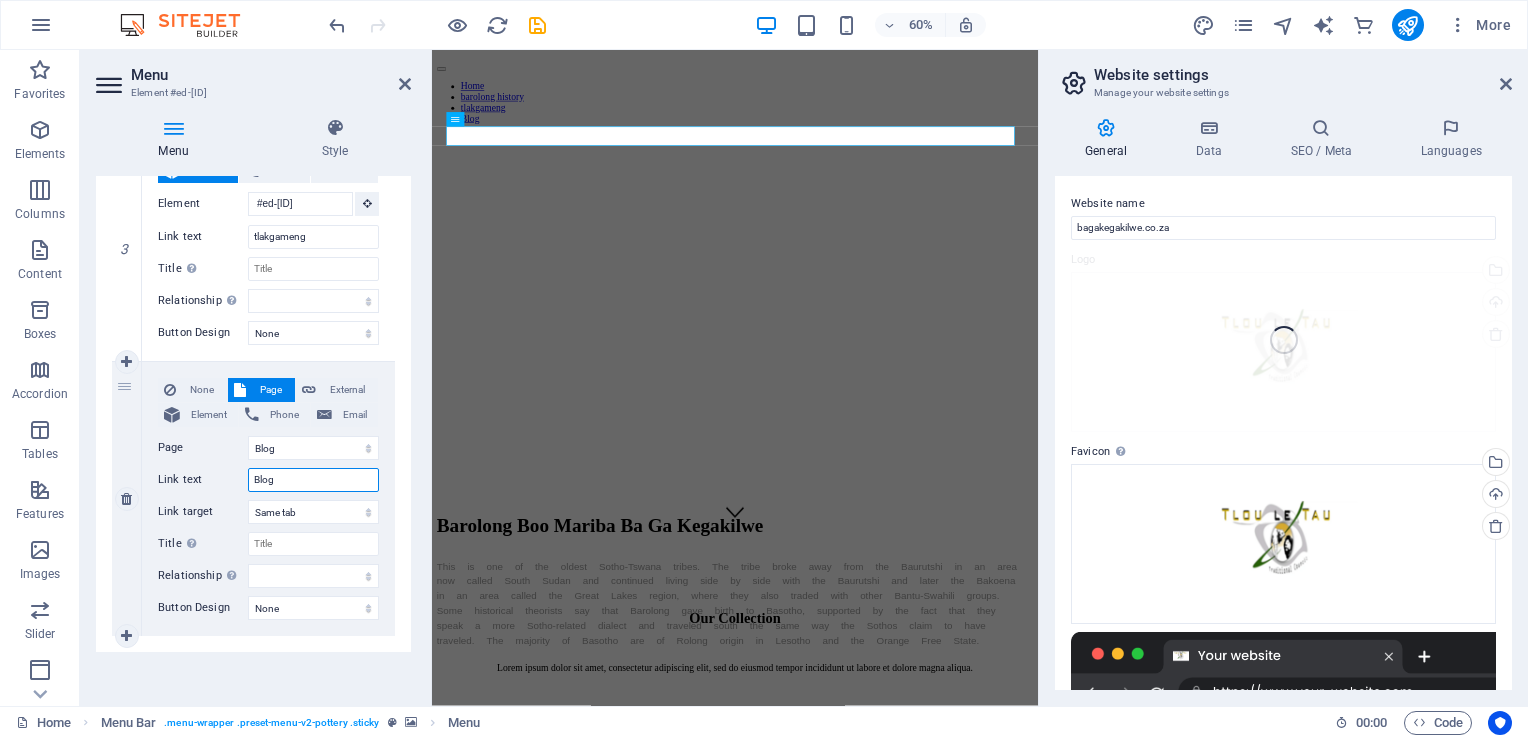 click on "Blog" at bounding box center (313, 480) 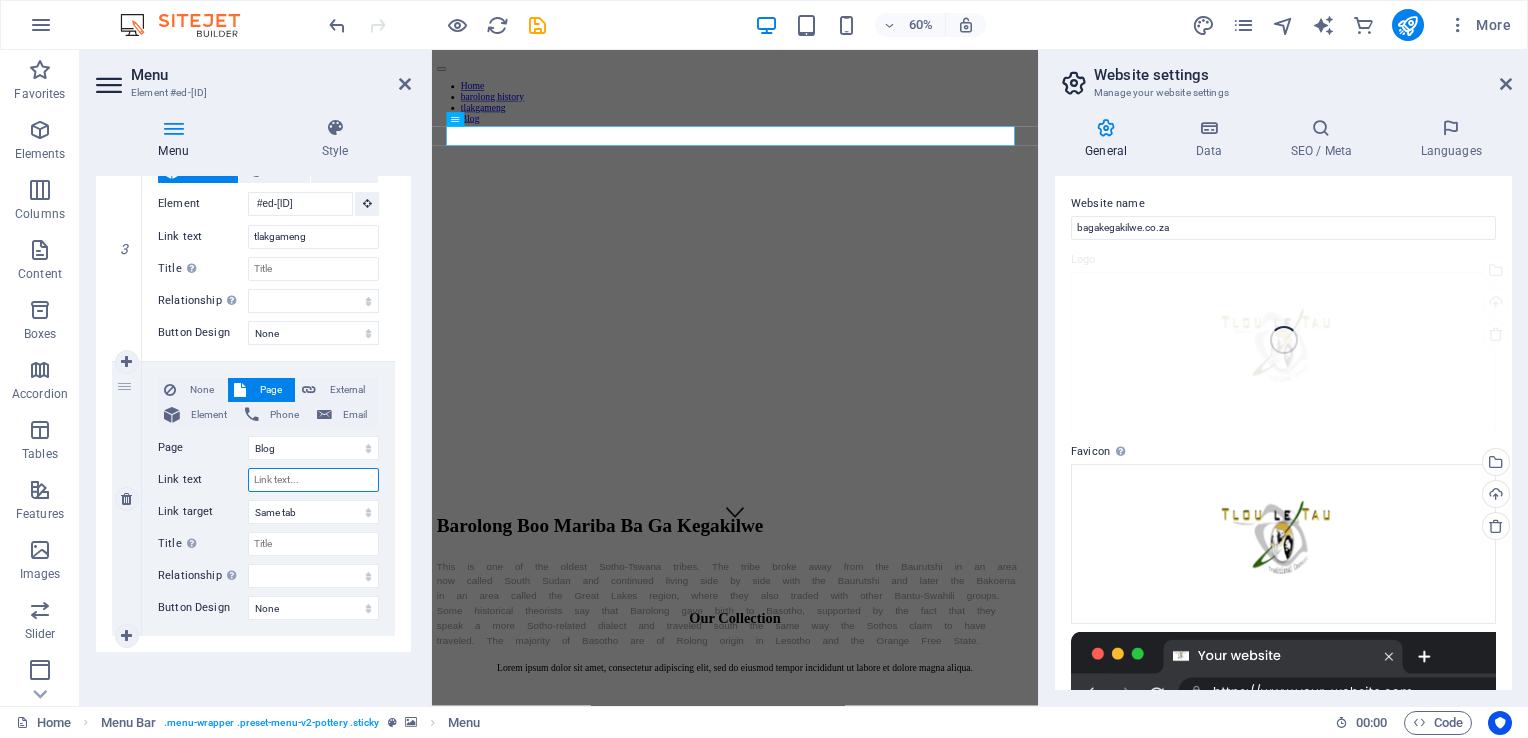 select 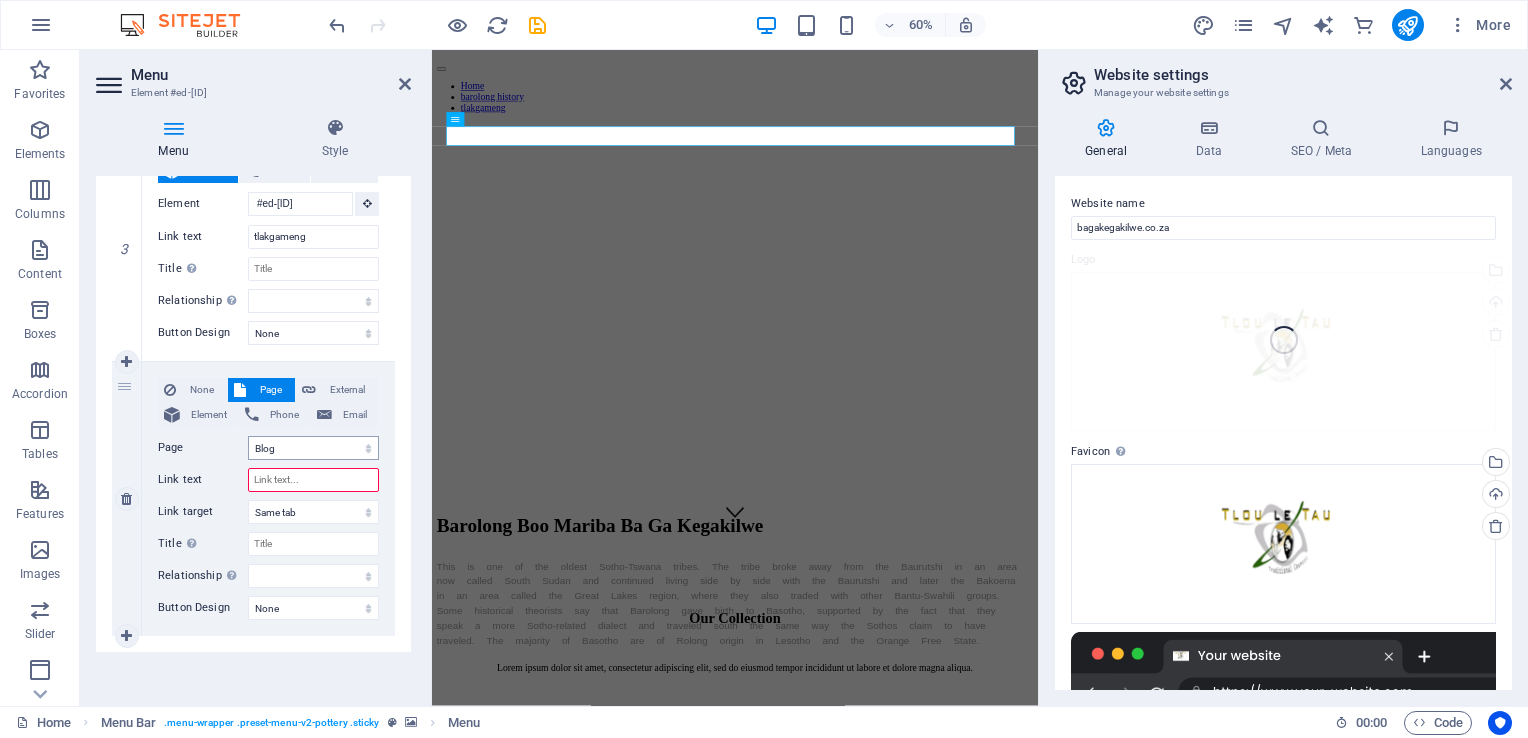 type 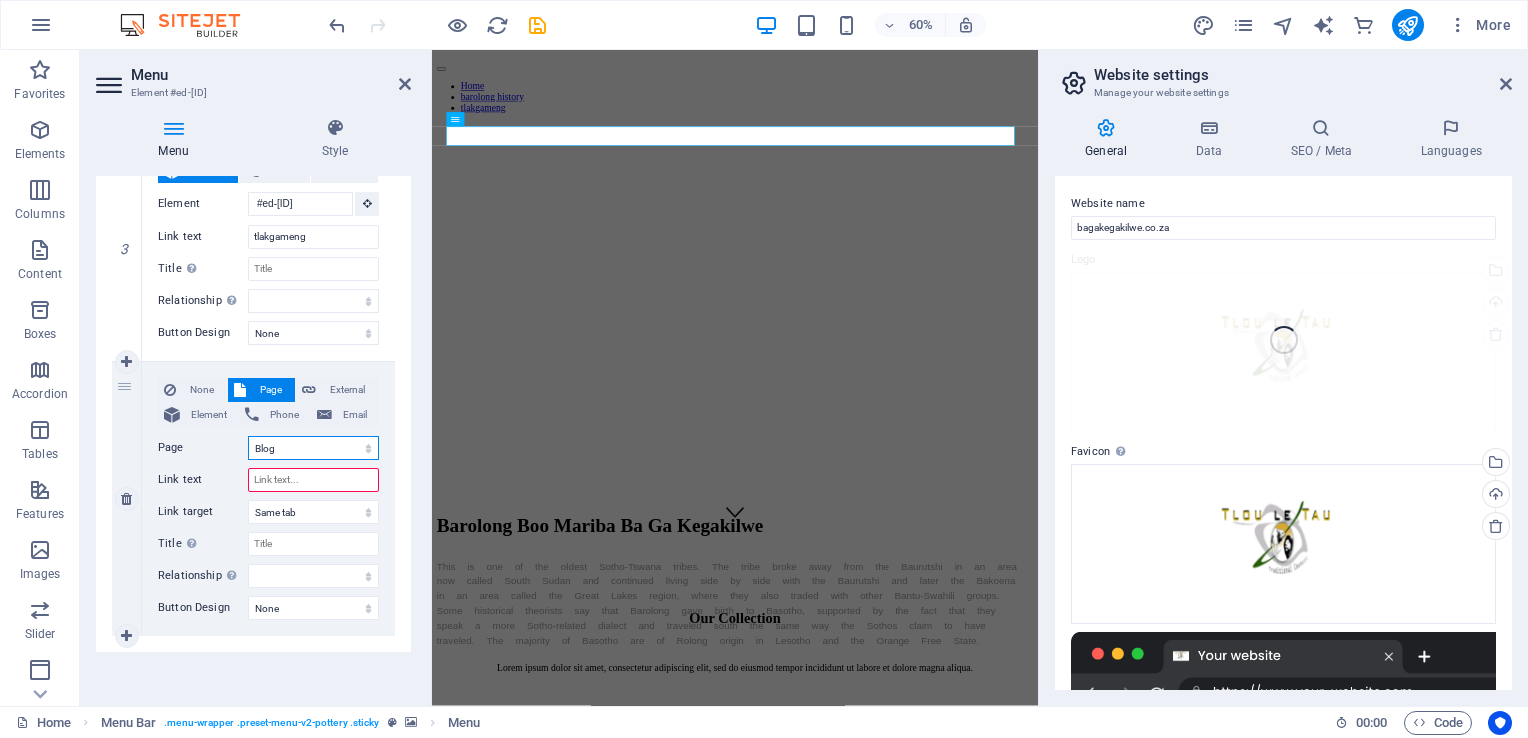 select 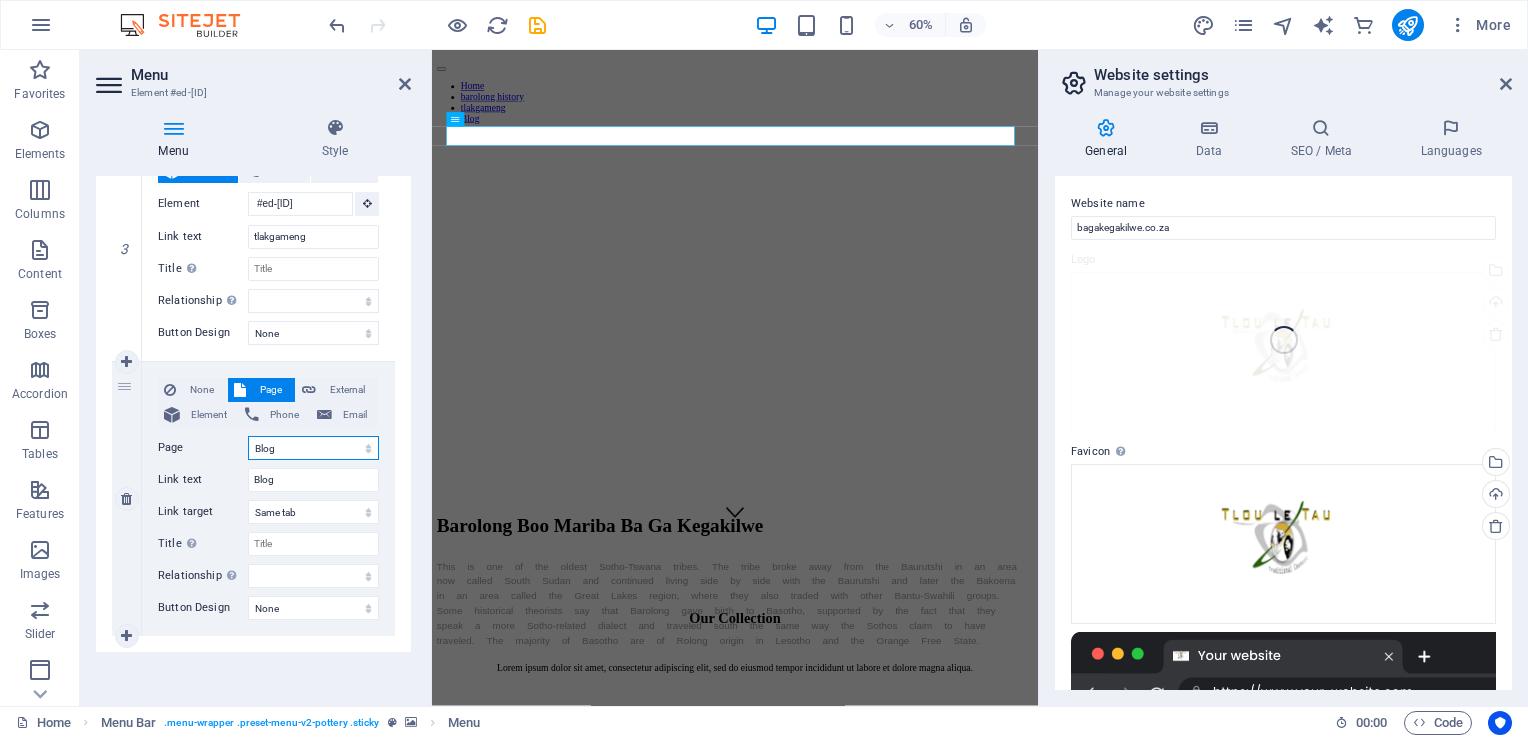 click on "Home Blog Subpage Legal Notice Privacy" at bounding box center [313, 448] 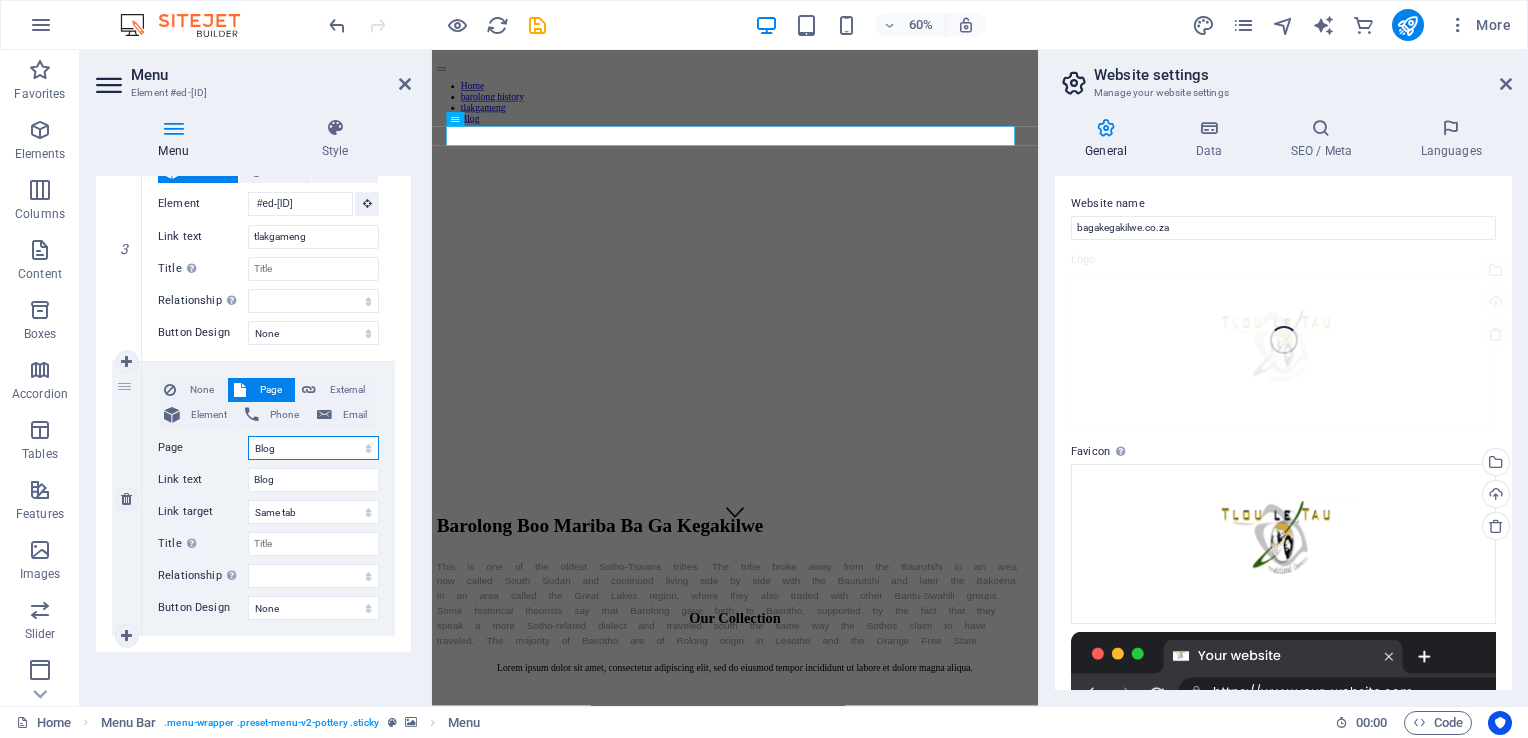 click on "Home Blog Subpage Legal Notice Privacy" at bounding box center (313, 448) 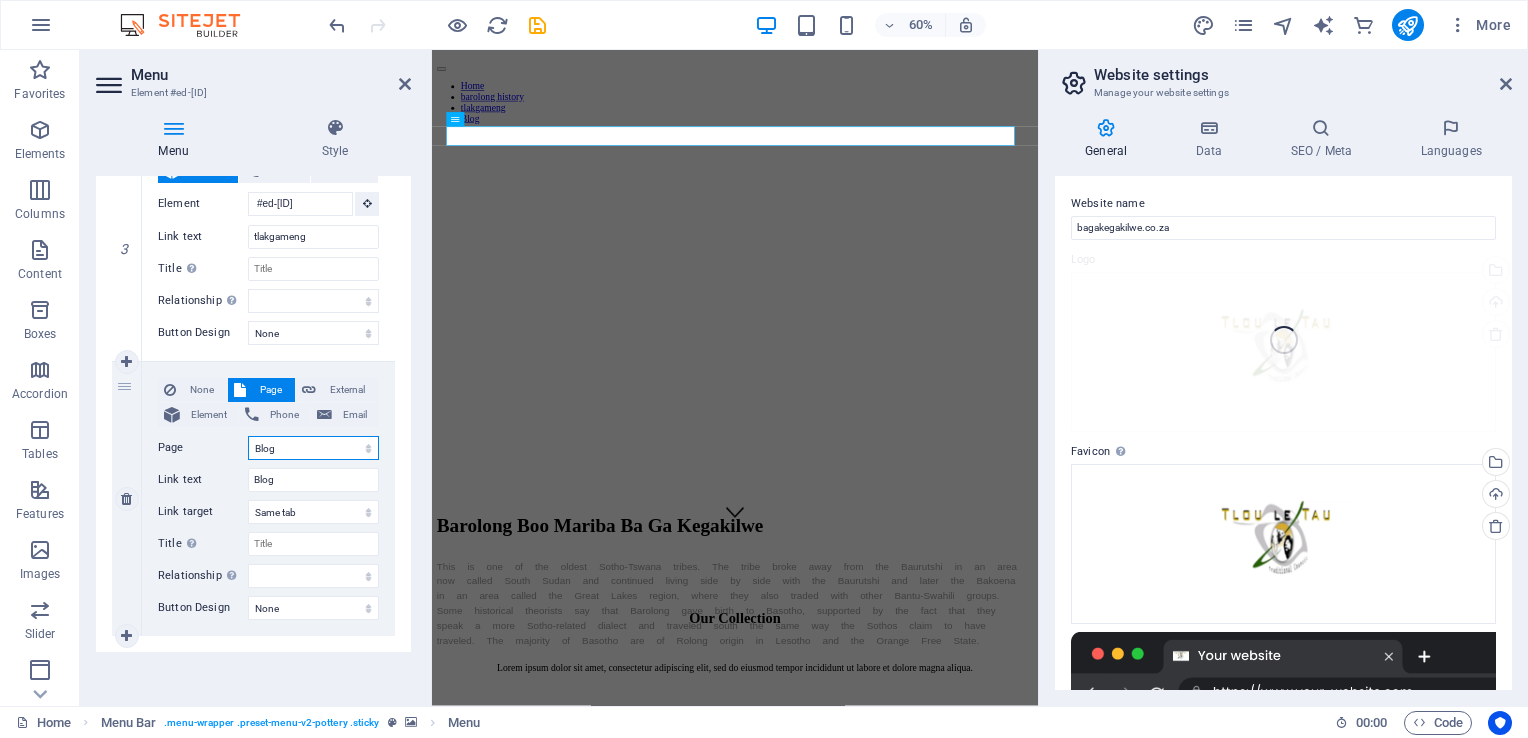 click on "Home Blog Subpage Legal Notice Privacy" at bounding box center [313, 448] 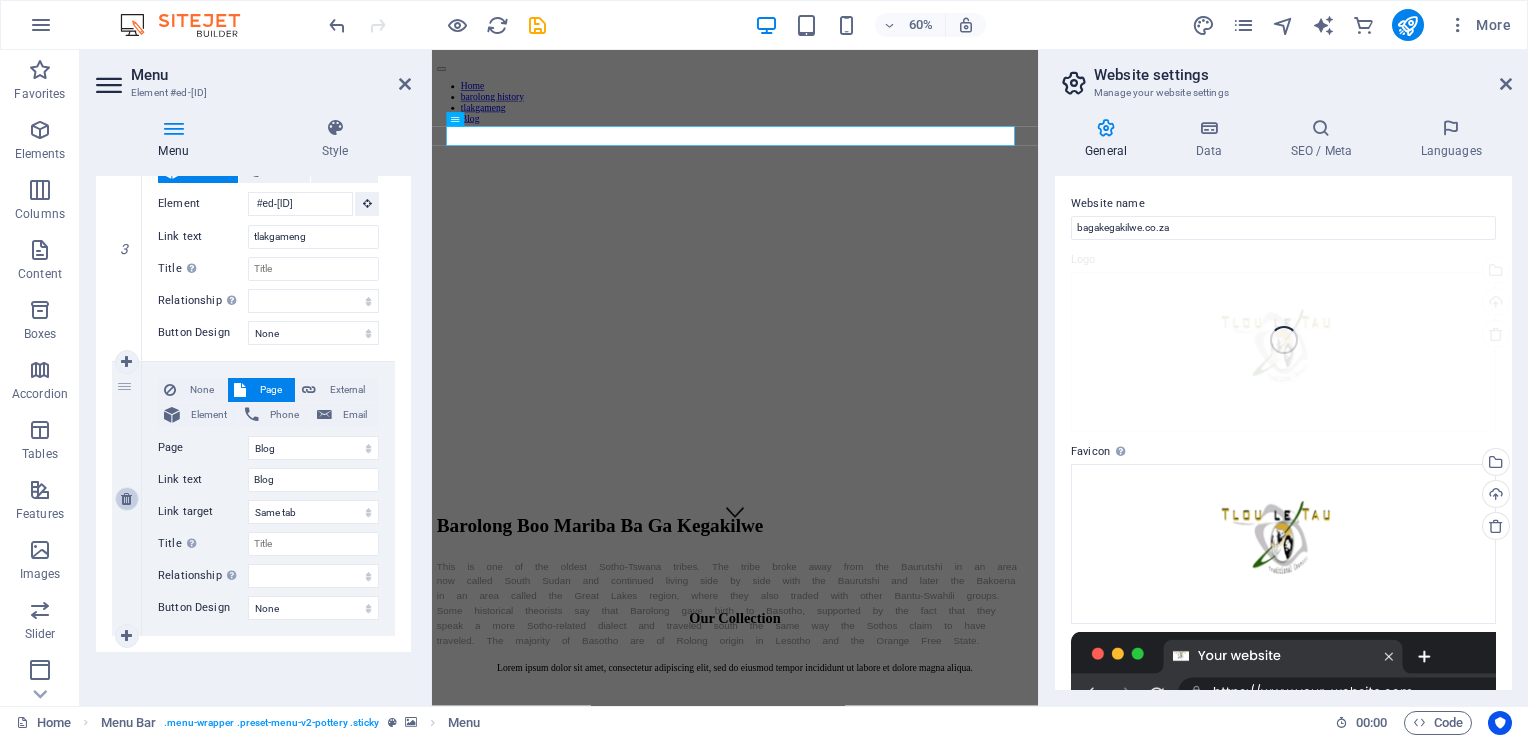 click at bounding box center (126, 499) 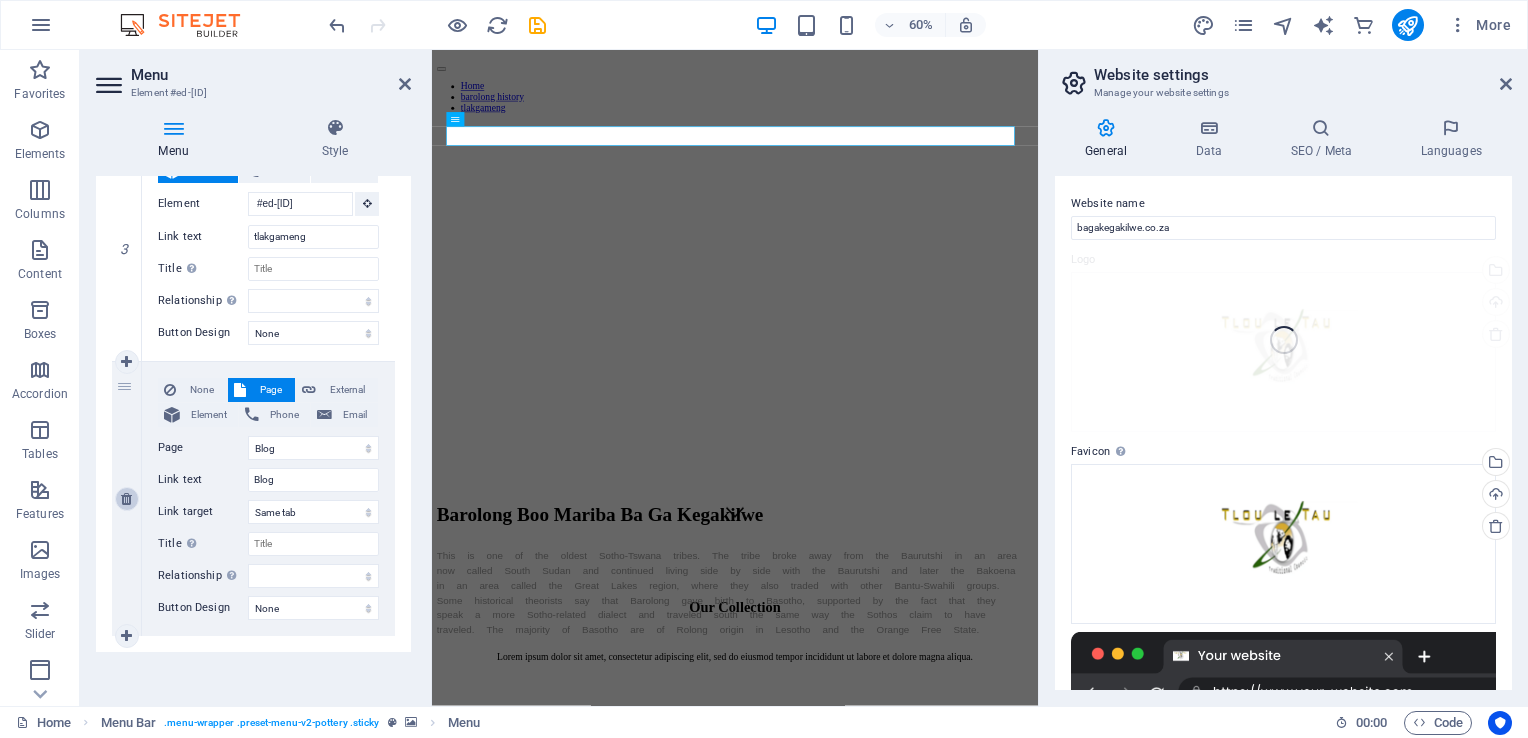select 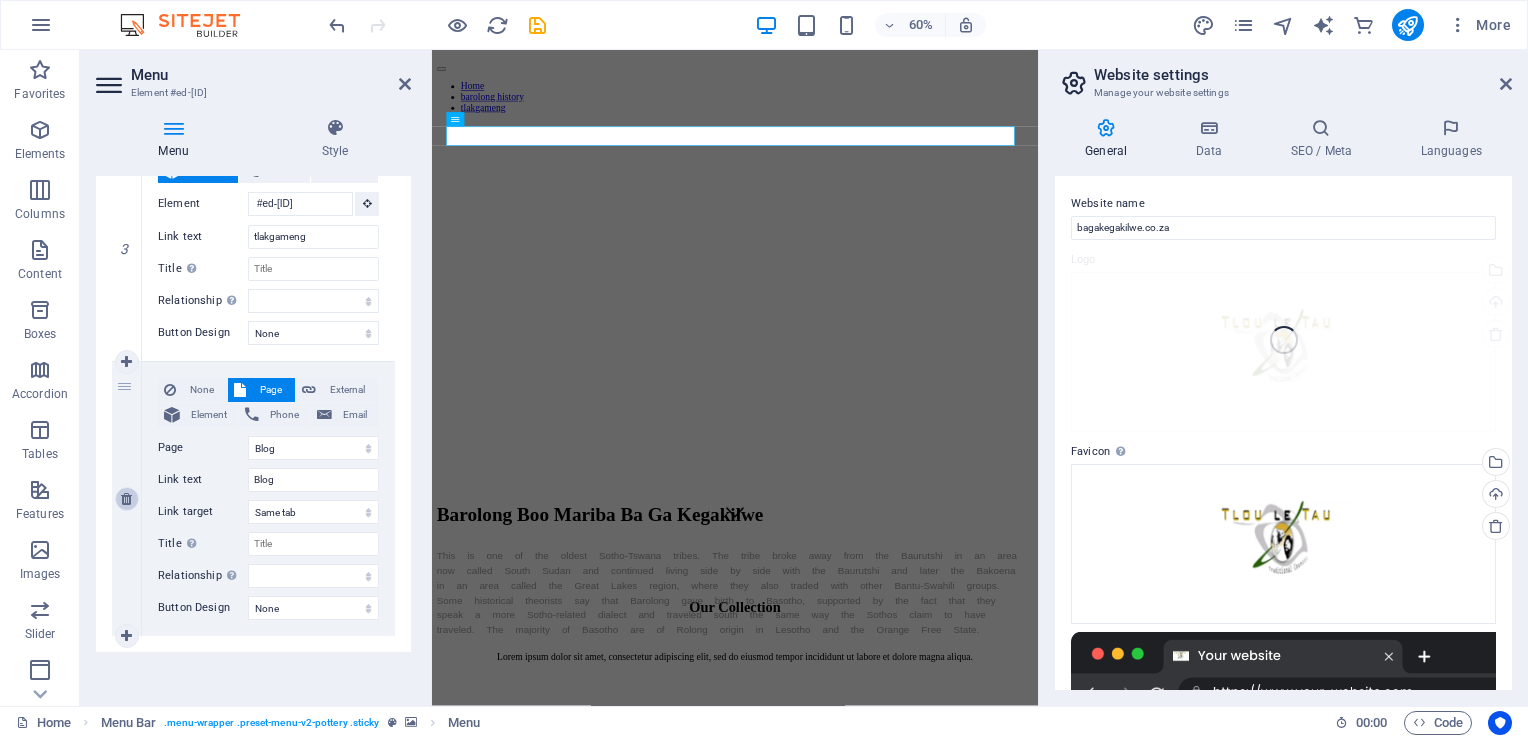 select 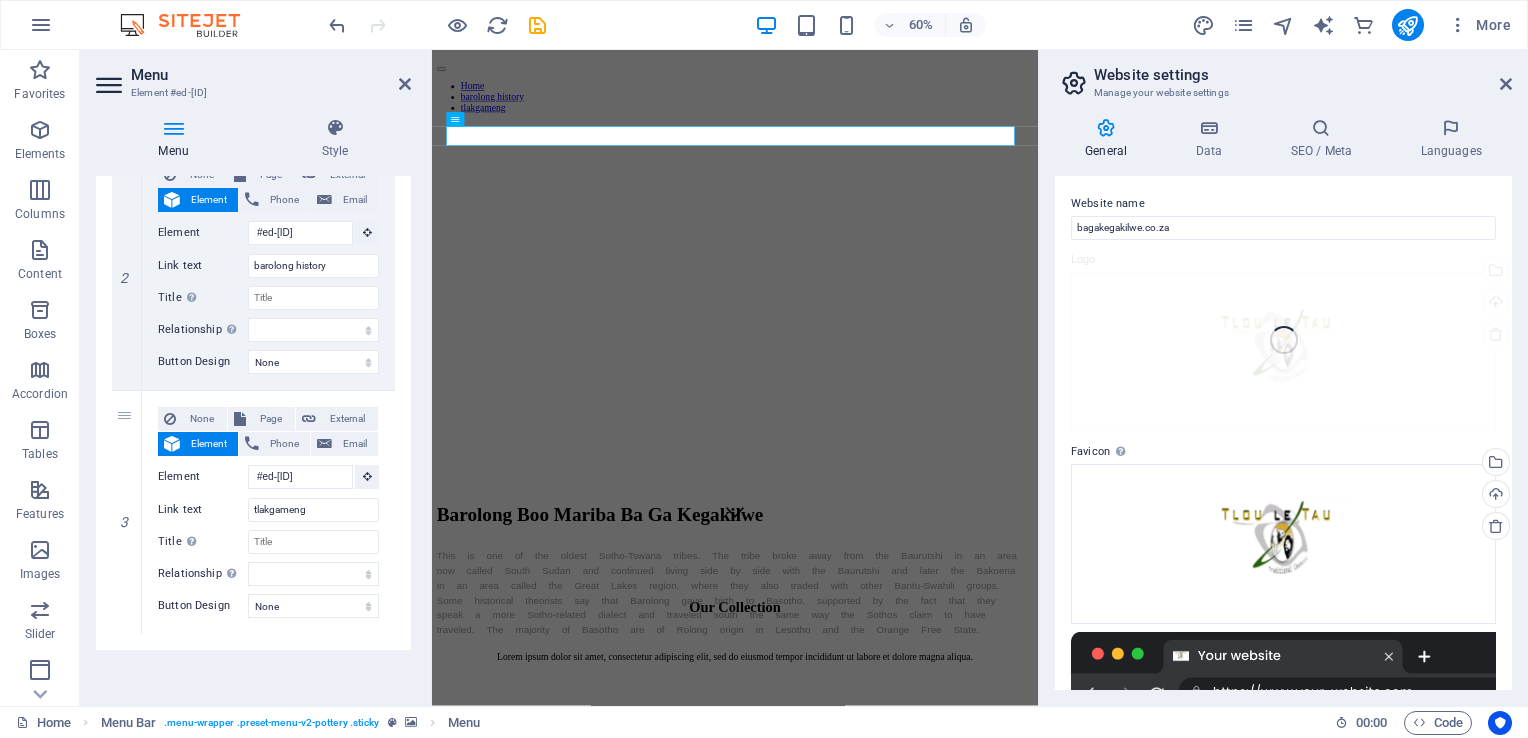 scroll, scrollTop: 461, scrollLeft: 0, axis: vertical 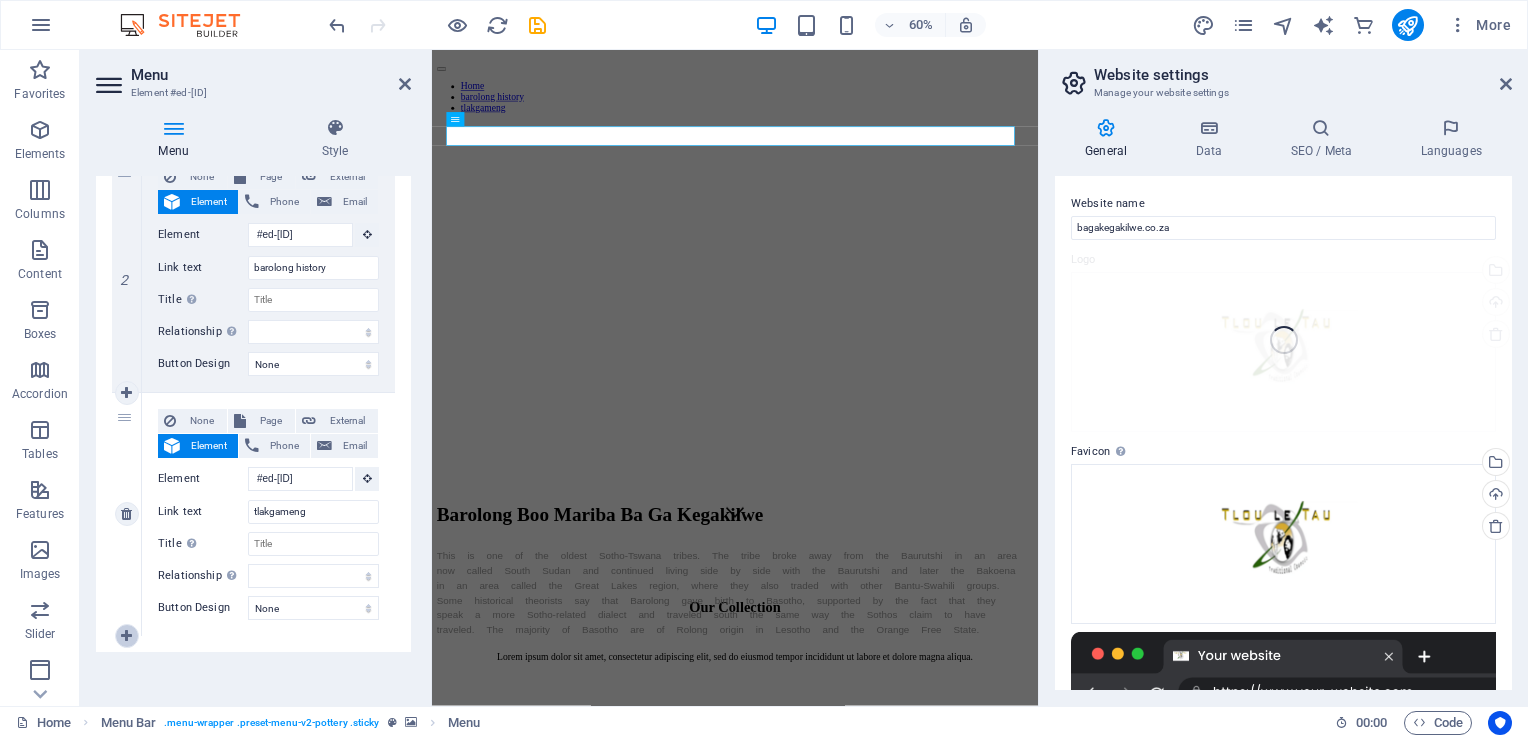 click at bounding box center (126, 636) 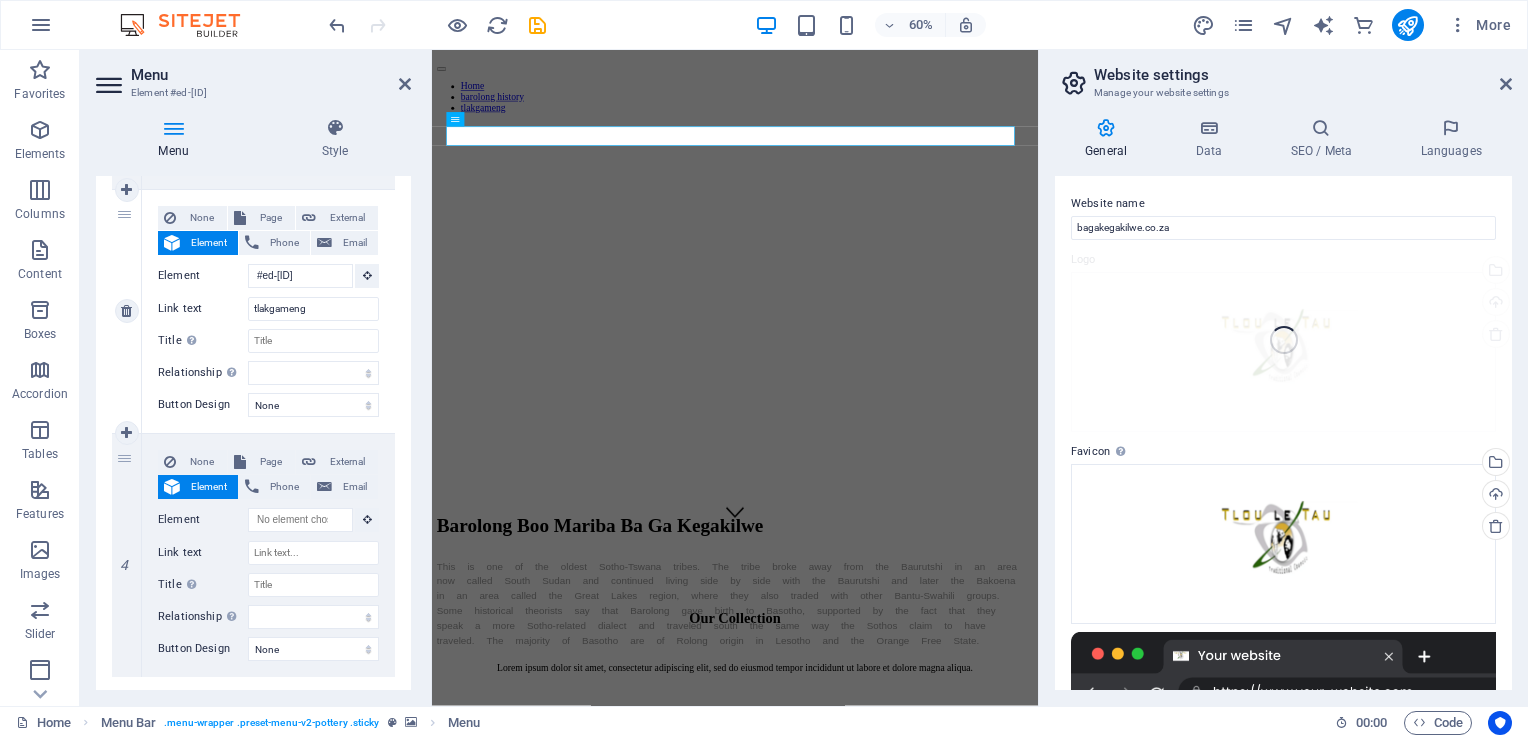 scroll, scrollTop: 705, scrollLeft: 0, axis: vertical 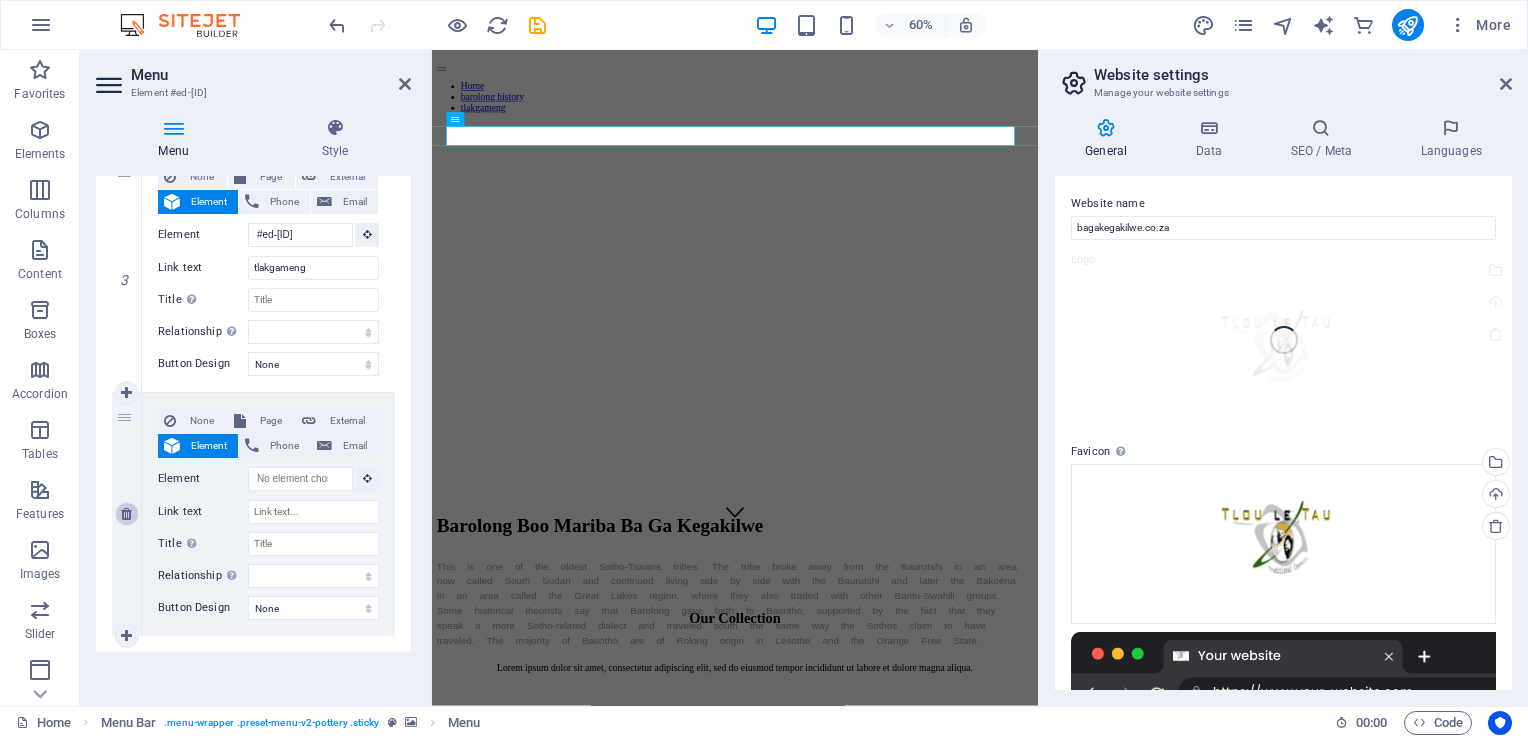 click at bounding box center [127, 514] 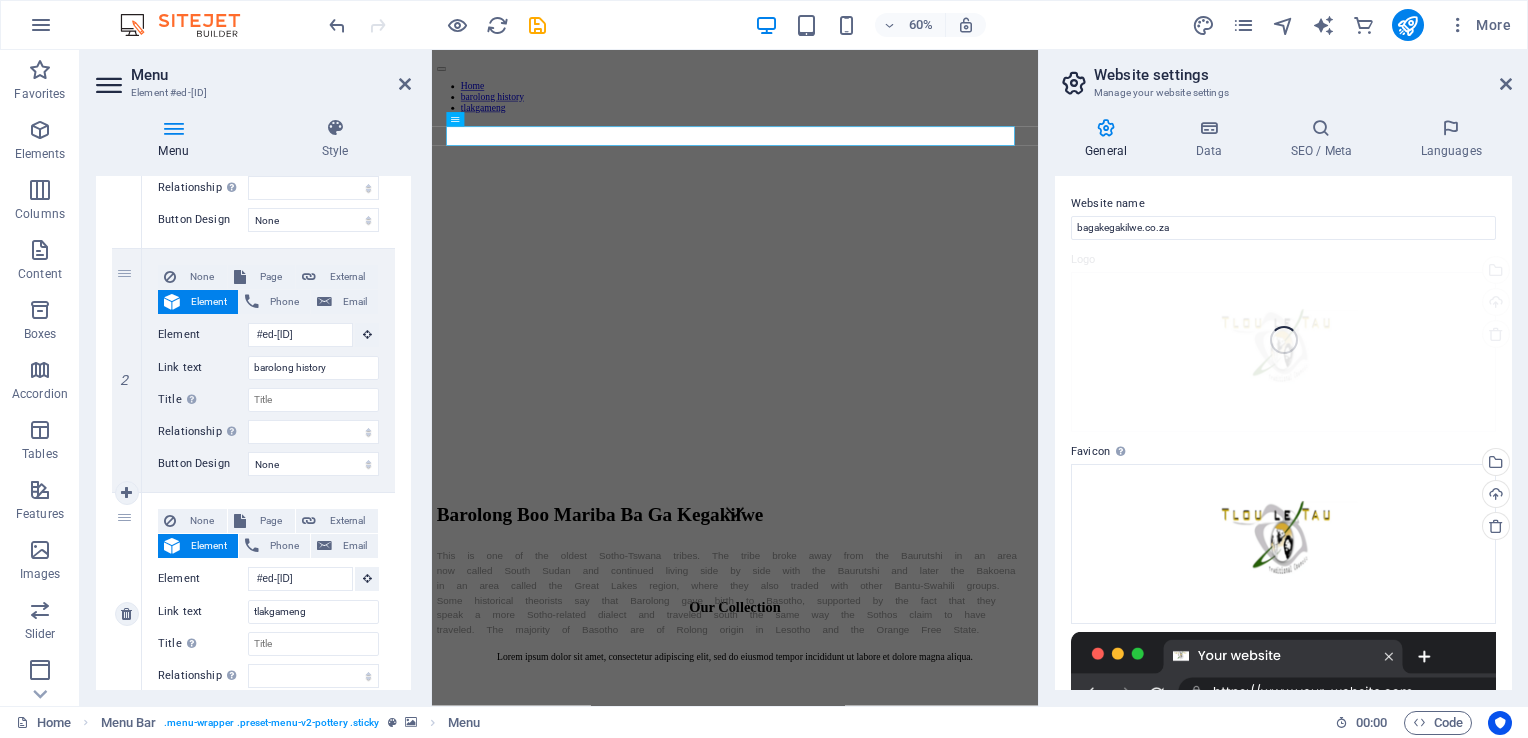 scroll, scrollTop: 461, scrollLeft: 0, axis: vertical 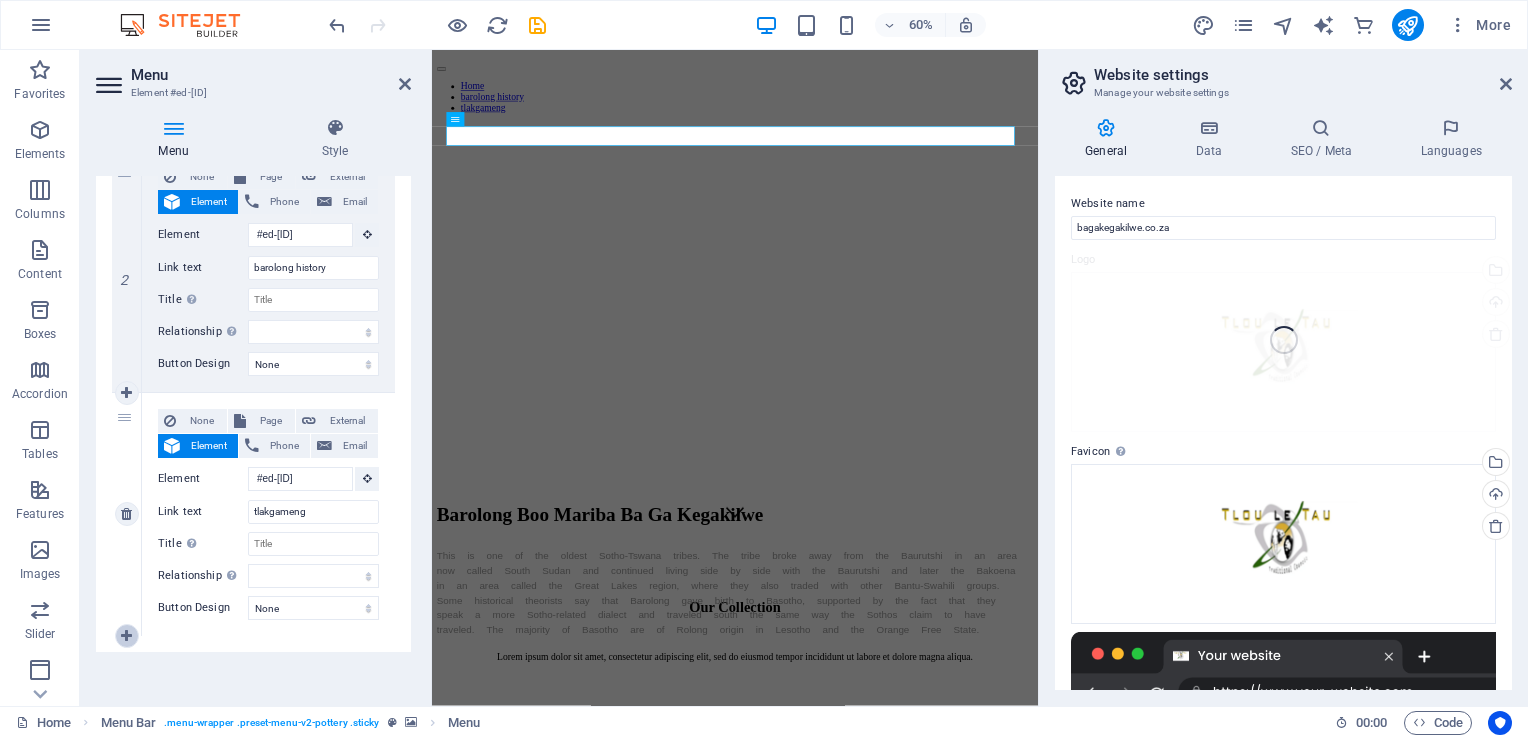 click at bounding box center (126, 636) 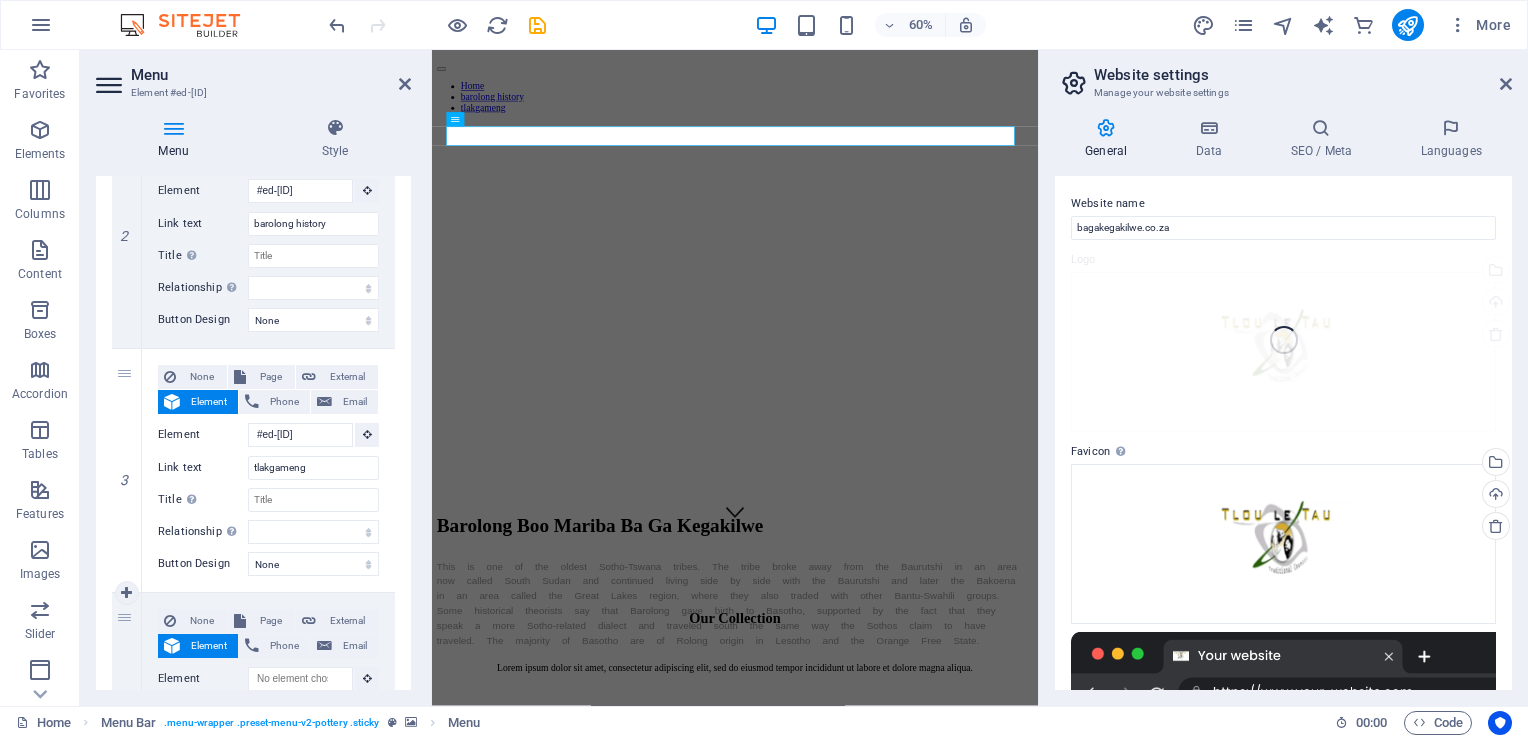 scroll, scrollTop: 605, scrollLeft: 0, axis: vertical 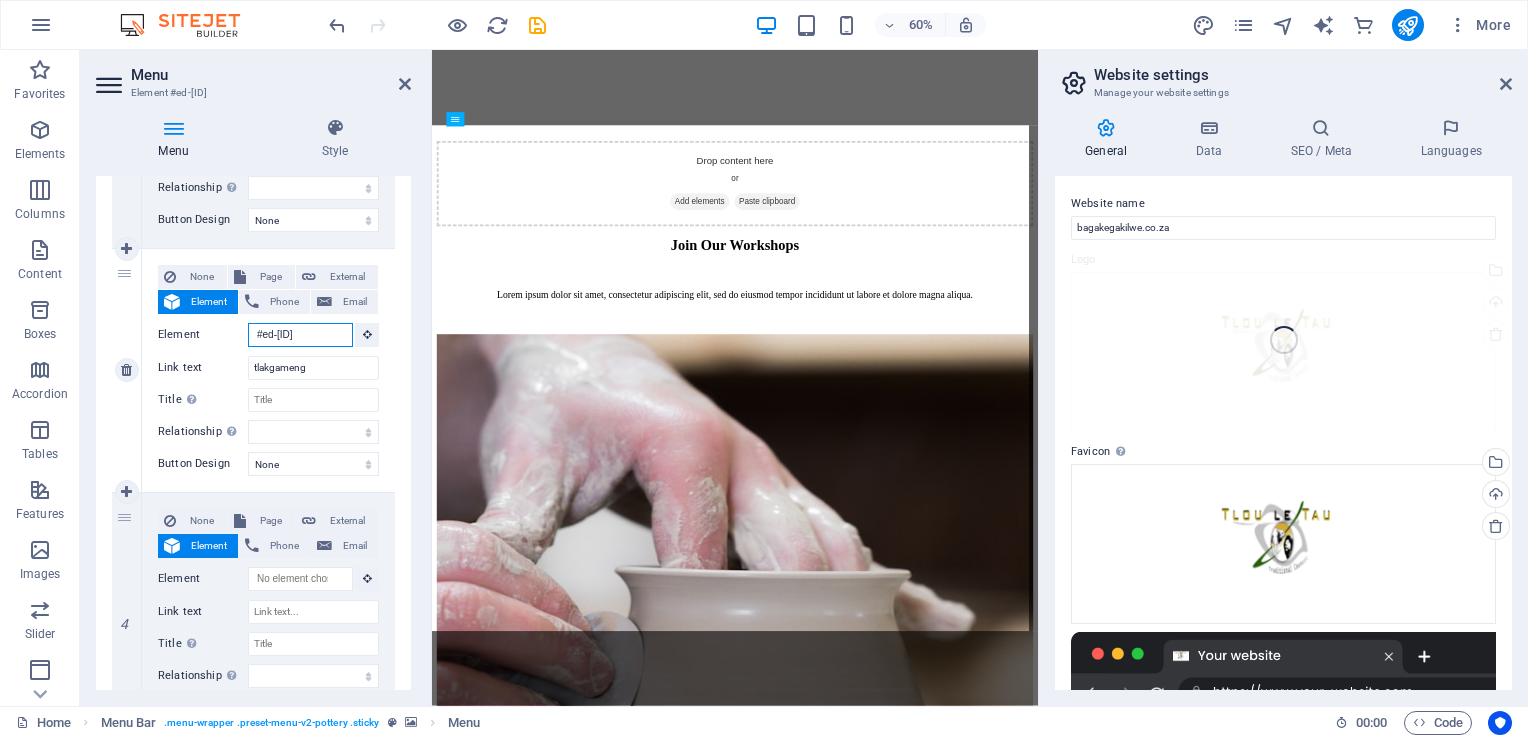 drag, startPoint x: 253, startPoint y: 330, endPoint x: 332, endPoint y: 334, distance: 79.101204 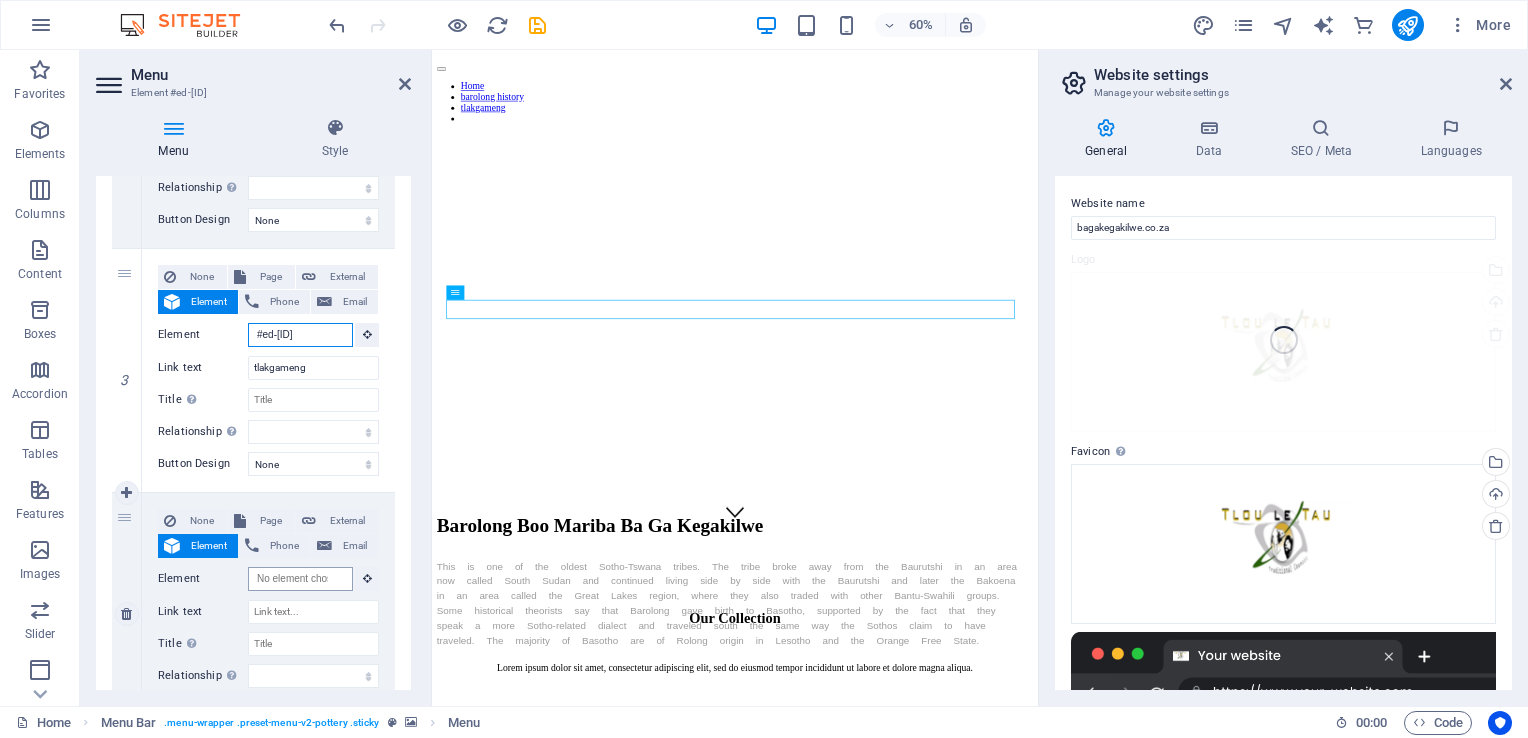 scroll, scrollTop: 0, scrollLeft: 0, axis: both 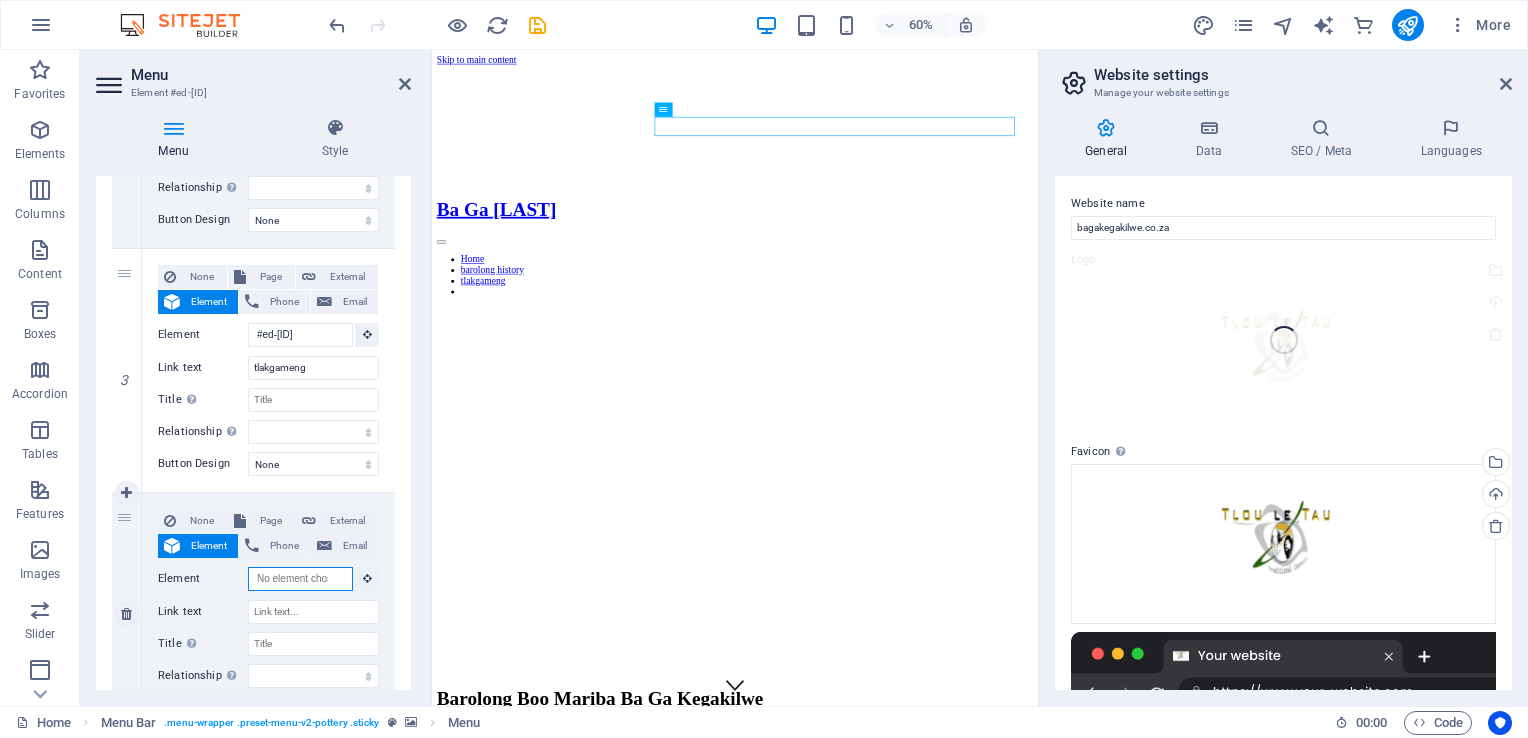 click on "Element" at bounding box center (300, 579) 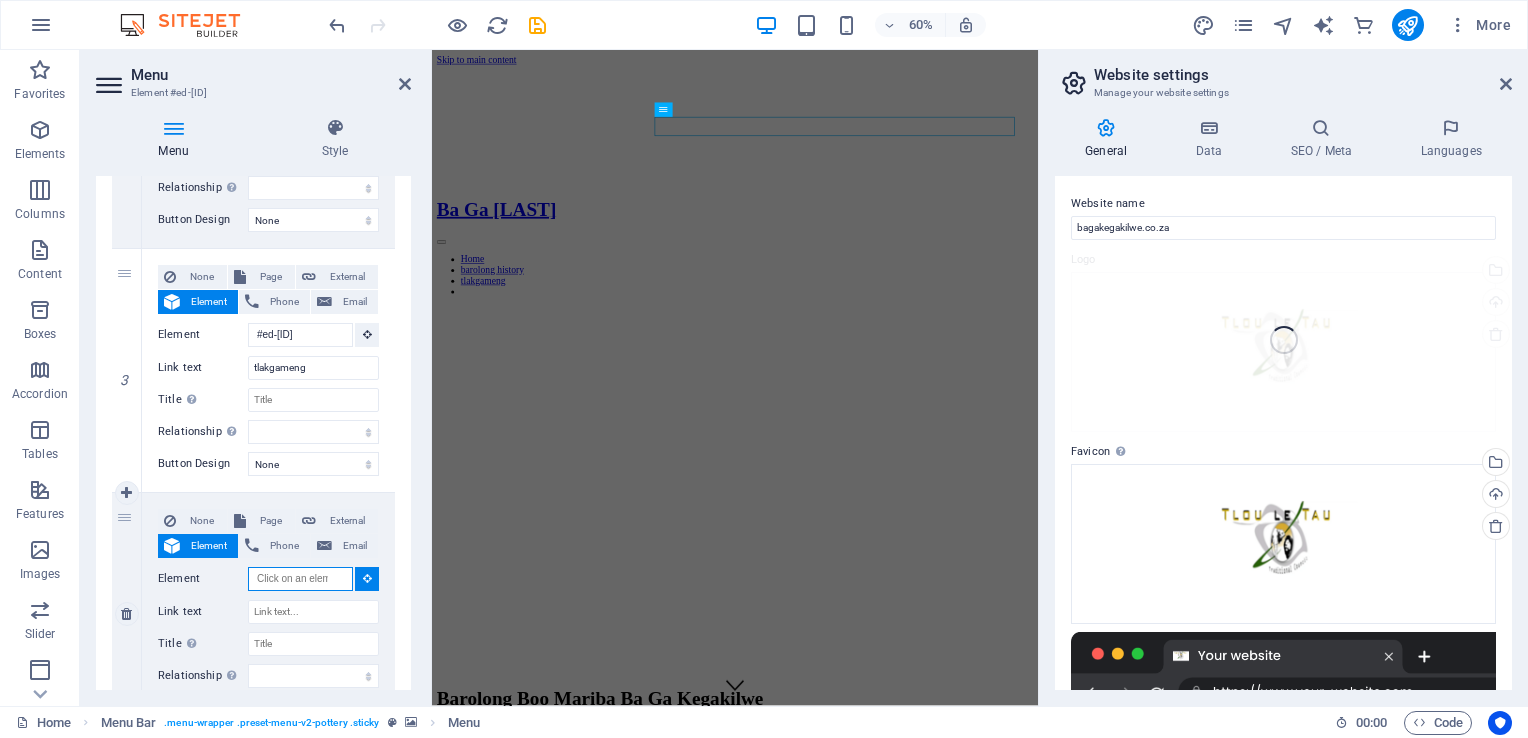 scroll, scrollTop: 0, scrollLeft: 0, axis: both 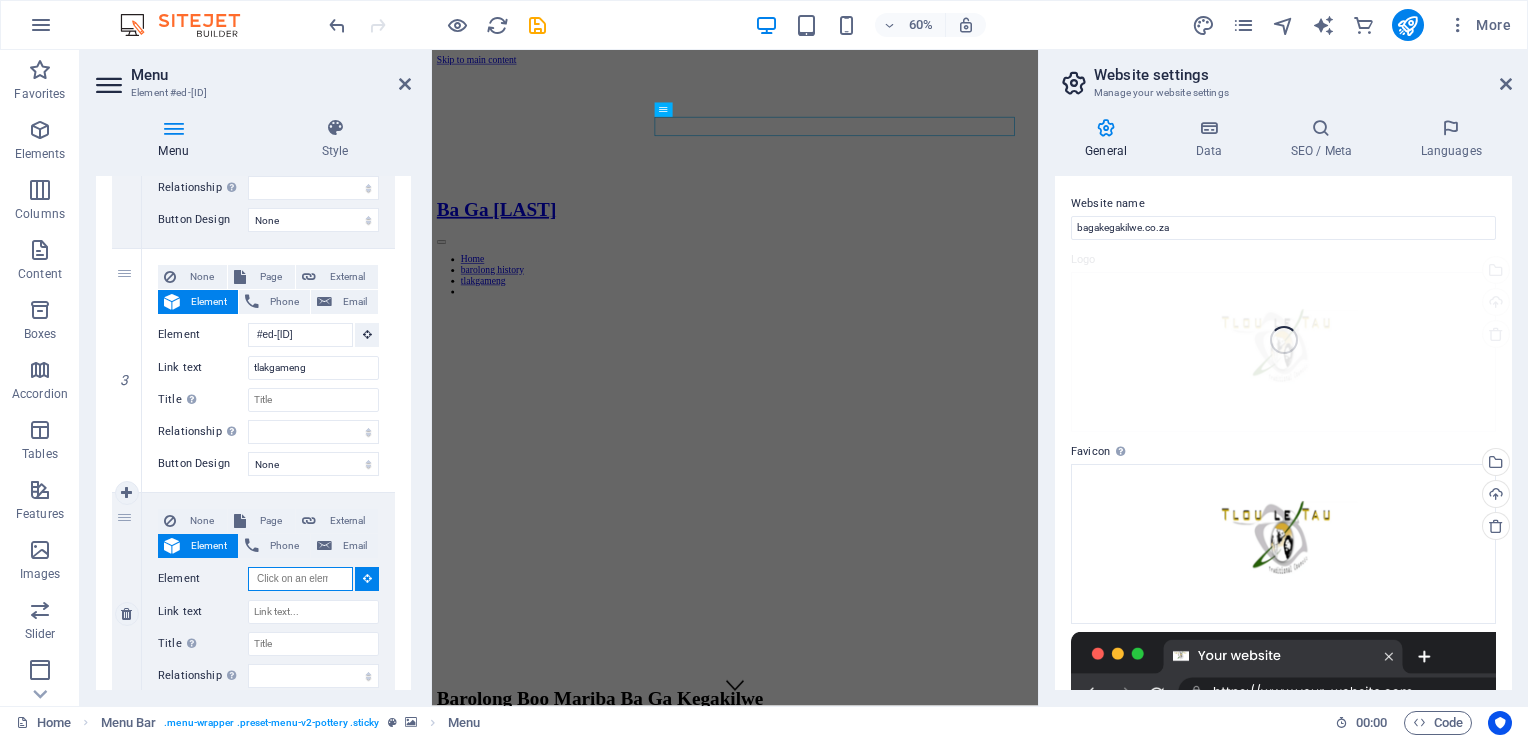 paste on "#ed-825606598" 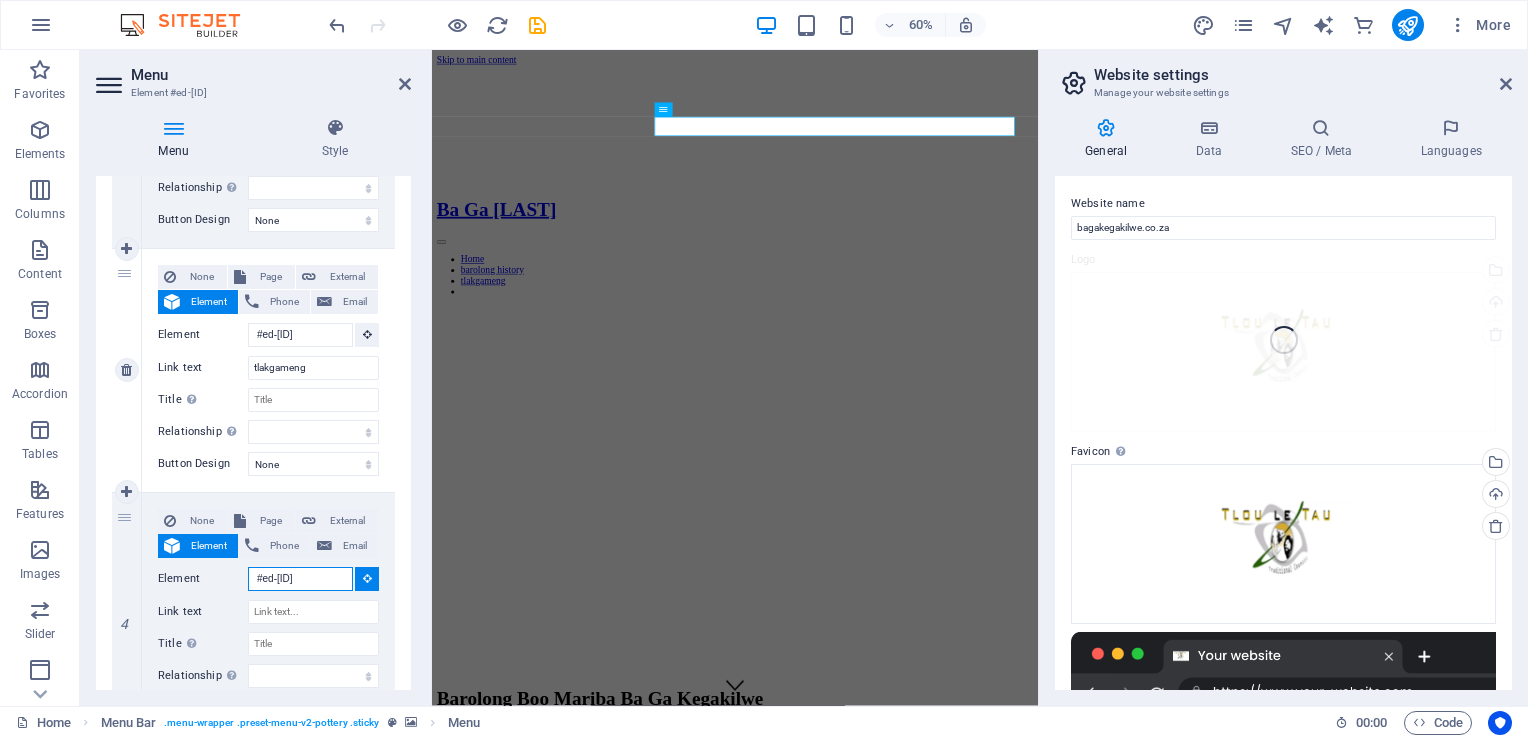 scroll, scrollTop: 0, scrollLeft: 2, axis: horizontal 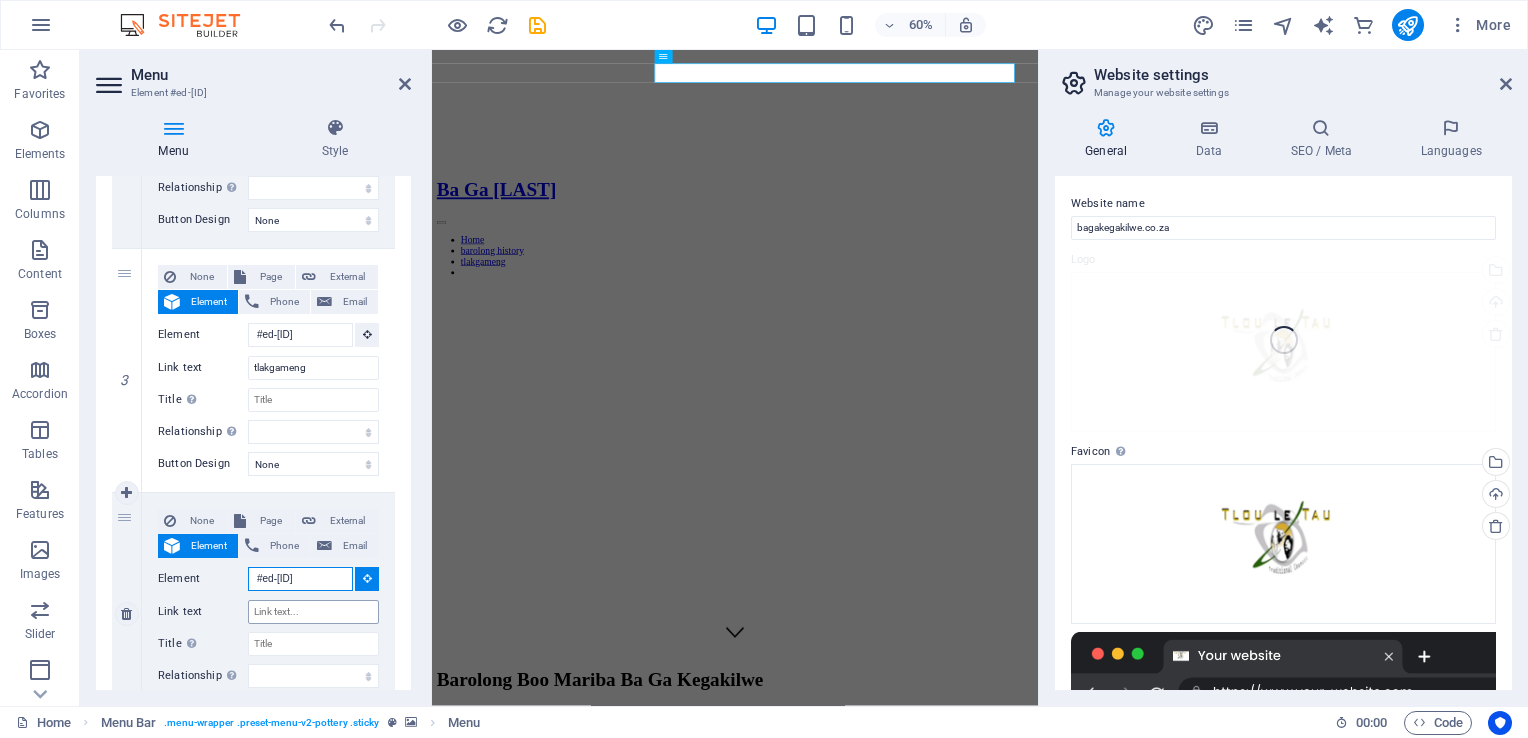 type on "#ed-825606598" 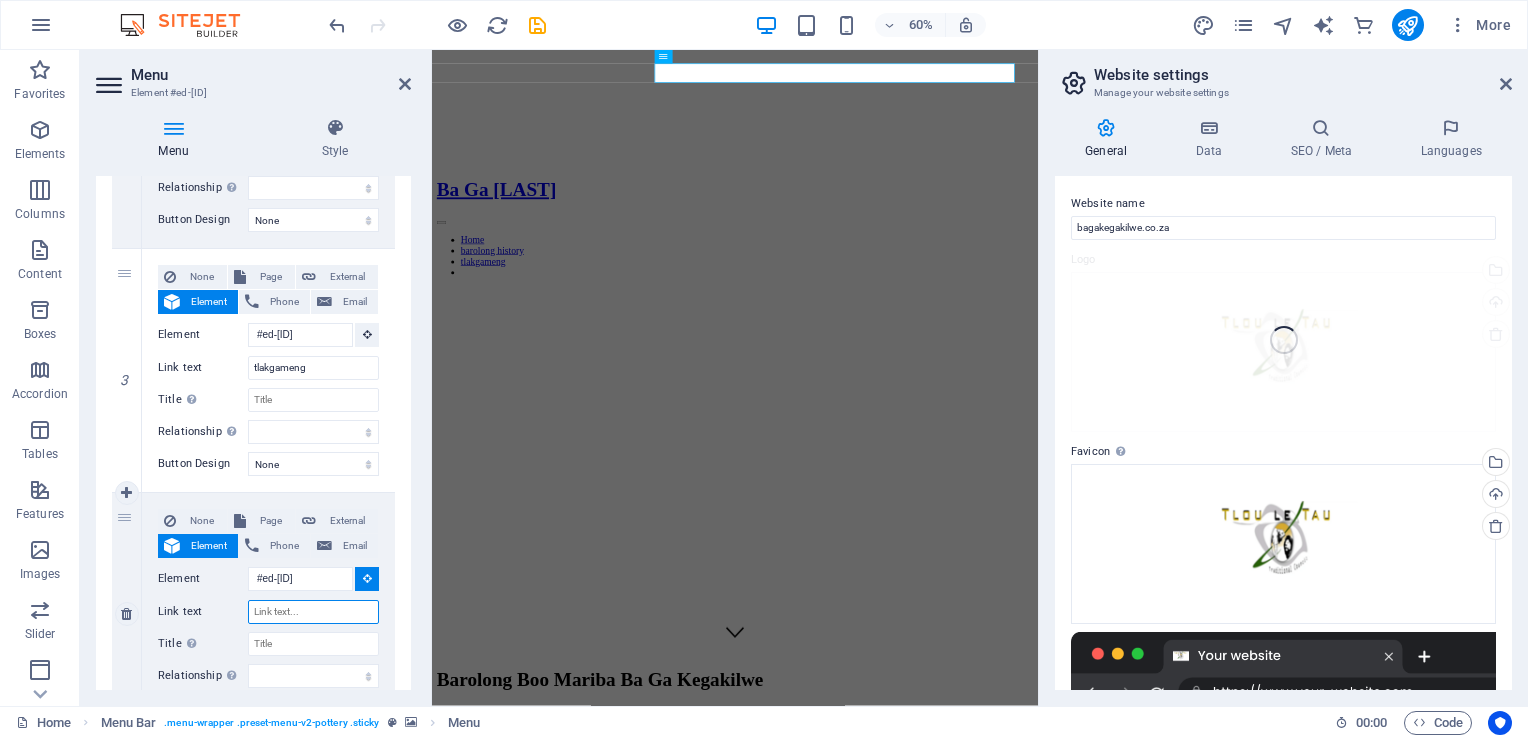 click on "Link text" at bounding box center (313, 612) 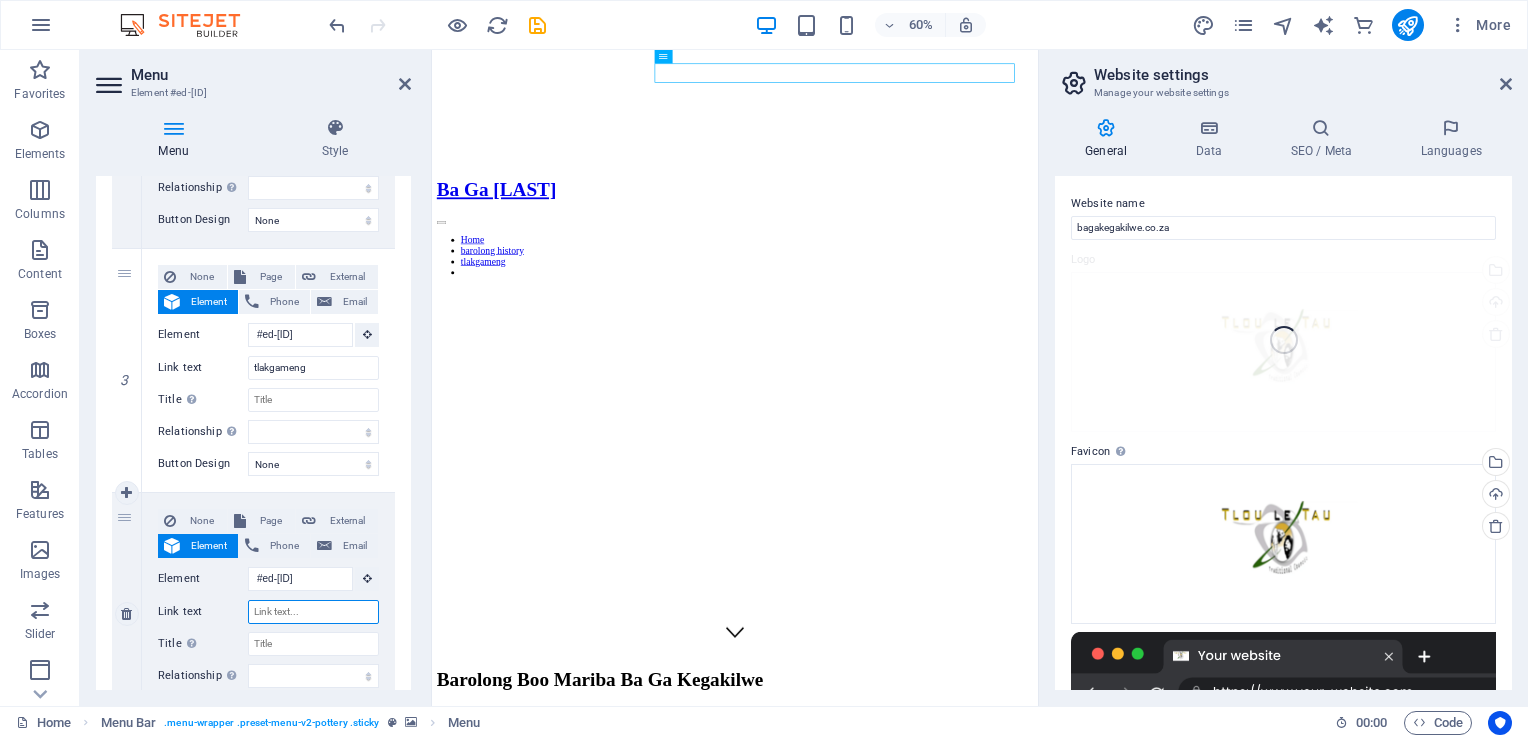 scroll, scrollTop: 0, scrollLeft: 0, axis: both 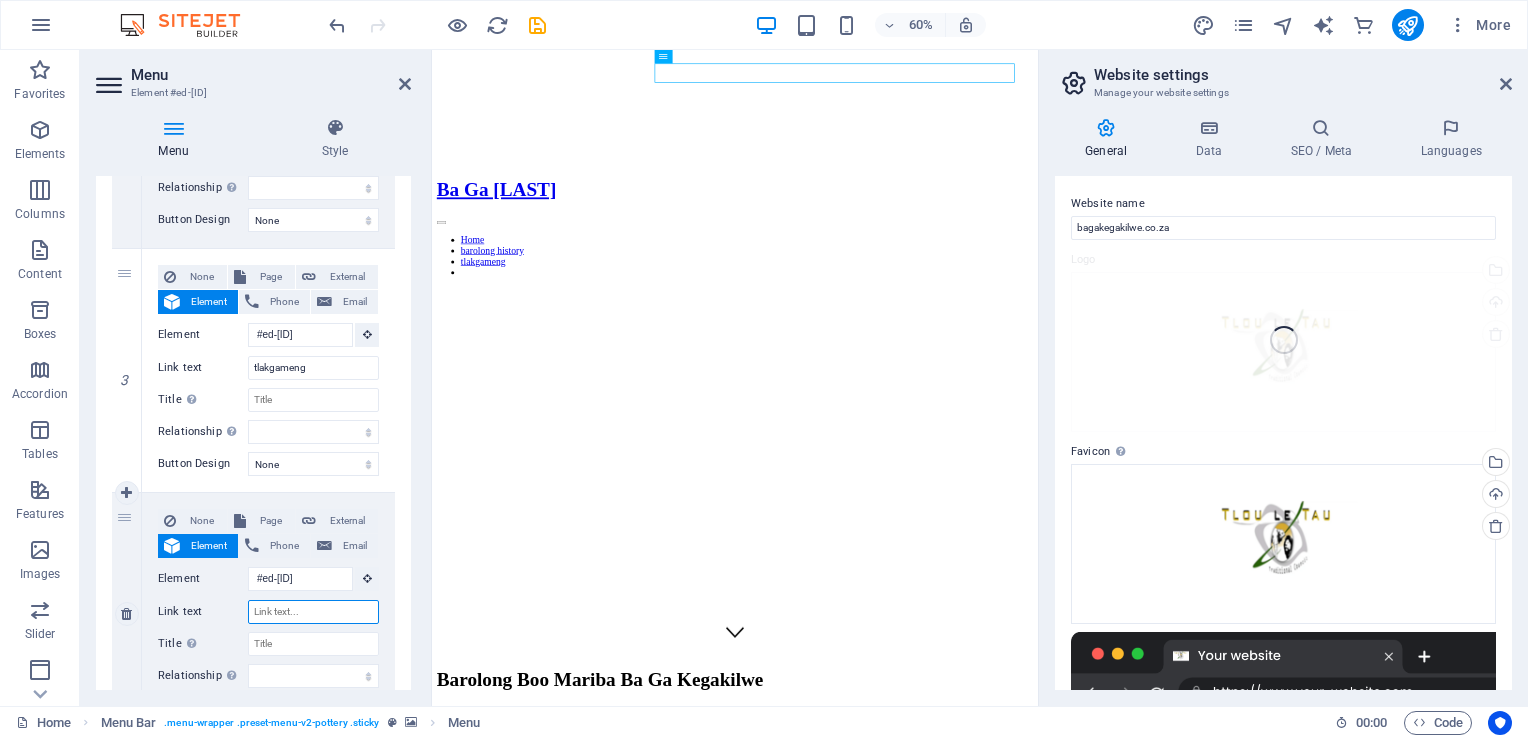 type on "c" 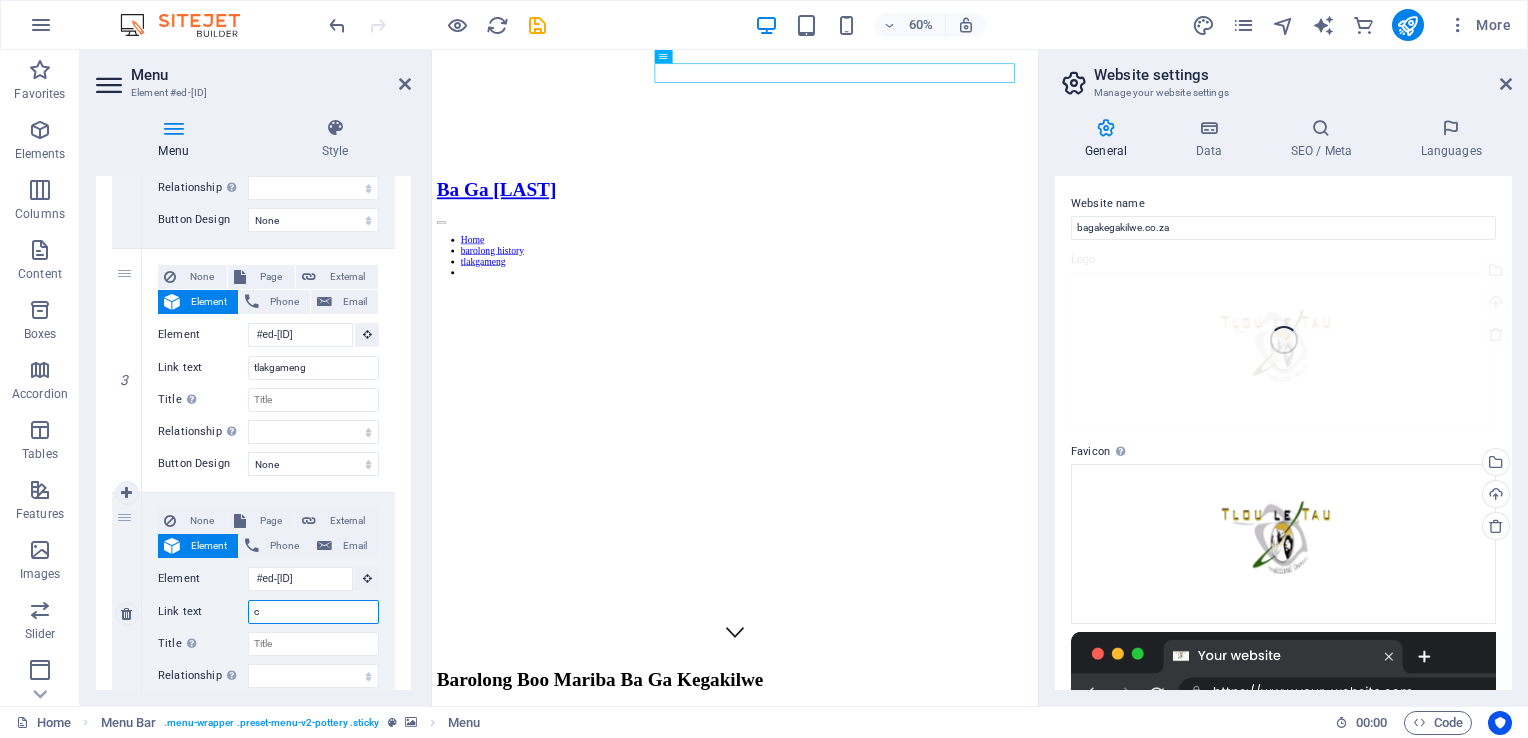 select 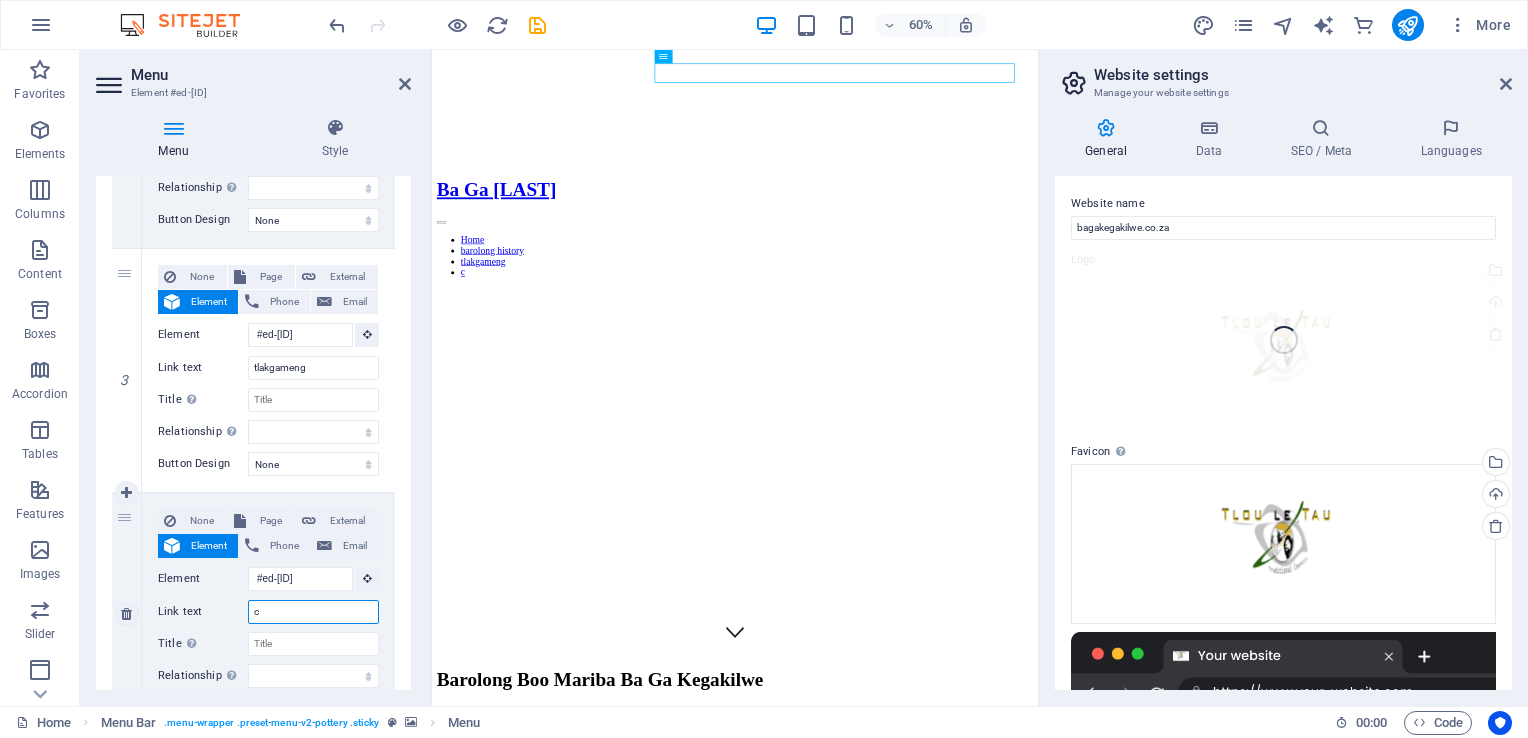 type on "co" 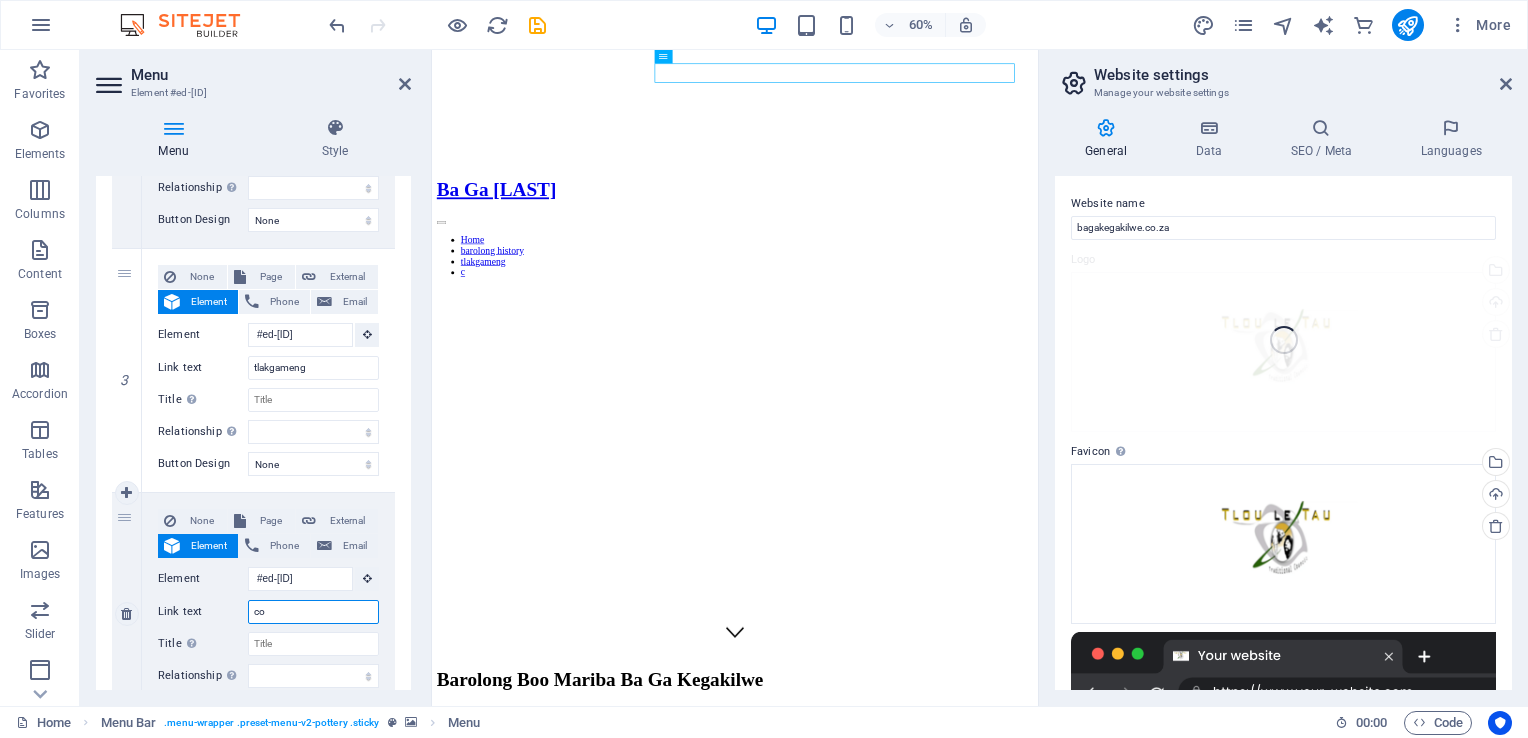 select 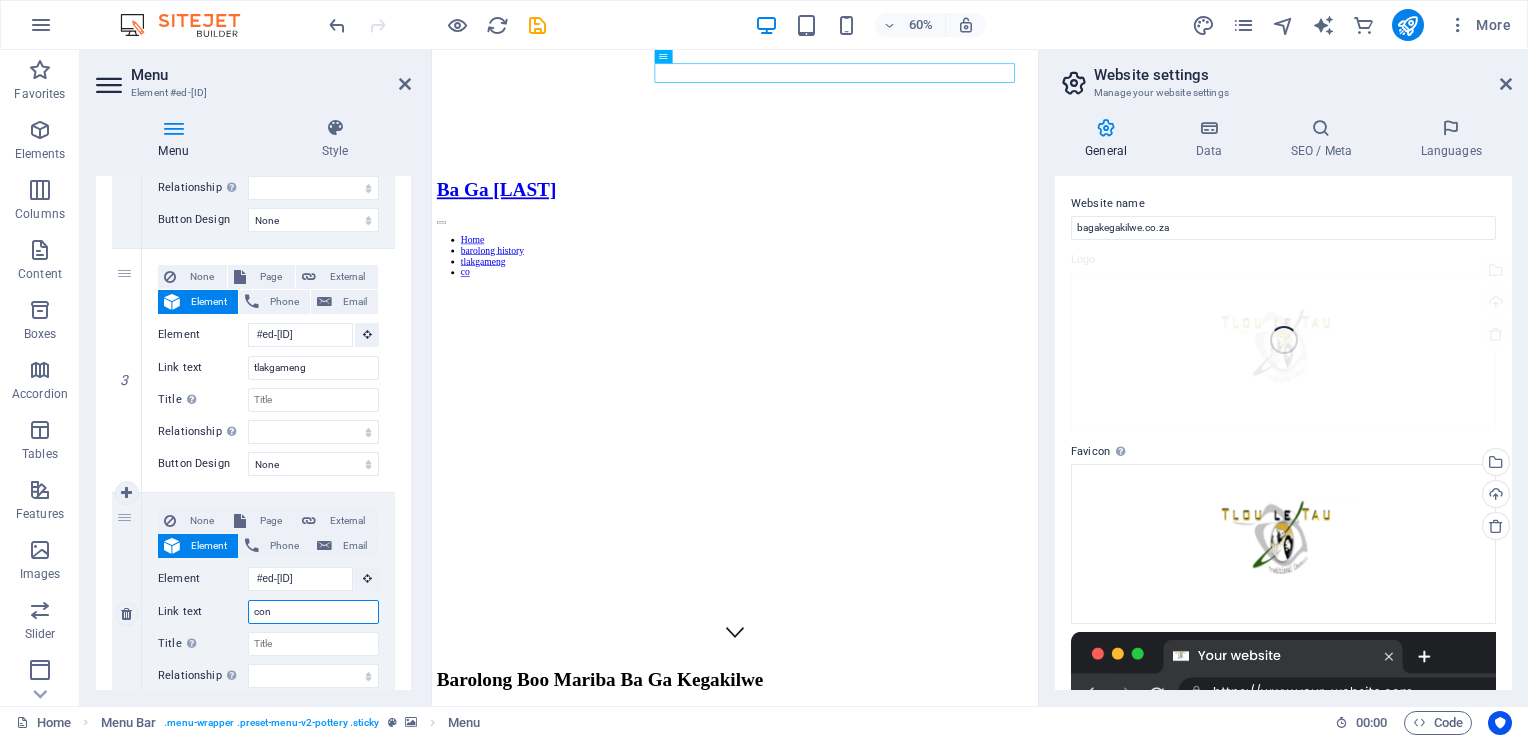 type on "cont" 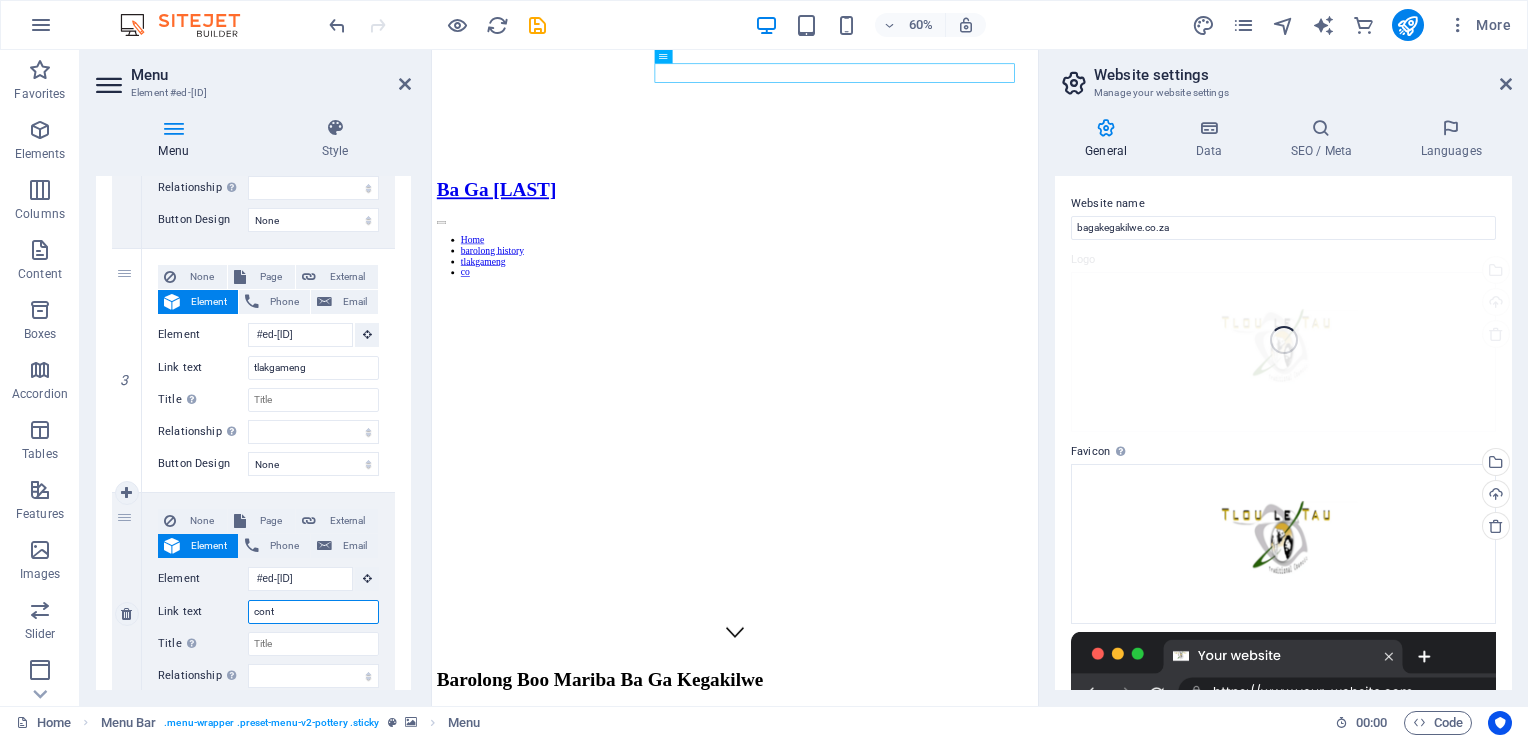 select 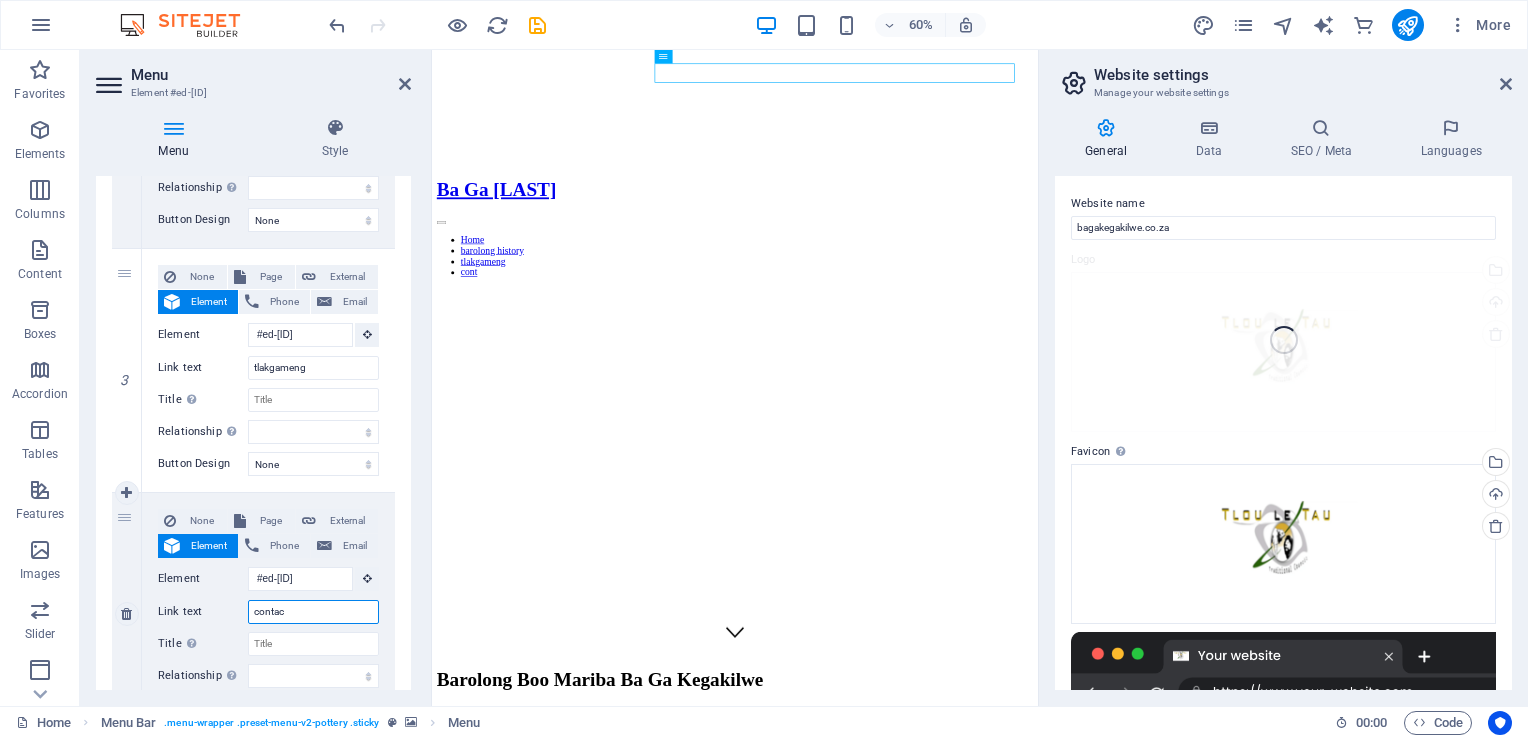 type on "contact" 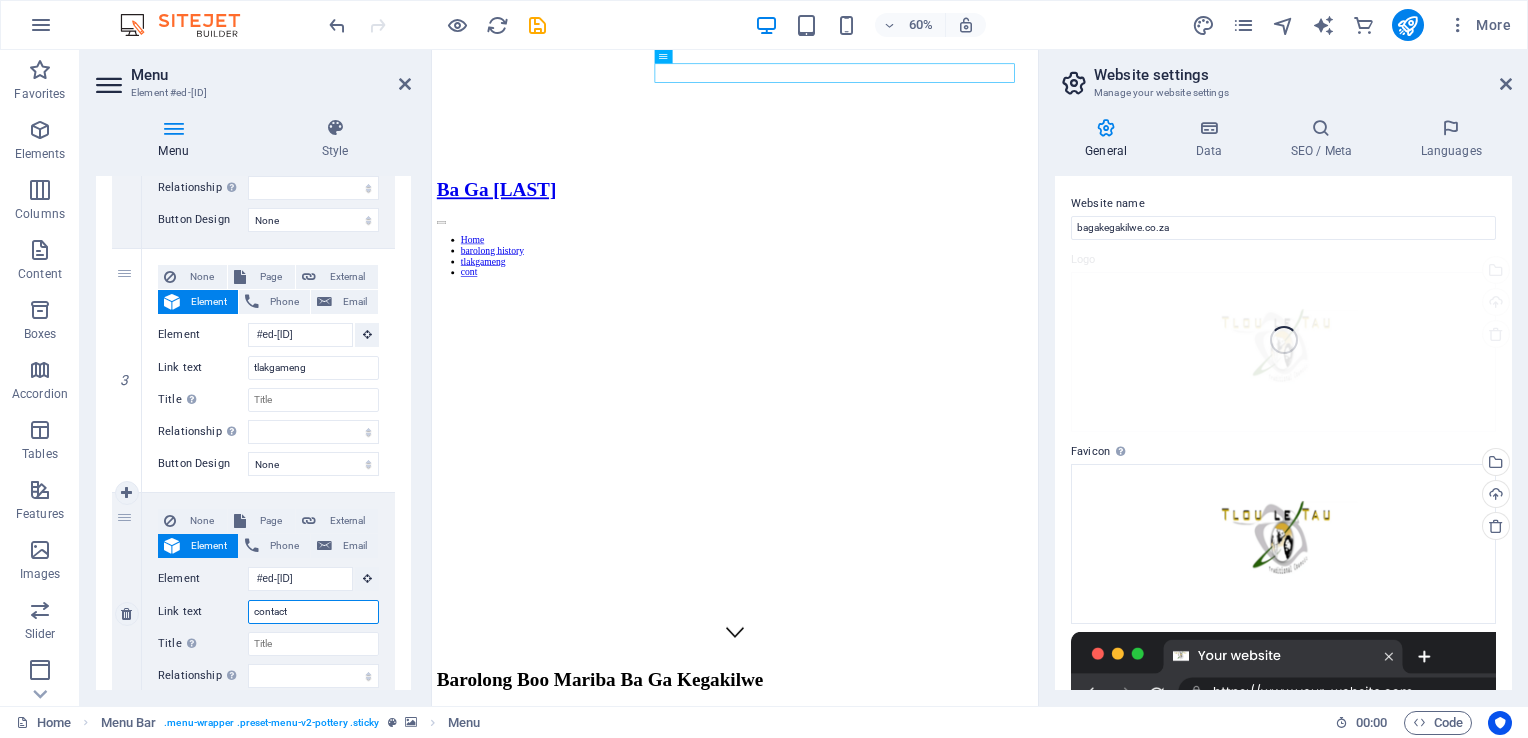 select 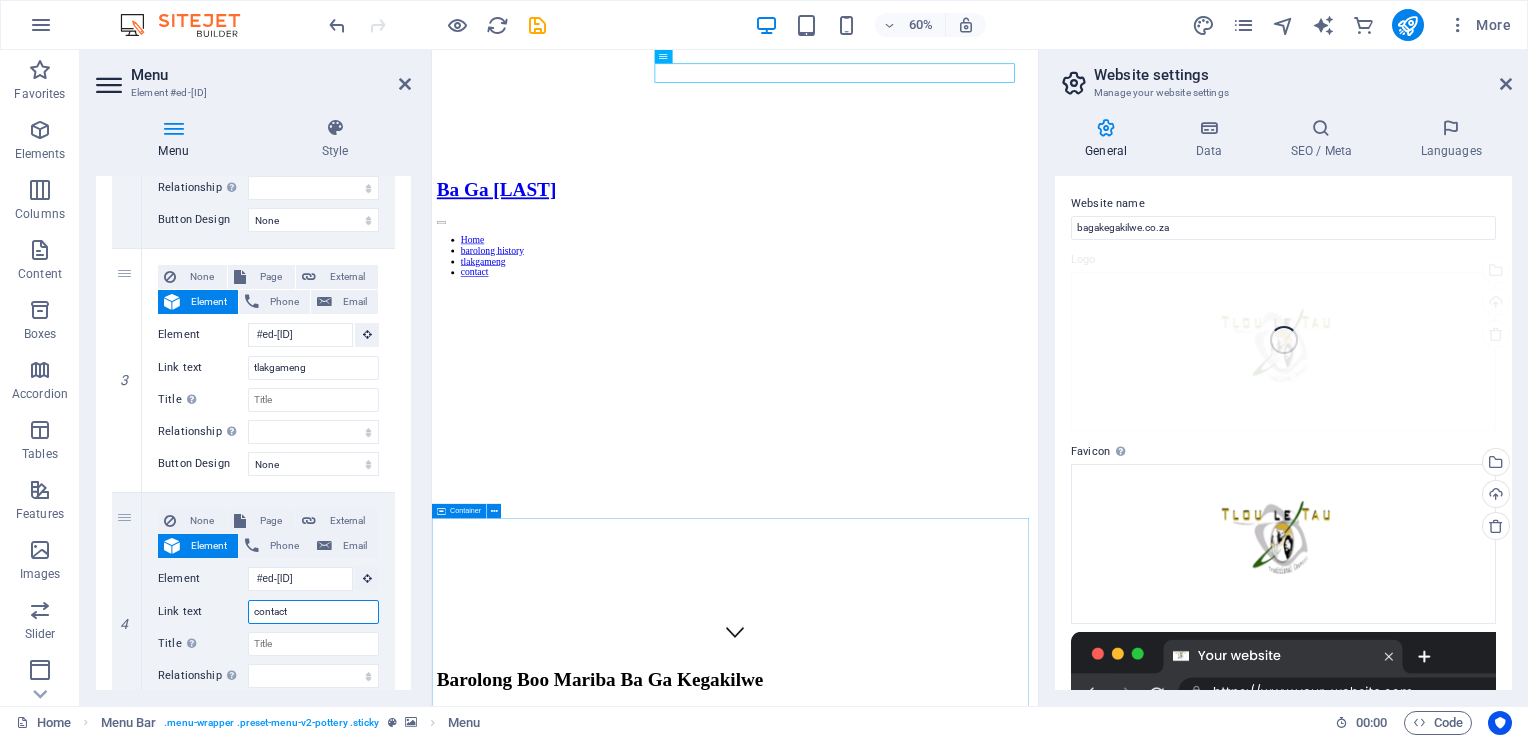 type on "contact" 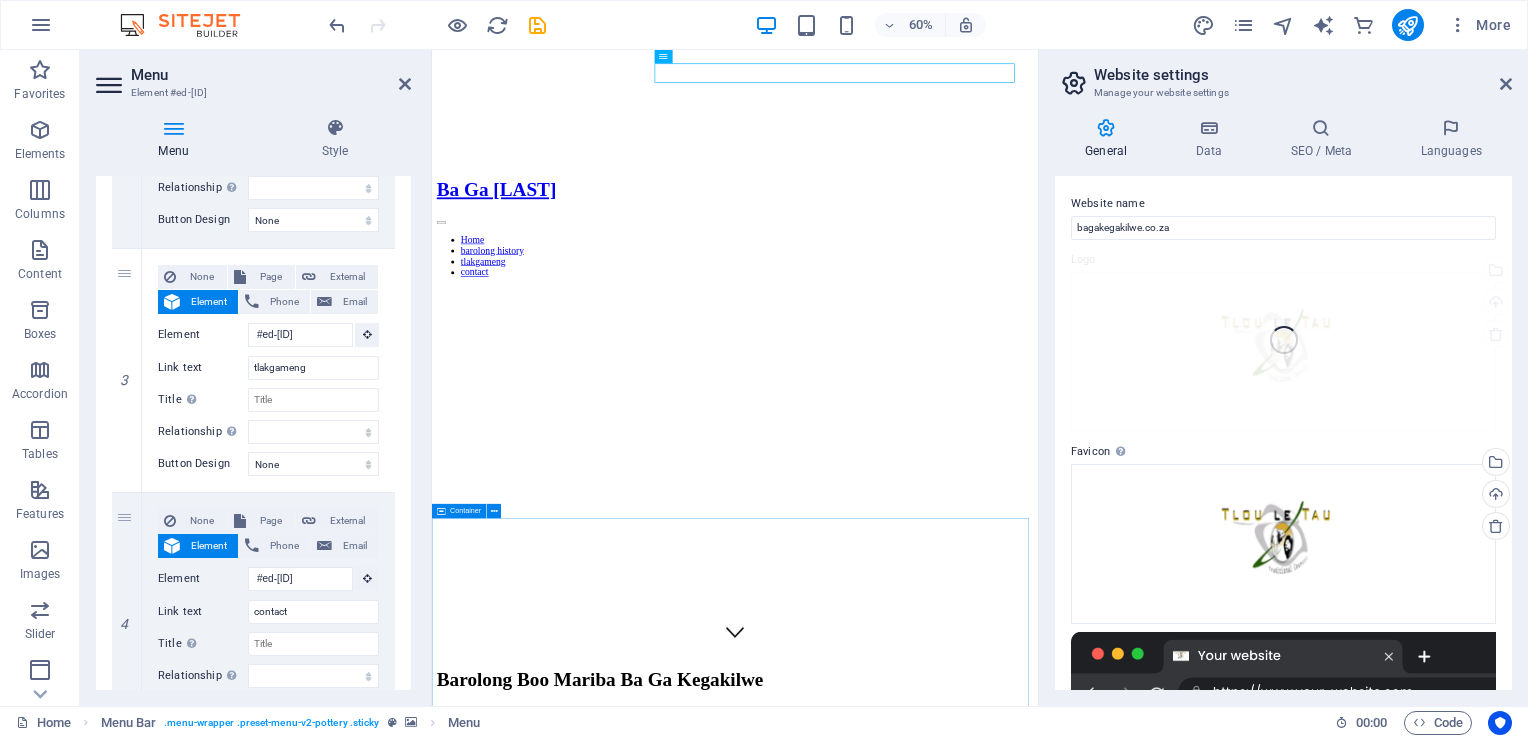 click on "Our Collection Lorem ipsum dolor sit amet, consectetur adipiscing elit, sed do eiusmod tempor incididunt ut labore et dolore magna aliqua." at bounding box center [937, 1470] 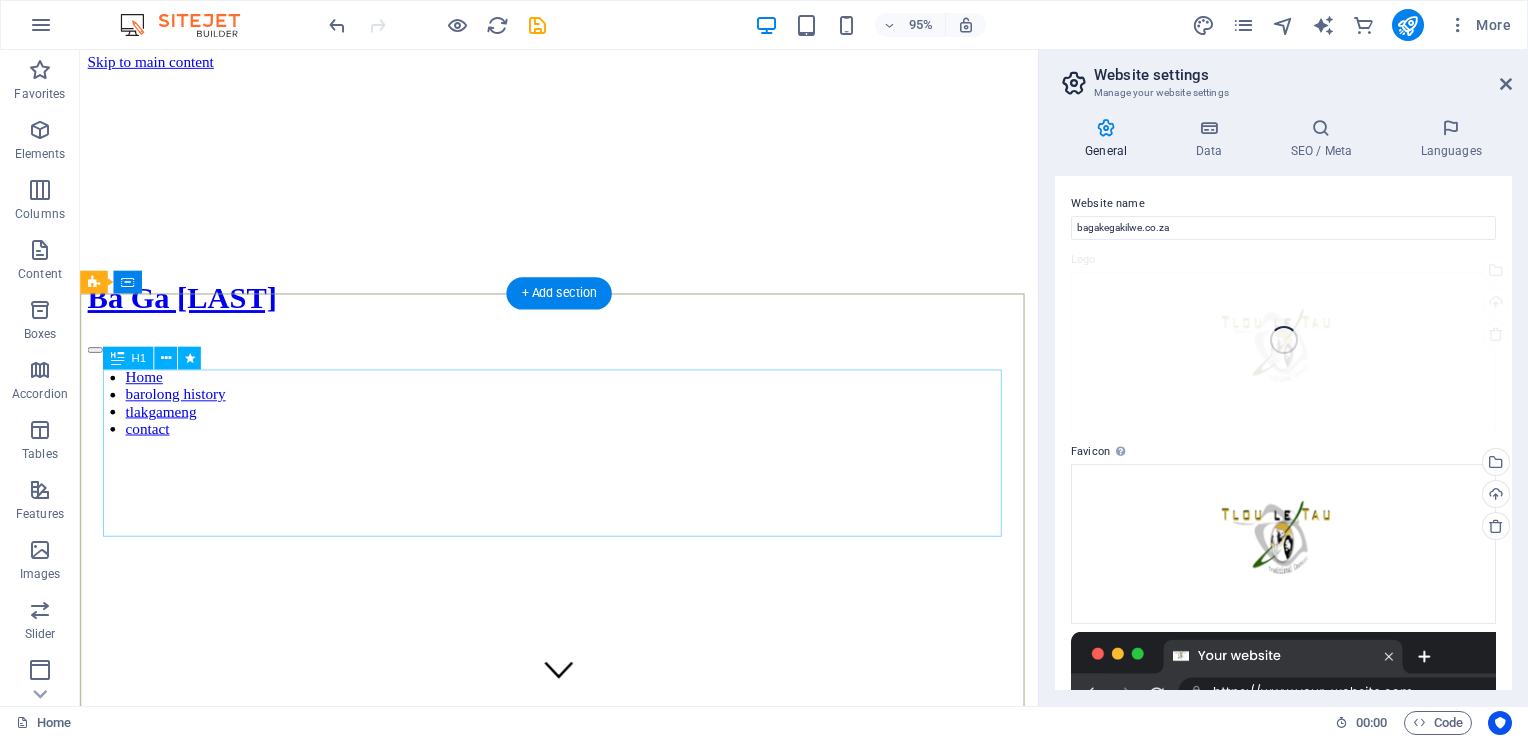 scroll, scrollTop: 0, scrollLeft: 0, axis: both 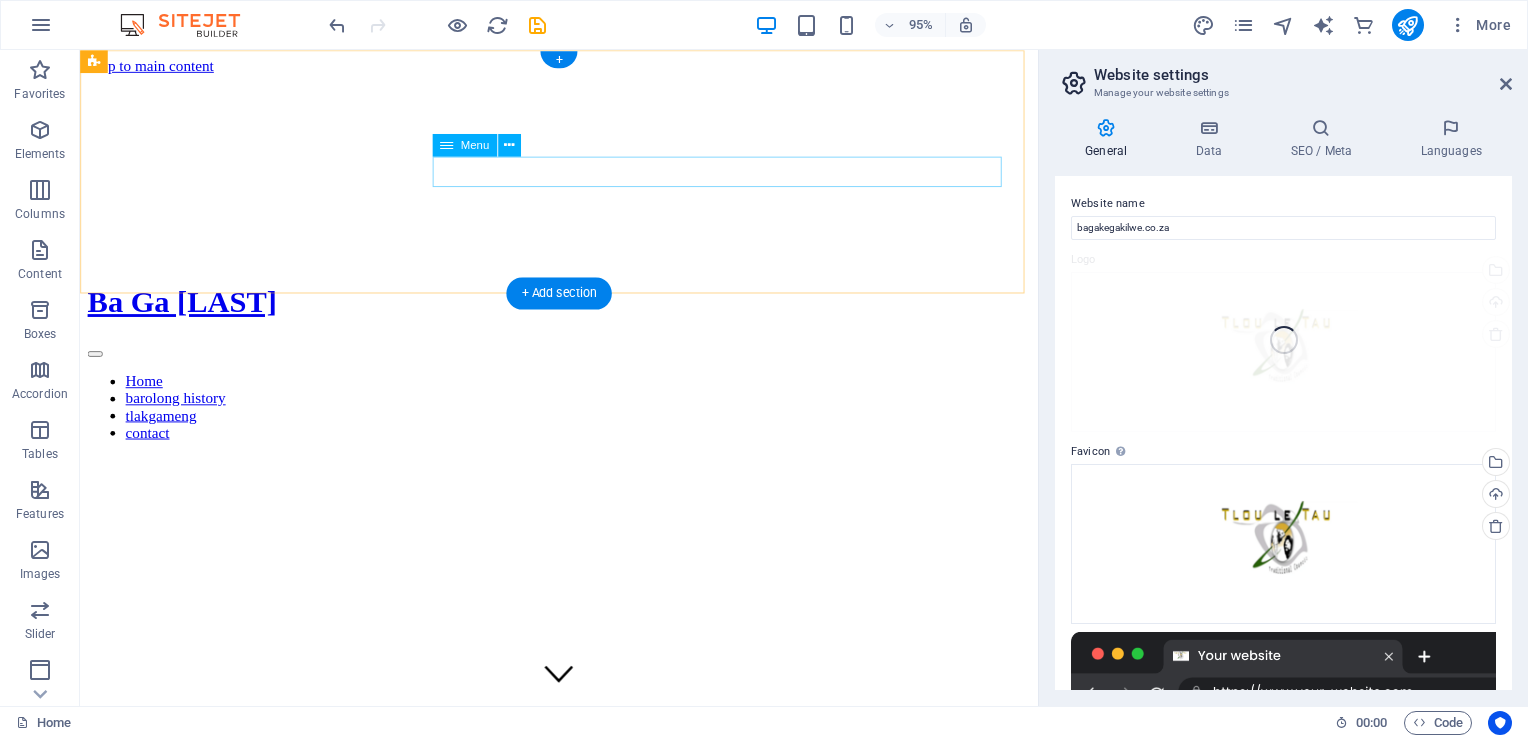 click on "Home barolong history tlakgameng contact" at bounding box center [584, 426] 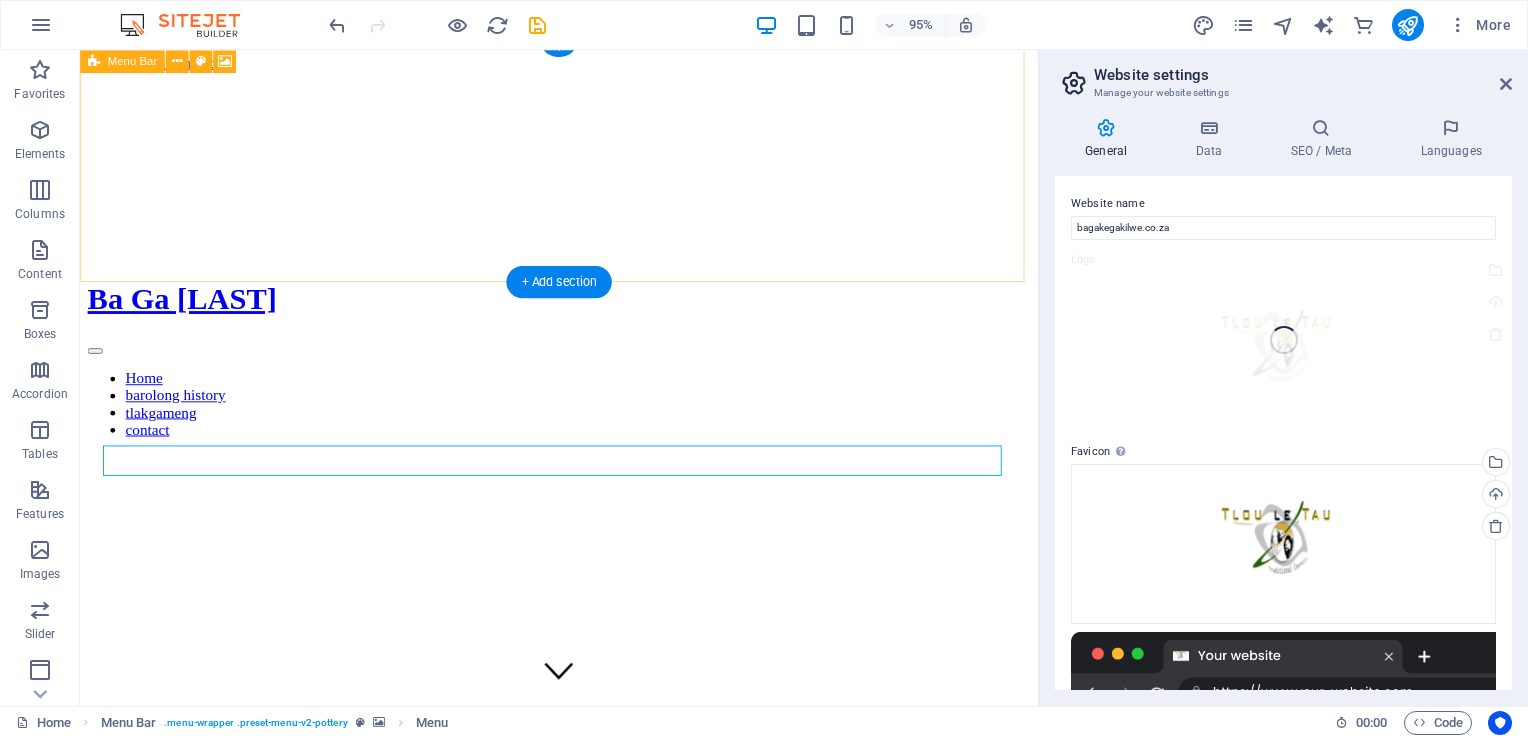 scroll, scrollTop: 0, scrollLeft: 0, axis: both 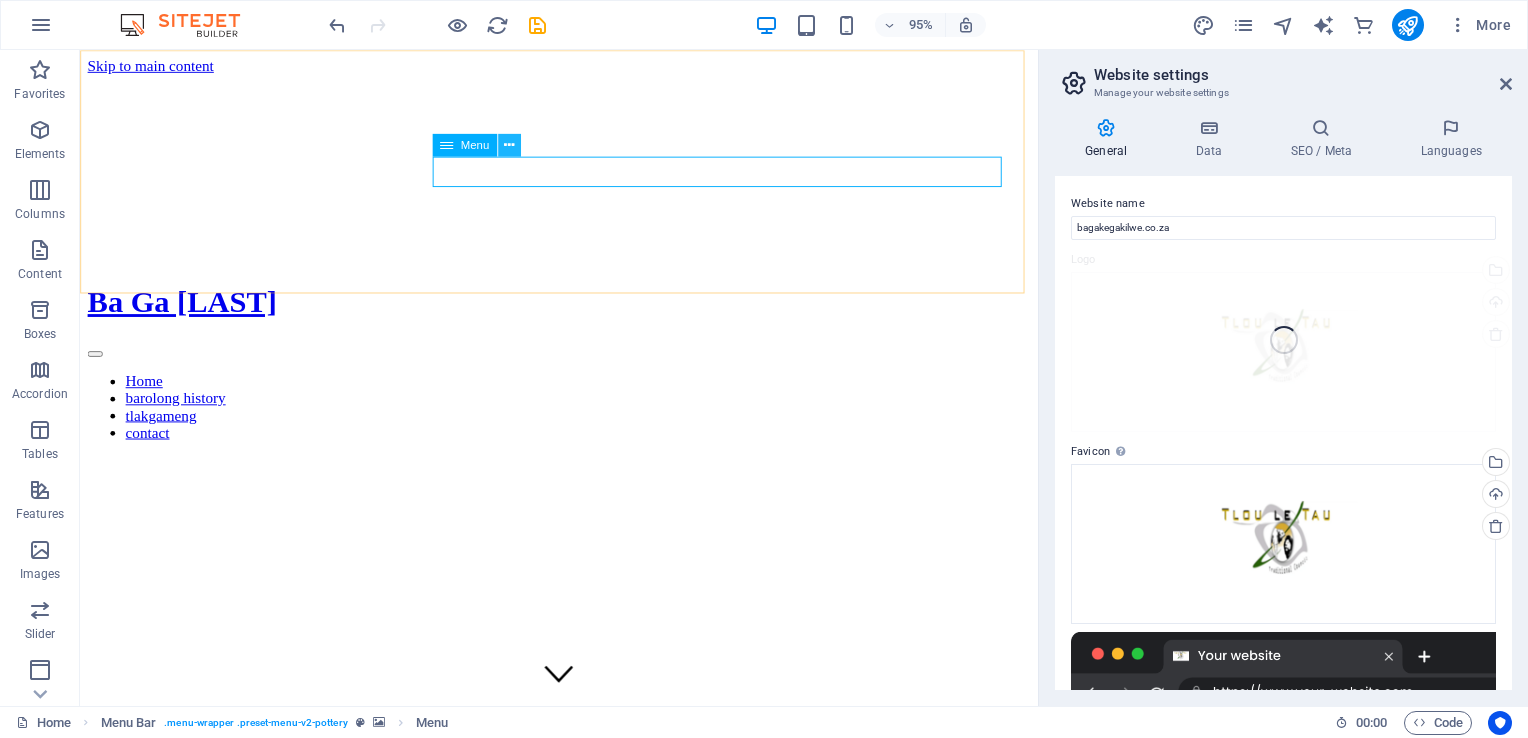 click at bounding box center [509, 145] 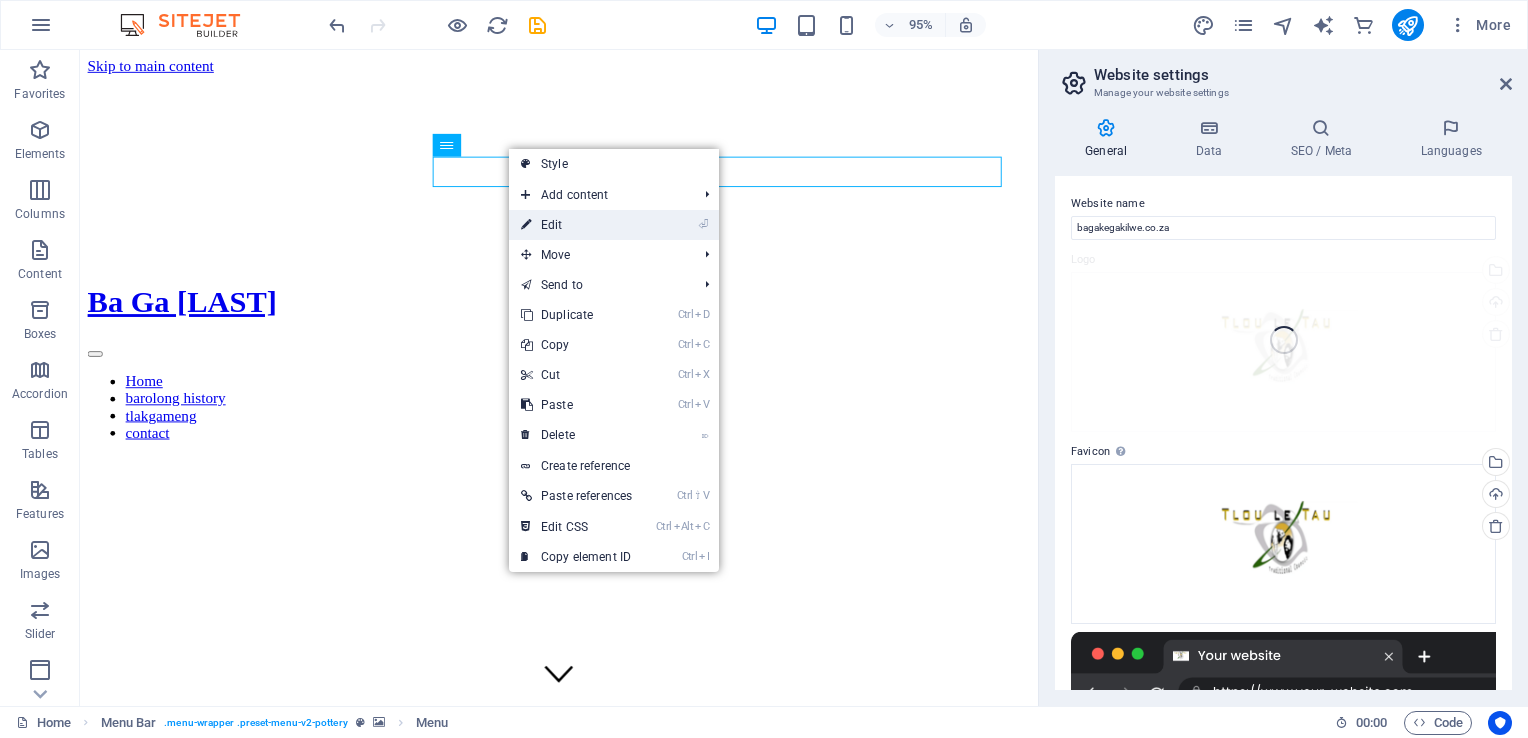 click on "⏎  Edit" at bounding box center (576, 225) 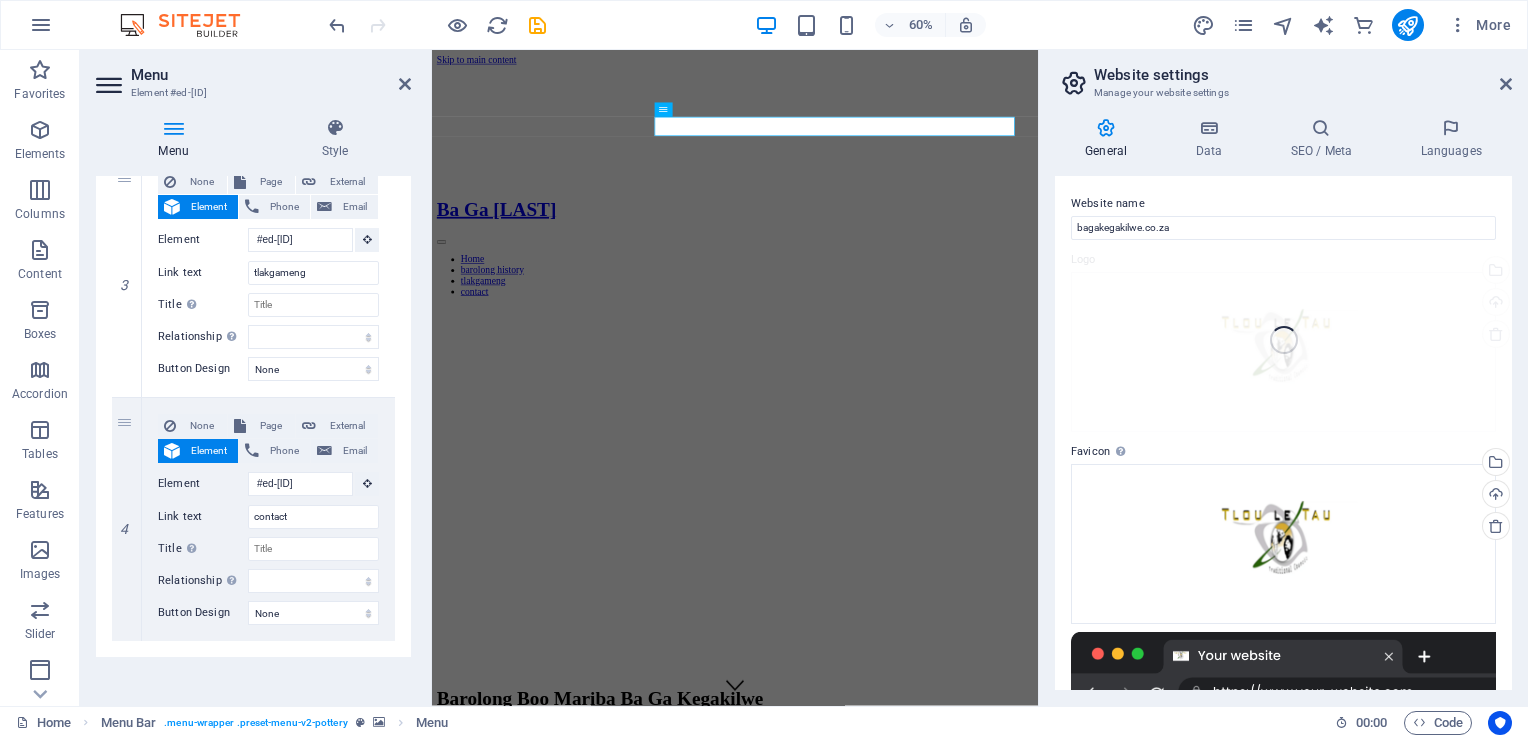 scroll, scrollTop: 705, scrollLeft: 0, axis: vertical 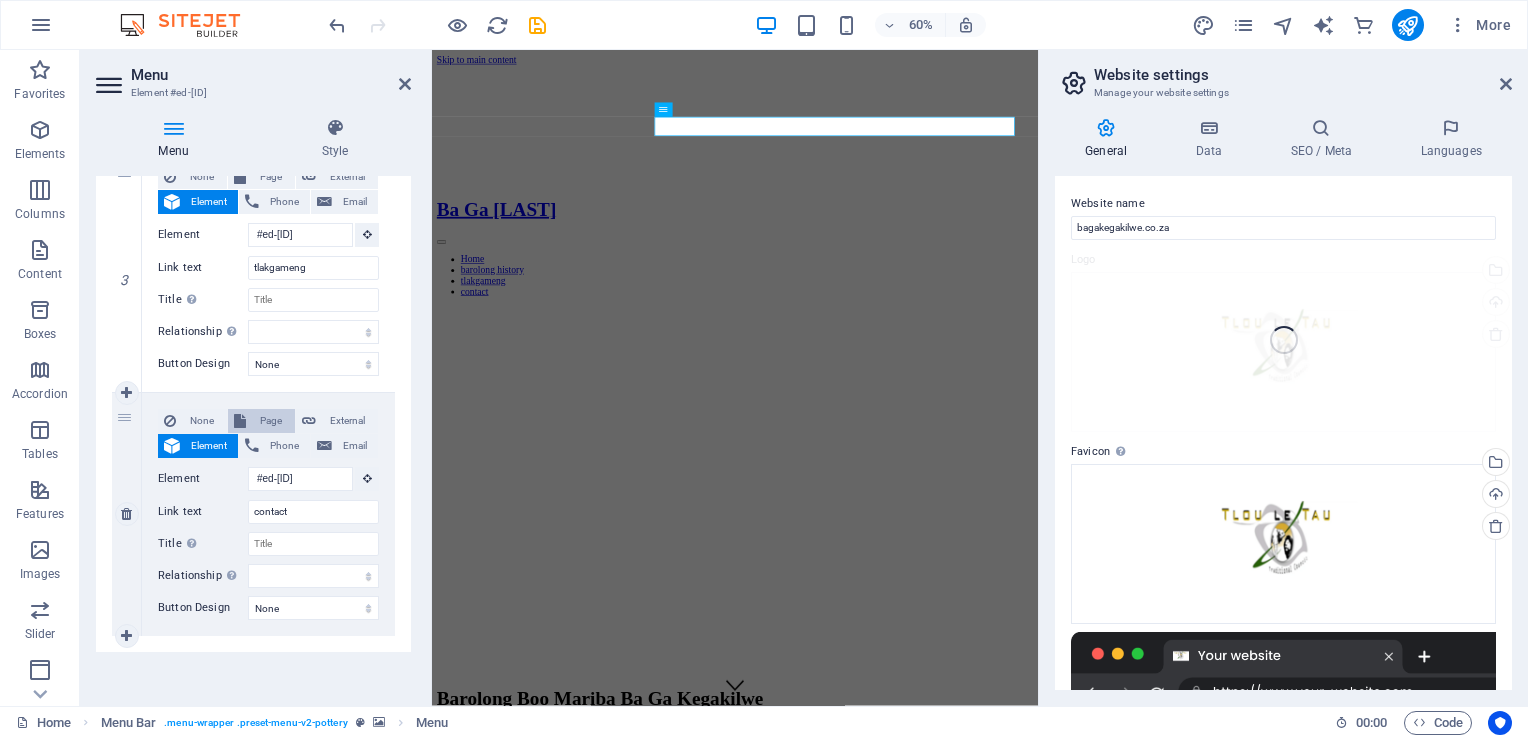 click on "Page" at bounding box center (270, 421) 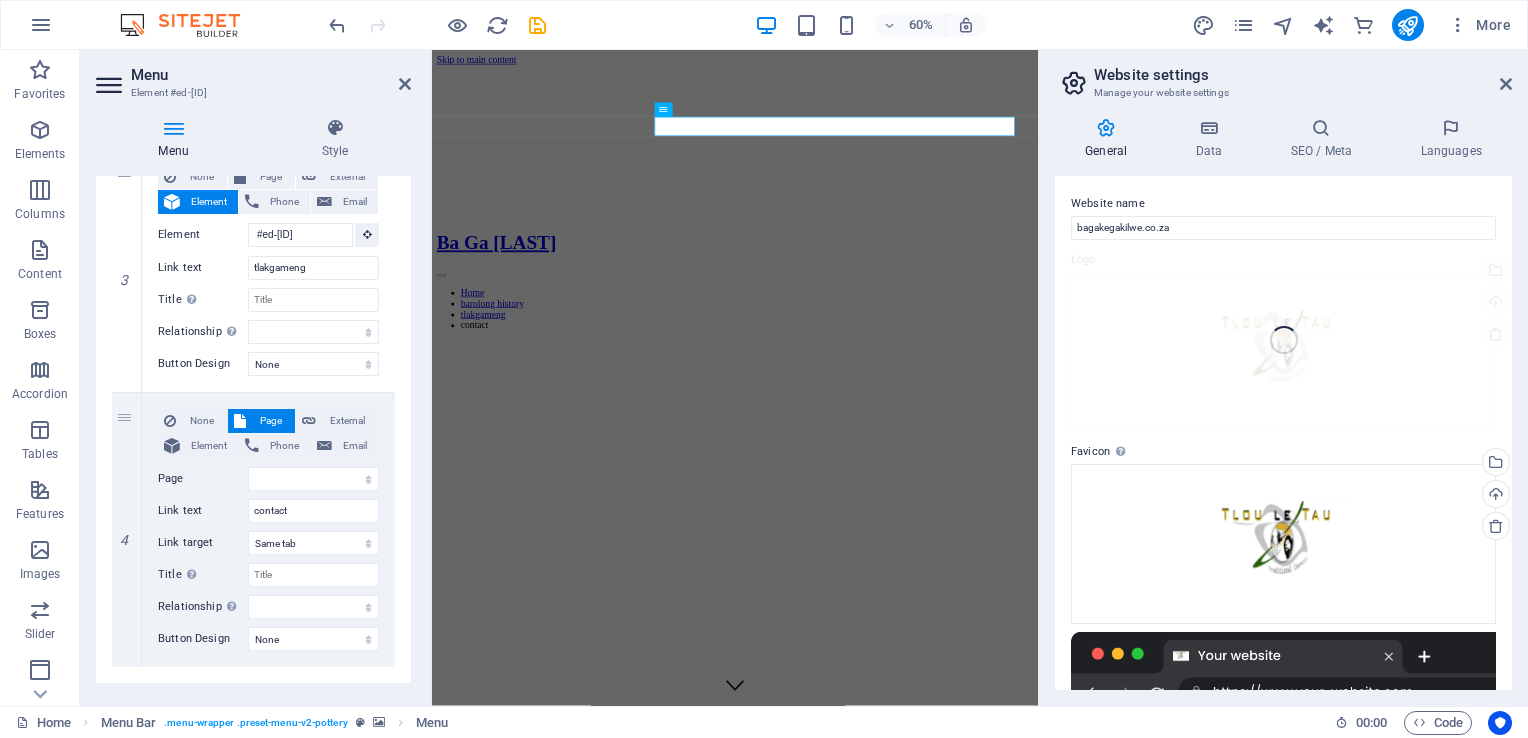 click at bounding box center (1106, 128) 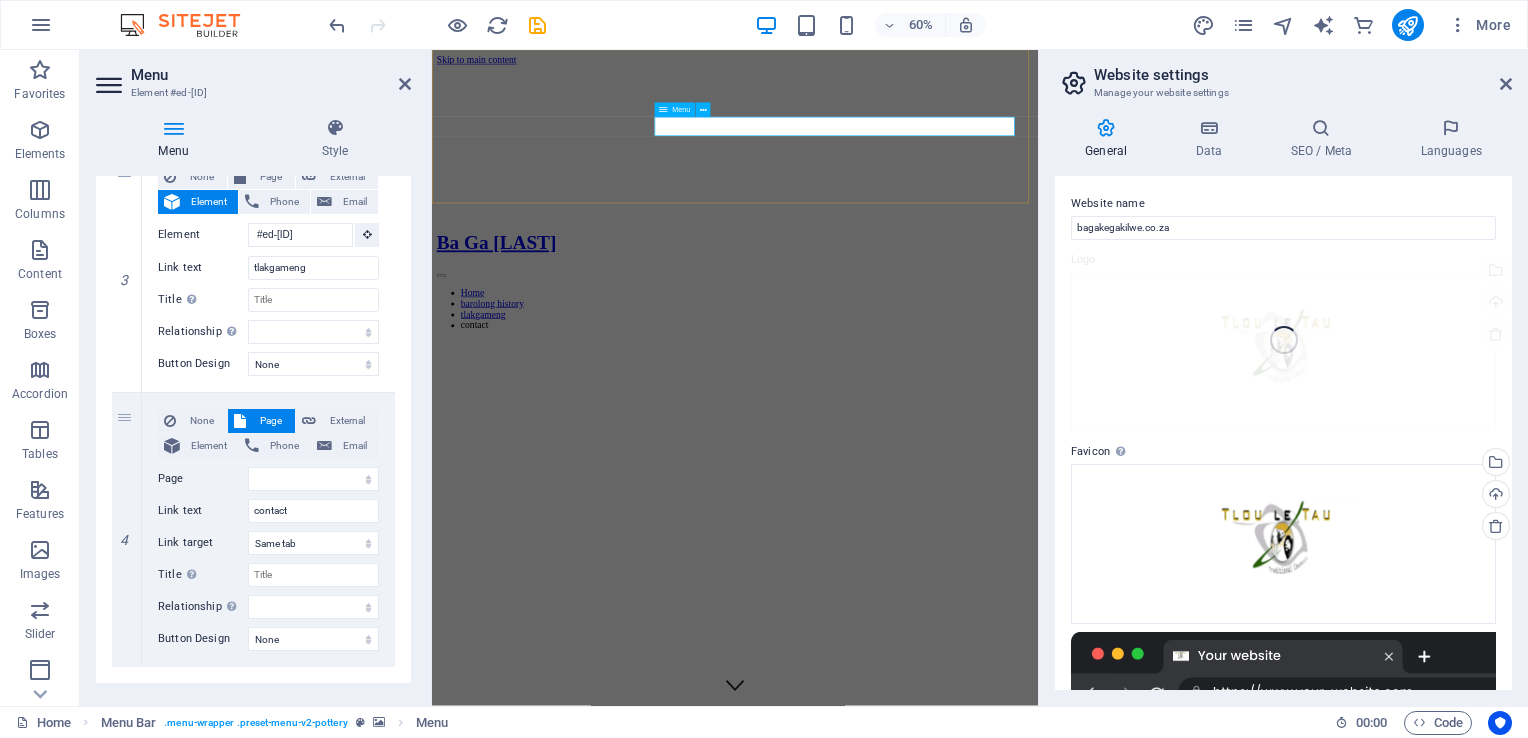 click on "Home barolong history tlakgameng contact" at bounding box center (937, 482) 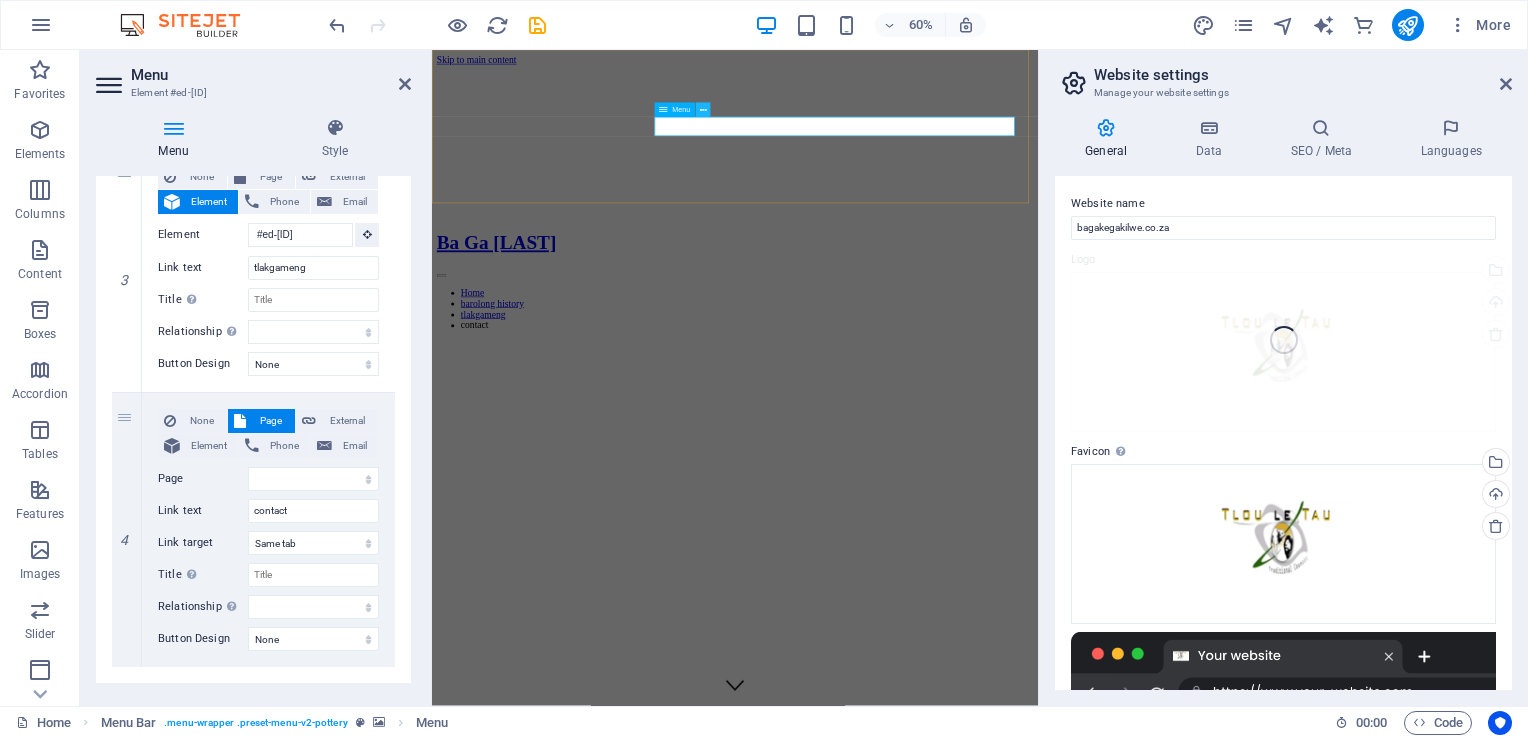 click at bounding box center [703, 110] 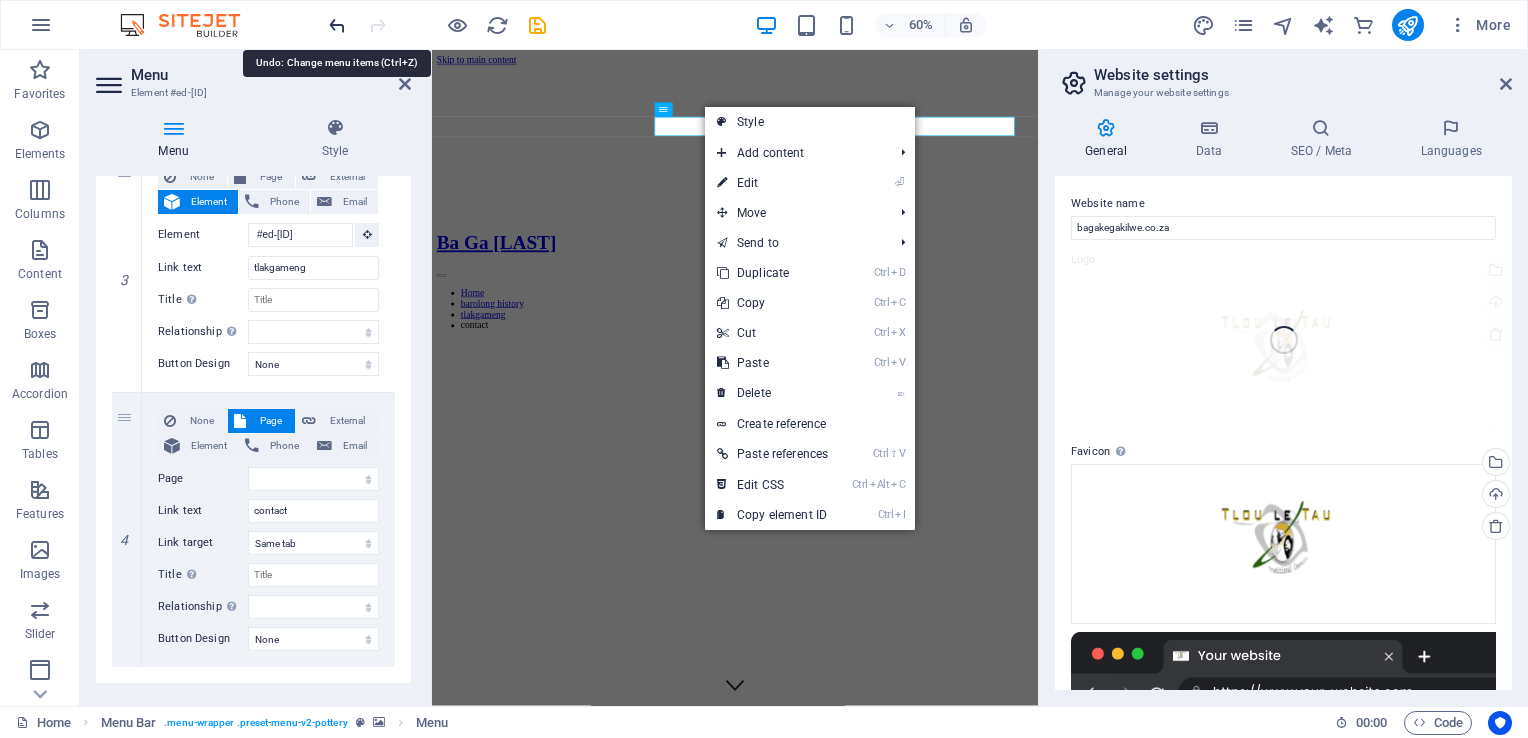 click at bounding box center (337, 25) 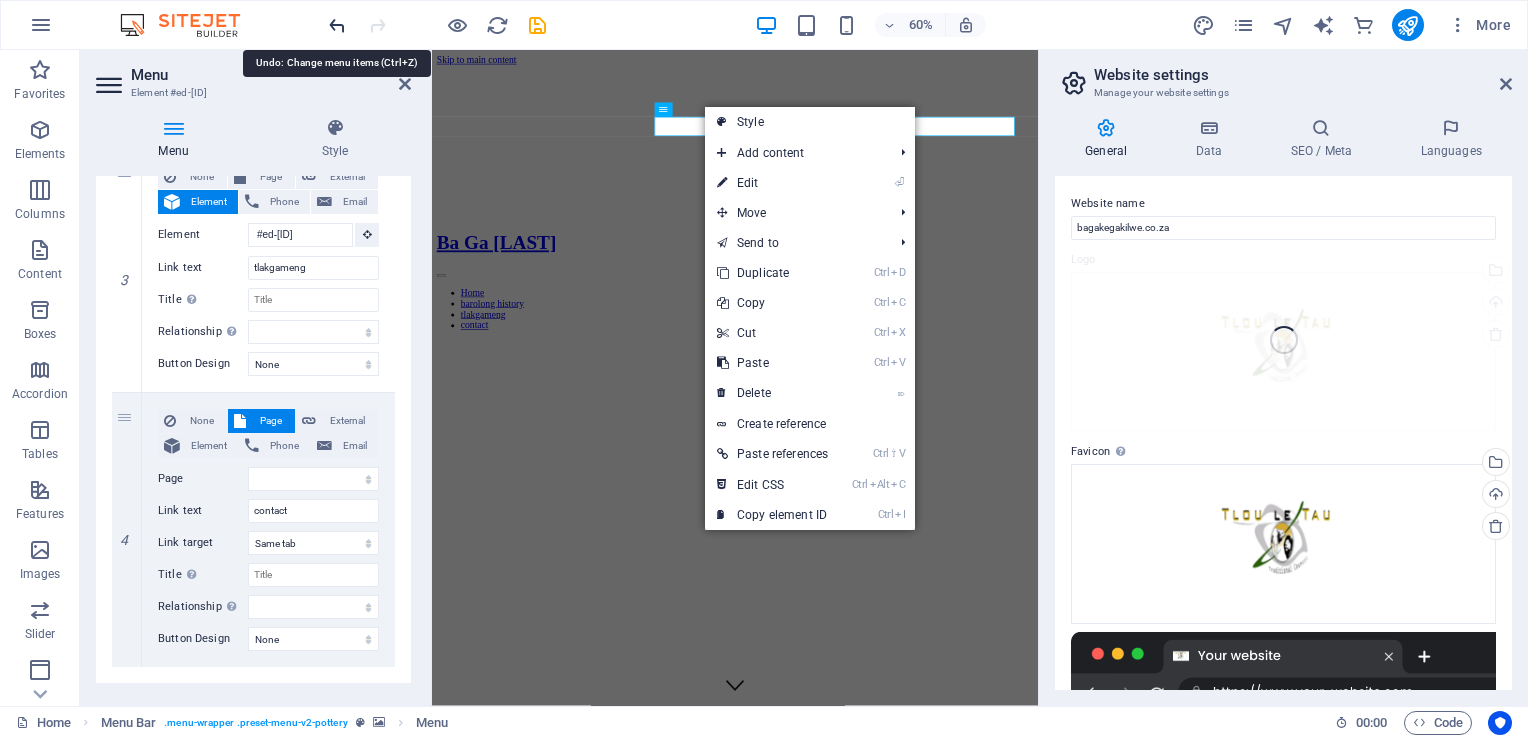 select 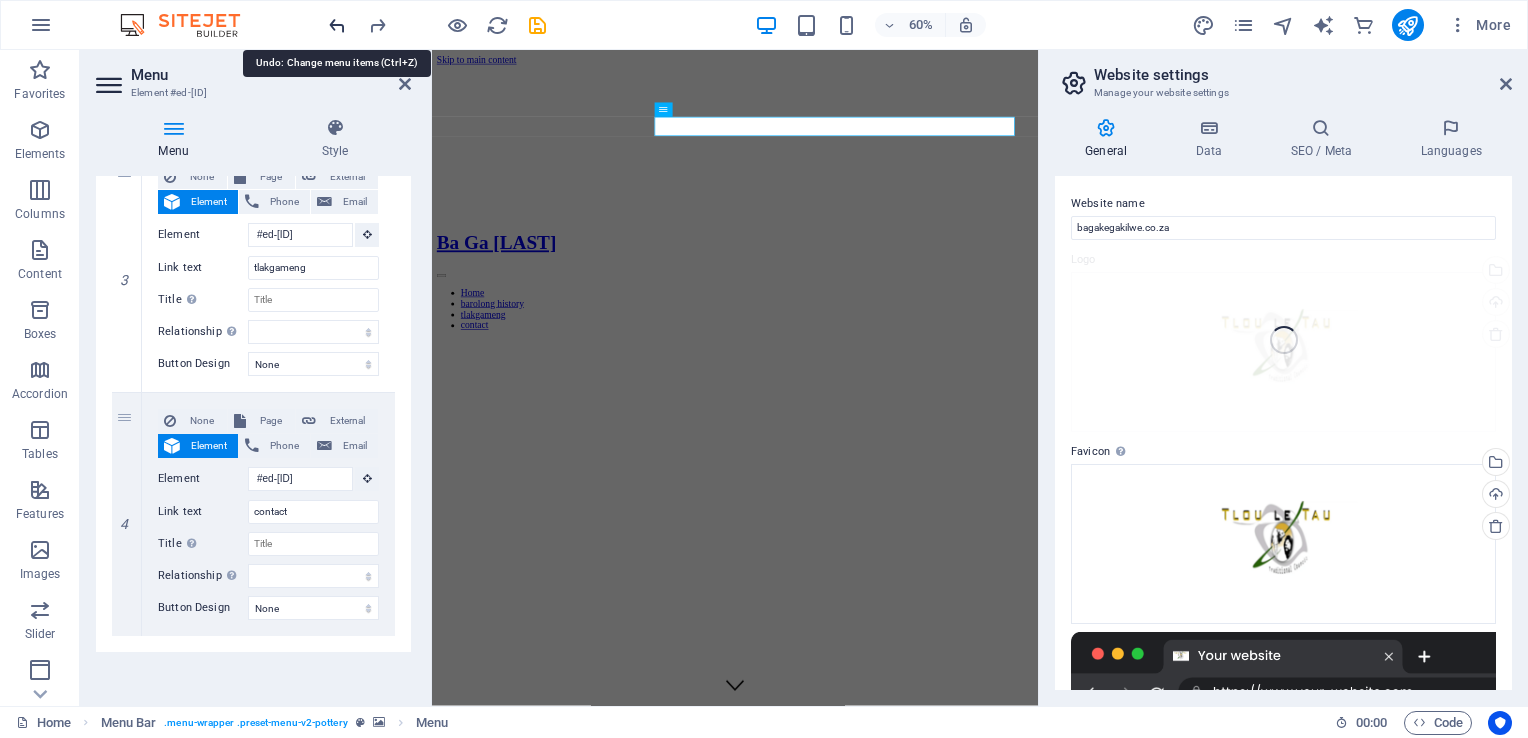 click at bounding box center (337, 25) 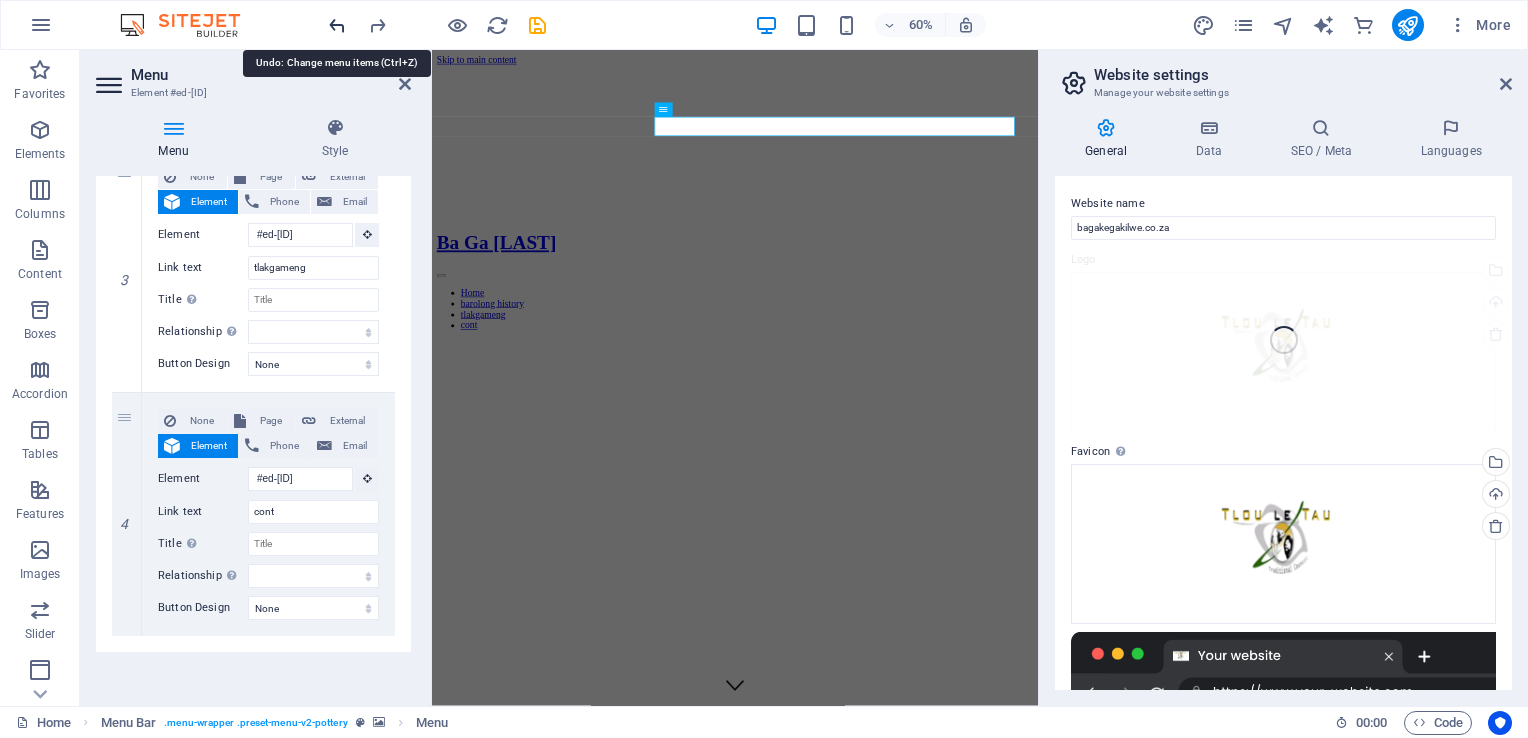 click at bounding box center (337, 25) 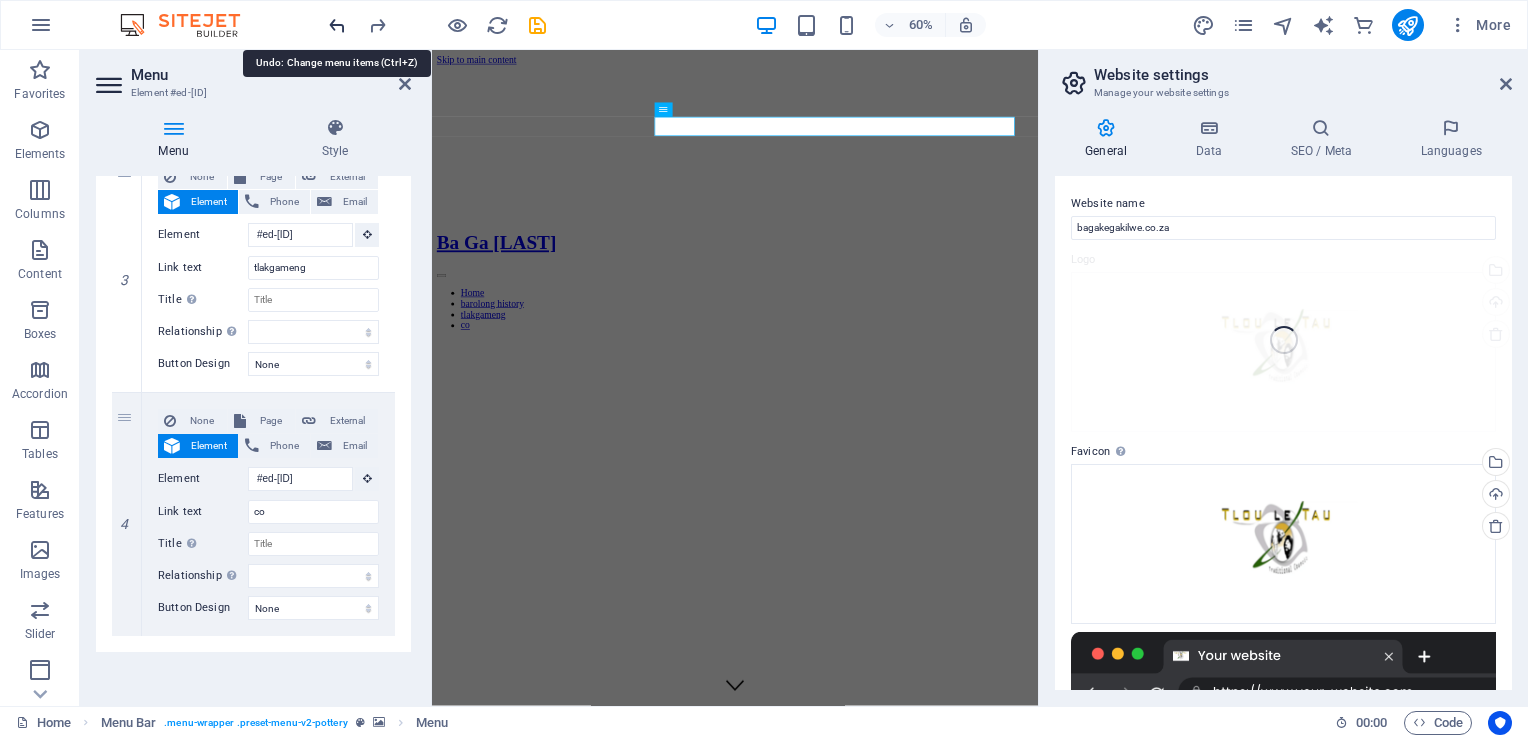 click at bounding box center [337, 25] 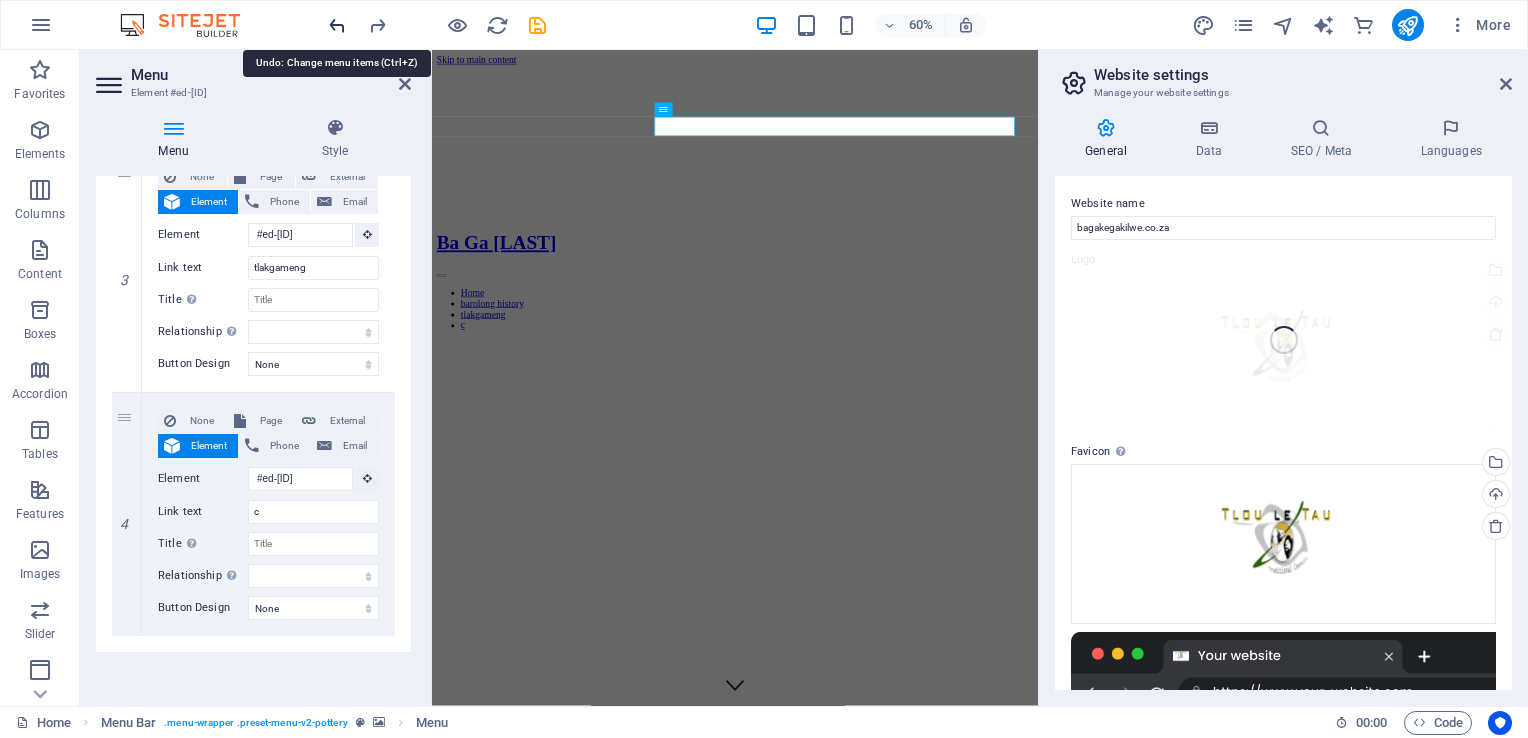 click at bounding box center [337, 25] 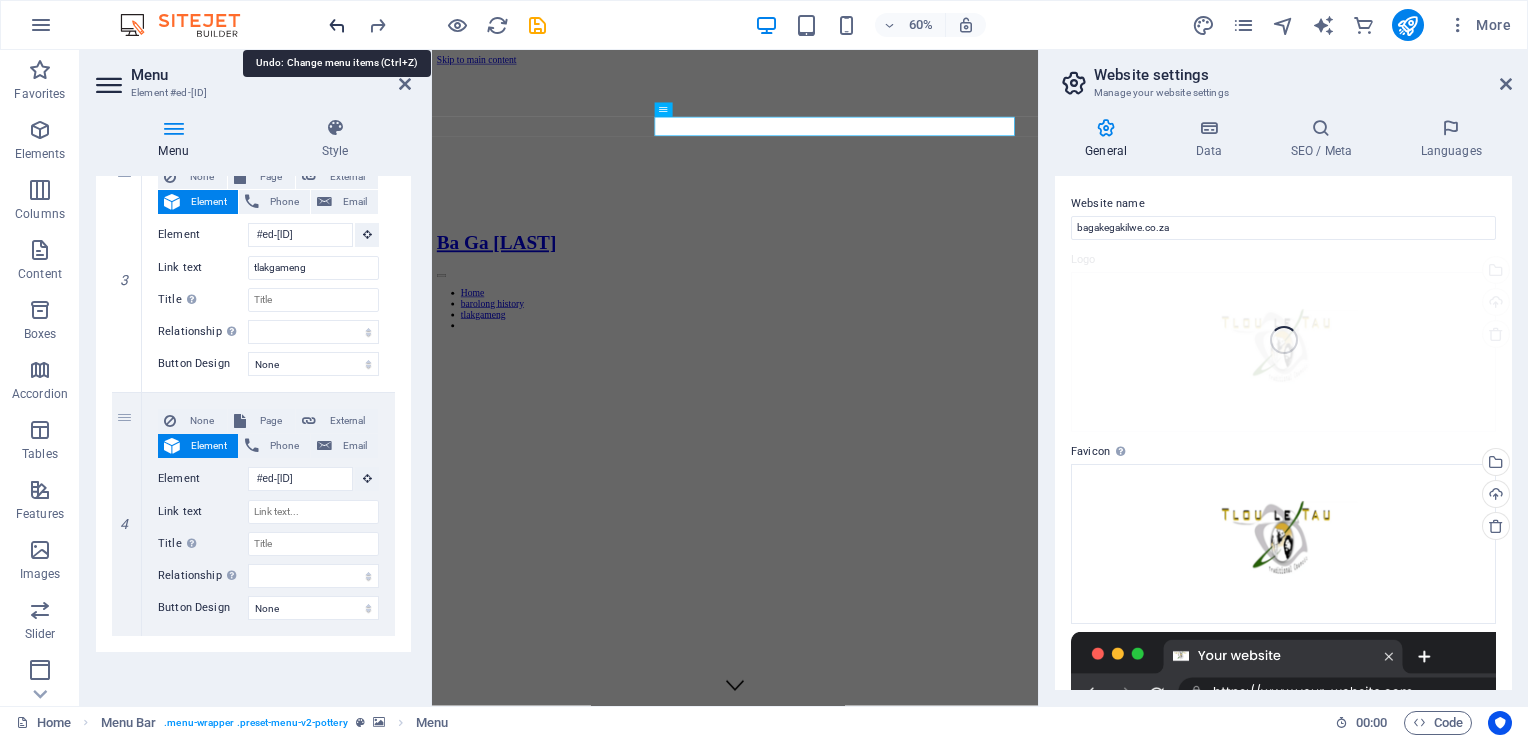 click at bounding box center [337, 25] 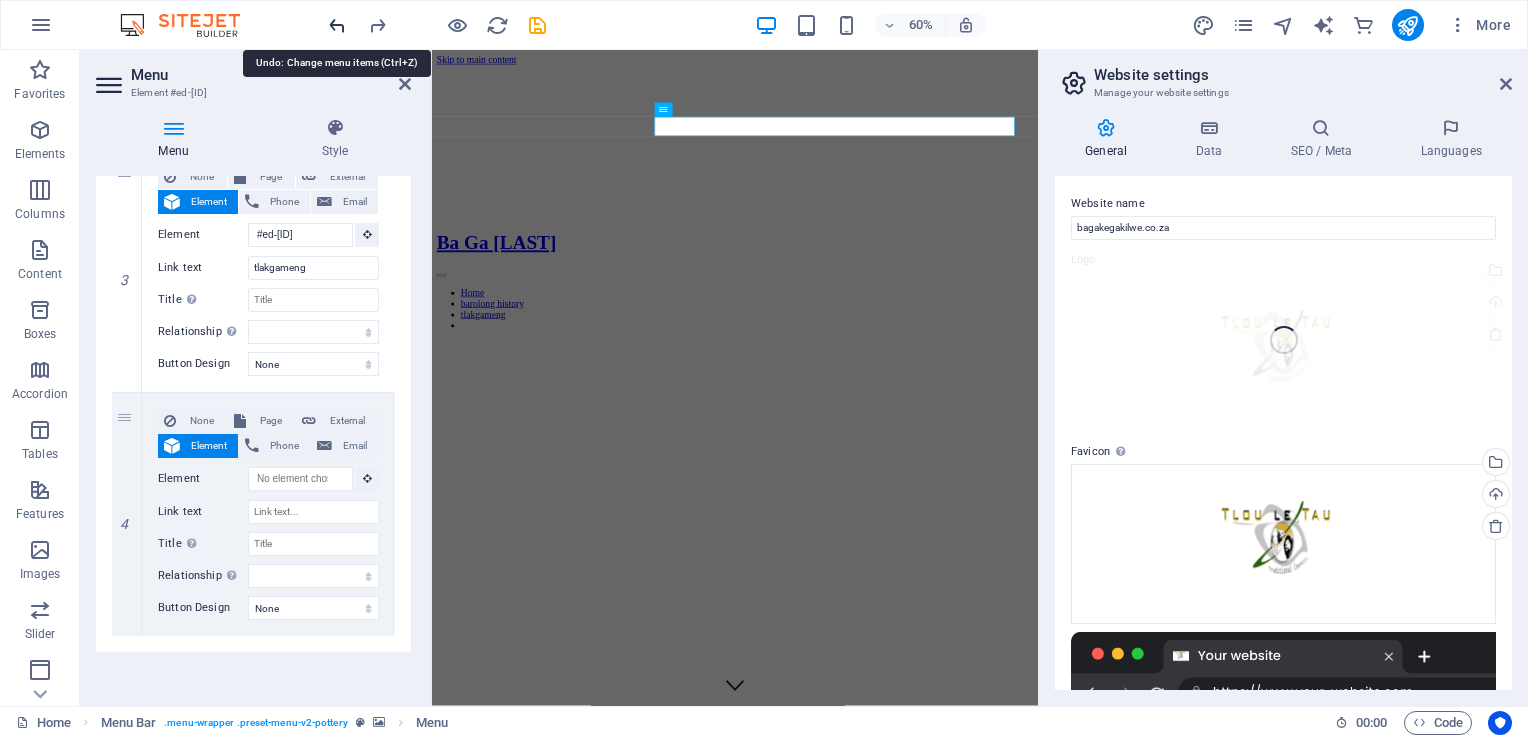 click at bounding box center (337, 25) 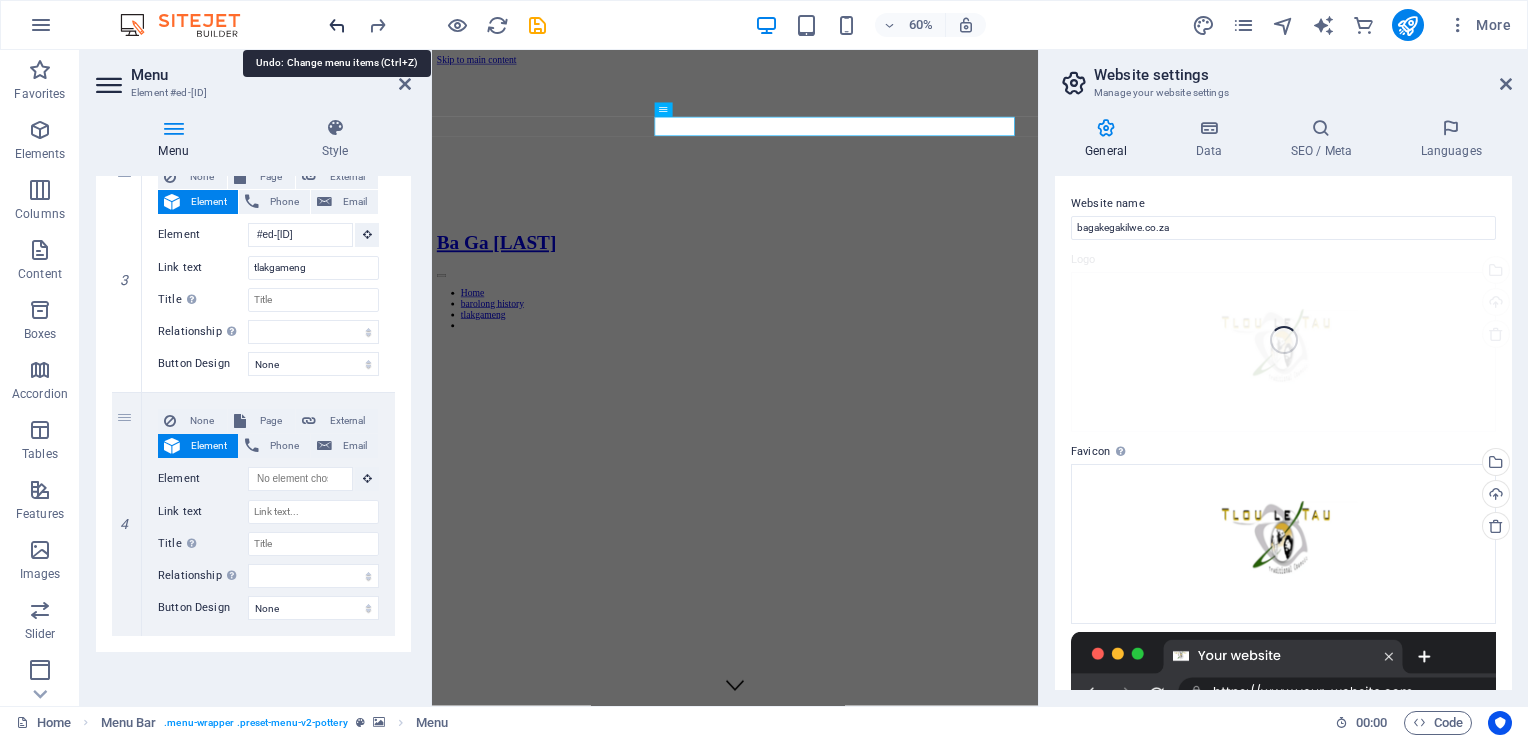 click at bounding box center (337, 25) 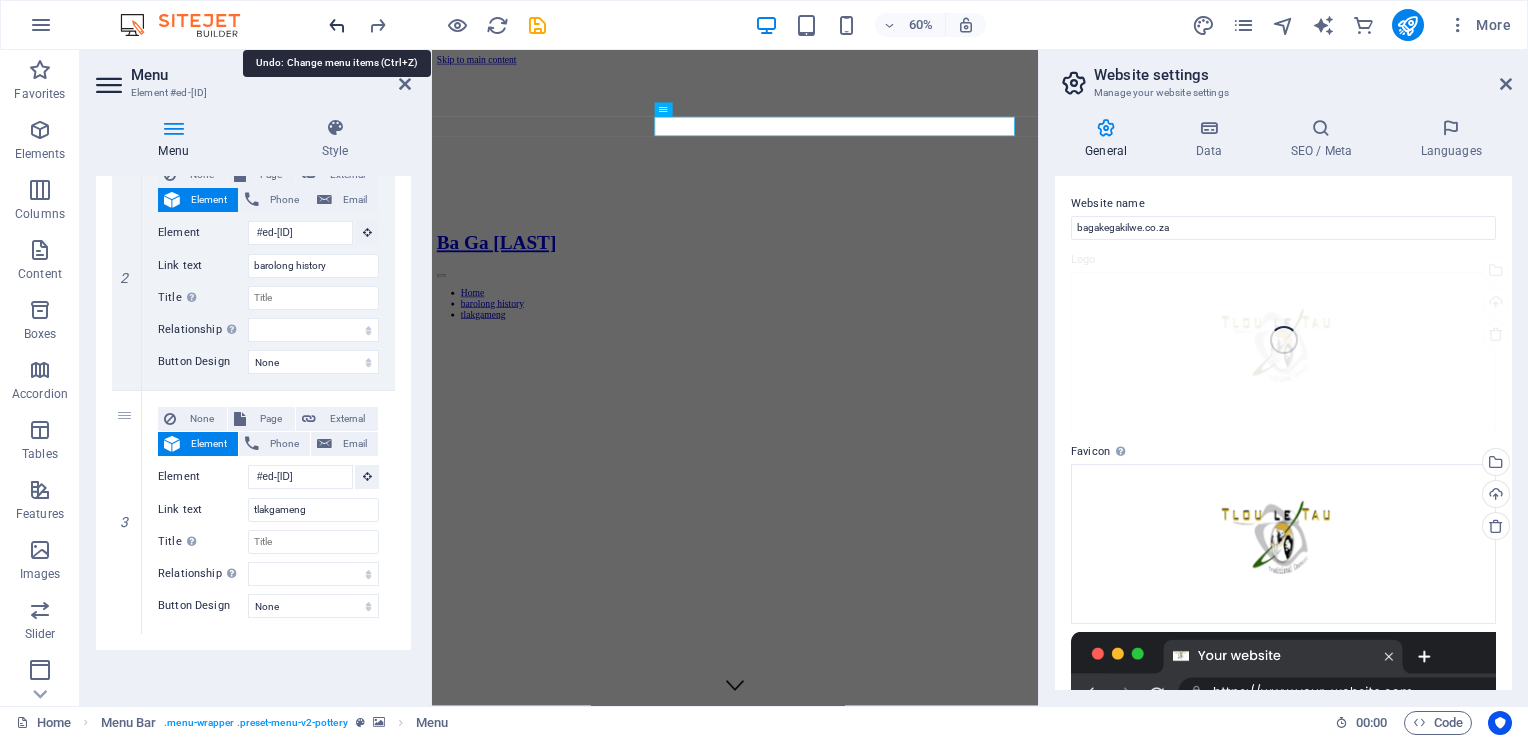 scroll, scrollTop: 461, scrollLeft: 0, axis: vertical 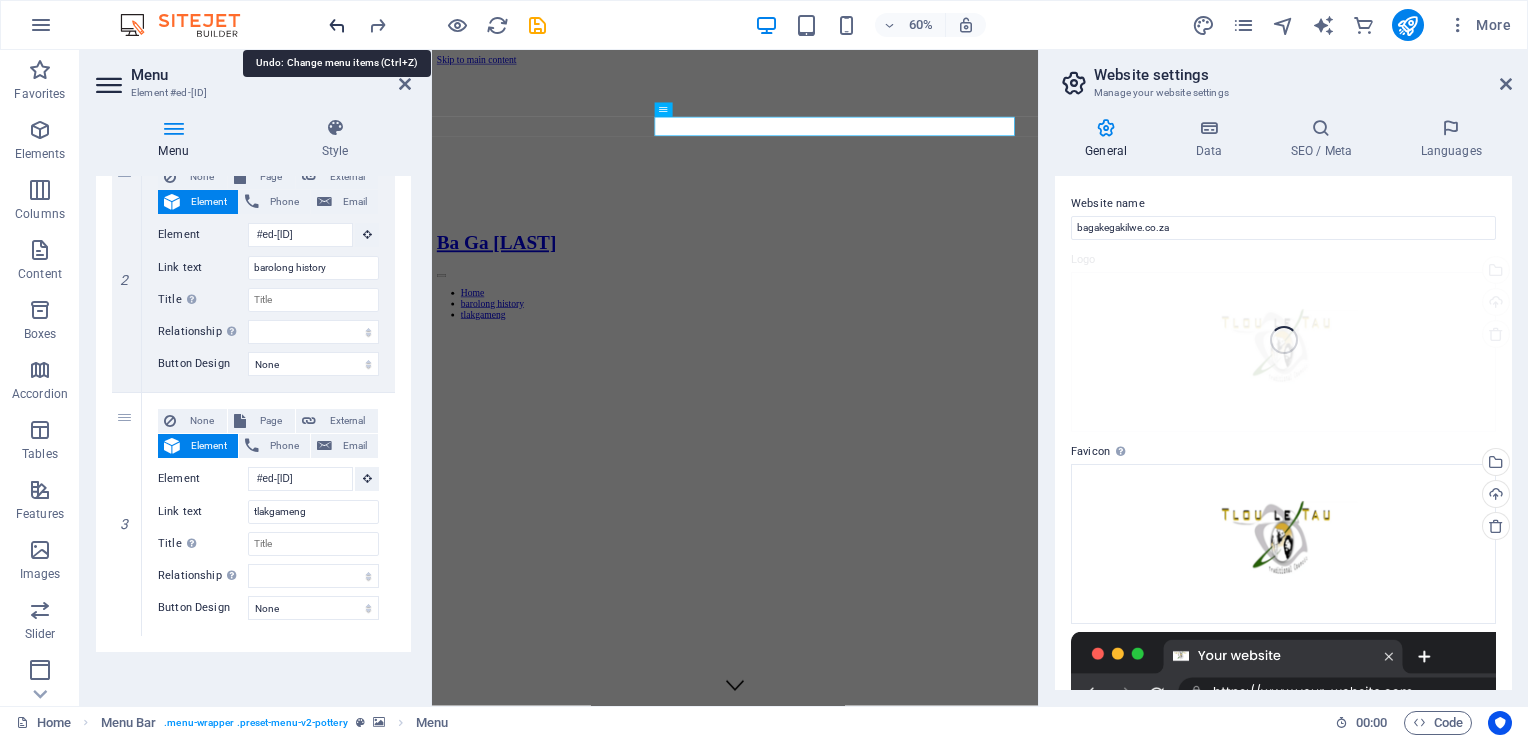 click at bounding box center (337, 25) 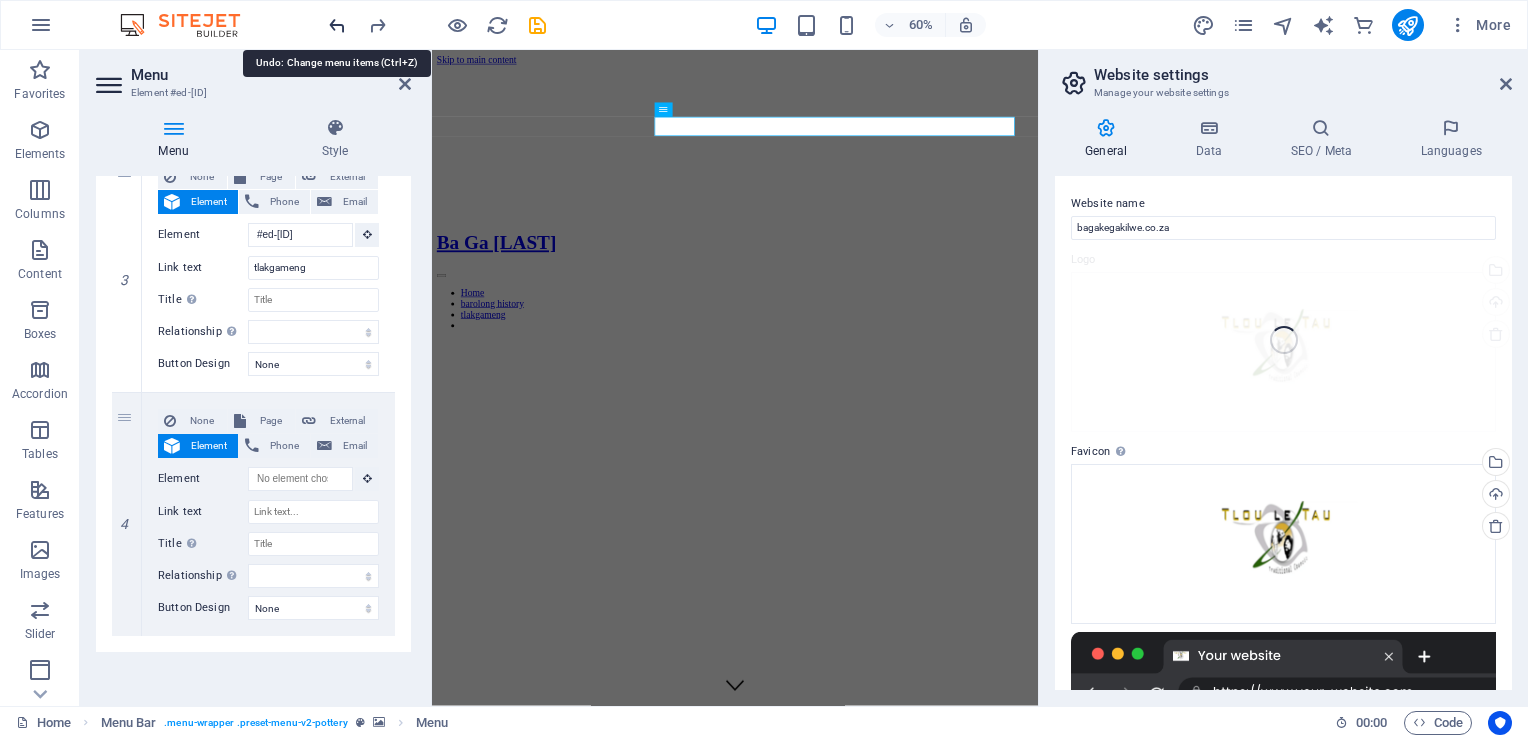 click at bounding box center (337, 25) 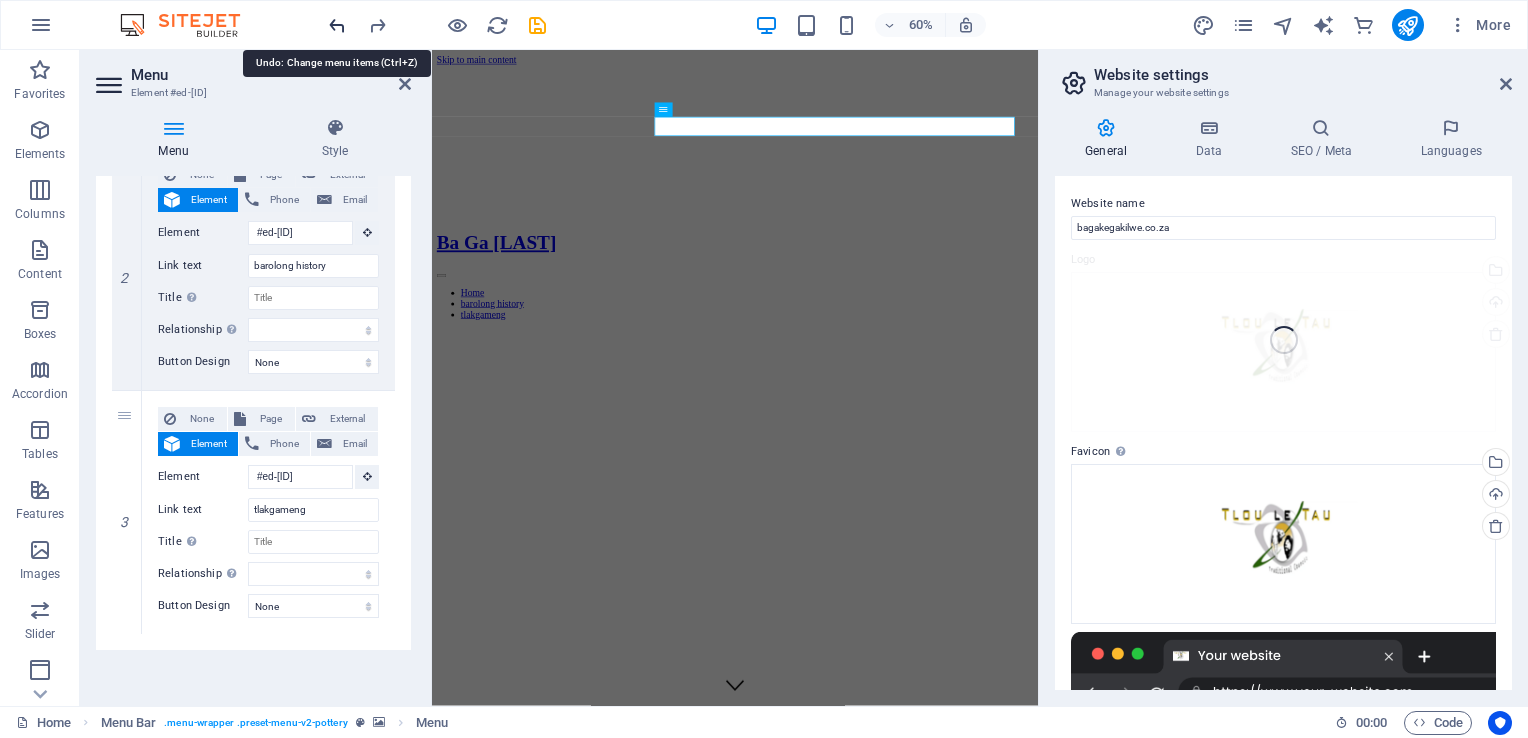scroll, scrollTop: 461, scrollLeft: 0, axis: vertical 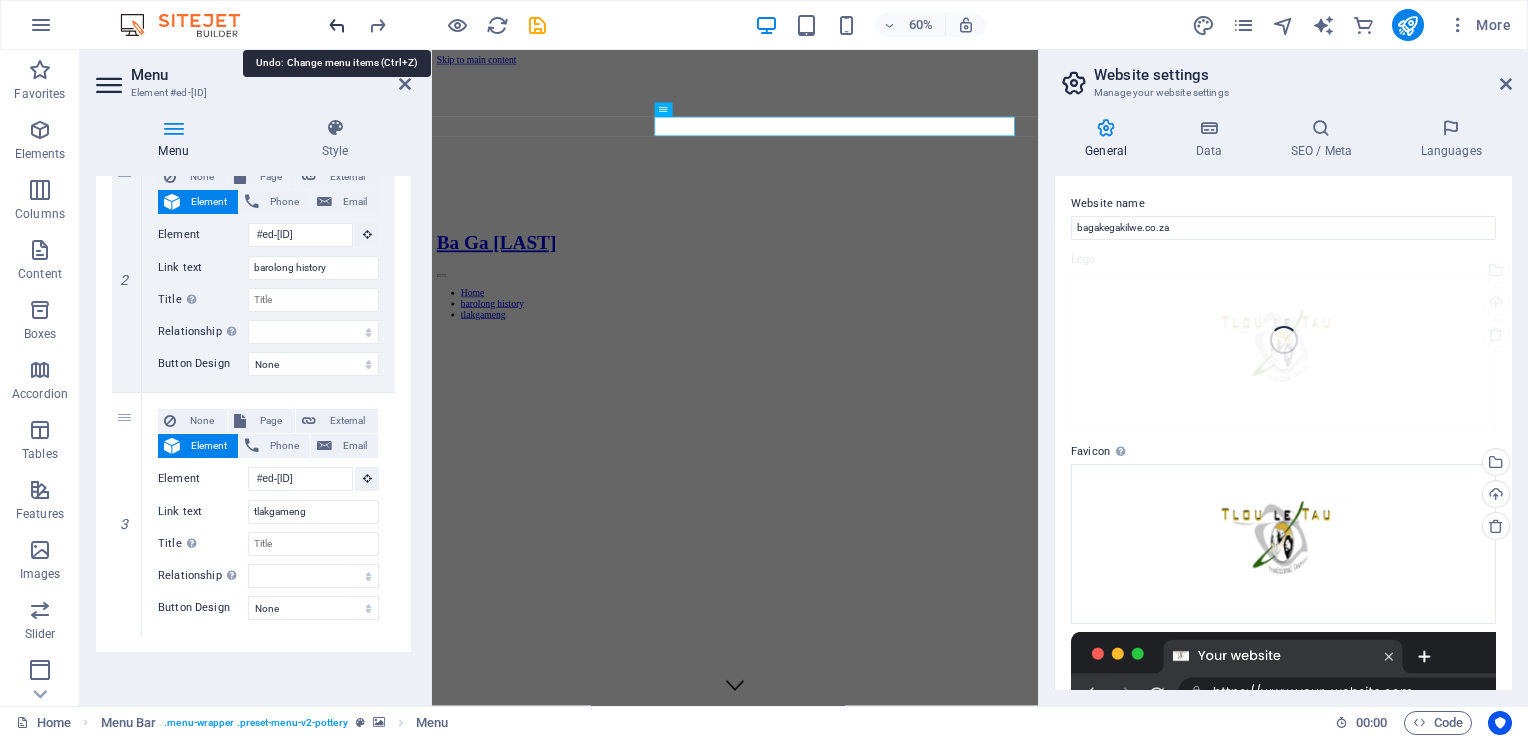 click at bounding box center [337, 25] 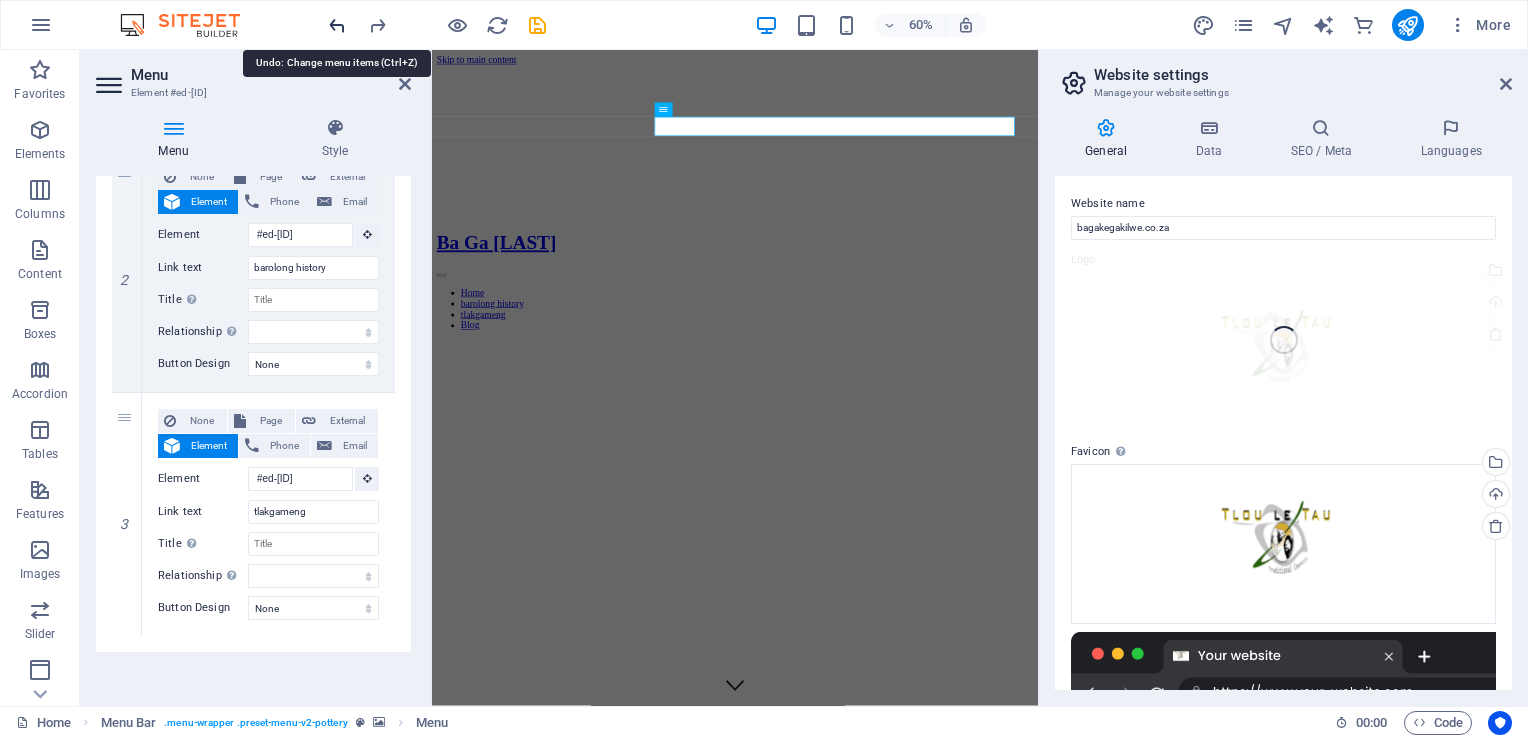 scroll, scrollTop: 705, scrollLeft: 0, axis: vertical 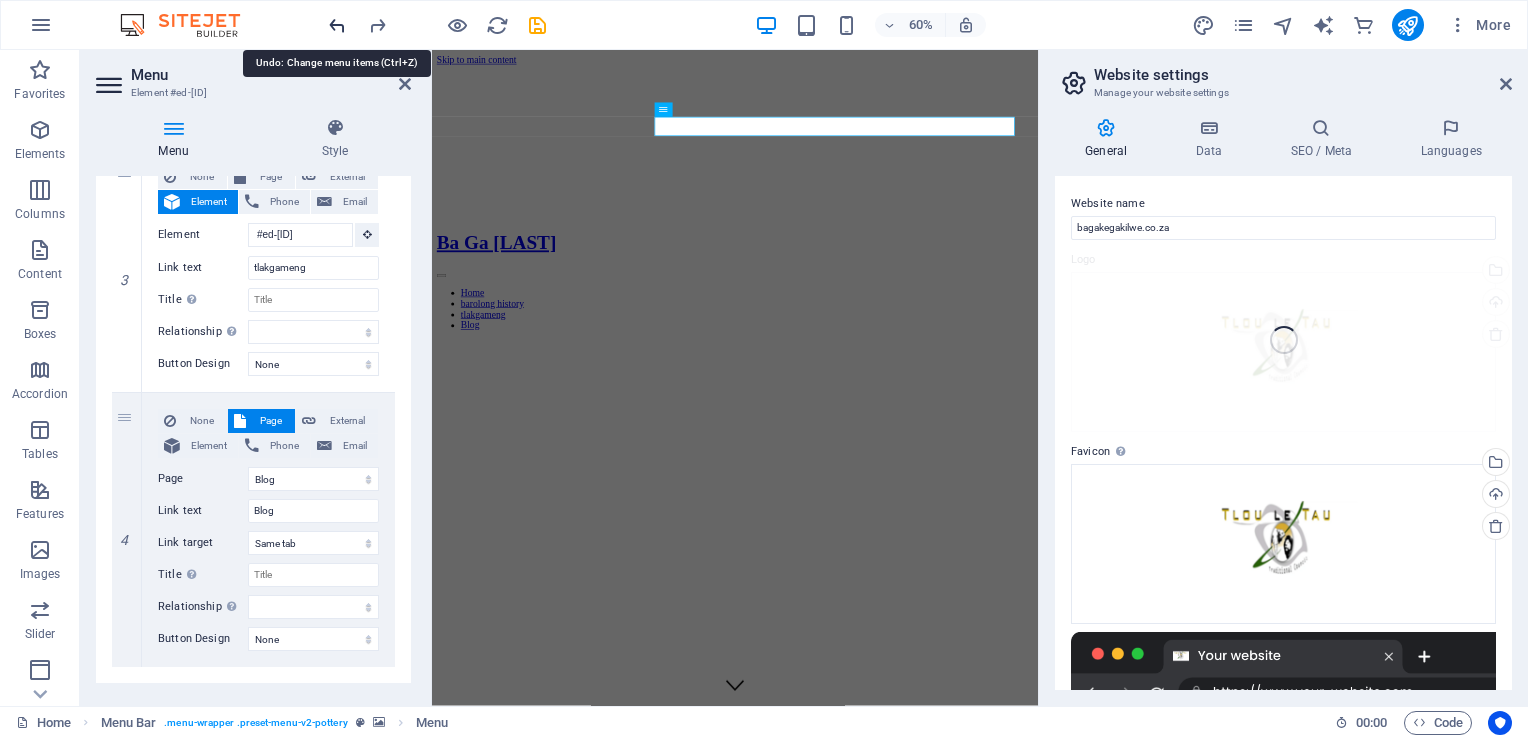 click at bounding box center [337, 25] 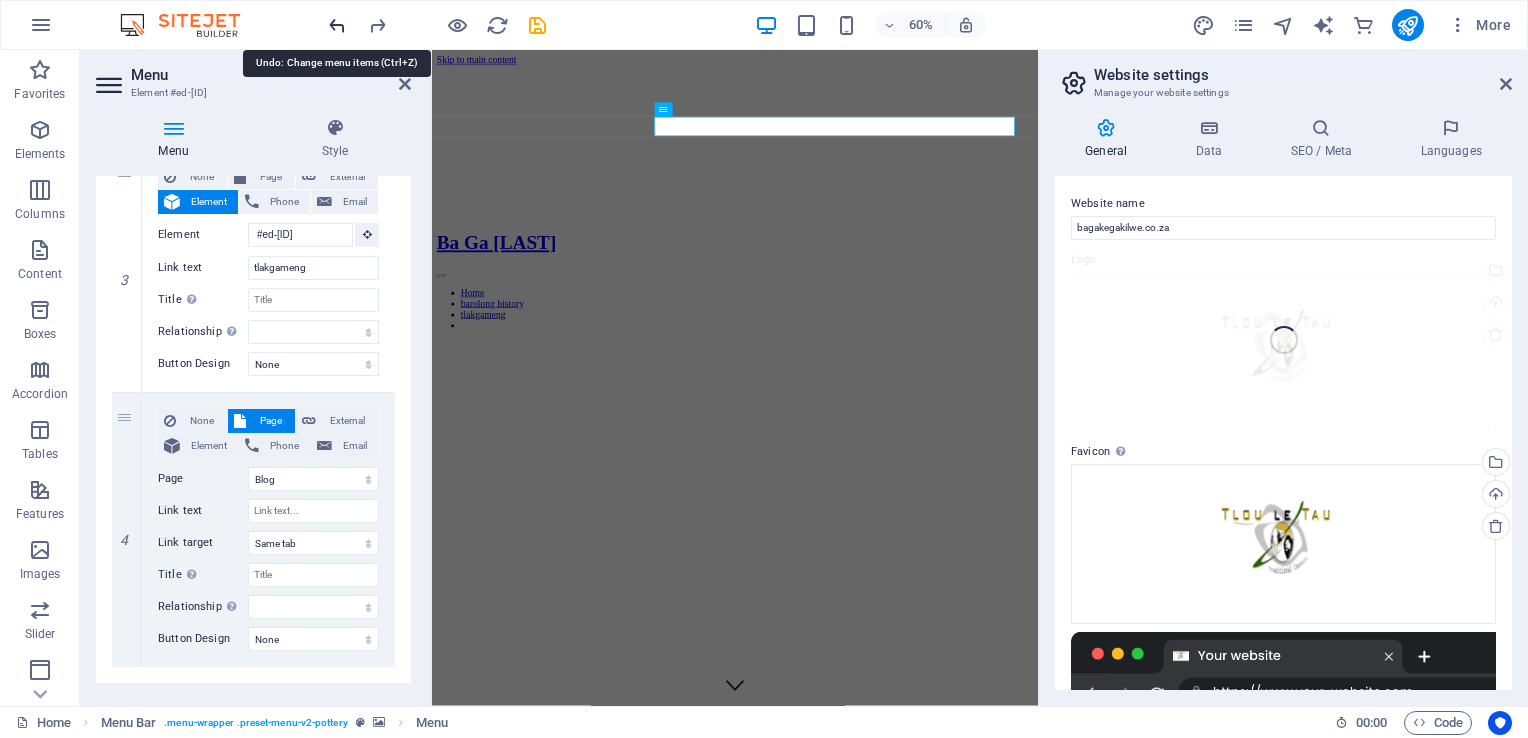 click at bounding box center [337, 25] 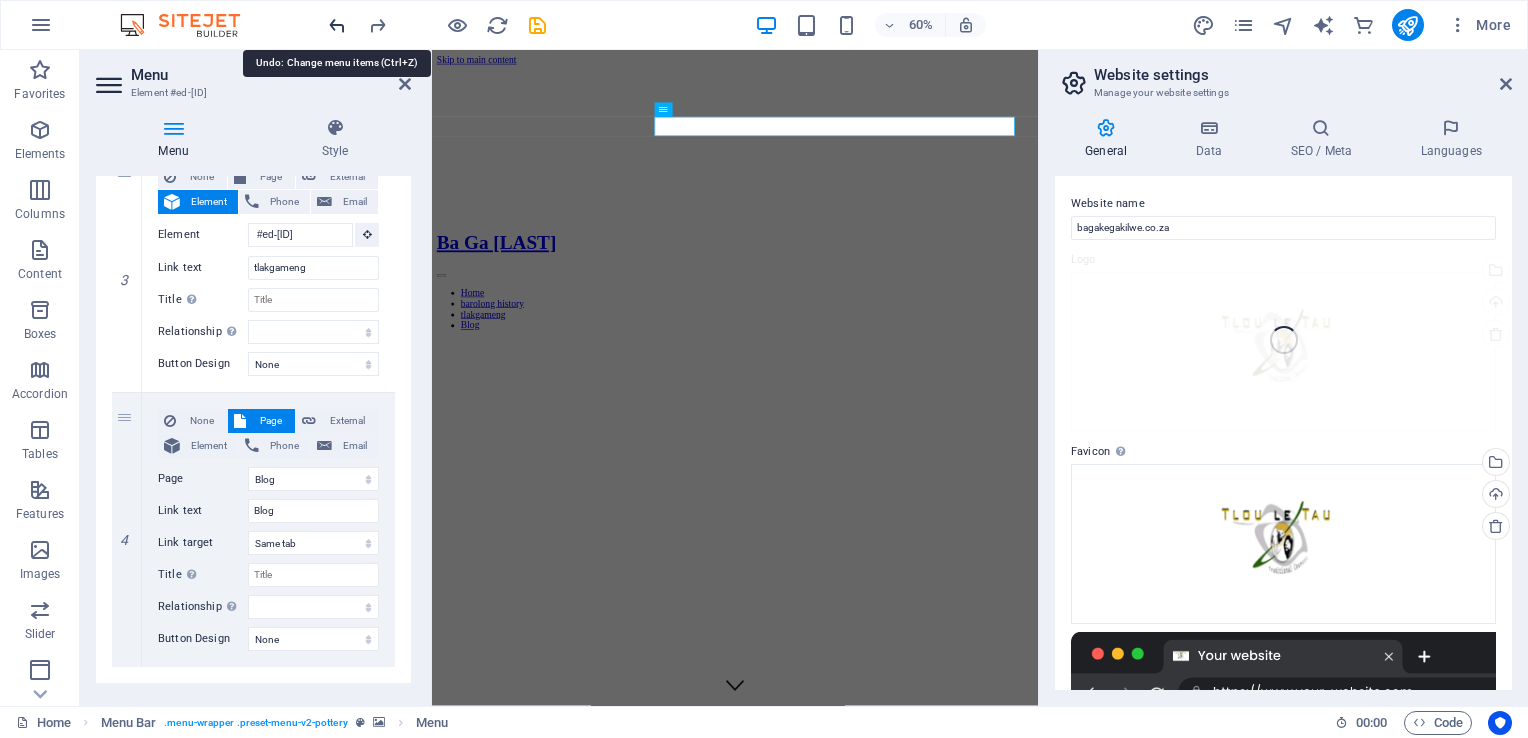 click at bounding box center [337, 25] 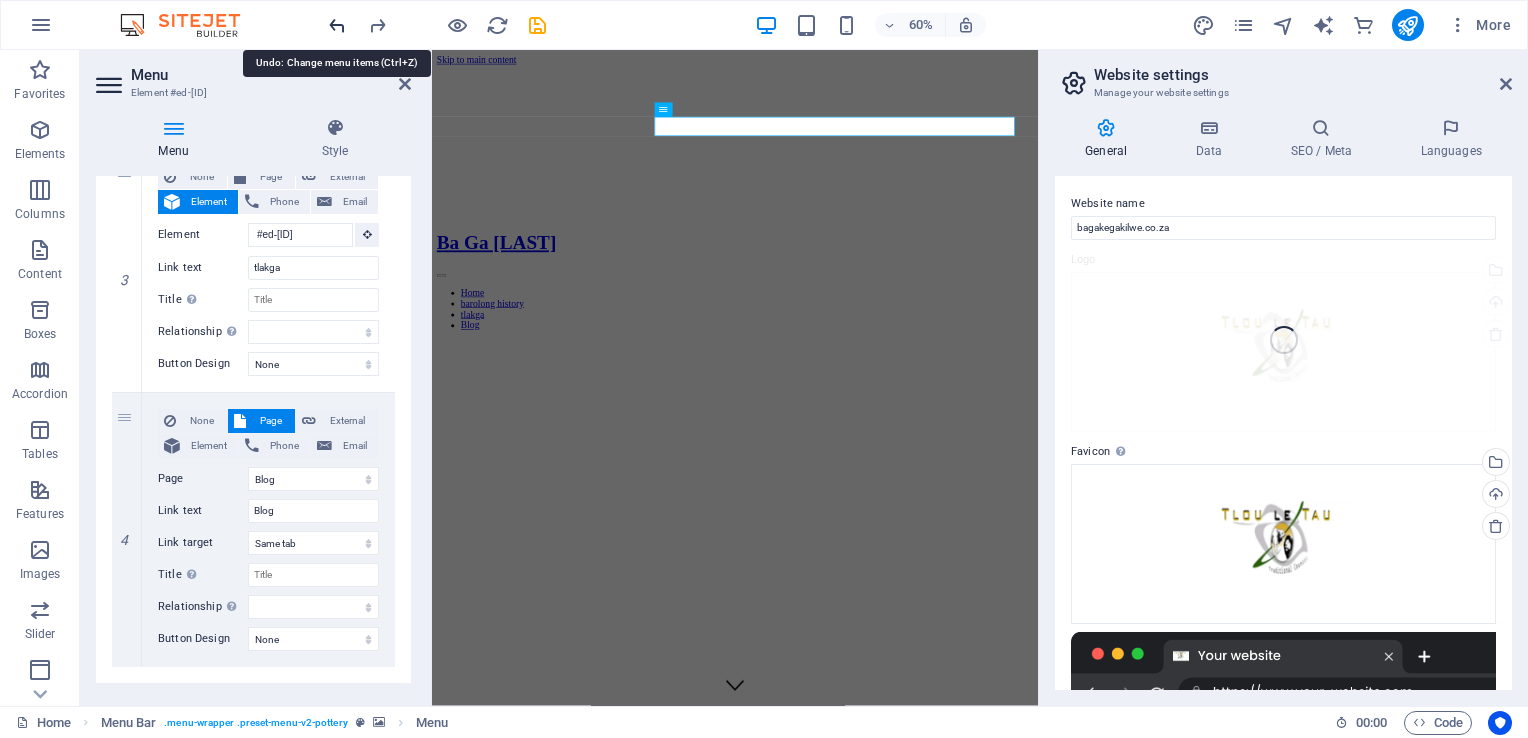 click at bounding box center (337, 25) 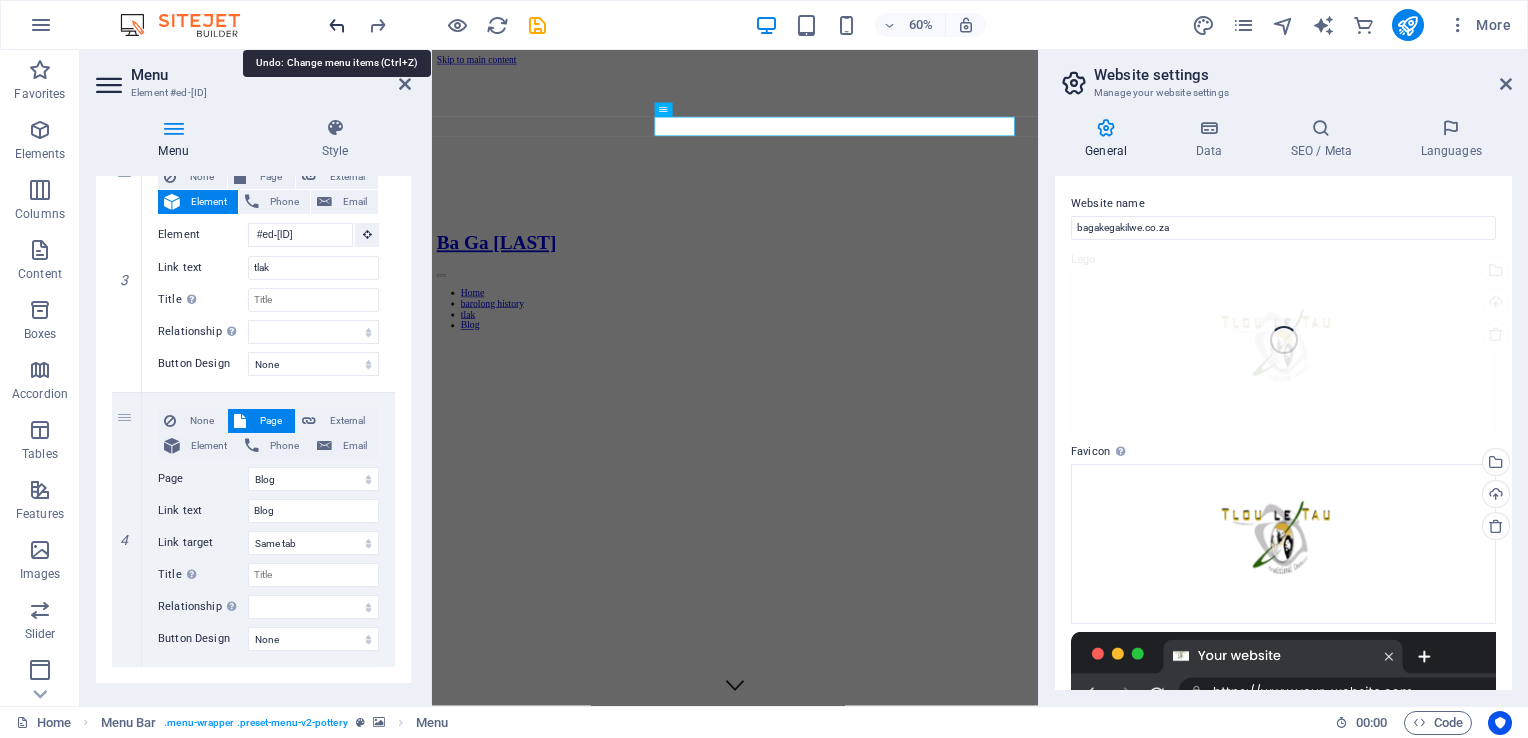 click at bounding box center (337, 25) 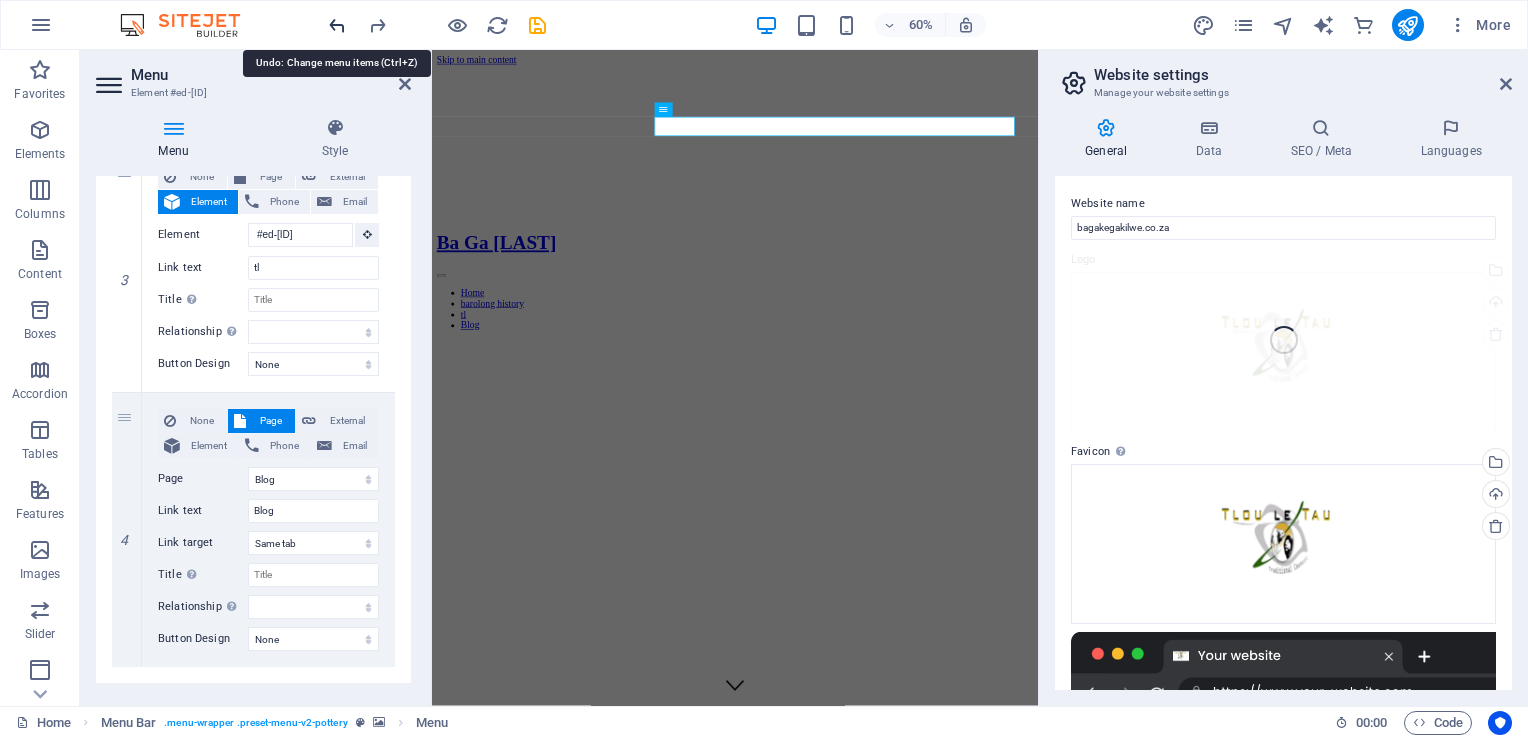 click at bounding box center [337, 25] 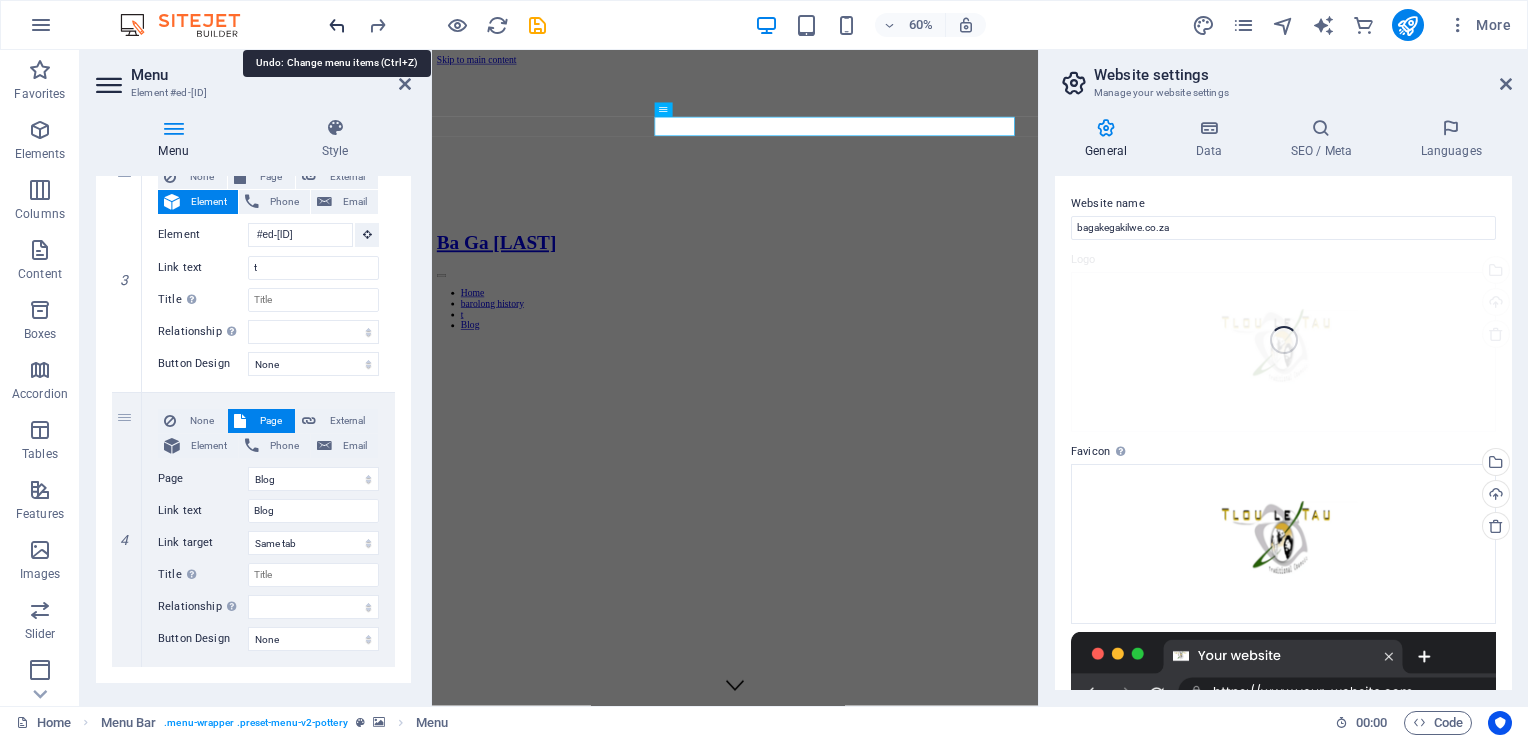click at bounding box center [337, 25] 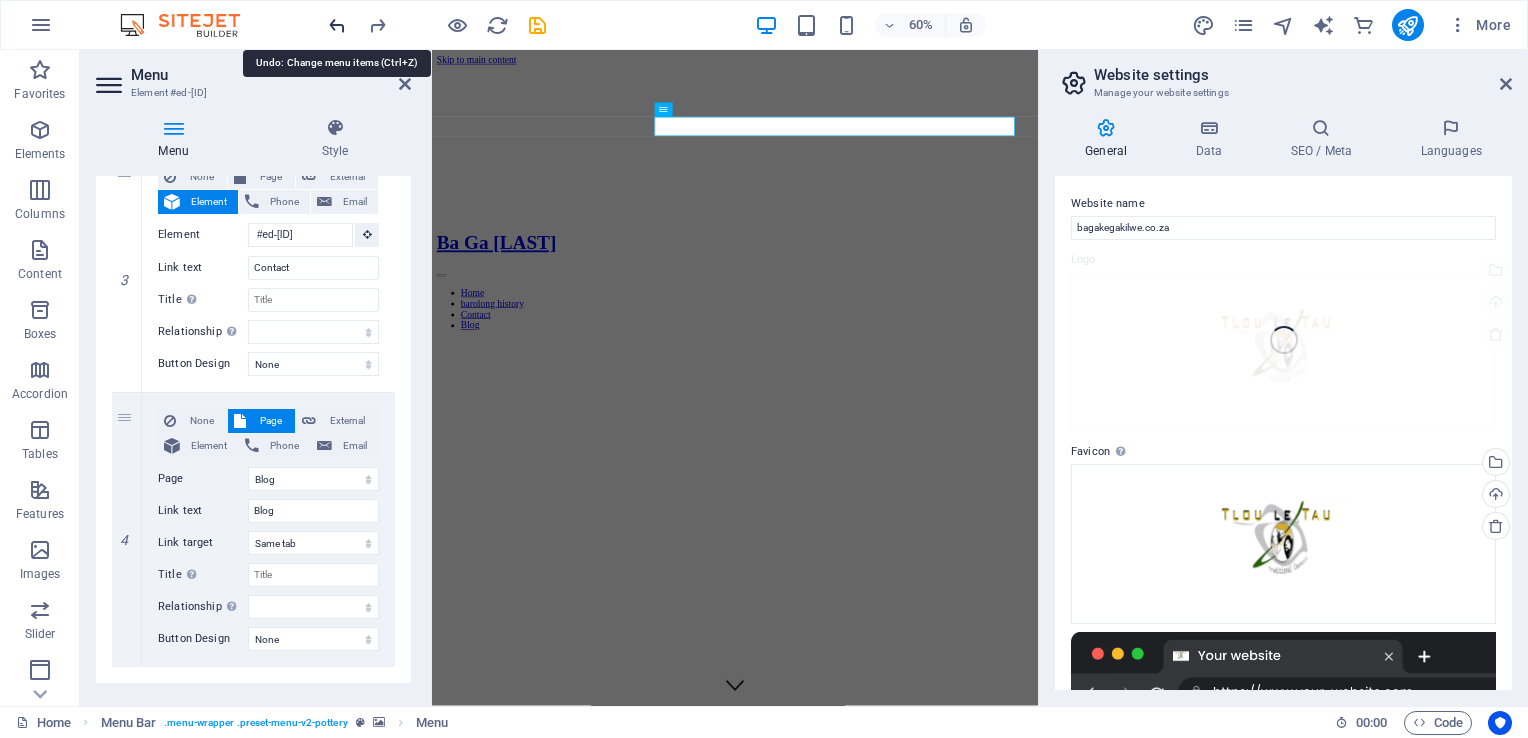click at bounding box center [337, 25] 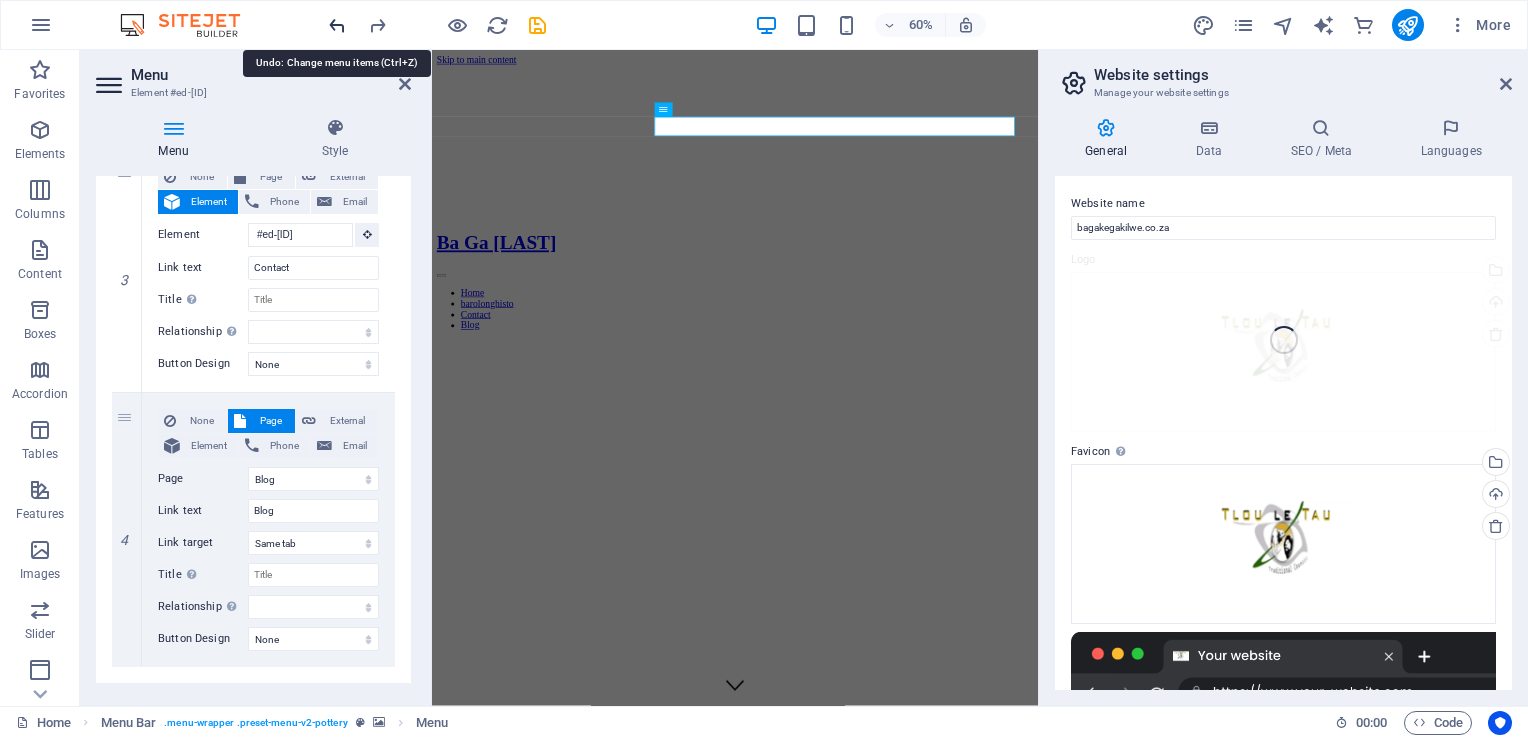 click at bounding box center (337, 25) 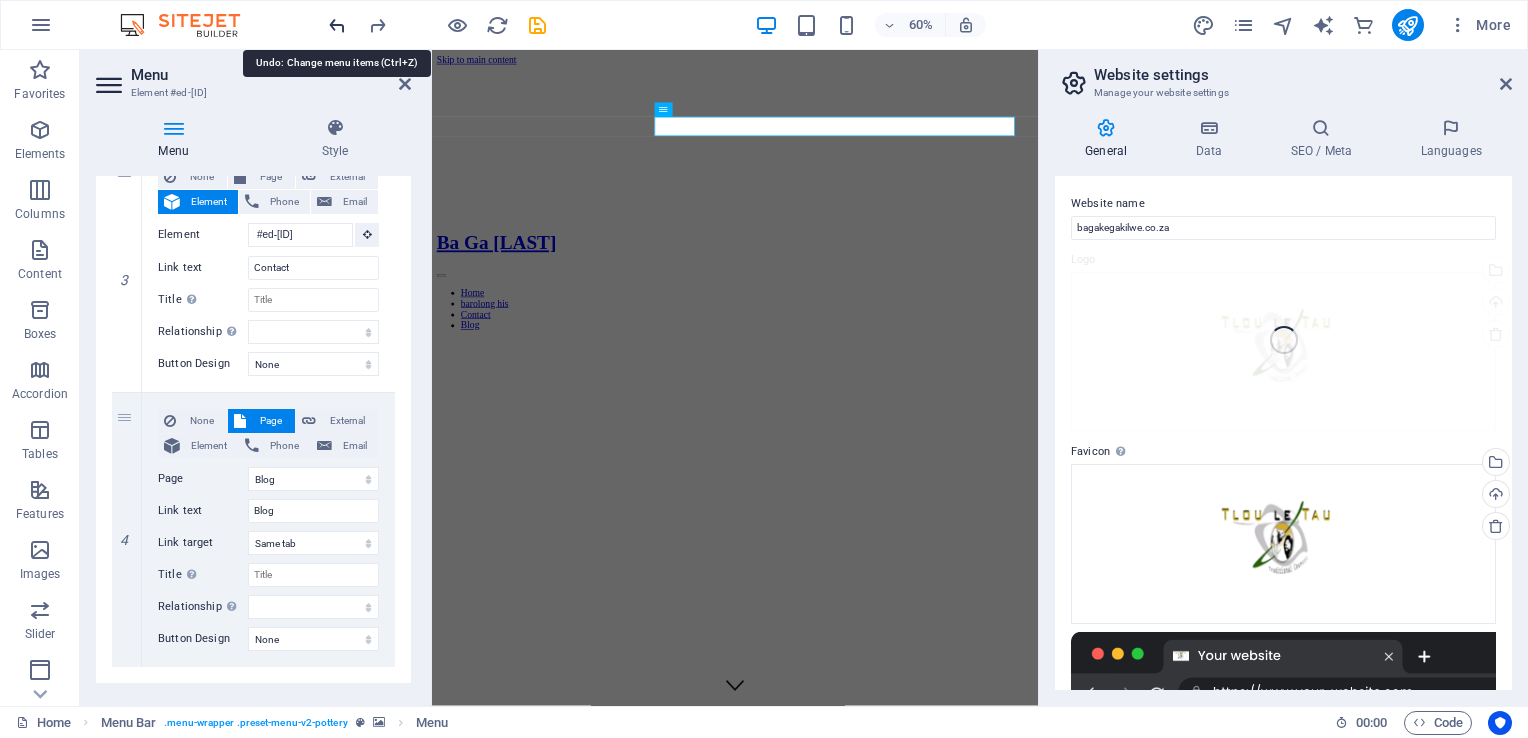 click at bounding box center [337, 25] 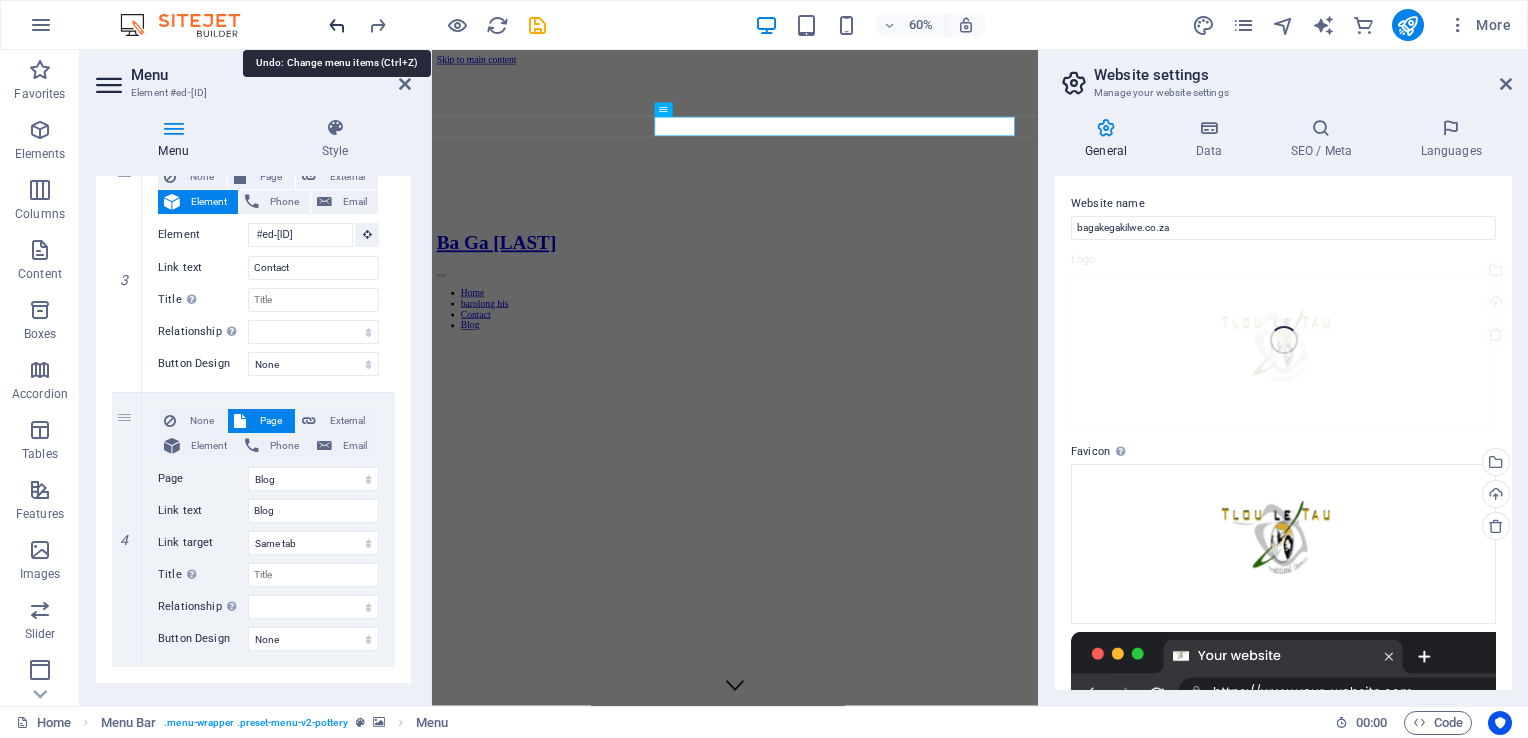 click at bounding box center (337, 25) 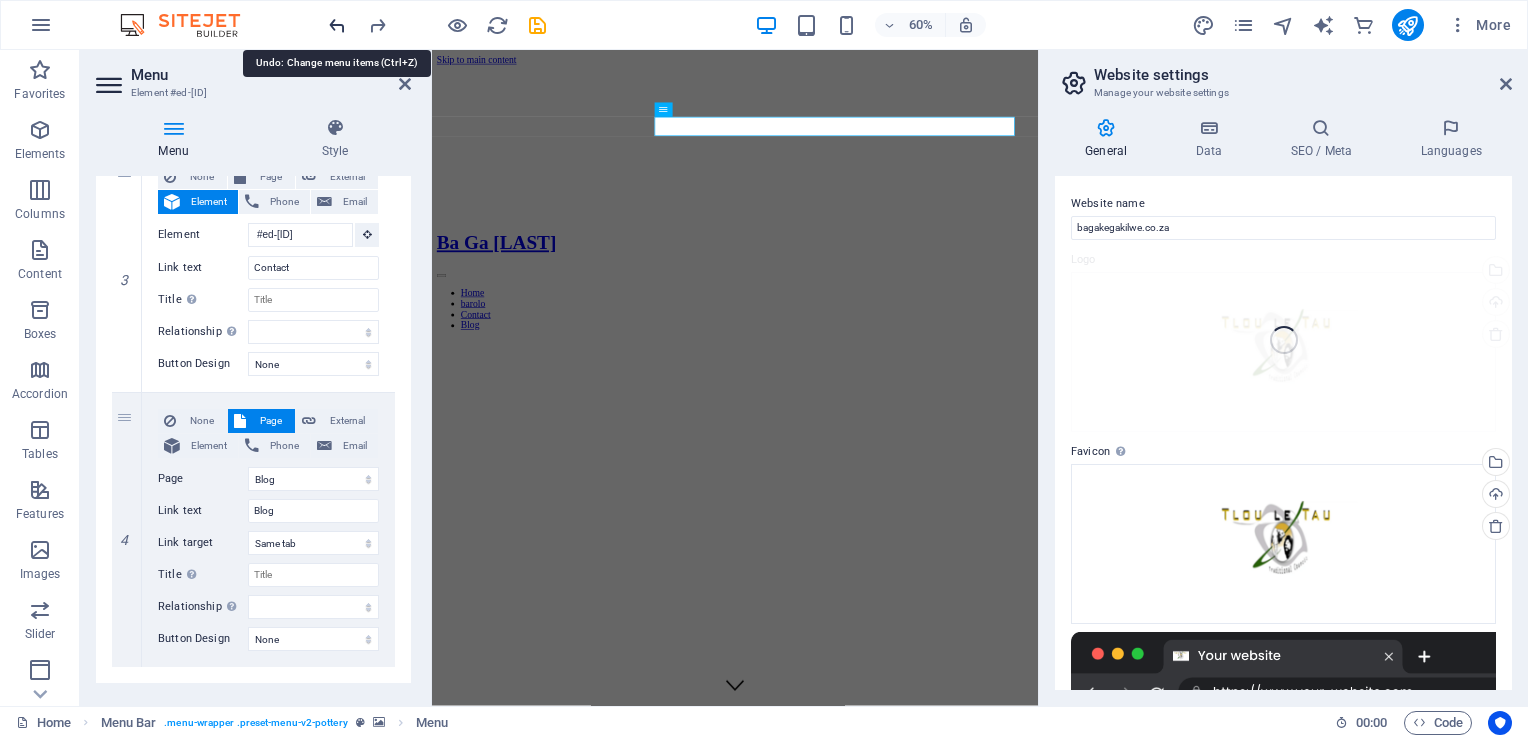 click at bounding box center [337, 25] 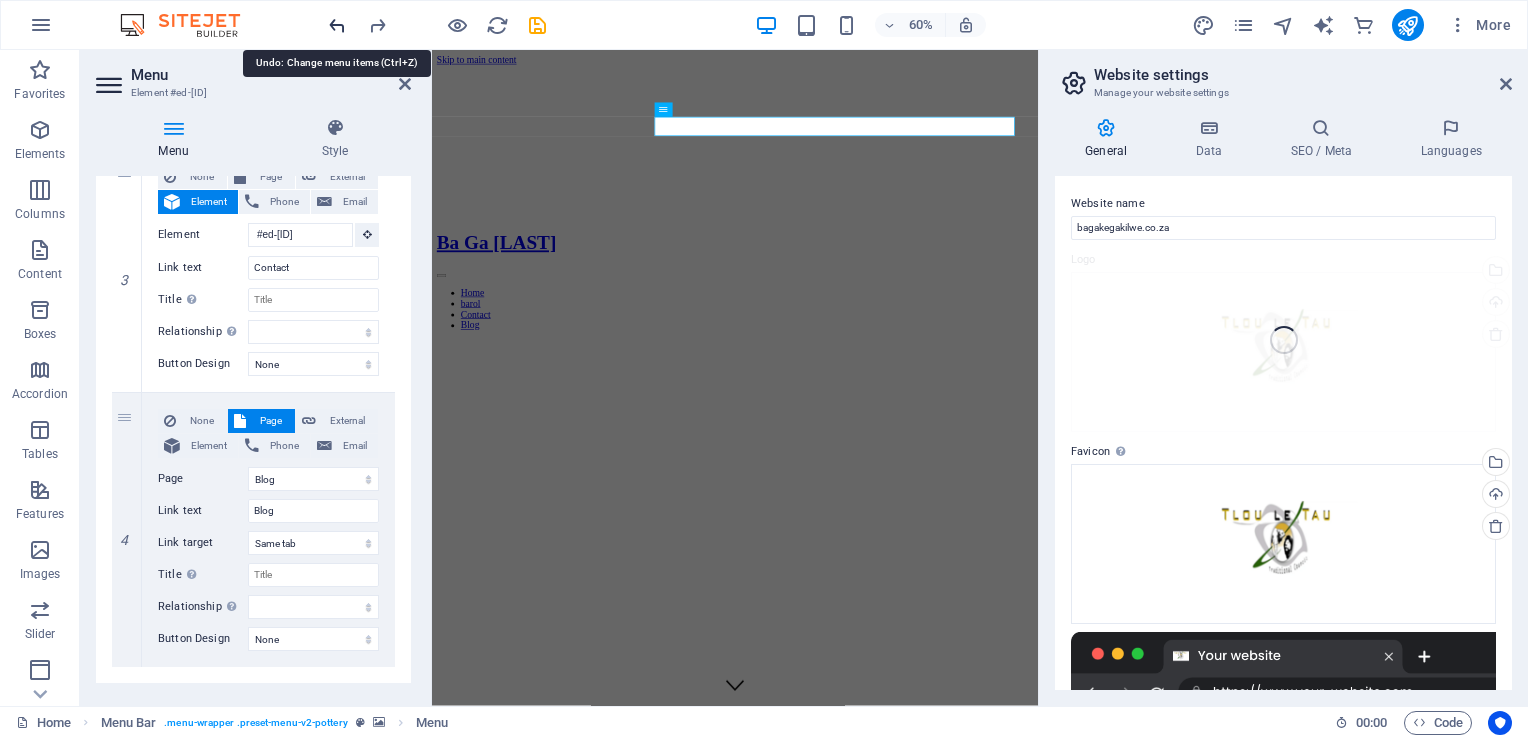 click at bounding box center (337, 25) 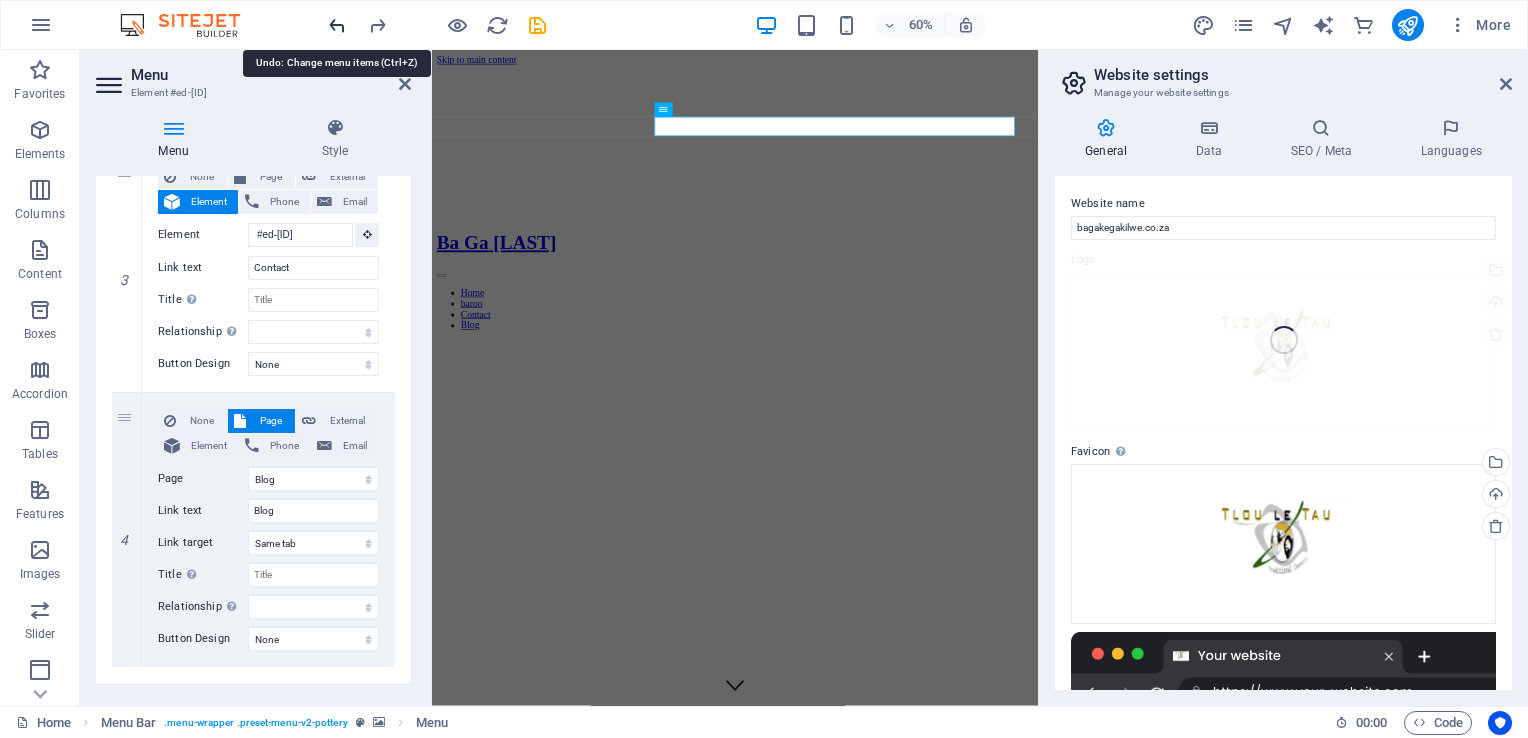 click at bounding box center (337, 25) 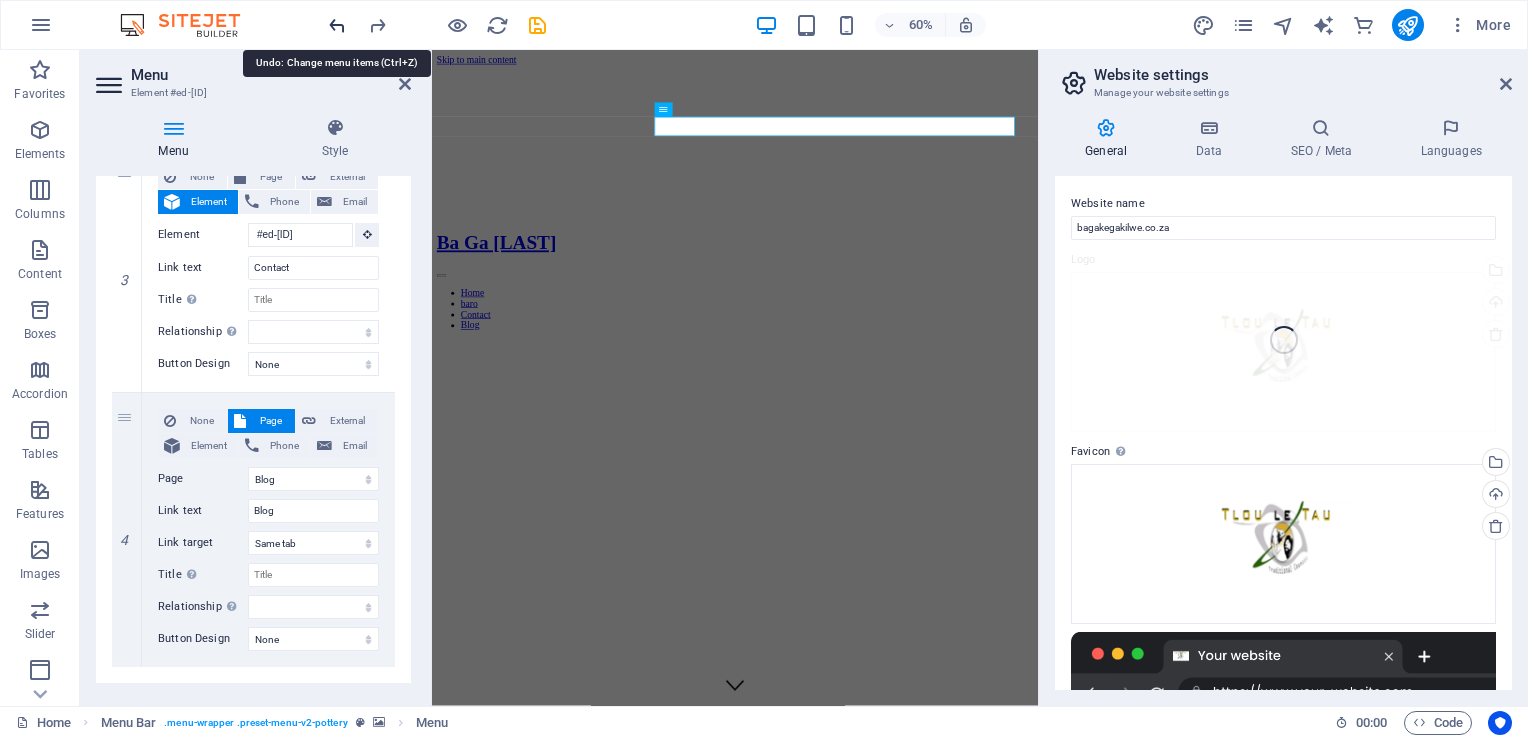 click at bounding box center [337, 25] 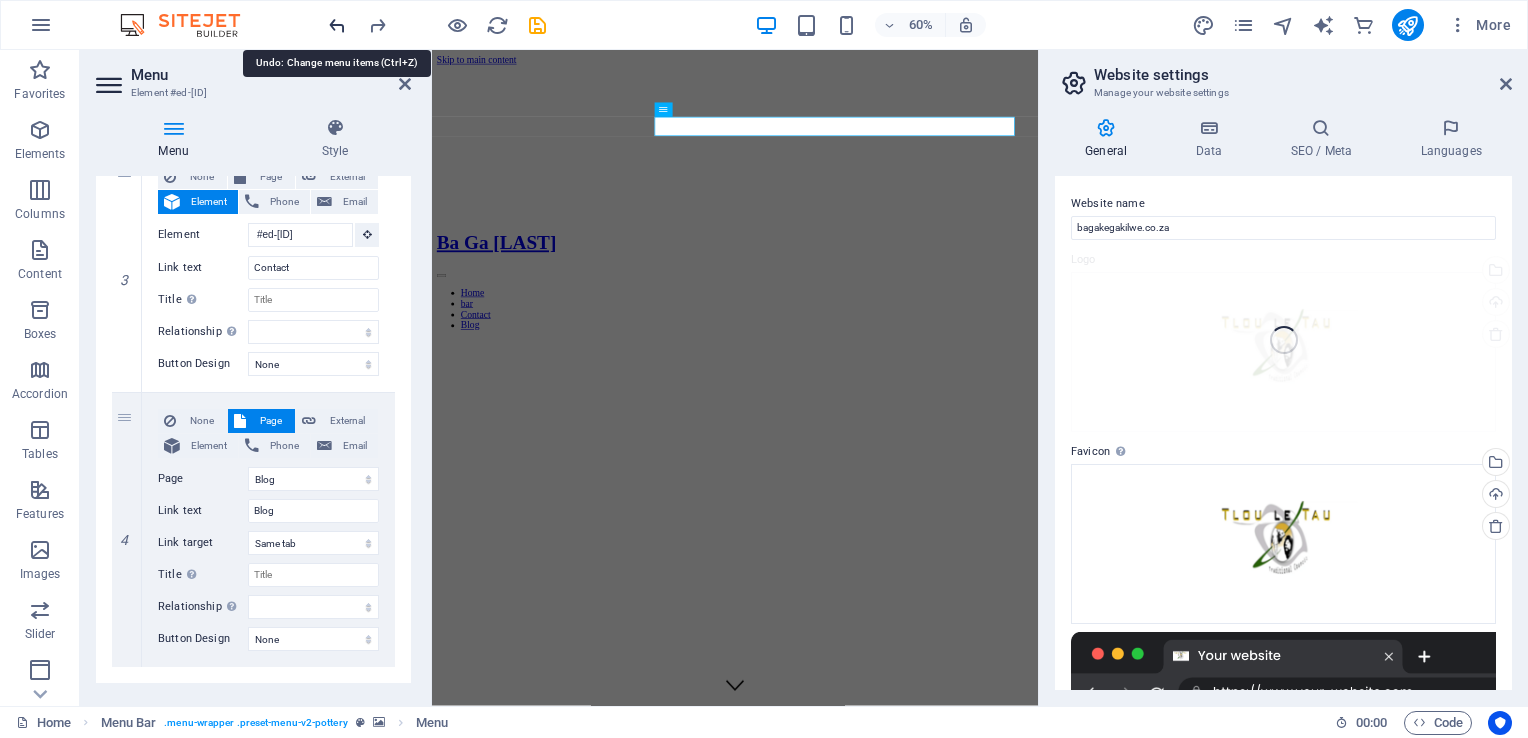 click at bounding box center [337, 25] 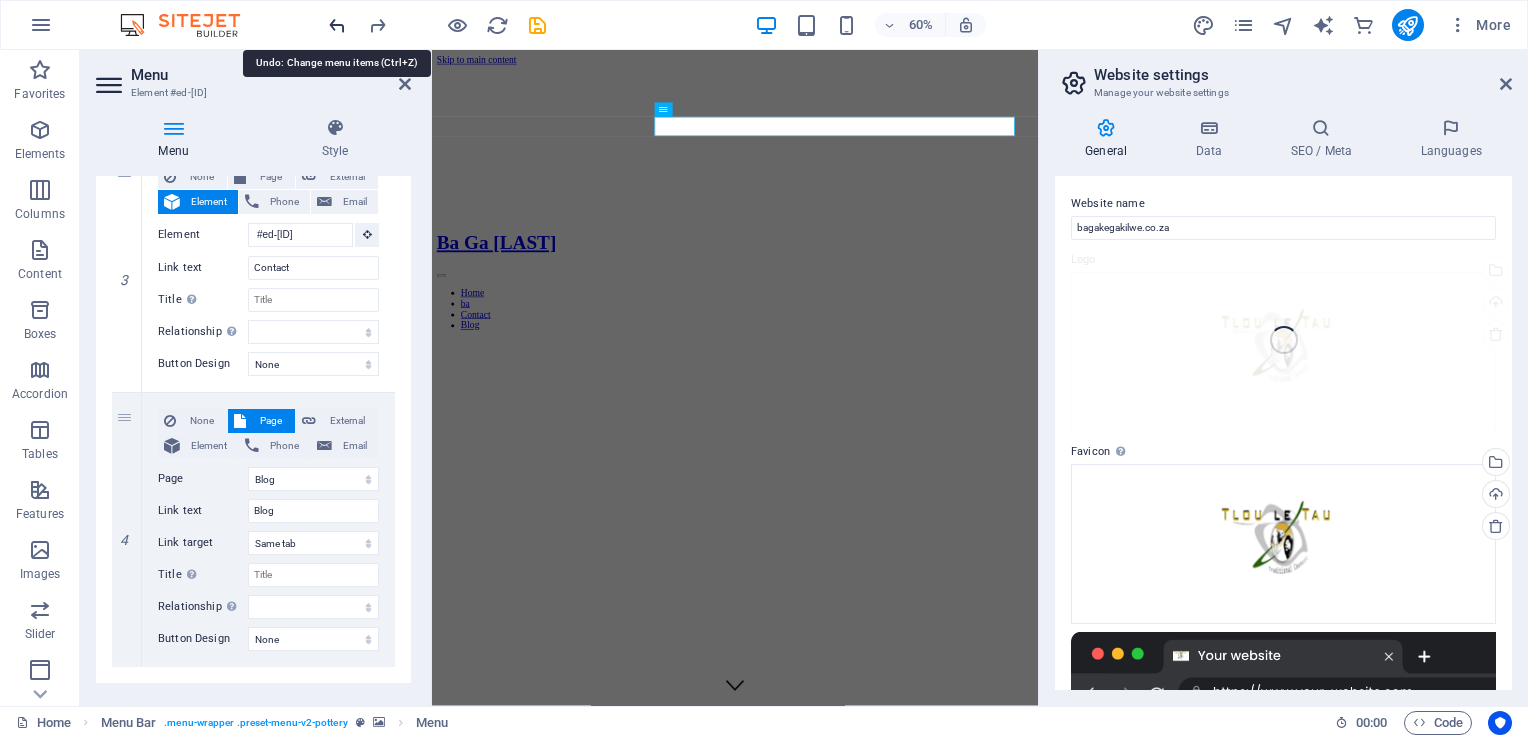 click at bounding box center [337, 25] 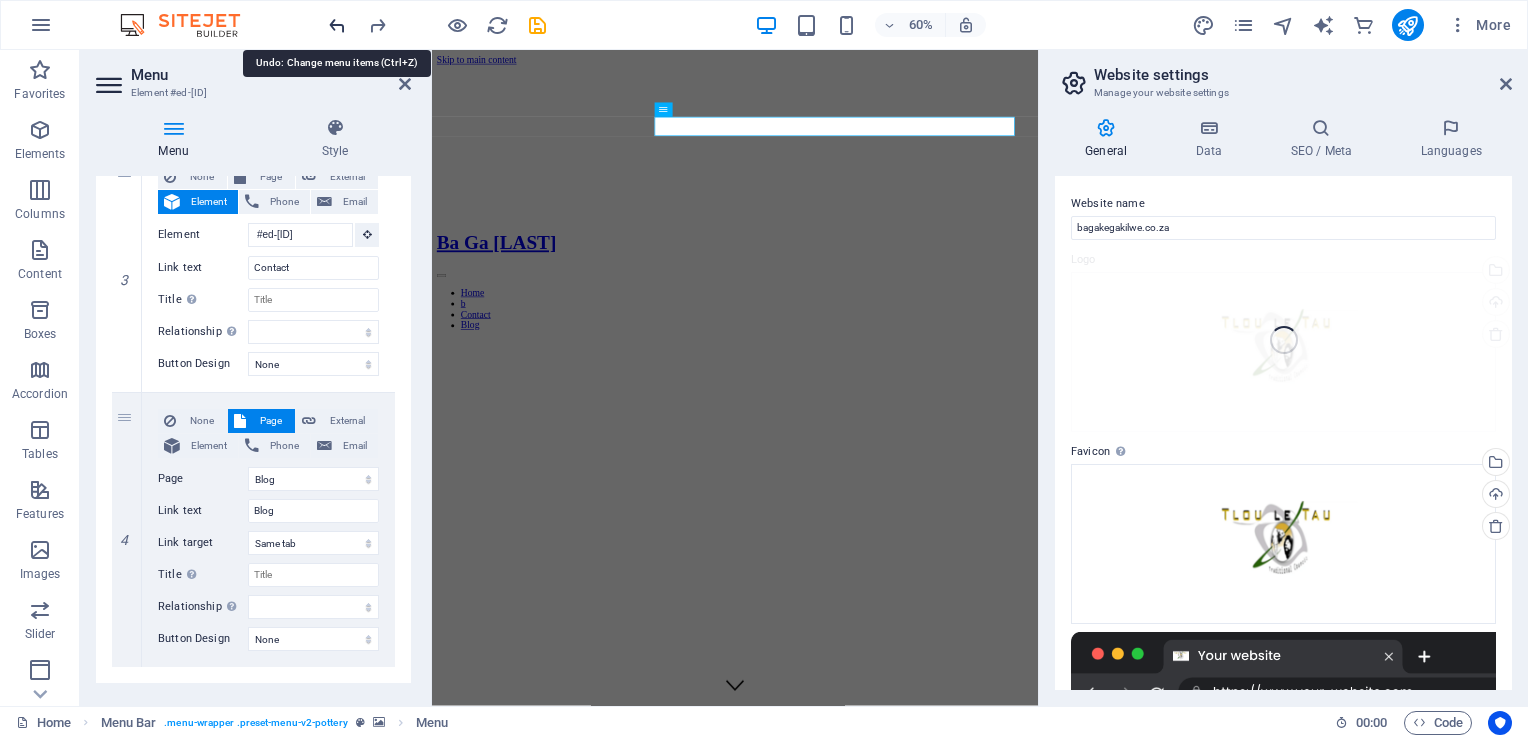 click at bounding box center (337, 25) 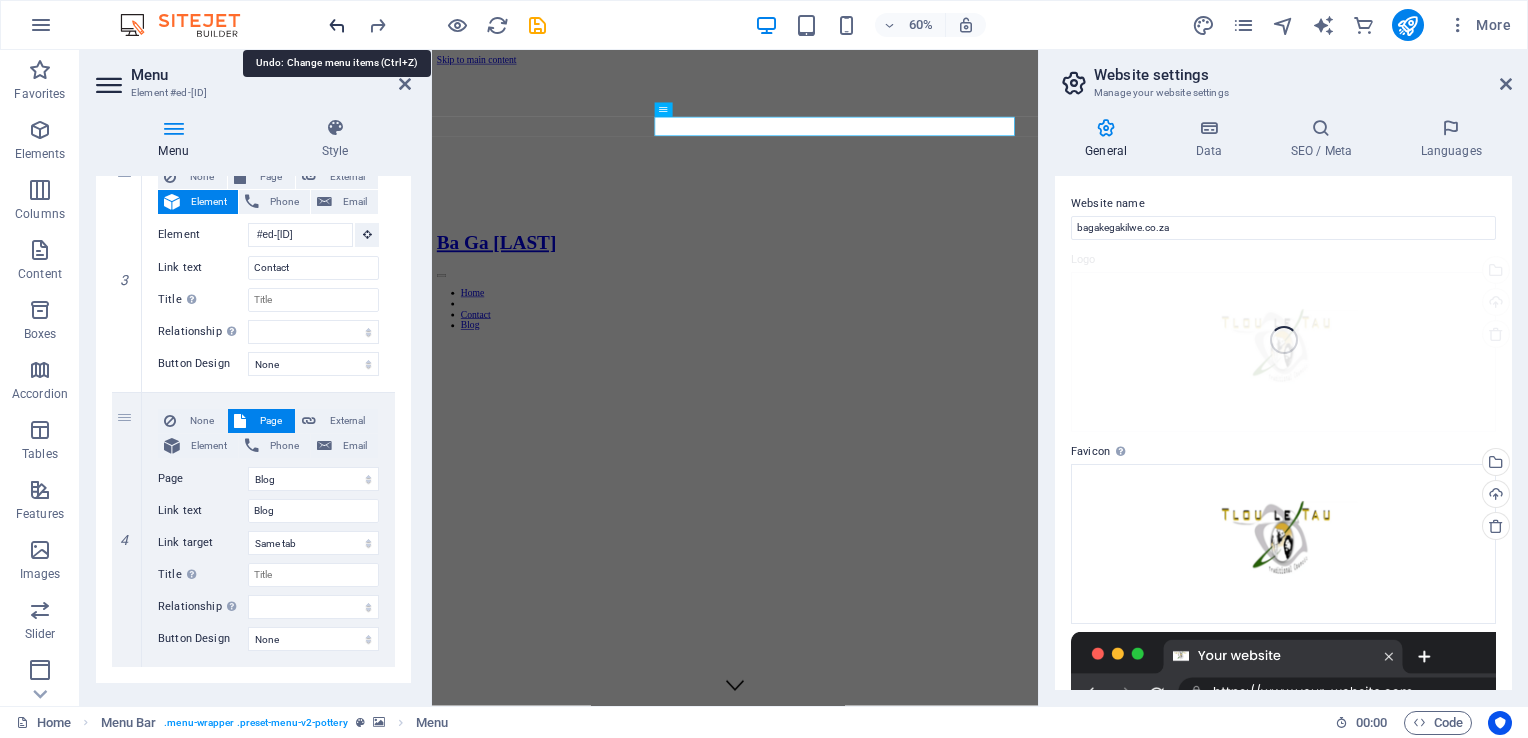click at bounding box center [337, 25] 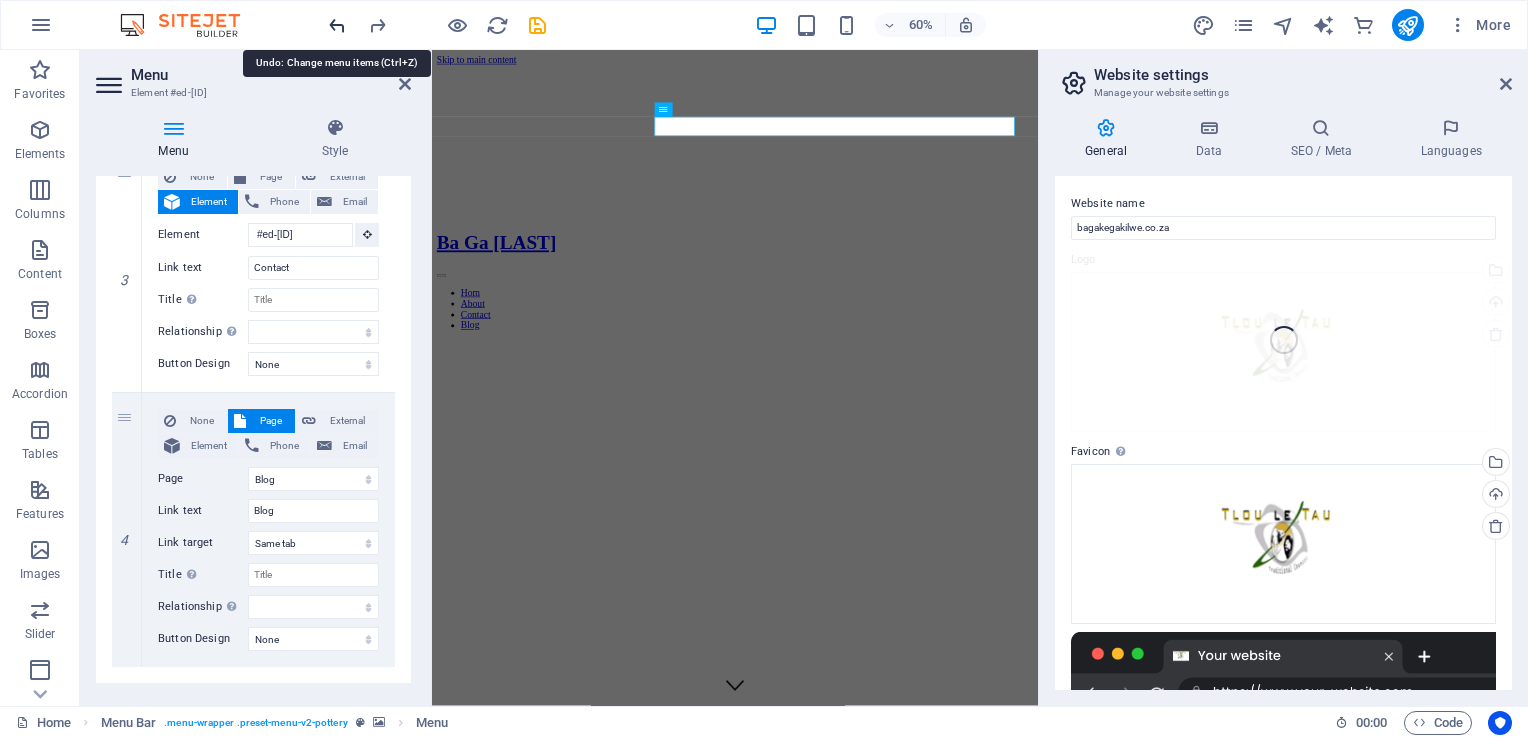 click at bounding box center [337, 25] 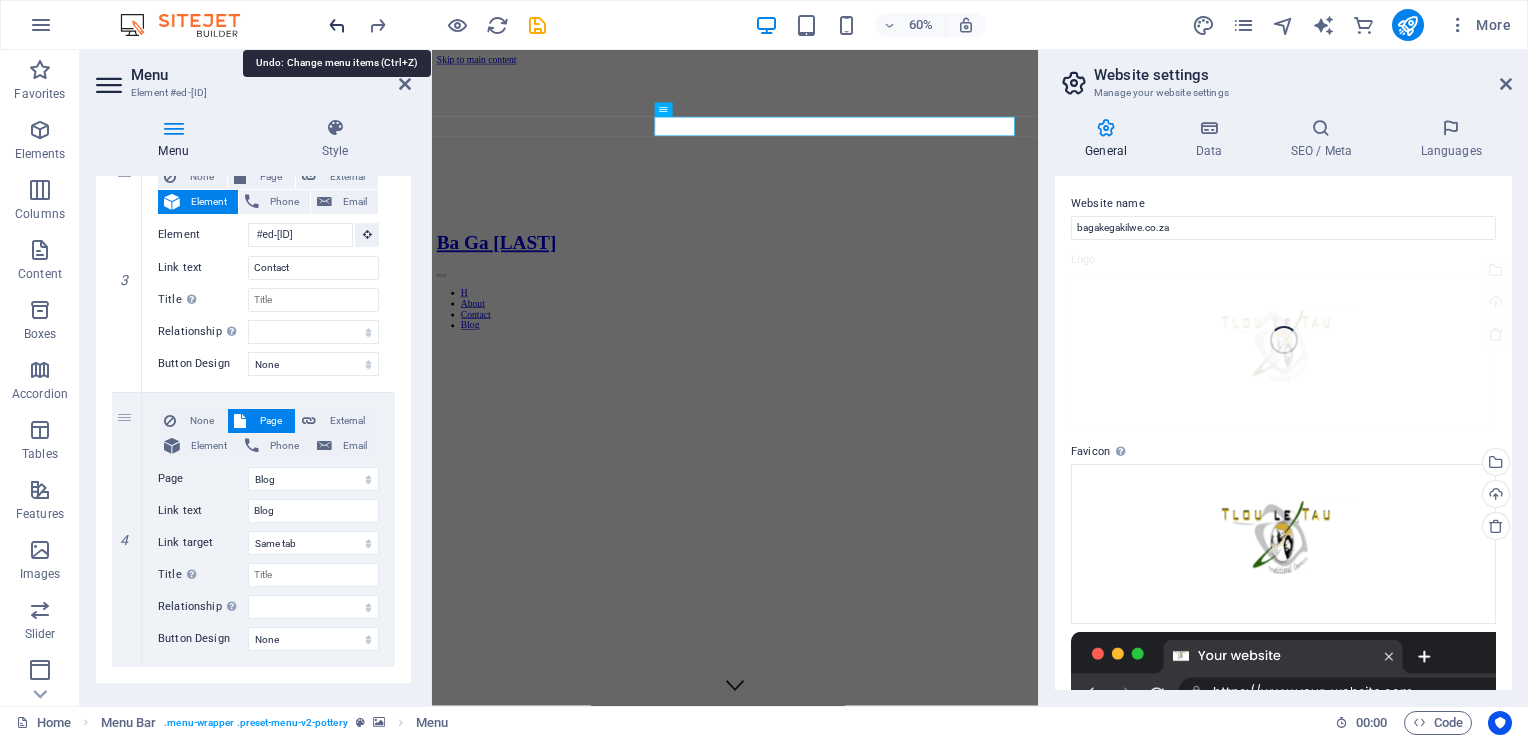 click at bounding box center (337, 25) 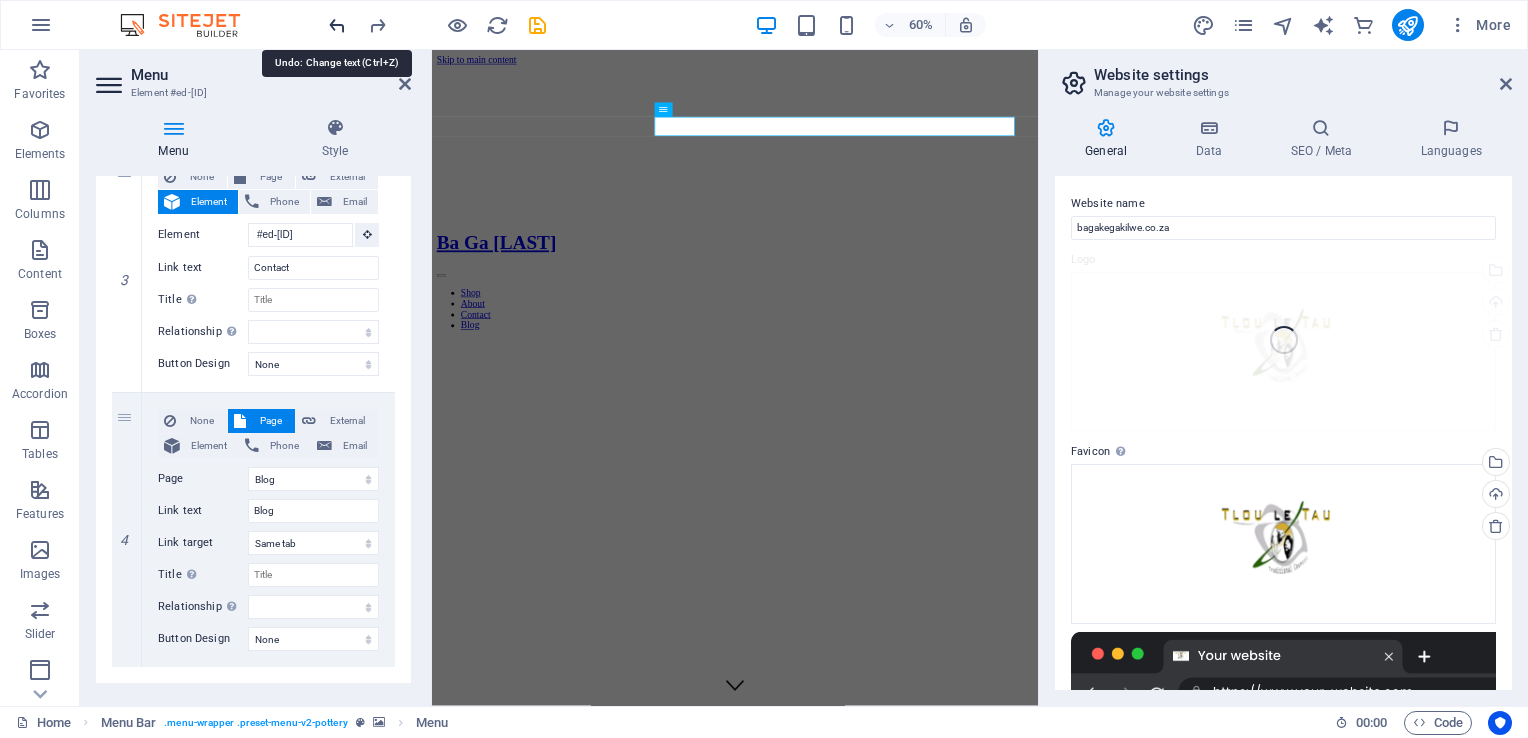 click at bounding box center (337, 25) 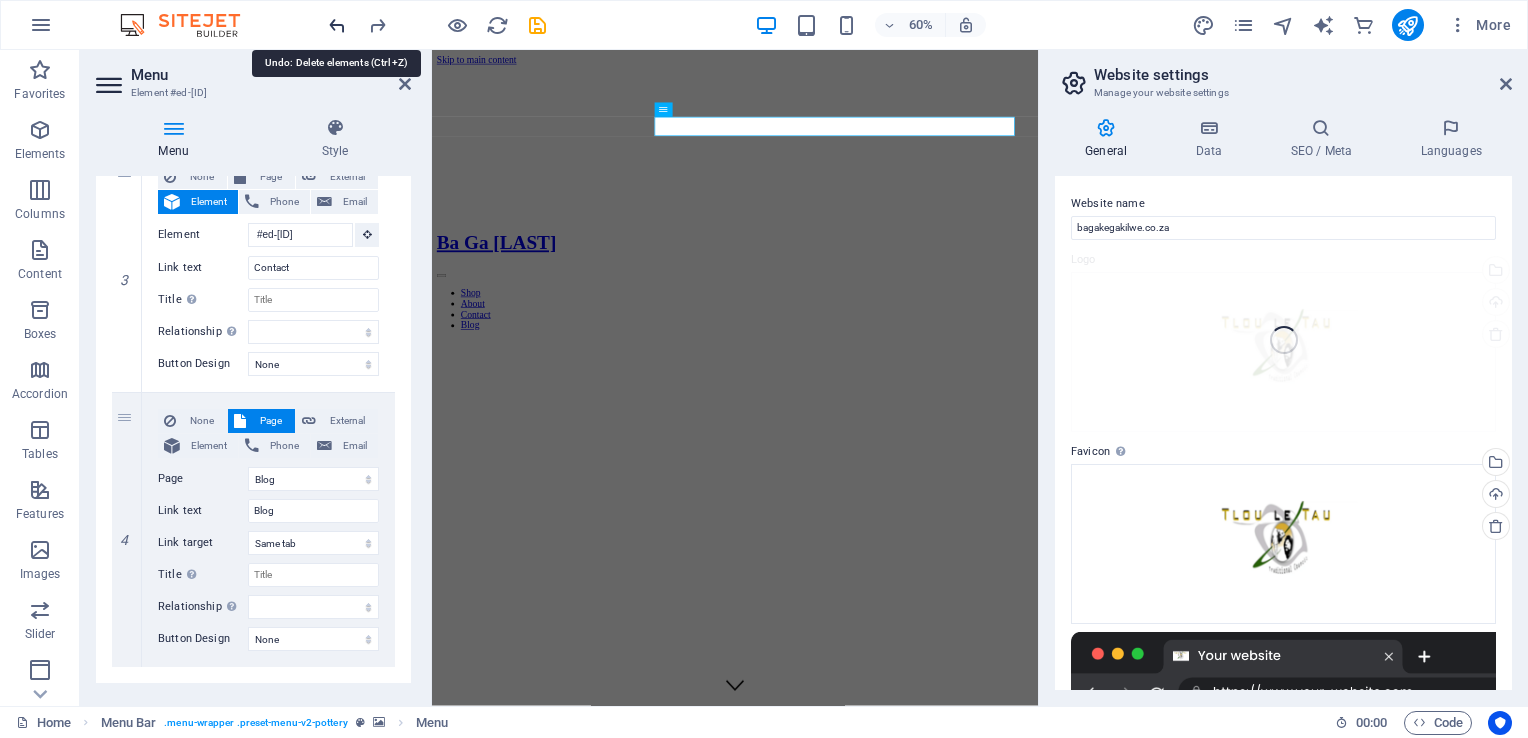 click at bounding box center [337, 25] 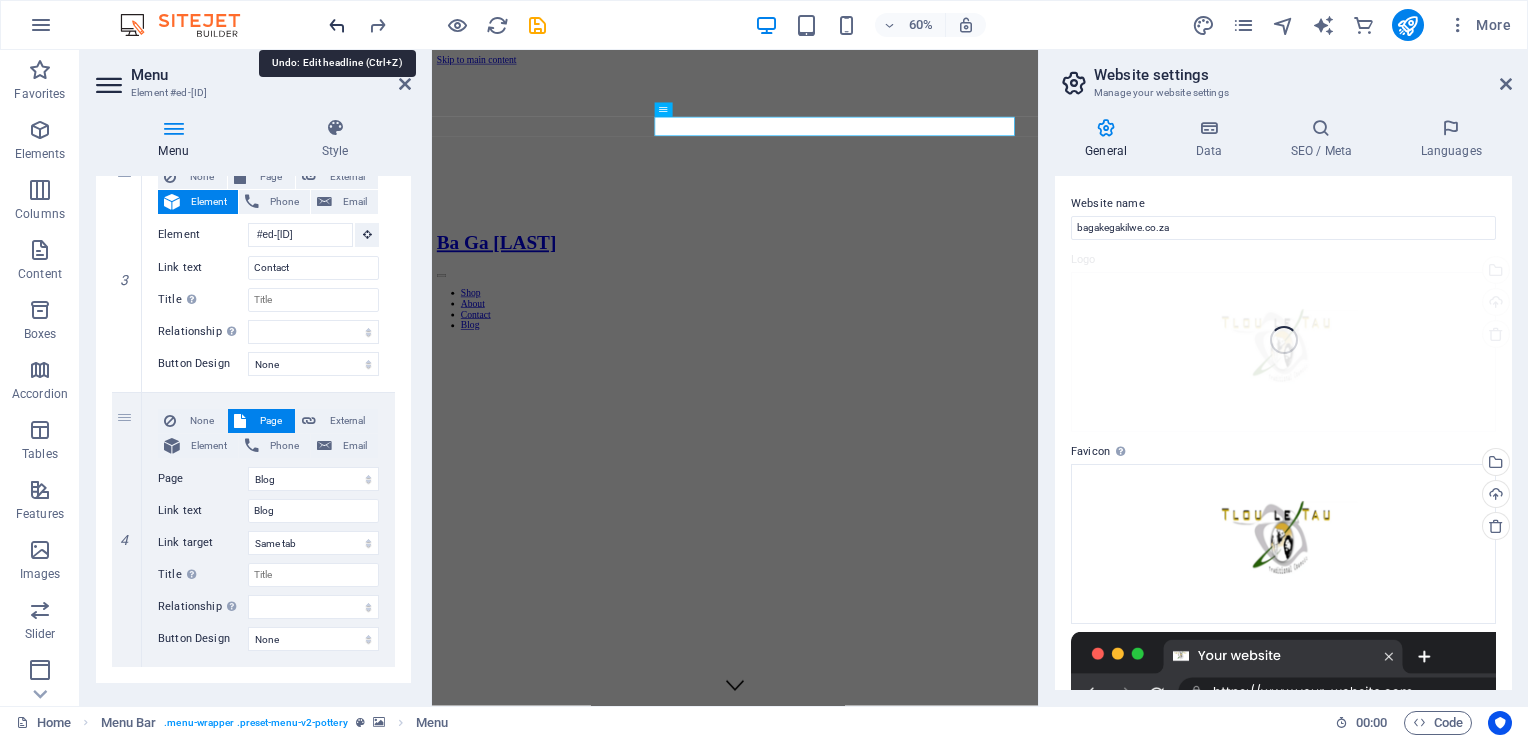 click at bounding box center (337, 25) 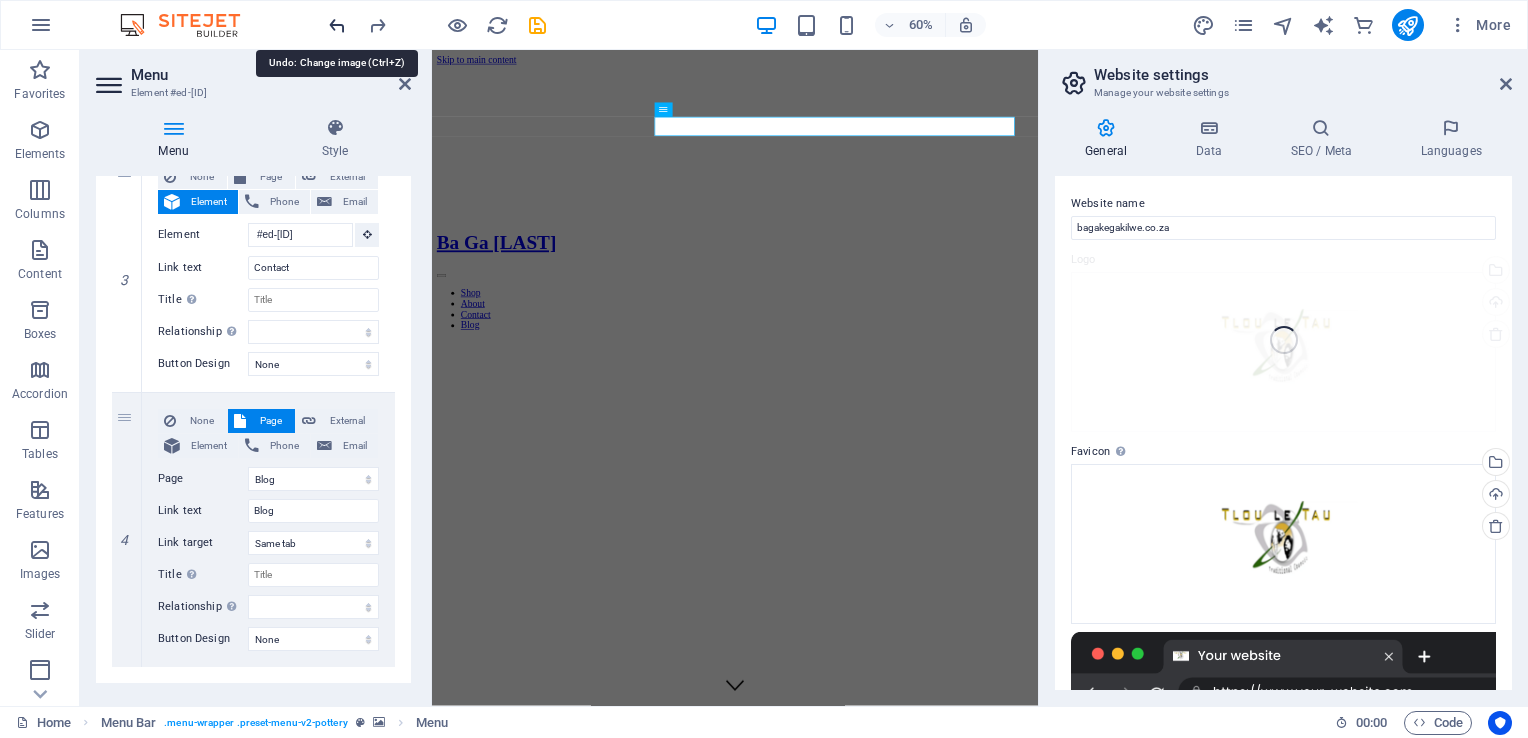 click at bounding box center (337, 25) 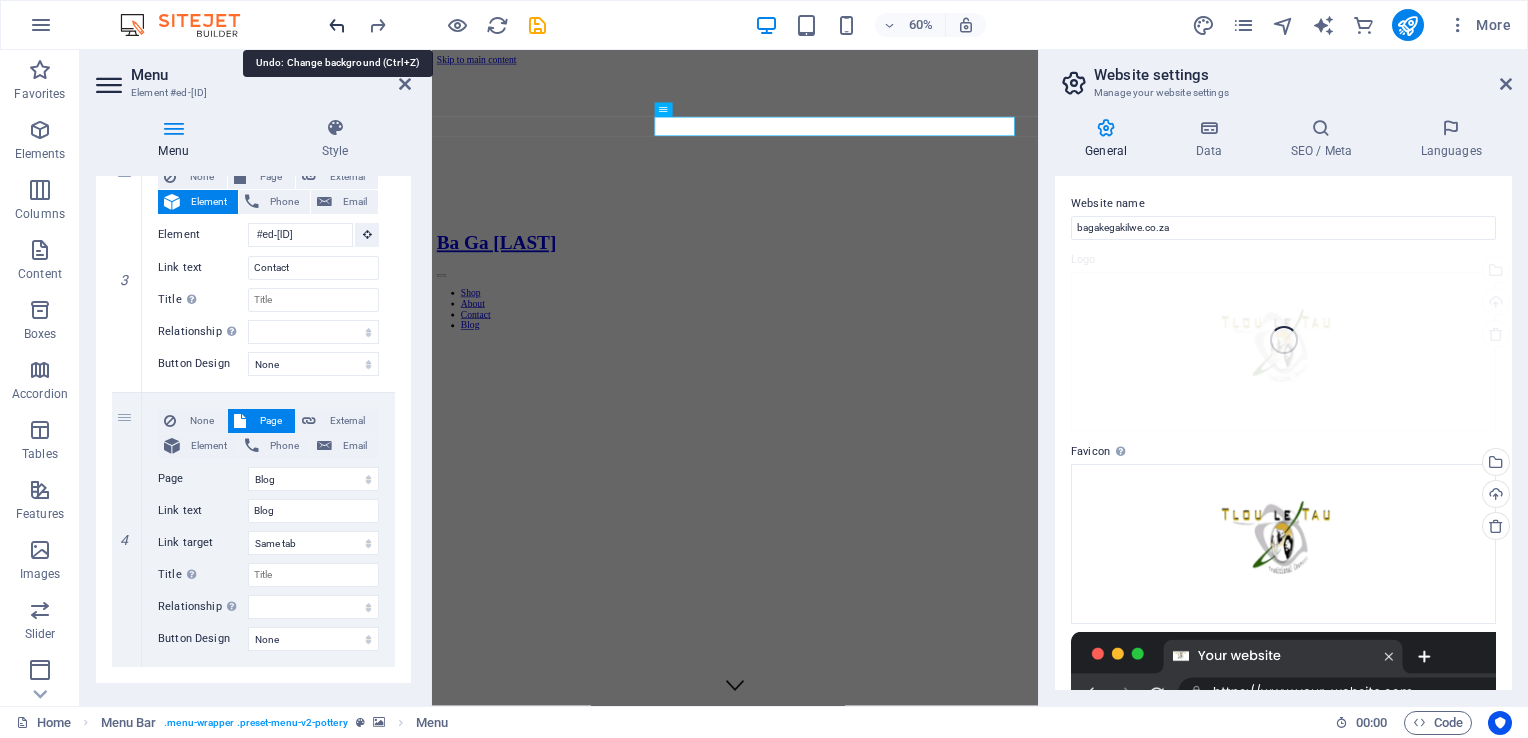 click at bounding box center [337, 25] 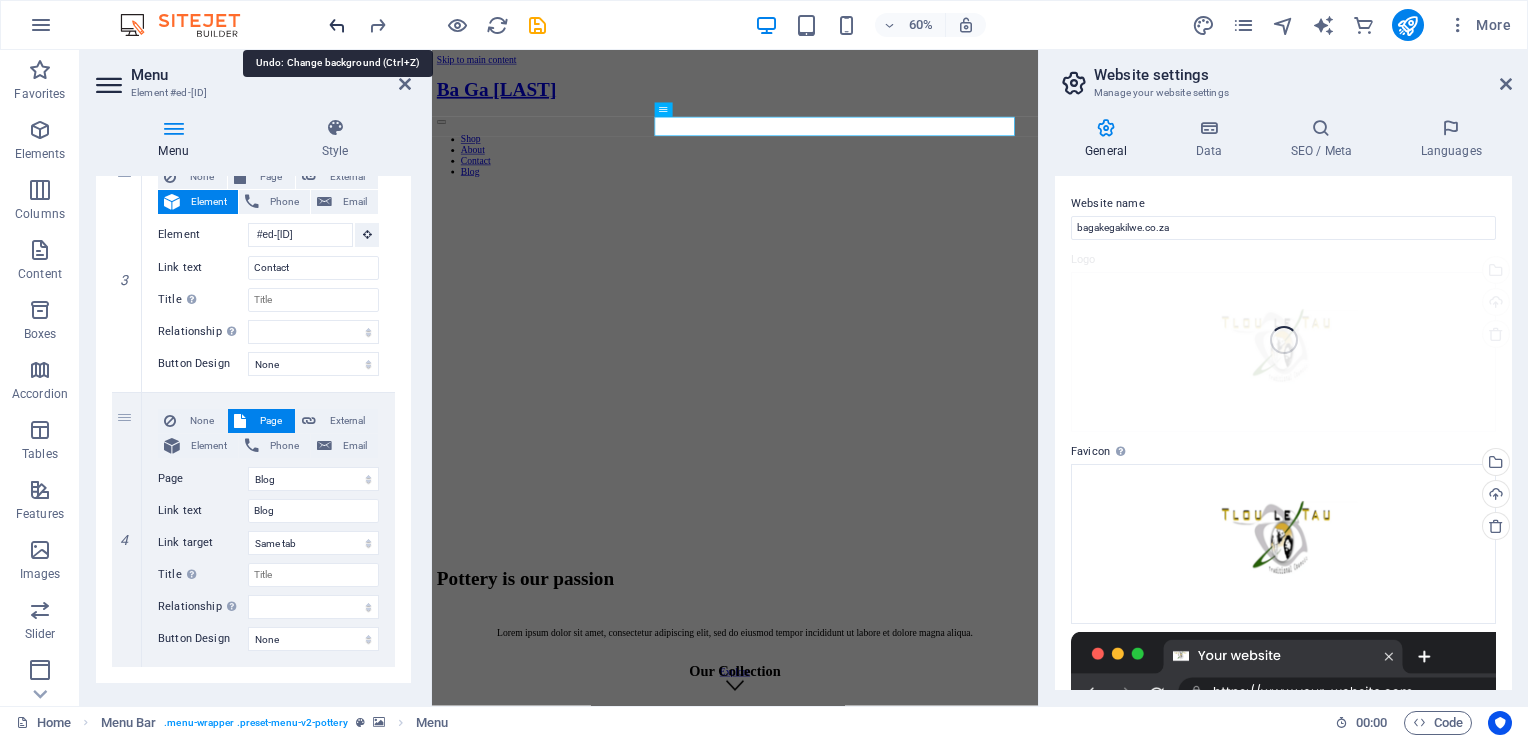 click at bounding box center [337, 25] 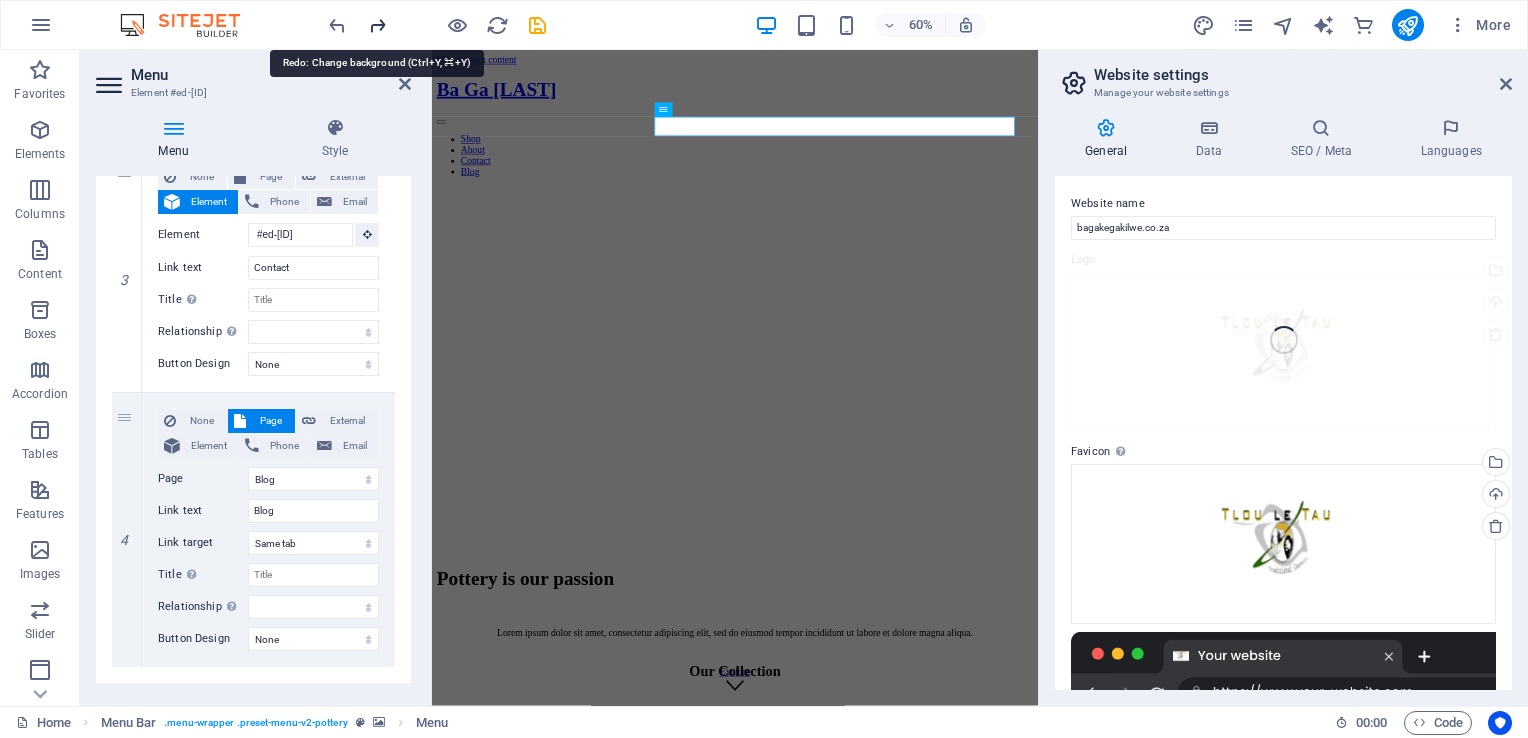click at bounding box center [377, 25] 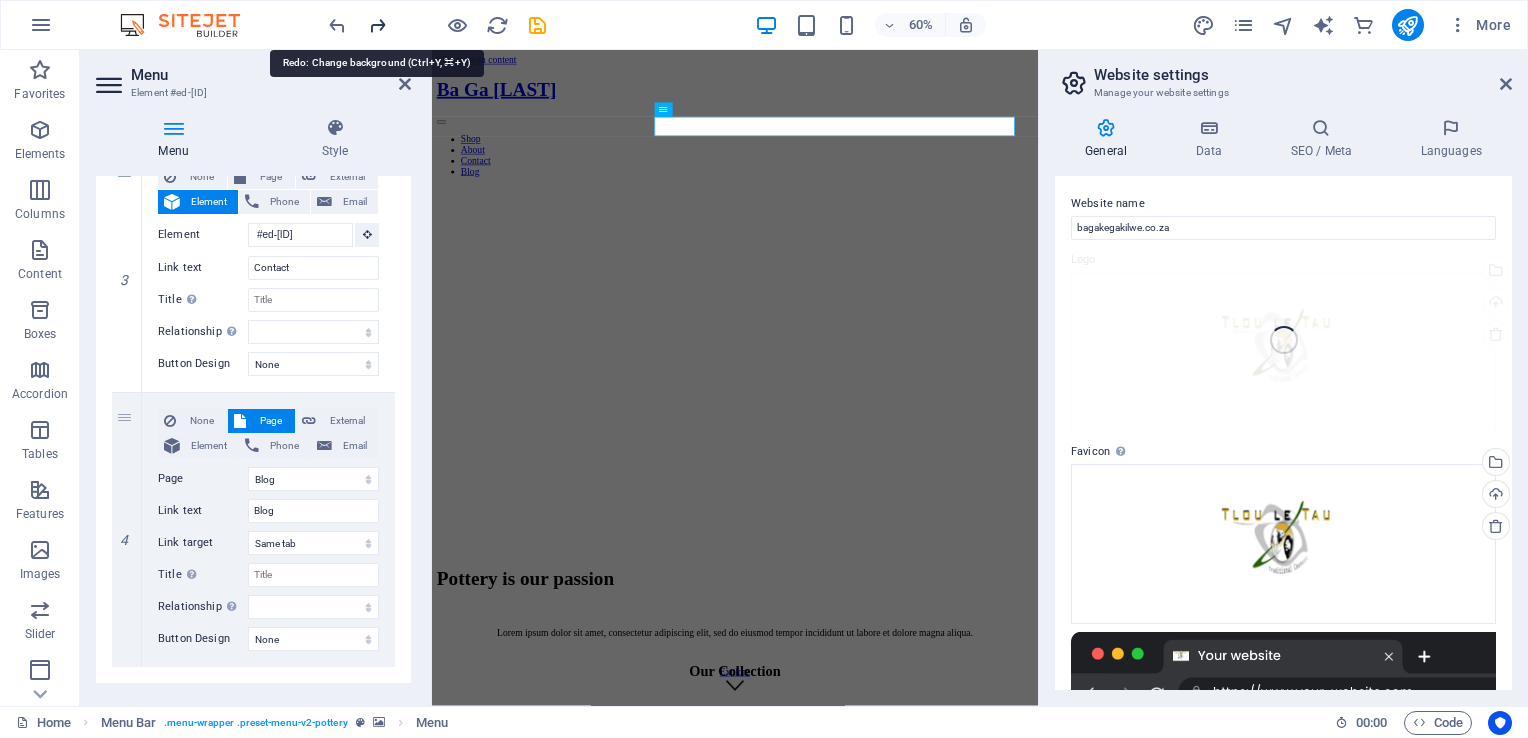 click at bounding box center [377, 25] 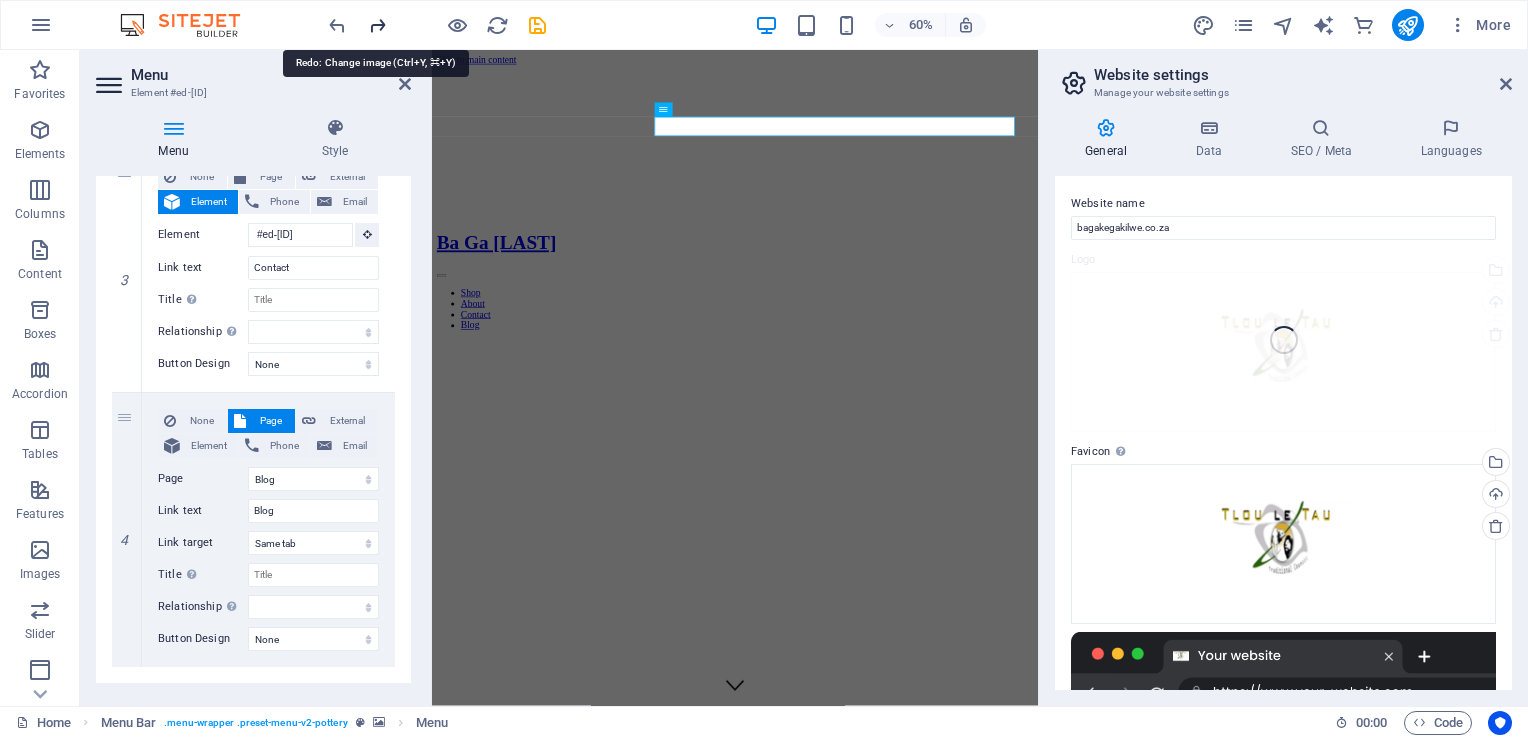 click at bounding box center (377, 25) 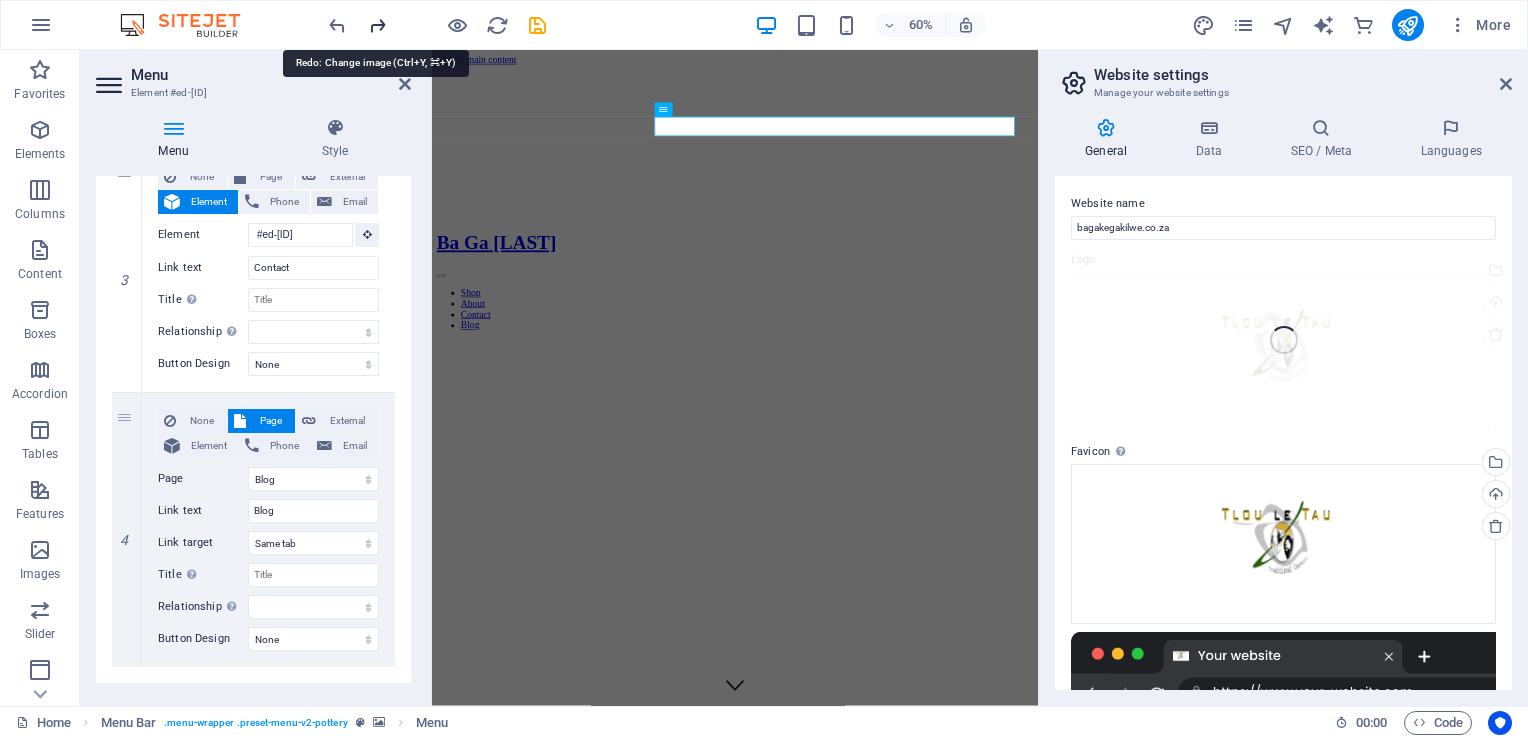 click at bounding box center (377, 25) 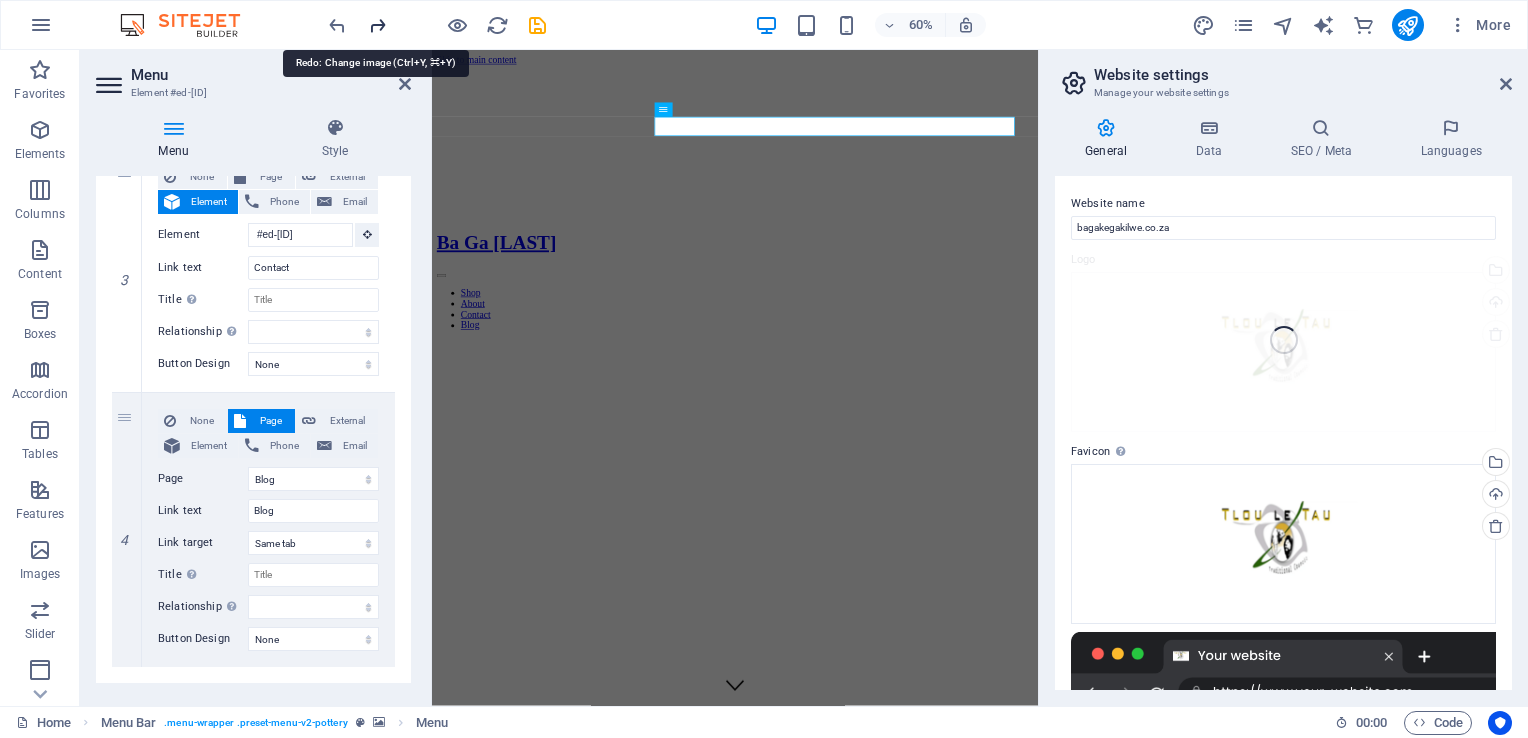 click at bounding box center [377, 25] 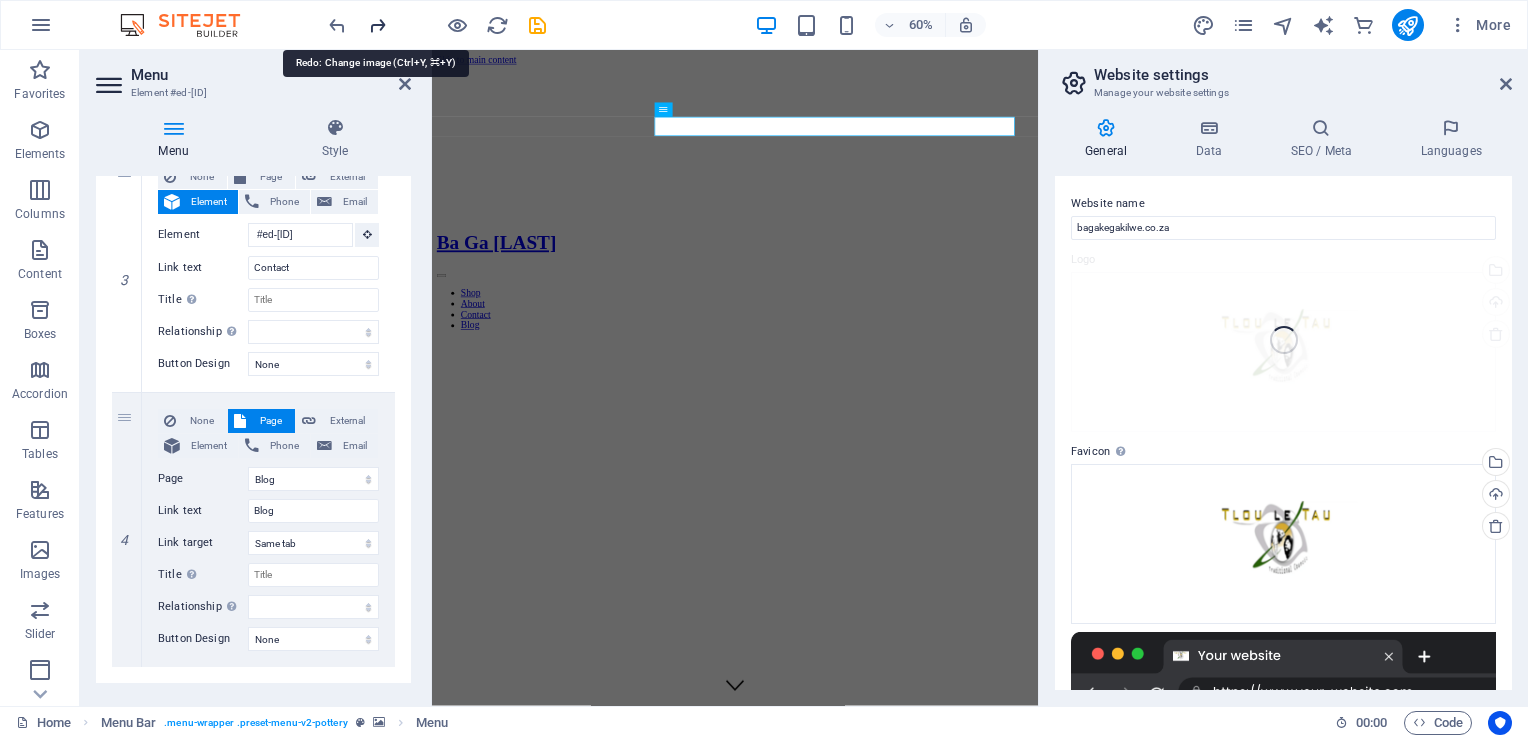 click at bounding box center [377, 25] 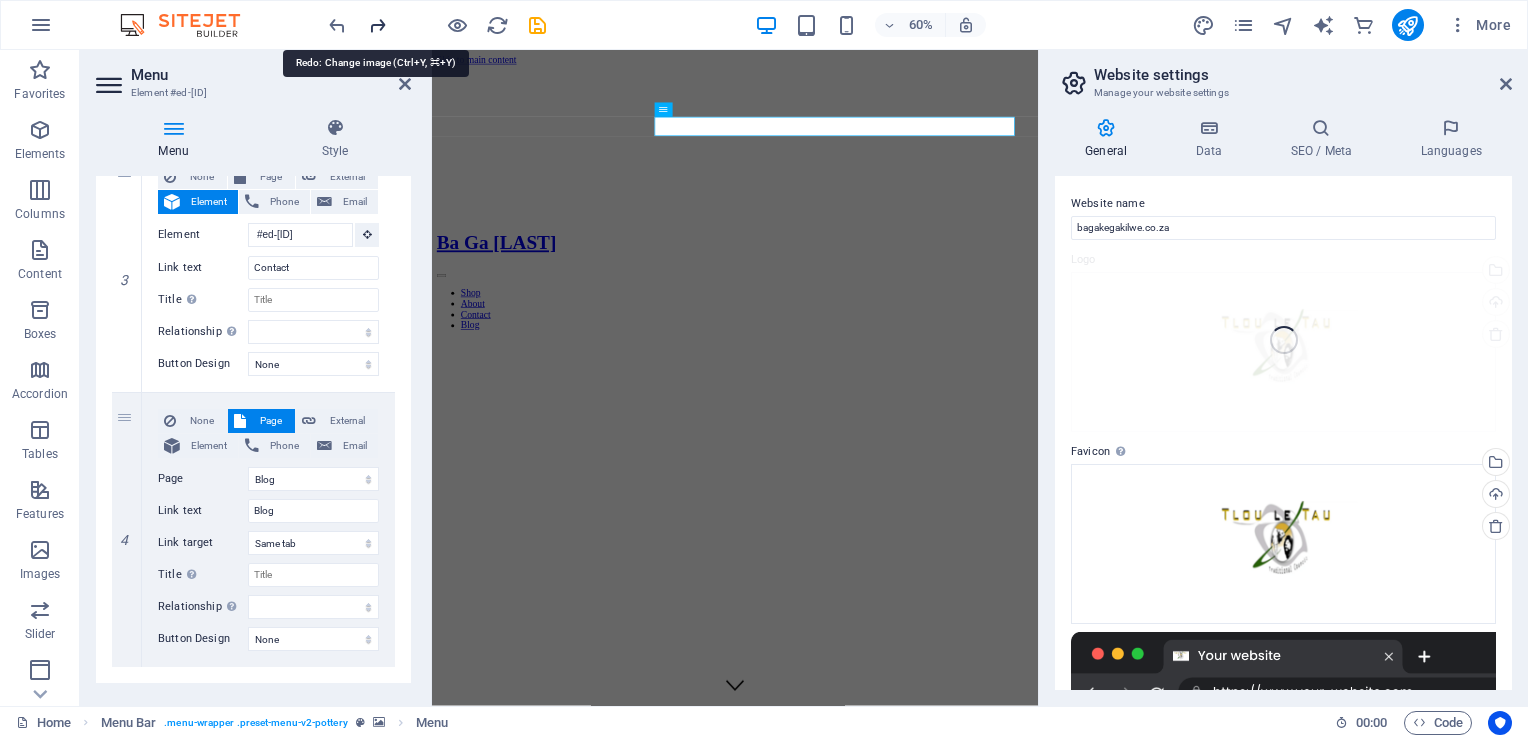 click at bounding box center [377, 25] 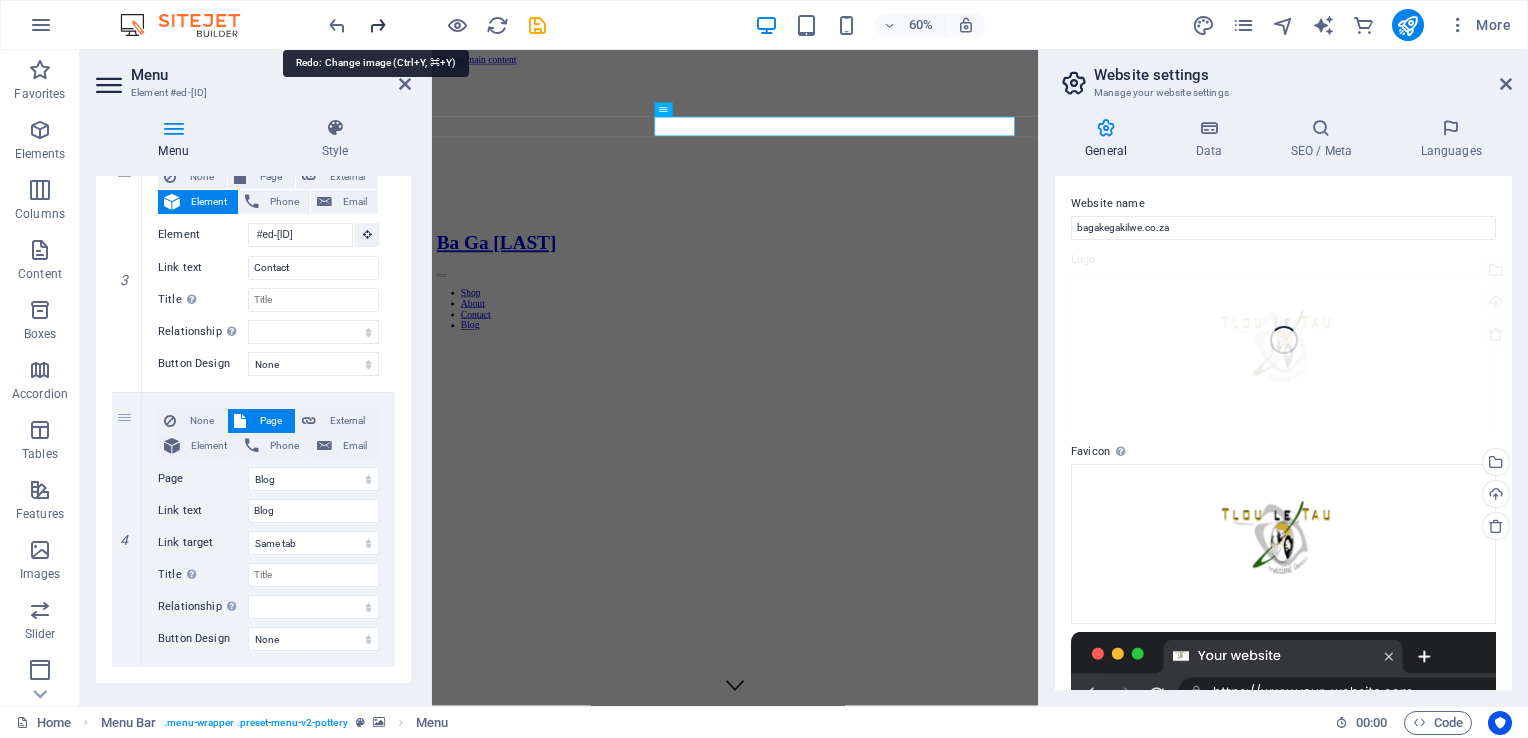 click at bounding box center (377, 25) 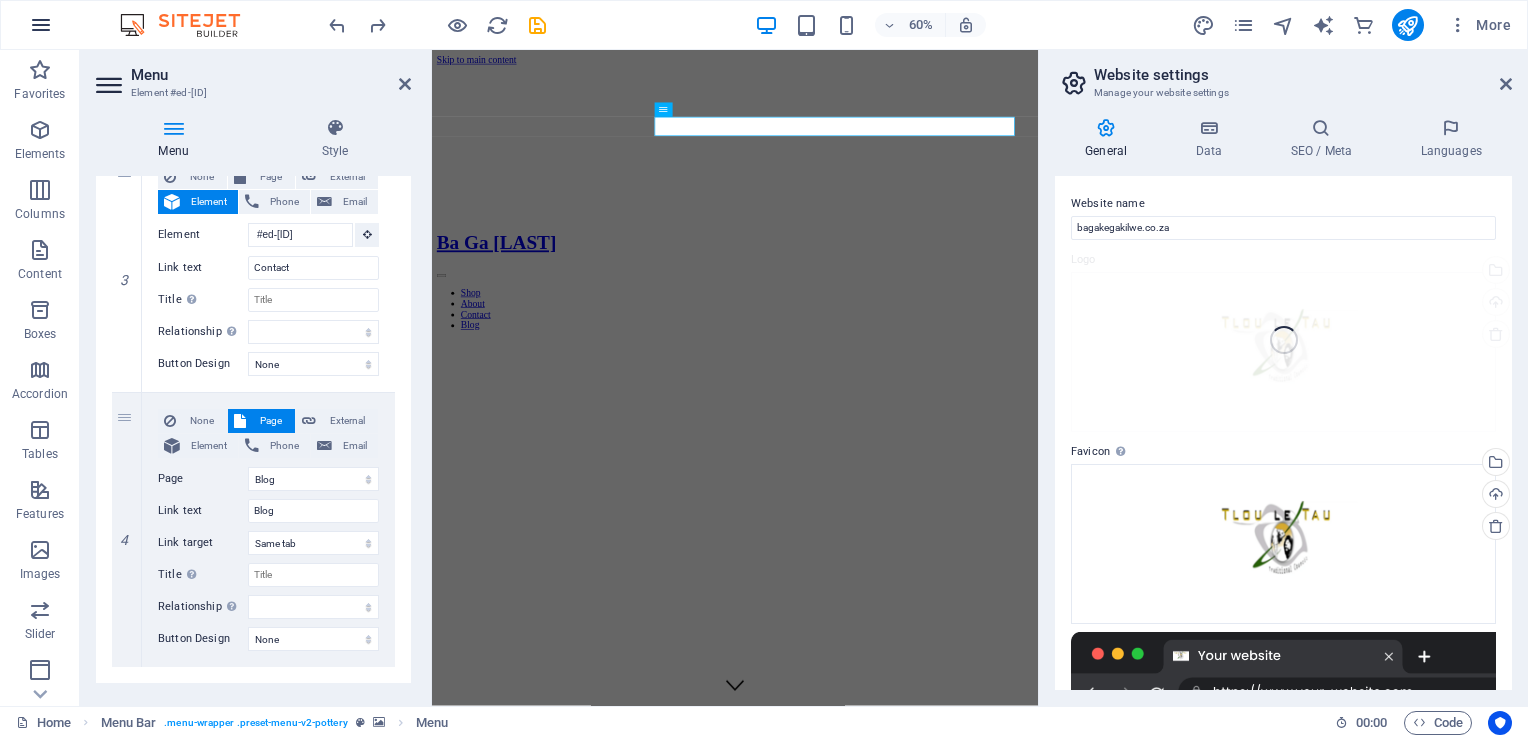 click at bounding box center (41, 25) 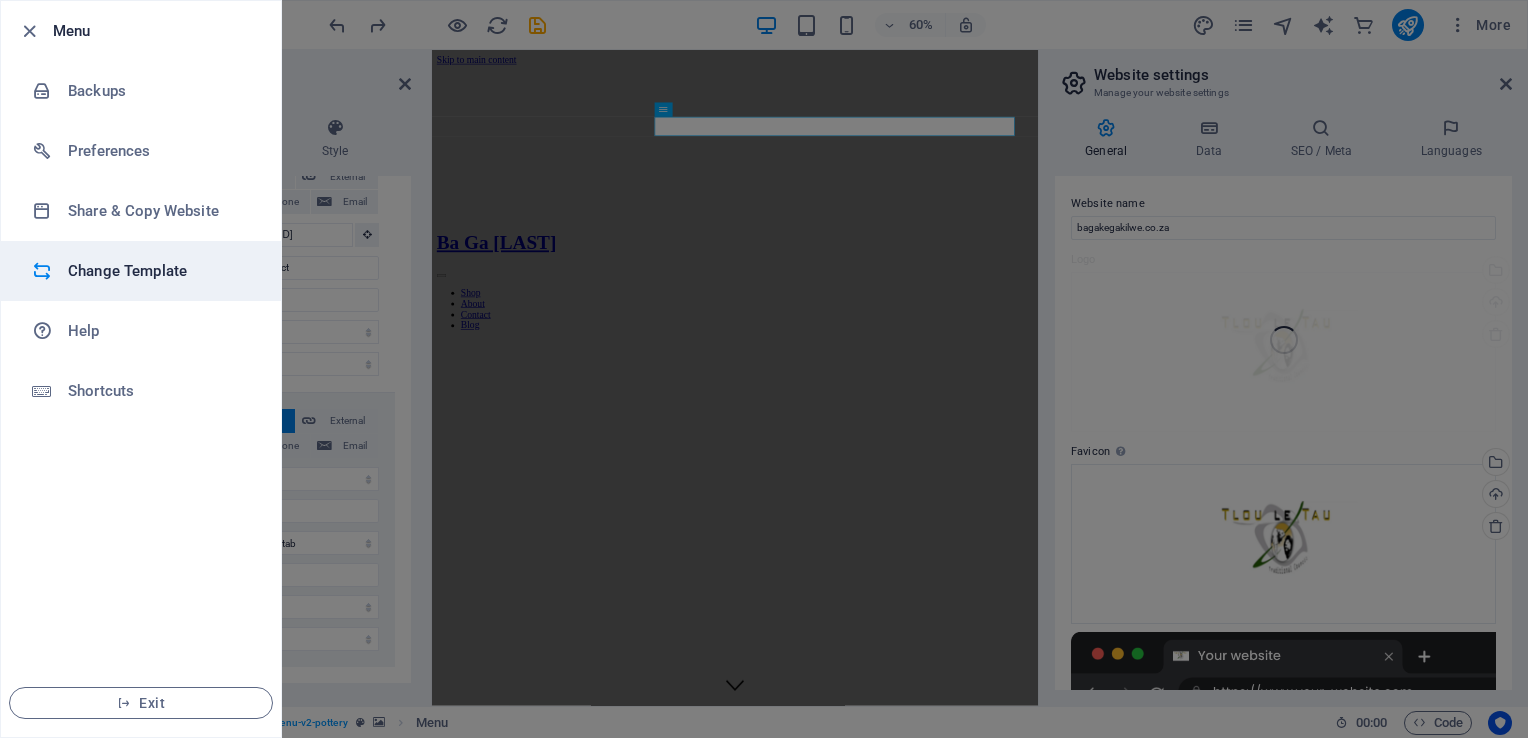 click on "Change Template" at bounding box center (160, 271) 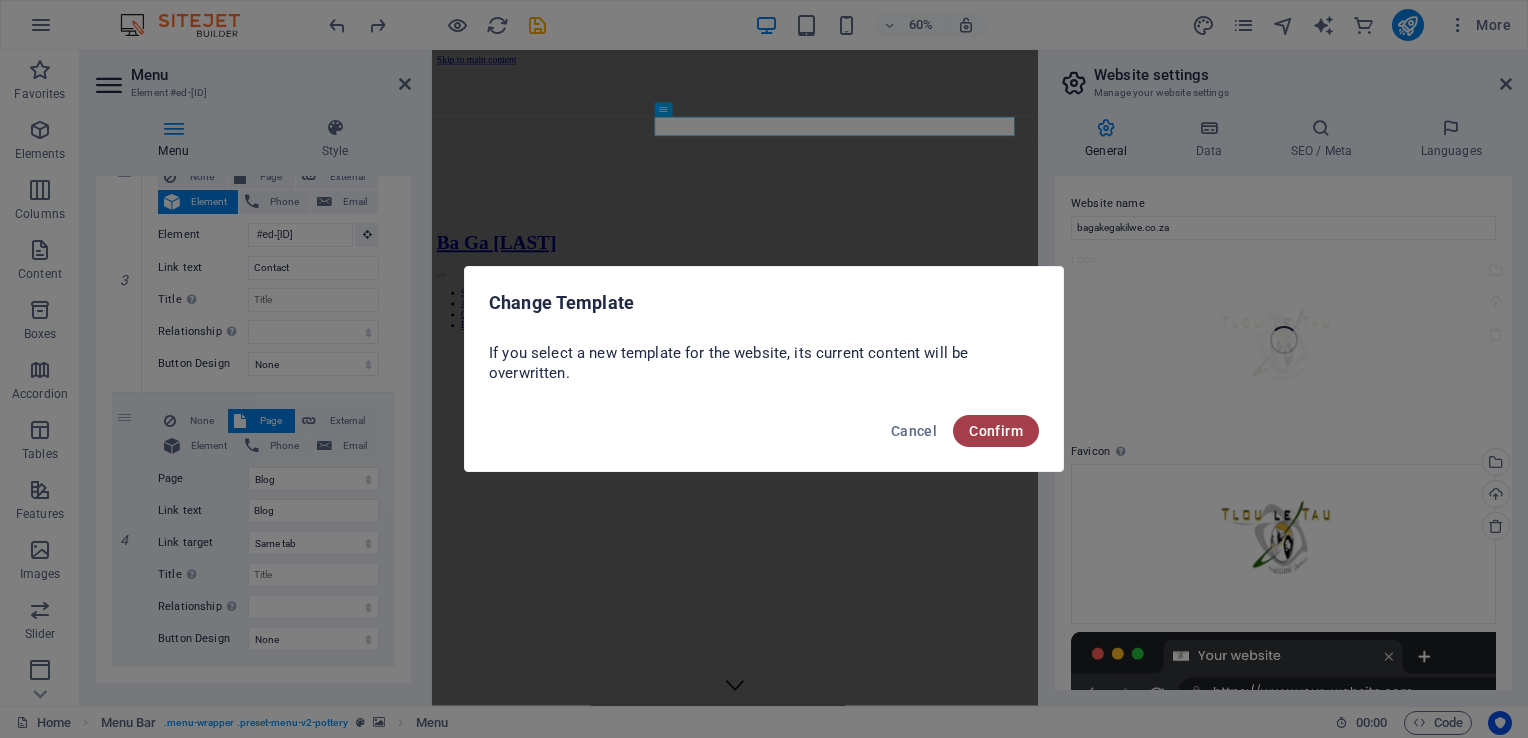 click on "Confirm" at bounding box center [996, 431] 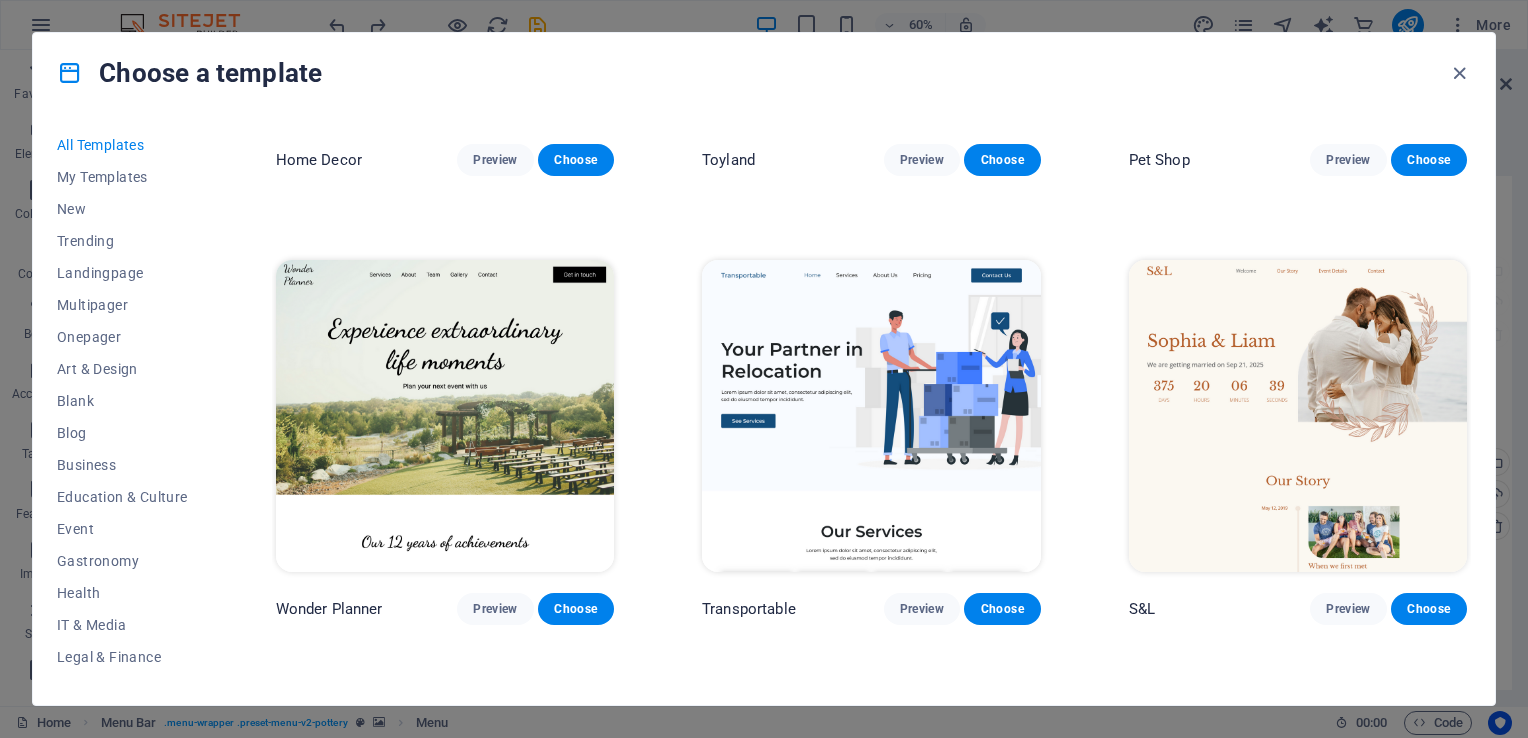 scroll, scrollTop: 1500, scrollLeft: 0, axis: vertical 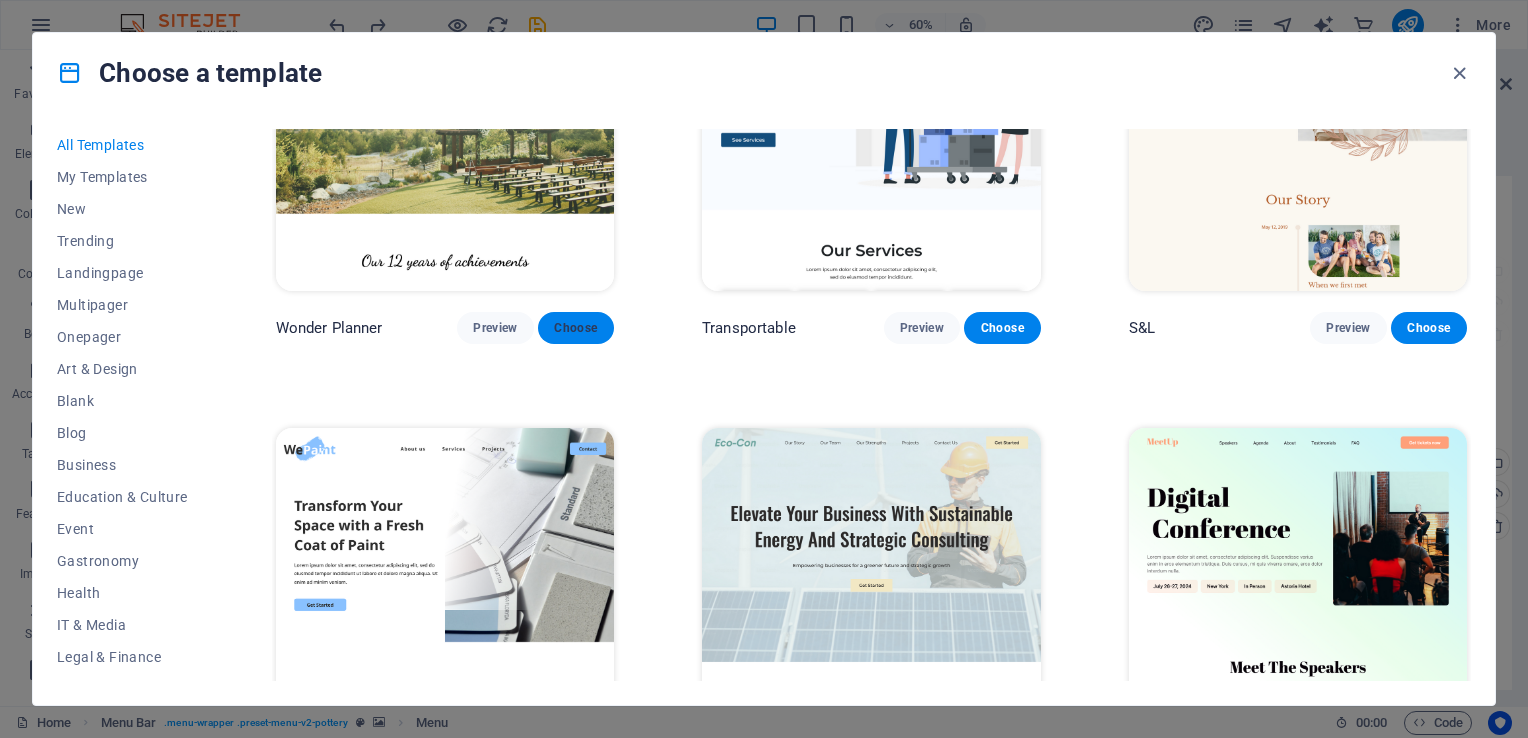 click on "Choose" at bounding box center (576, 328) 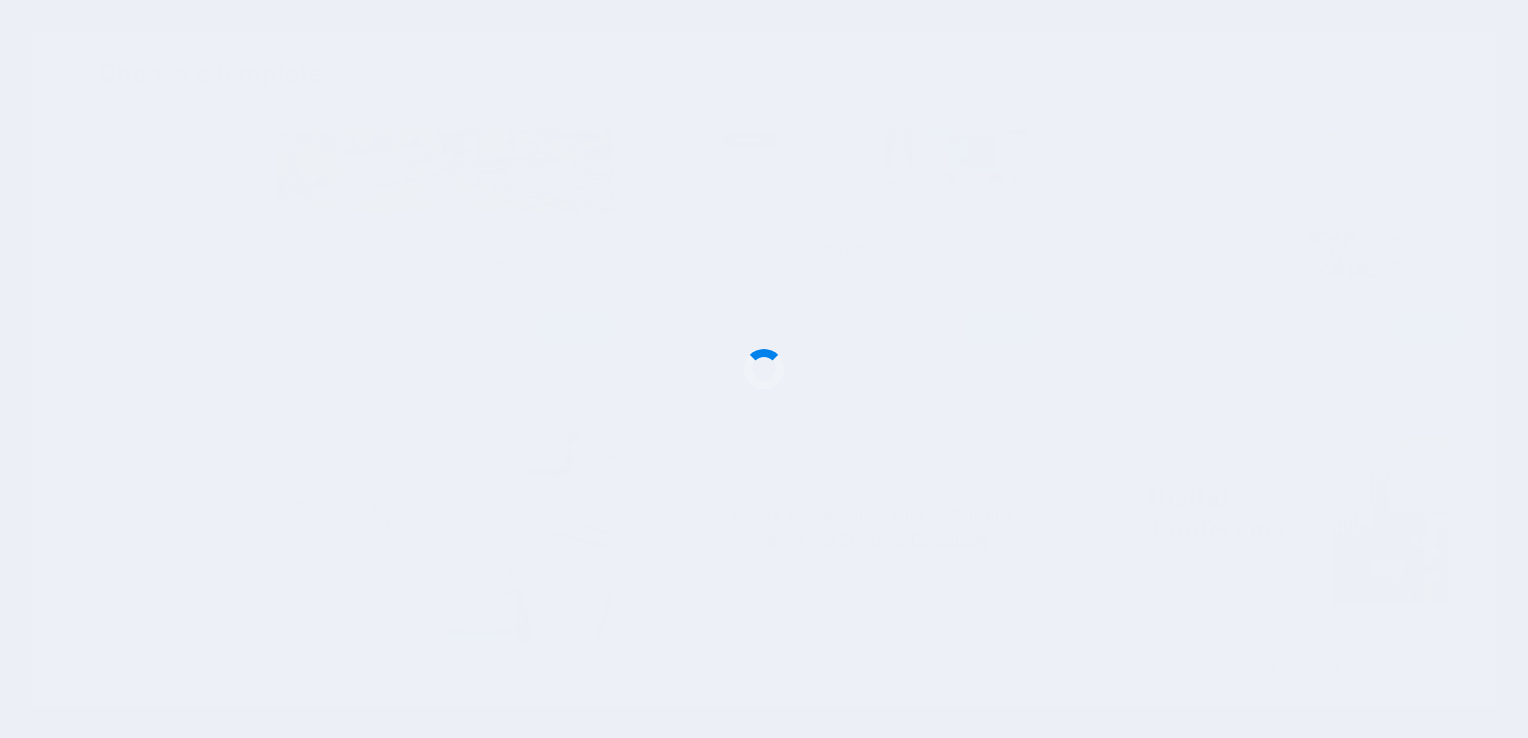 click on "Choose" at bounding box center [576, 328] 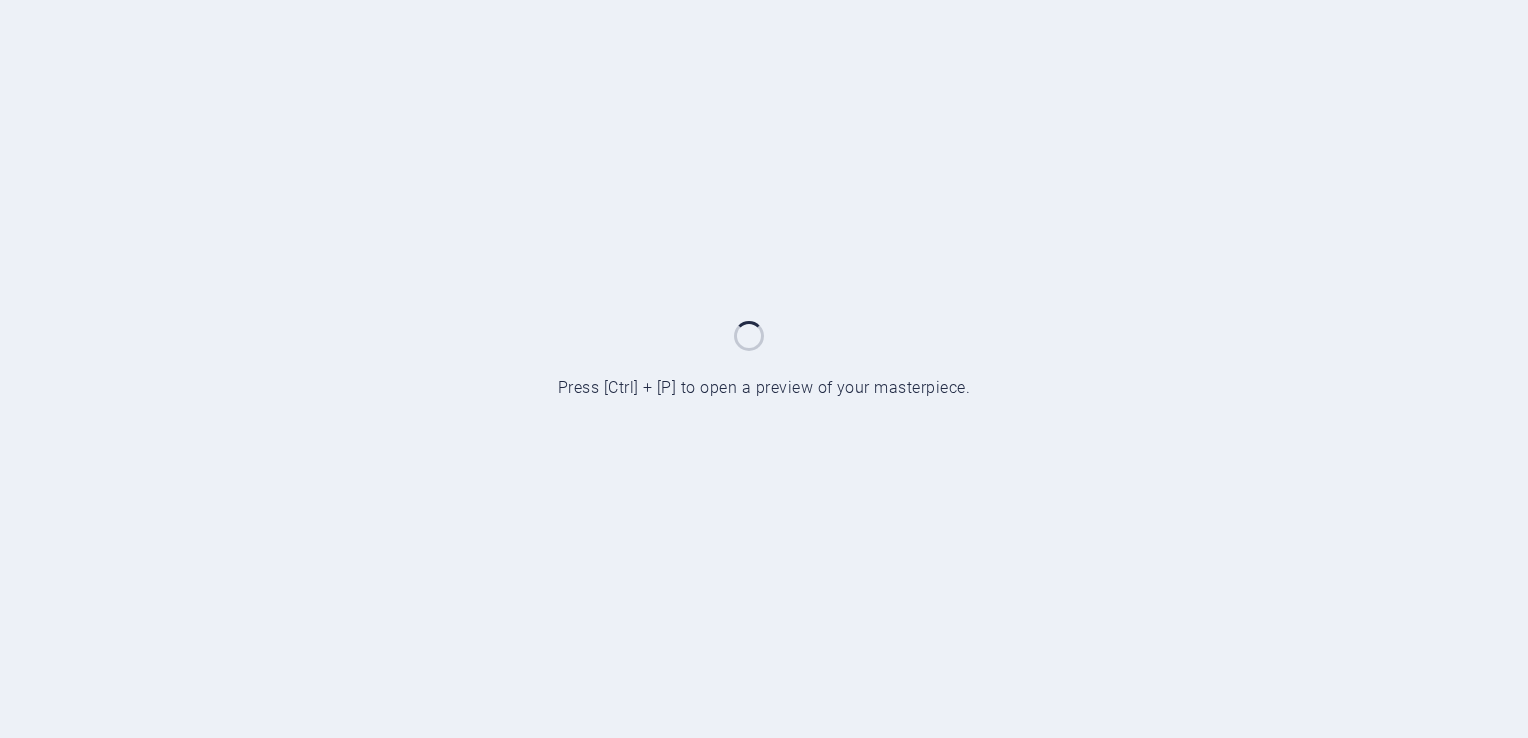 scroll, scrollTop: 0, scrollLeft: 0, axis: both 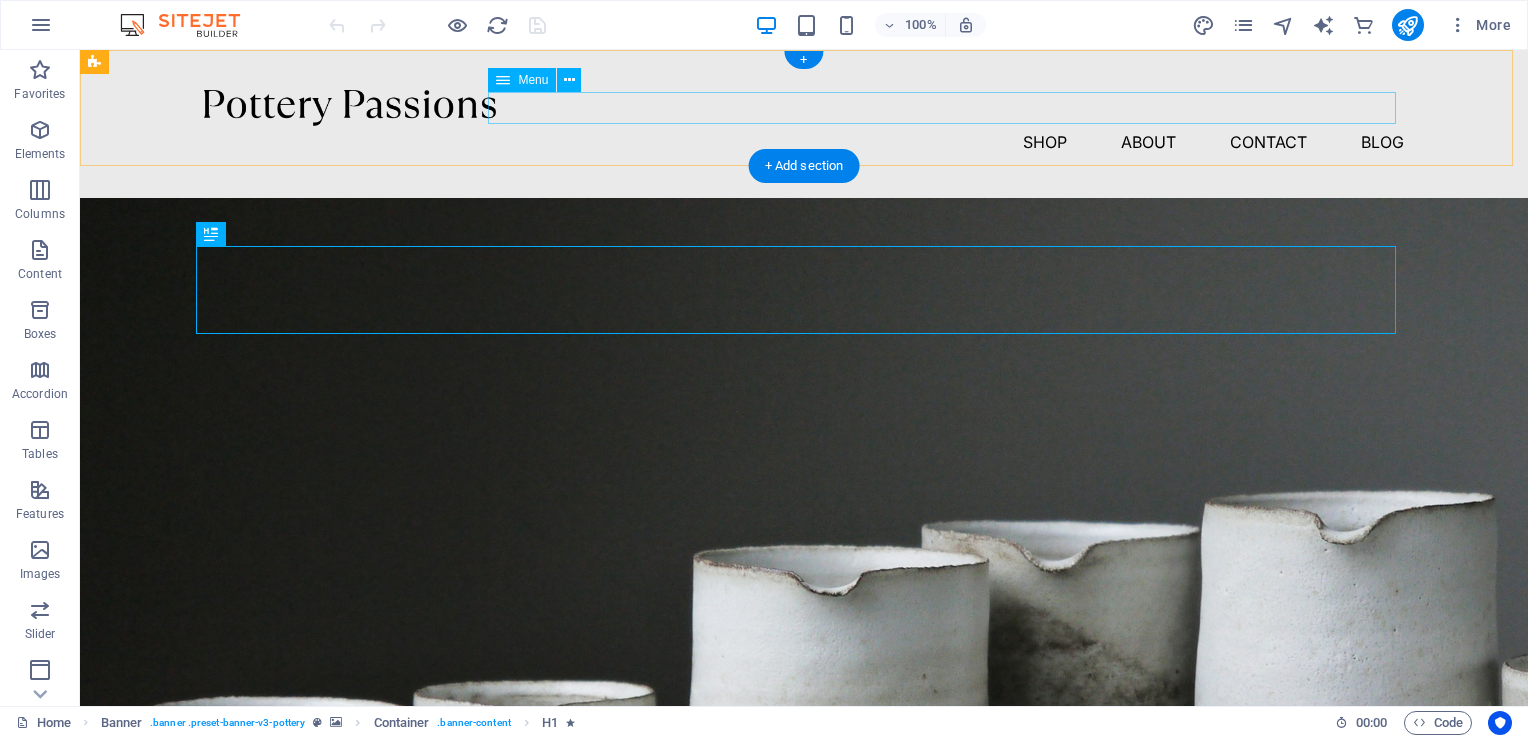 click on "Shop About Contact Blog" at bounding box center [804, 142] 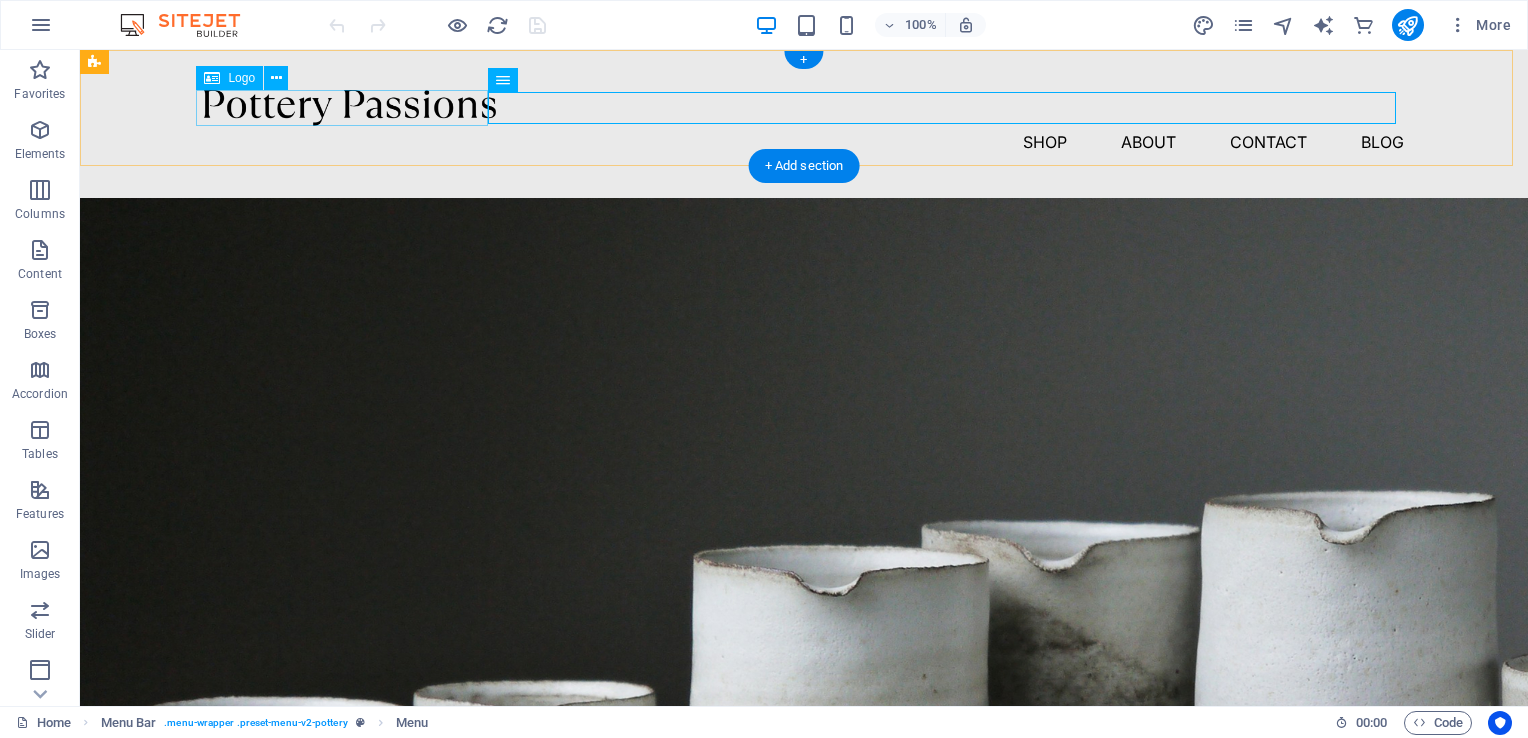 click at bounding box center (804, 108) 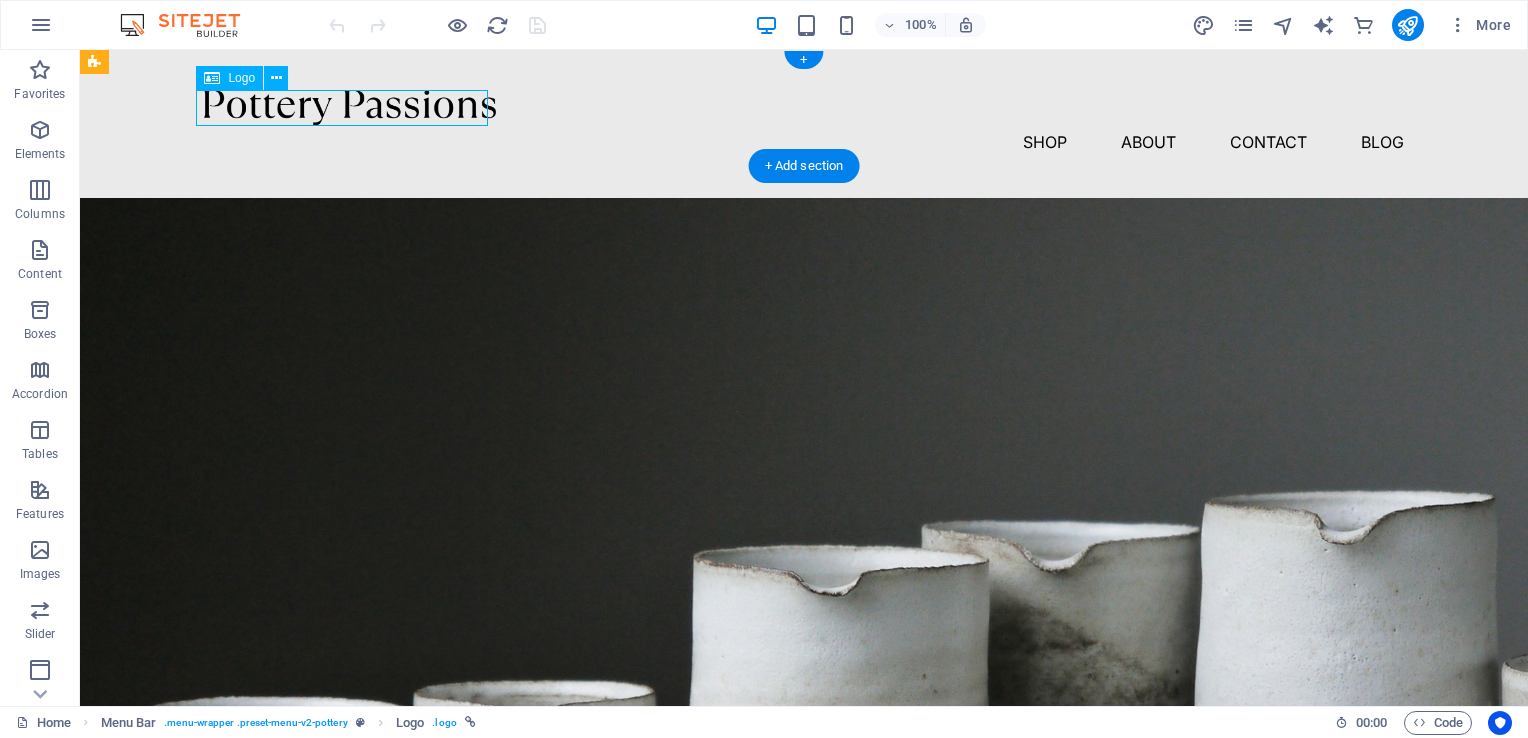 click at bounding box center [804, 108] 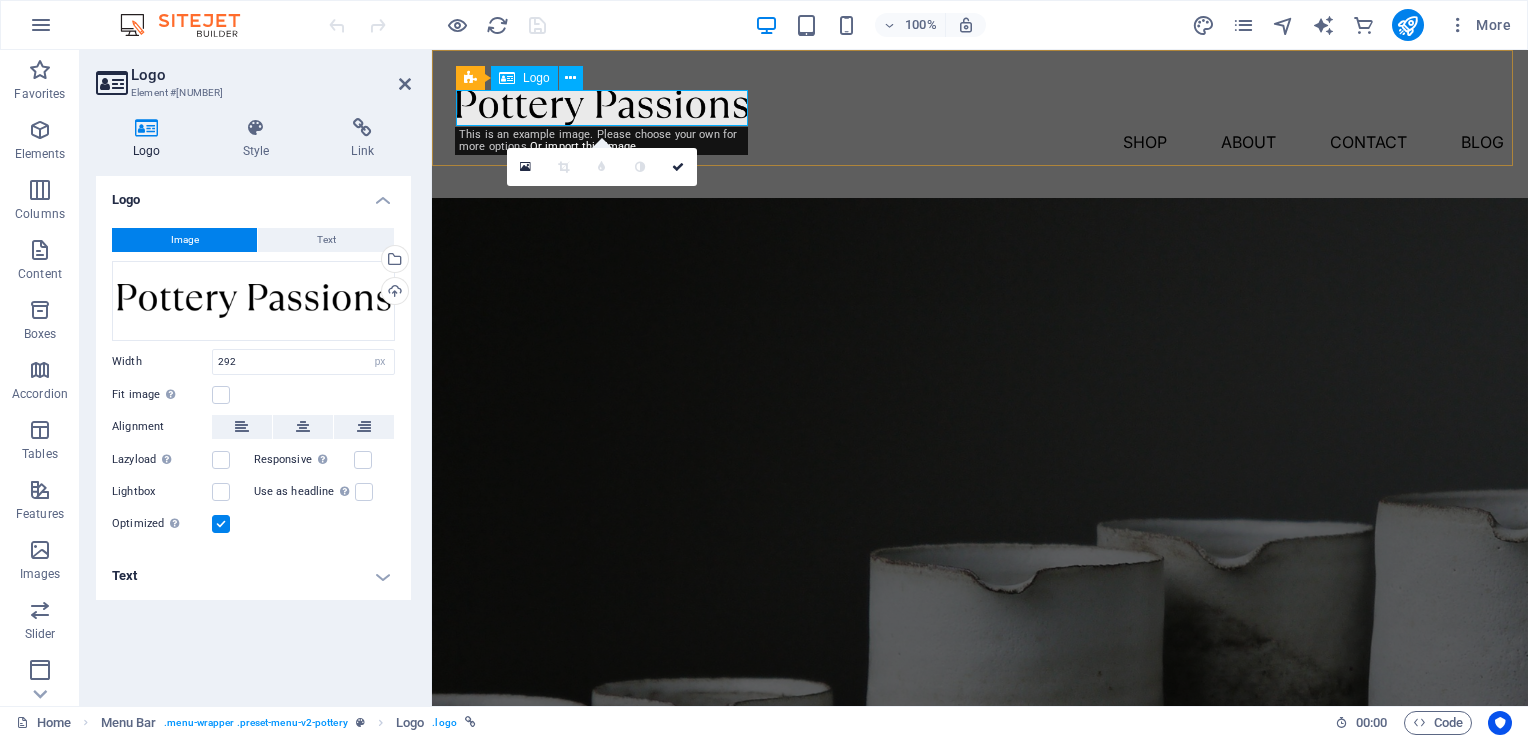 click at bounding box center (980, 108) 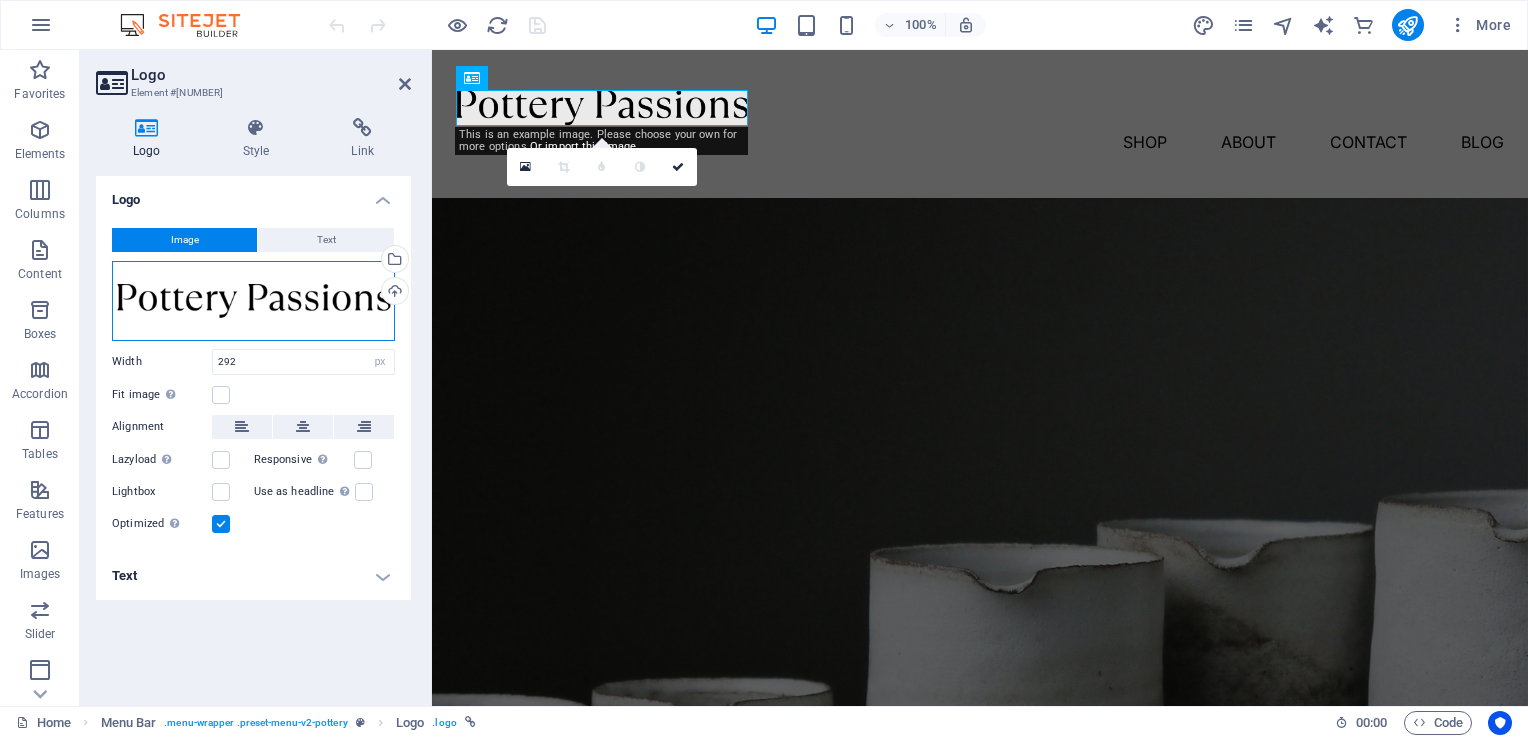 click on "Drag files here, click to choose files or select files from Files or our free stock photos & videos" at bounding box center (253, 301) 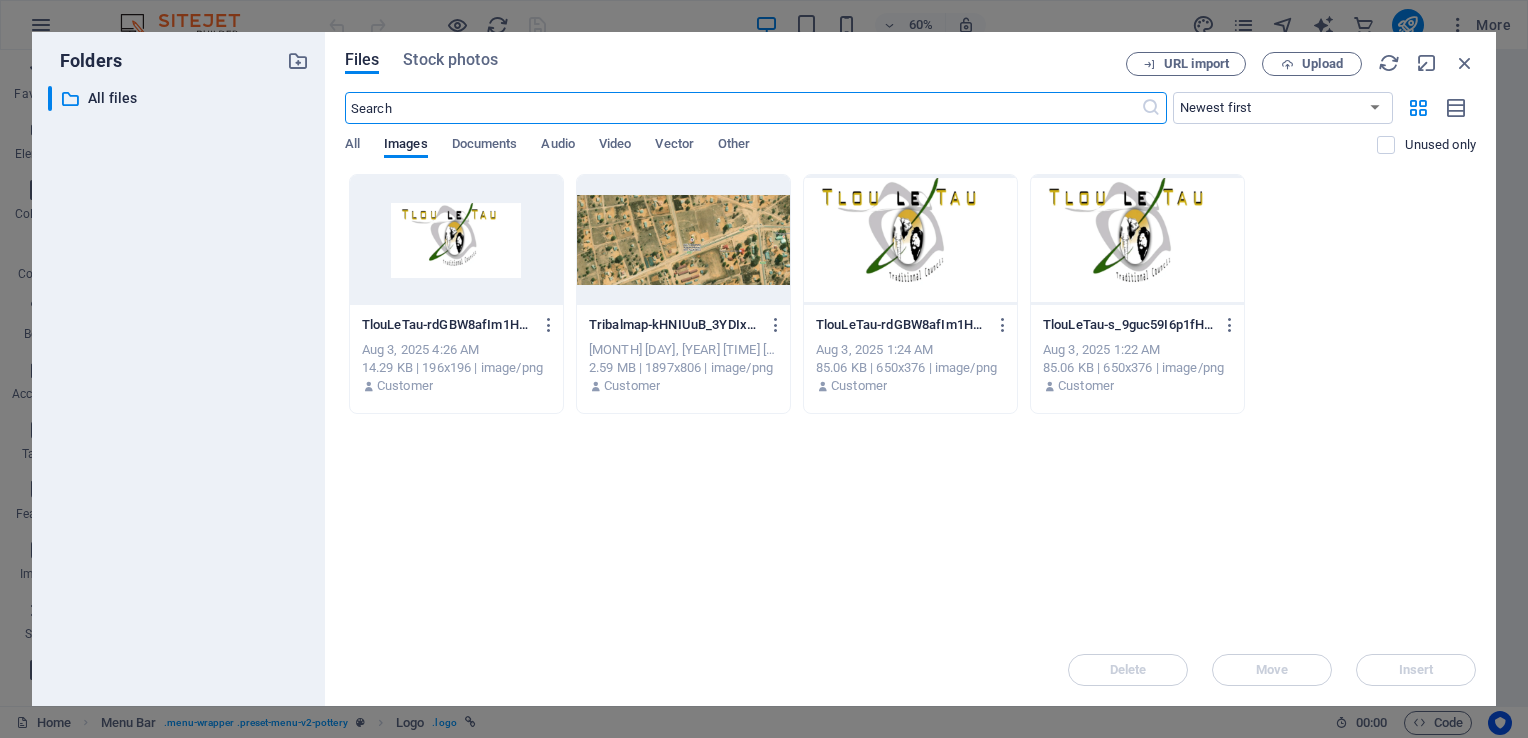 click at bounding box center [456, 240] 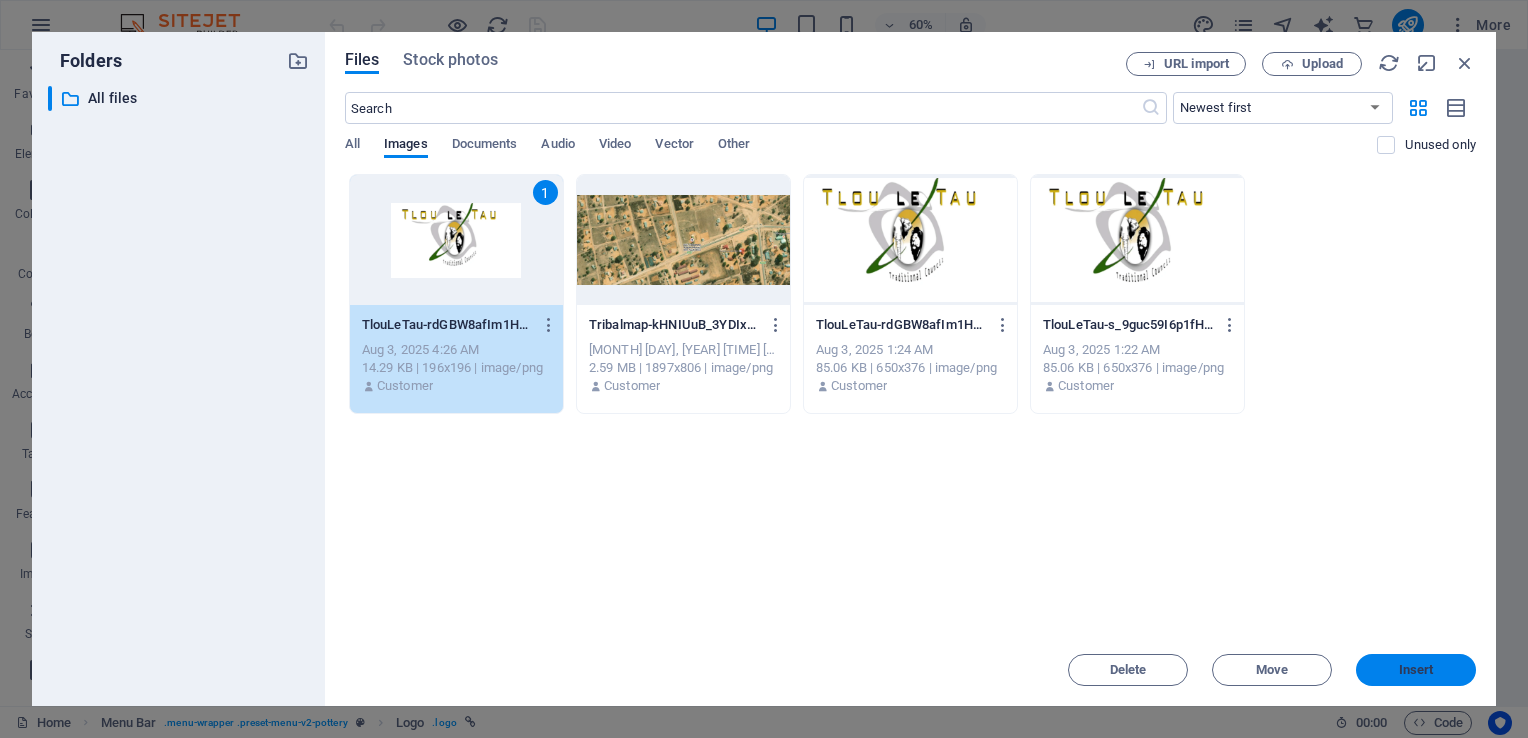click on "Insert" at bounding box center (1416, 670) 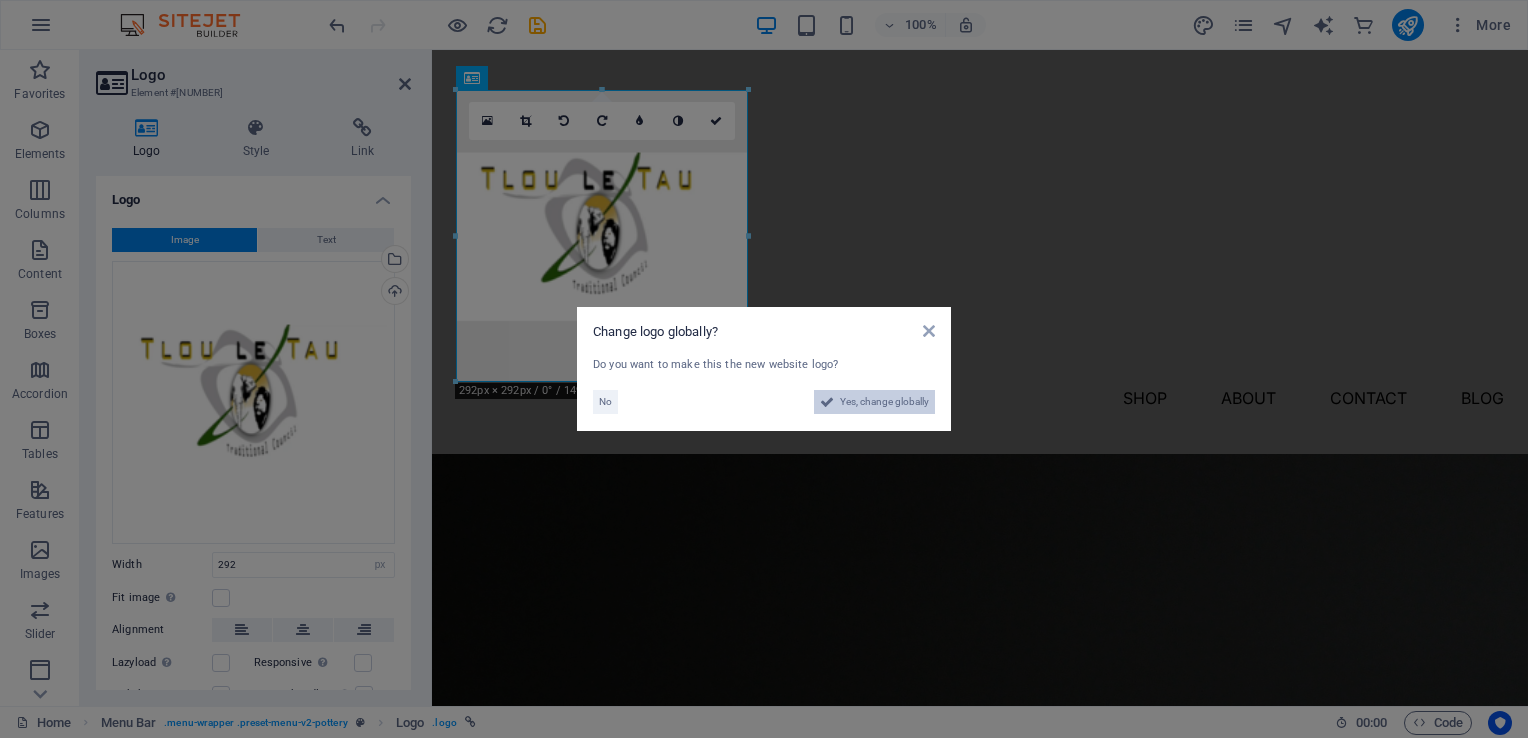 click on "Yes, change globally" at bounding box center (884, 402) 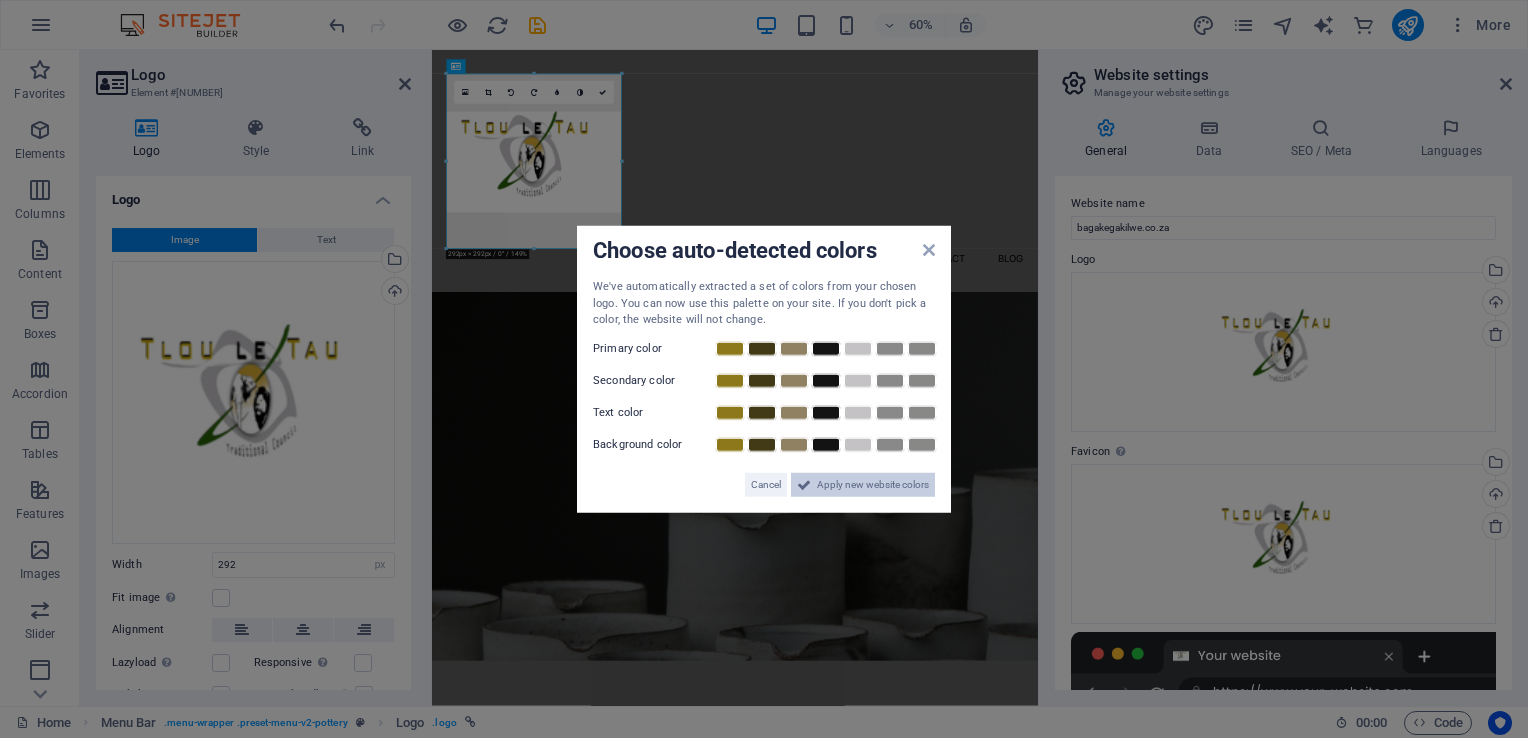 click on "Apply new website colors" at bounding box center [873, 484] 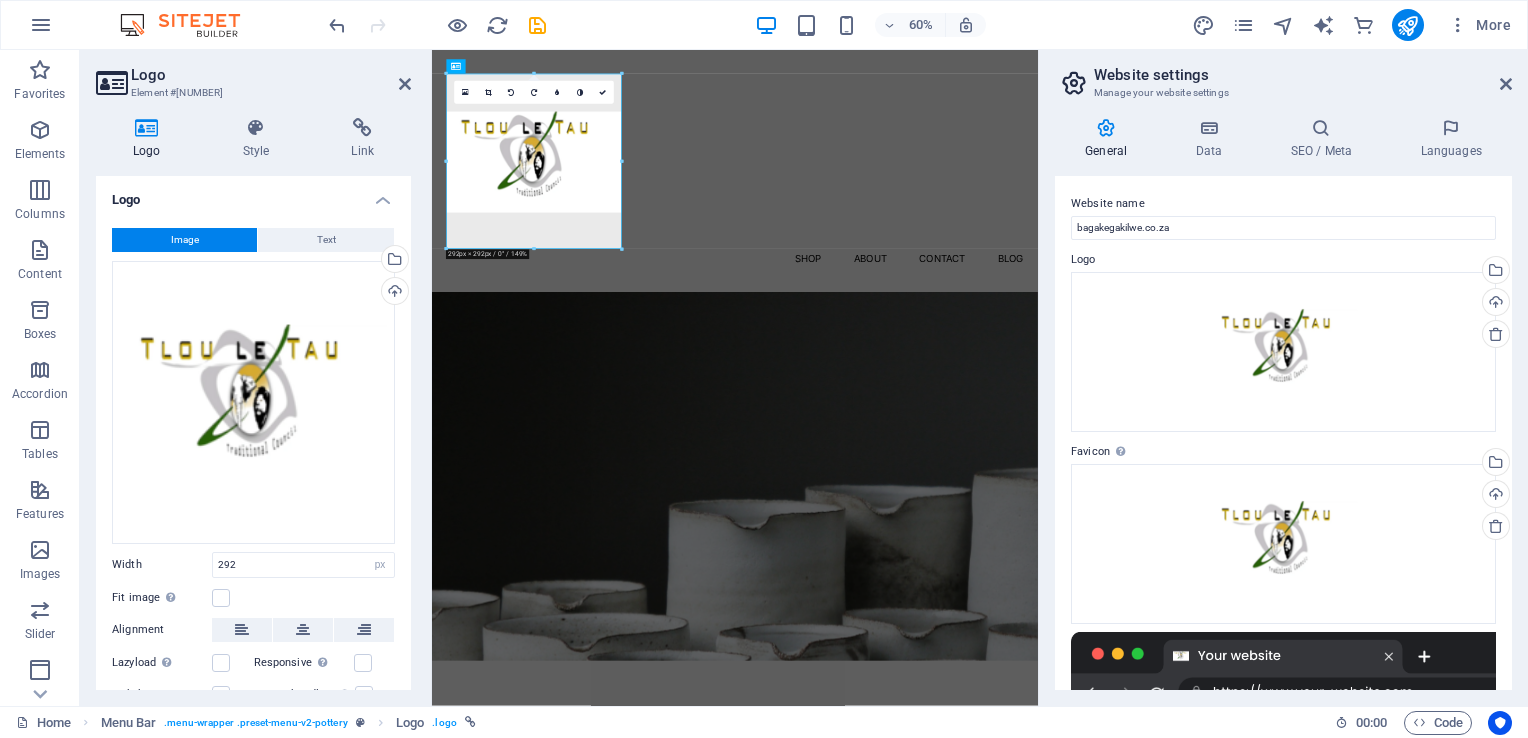click at bounding box center (533, 249) 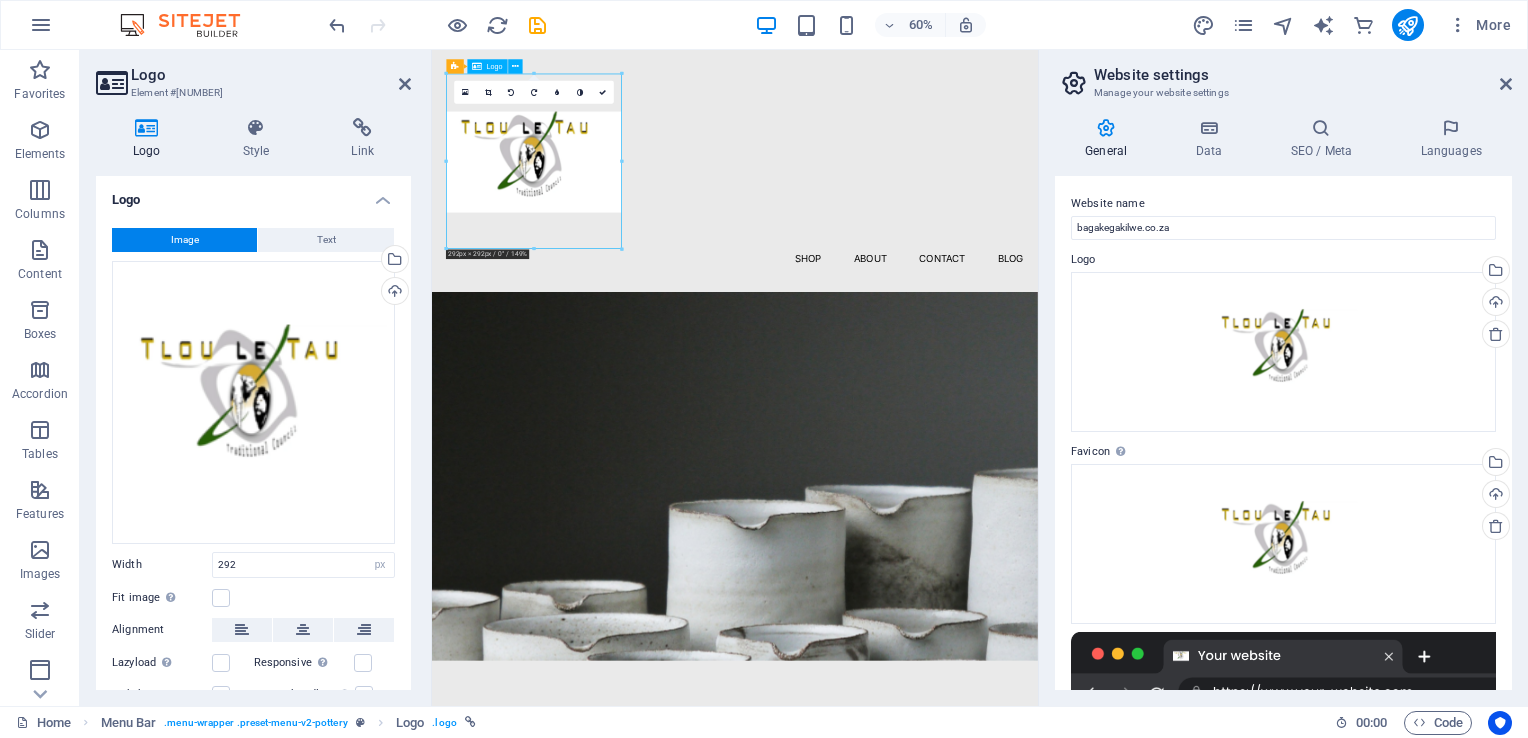 drag, startPoint x: 632, startPoint y: 310, endPoint x: 637, endPoint y: 288, distance: 22.561028 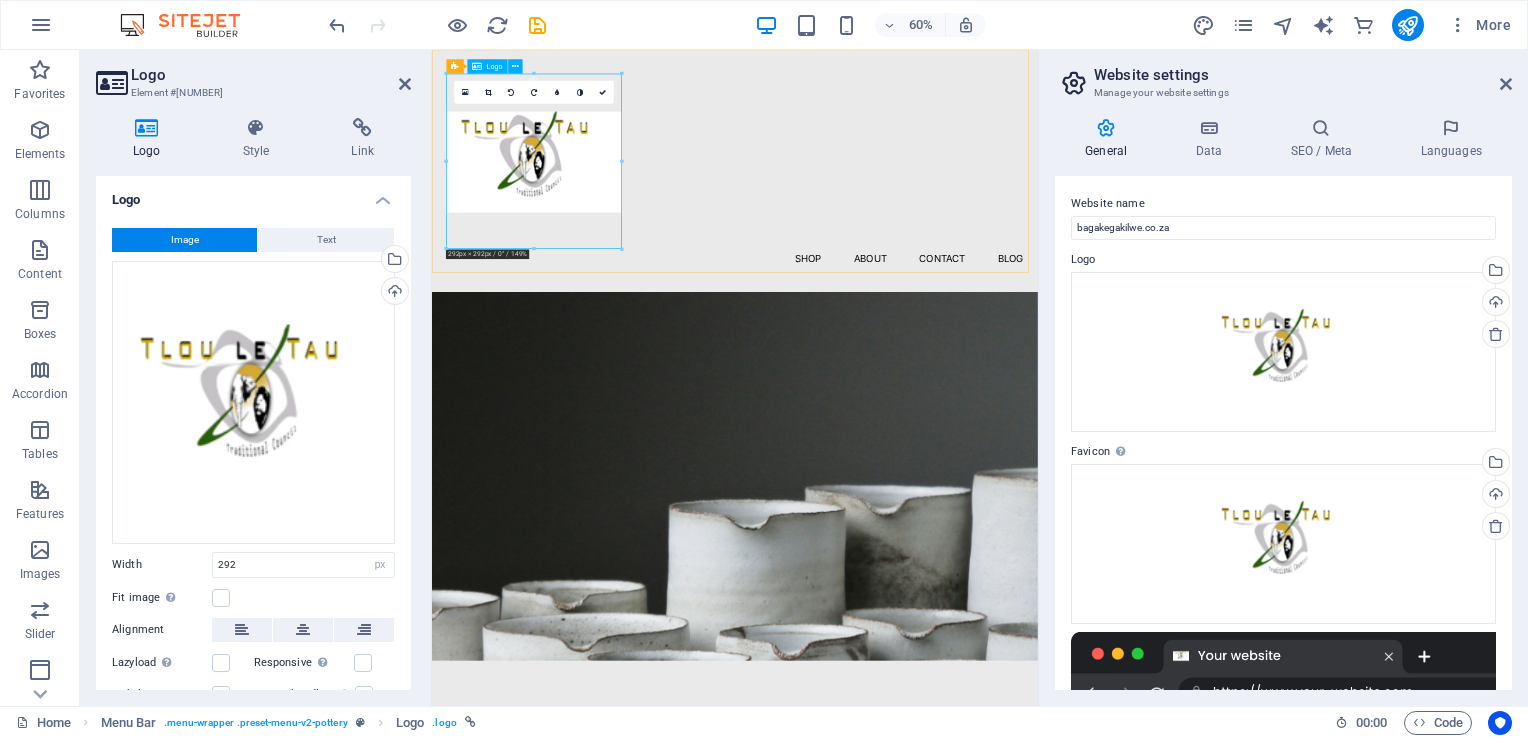 drag, startPoint x: 742, startPoint y: 374, endPoint x: 738, endPoint y: 254, distance: 120.06665 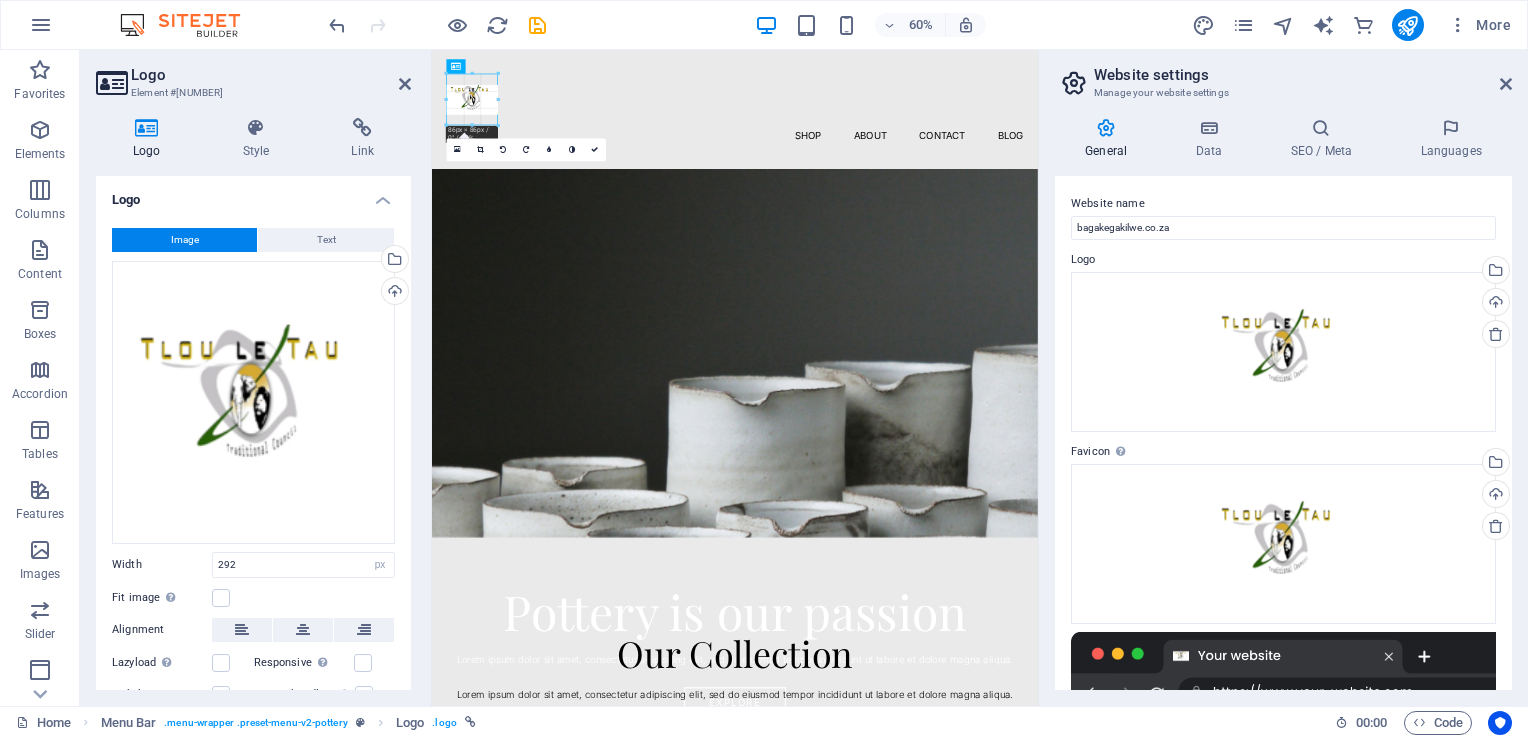 drag, startPoint x: 829, startPoint y: 164, endPoint x: 664, endPoint y: 190, distance: 167.03592 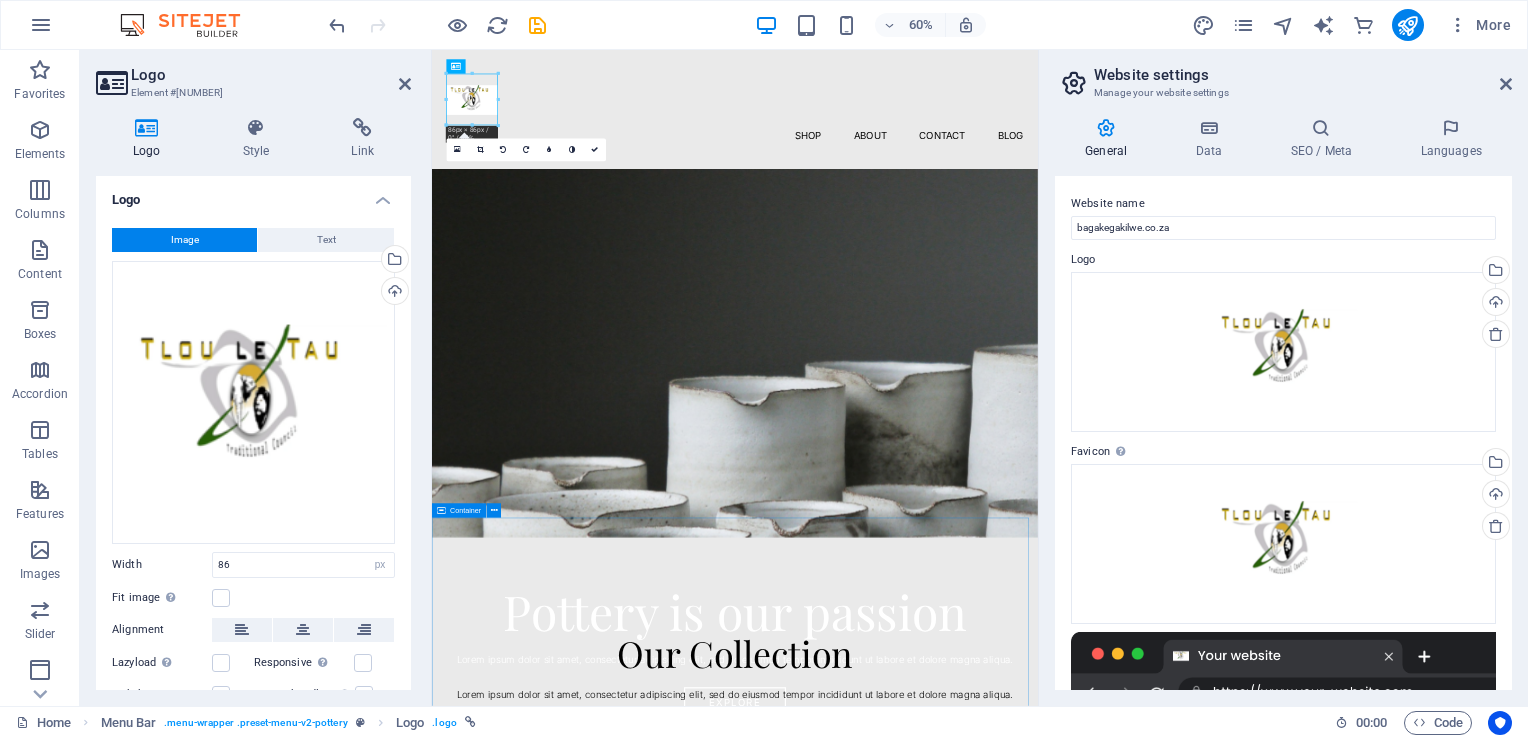 click on "Our Collection Lorem ipsum dolor sit amet, consectetur adipiscing elit, sed do eiusmod tempor incididunt ut labore et dolore magna aliqua." at bounding box center (937, 1260) 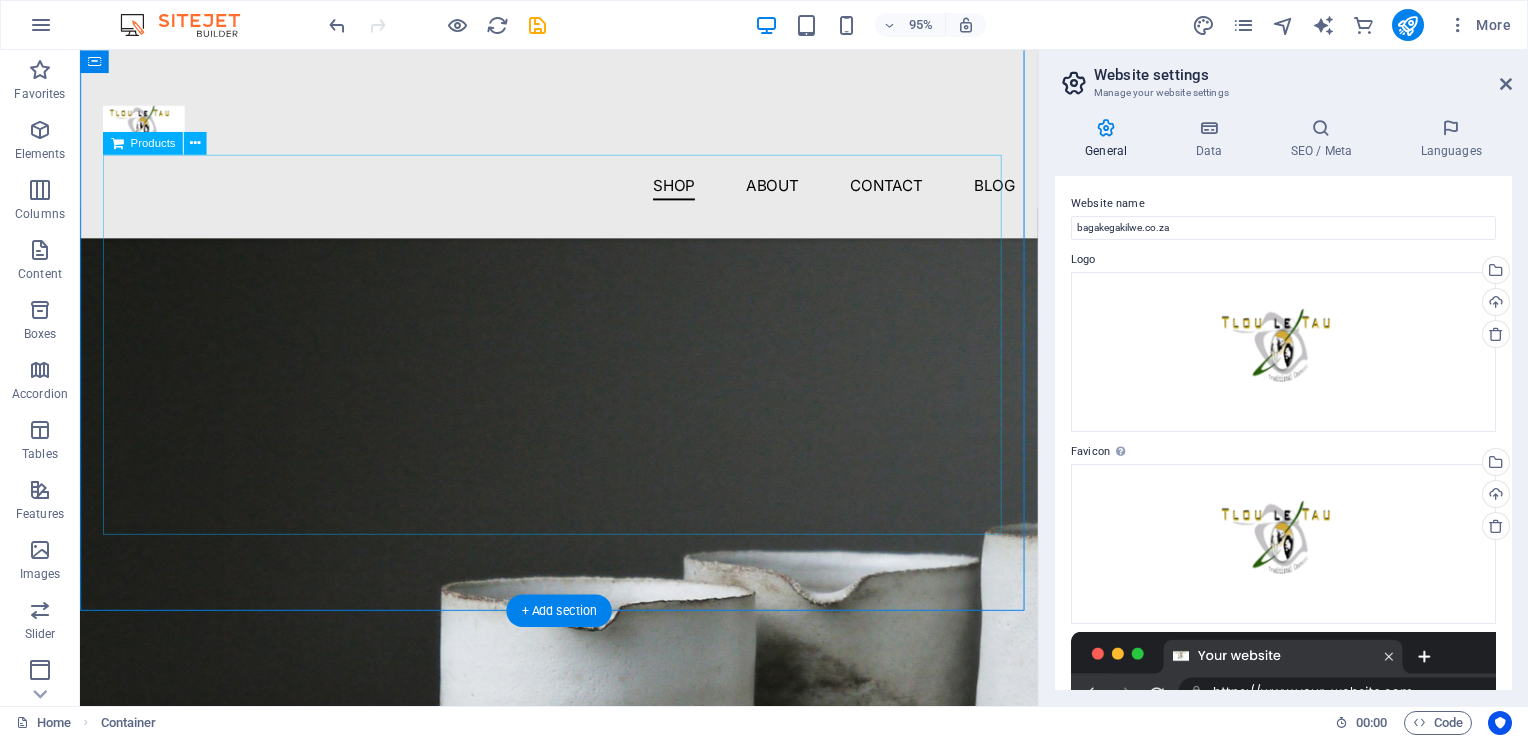 scroll, scrollTop: 844, scrollLeft: 0, axis: vertical 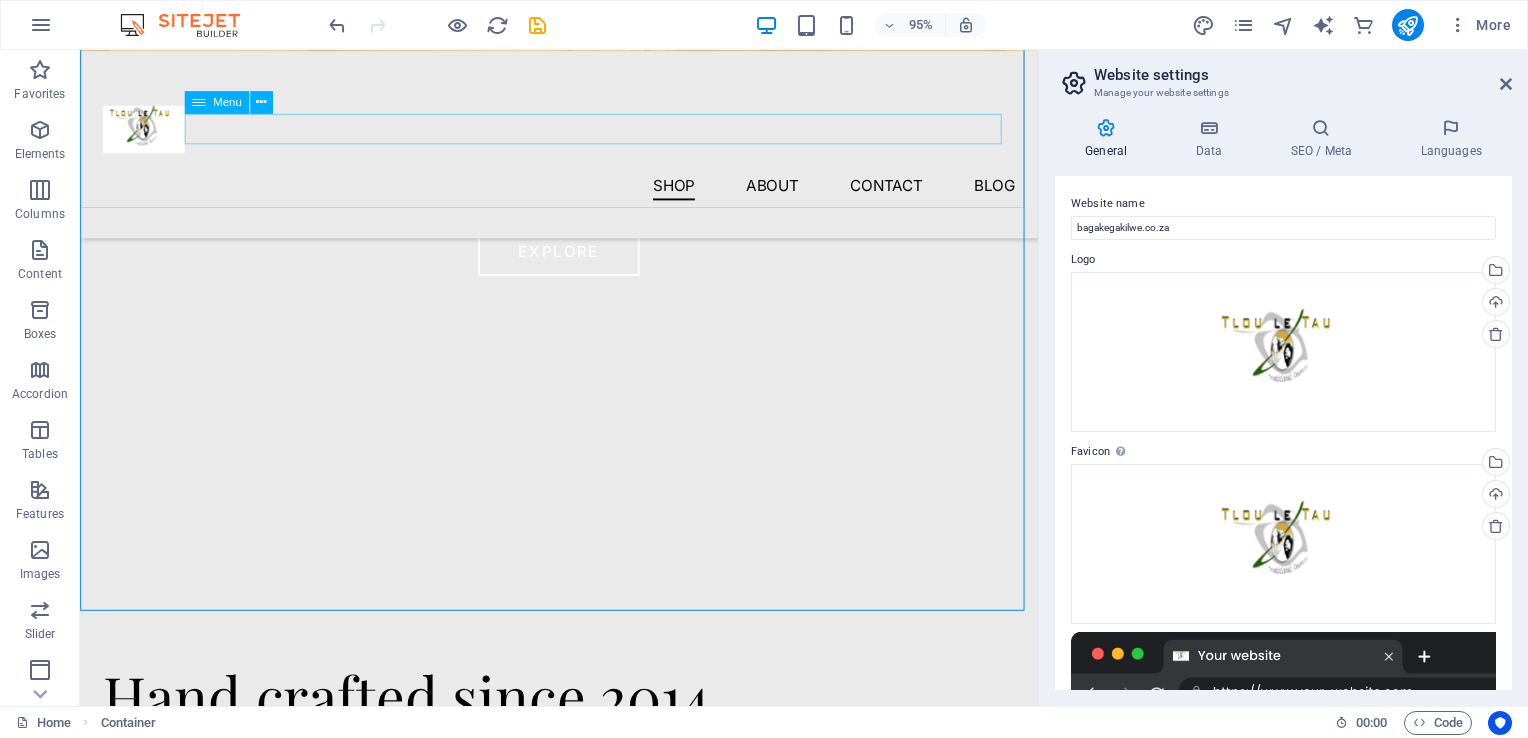 click on "Shop About Contact Blog" at bounding box center [584, 192] 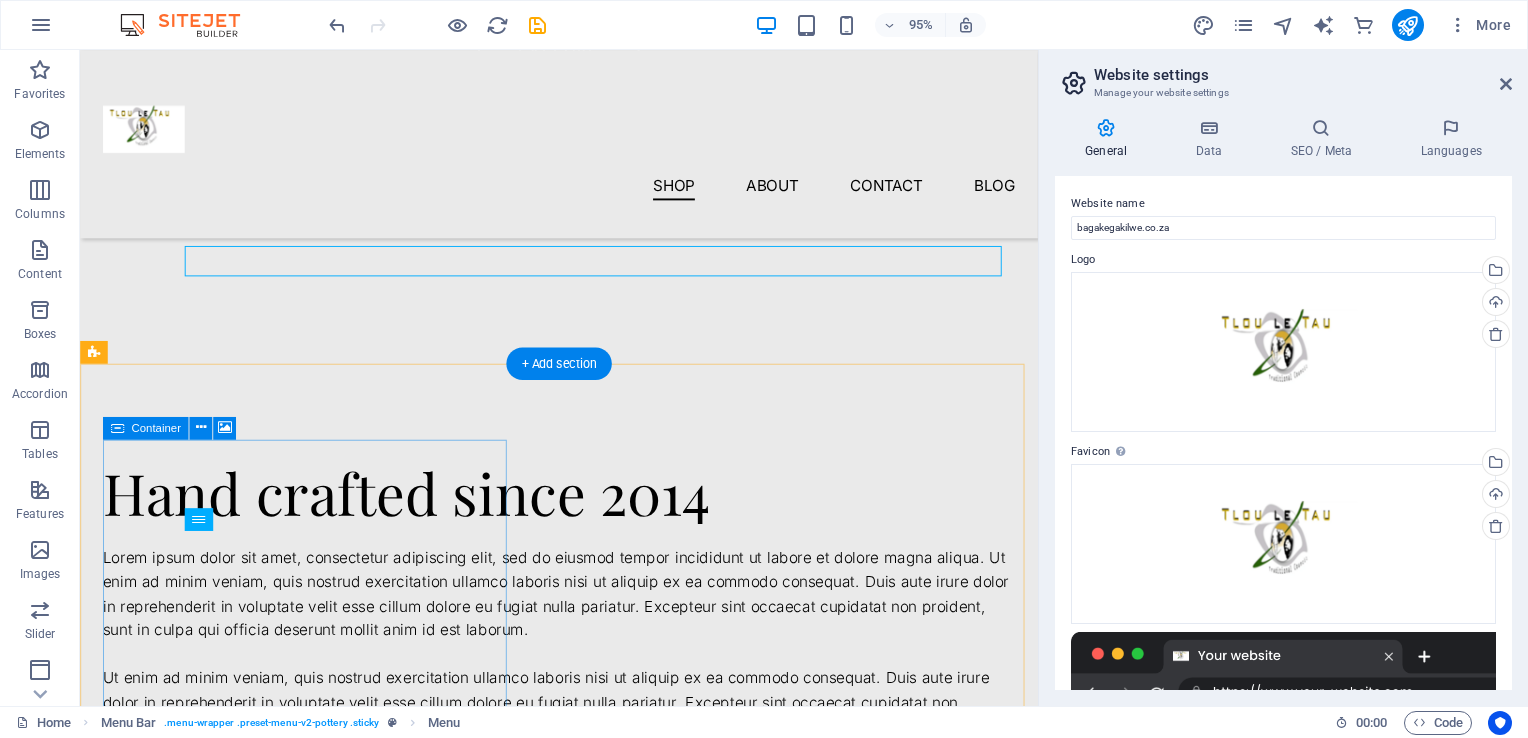 scroll, scrollTop: 1044, scrollLeft: 0, axis: vertical 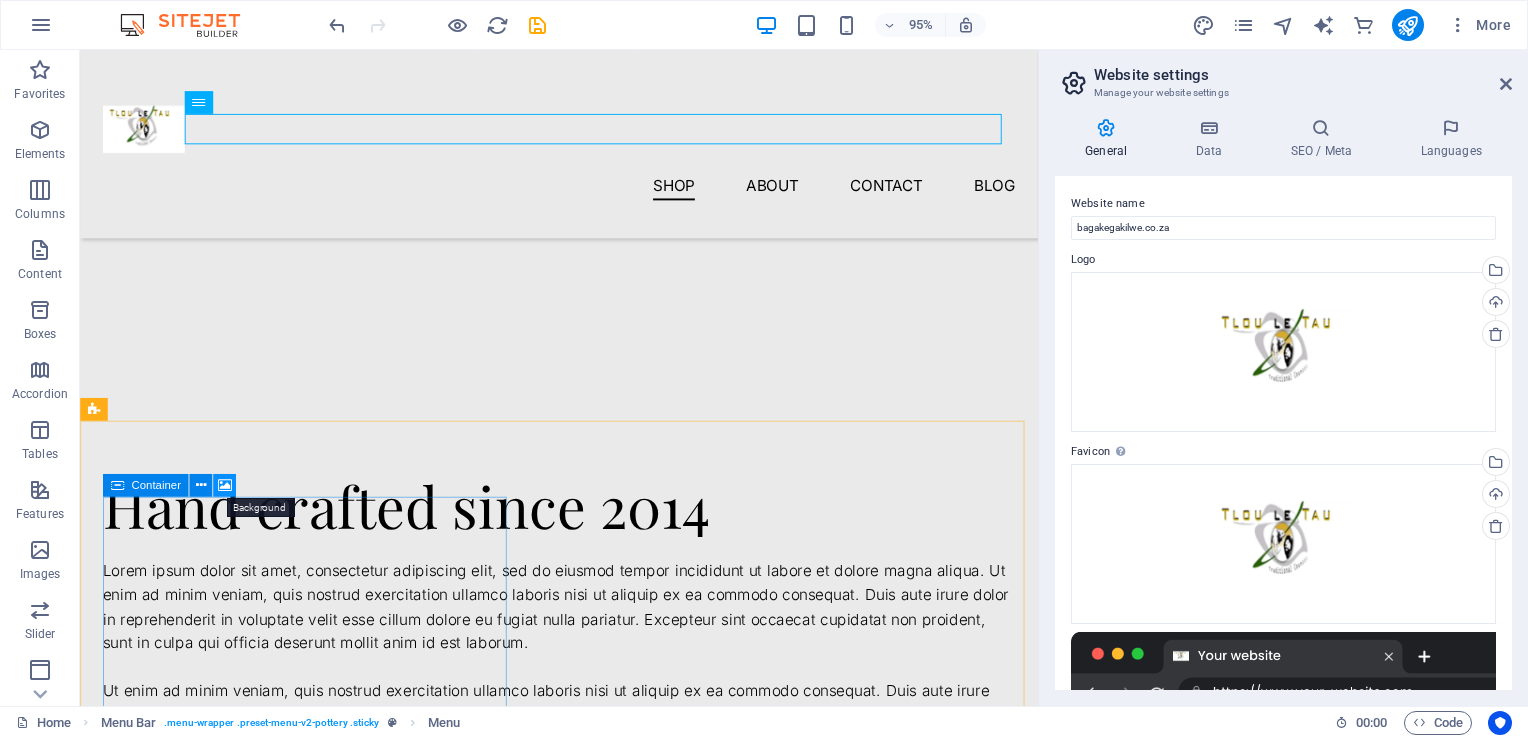 click at bounding box center [225, 486] 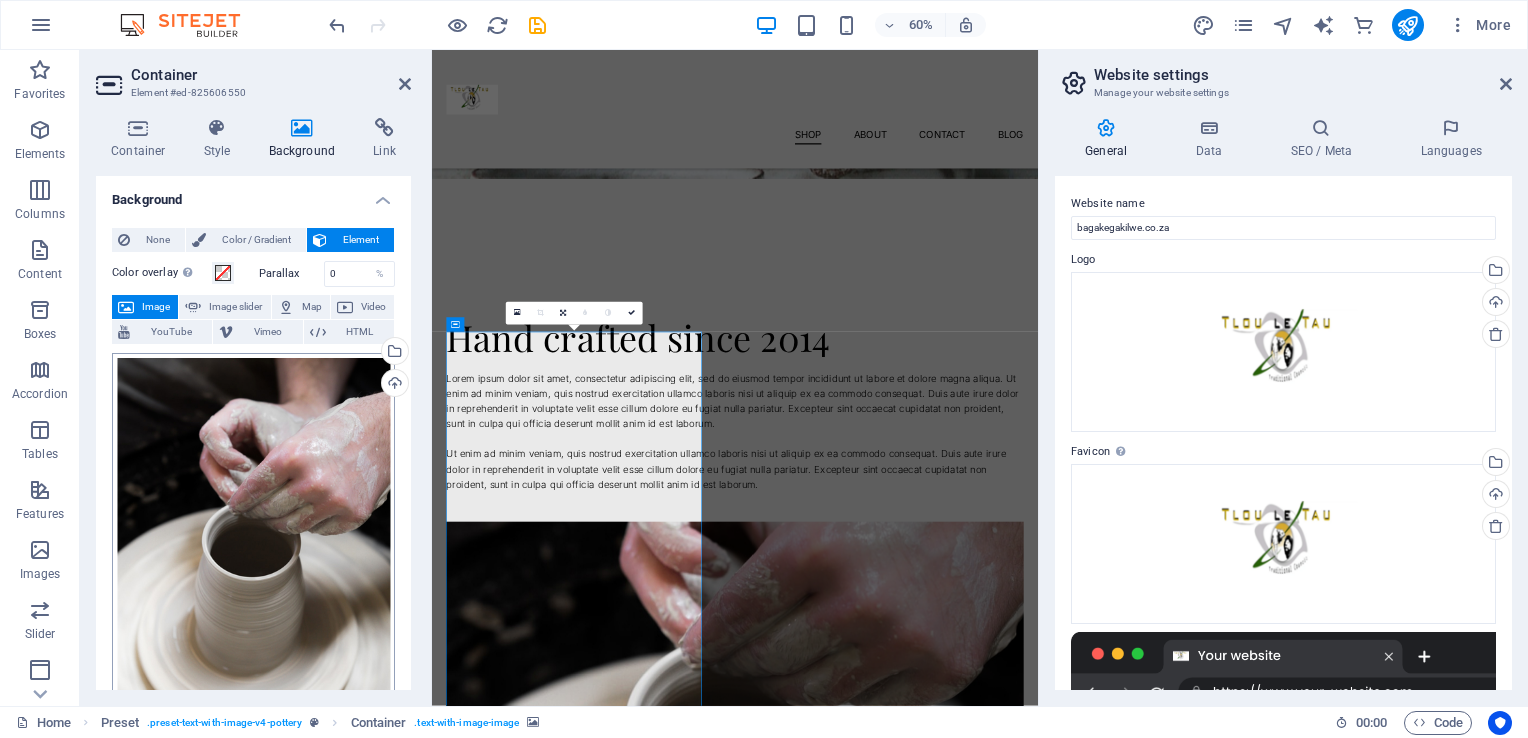 scroll, scrollTop: 100, scrollLeft: 0, axis: vertical 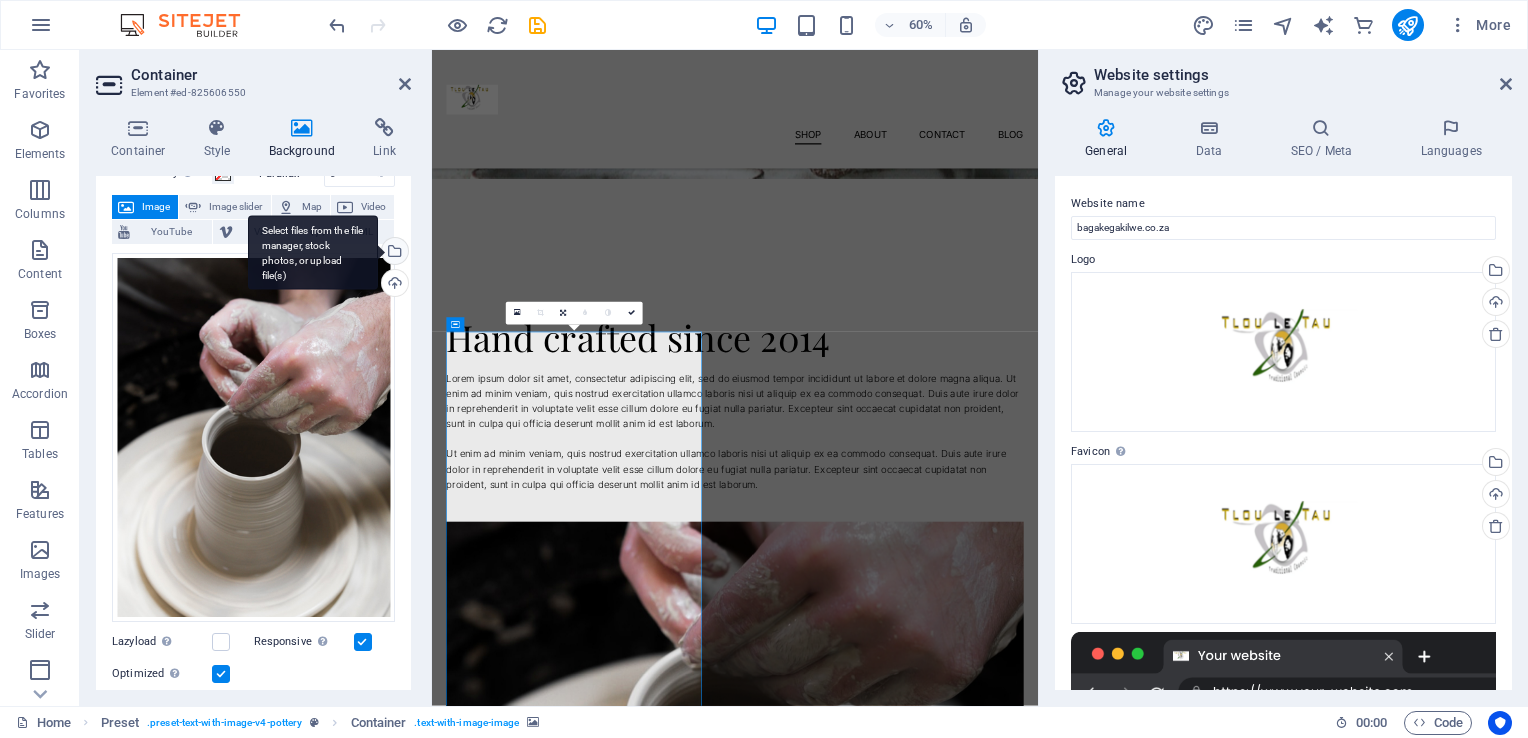 click on "Select files from the file manager, stock photos, or upload file(s)" at bounding box center (393, 253) 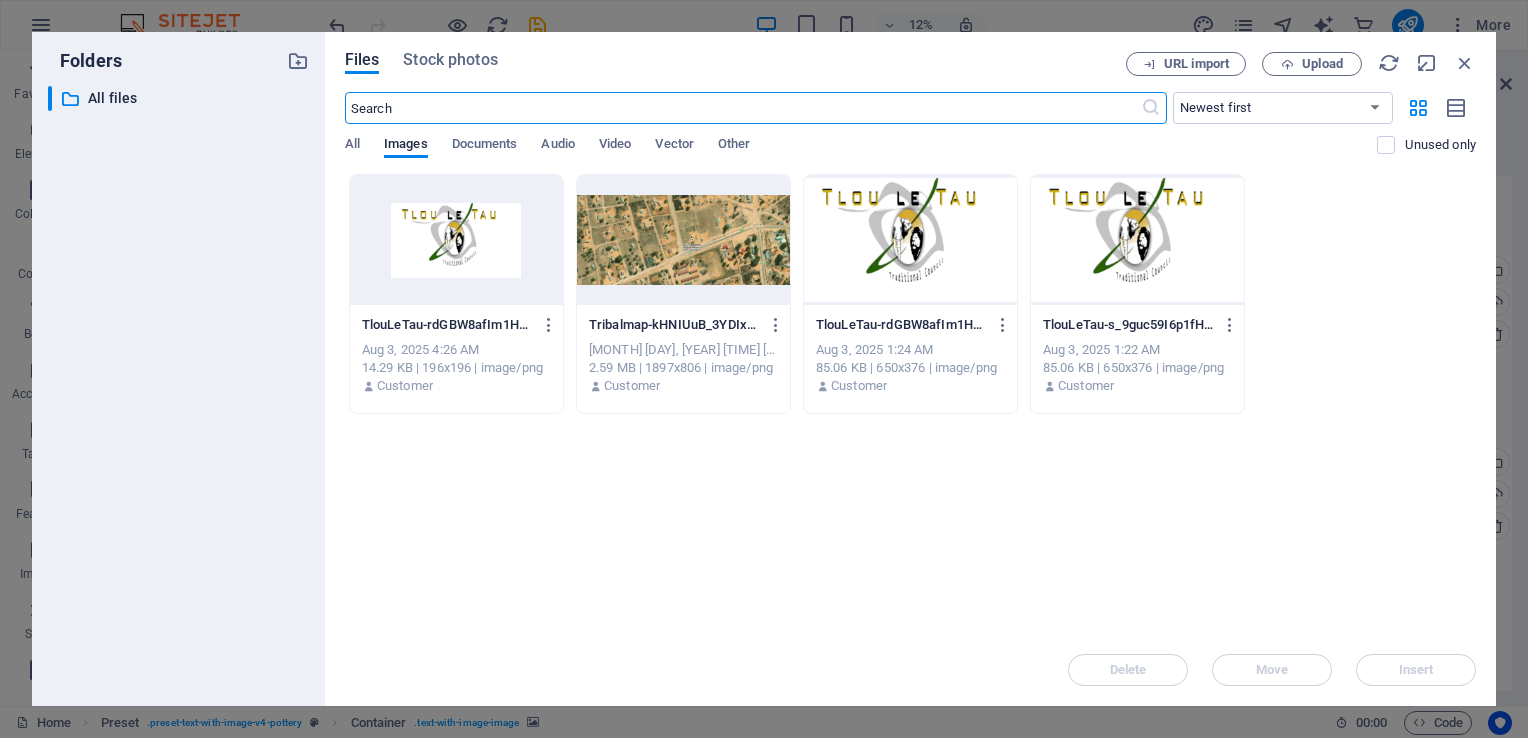 scroll, scrollTop: 755, scrollLeft: 0, axis: vertical 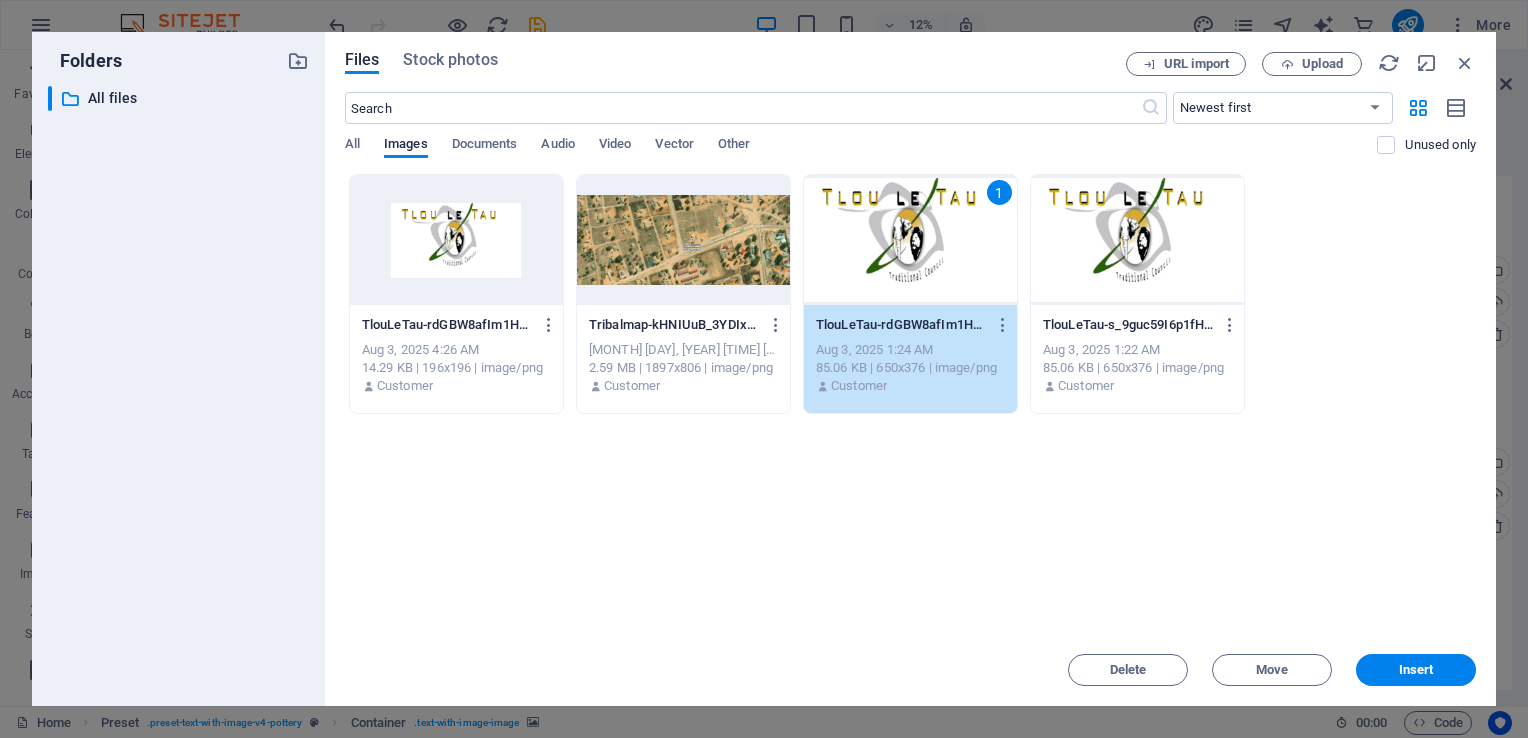 click on "1" at bounding box center (910, 240) 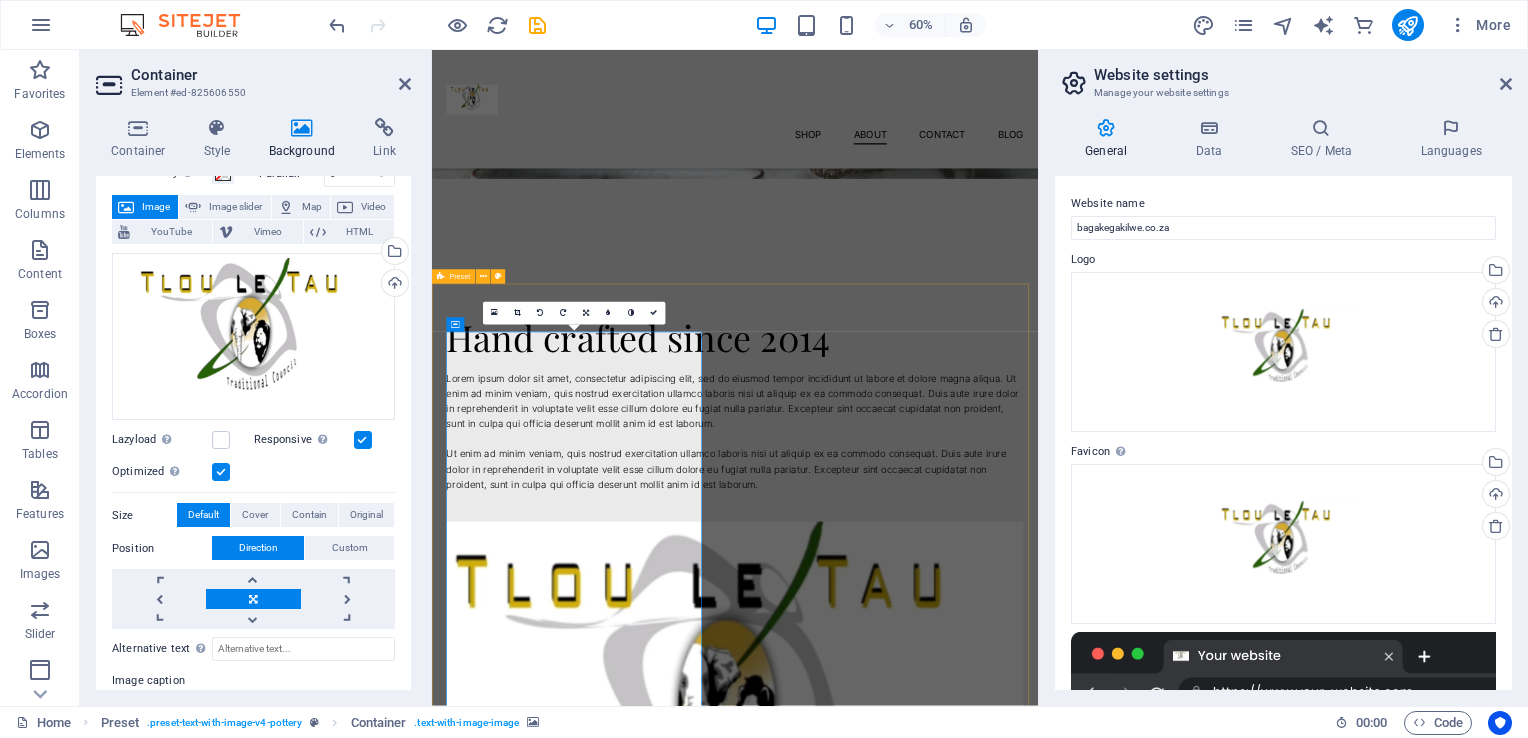 scroll, scrollTop: 1244, scrollLeft: 0, axis: vertical 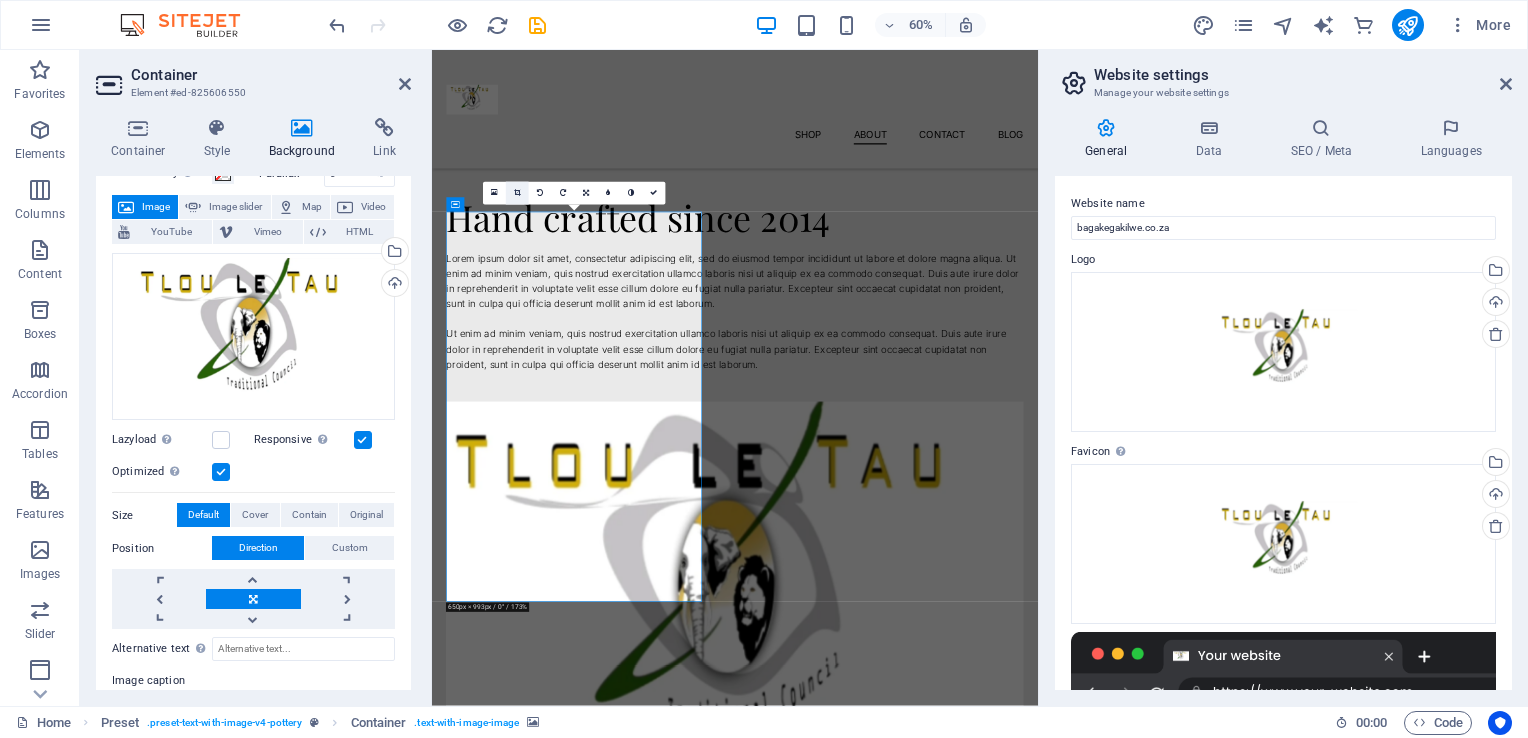 click at bounding box center (517, 193) 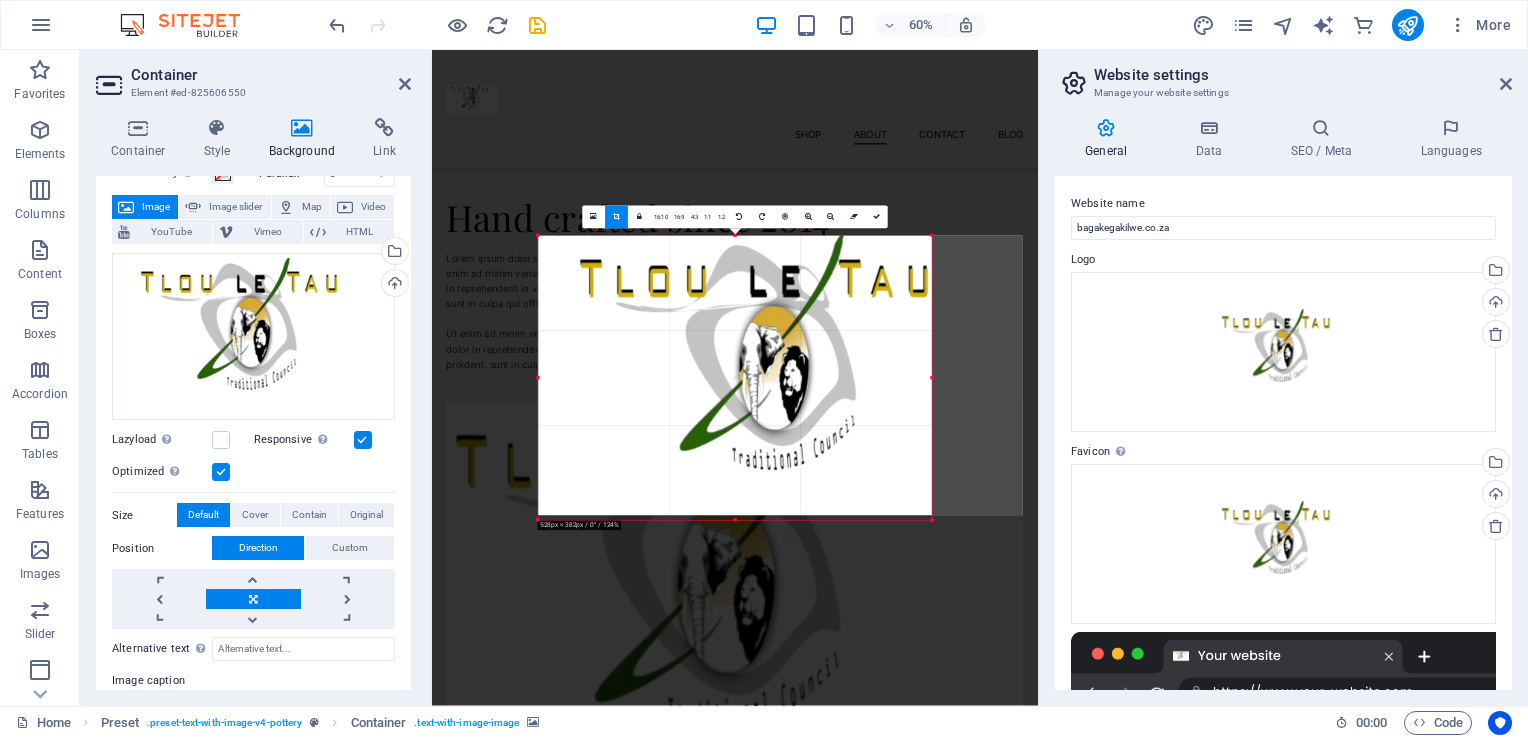 drag, startPoint x: 976, startPoint y: 518, endPoint x: 824, endPoint y: 525, distance: 152.1611 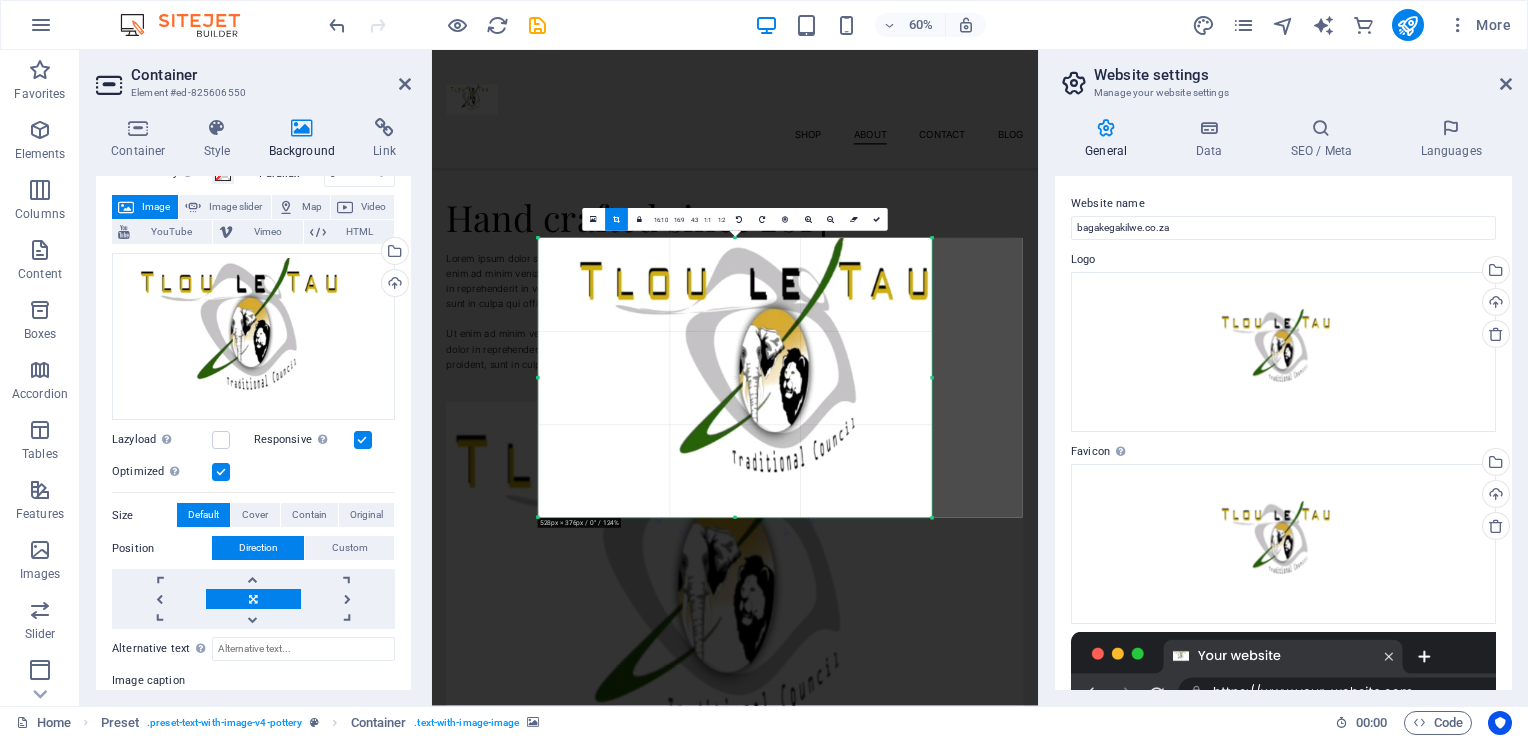 click on "General  Data  SEO / Meta  Languages Website name bagakegakilwe.co.za Logo Drag files here, click to choose files or select files from Files or our free stock photos & videos Select files from the file manager, stock photos, or upload file(s) Upload Favicon Set the favicon of your website here. A favicon is a small icon shown in the browser tab next to your website title. It helps visitors identify your website. Drag files here, click to choose files or select files from Files or our free stock photos & videos Select files from the file manager, stock photos, or upload file(s) Upload Preview Image (Open Graph) This image will be shown when the website is shared on social networks Drag files here, click to choose files or select files from Files or our free stock photos & videos Select files from the file manager, stock photos, or upload file(s) Upload Contact data for this website. This can be used everywhere on the website and will update automatically. Company bagakegakilwe.co.za First name Last name [NUMBER]" at bounding box center [1283, 404] 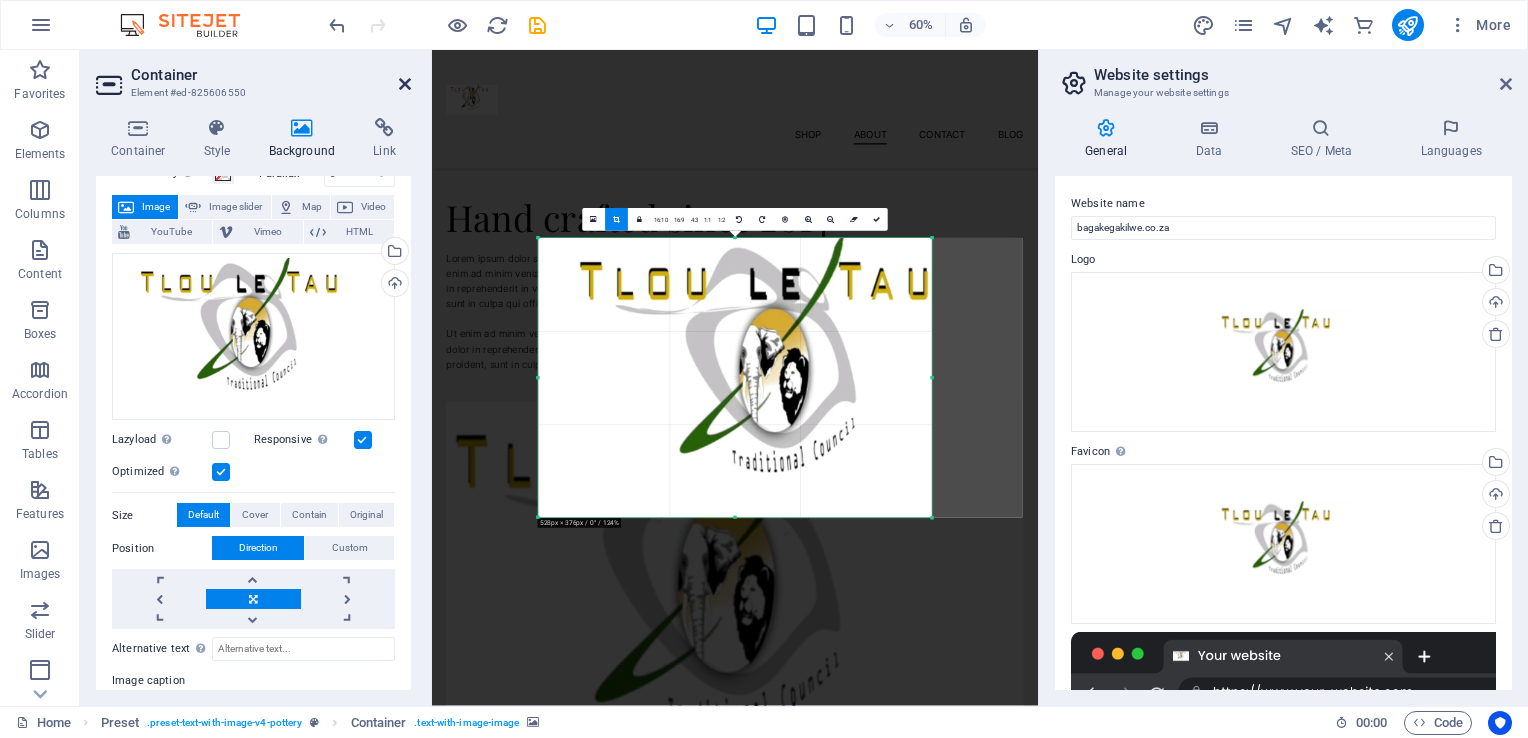 drag, startPoint x: 404, startPoint y: 85, endPoint x: 338, endPoint y: 37, distance: 81.608826 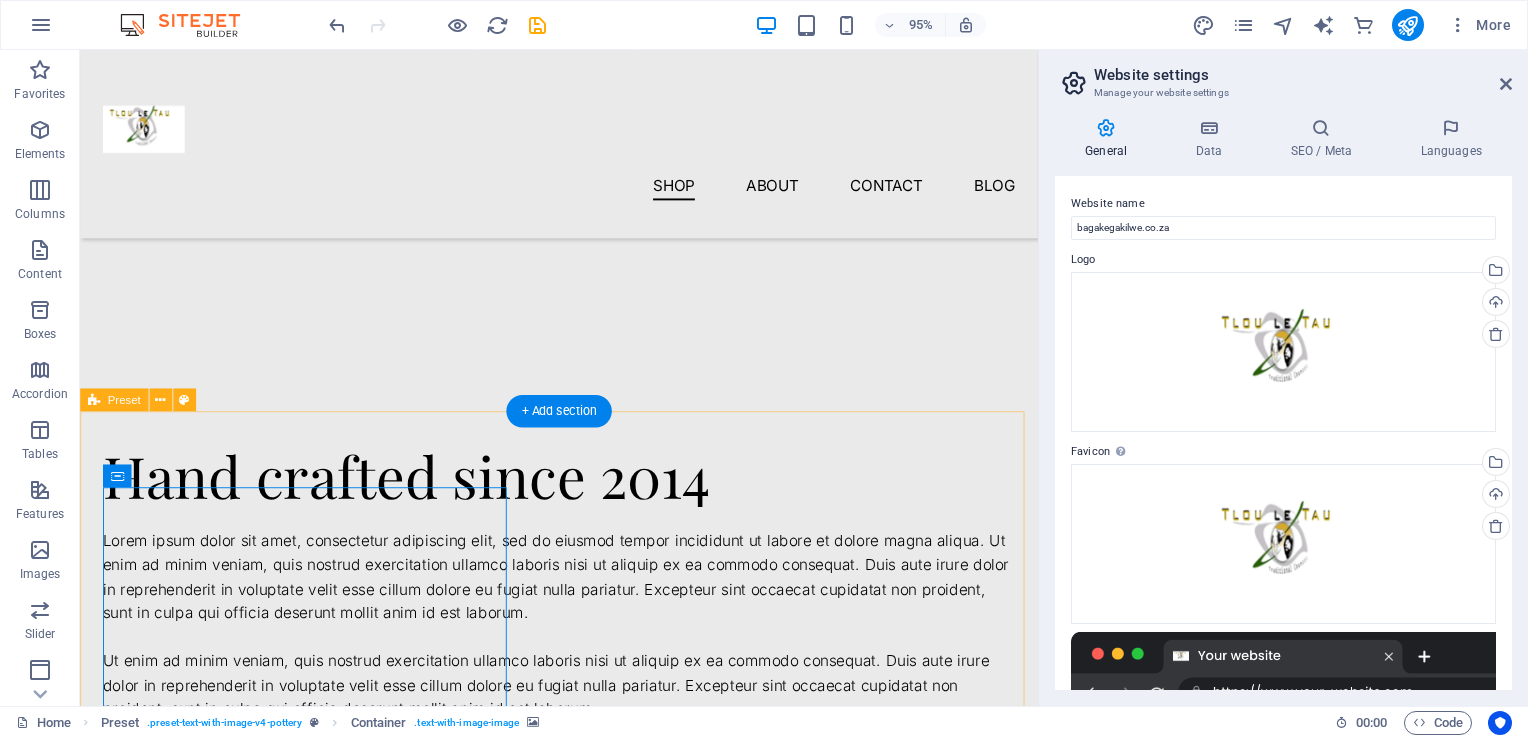 scroll, scrollTop: 1044, scrollLeft: 0, axis: vertical 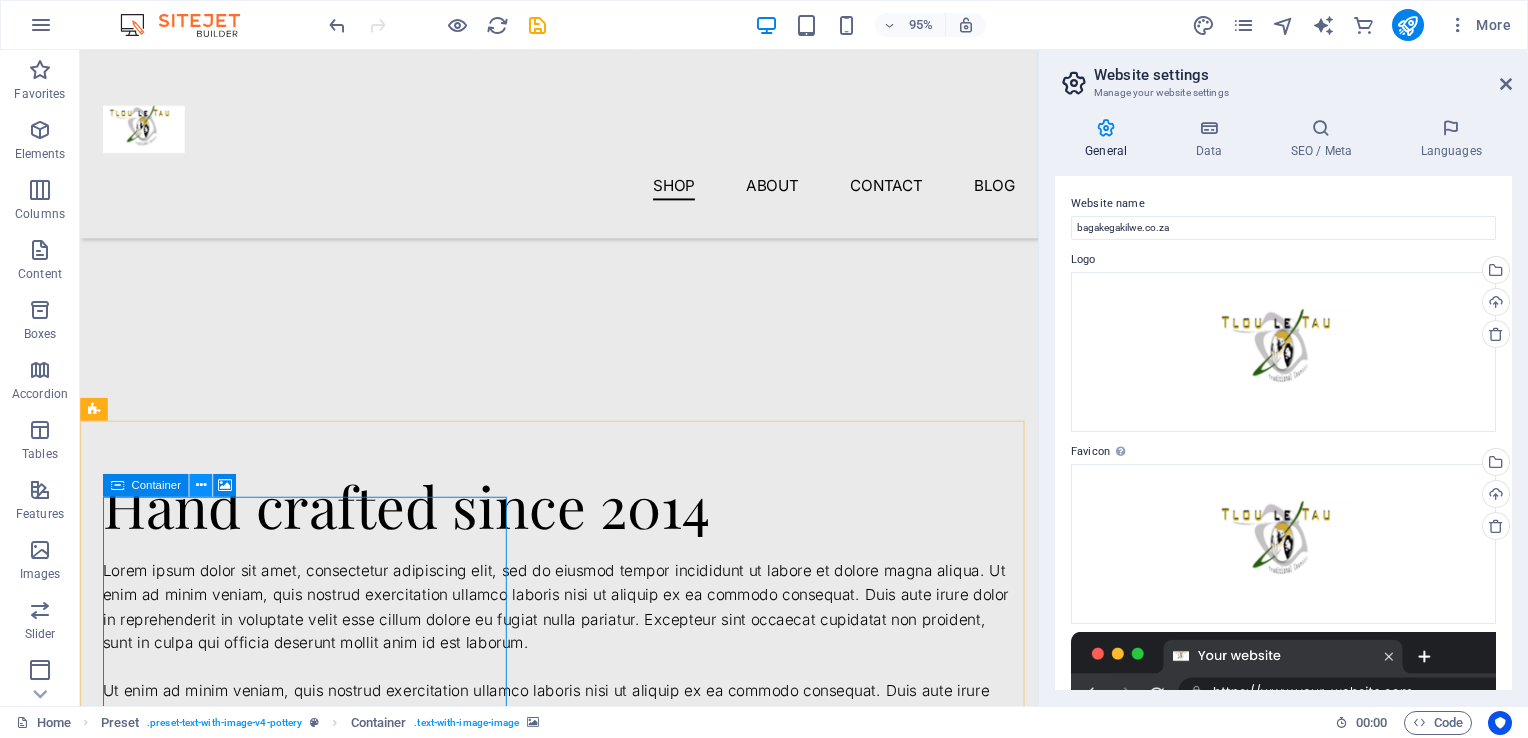 click at bounding box center [200, 486] 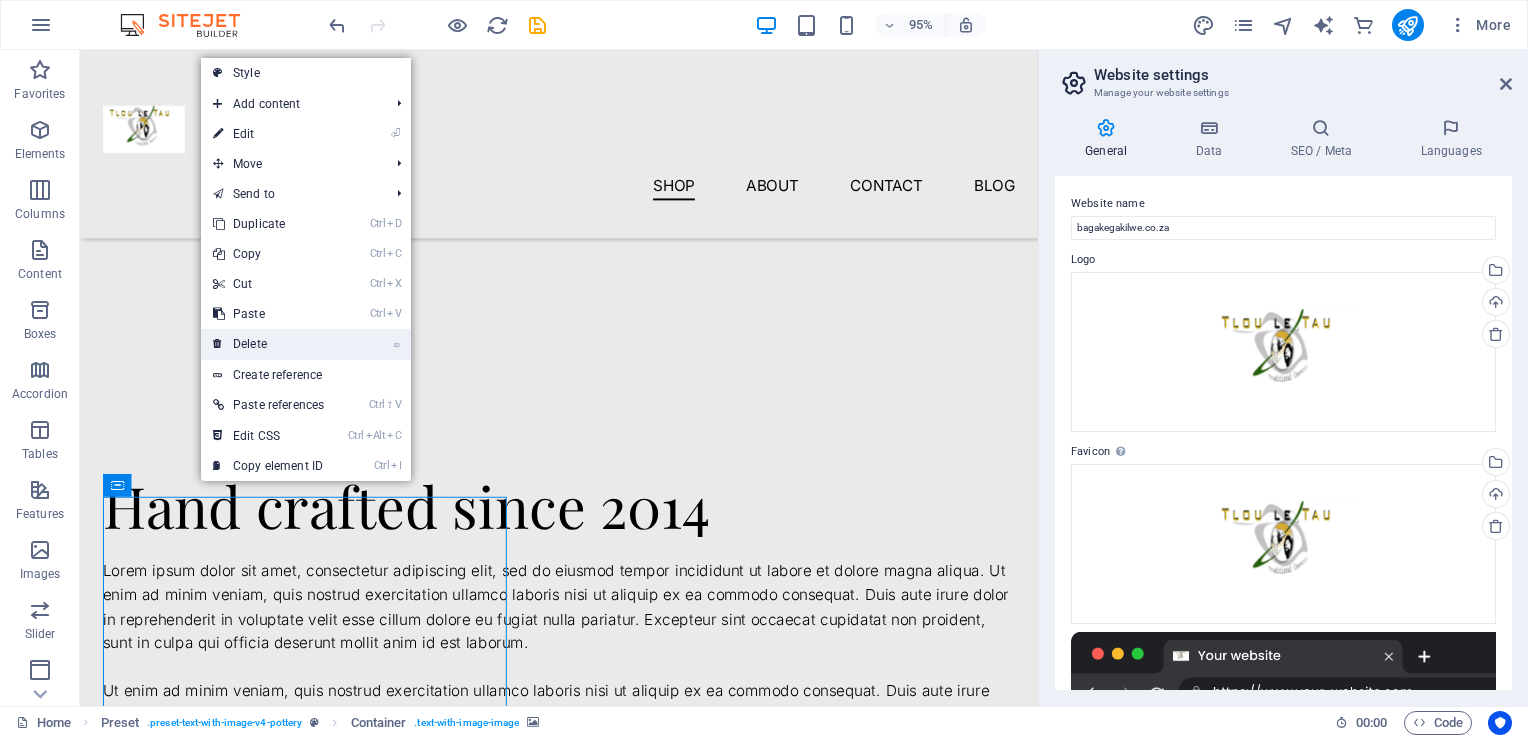 click on "⌦  Delete" at bounding box center [268, 344] 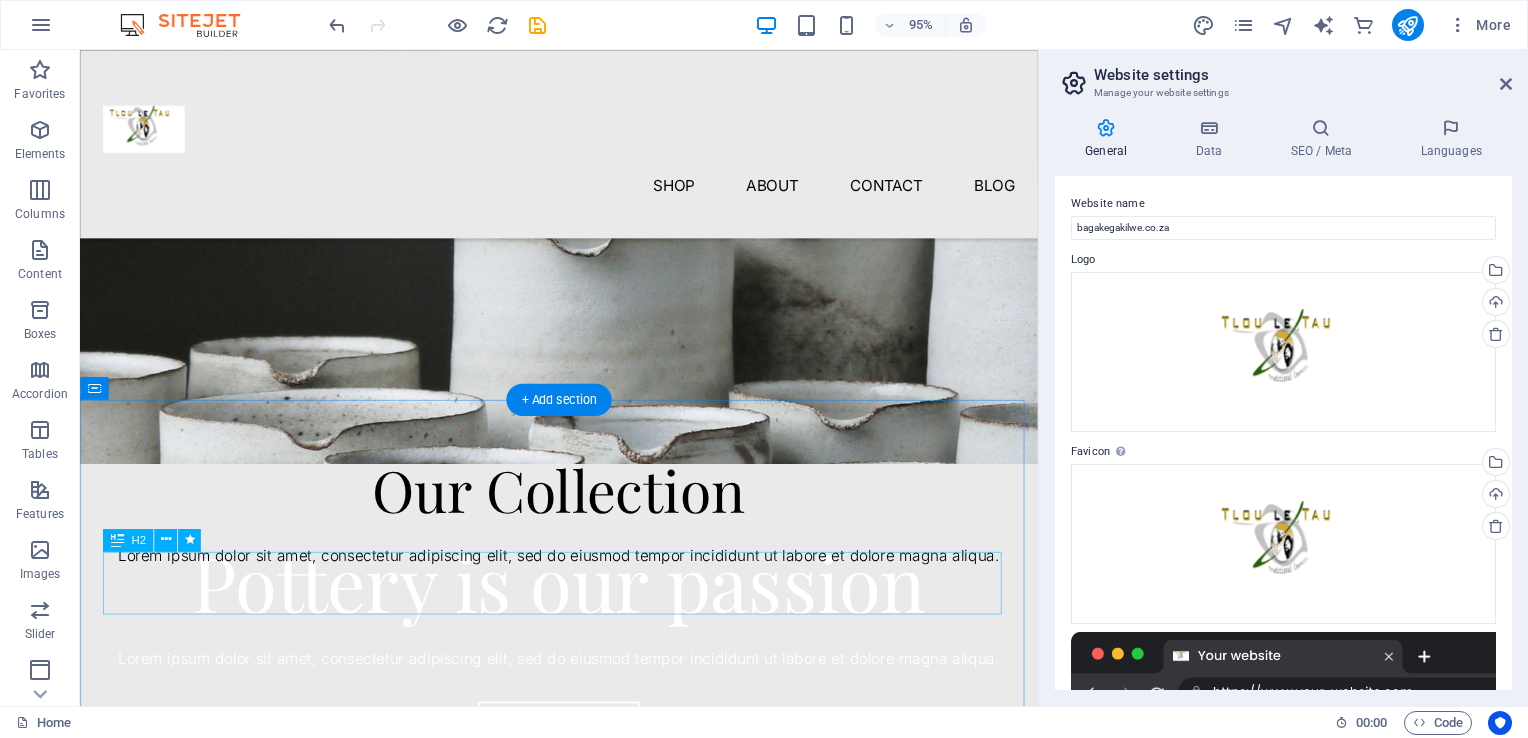 scroll, scrollTop: 344, scrollLeft: 0, axis: vertical 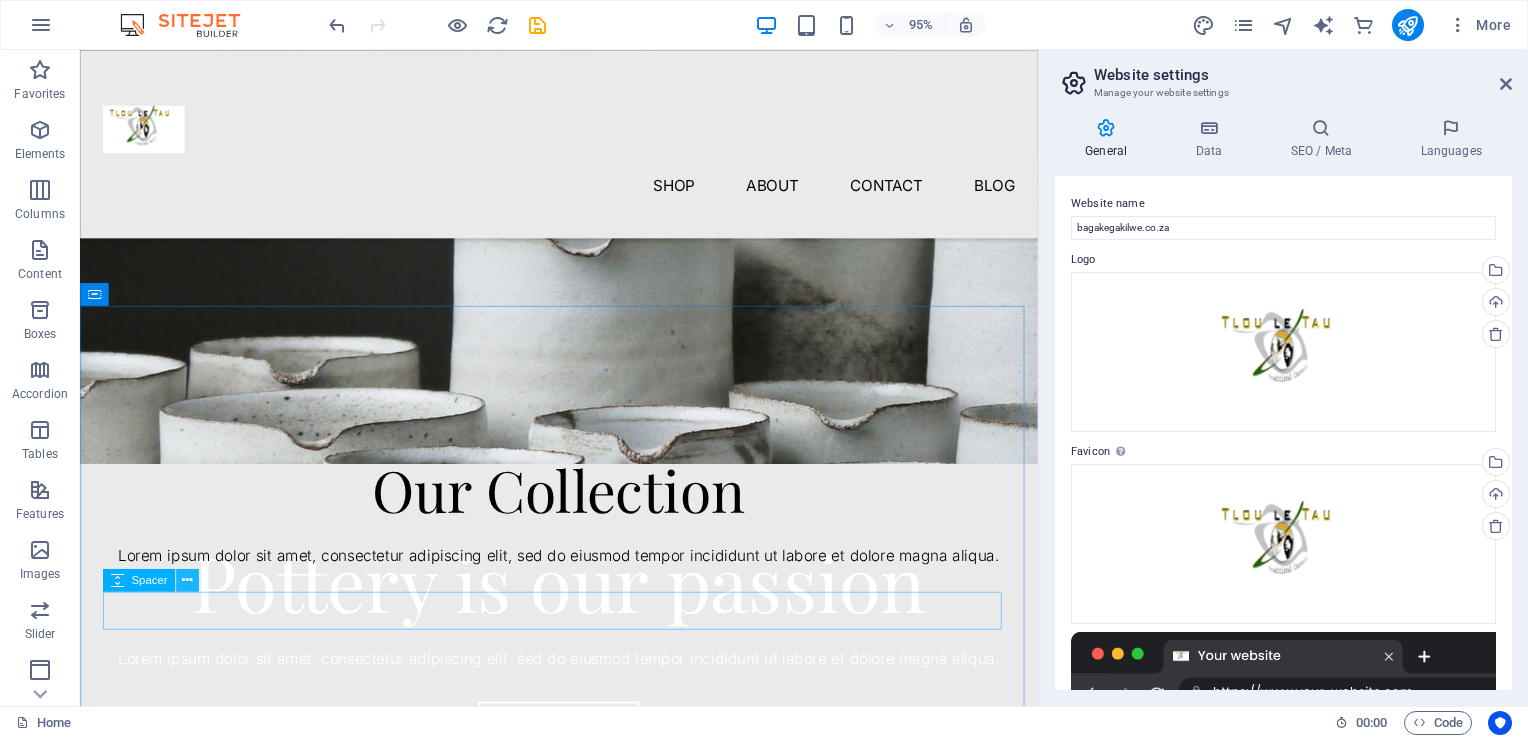click at bounding box center (187, 581) 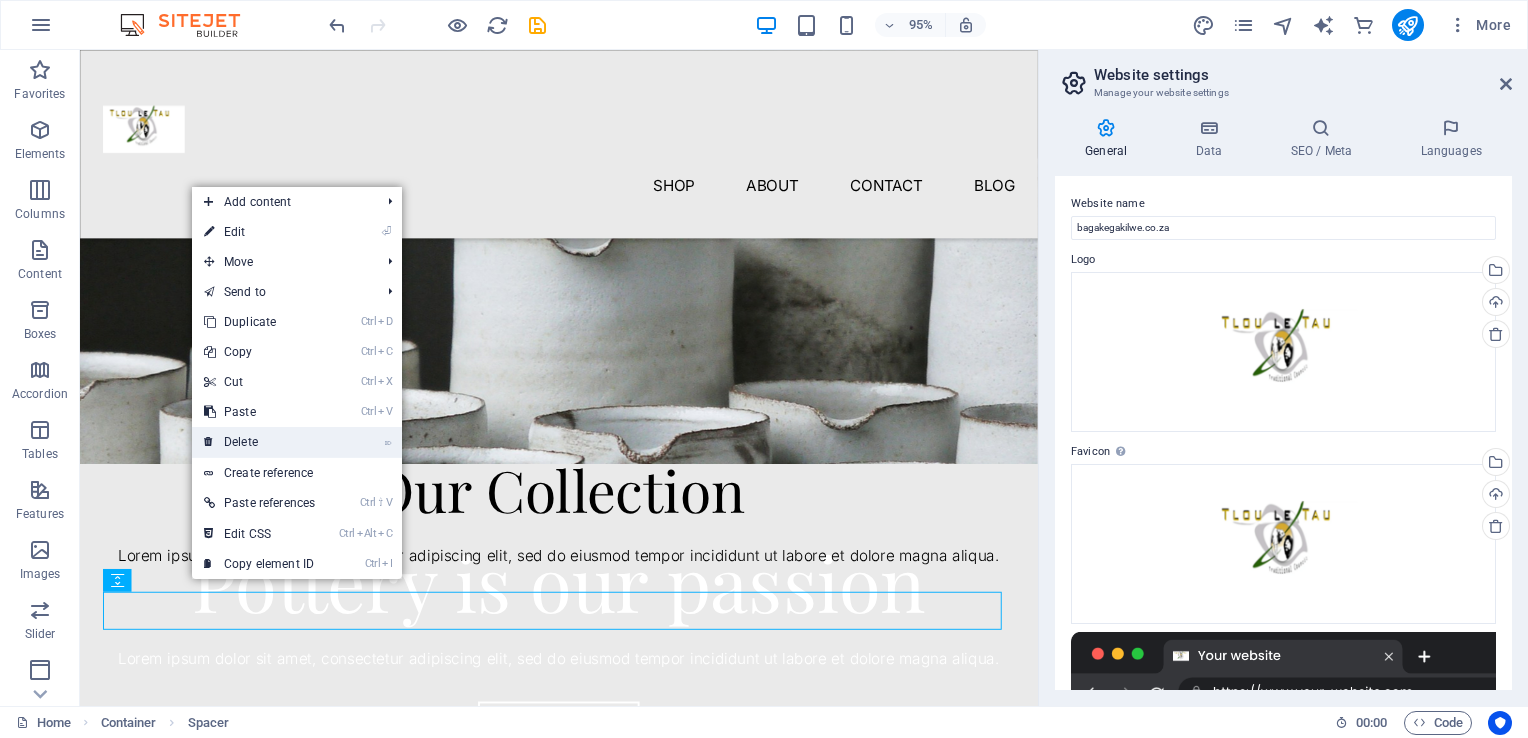 click on "⌦  Delete" at bounding box center (259, 442) 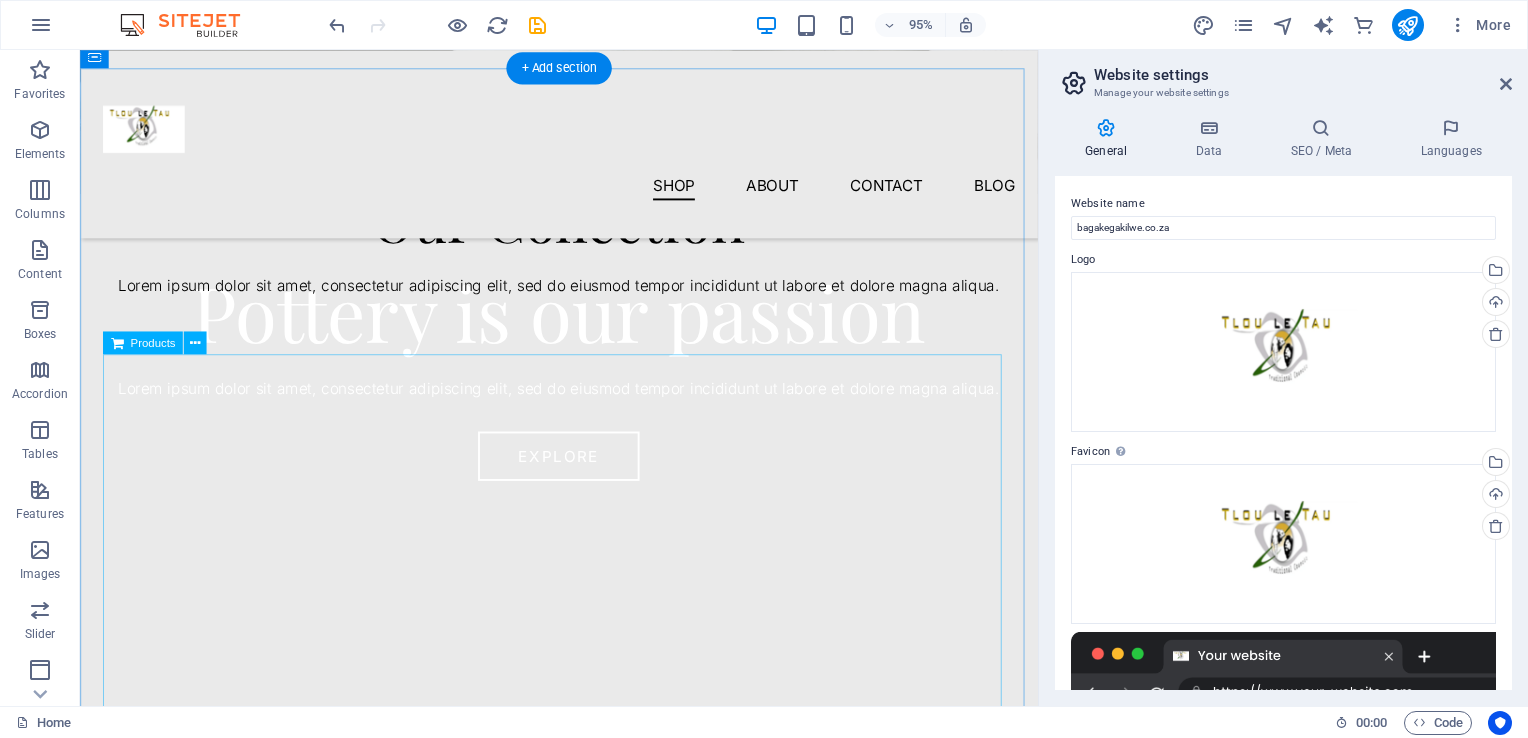 scroll, scrollTop: 644, scrollLeft: 0, axis: vertical 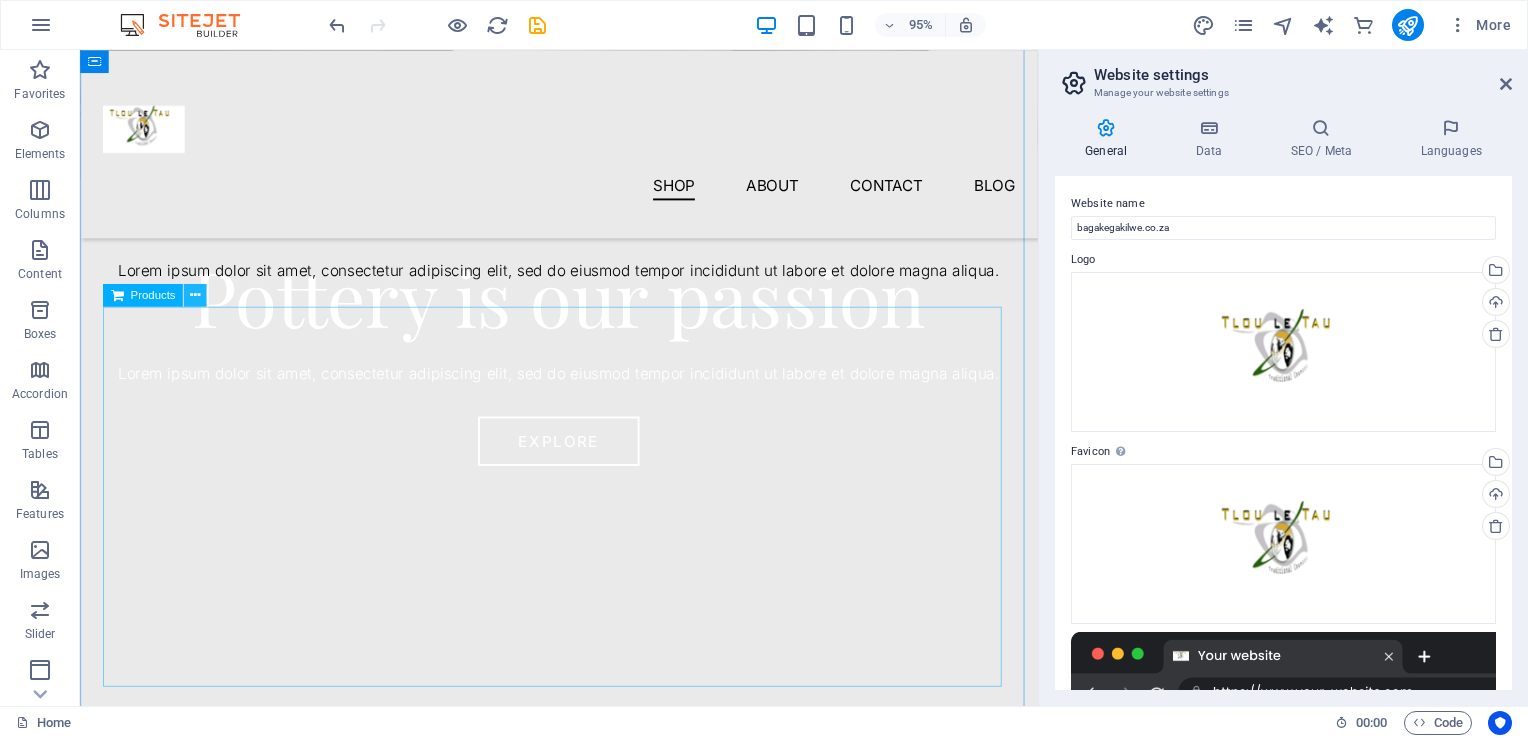 click at bounding box center [195, 296] 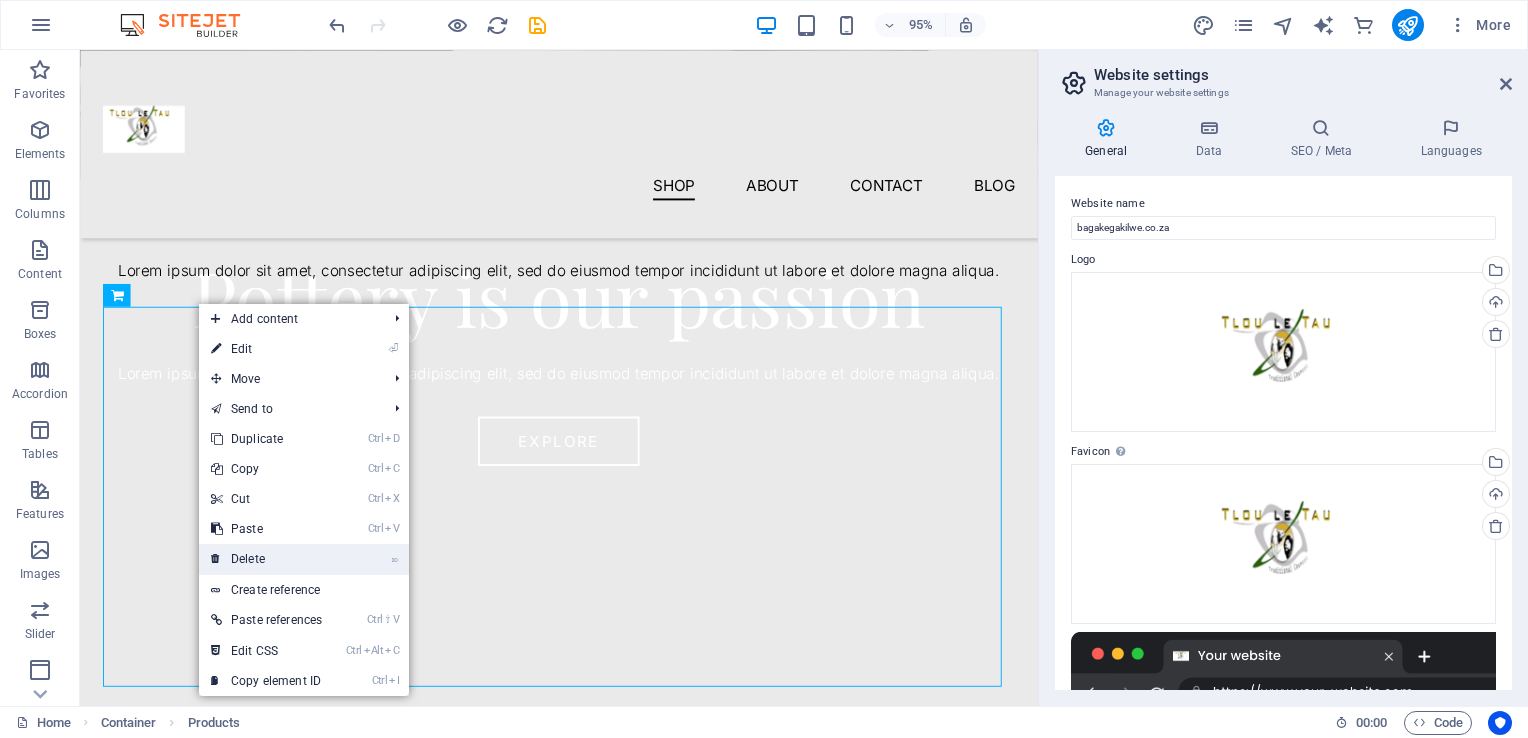 drag, startPoint x: 262, startPoint y: 552, endPoint x: 192, endPoint y: 529, distance: 73.68175 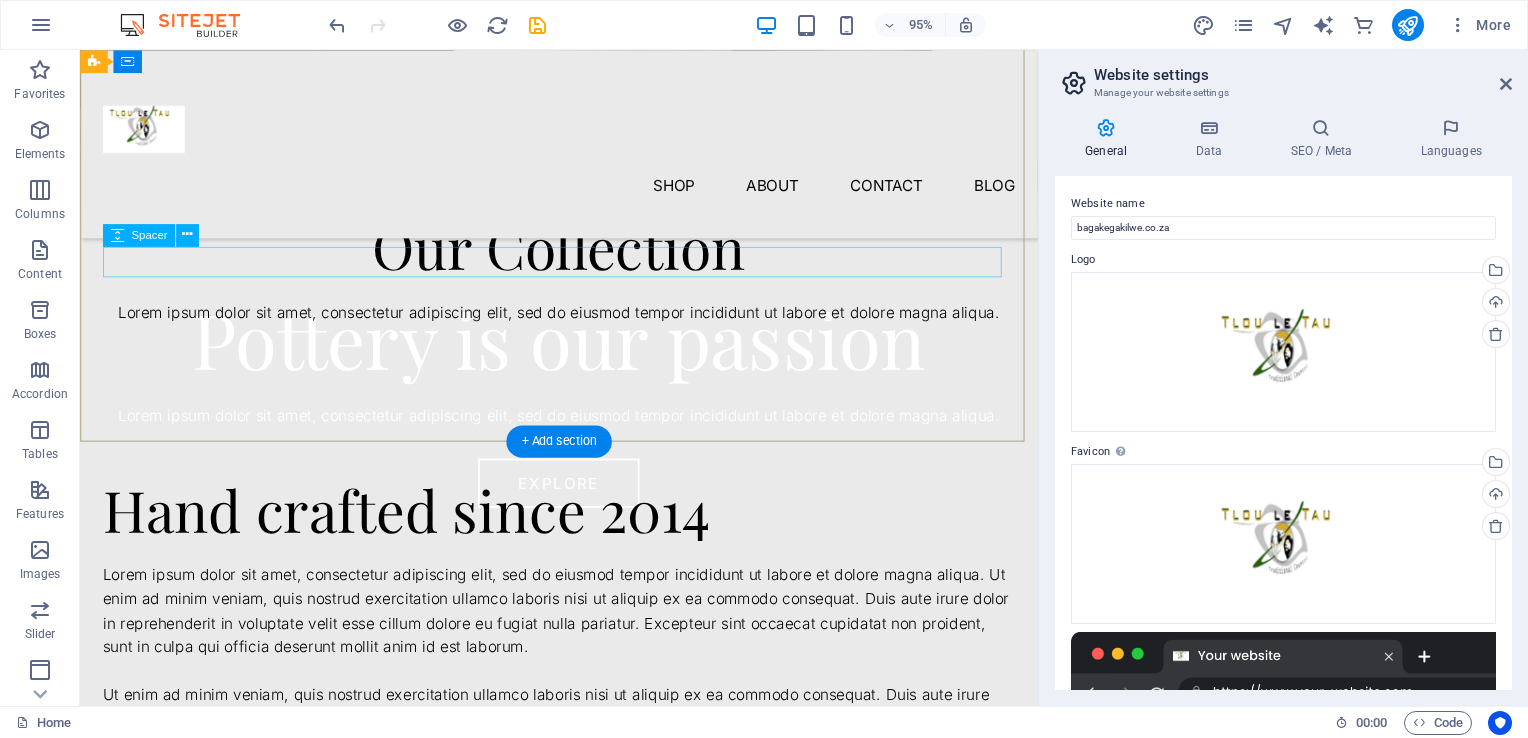 scroll, scrollTop: 200, scrollLeft: 0, axis: vertical 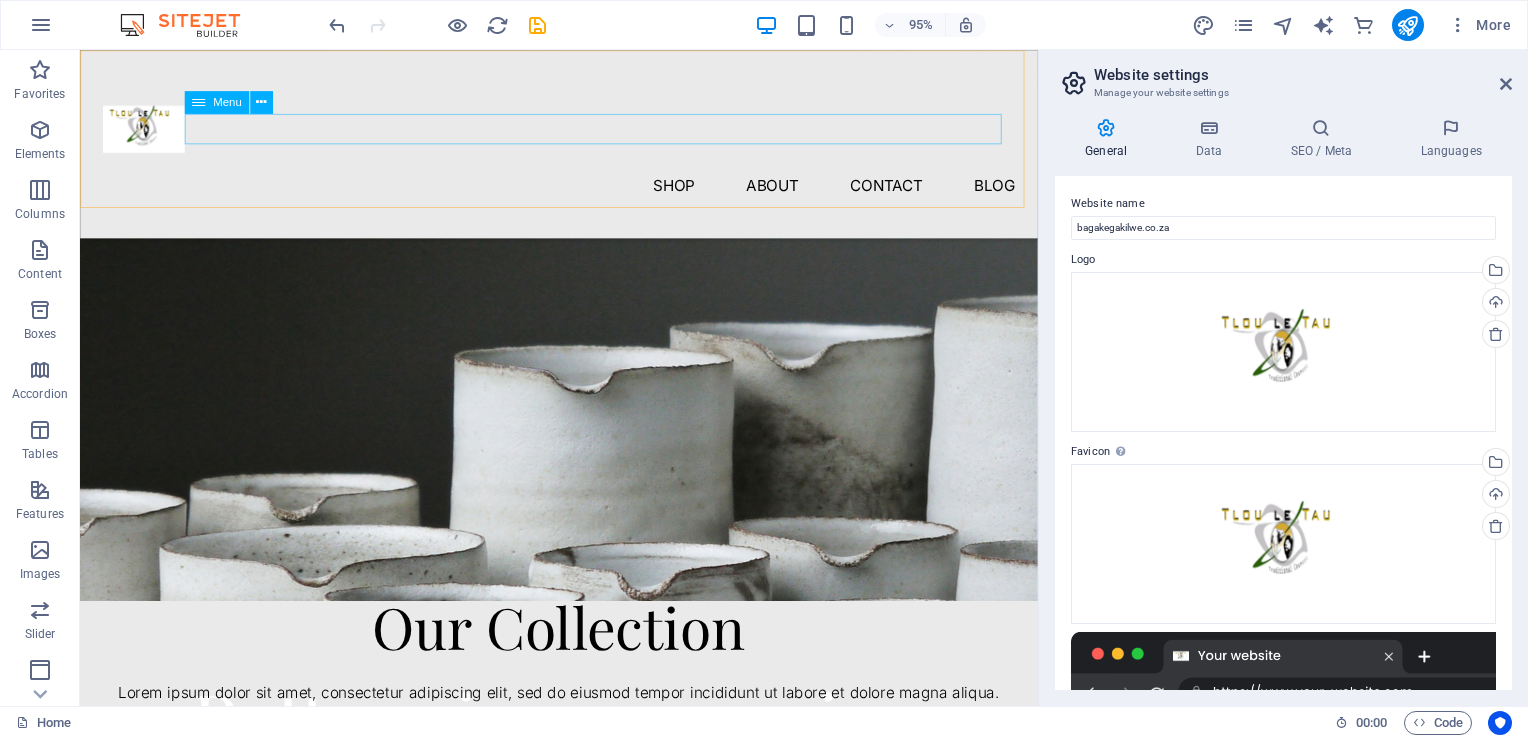 click on "Shop About Contact Blog" at bounding box center [584, 192] 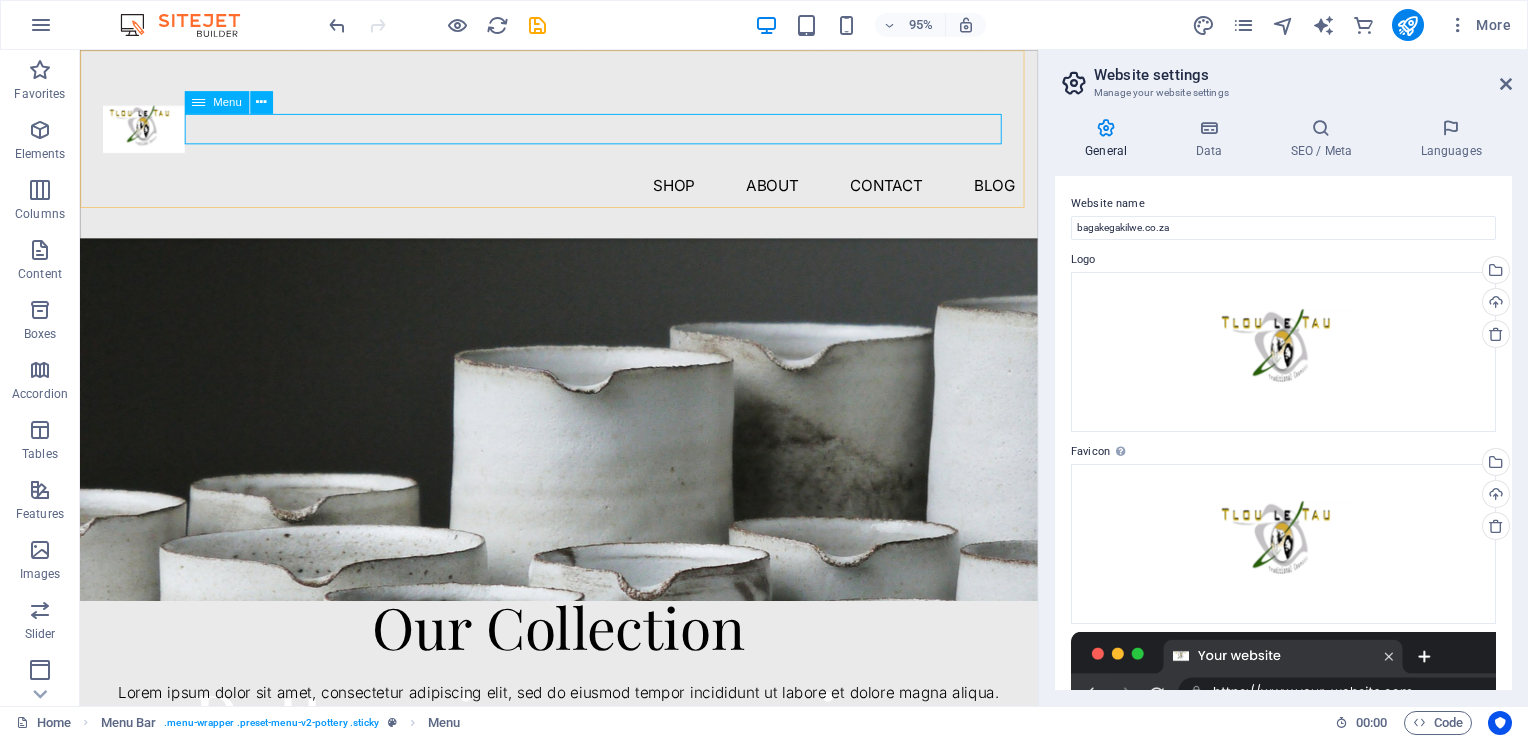 click on "Menu" at bounding box center [235, 103] 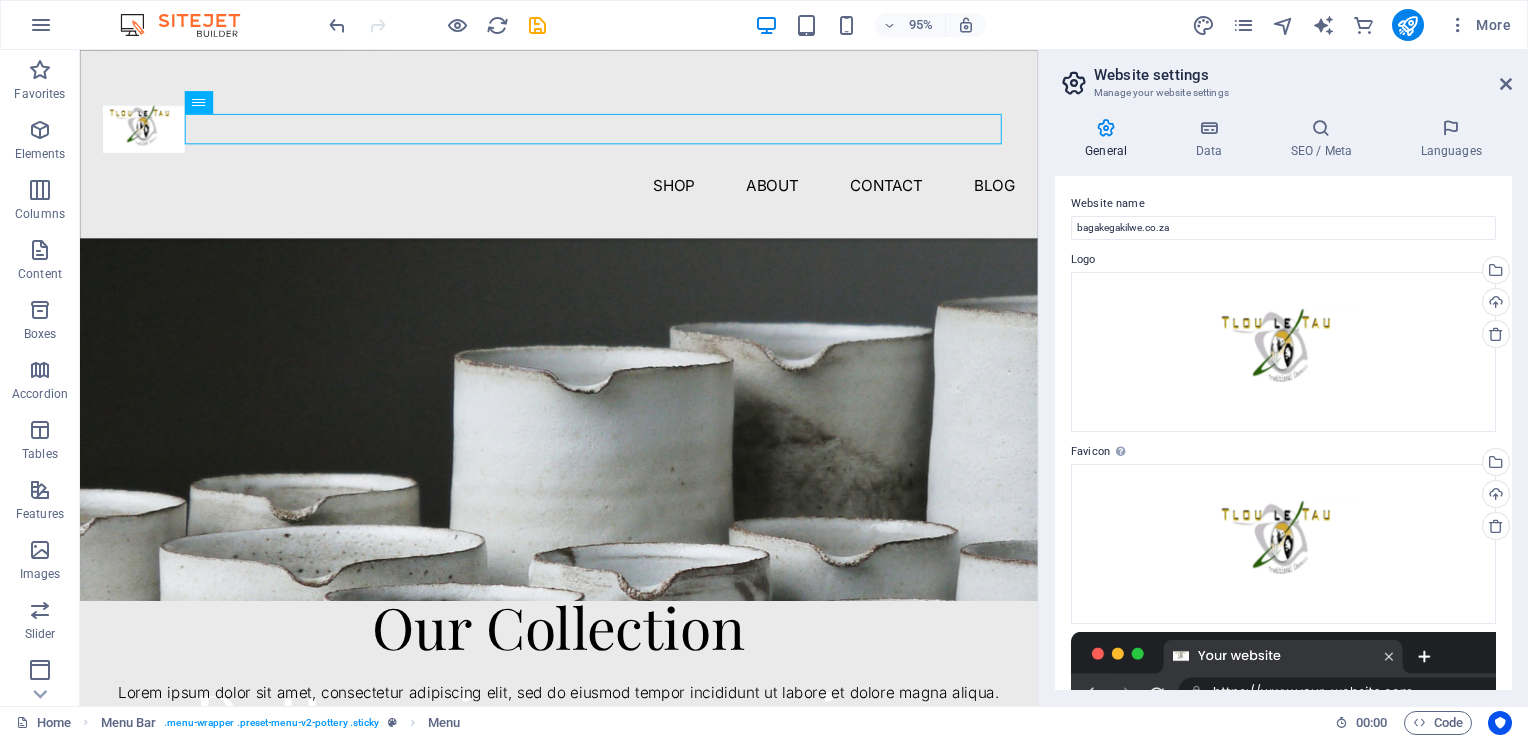 click at bounding box center (198, 102) 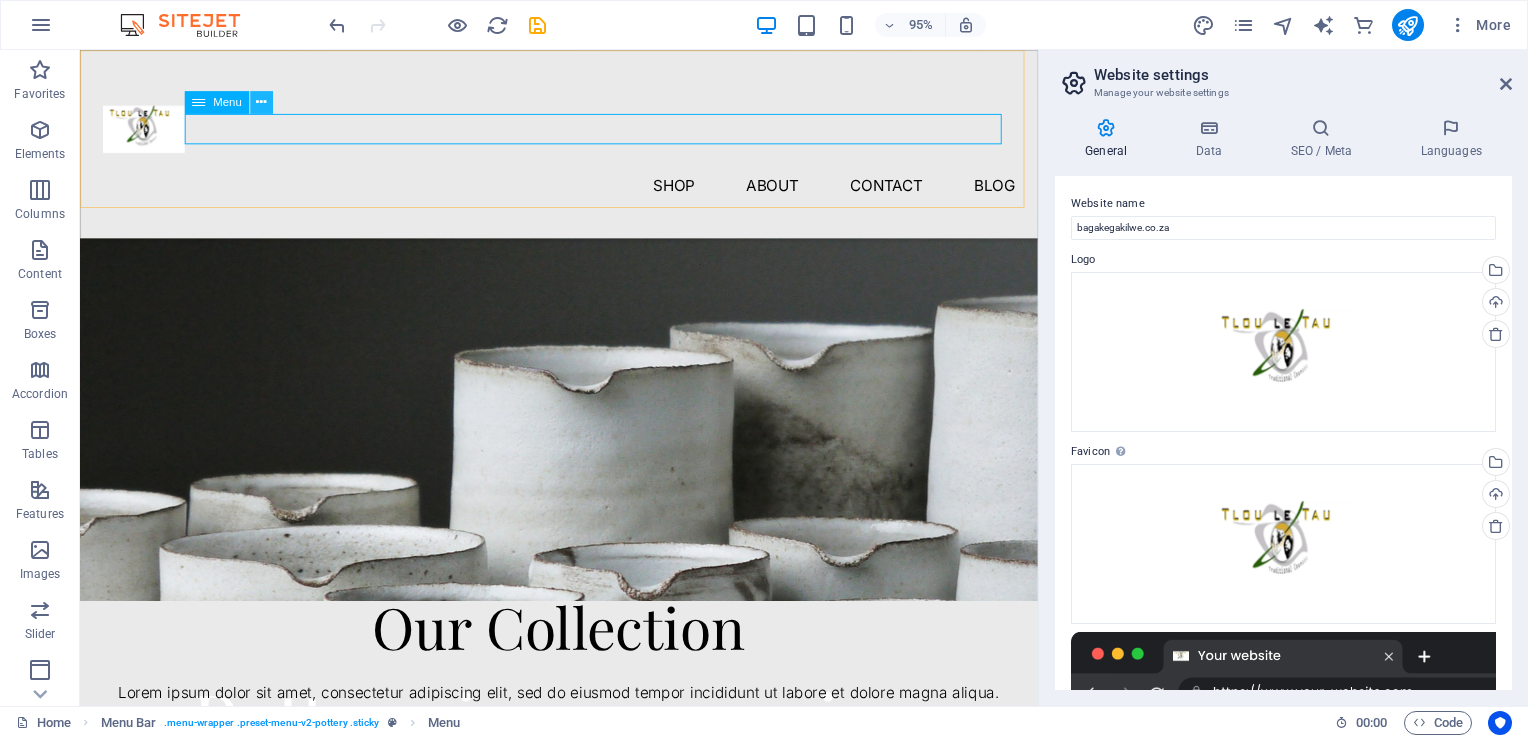 click at bounding box center [261, 102] 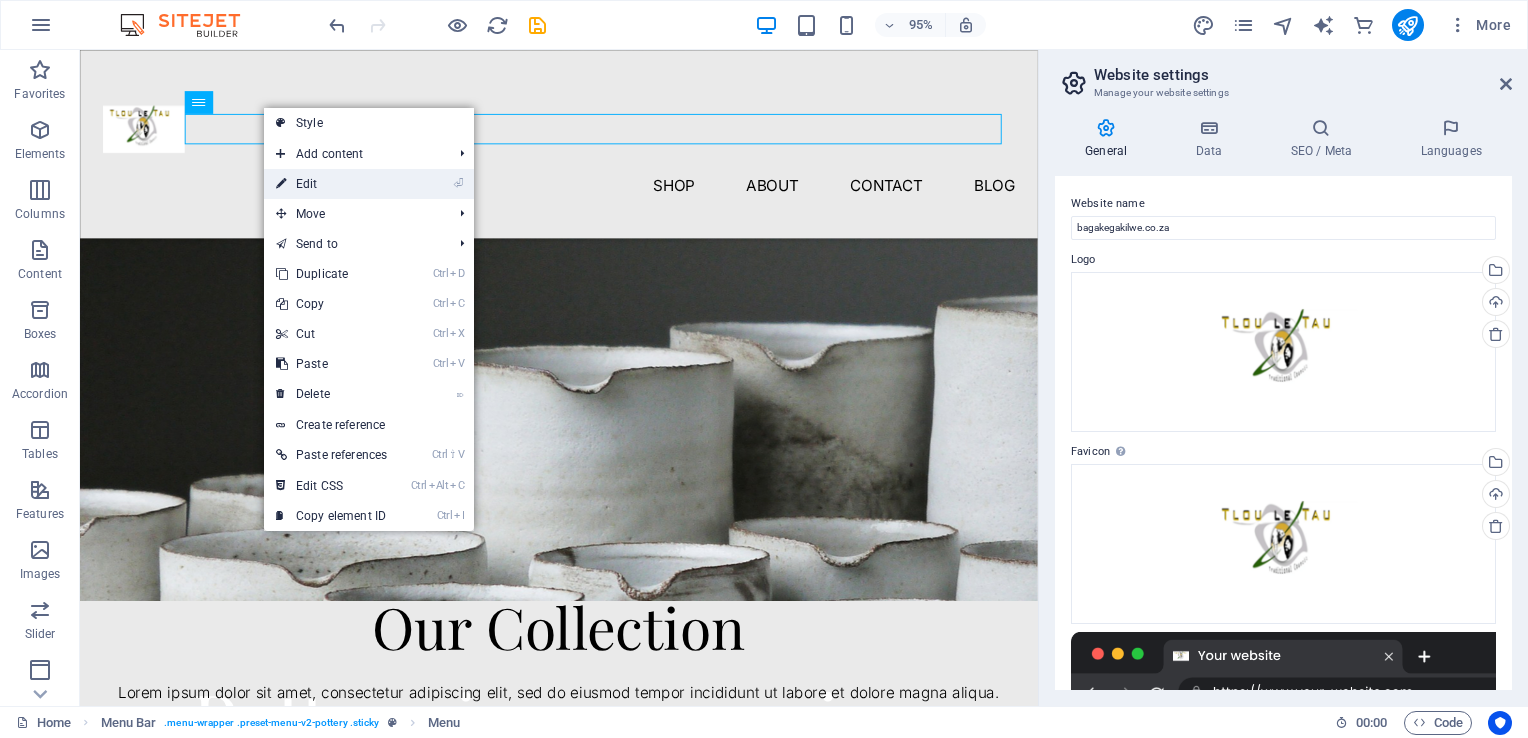 click on "⏎  Edit" at bounding box center [331, 184] 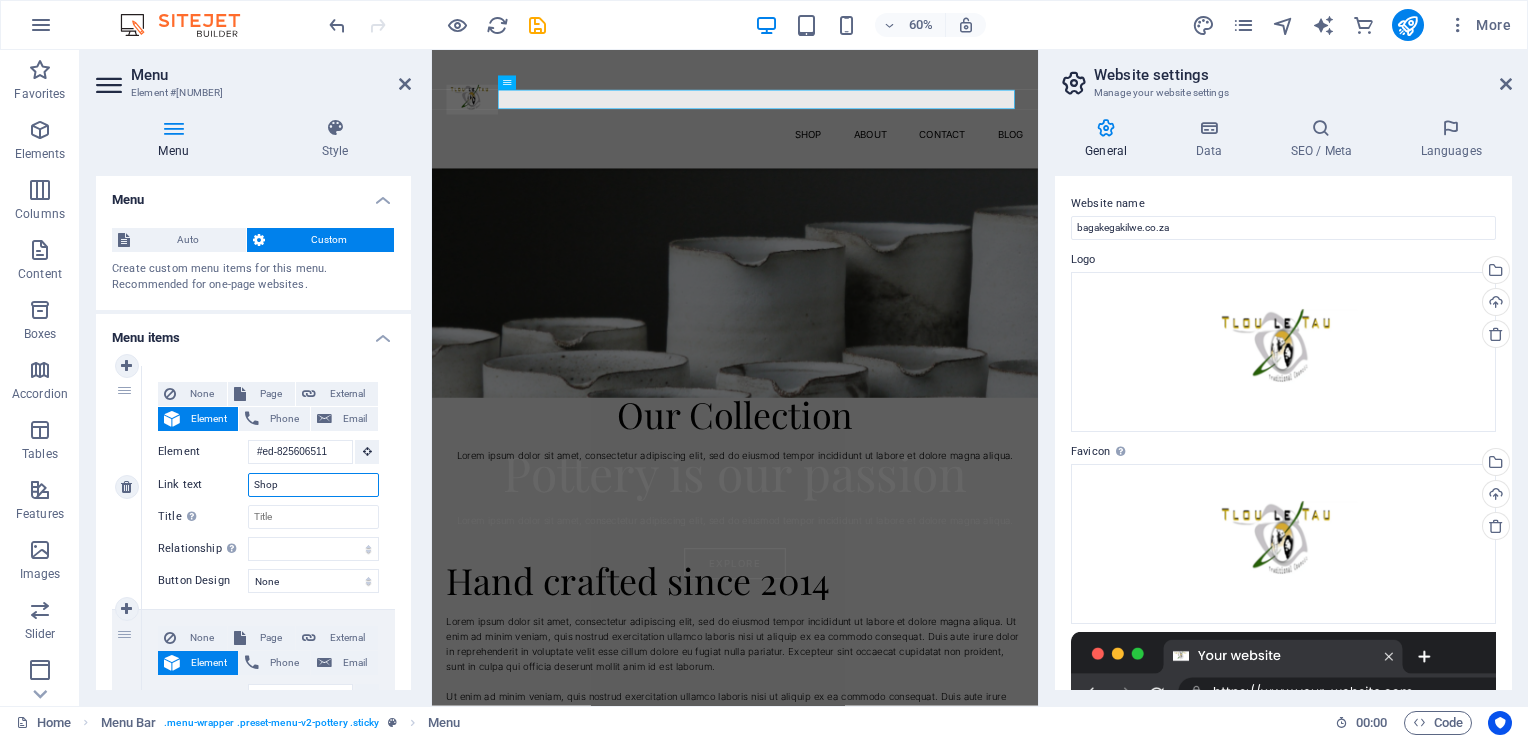 click on "Shop" at bounding box center (313, 485) 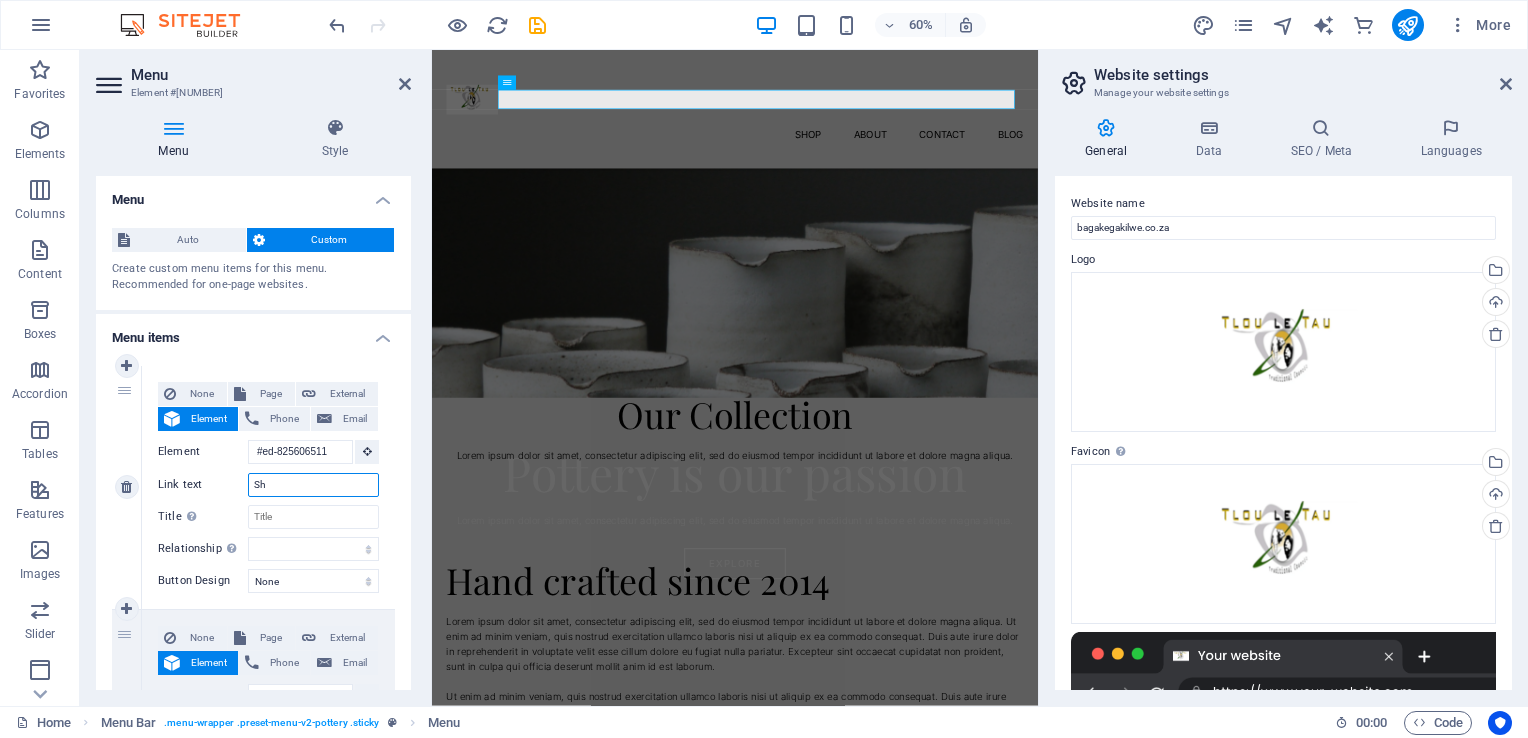type on "S" 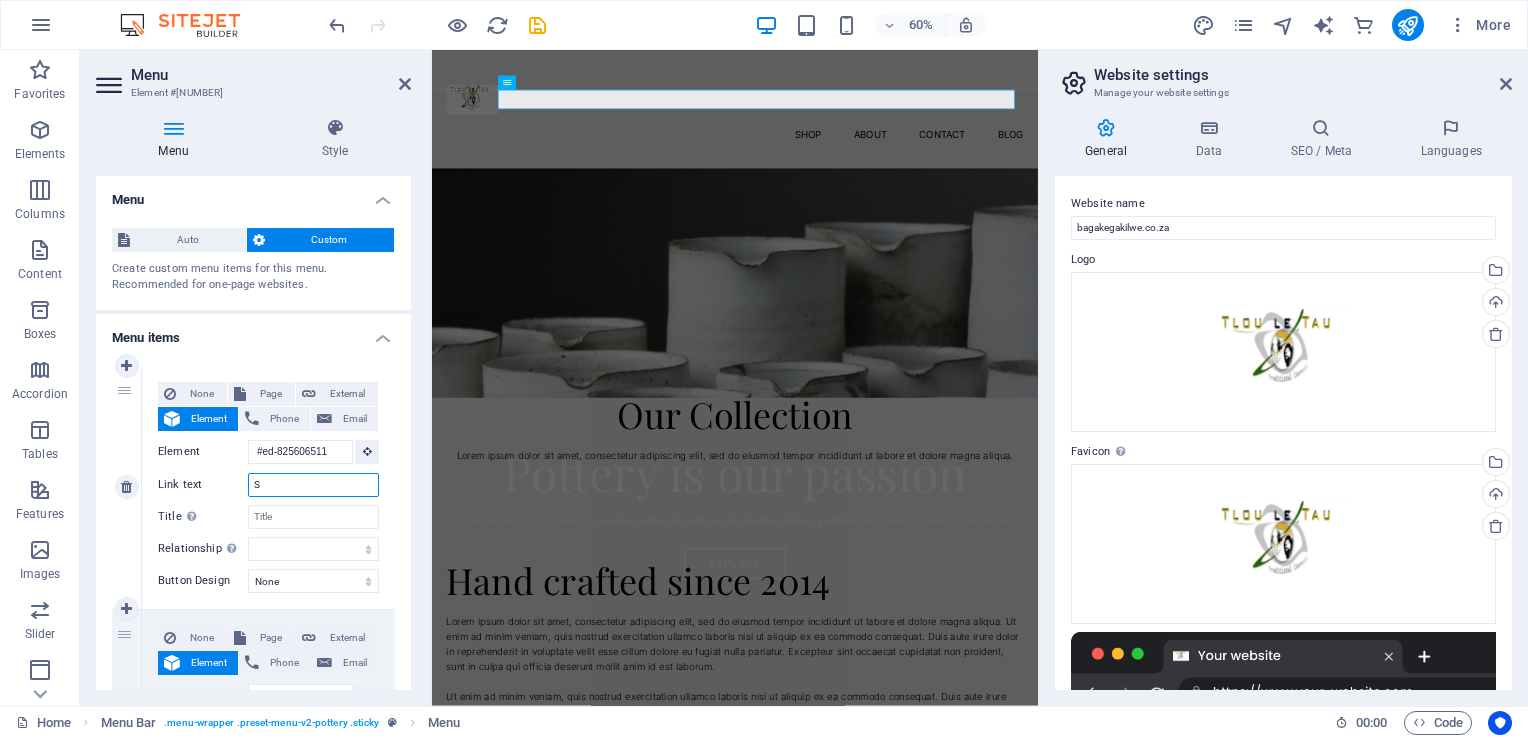 type 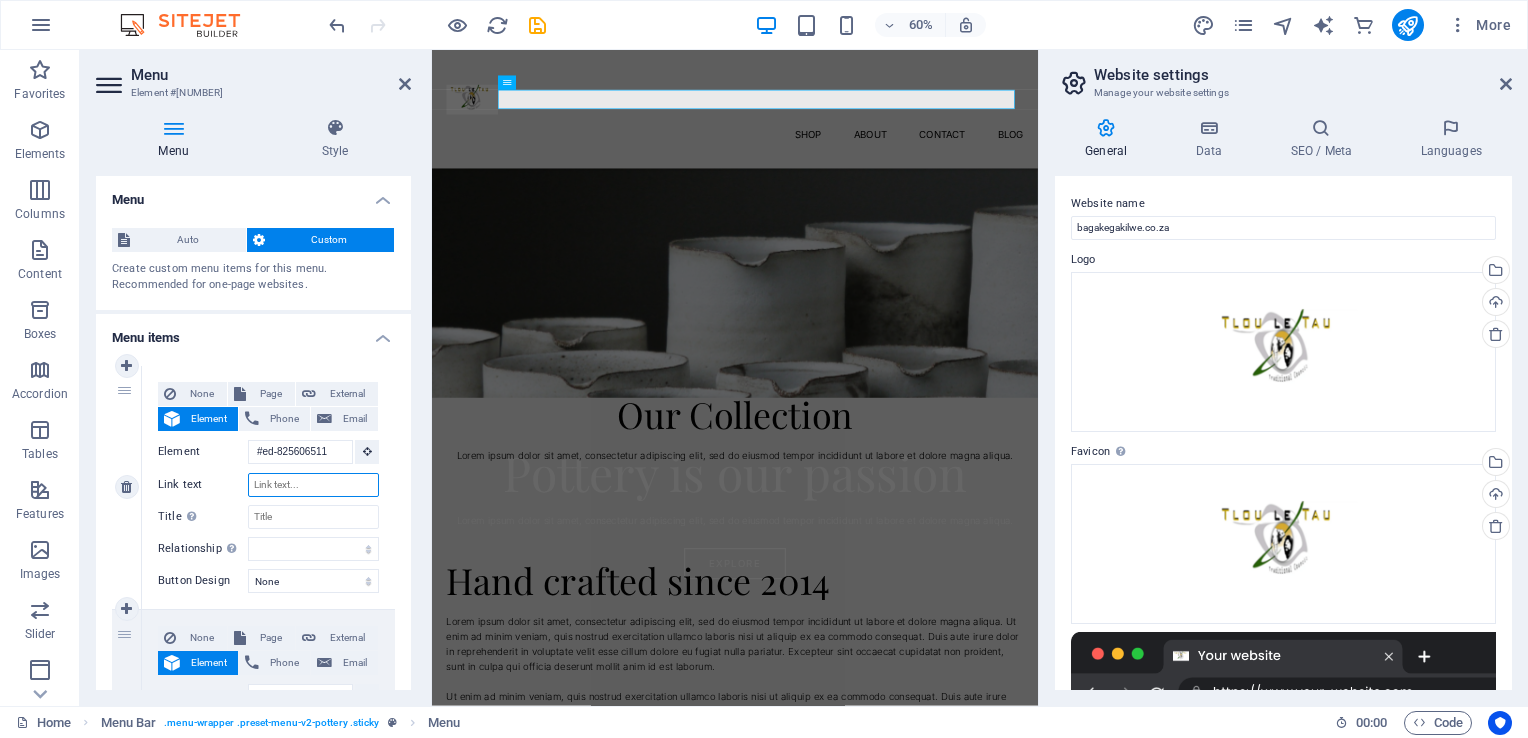 select 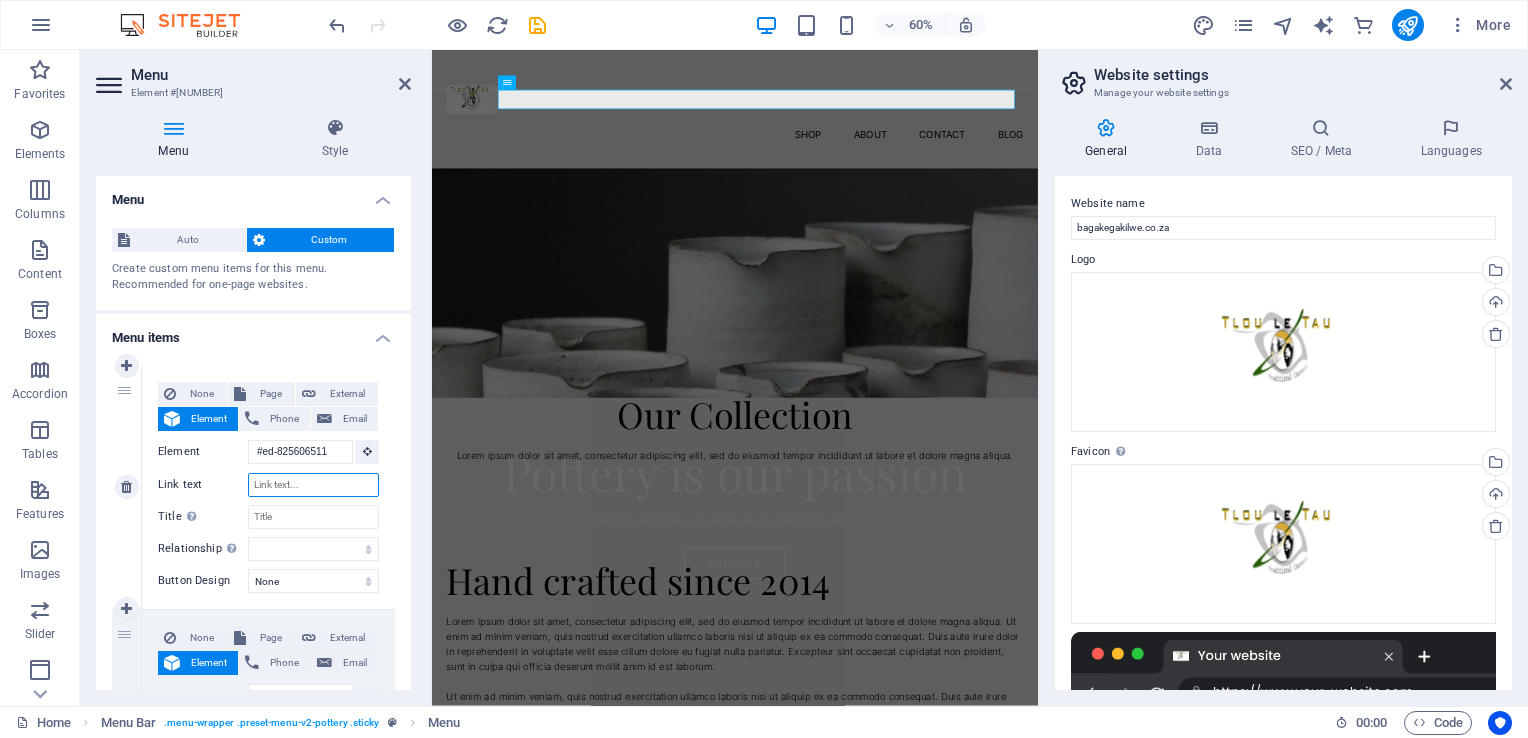 select 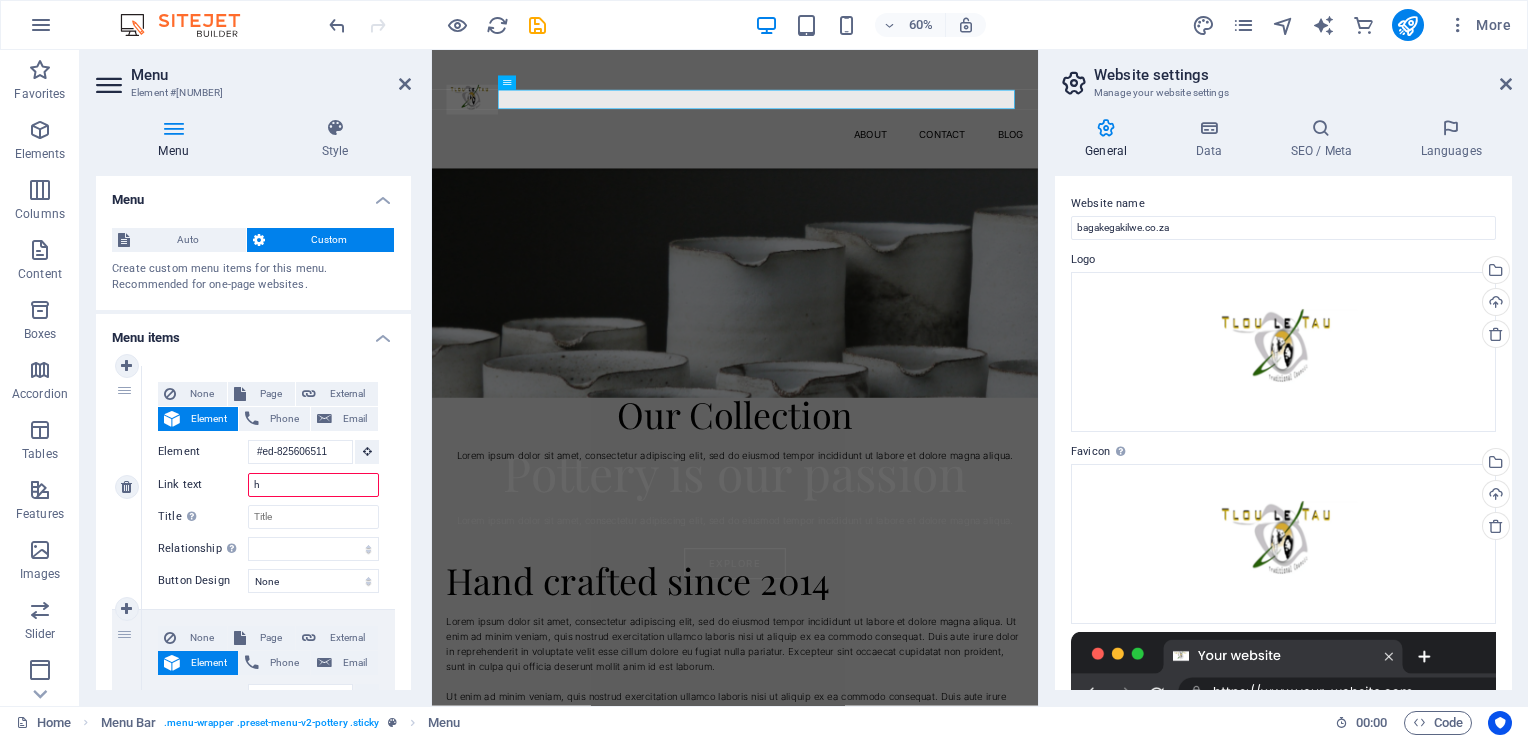 type on "ho" 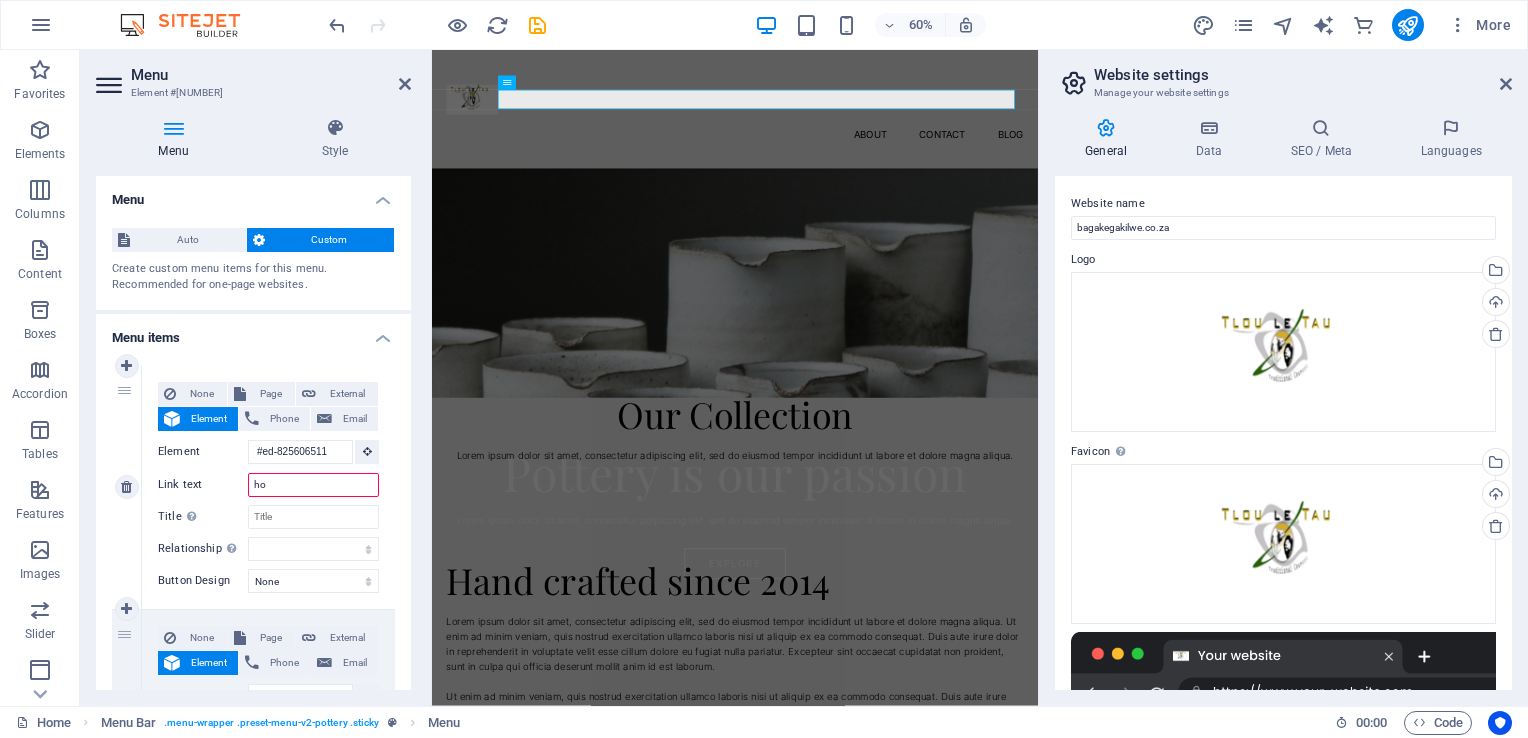 select 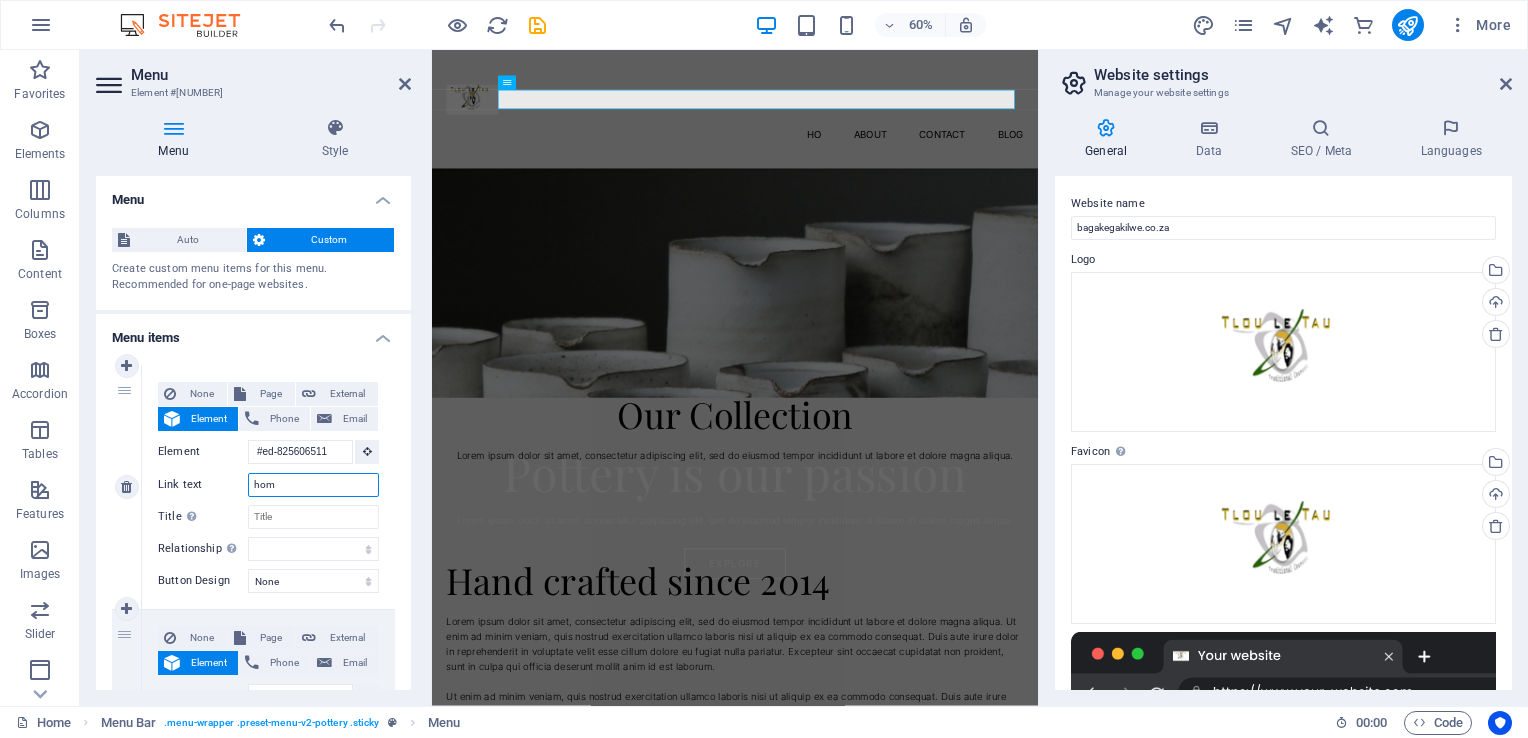 type on "home" 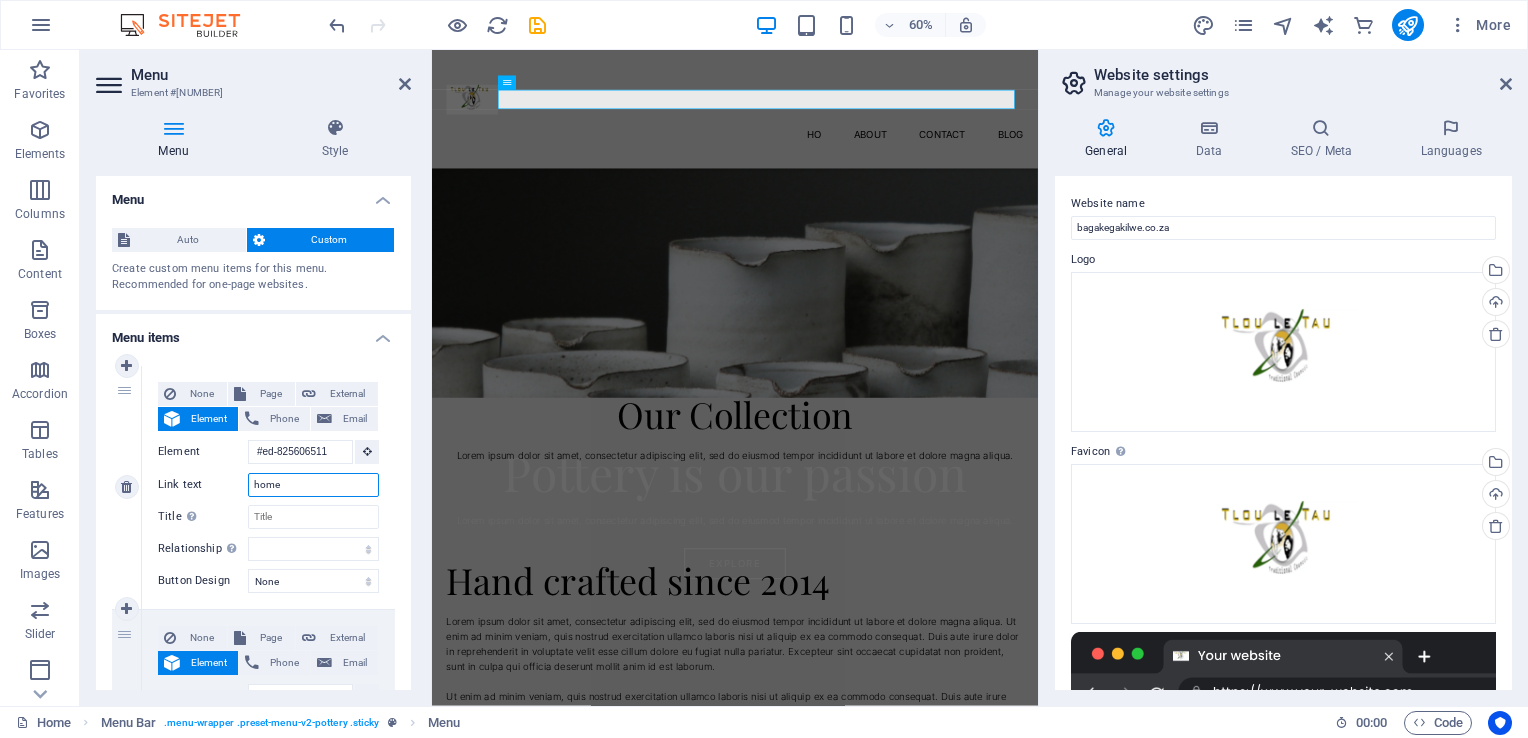 select 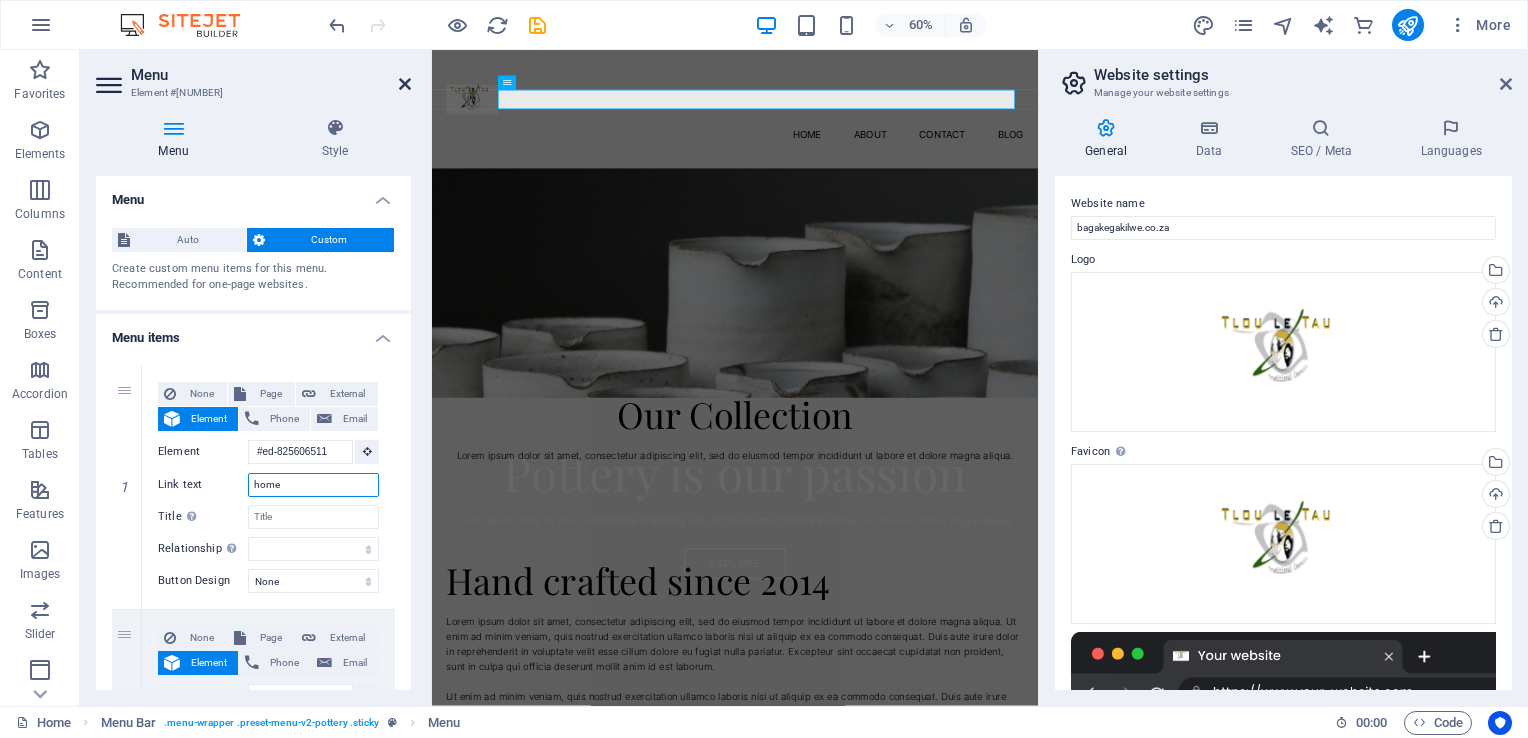 type on "home" 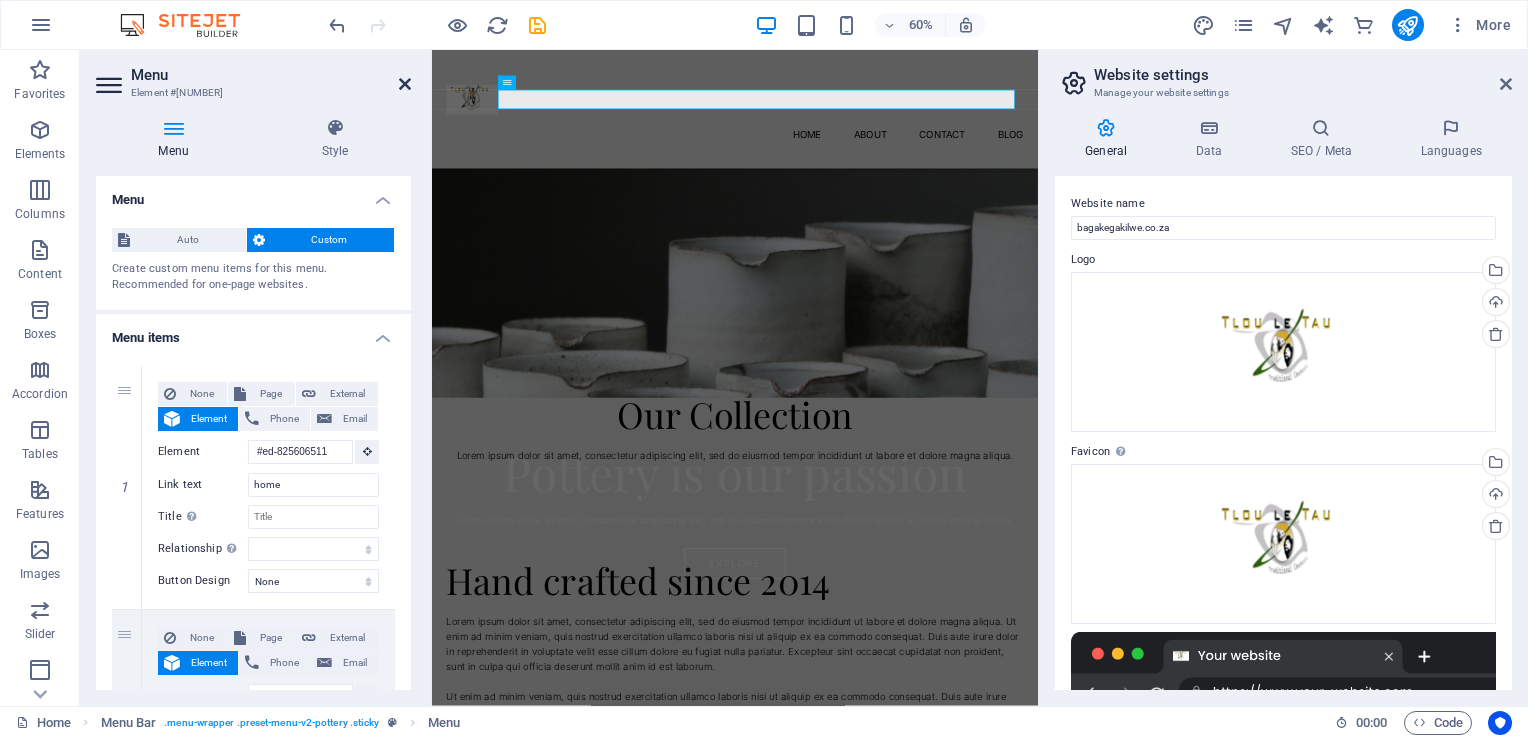 click at bounding box center (405, 84) 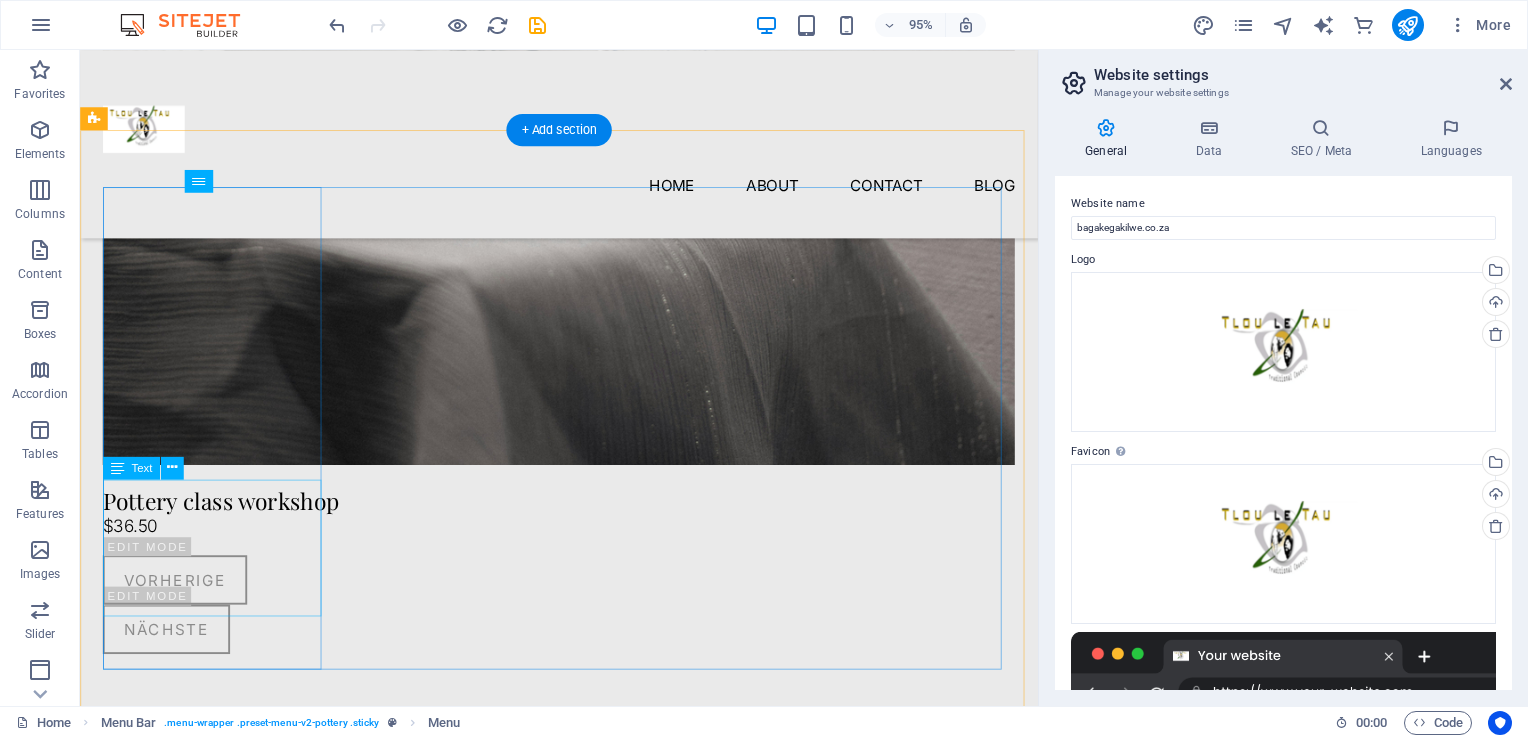 scroll, scrollTop: 4469, scrollLeft: 0, axis: vertical 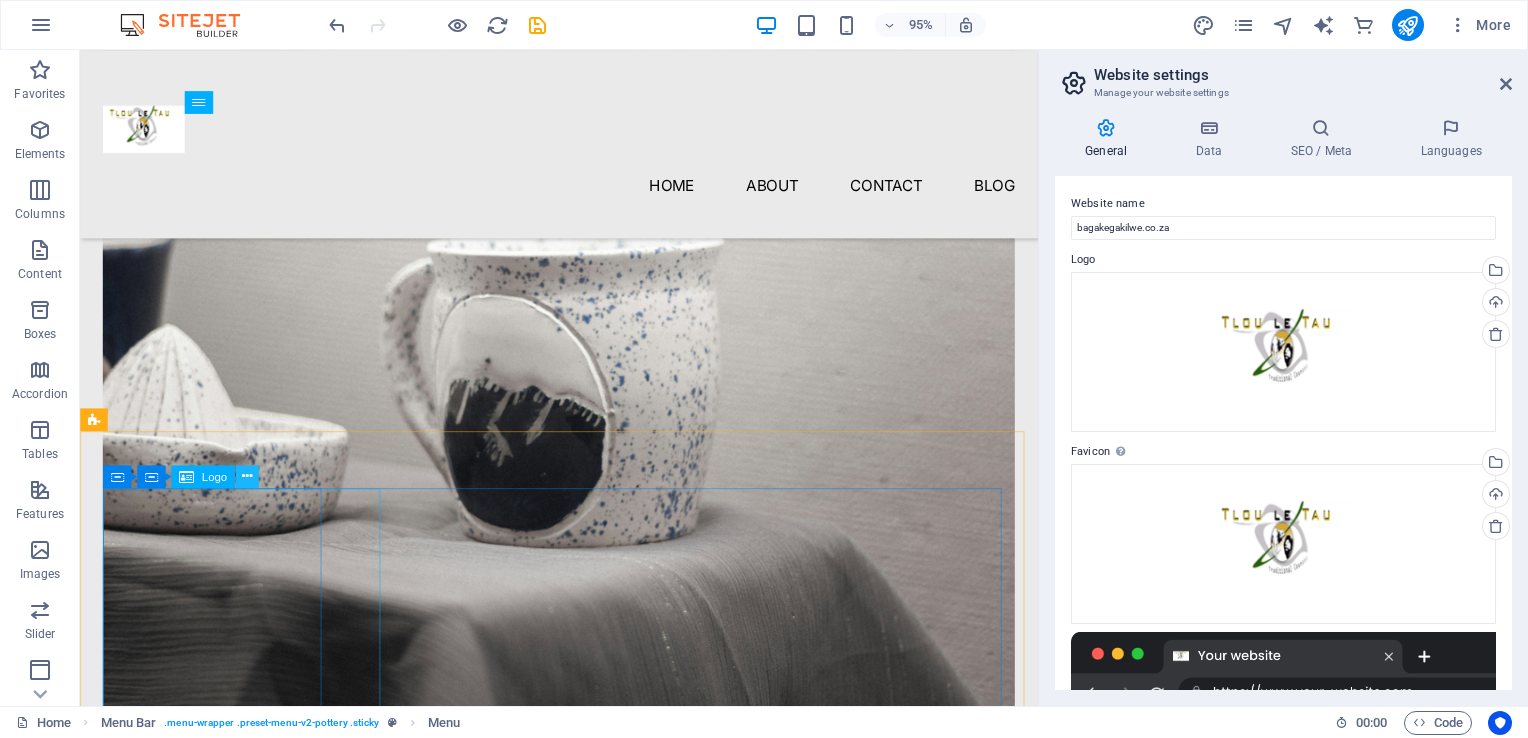 click at bounding box center (247, 476) 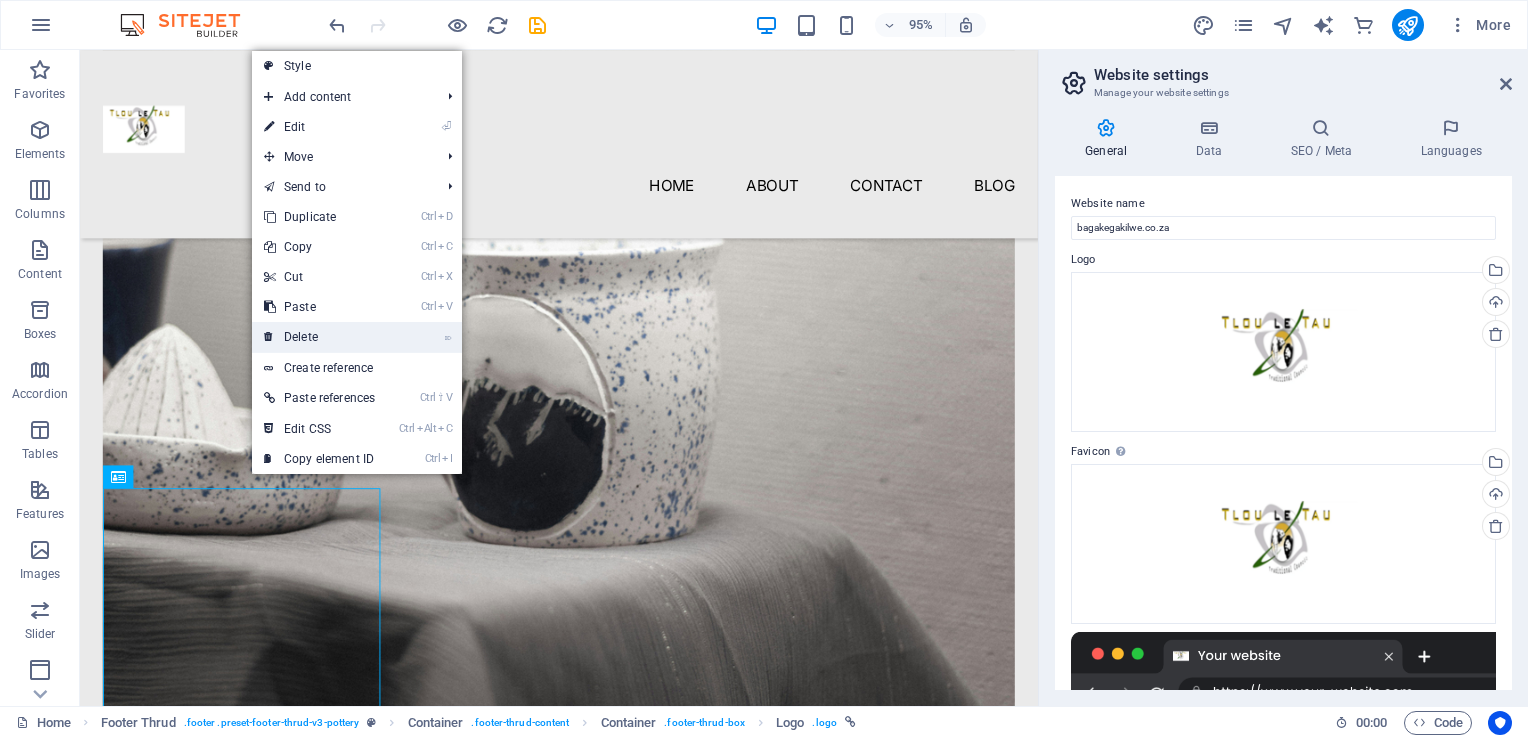drag, startPoint x: 295, startPoint y: 337, endPoint x: 226, endPoint y: 303, distance: 76.922035 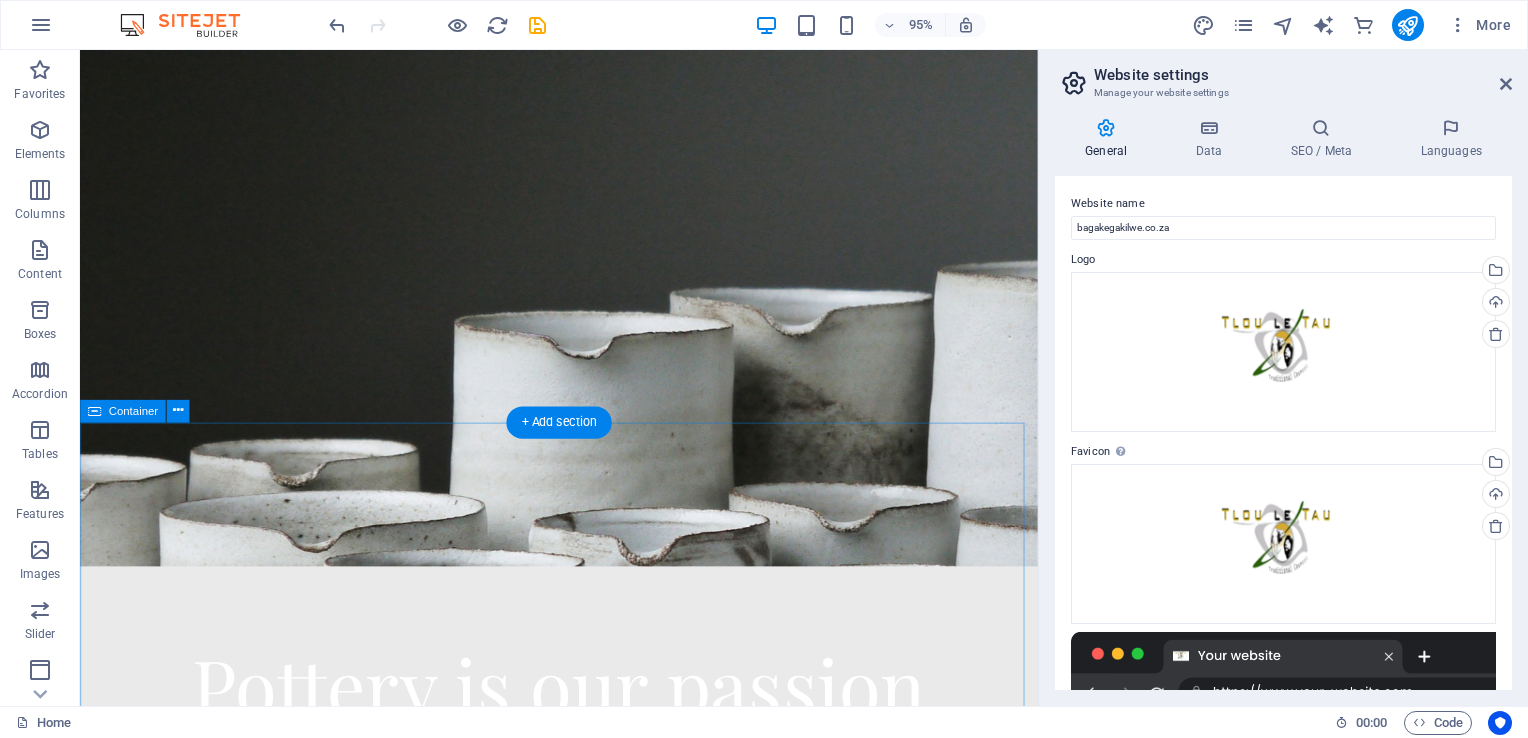 scroll, scrollTop: 0, scrollLeft: 0, axis: both 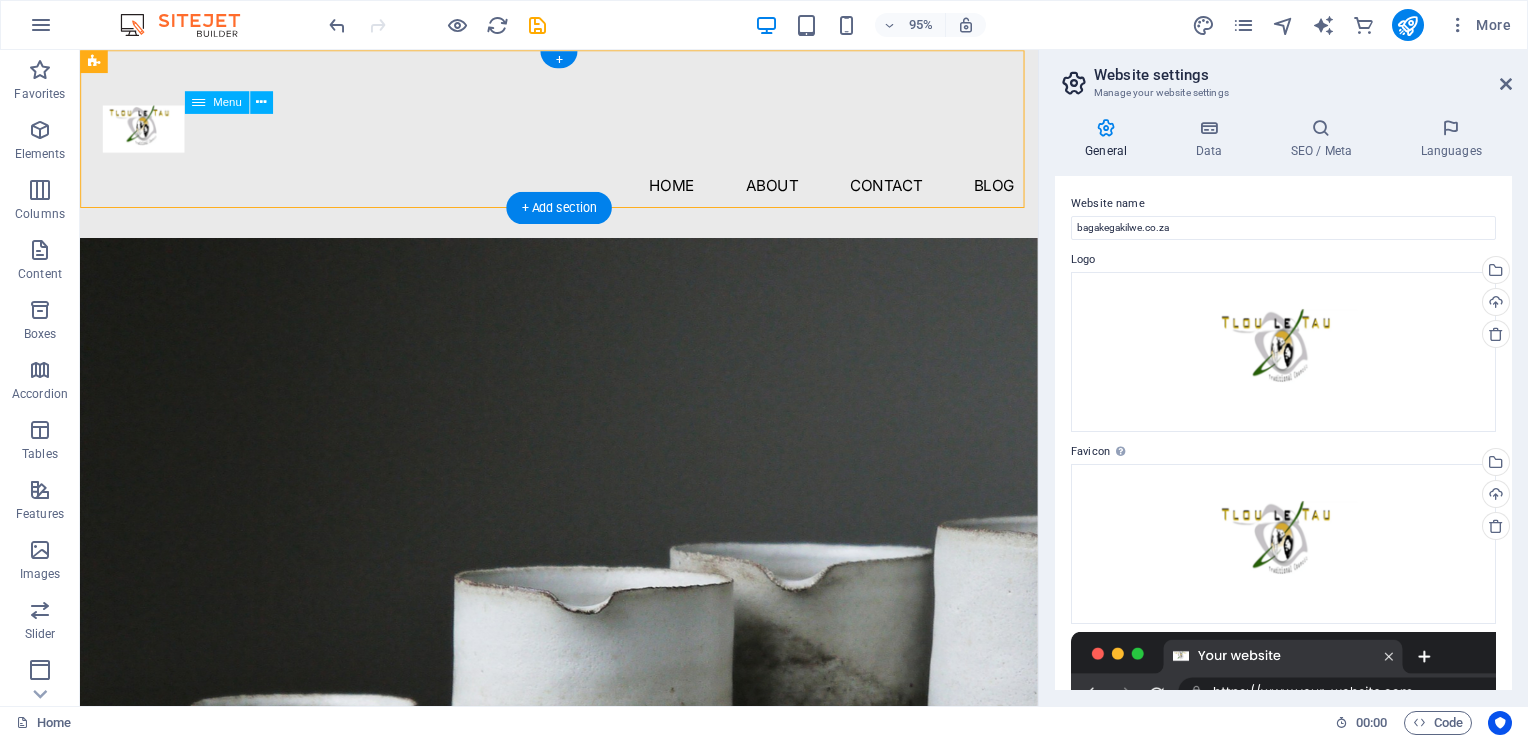 click on "home About Contact Blog" at bounding box center [584, 192] 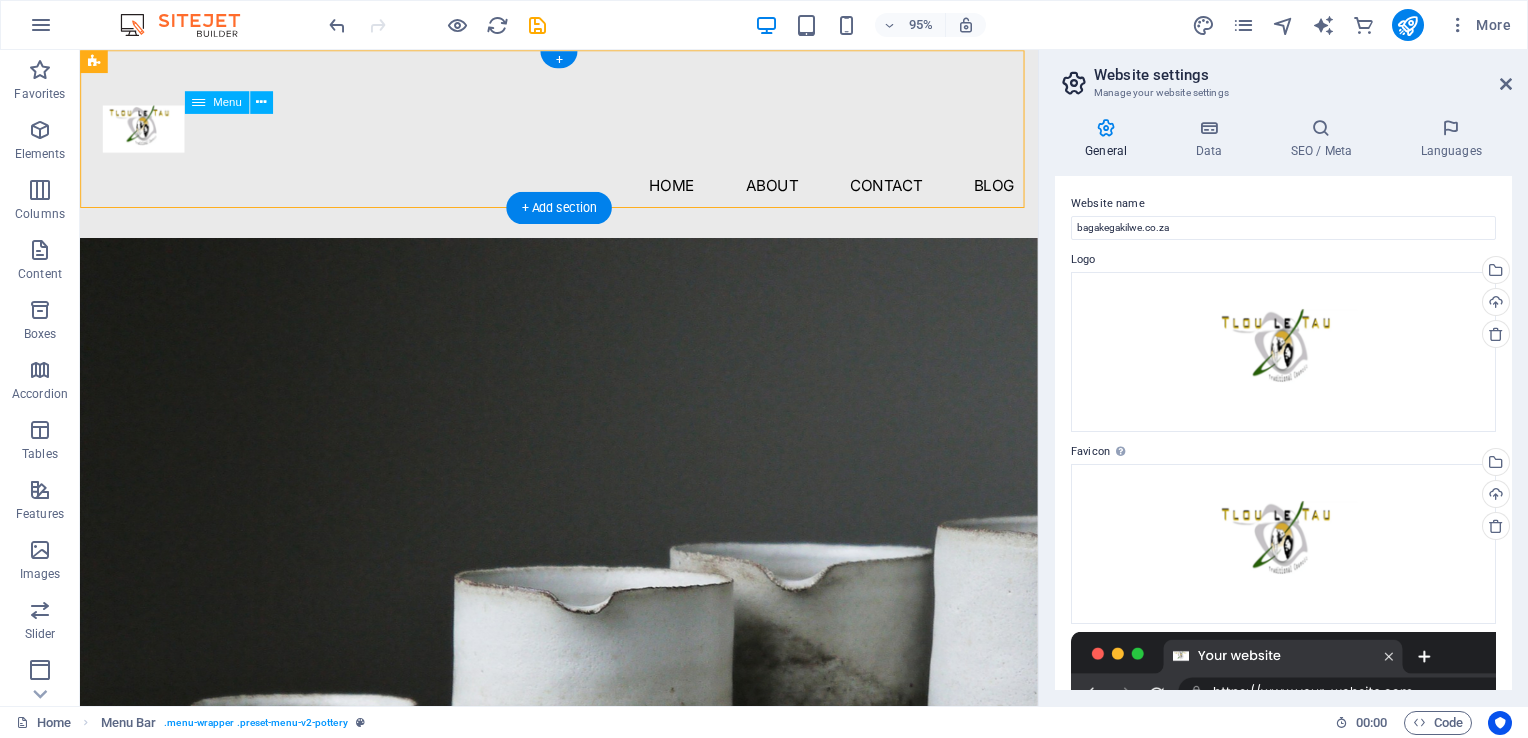 click on "home About Contact Blog" at bounding box center [584, 192] 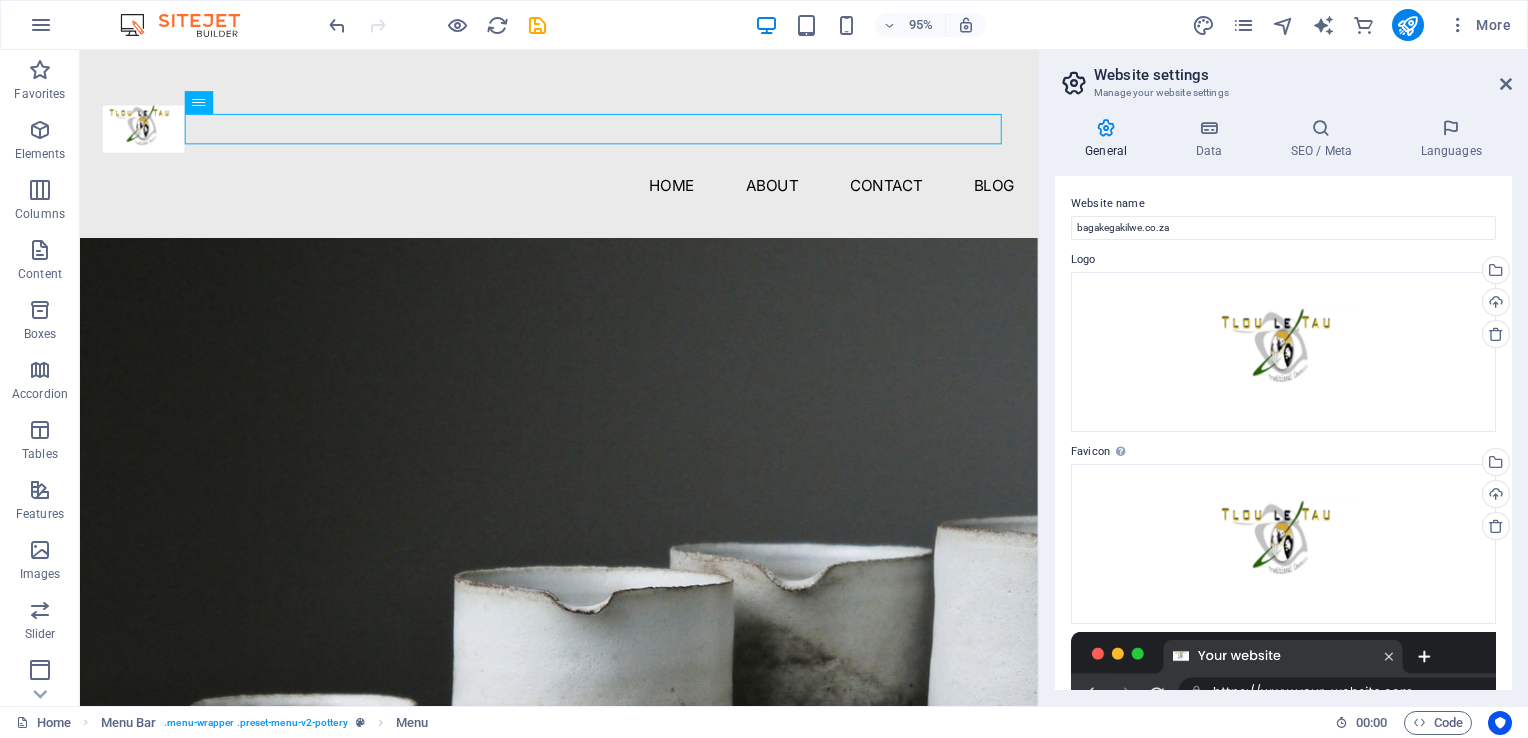 click at bounding box center [1106, 128] 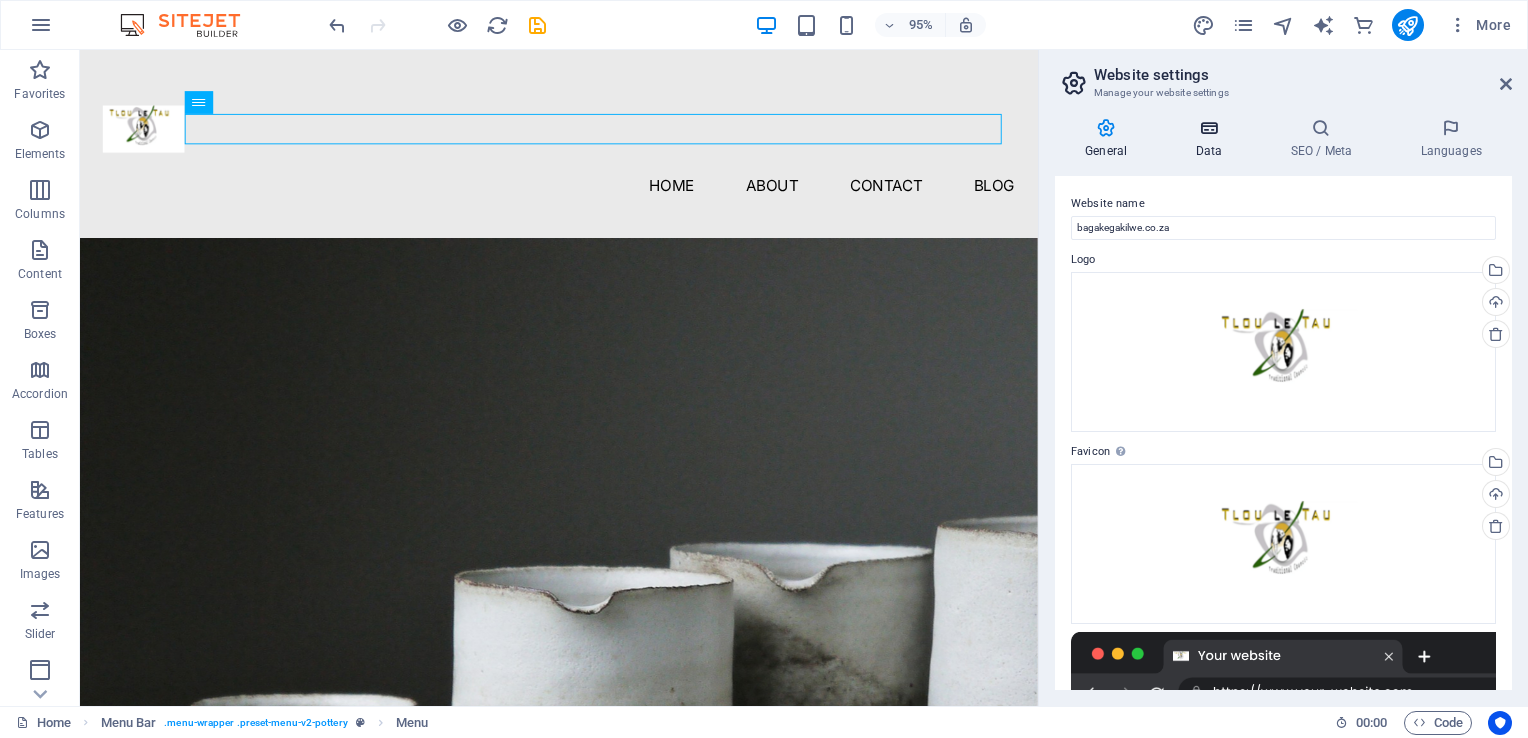 click on "Data" at bounding box center (1212, 139) 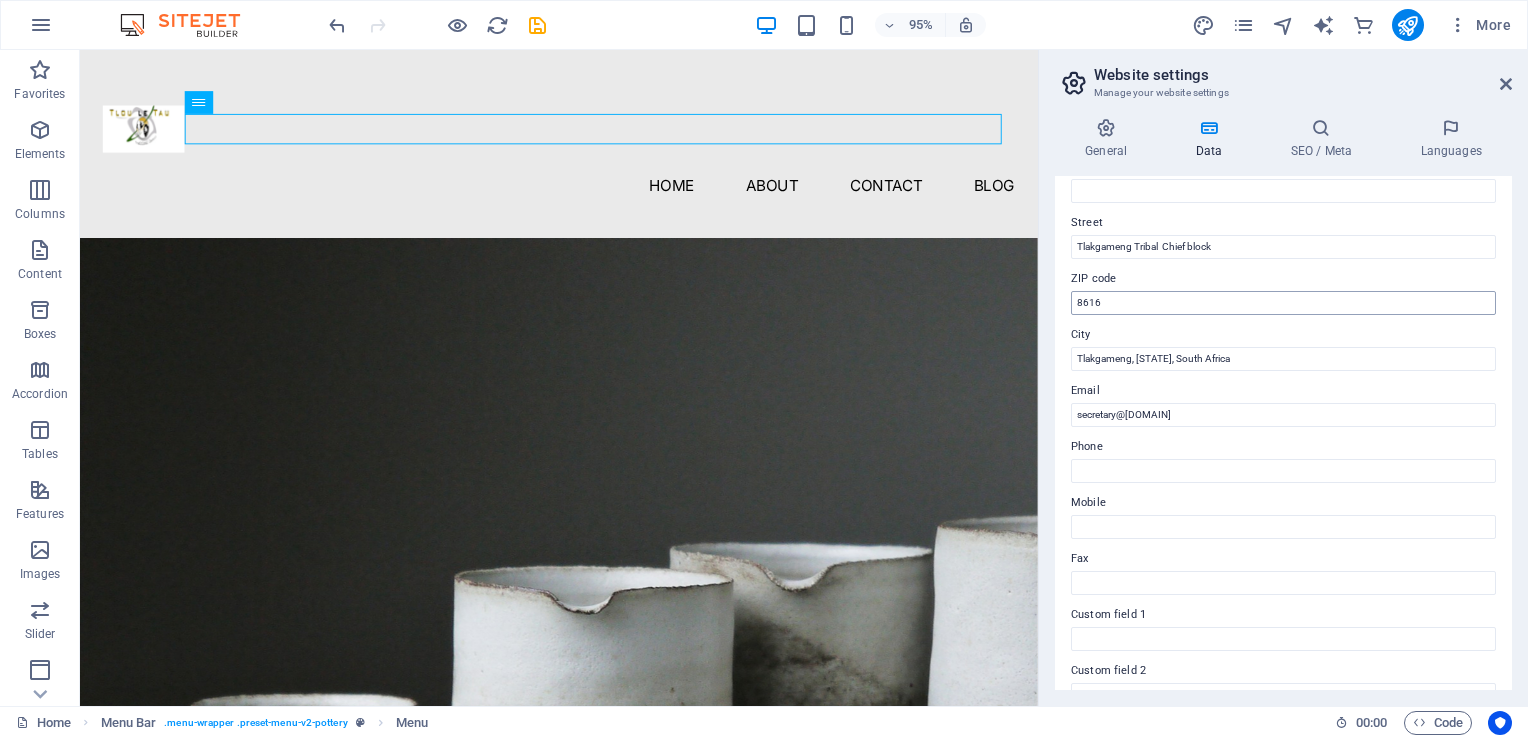 scroll, scrollTop: 300, scrollLeft: 0, axis: vertical 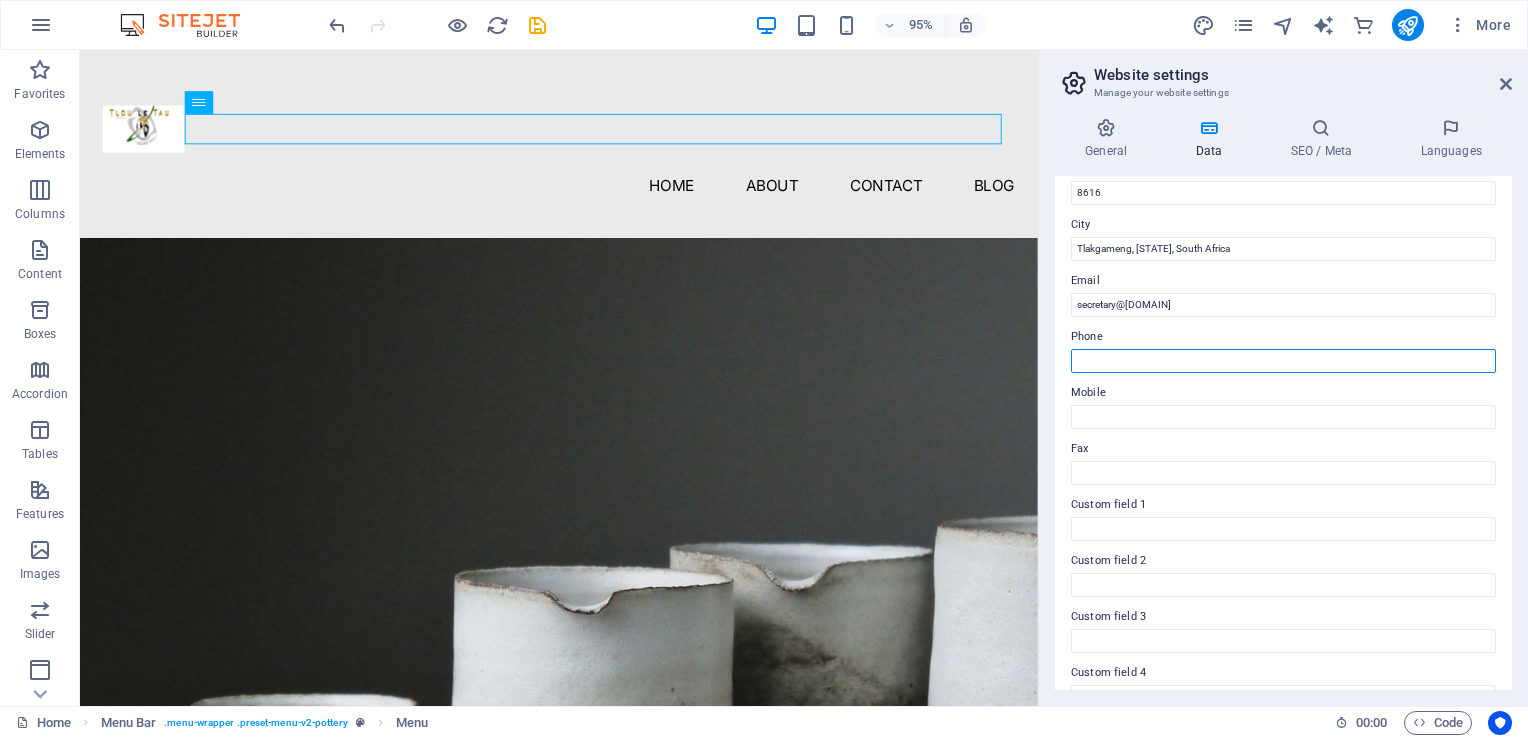 click on "Phone" at bounding box center [1283, 361] 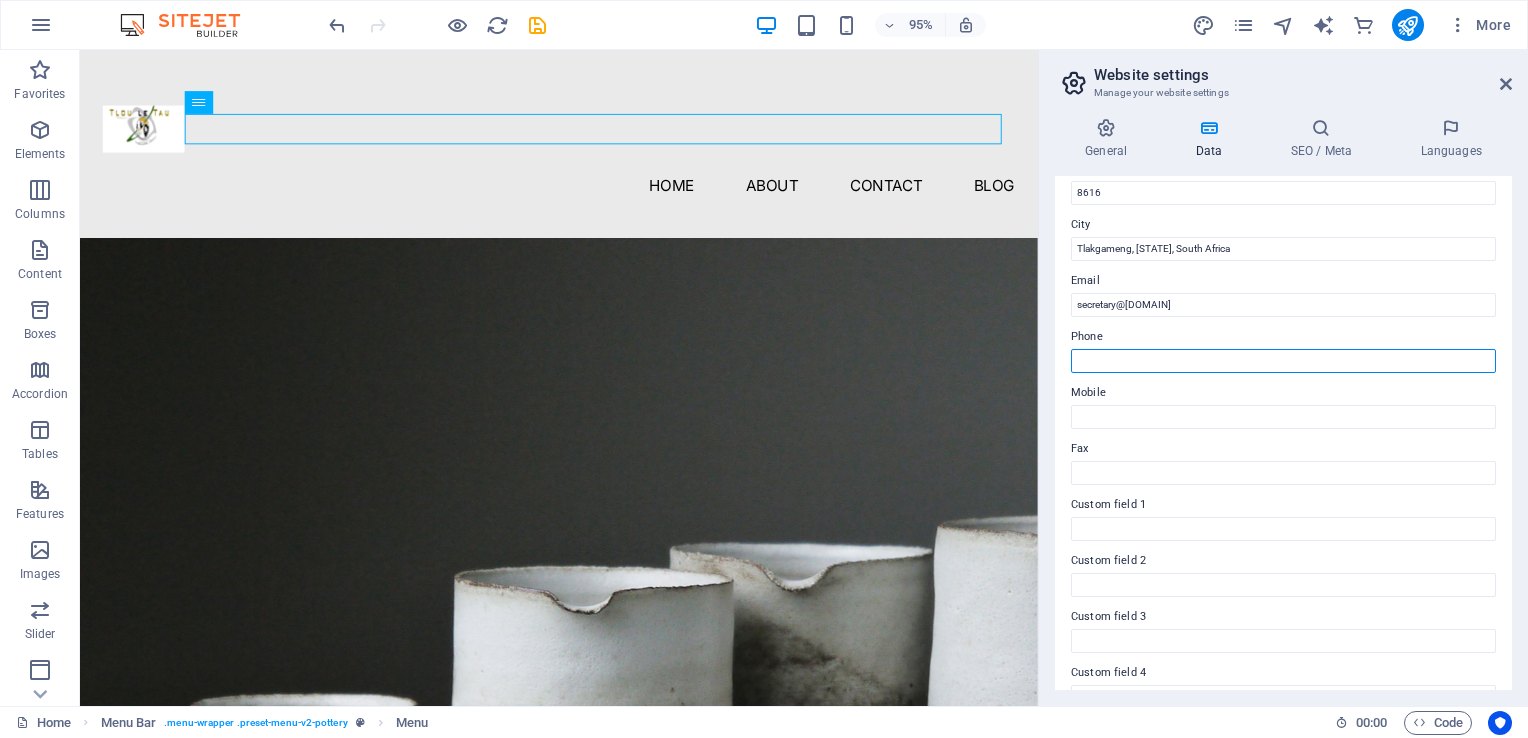 paste on "+[COUNTRY_CODE] ([AREA_CODE]) [PHONE]" 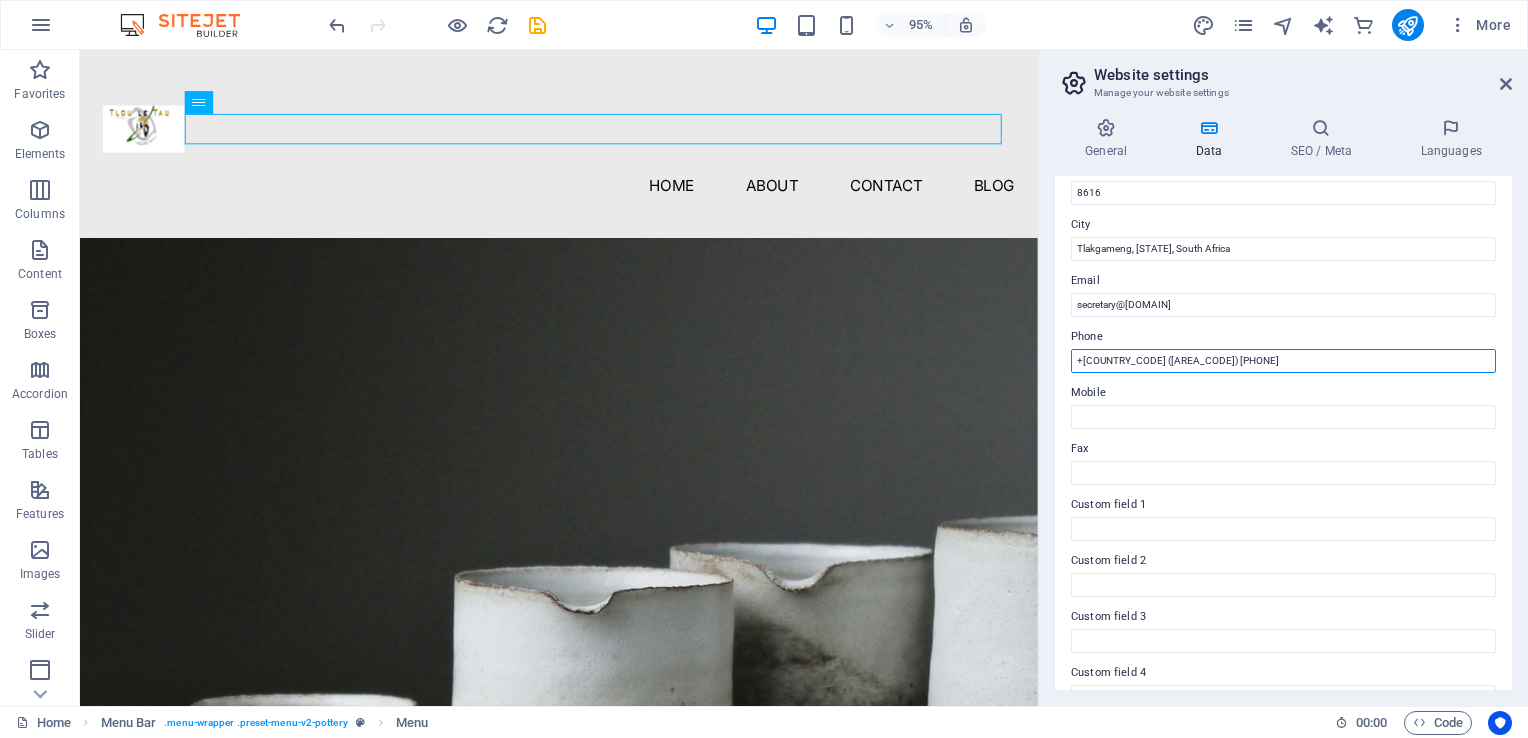 click on "+[COUNTRY_CODE] ([AREA_CODE]) [PHONE]" at bounding box center [1283, 361] 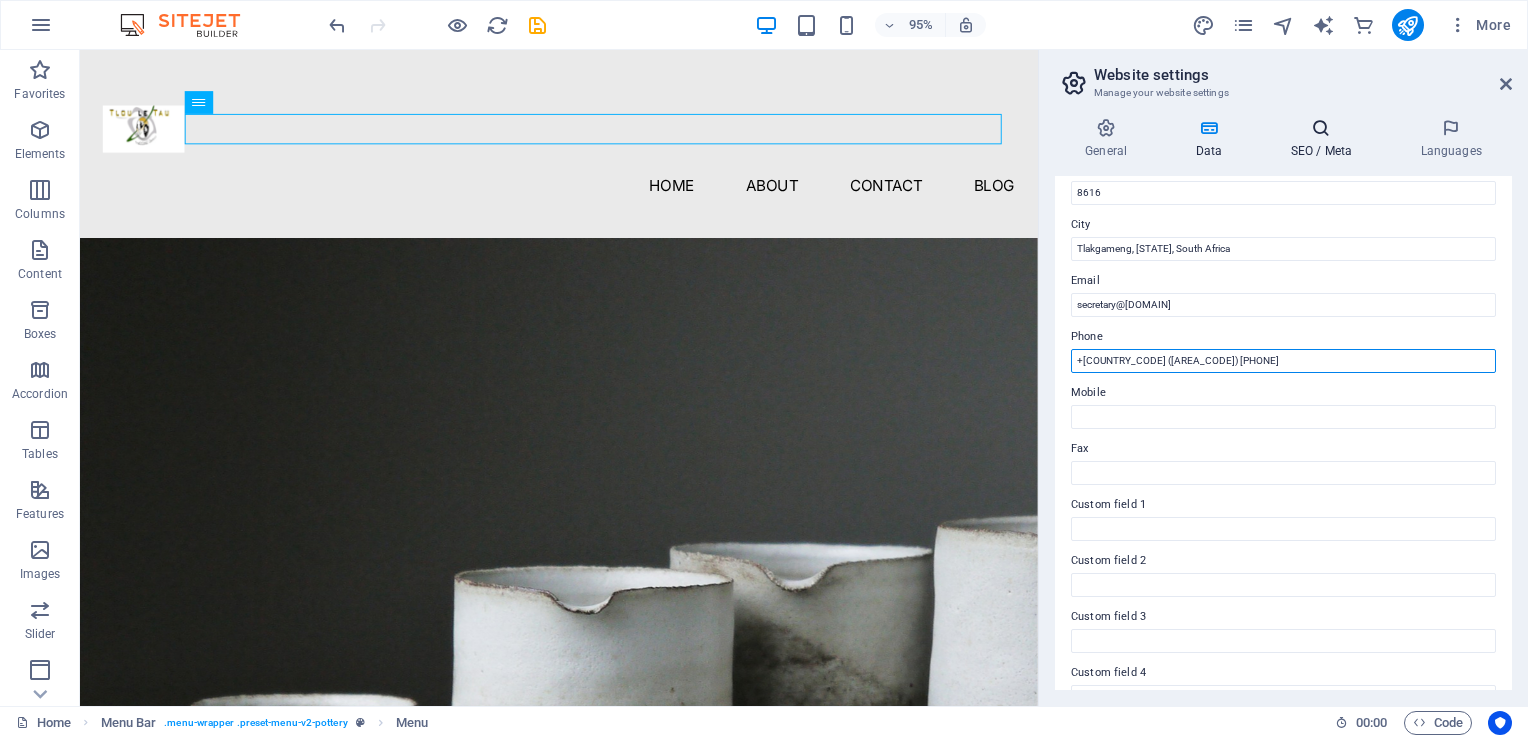 type on "+[COUNTRY_CODE] ([AREA_CODE]) [PHONE]" 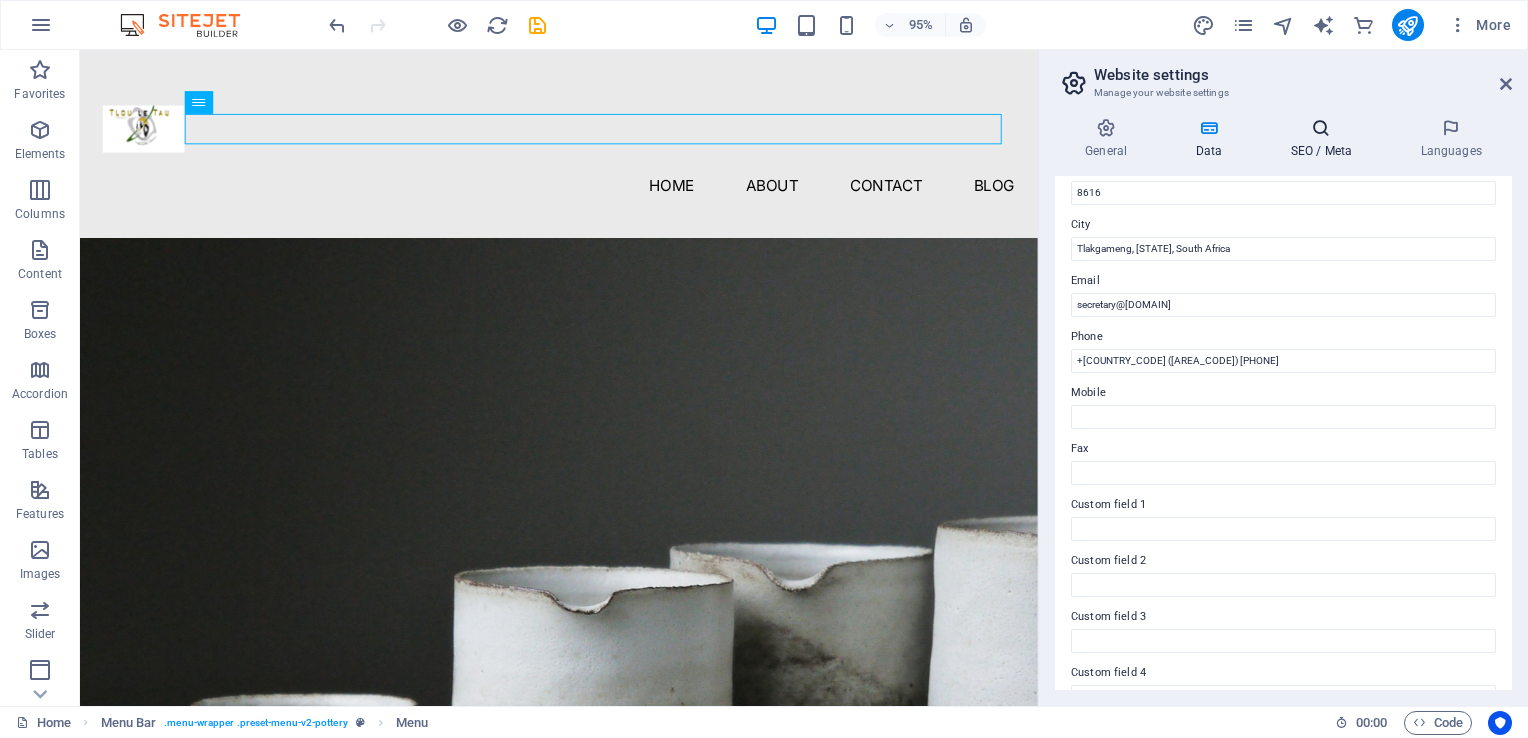 click on "SEO / Meta" at bounding box center [1325, 139] 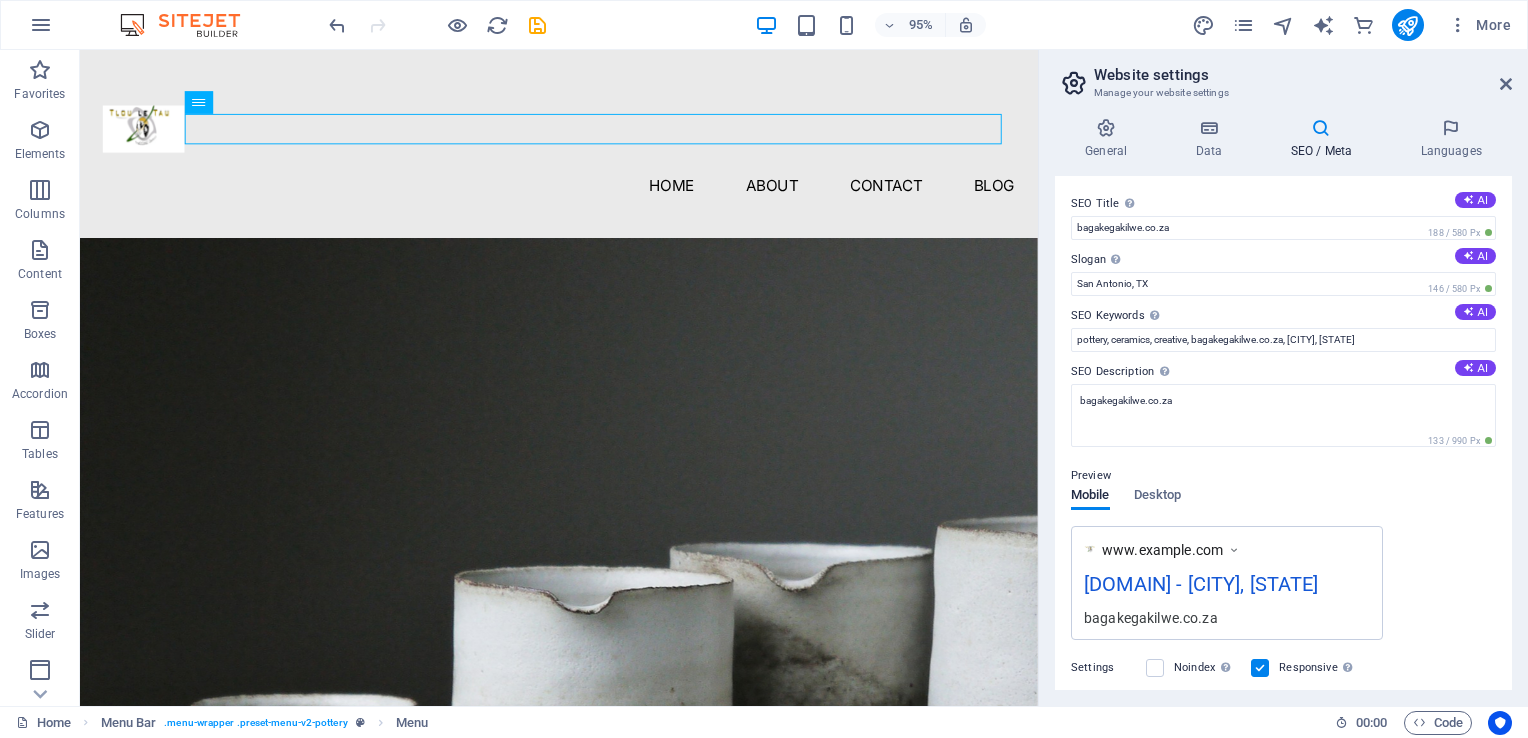 click at bounding box center [1234, 550] 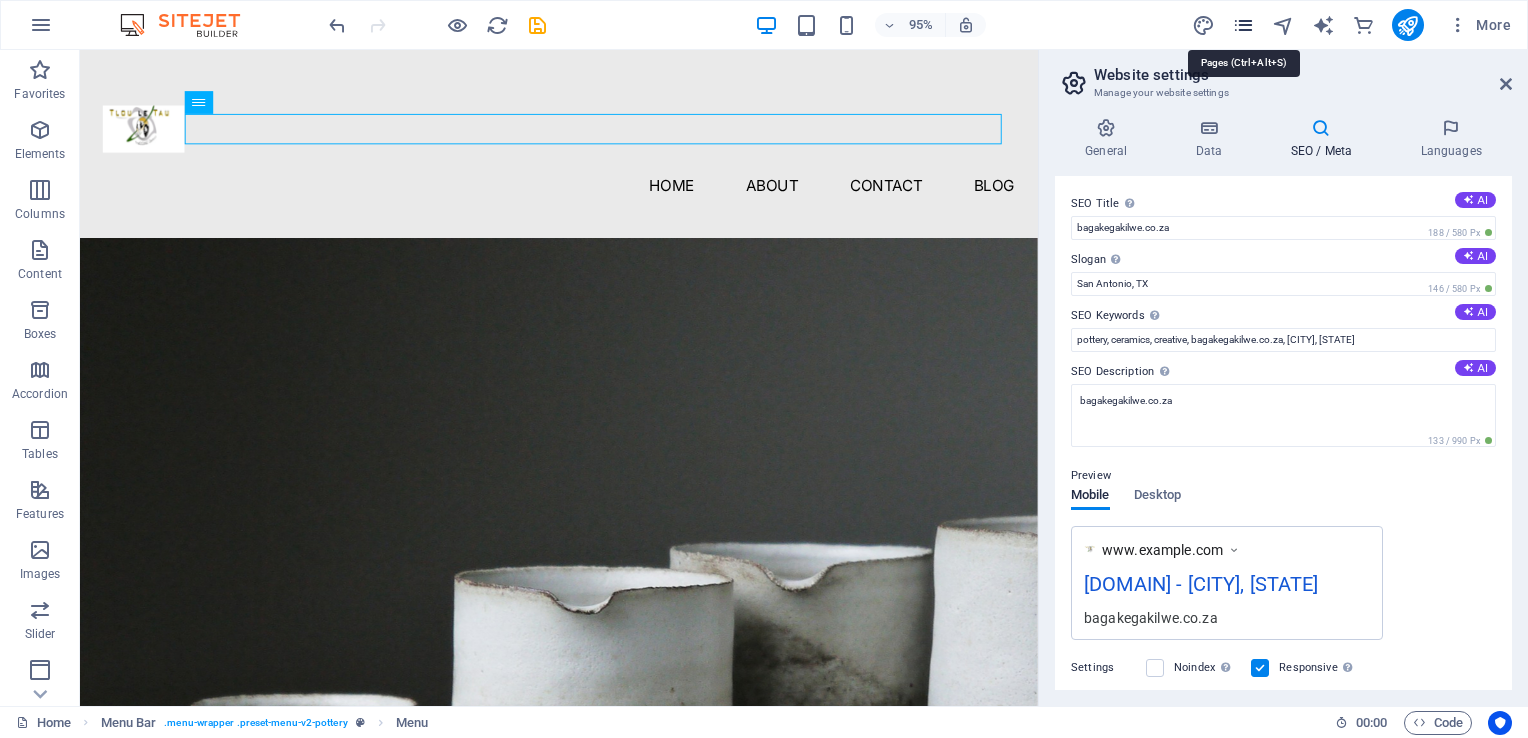 click at bounding box center (1243, 25) 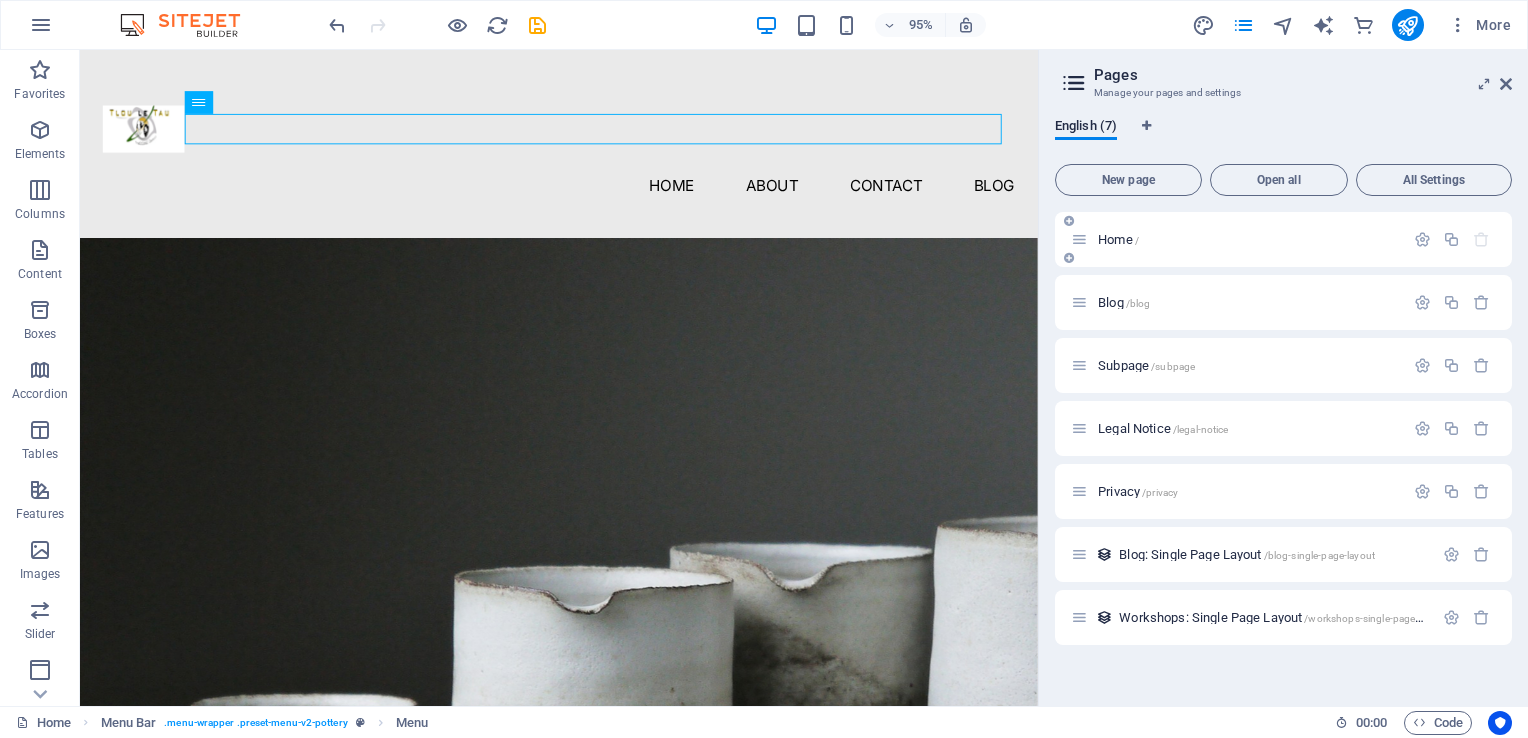 click on "Home /" at bounding box center [1237, 239] 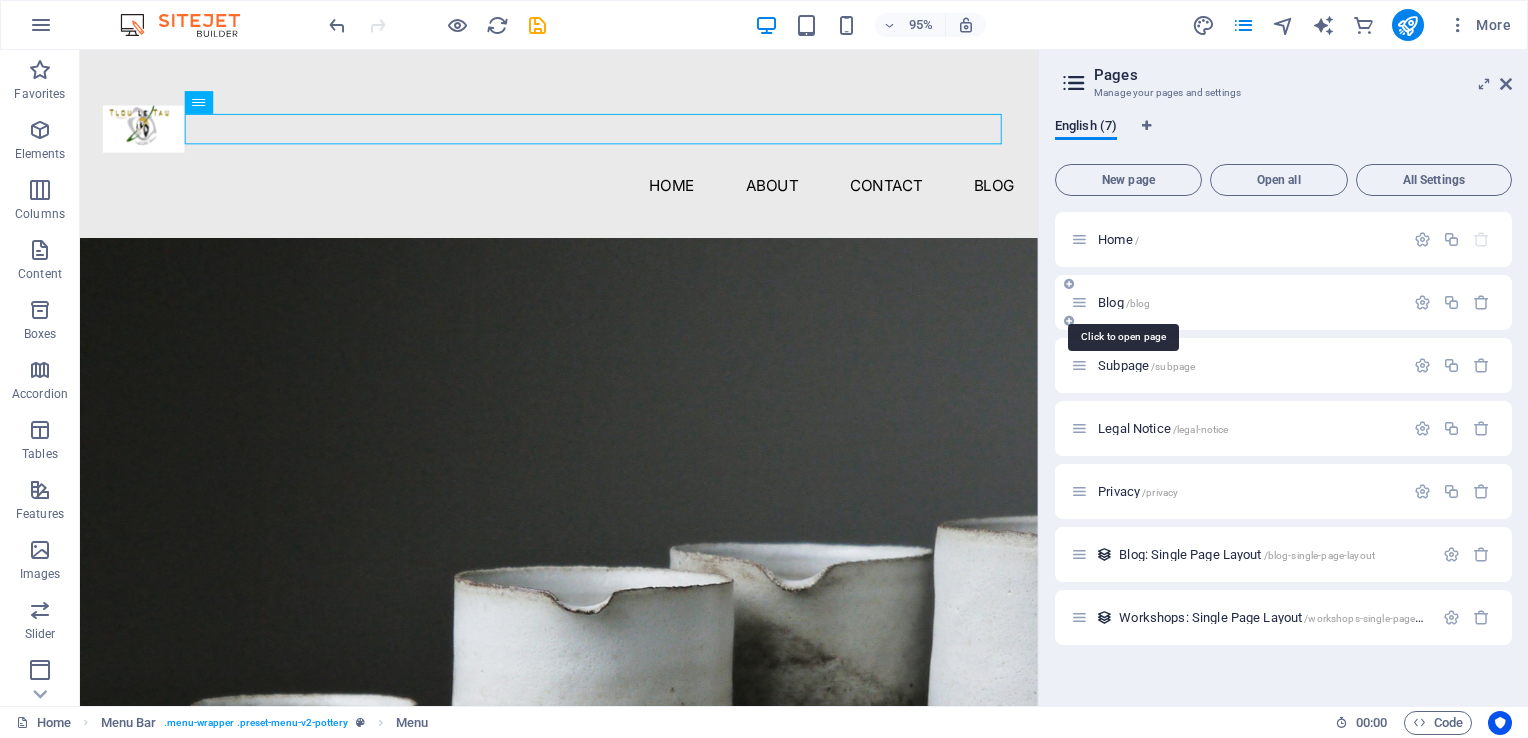 click on "Blog /blog" at bounding box center [1124, 302] 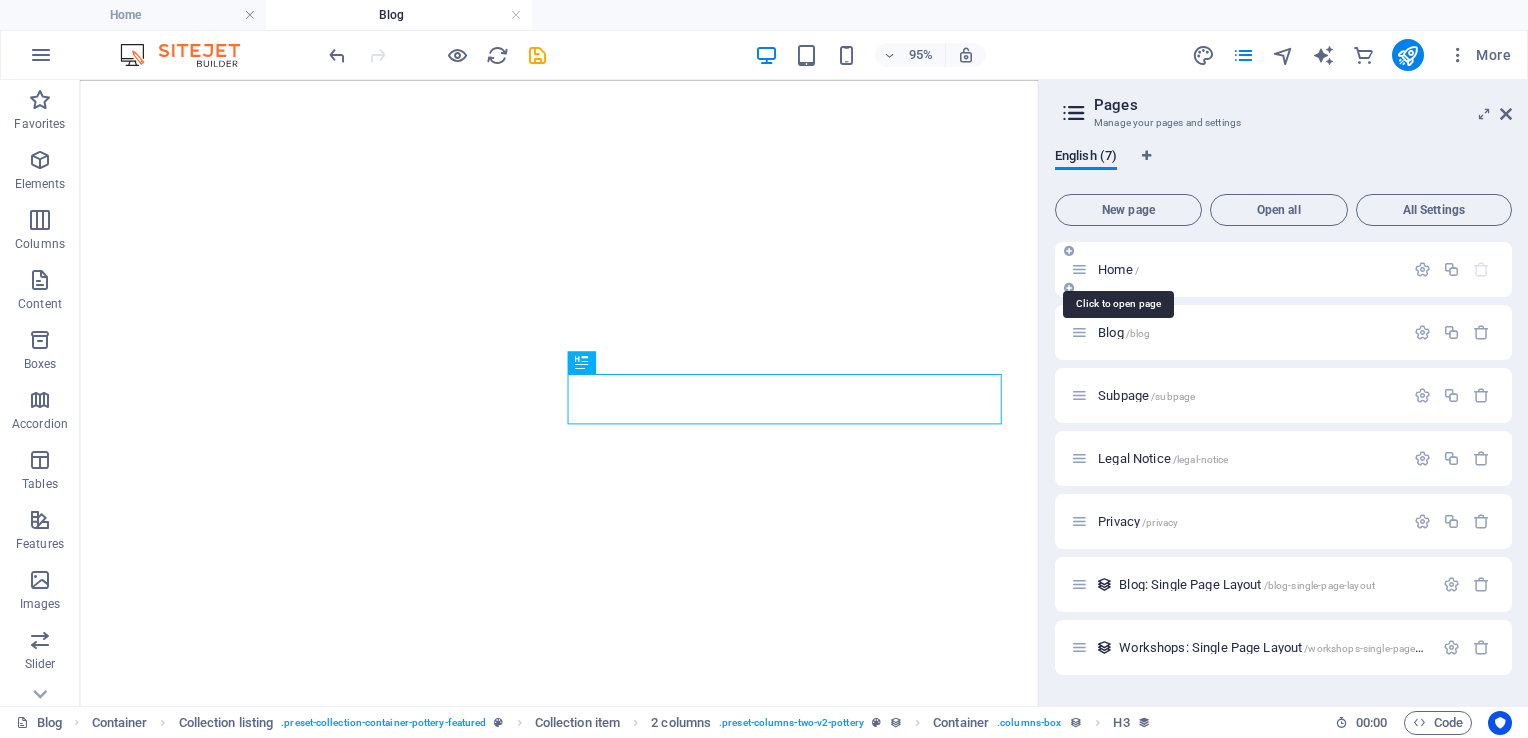 click on "Home /" at bounding box center (1118, 269) 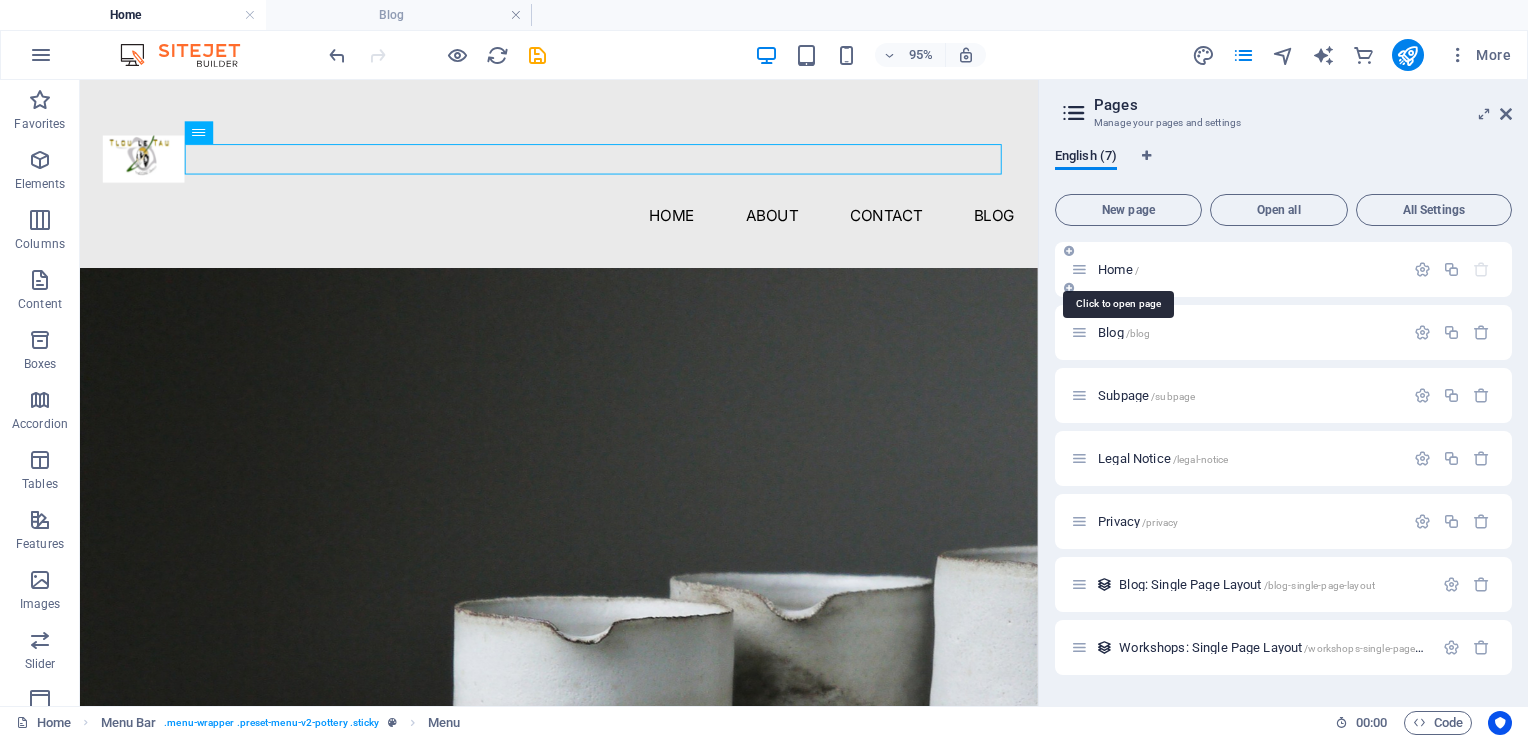 scroll, scrollTop: 0, scrollLeft: 0, axis: both 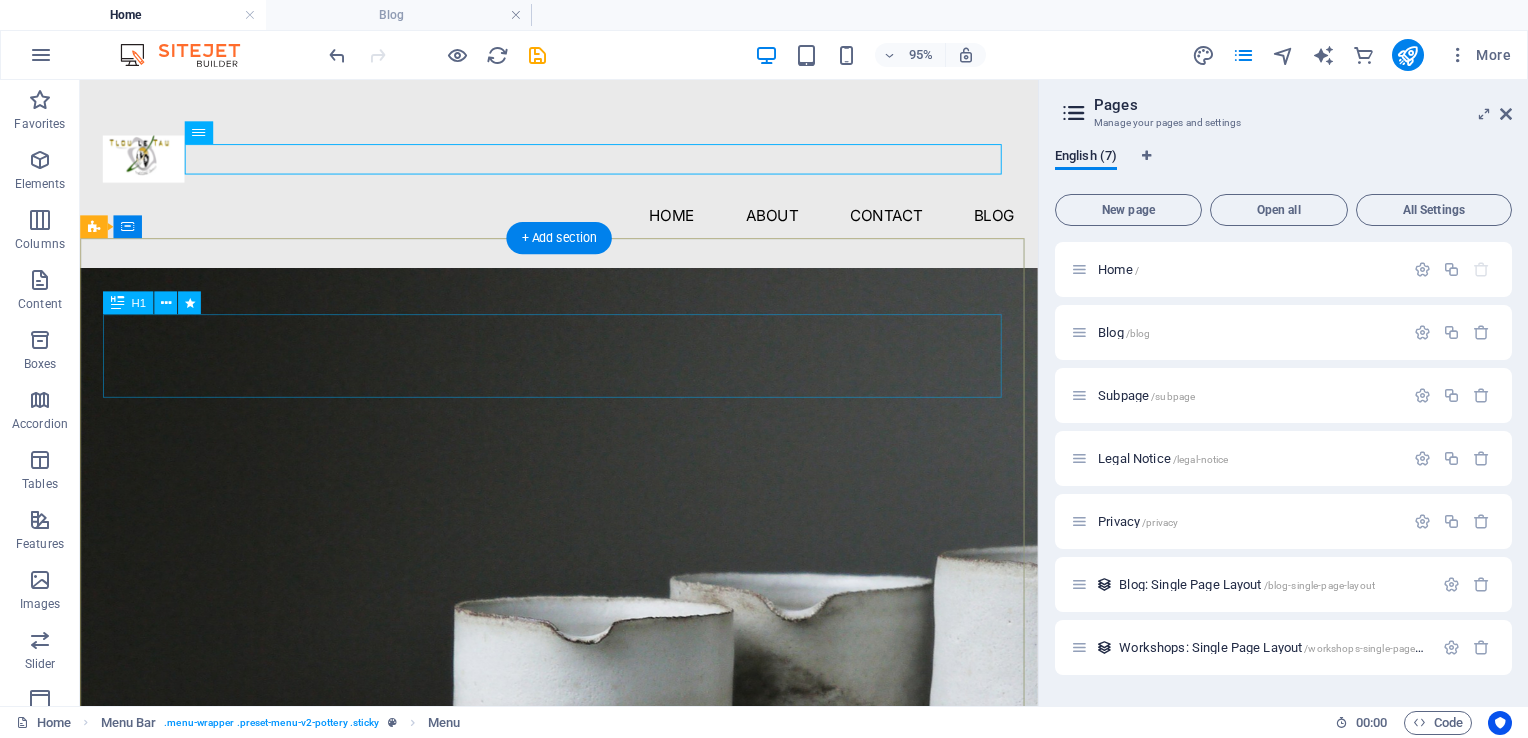 click on "Pottery is our passion" at bounding box center (584, 1016) 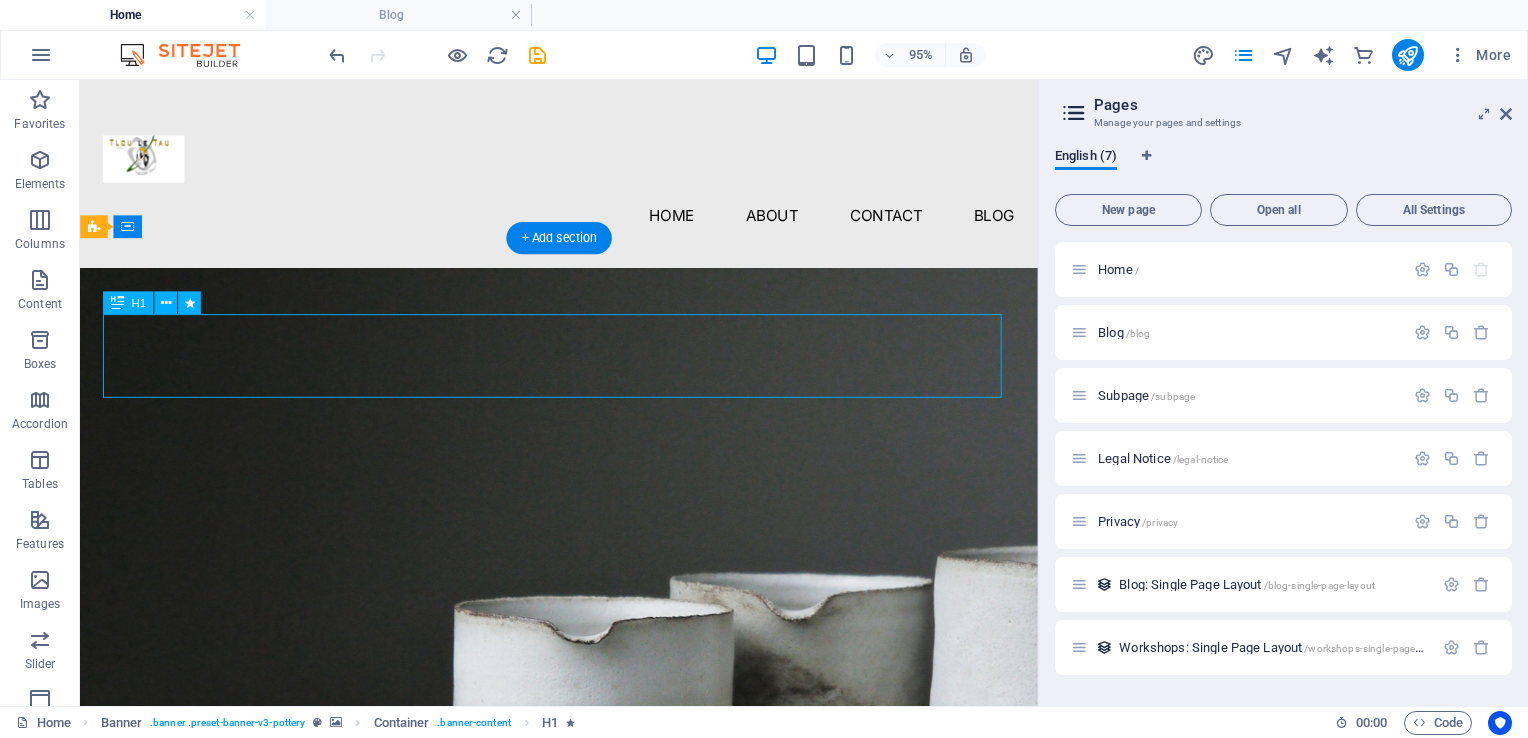 click on "Pottery is our passion" at bounding box center (584, 1016) 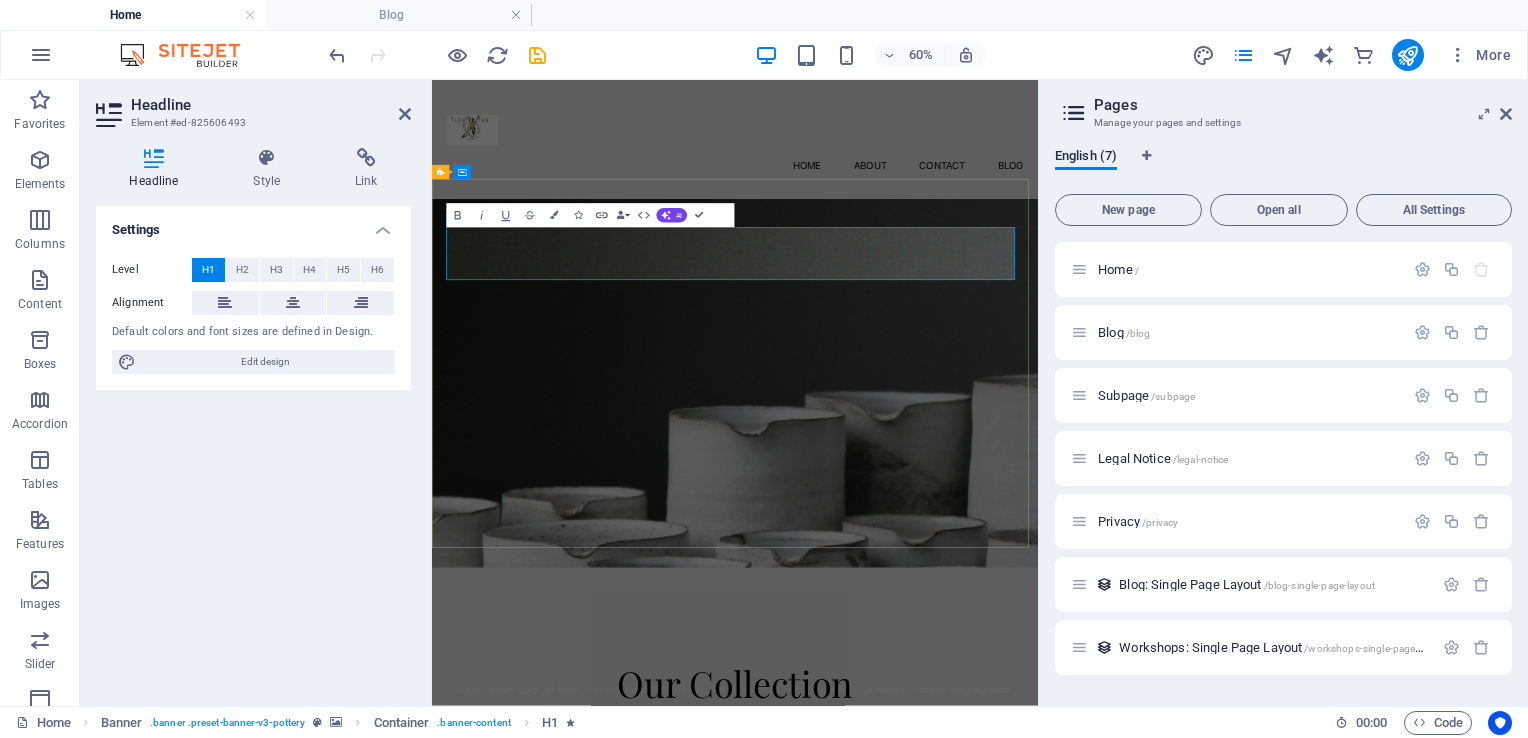 click at bounding box center (937, 1016) 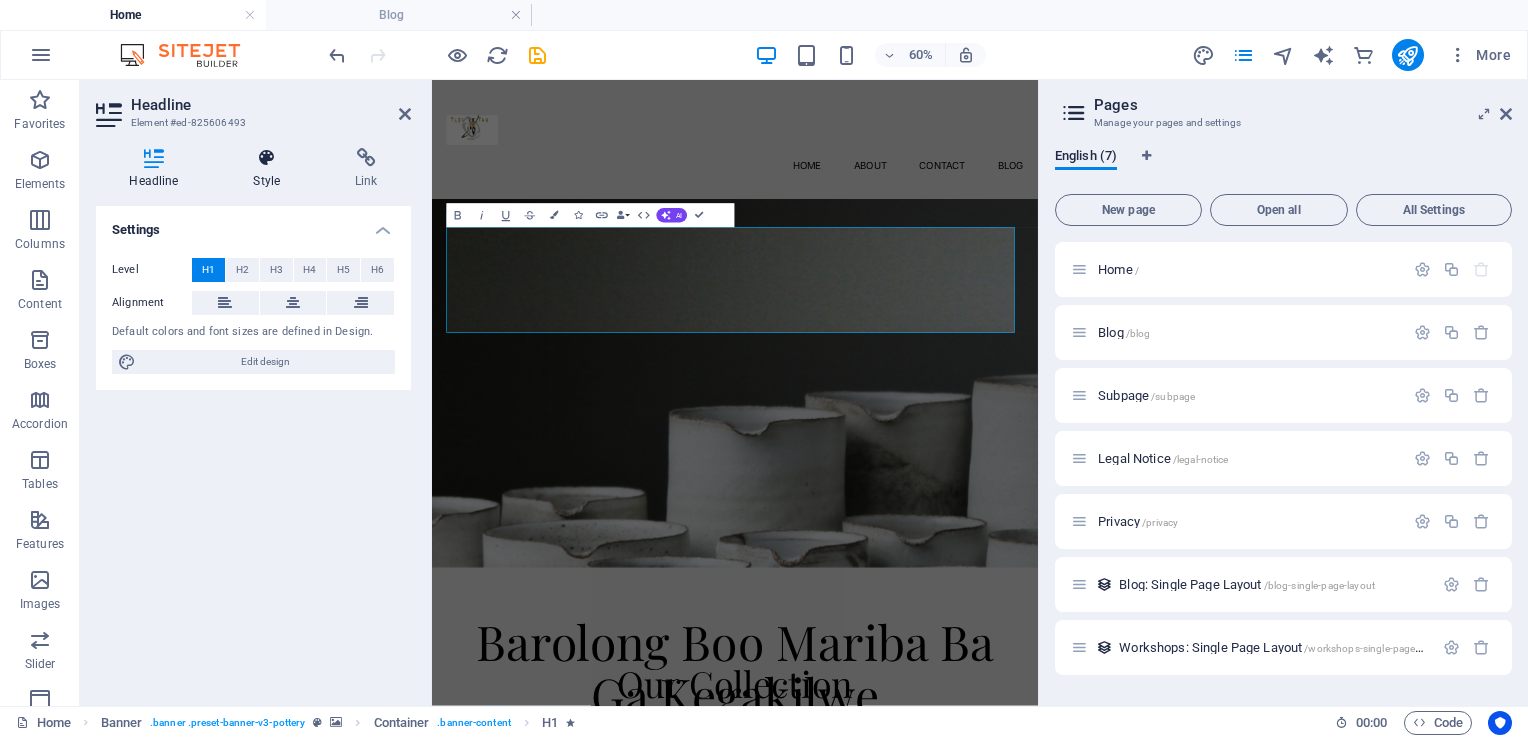 click at bounding box center (267, 158) 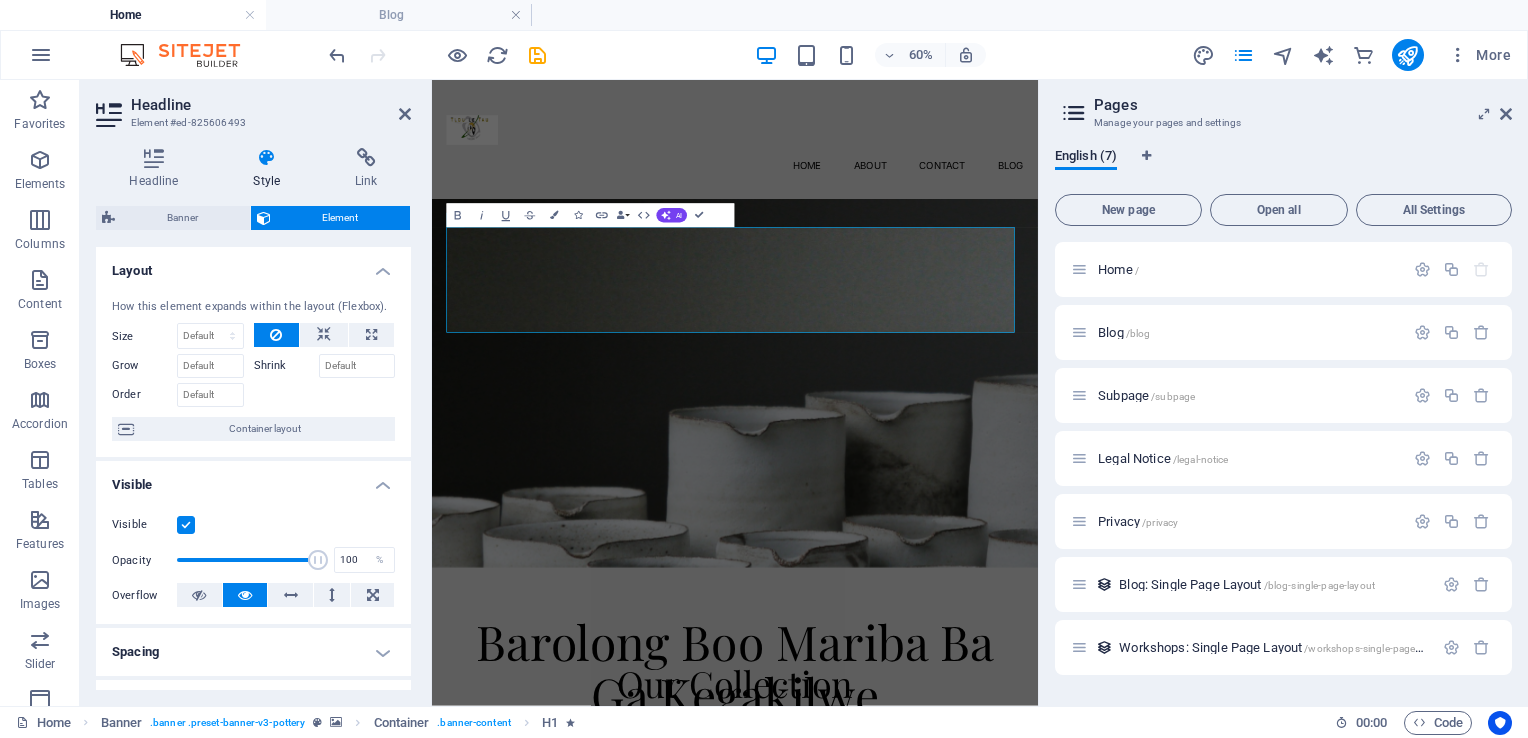 click on "Style" at bounding box center (271, 169) 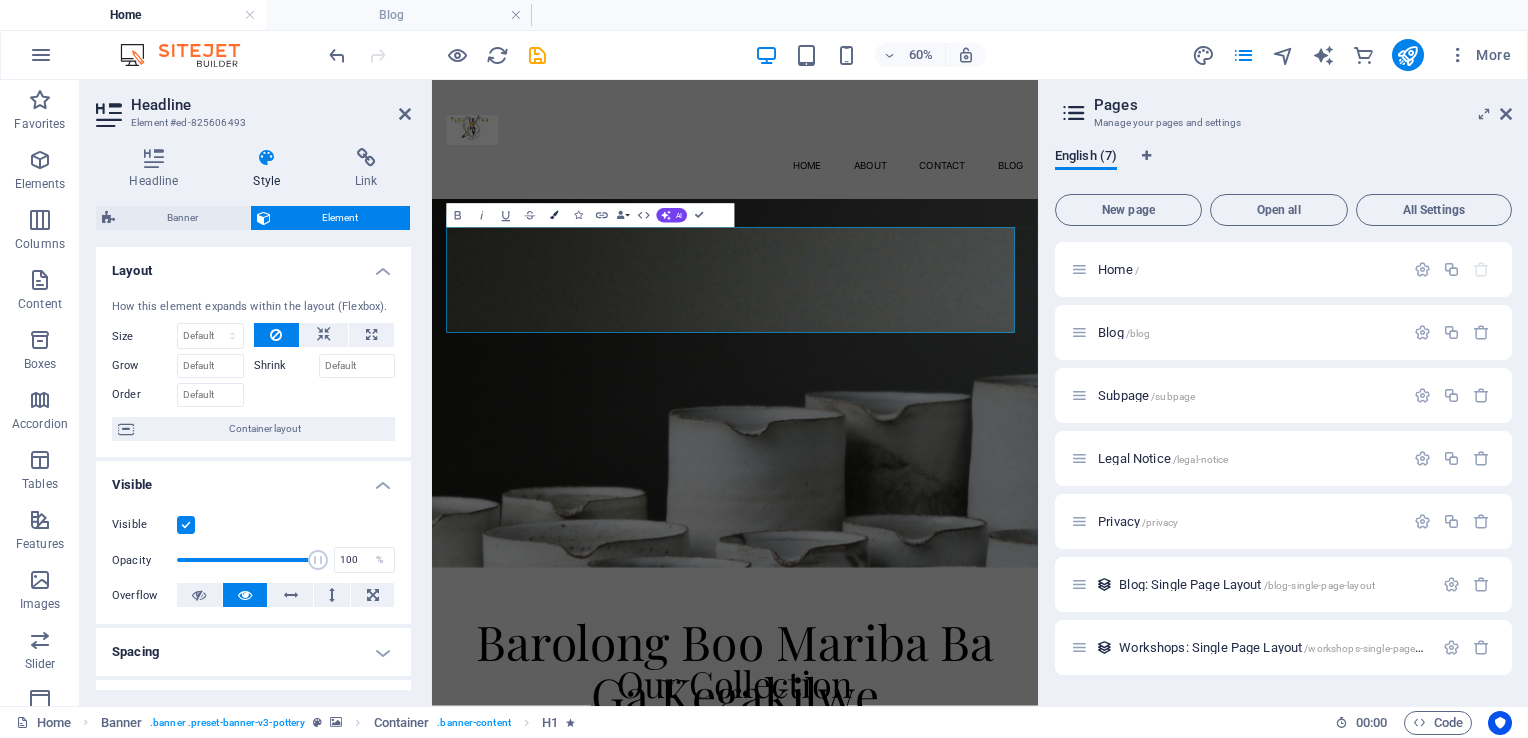 click at bounding box center (554, 215) 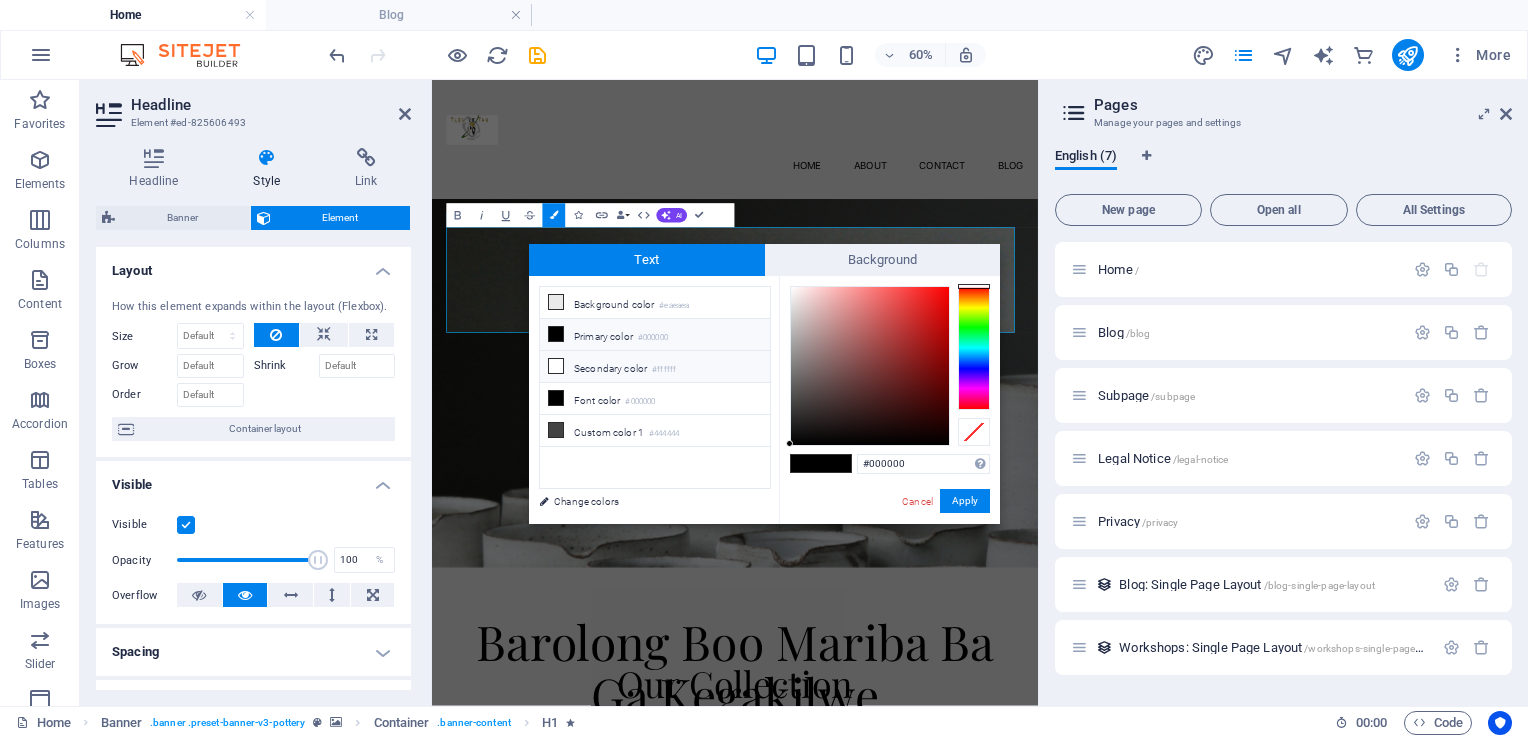 click at bounding box center [556, 366] 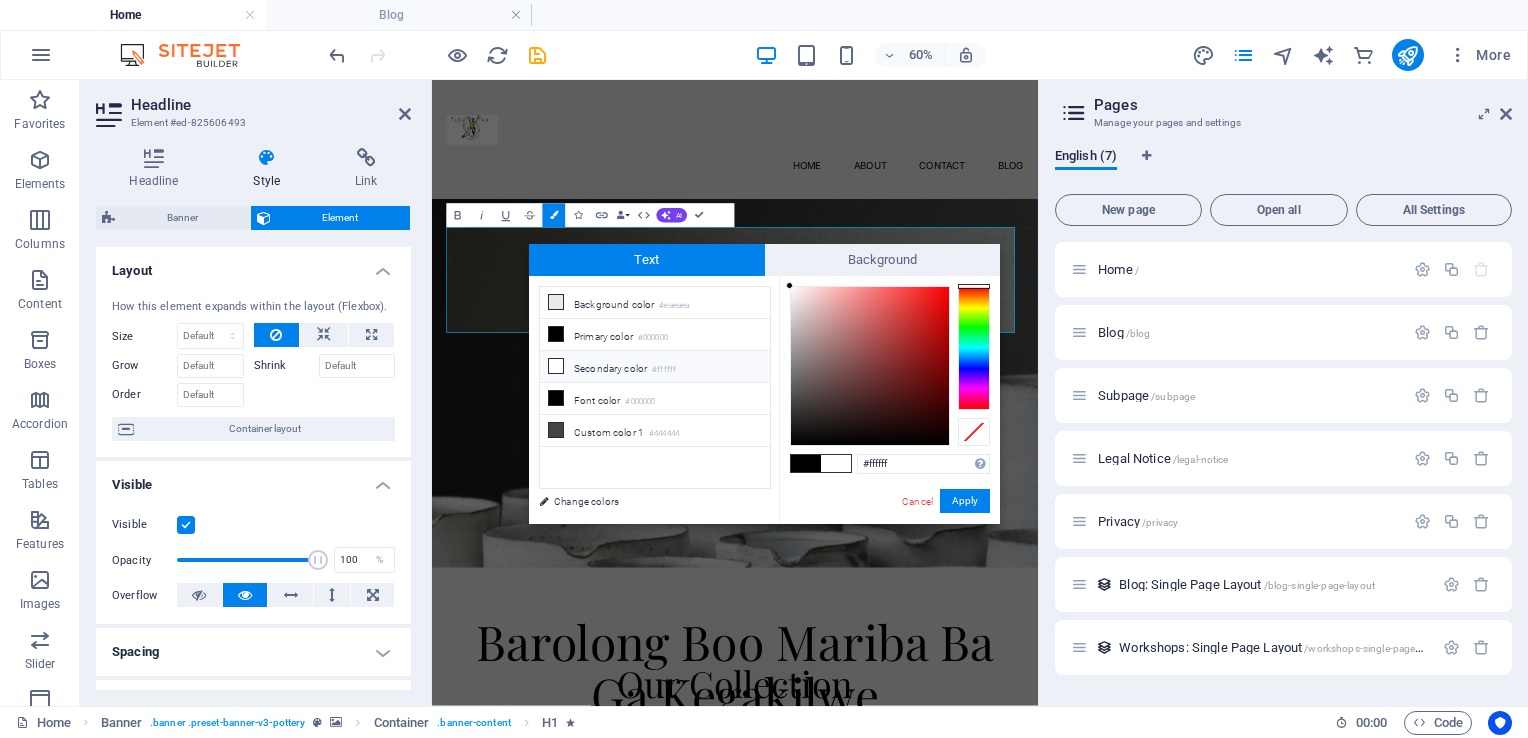 click at bounding box center (556, 366) 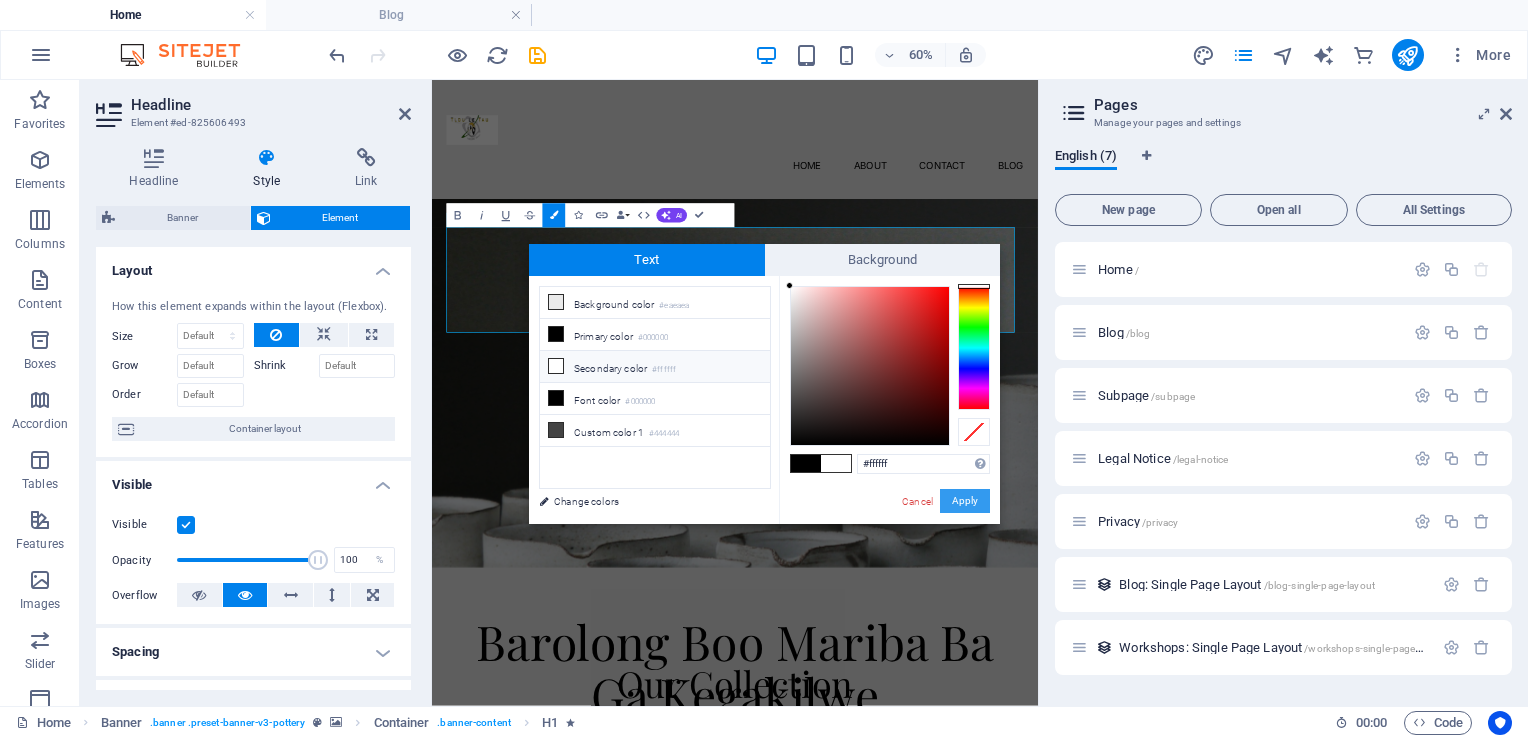 click on "Apply" at bounding box center (965, 501) 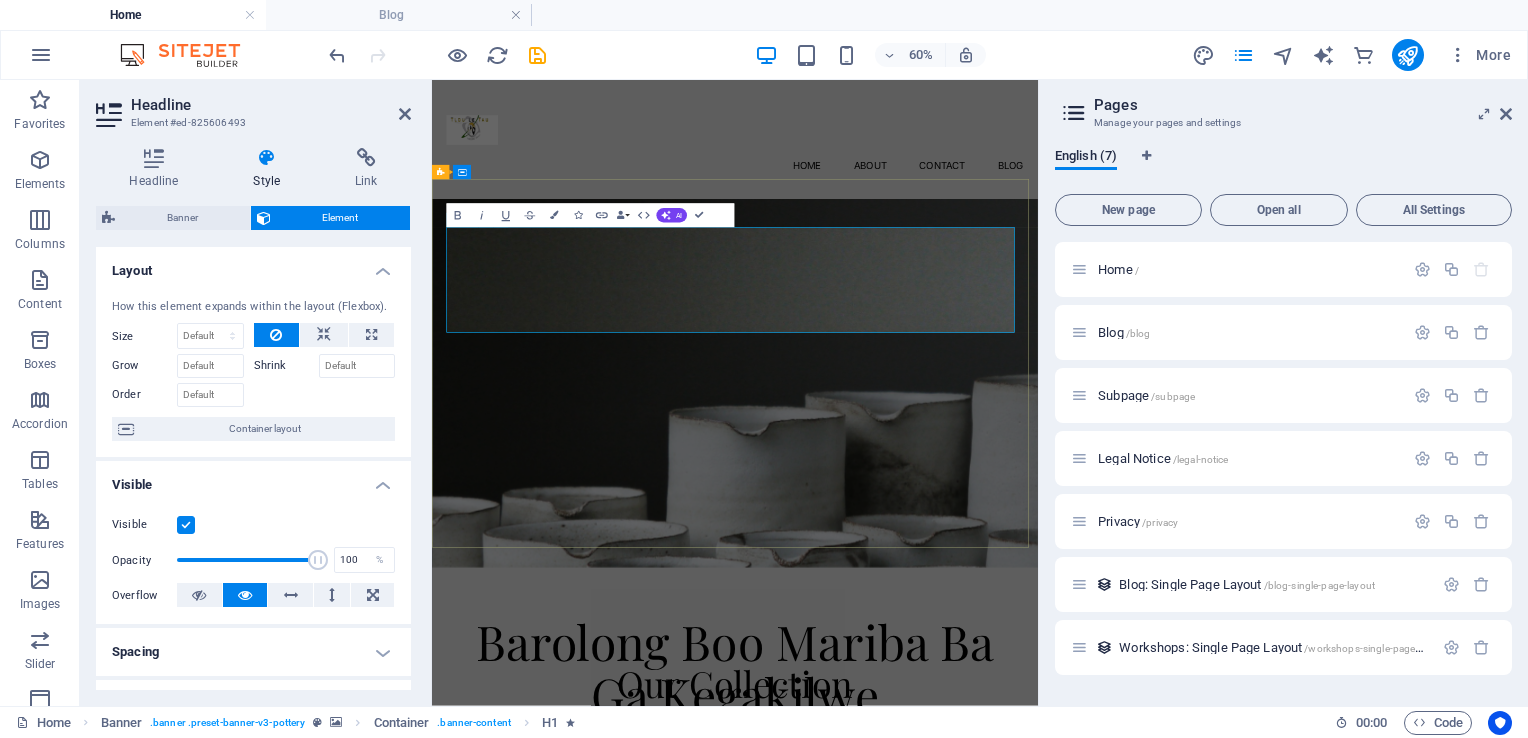 click on "Barolong Boo Mariba Ba Ga Kegakilwe" at bounding box center [937, 1060] 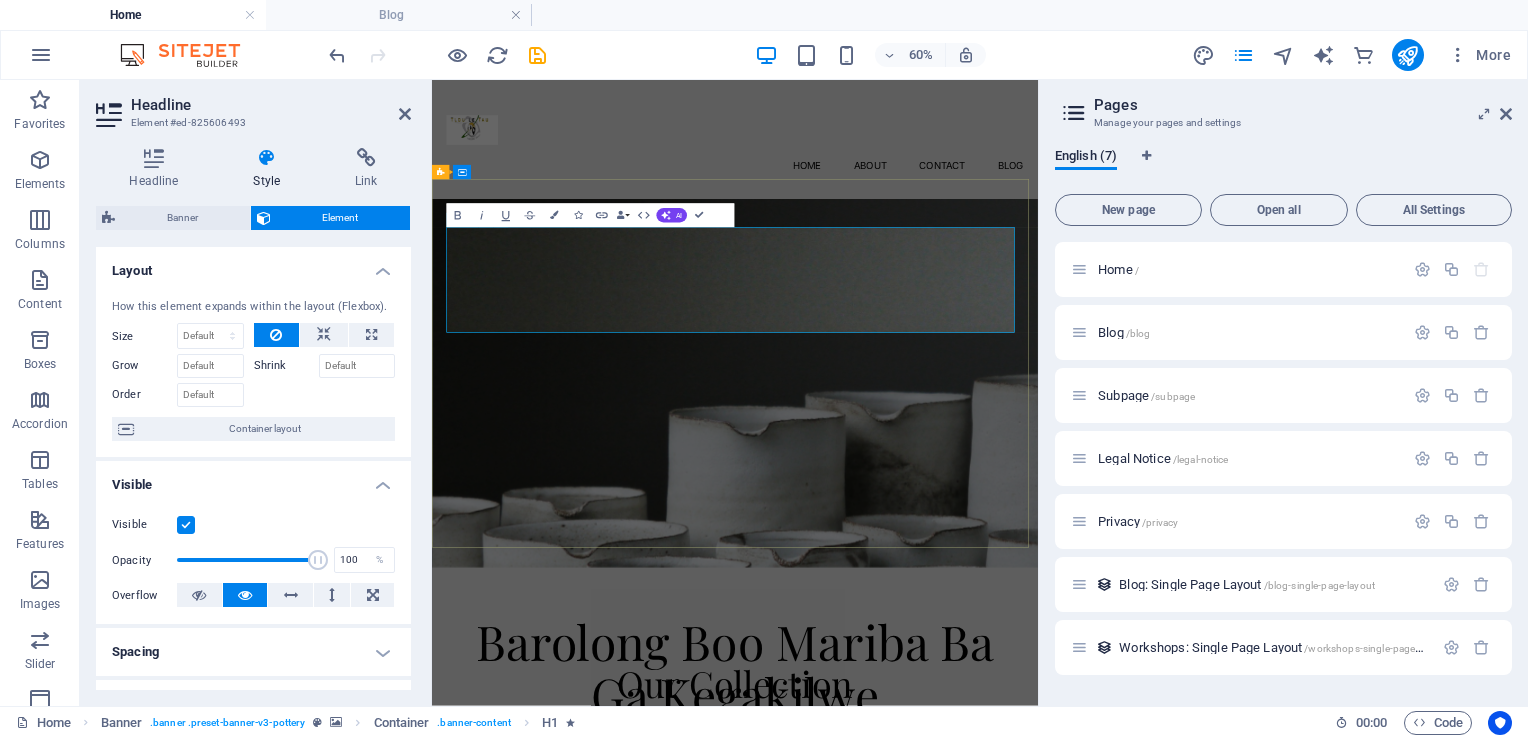 click on "Barolong Boo Mariba Ba Ga Kegakilwe" at bounding box center (937, 1060) 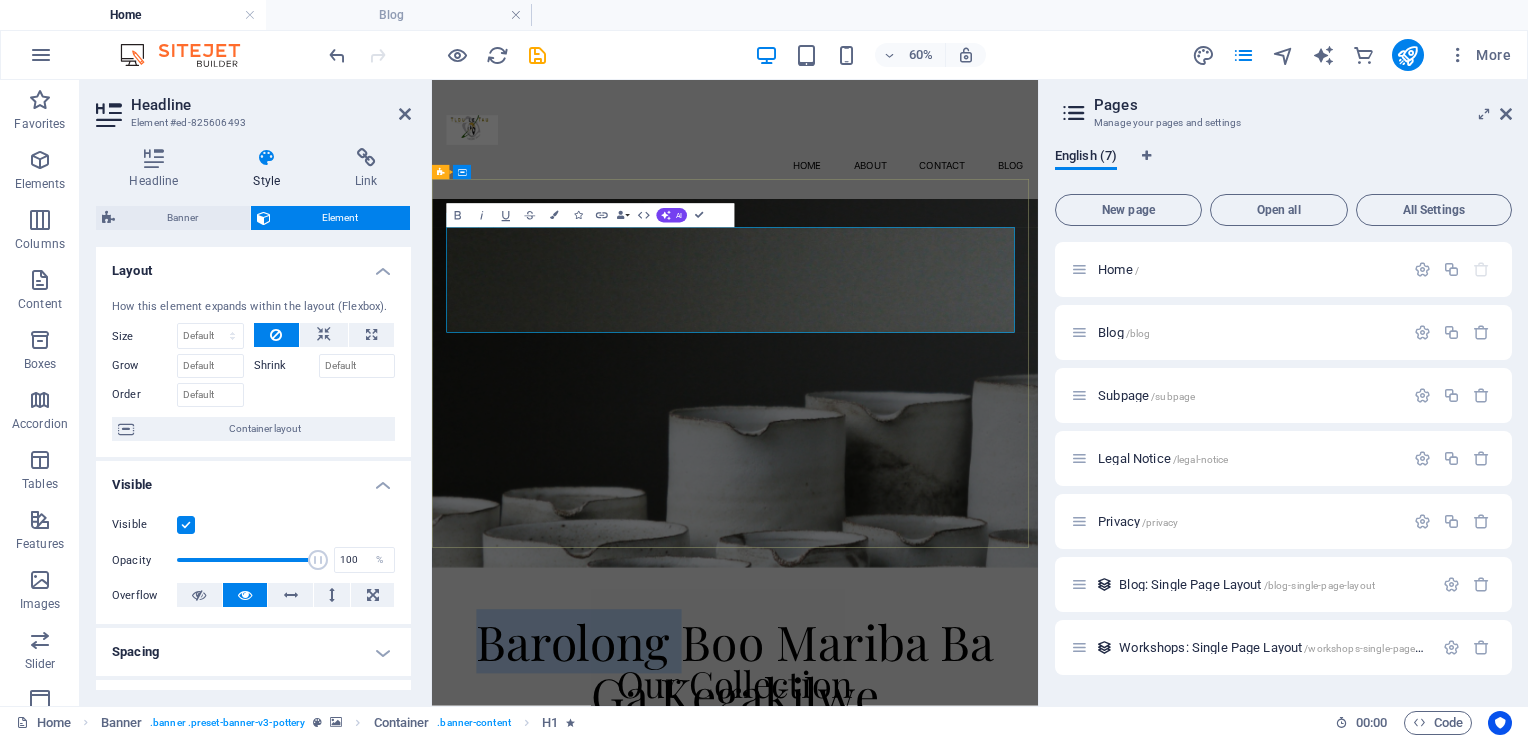 click on "Barolong Boo Mariba Ba Ga Kegakilwe" at bounding box center [937, 1060] 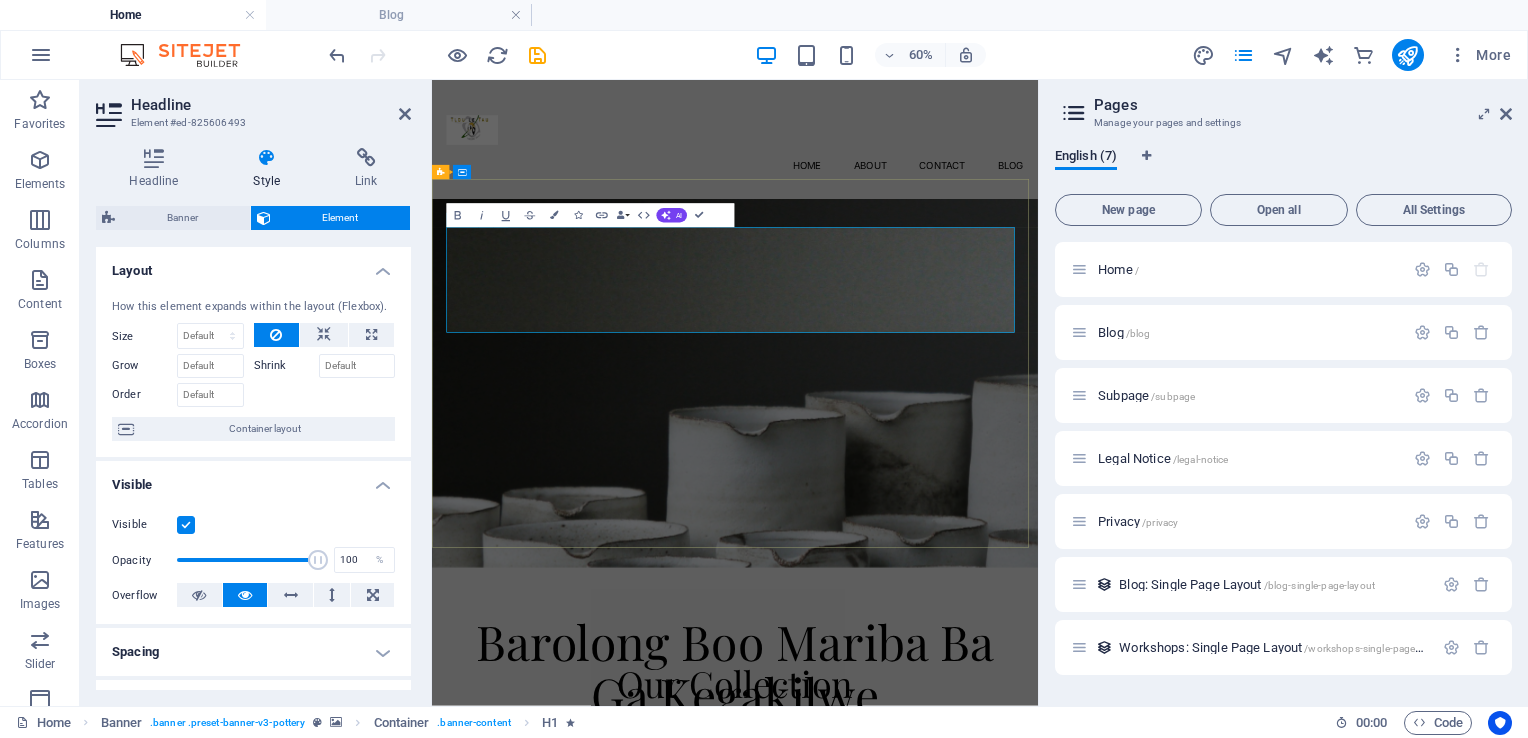 click on "Barolong Boo Mariba Ba Ga Kegakilwe" at bounding box center [937, 1060] 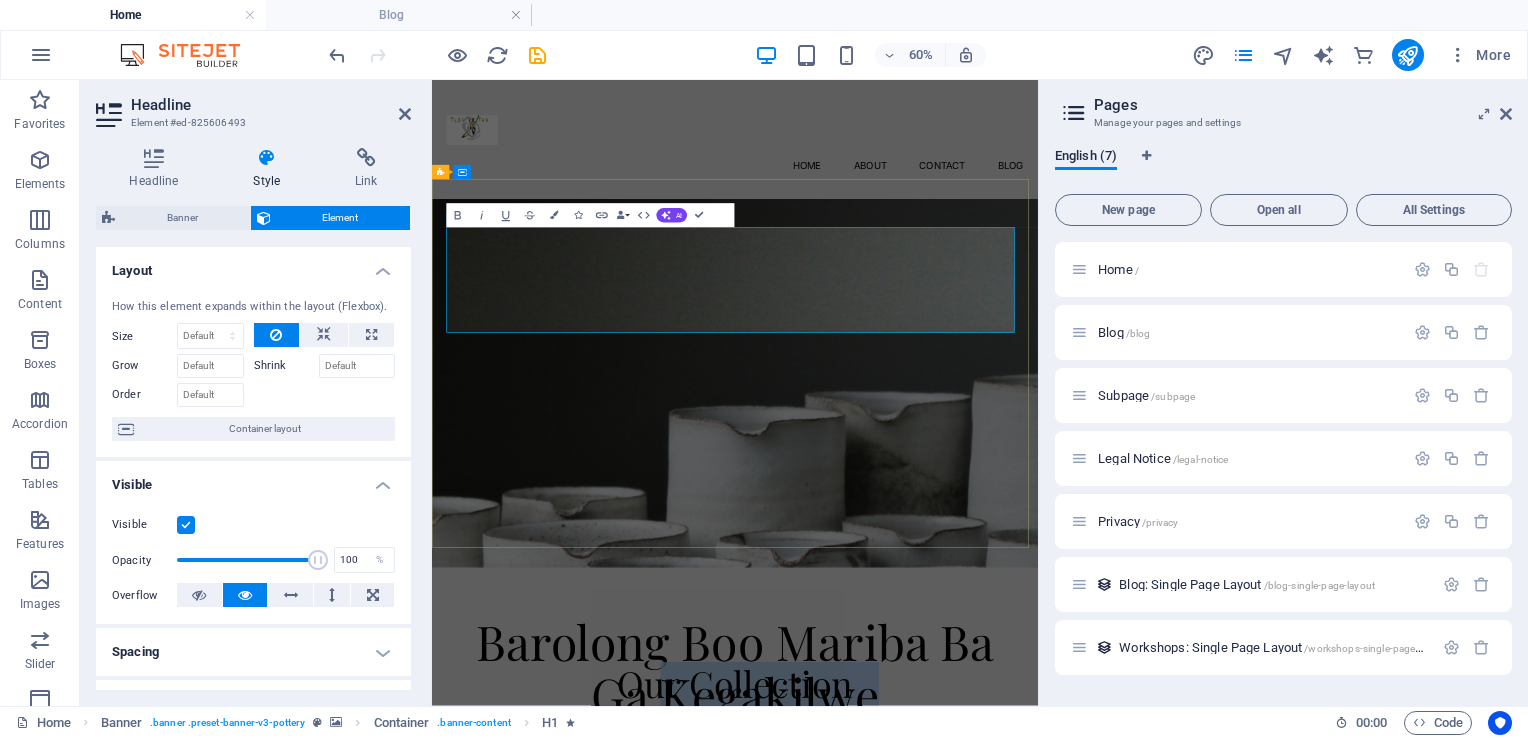 click on "Barolong Boo Mariba Ba Ga Kegakilwe" at bounding box center (937, 1060) 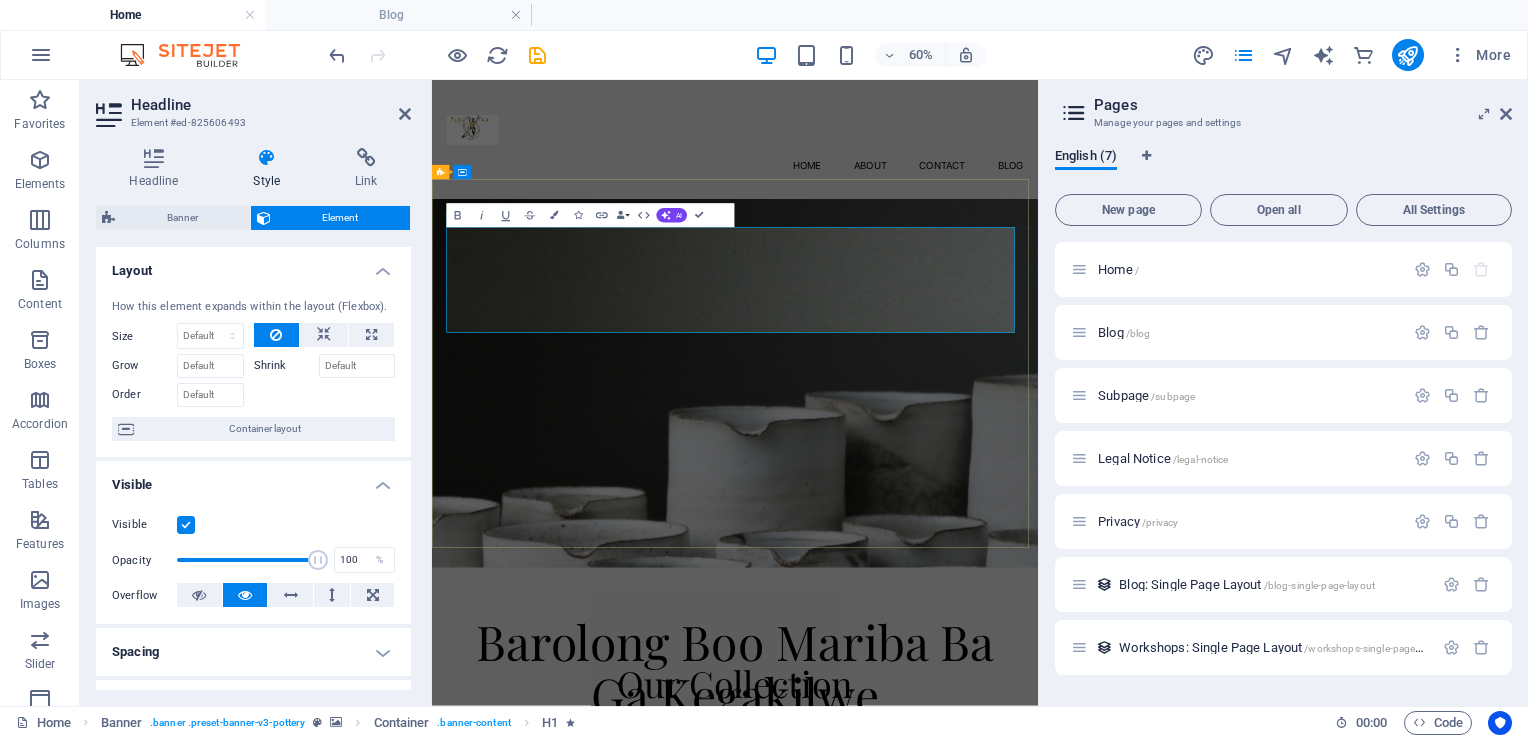 click on "Barolong Boo Mariba Ba Ga Kegakilwe" at bounding box center [937, 1060] 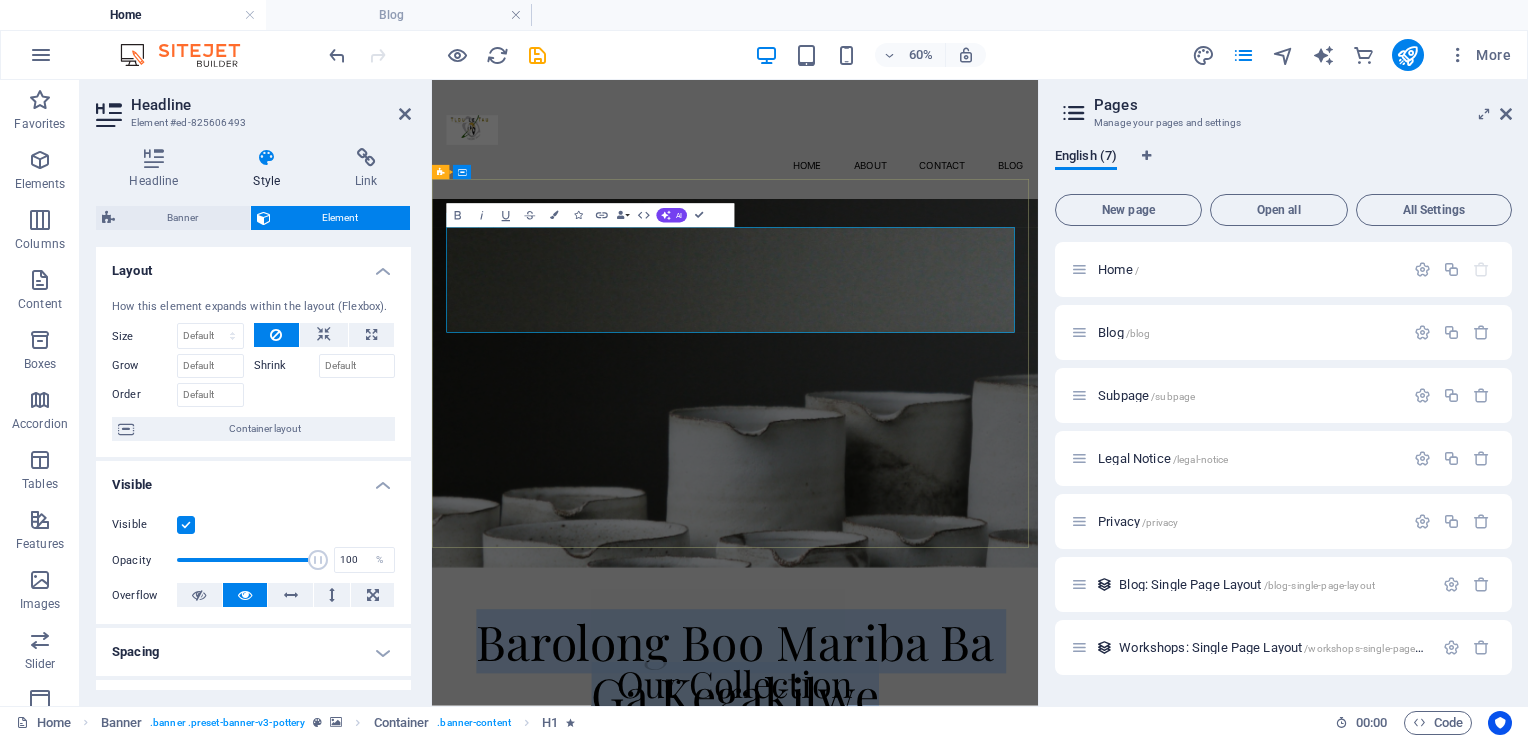 drag, startPoint x: 1196, startPoint y: 464, endPoint x: 482, endPoint y: 379, distance: 719.04175 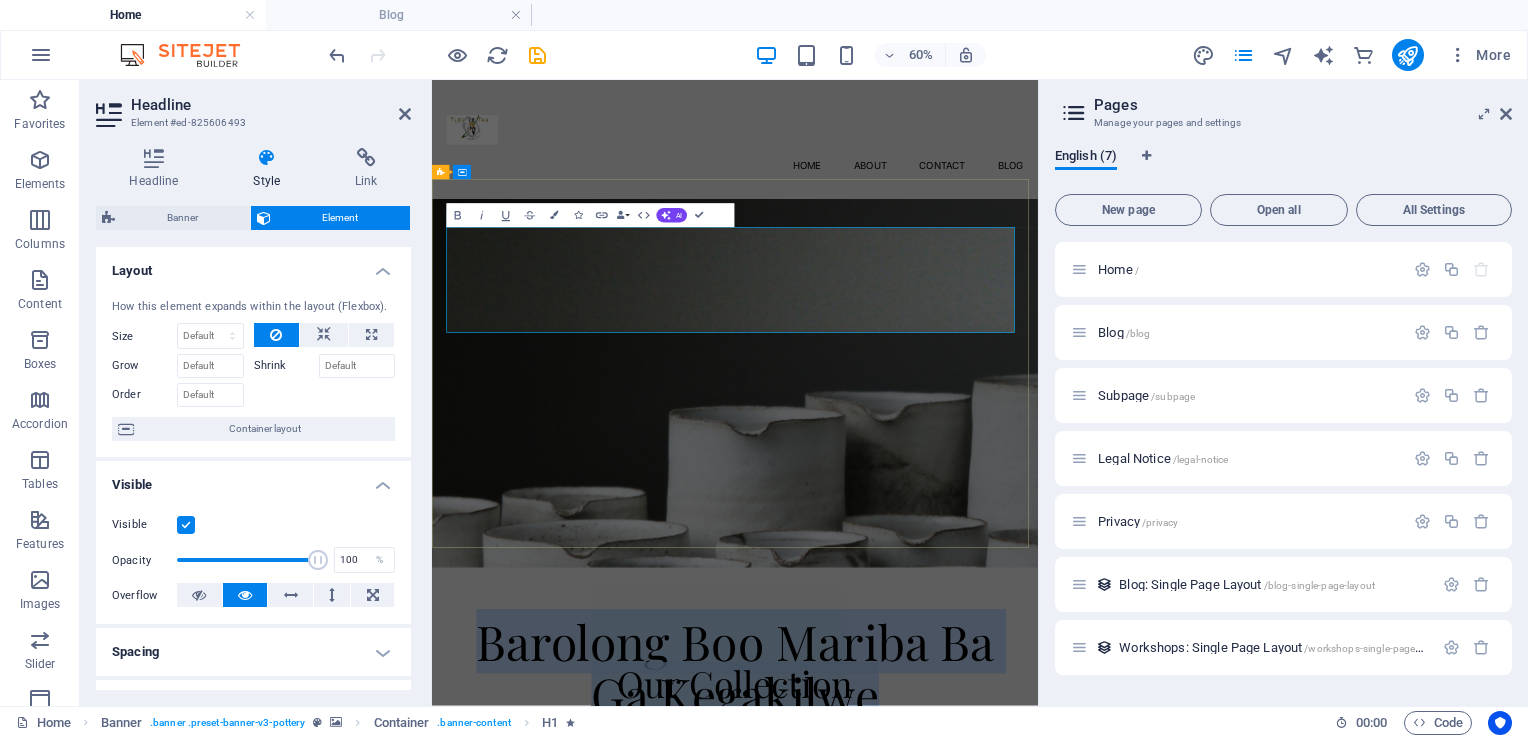 click on "Barolong Boo Mariba Ba Ga Kegakilwe" at bounding box center (937, 1060) 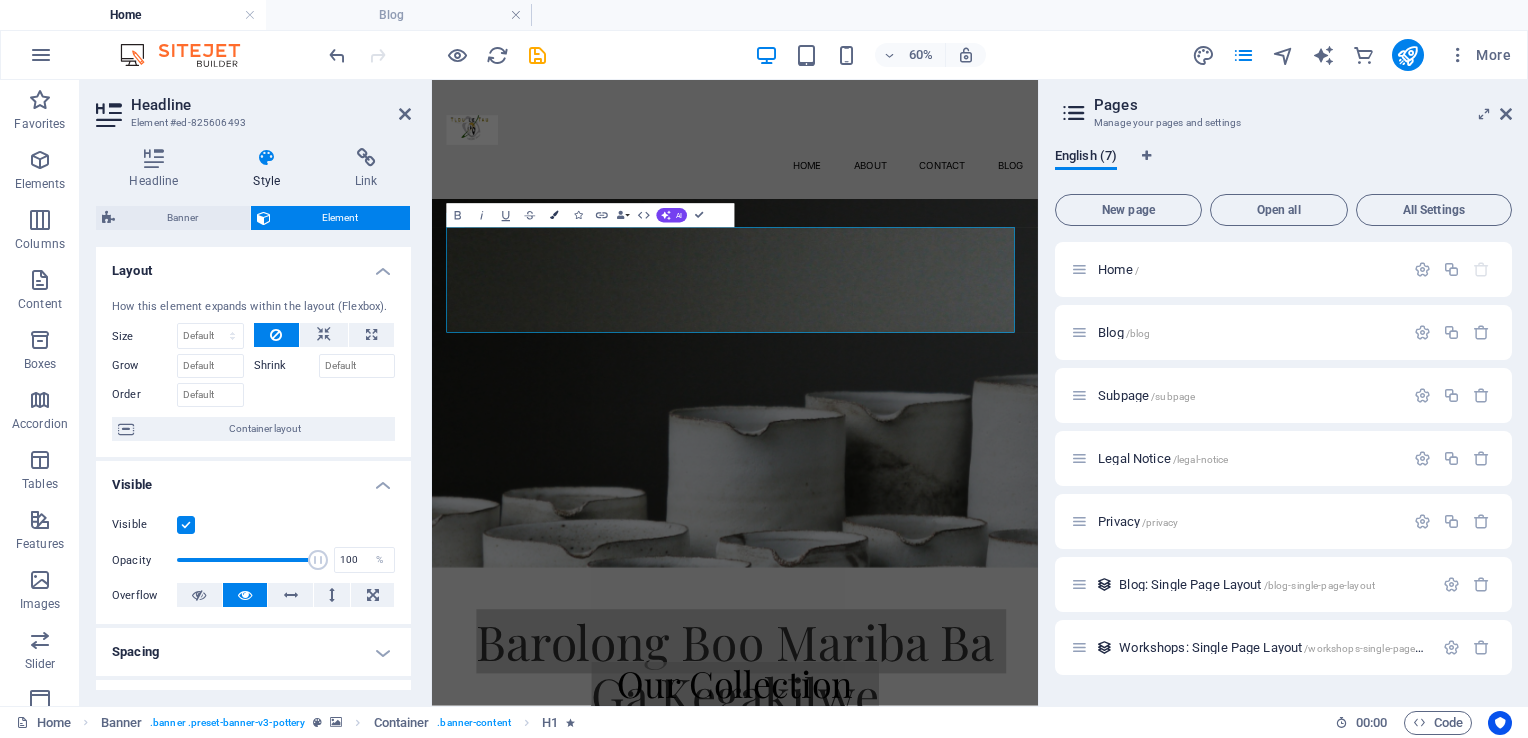 click at bounding box center (554, 215) 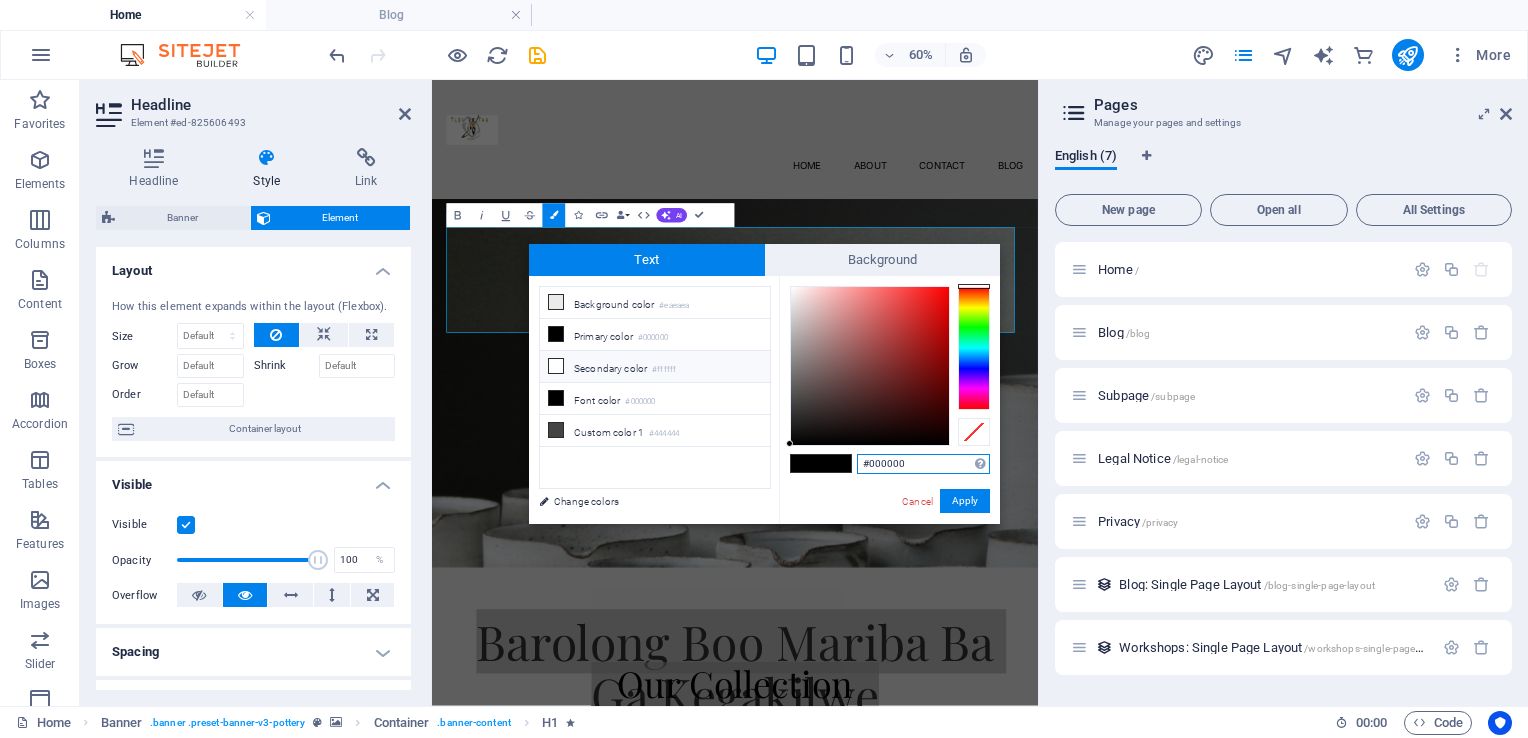 type on "#eee5e5" 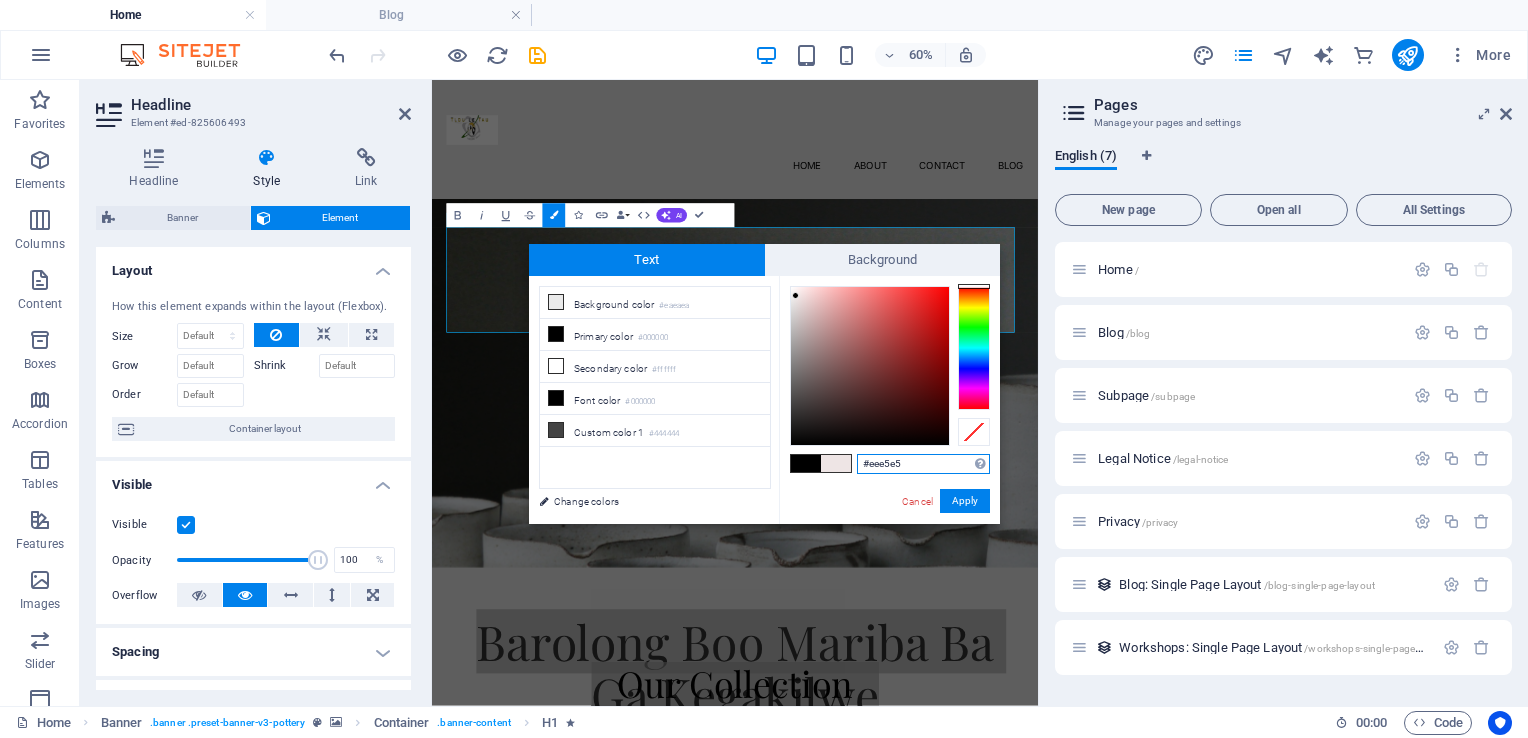click at bounding box center [870, 366] 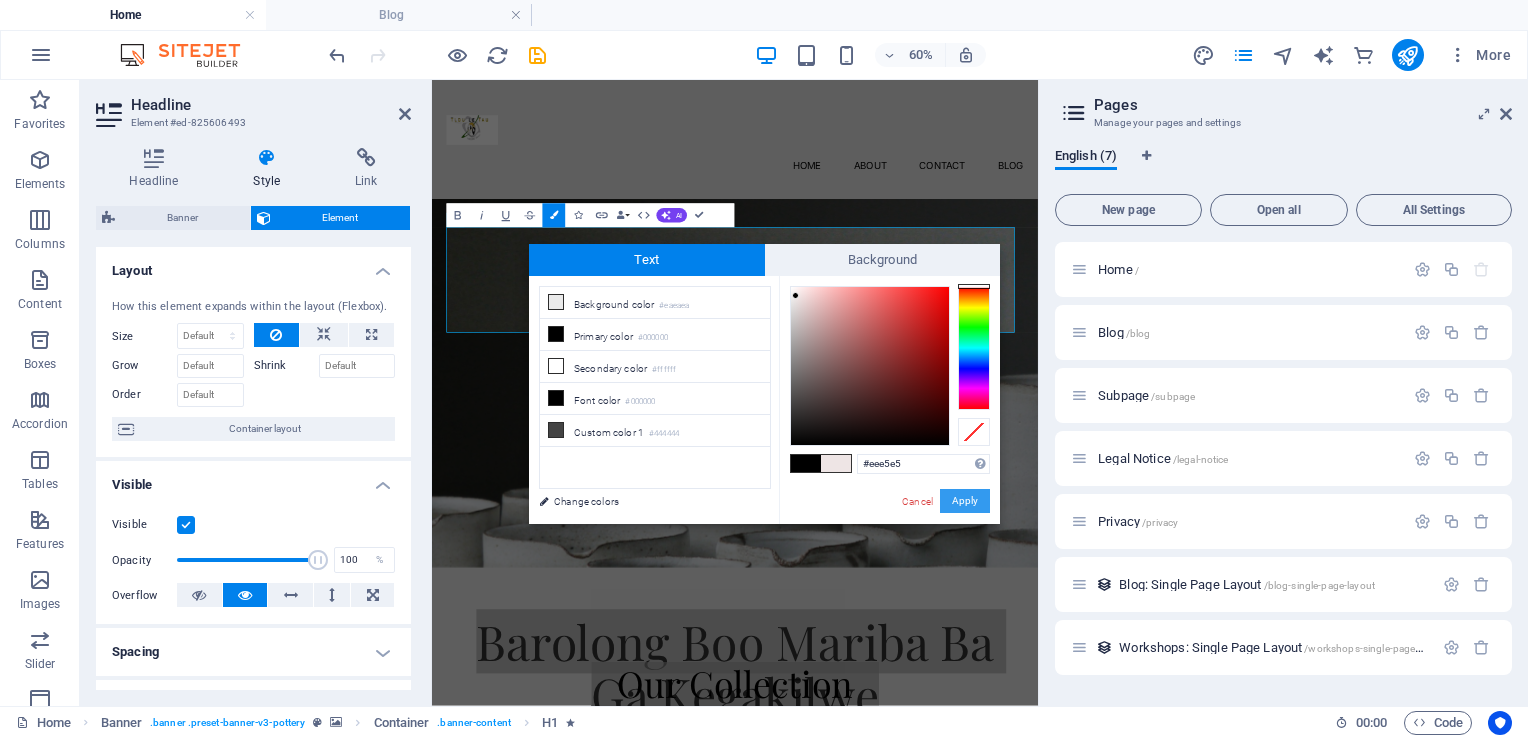 click on "Apply" at bounding box center (965, 501) 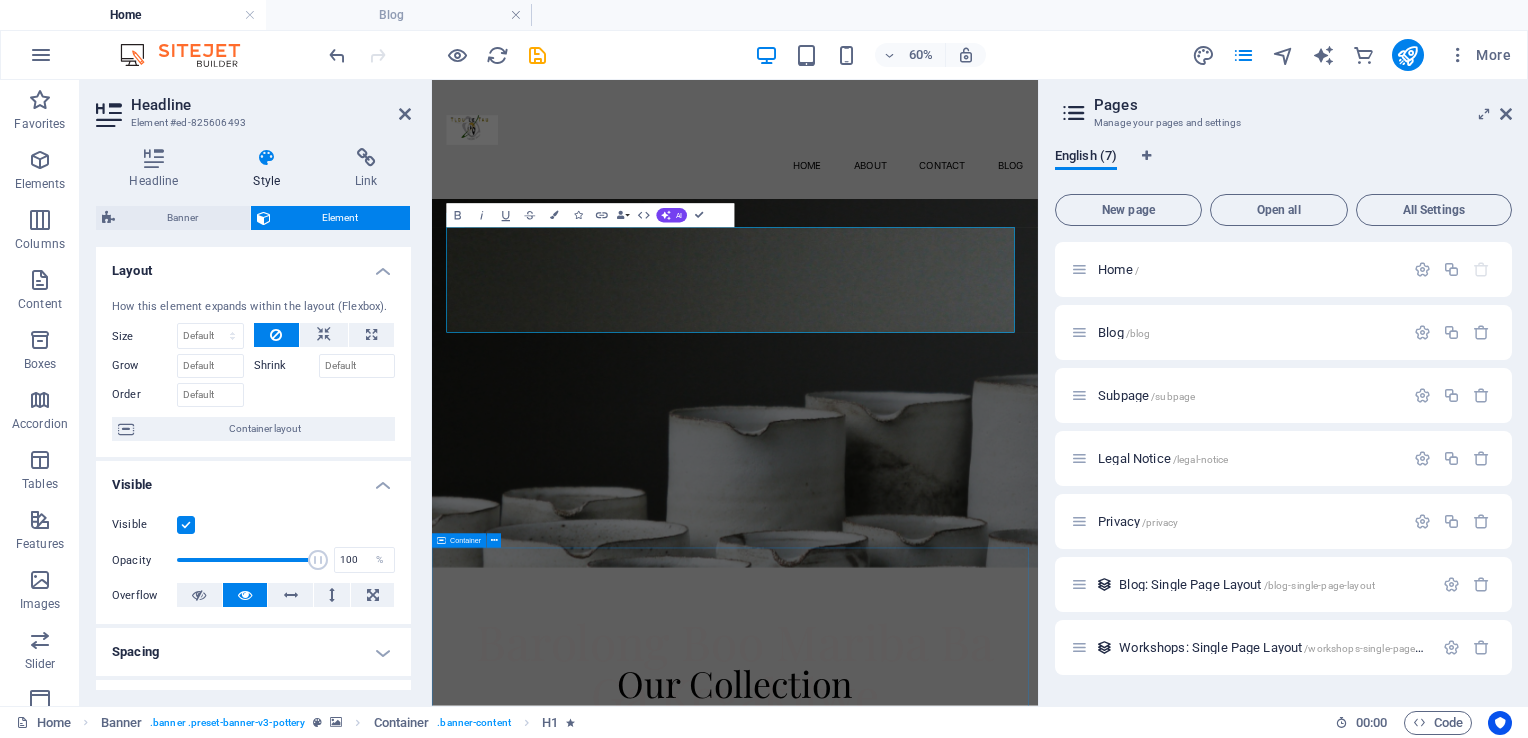 click on "Our Collection Lorem ipsum dolor sit amet, consectetur adipiscing elit, sed do eiusmod tempor incididunt ut labore et dolore magna aliqua." at bounding box center (937, 1070) 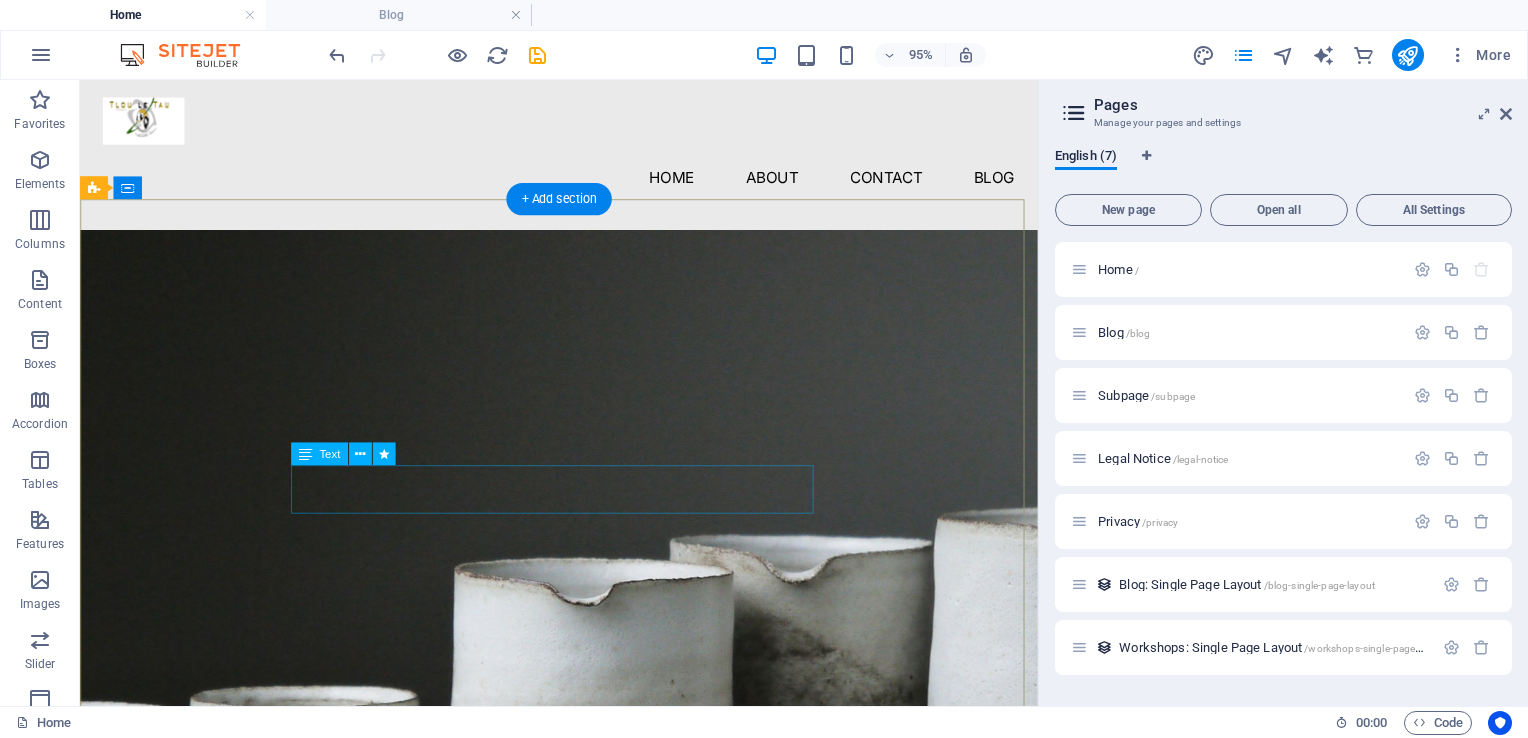 scroll, scrollTop: 0, scrollLeft: 0, axis: both 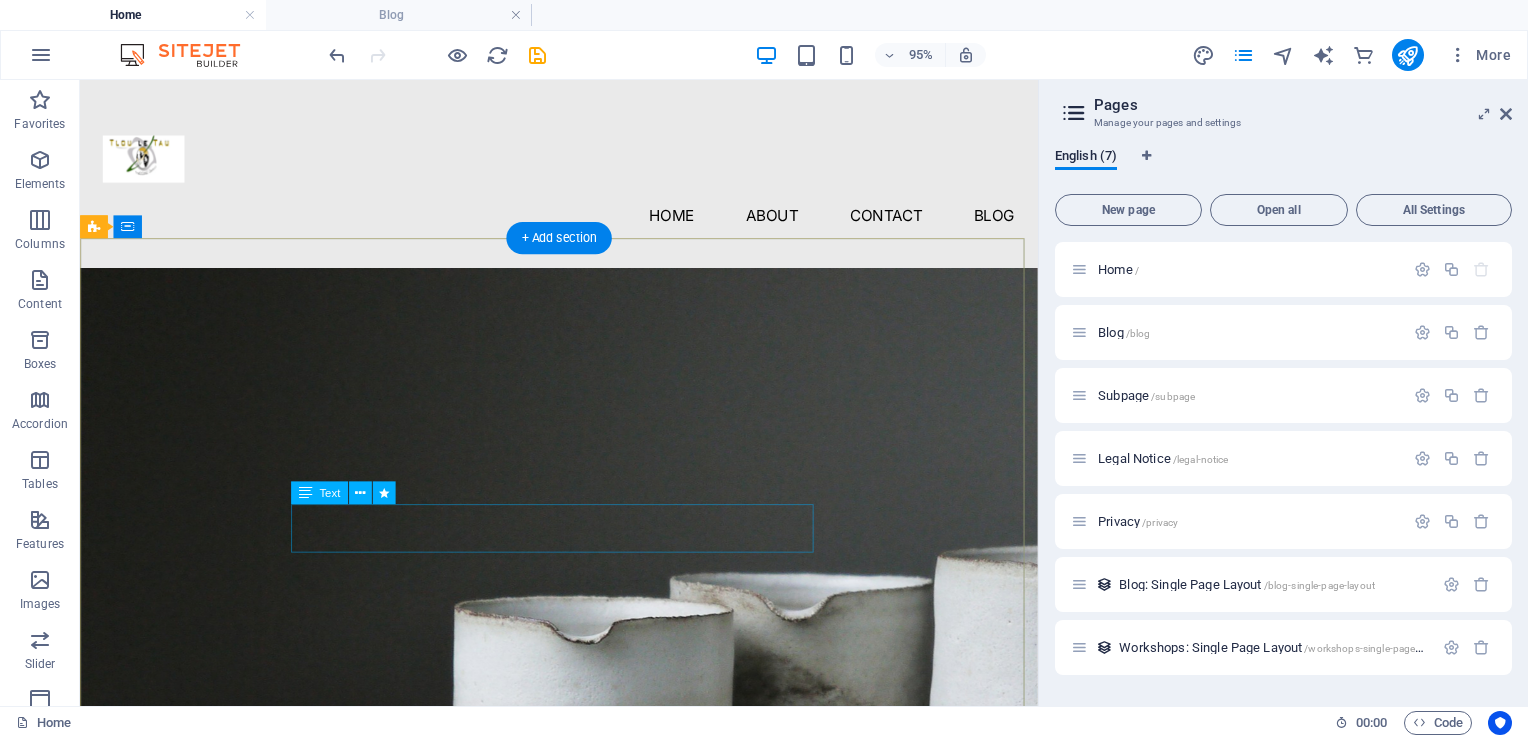 click on "Lorem ipsum dolor sit amet, consectetur adipiscing elit, sed do eiusmod tempor incididunt ut labore et dolore magna aliqua." at bounding box center [584, 1185] 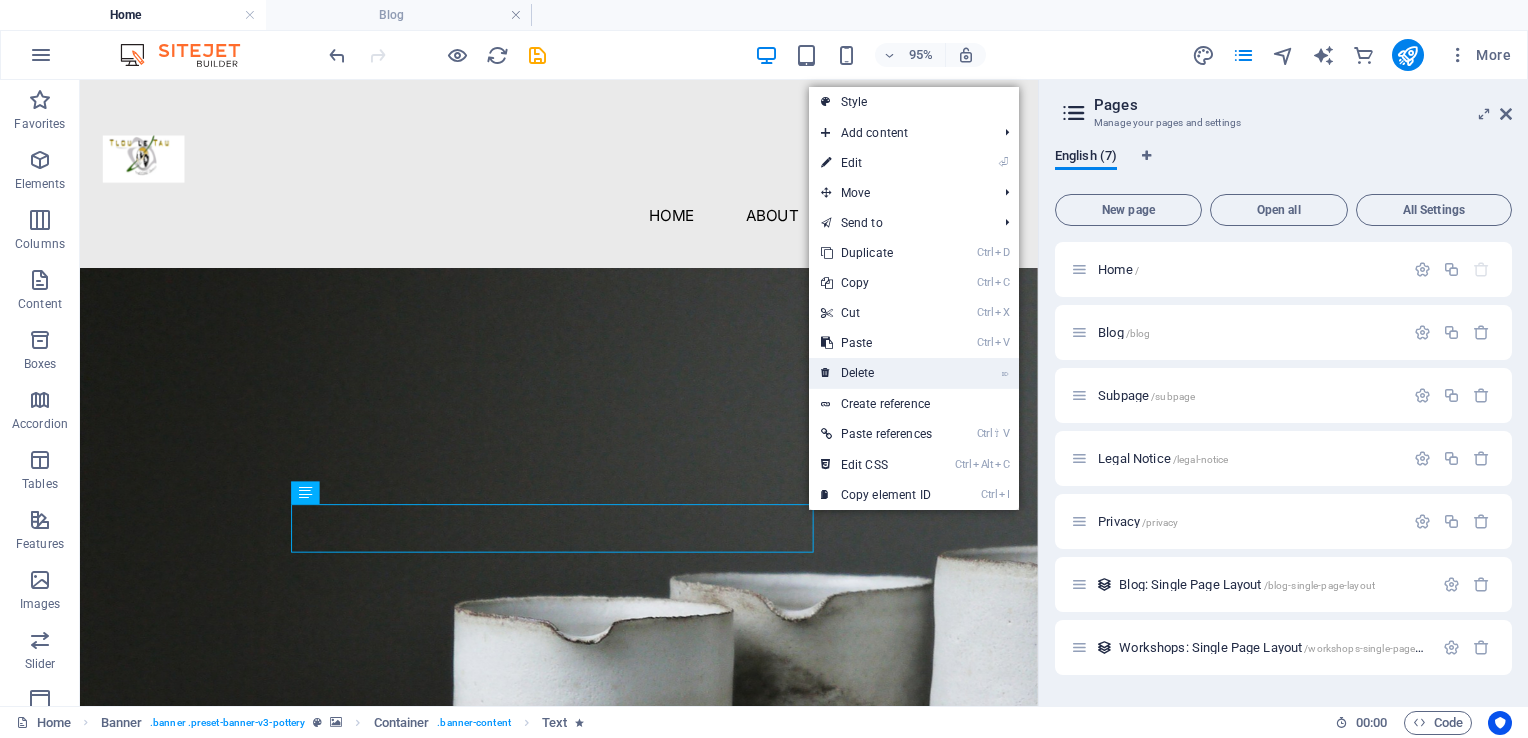 click on "⌦  Delete" at bounding box center [876, 373] 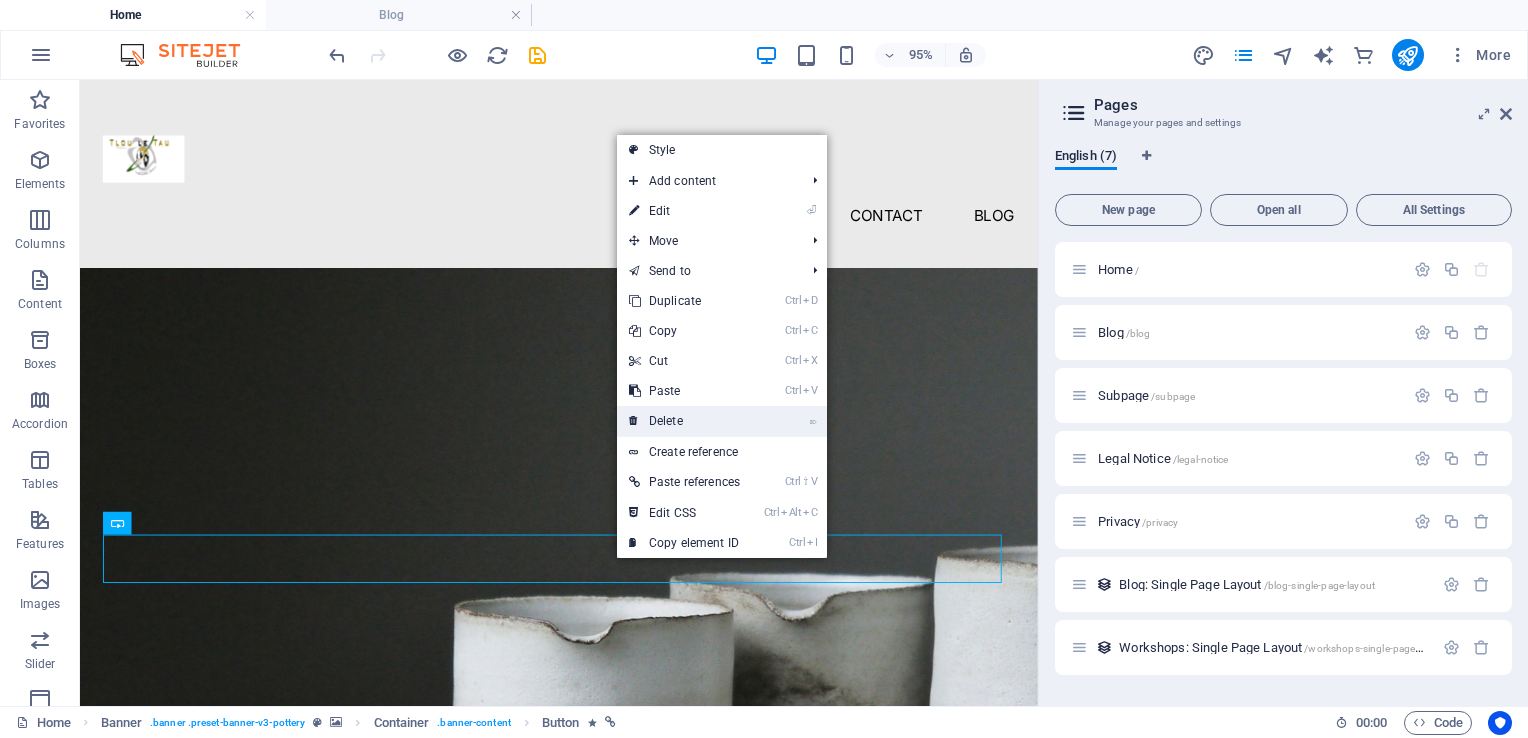 click on "⌦  Delete" at bounding box center [684, 421] 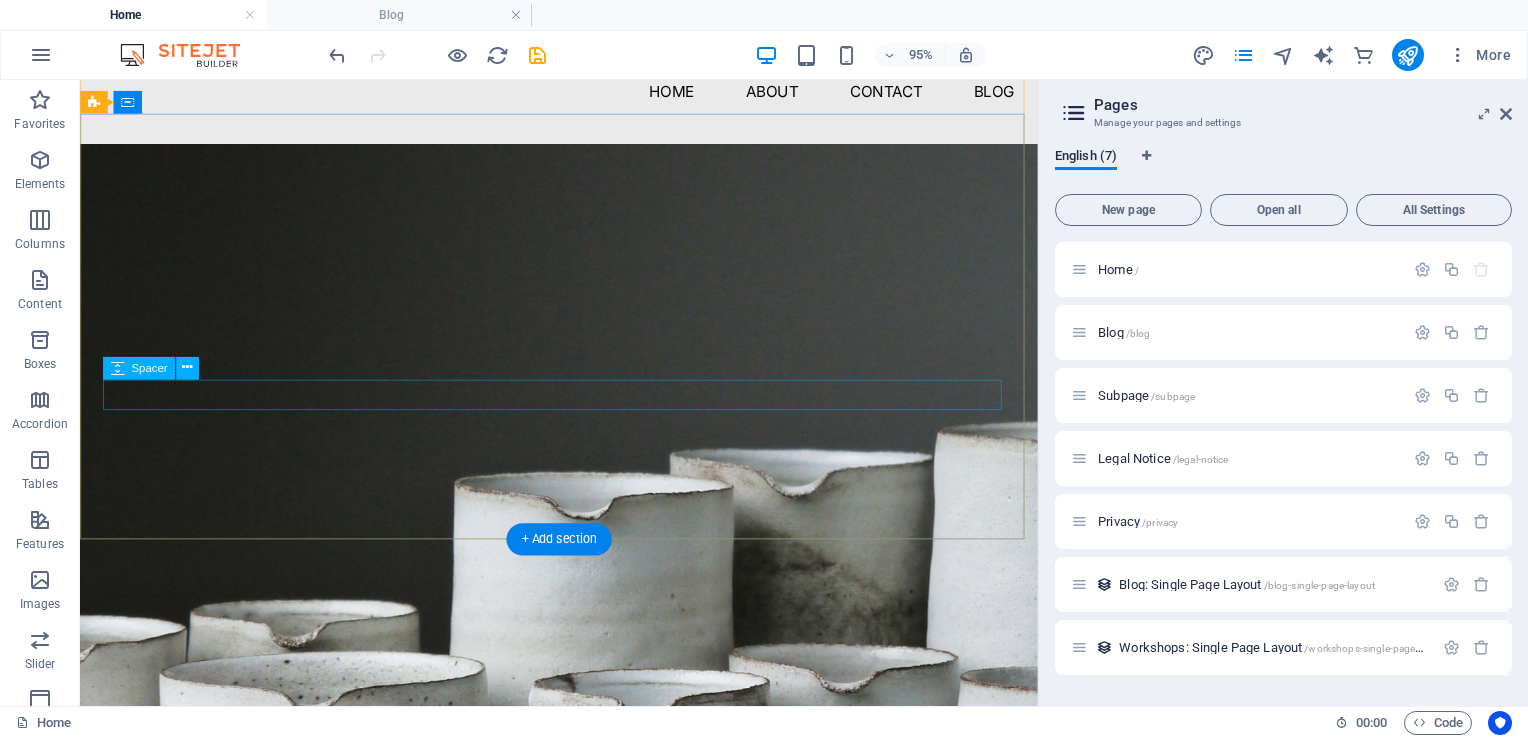 scroll, scrollTop: 0, scrollLeft: 0, axis: both 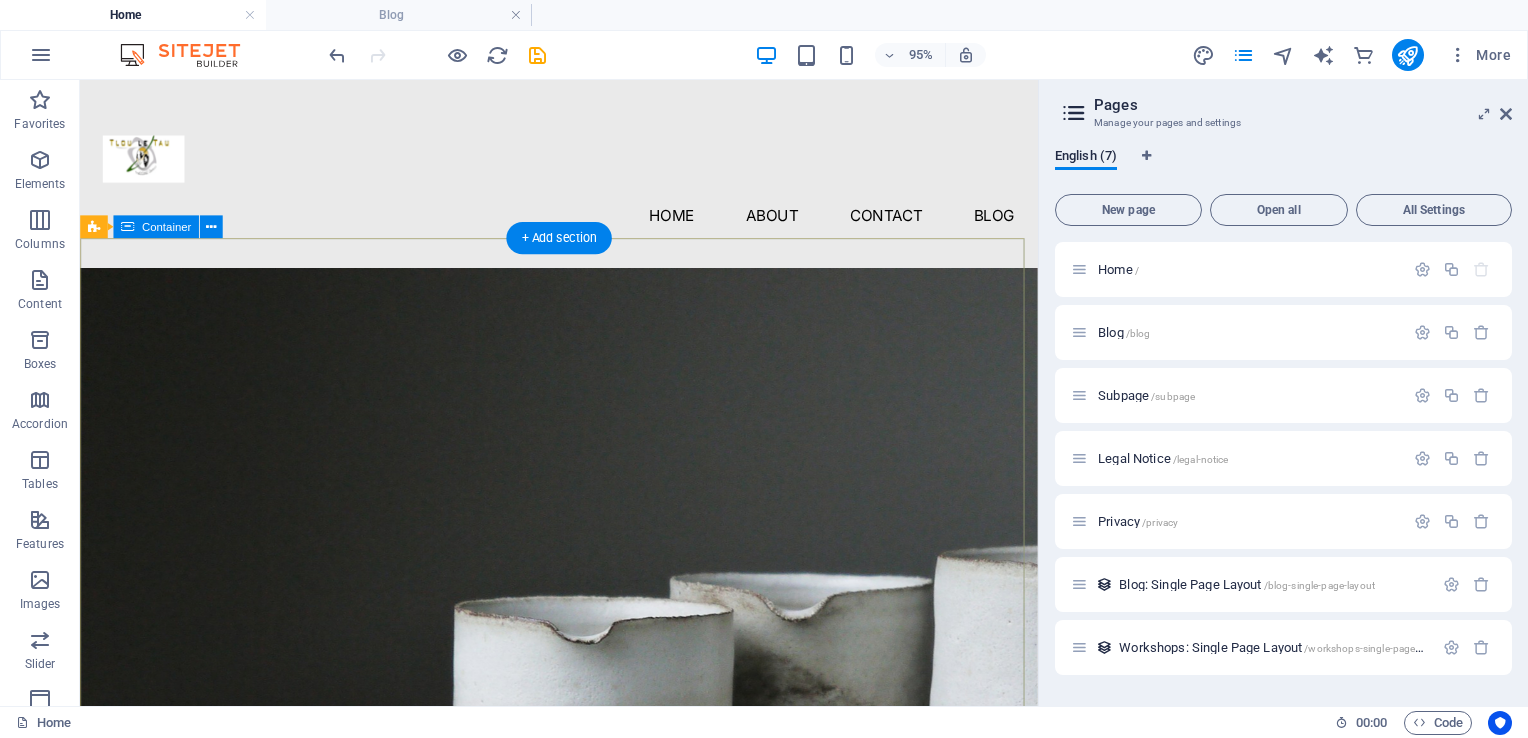 click on "Barolong Boo Mariba Ba Ga Kegakilwe" at bounding box center [584, 1088] 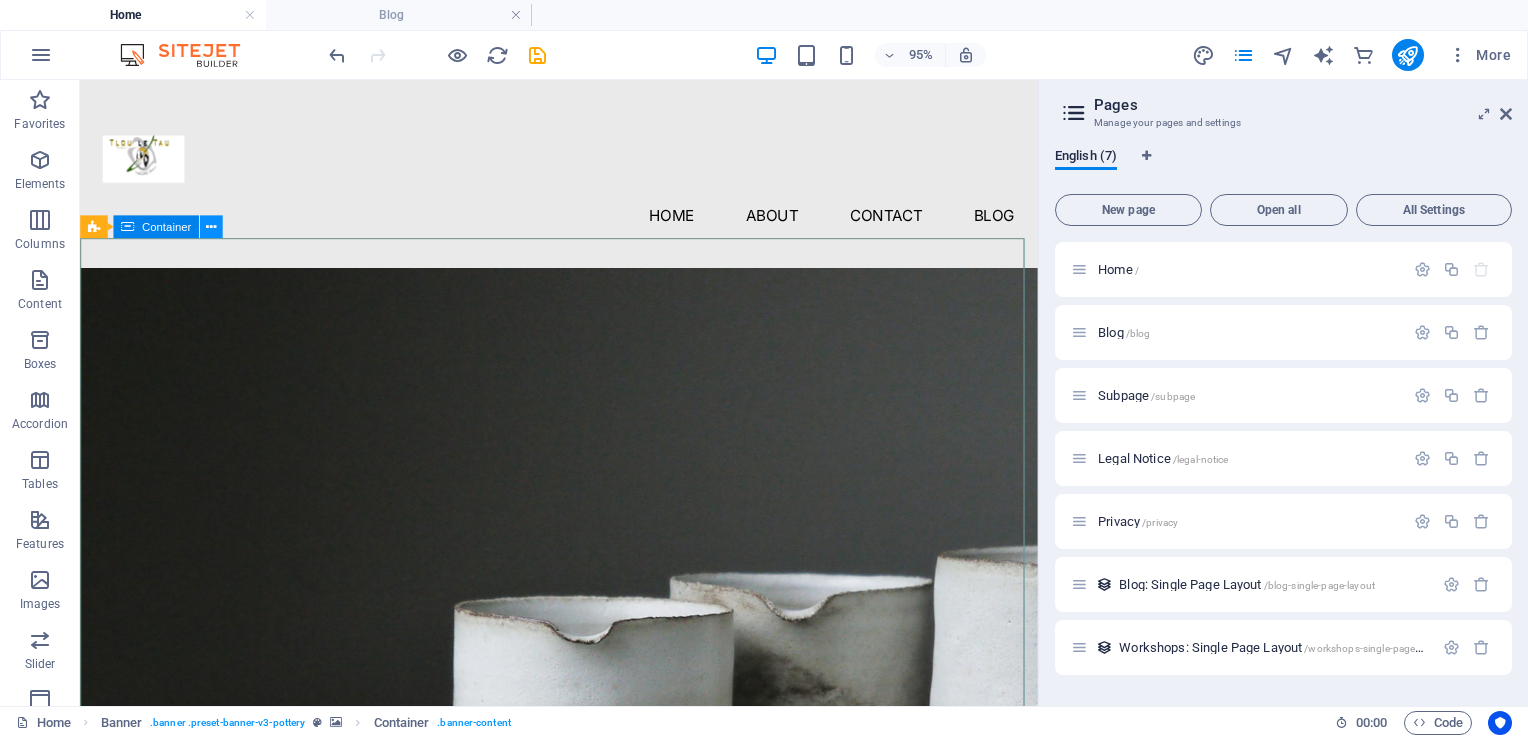 click at bounding box center [211, 226] 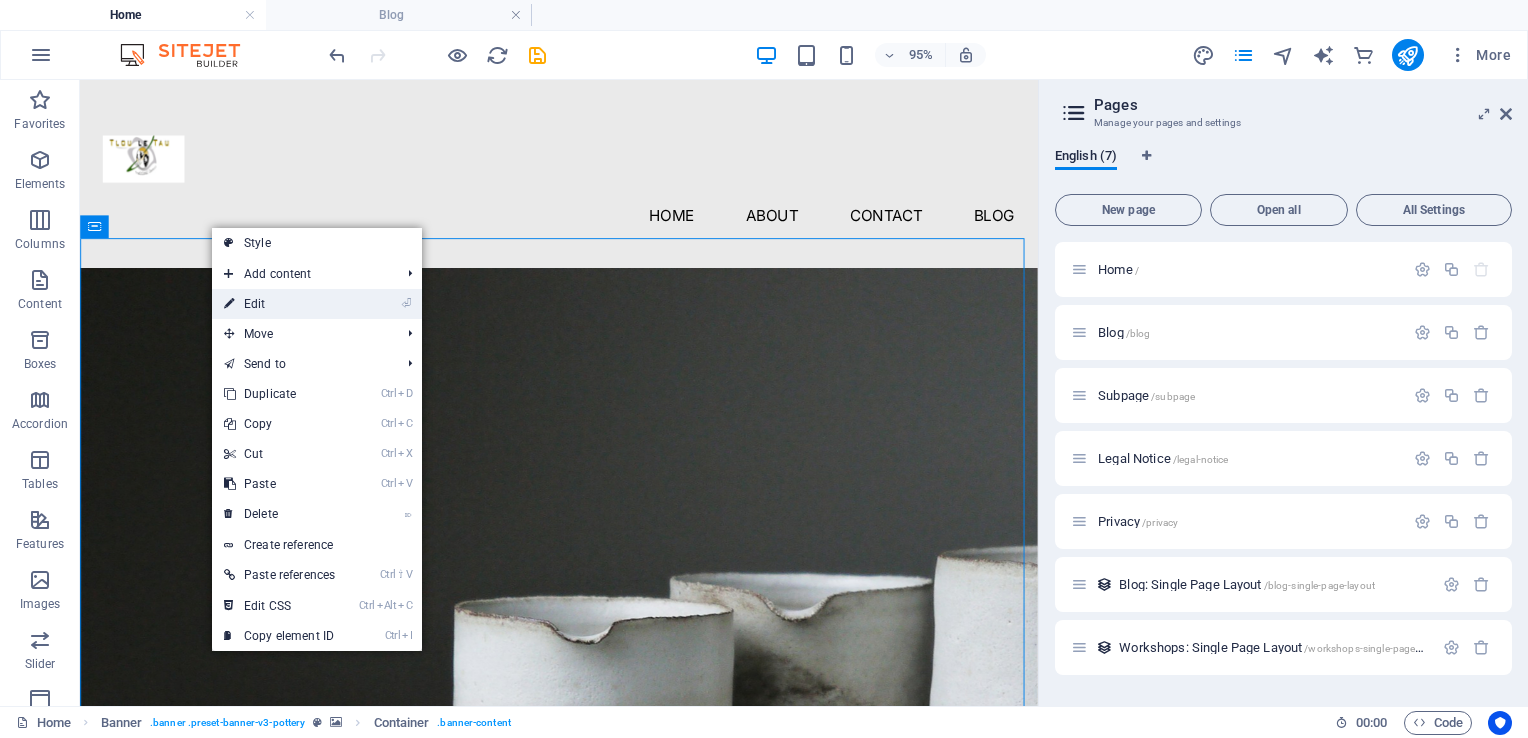 click on "⏎  Edit" at bounding box center [279, 304] 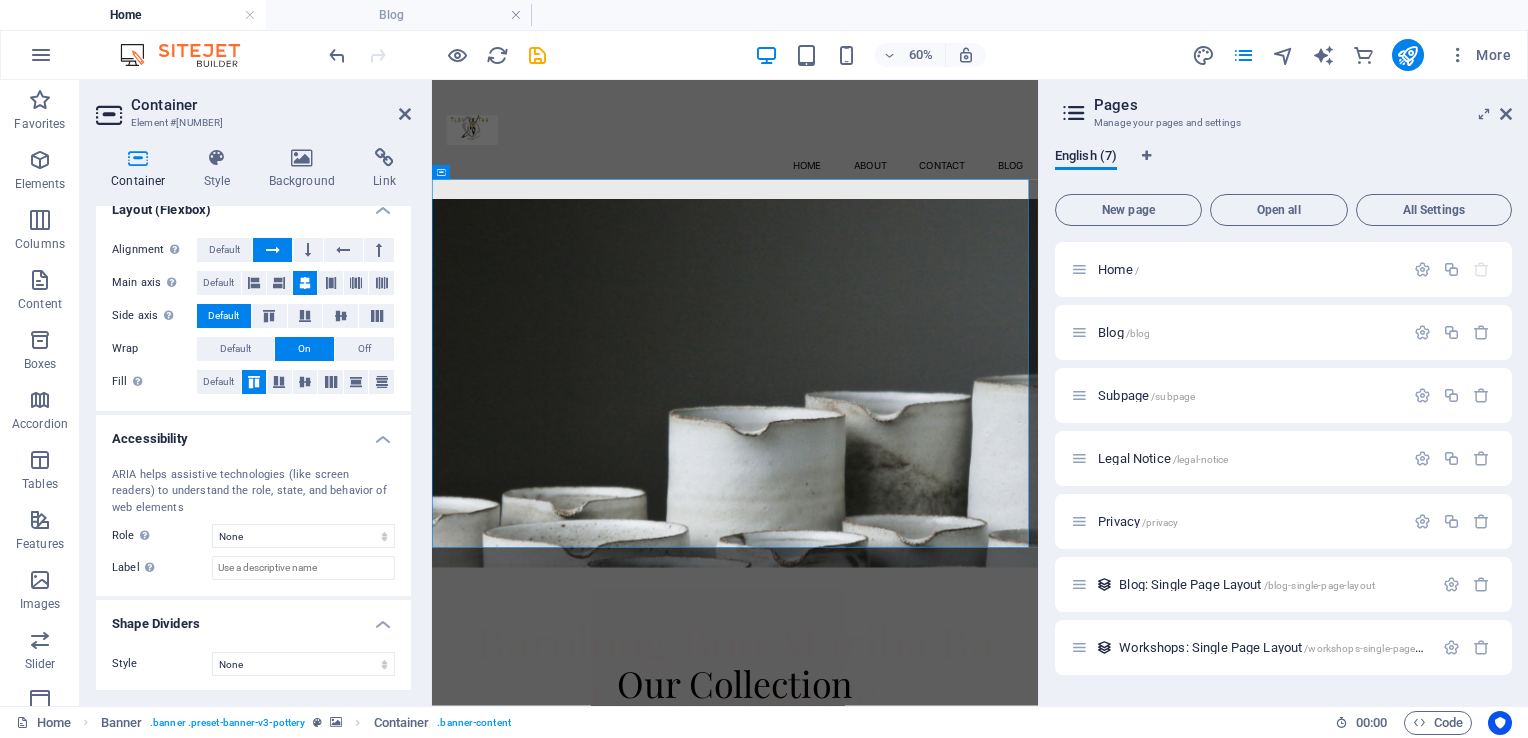 scroll, scrollTop: 0, scrollLeft: 0, axis: both 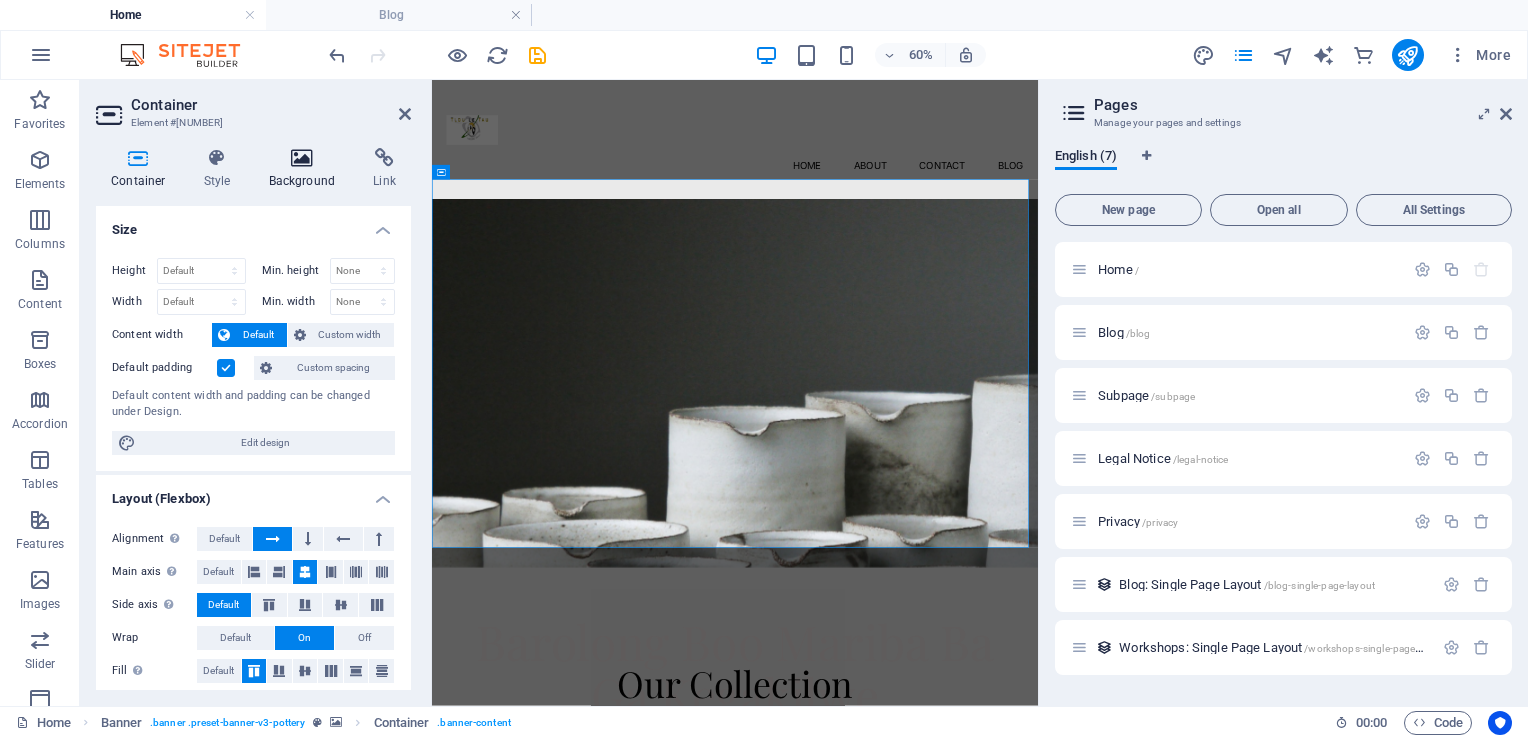 click on "Background" at bounding box center [306, 169] 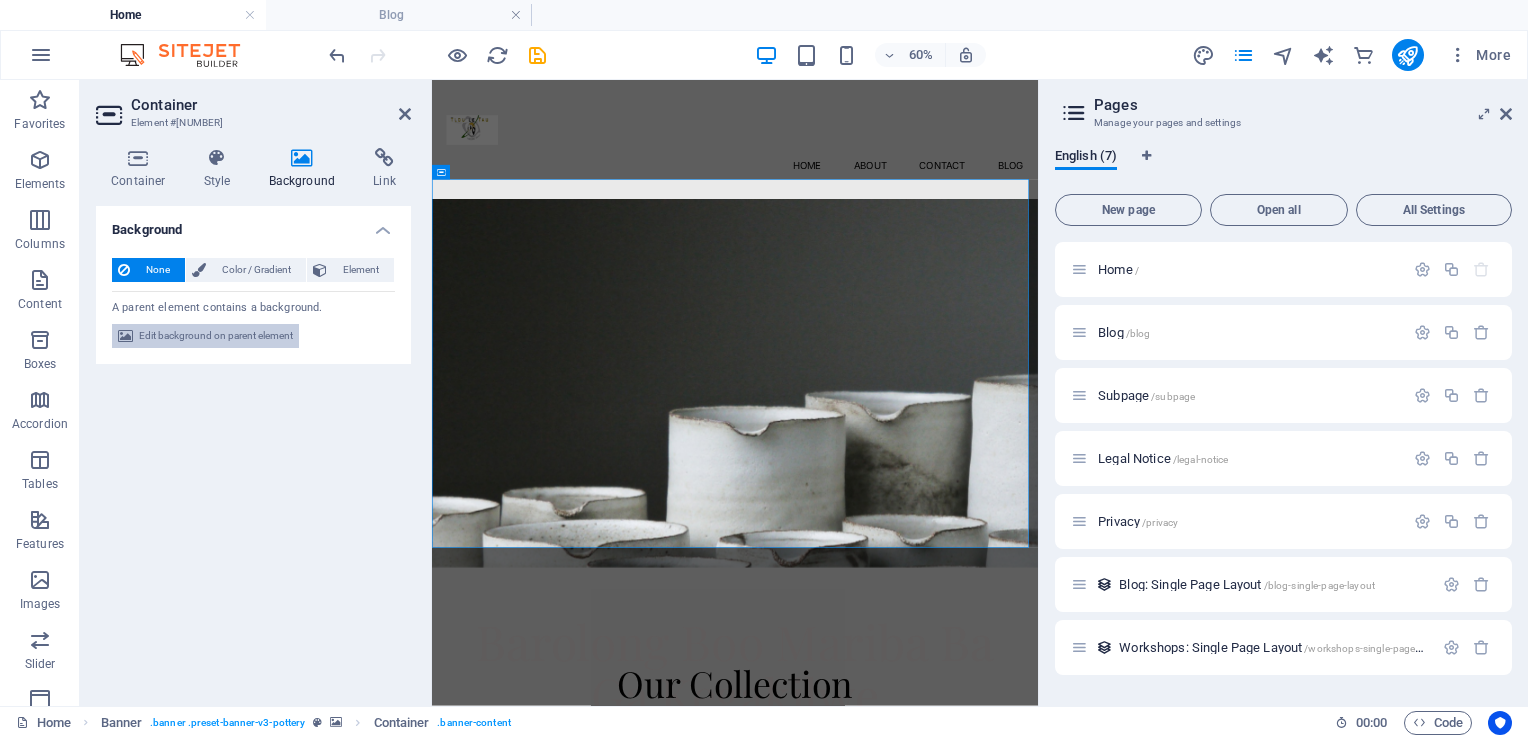 click on "Edit background on parent element" at bounding box center [216, 336] 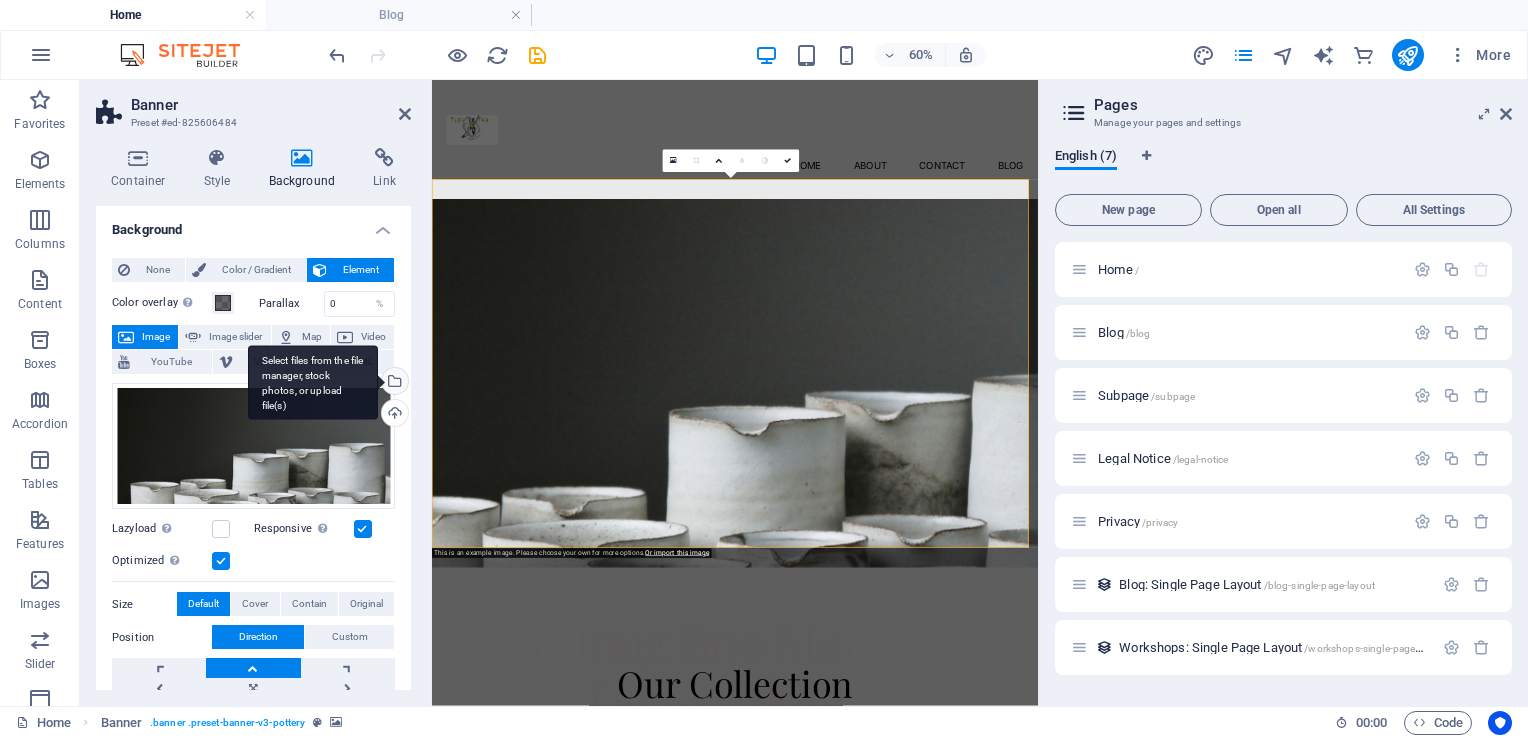 click on "Select files from the file manager, stock photos, or upload file(s)" at bounding box center [393, 383] 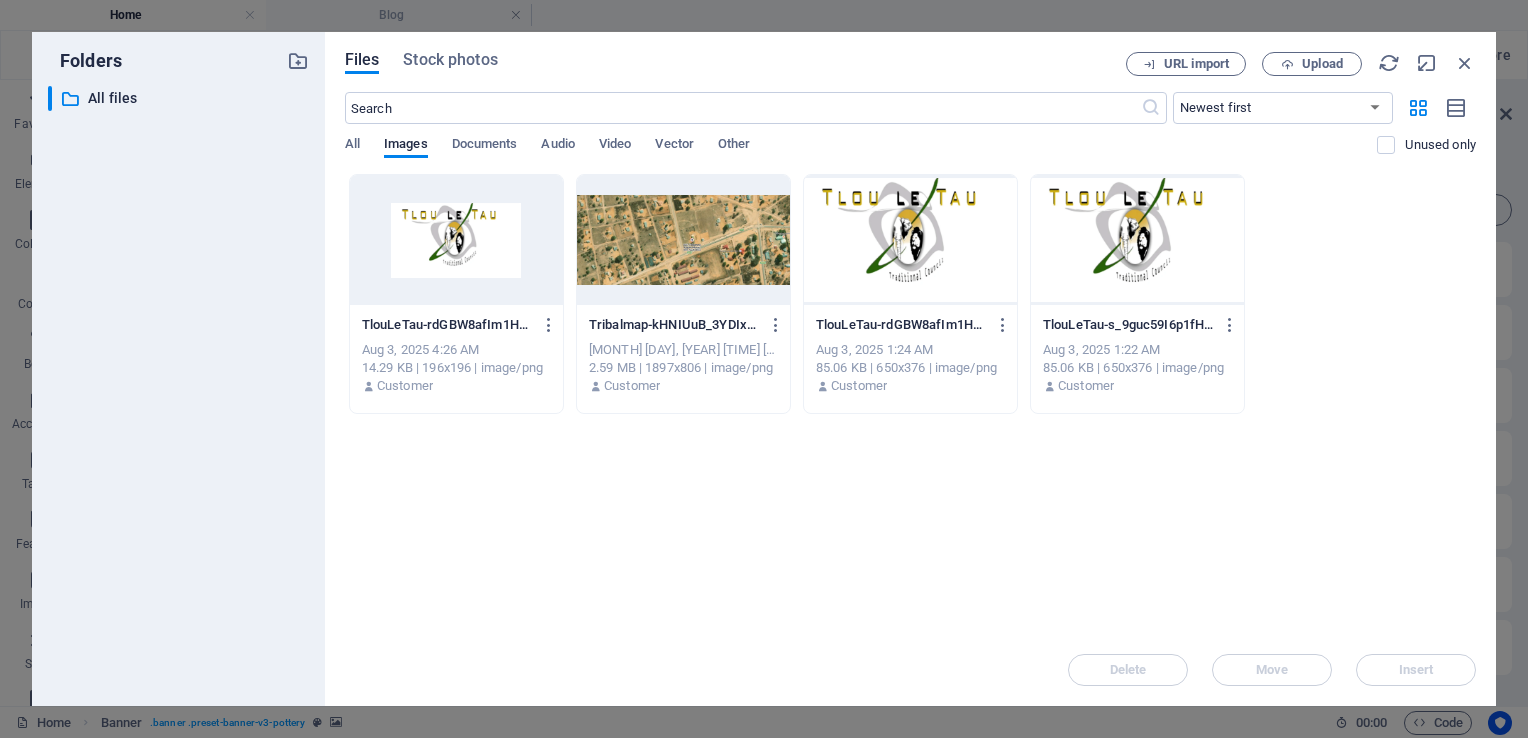 click at bounding box center [910, 240] 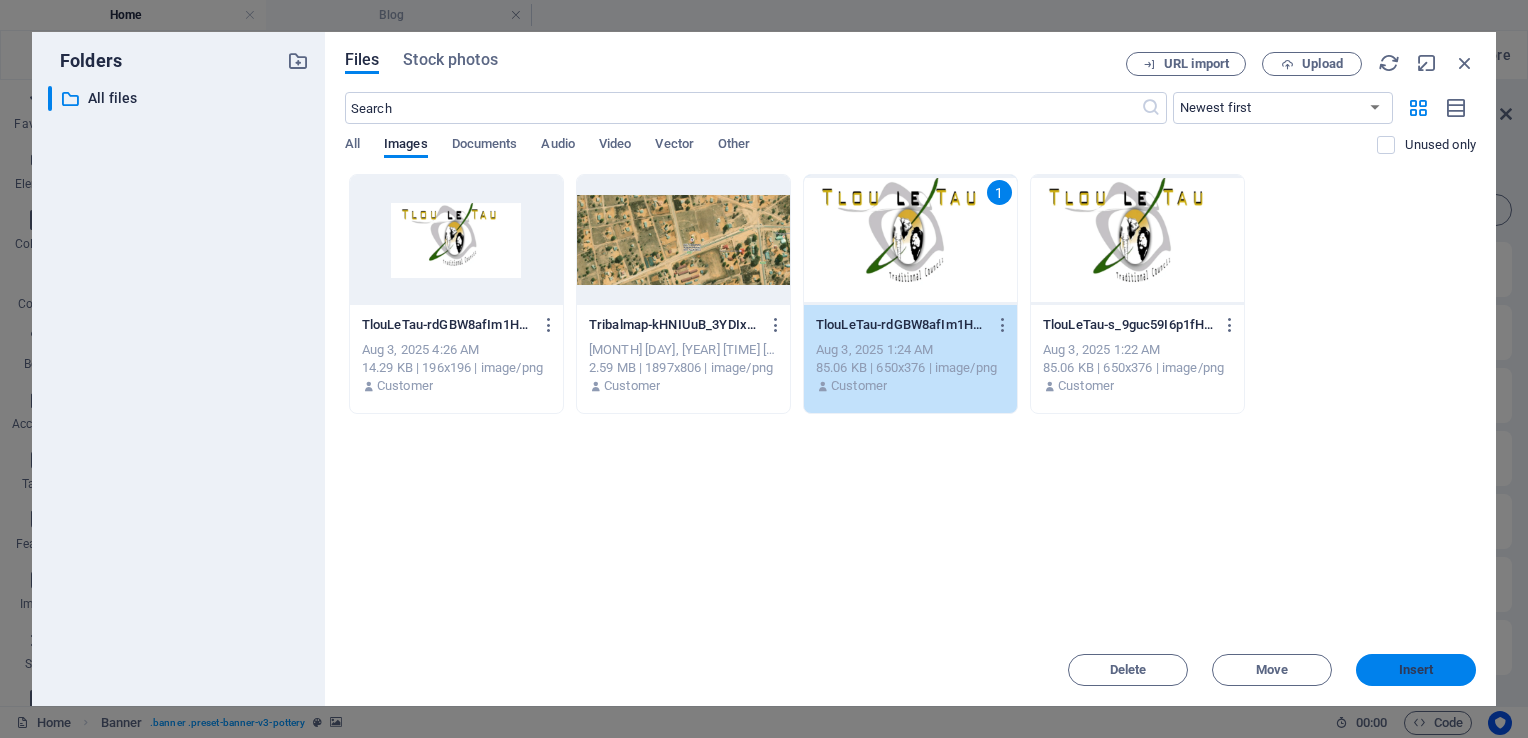 click on "Insert" at bounding box center (1416, 670) 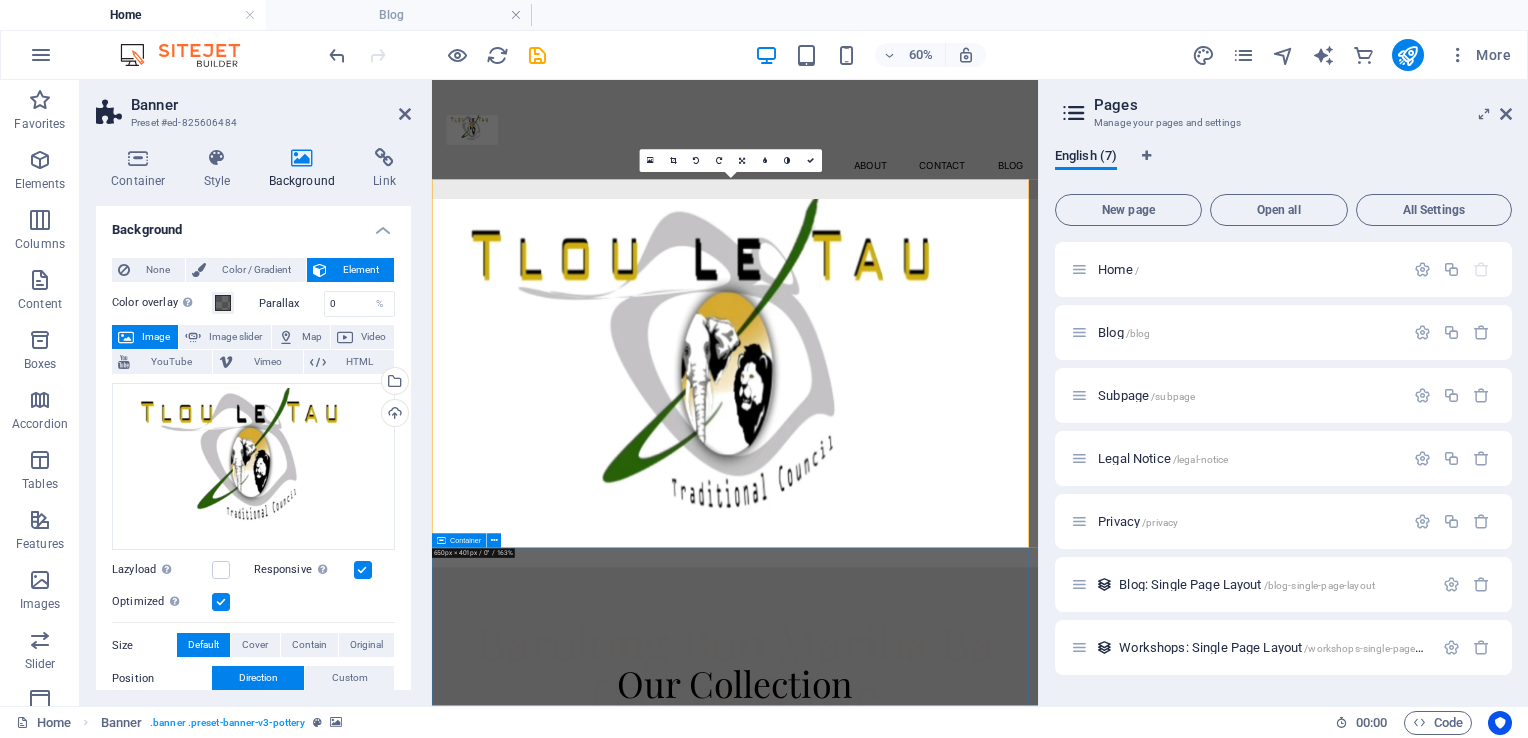 click on "Our Collection Lorem ipsum dolor sit amet, consectetur adipiscing elit, sed do eiusmod tempor incididunt ut labore et dolore magna aliqua." at bounding box center (937, 1070) 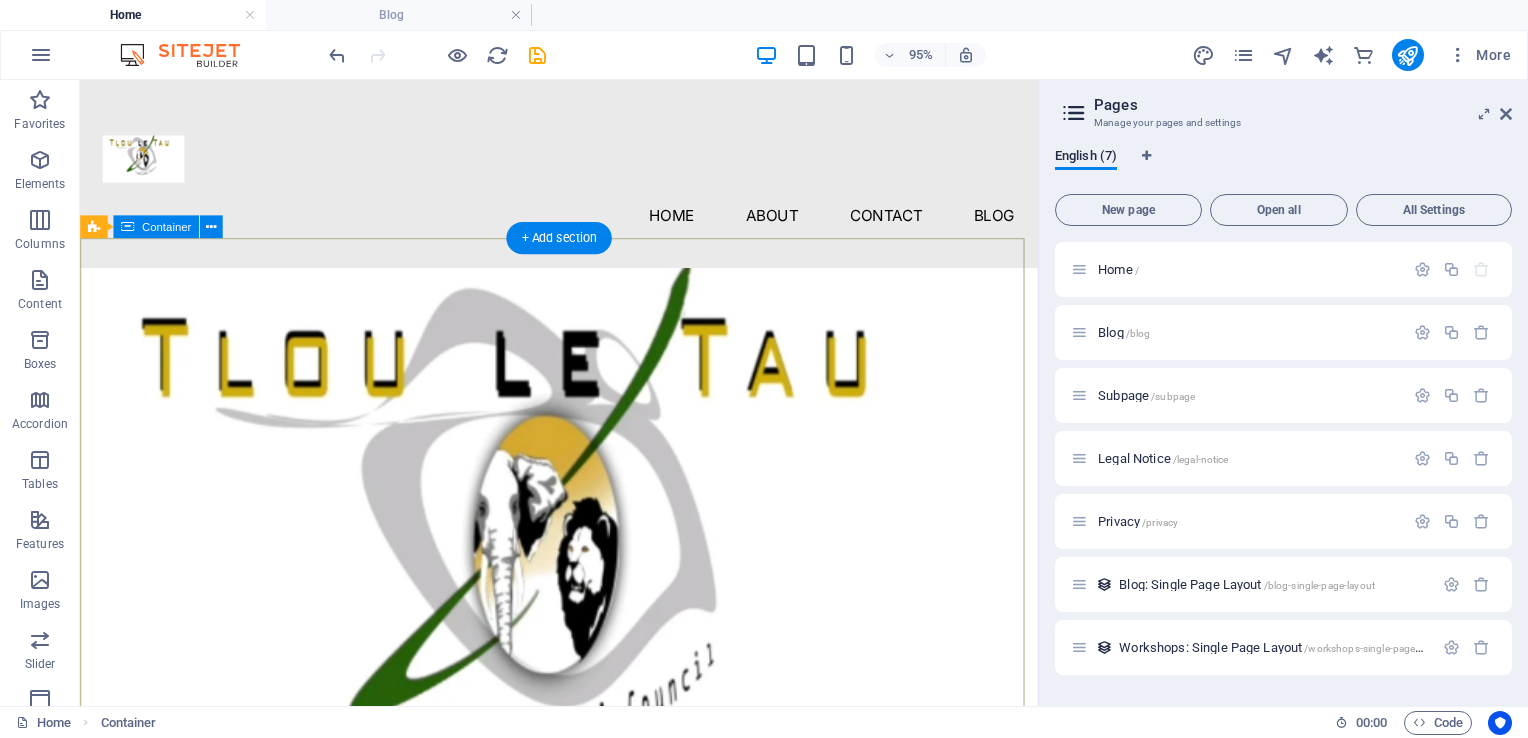 scroll, scrollTop: 0, scrollLeft: 0, axis: both 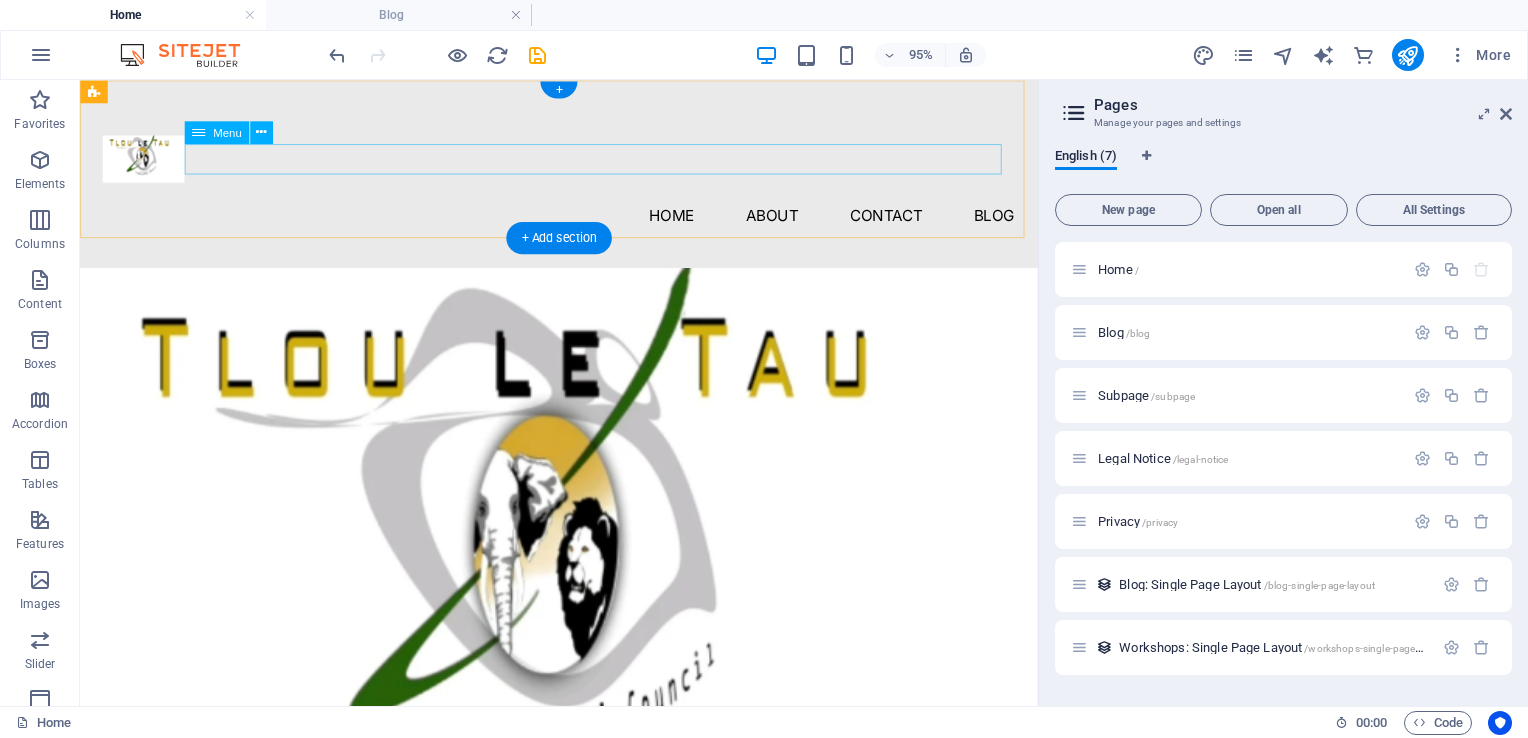 click on "home About Contact Blog" at bounding box center [584, 222] 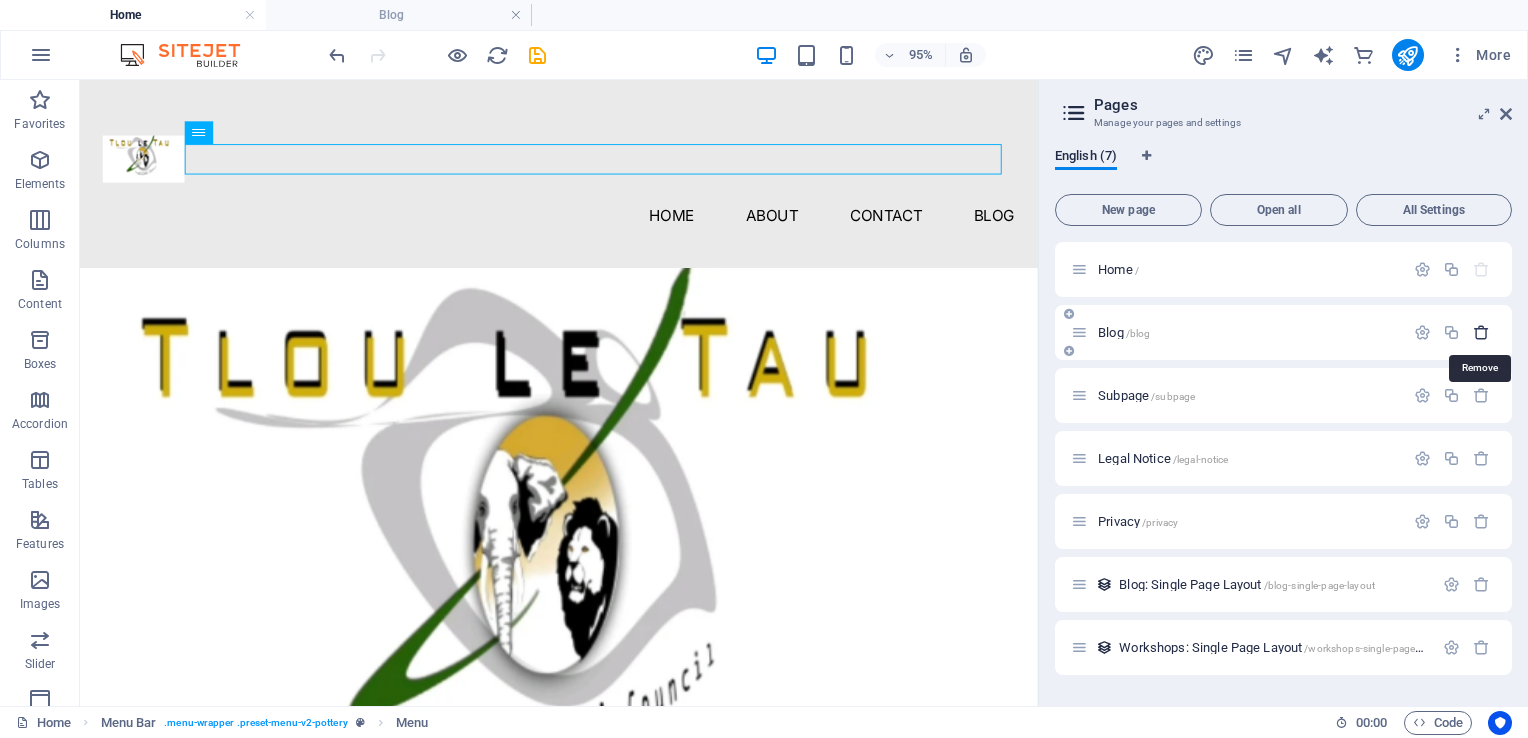 click at bounding box center (1481, 332) 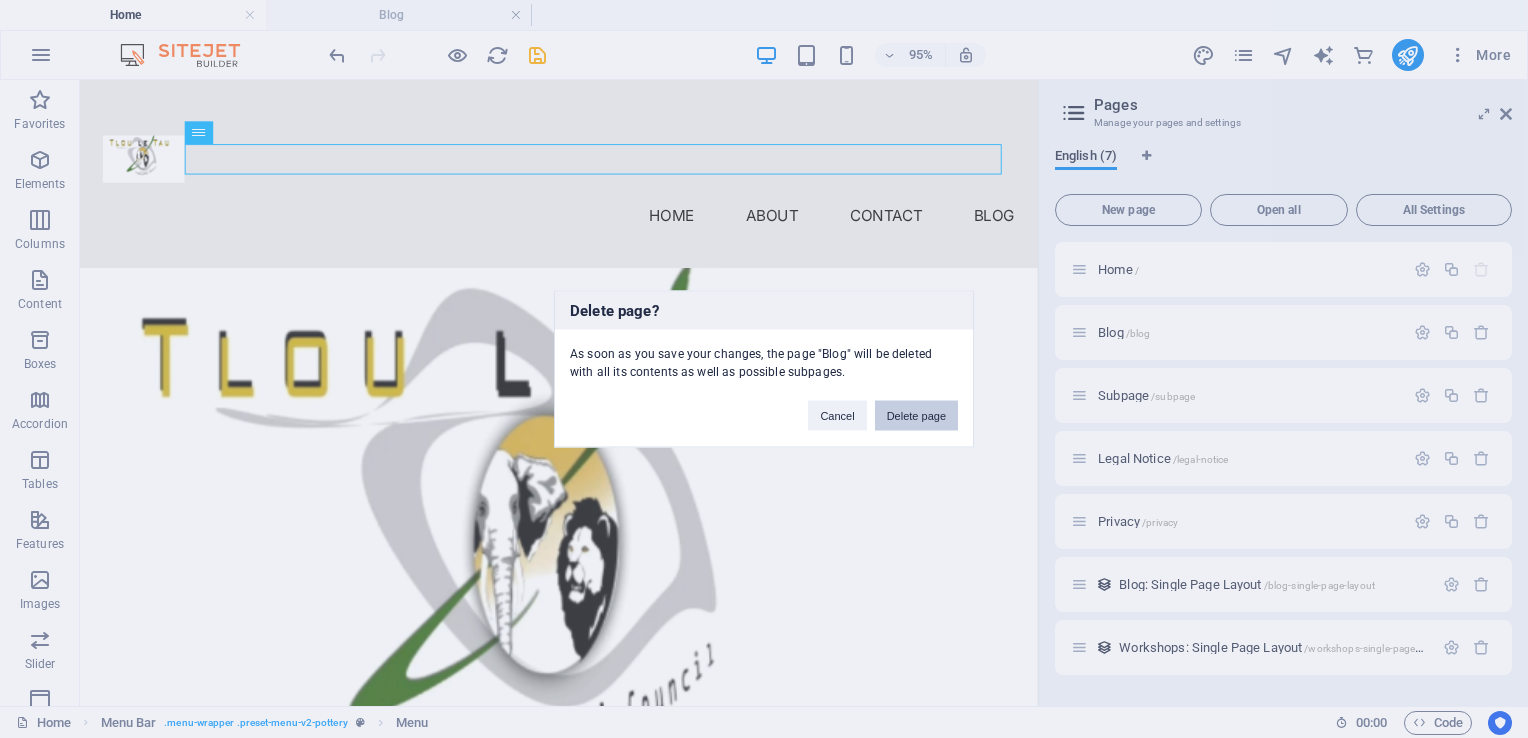 drag, startPoint x: 922, startPoint y: 417, endPoint x: 895, endPoint y: 387, distance: 40.36087 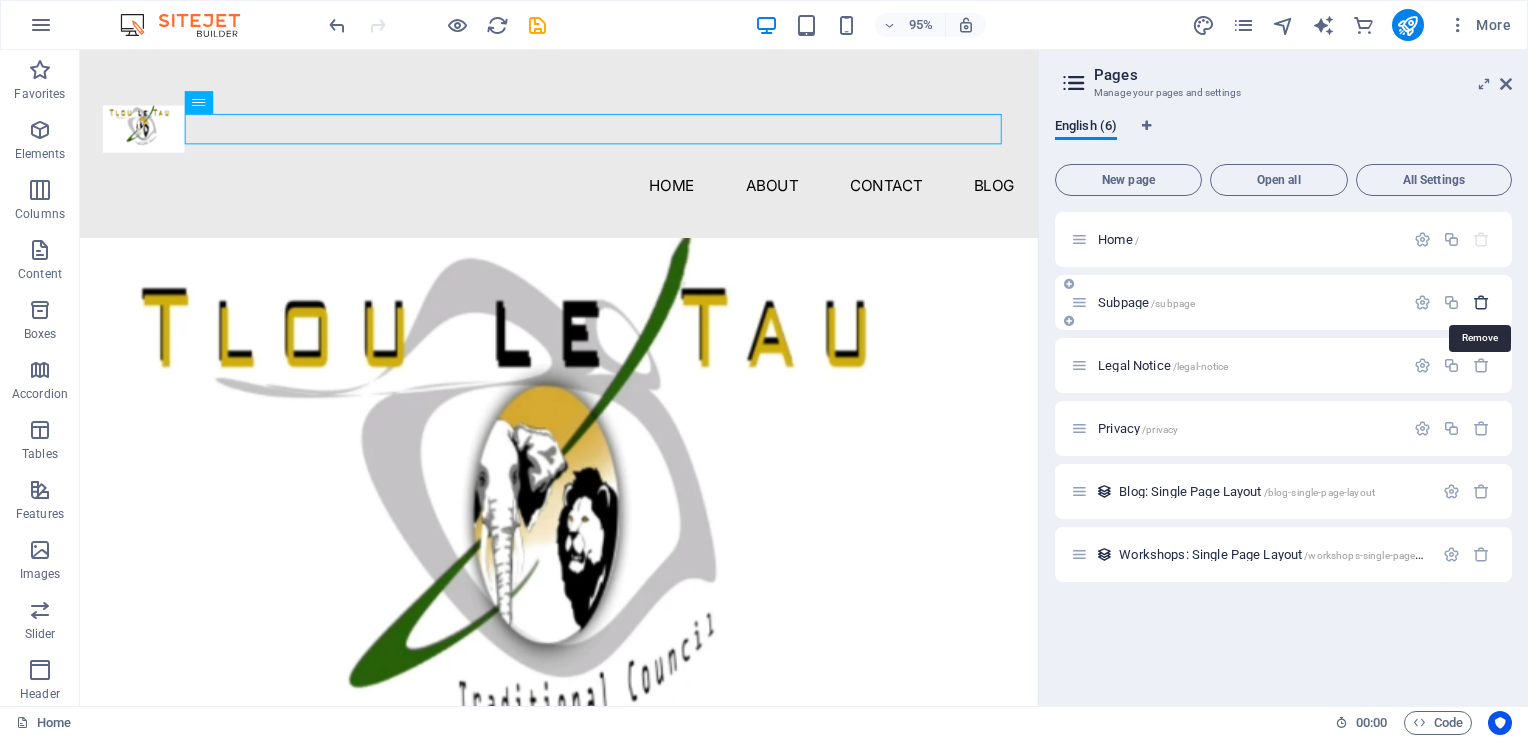 click at bounding box center [1481, 302] 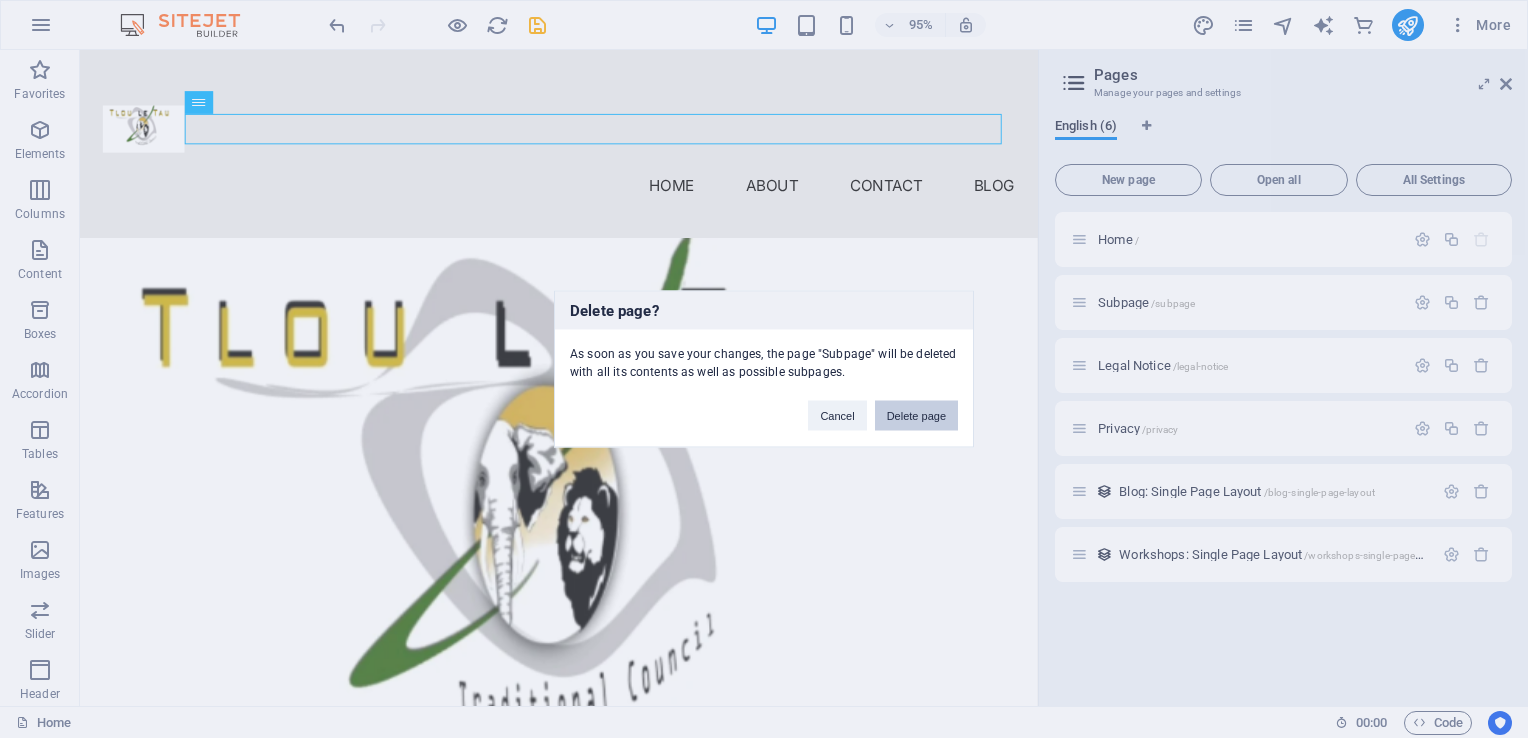 click on "Delete page" at bounding box center (916, 416) 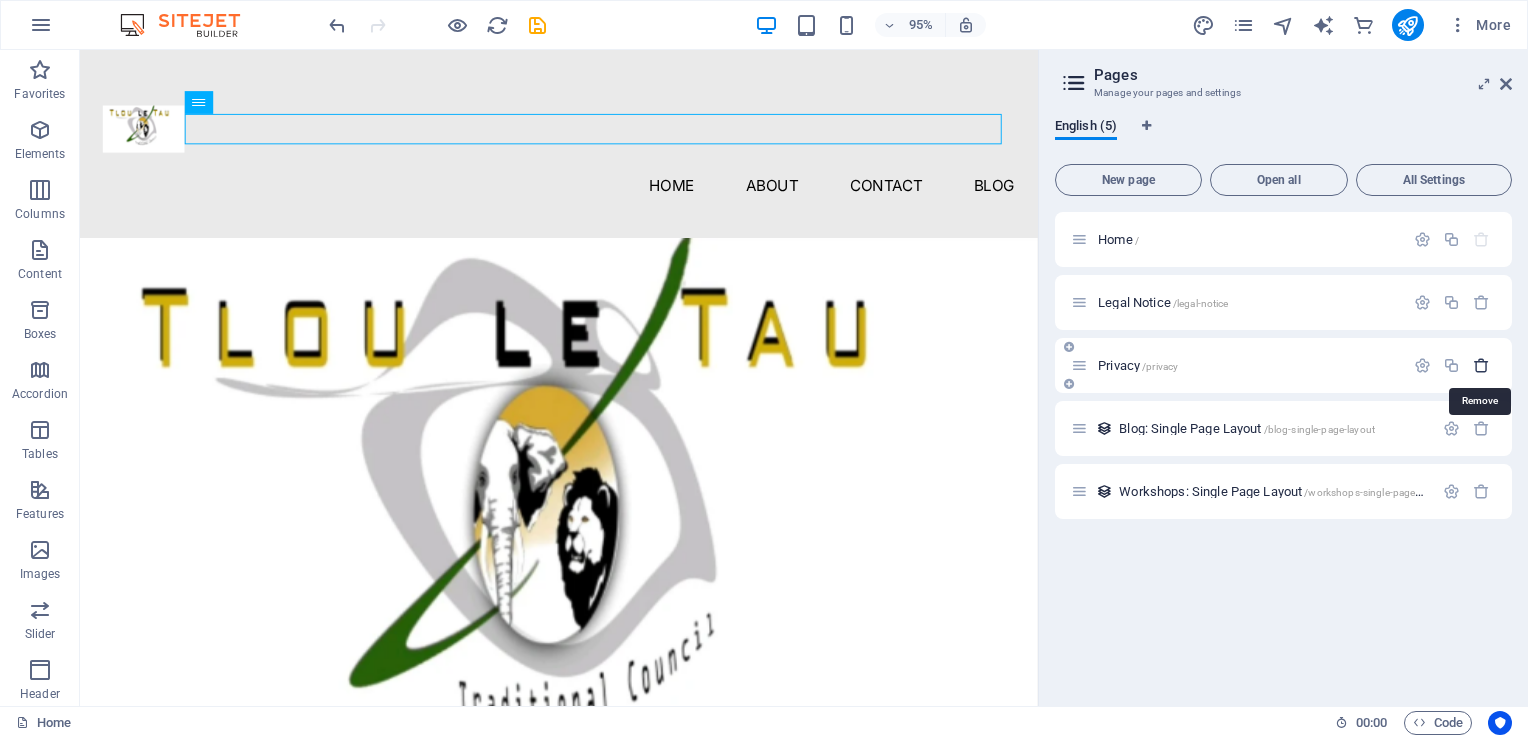 click at bounding box center [1481, 365] 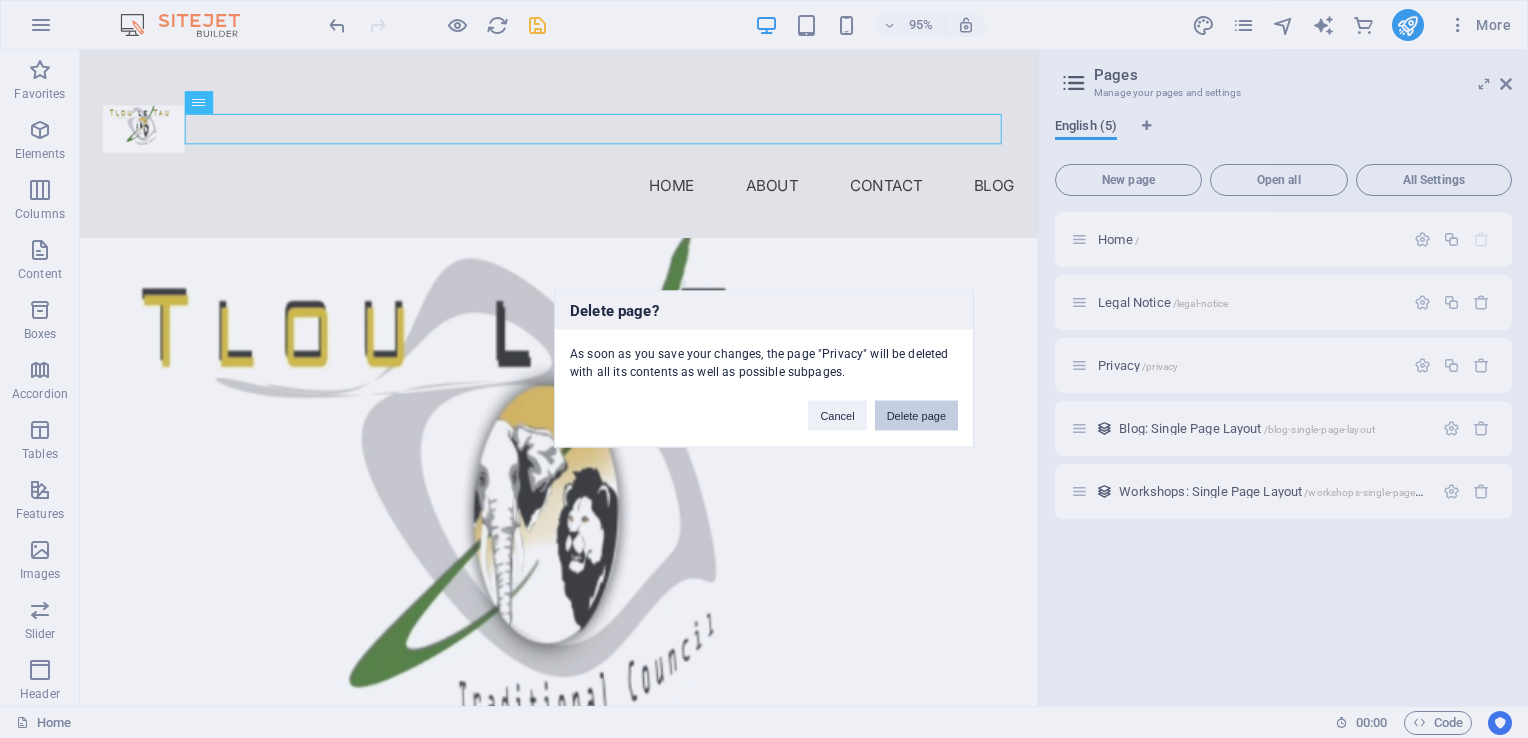 click on "Delete page" at bounding box center [916, 416] 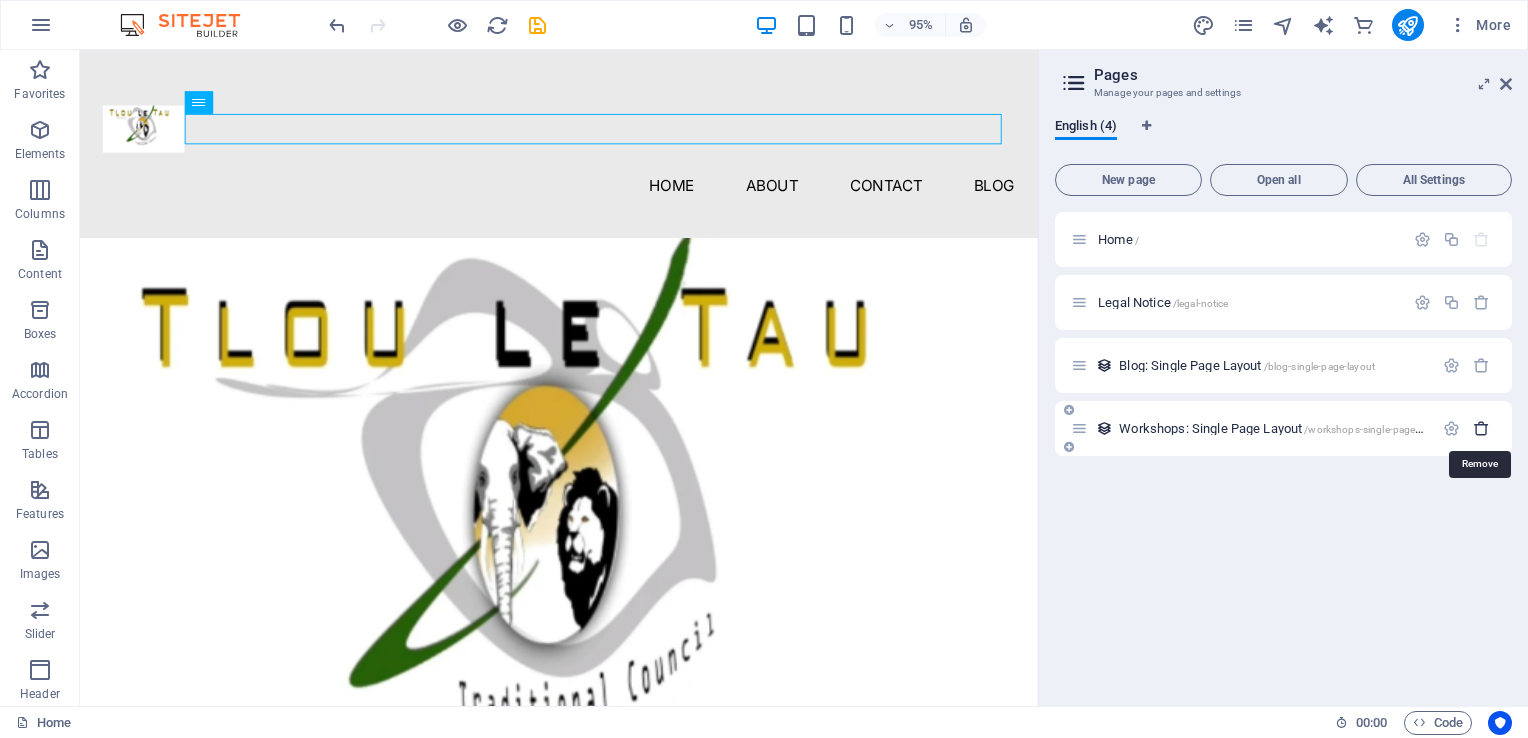 click at bounding box center (1481, 428) 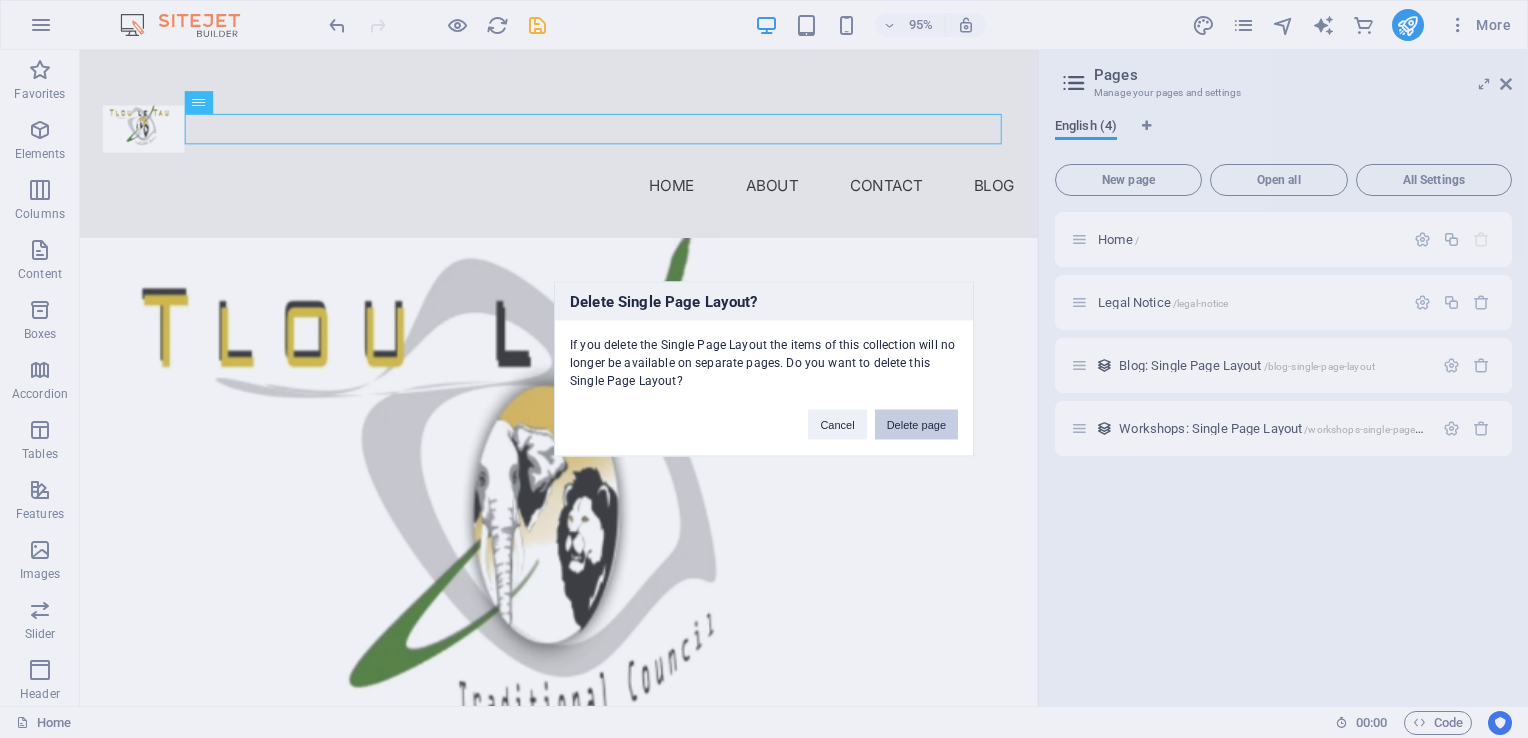 drag, startPoint x: 932, startPoint y: 427, endPoint x: 895, endPoint y: 397, distance: 47.63402 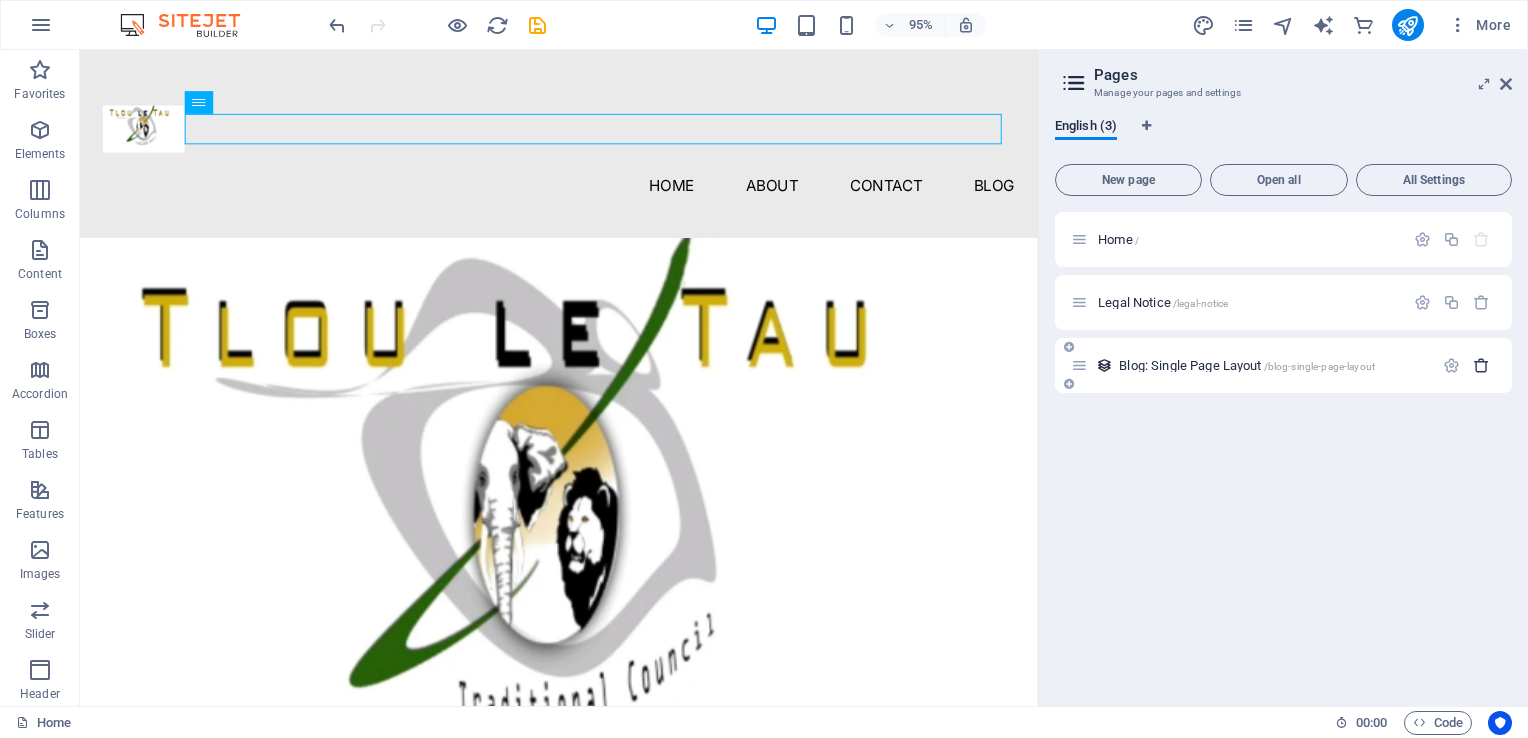 click at bounding box center [1481, 365] 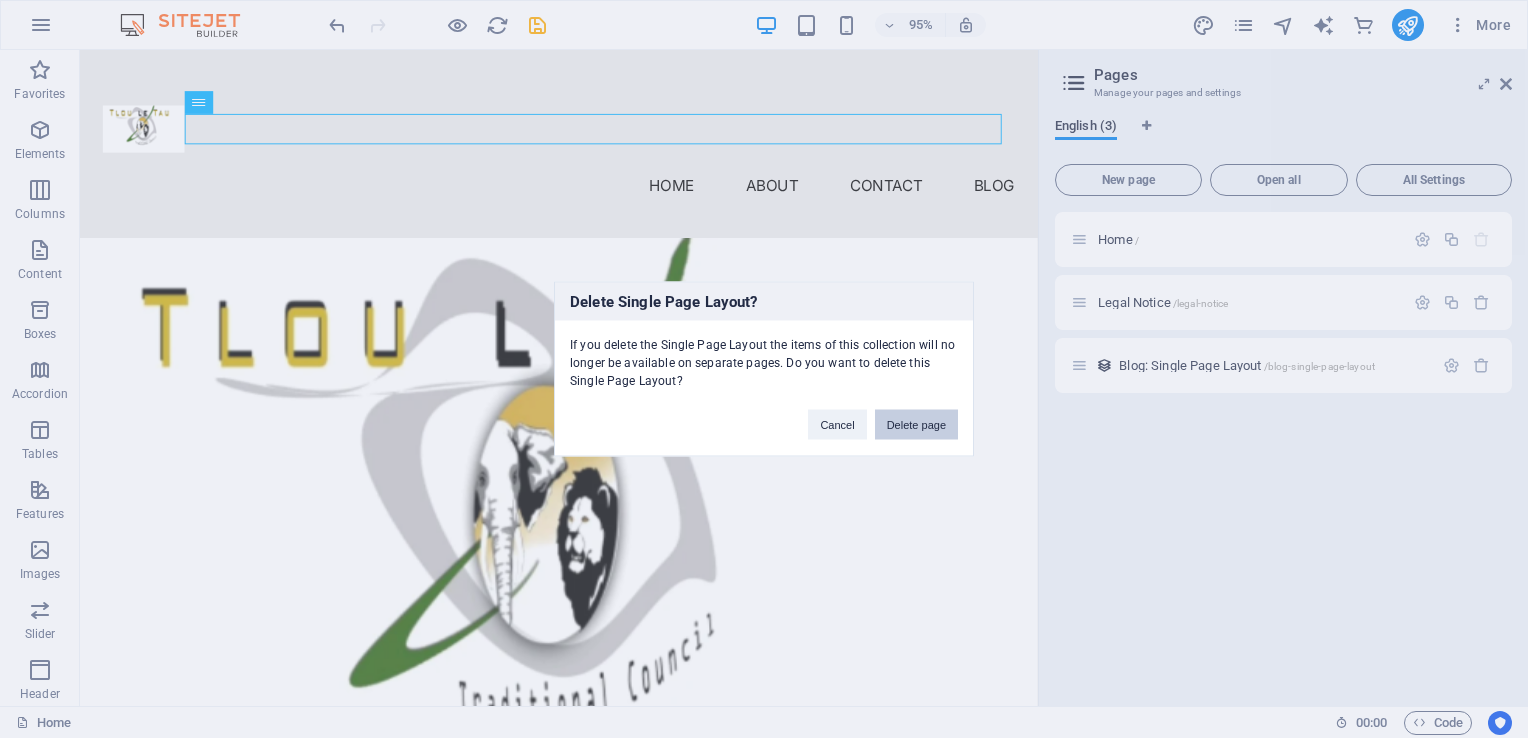 click on "Delete page" at bounding box center [916, 425] 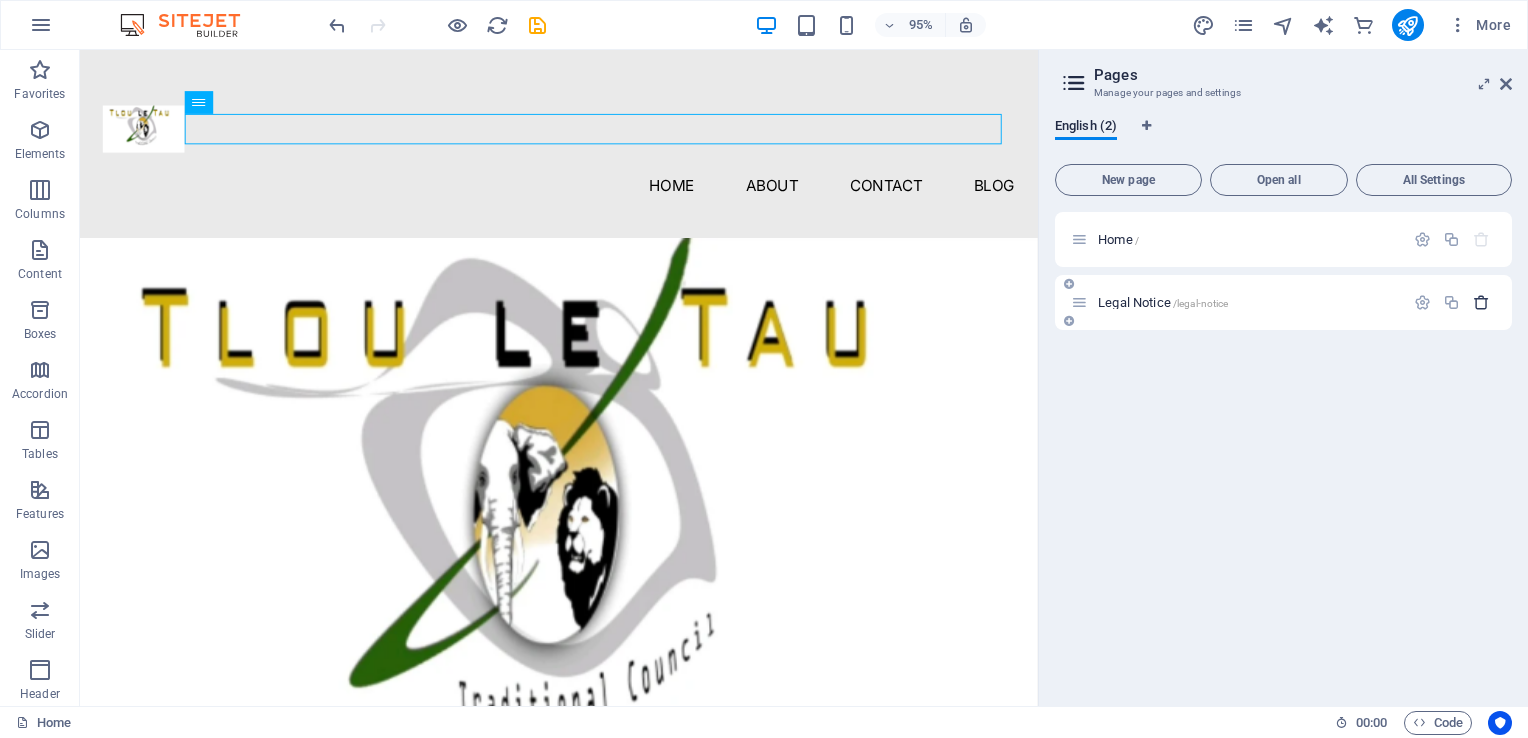 click at bounding box center (1481, 302) 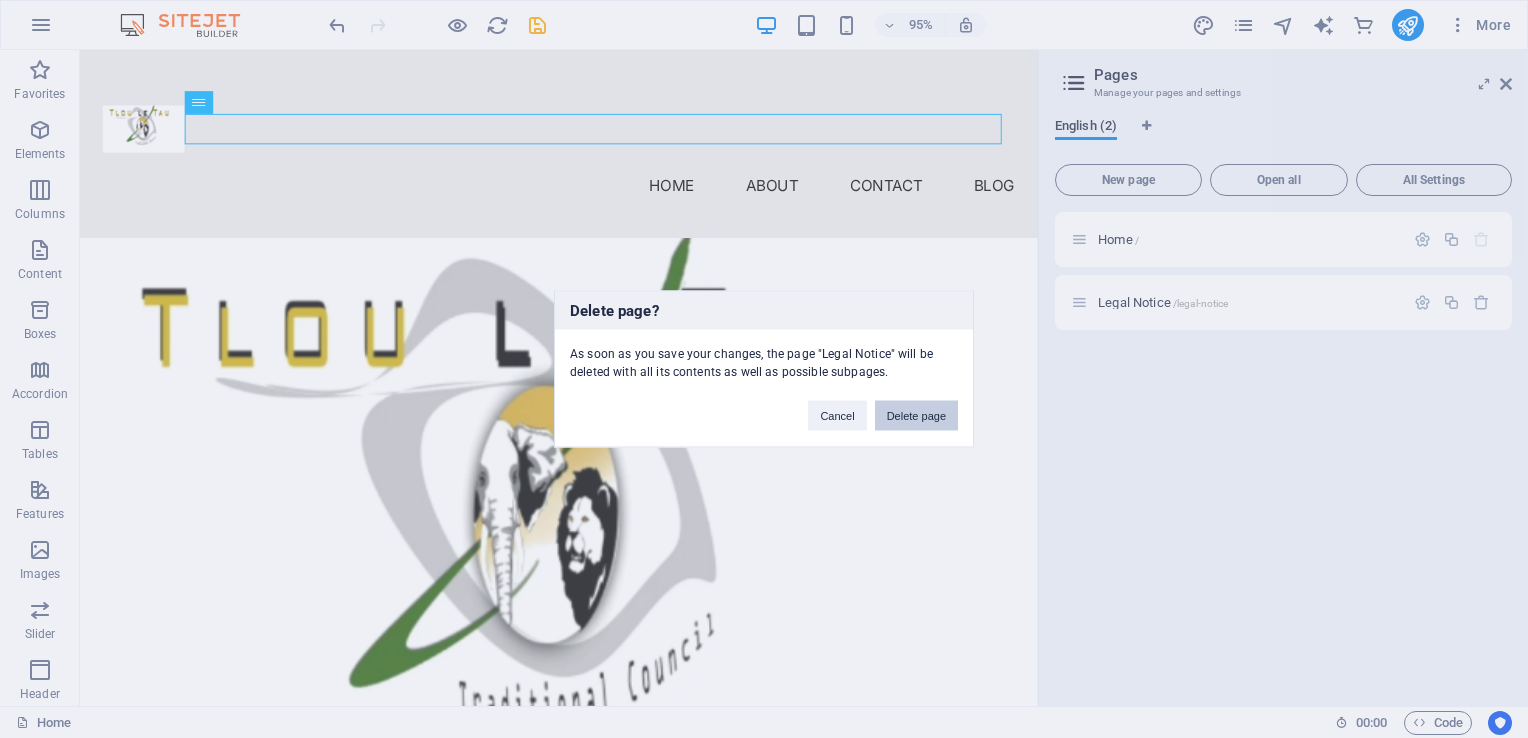 drag, startPoint x: 914, startPoint y: 410, endPoint x: 864, endPoint y: 391, distance: 53.488316 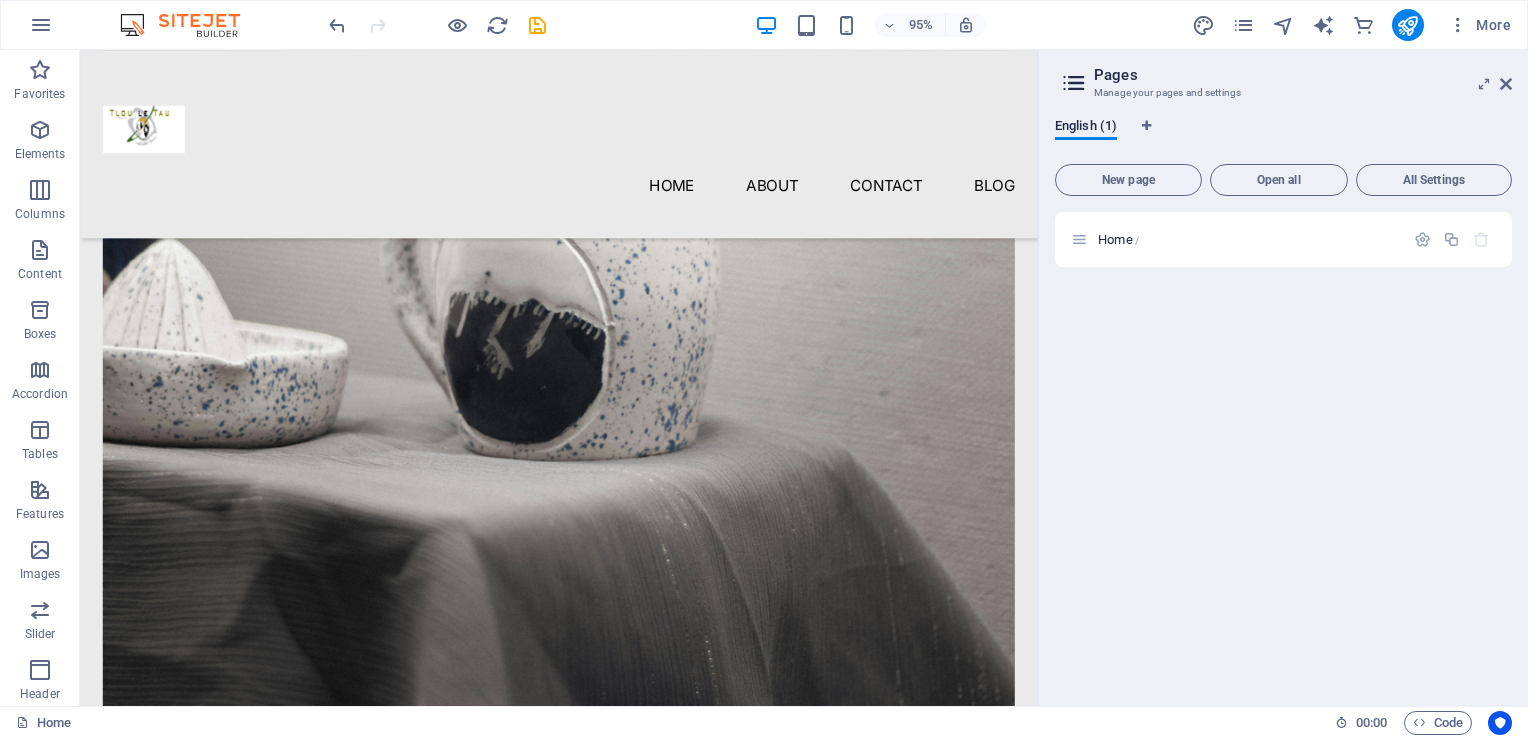 scroll, scrollTop: 4577, scrollLeft: 0, axis: vertical 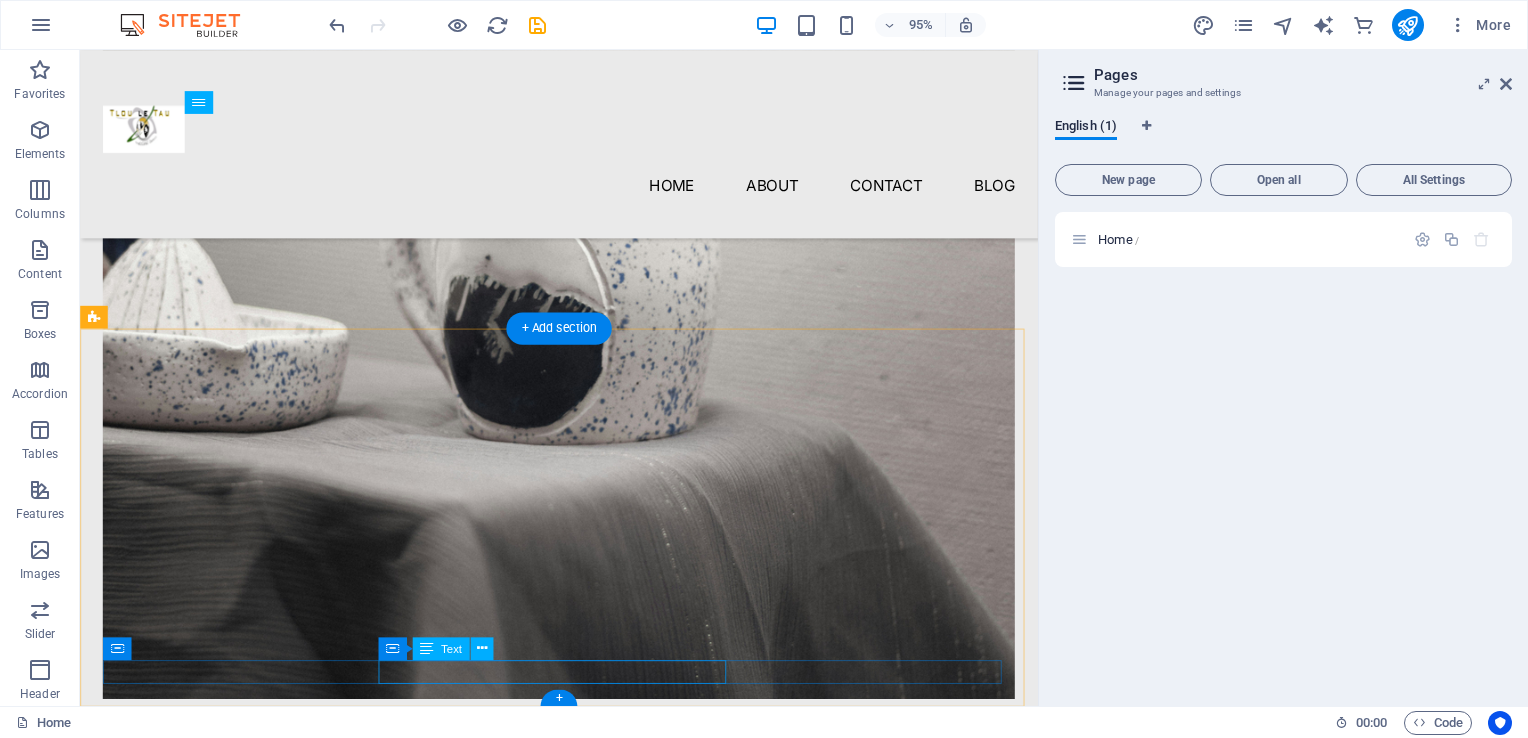 click on "[DATE] [DOMAIN] . All rights reserved." at bounding box center [584, 5388] 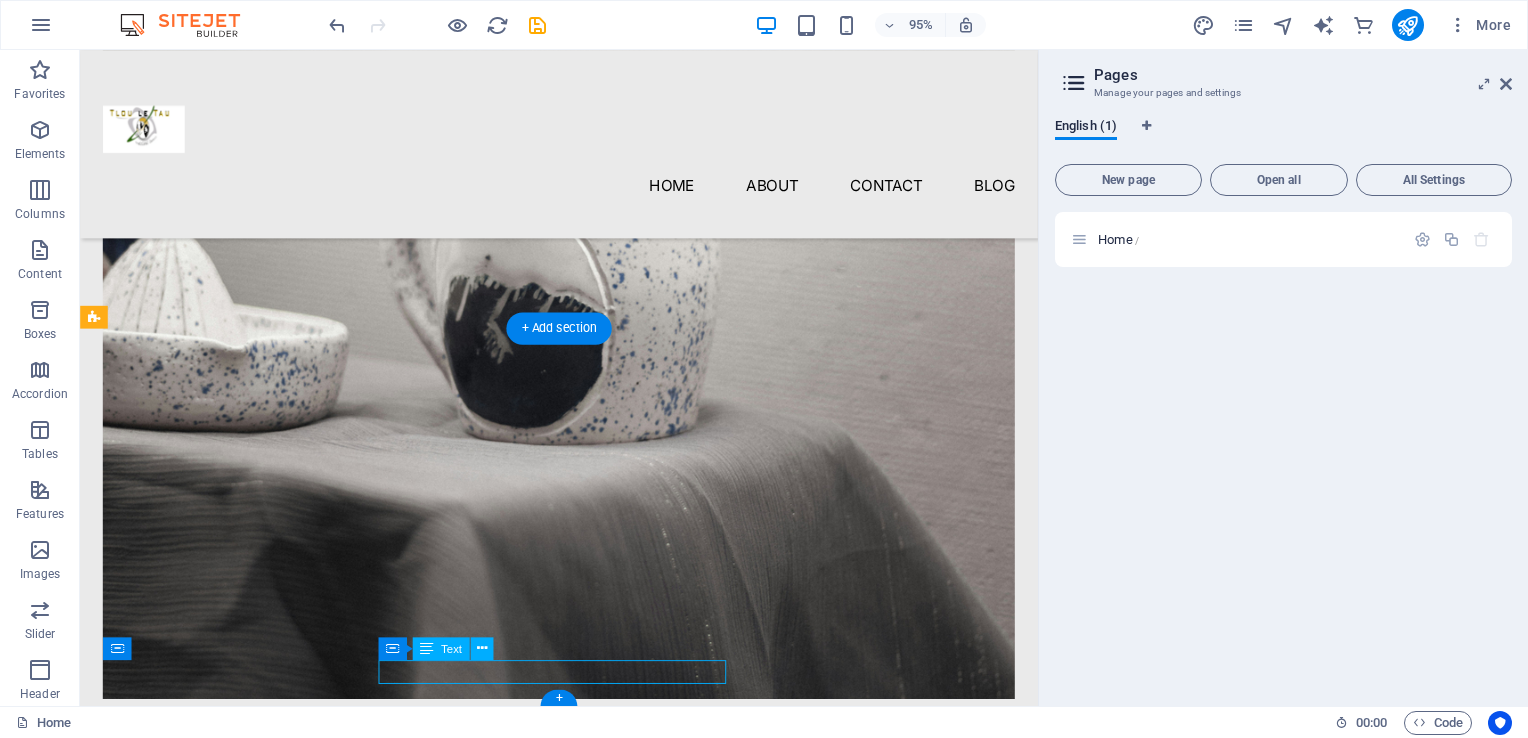 click on "[DATE] [DOMAIN] . All rights reserved." at bounding box center (584, 5388) 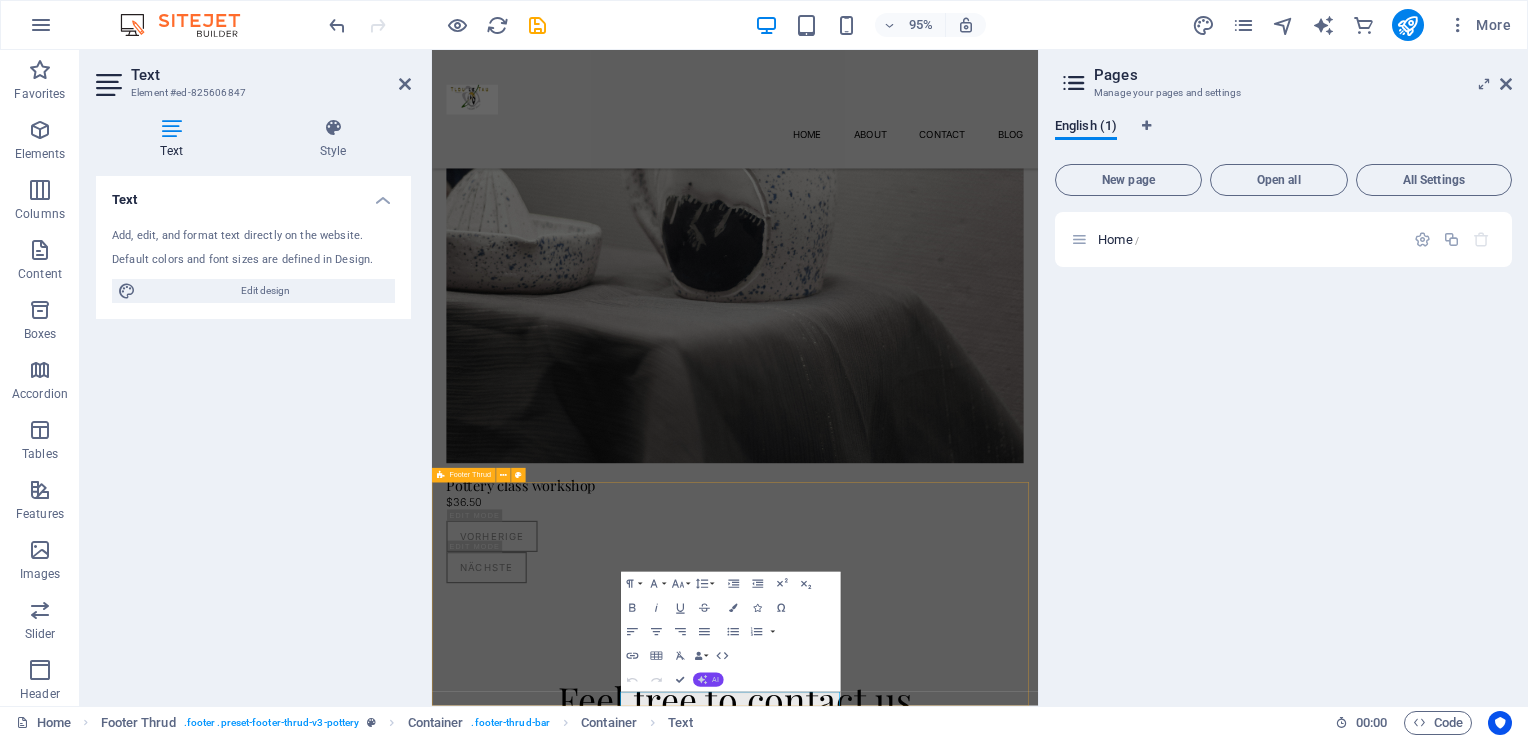 scroll, scrollTop: 4149, scrollLeft: 0, axis: vertical 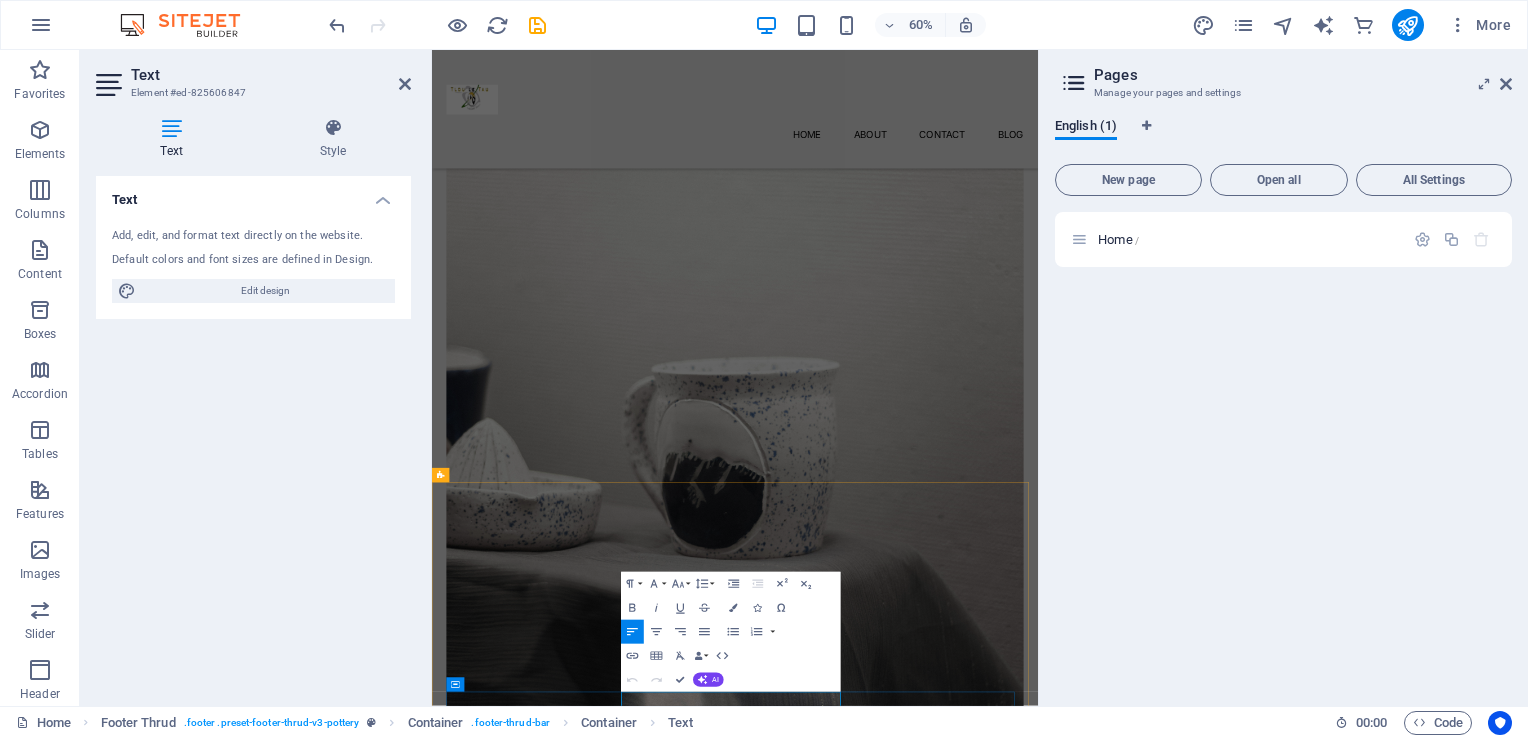 click on "[DATE] [DOMAIN] . All rights reserved." at bounding box center [937, 5823] 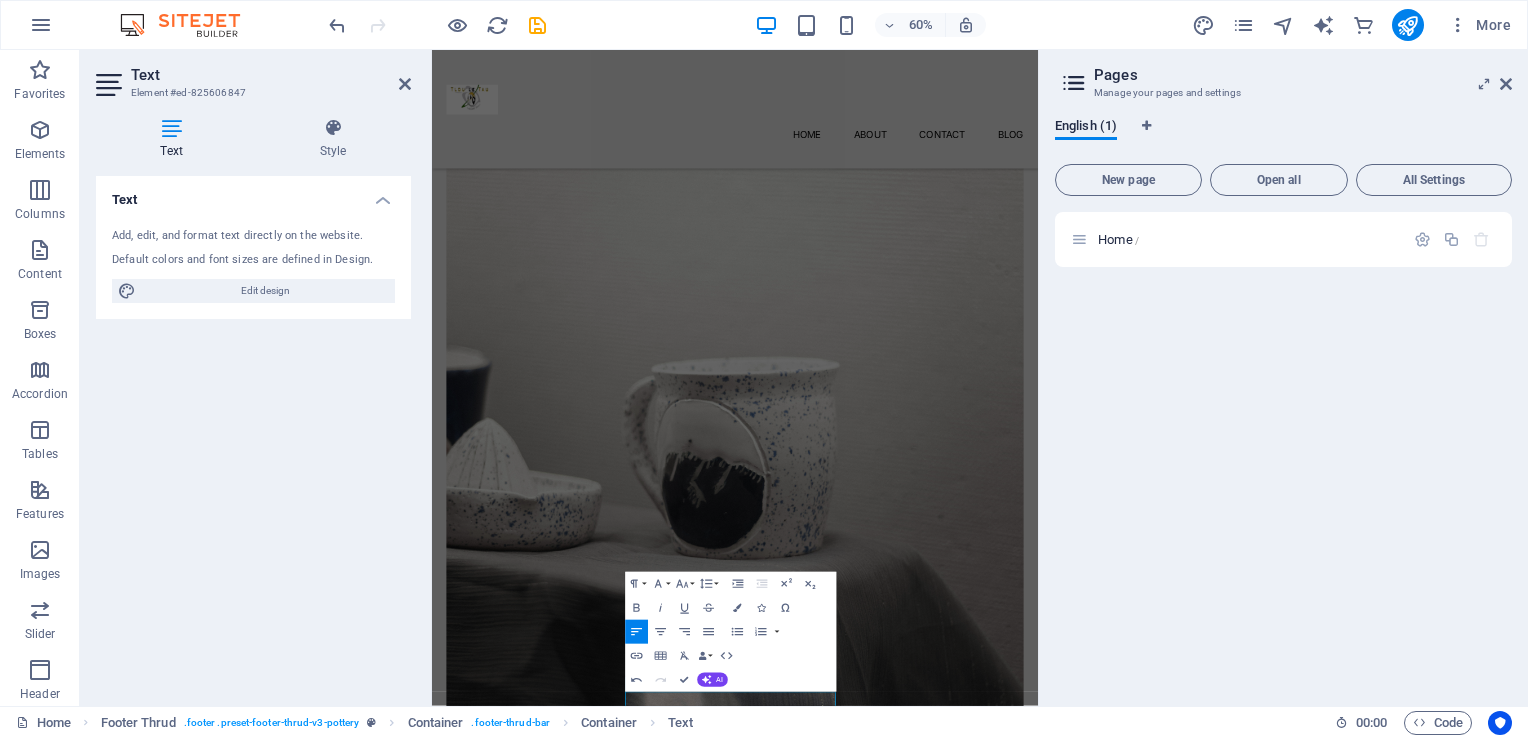 type 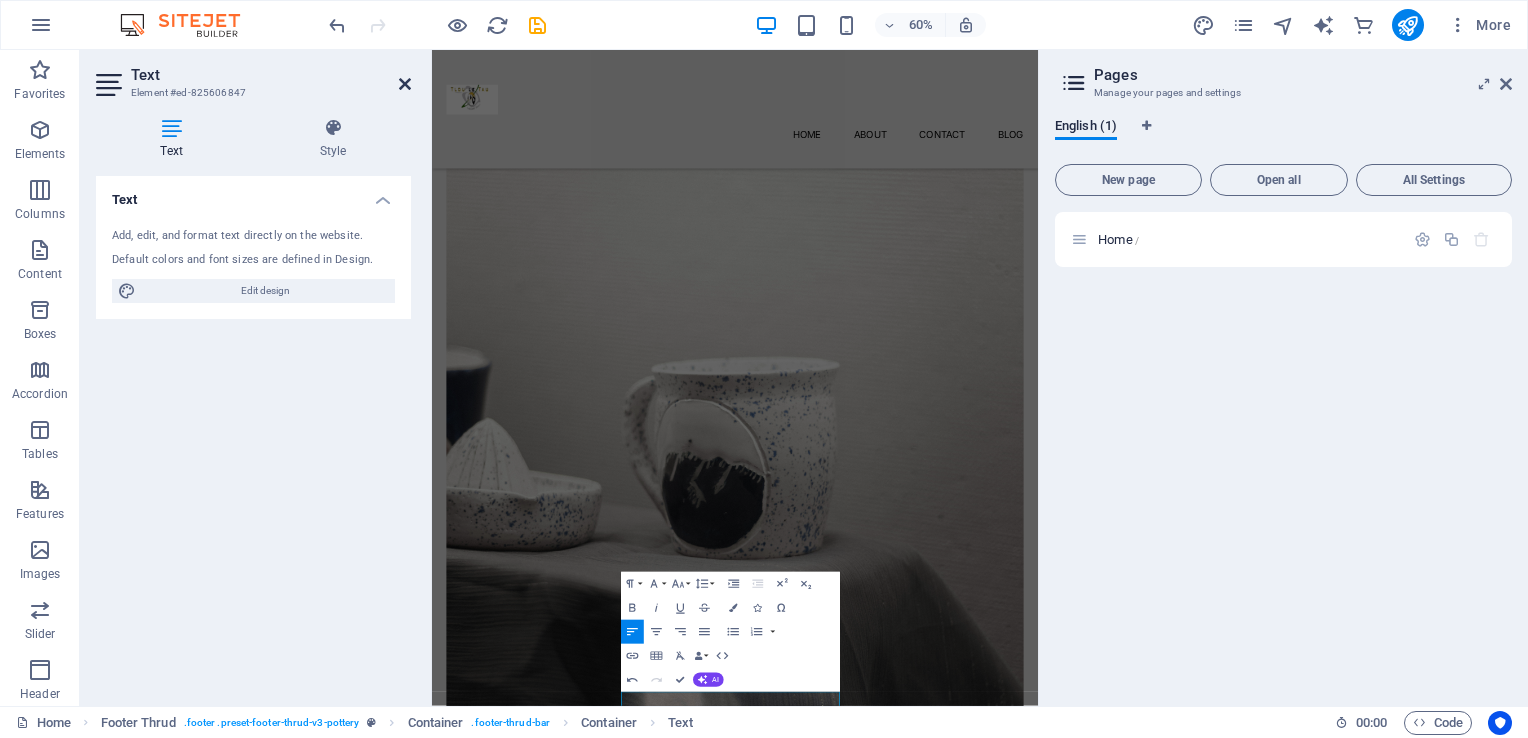 click at bounding box center [405, 84] 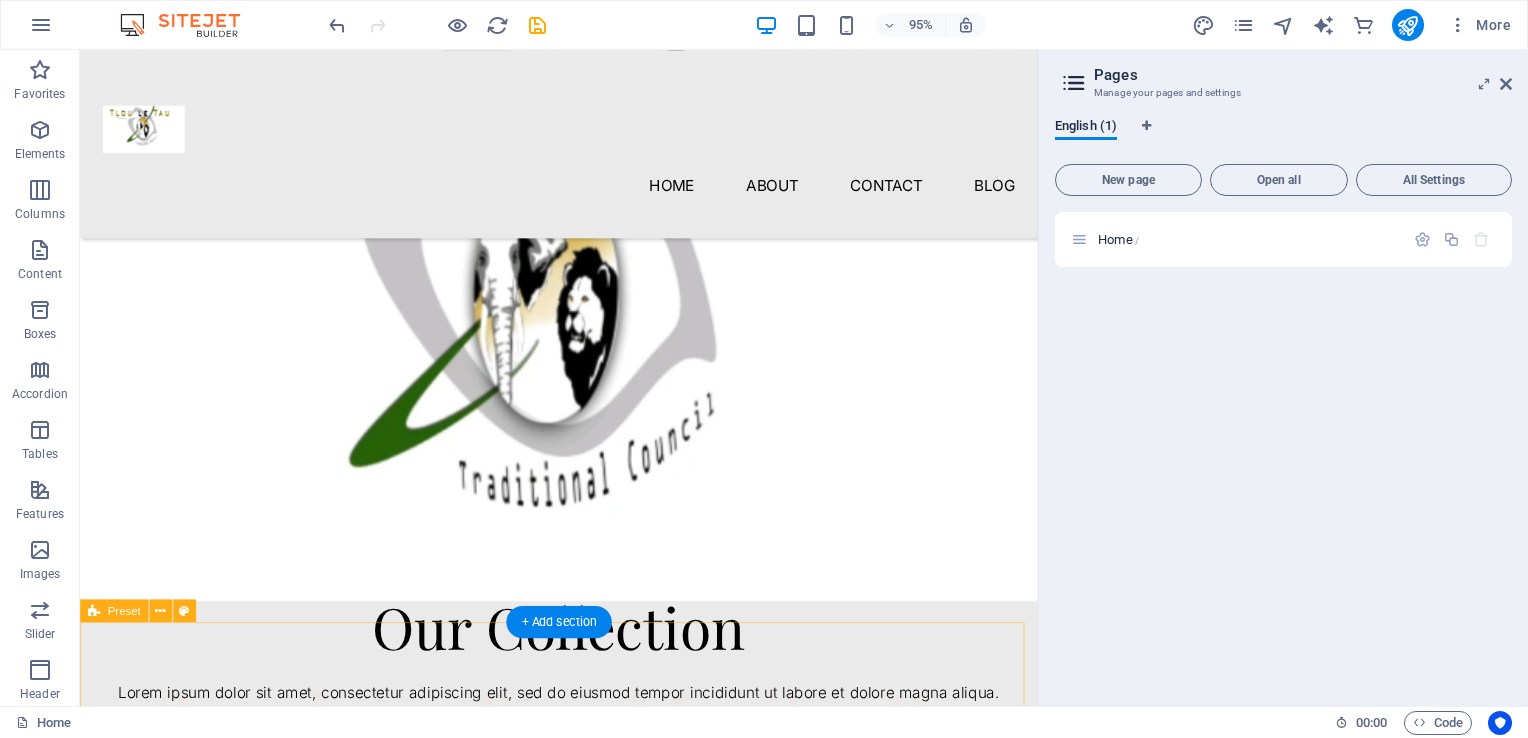 scroll, scrollTop: 400, scrollLeft: 0, axis: vertical 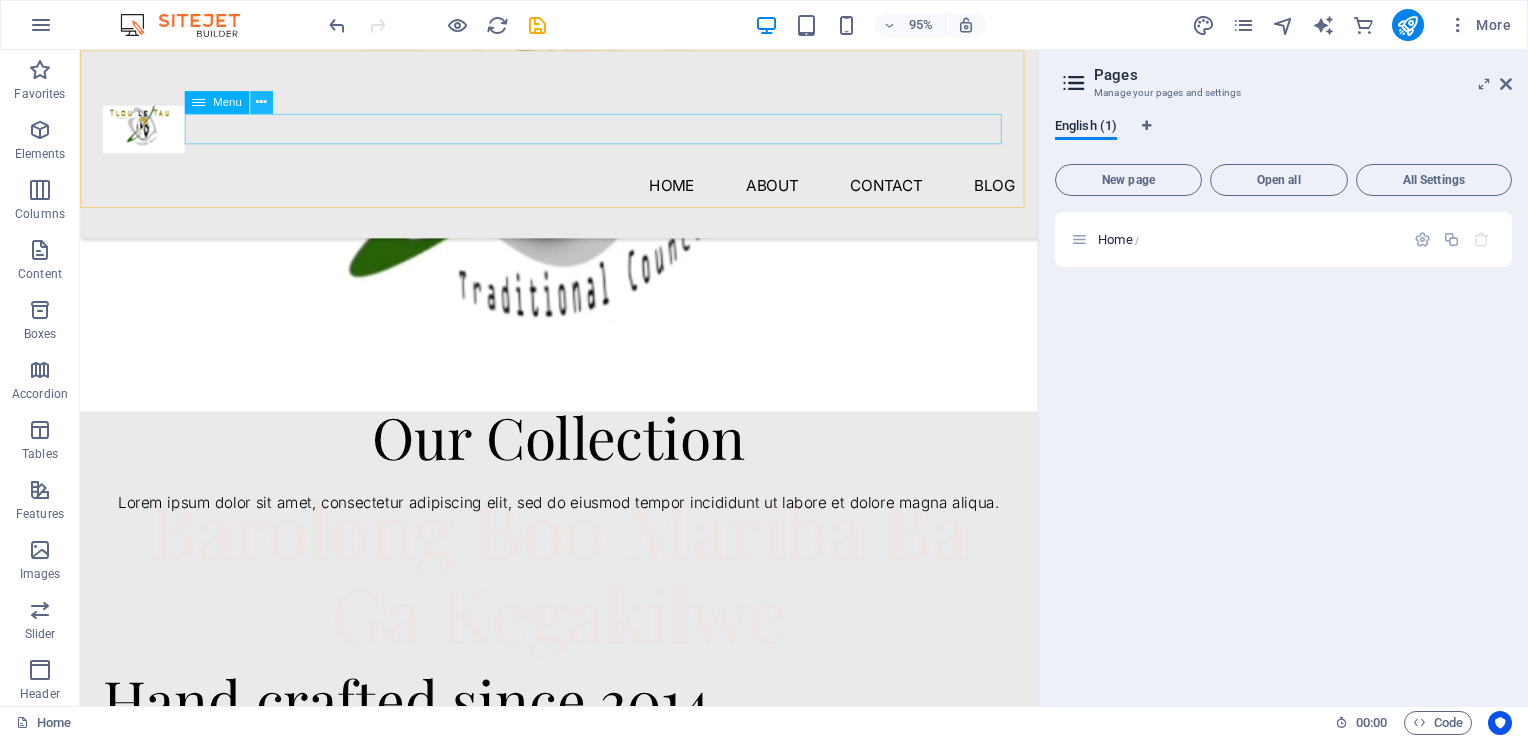 click at bounding box center (261, 102) 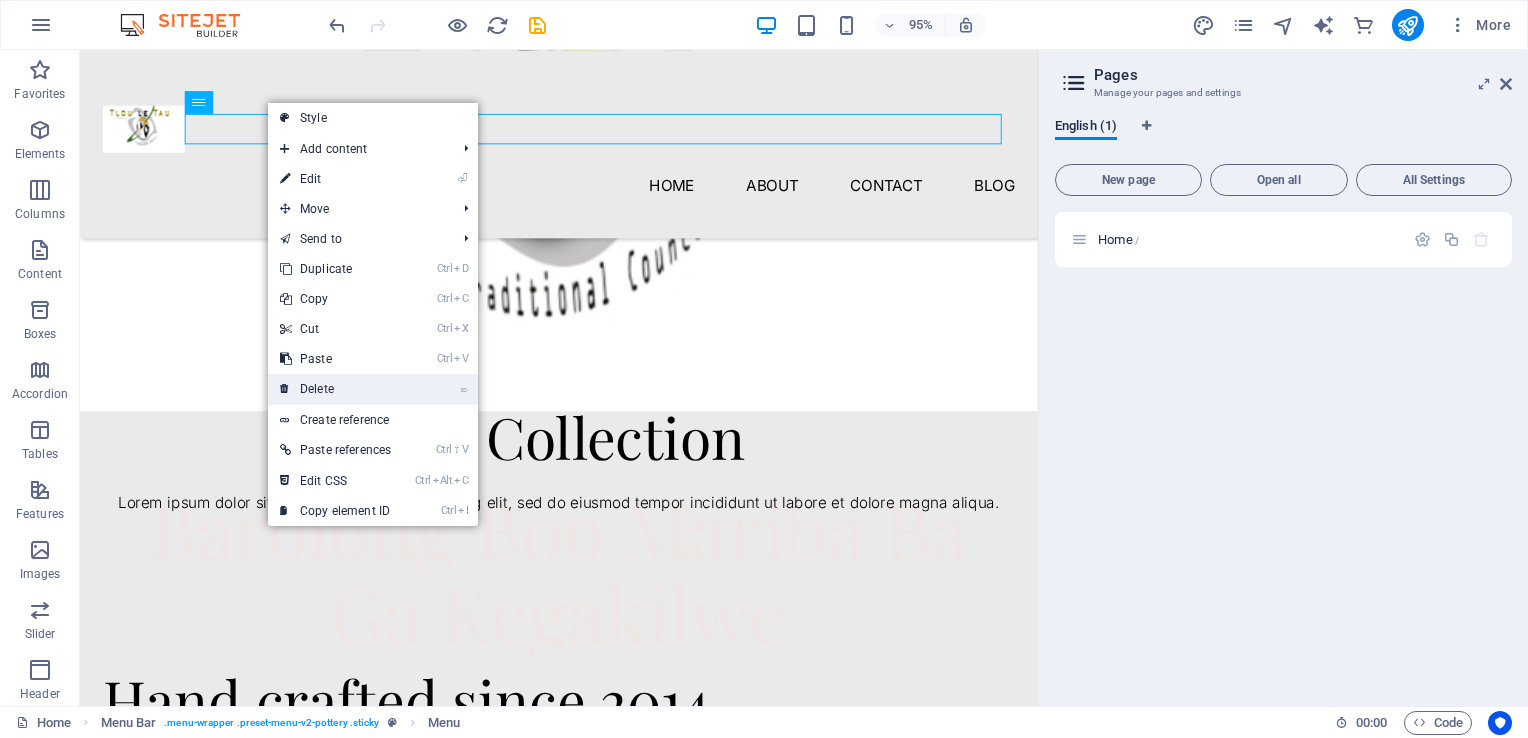 click on "⌦  Delete" at bounding box center [335, 389] 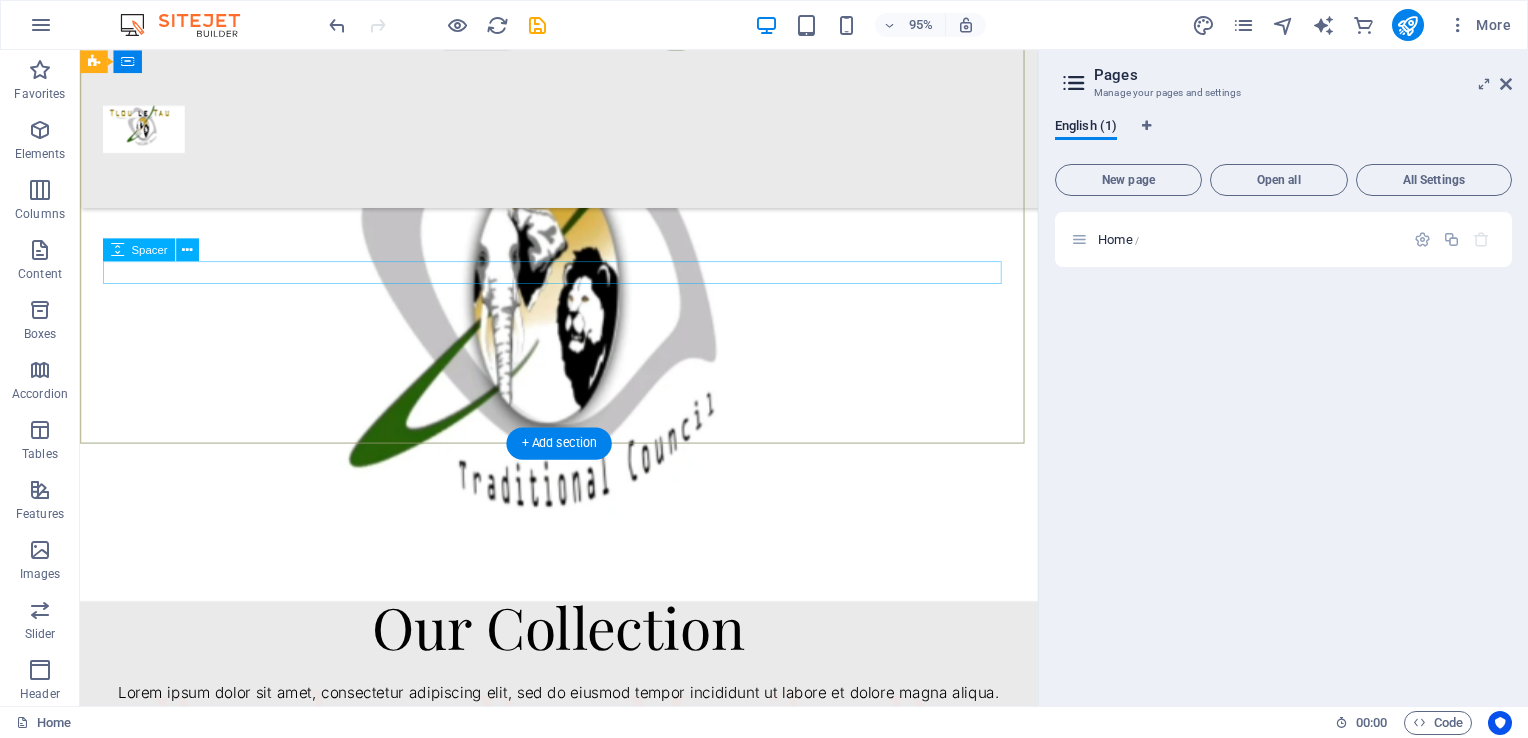 scroll, scrollTop: 400, scrollLeft: 0, axis: vertical 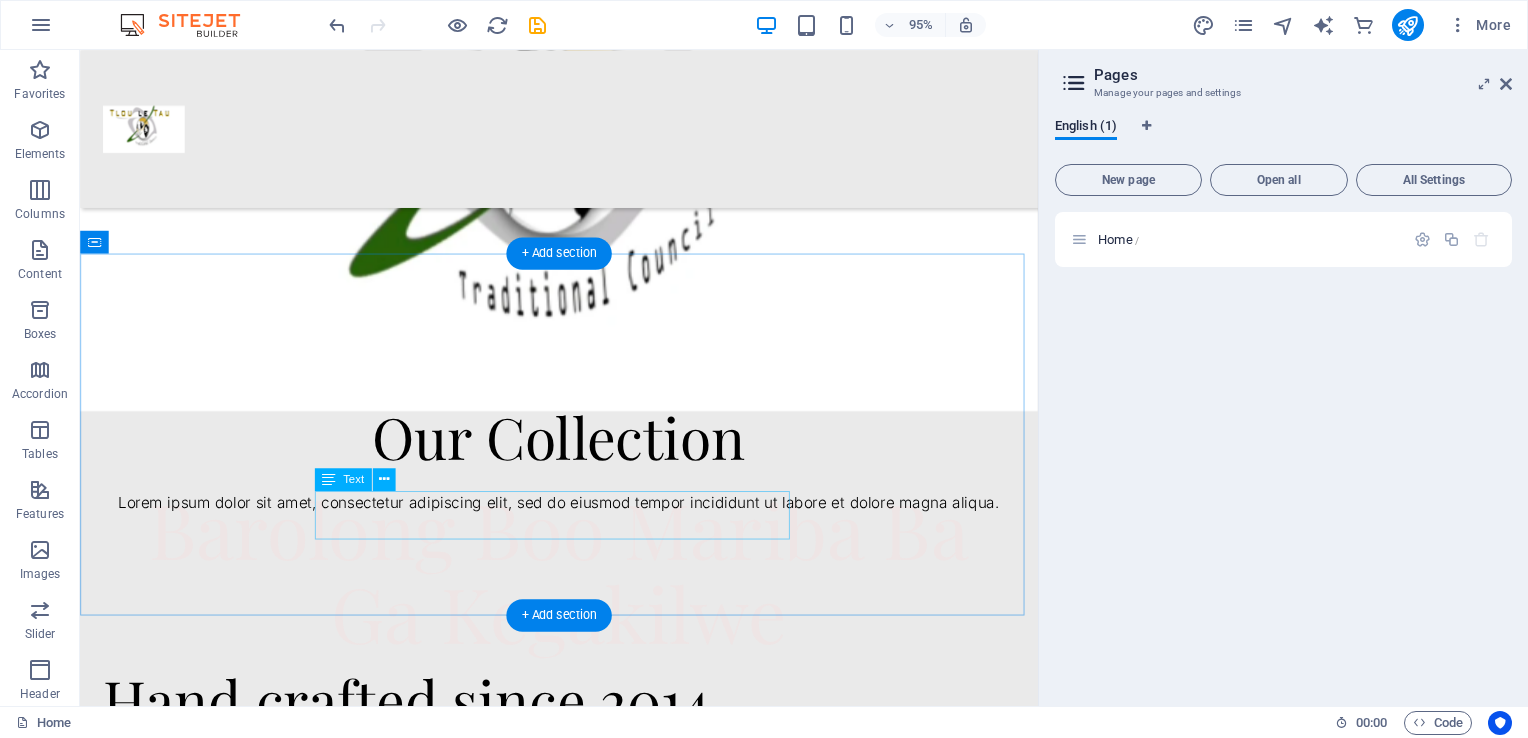 click on "Lorem ipsum dolor sit amet, consectetur adipiscing elit, sed do eiusmod tempor incididunt ut labore et dolore magna aliqua." at bounding box center [584, 527] 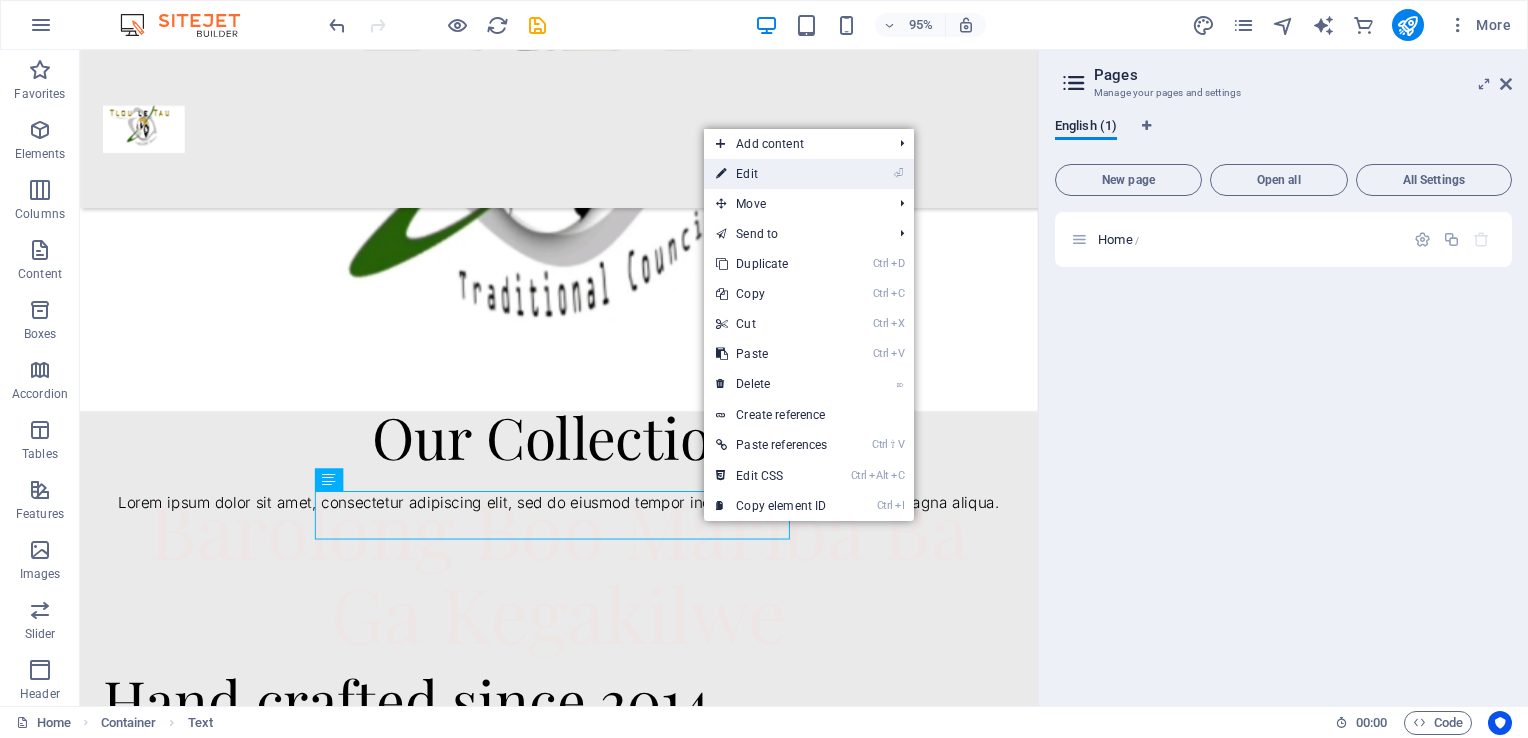 click on "⏎  Edit" at bounding box center [771, 174] 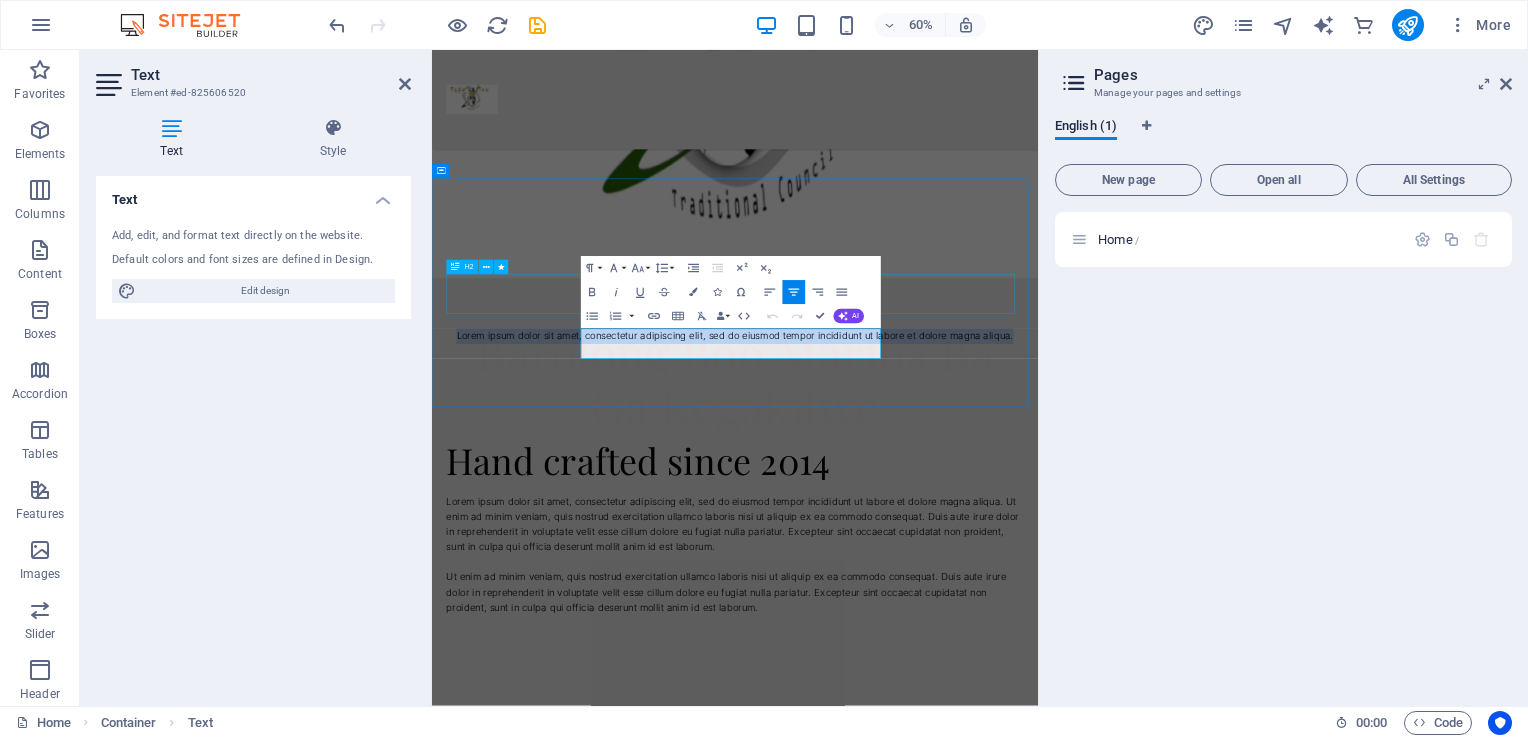 drag, startPoint x: 1152, startPoint y: 558, endPoint x: 1012, endPoint y: 360, distance: 242.49536 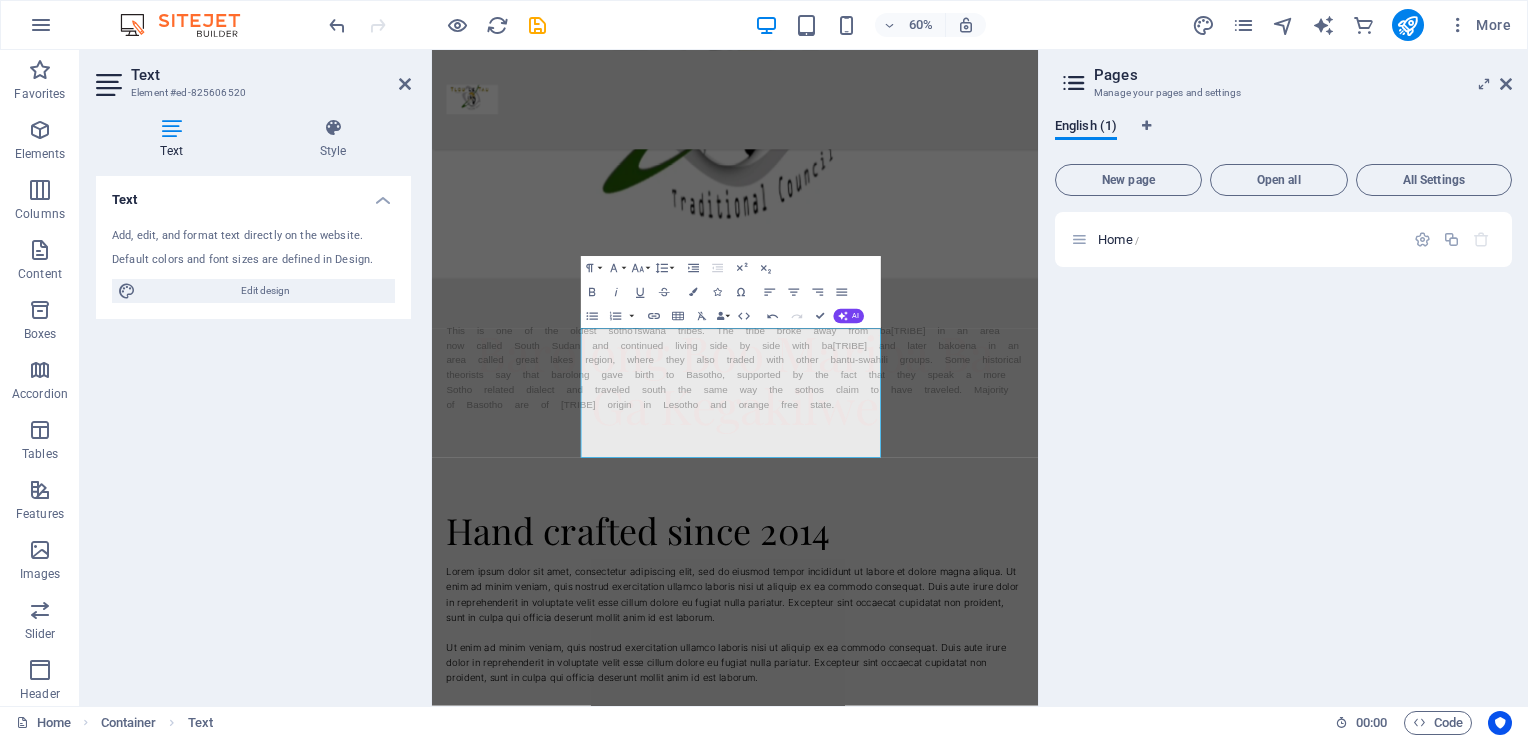 click on "Home /" at bounding box center (1283, 451) 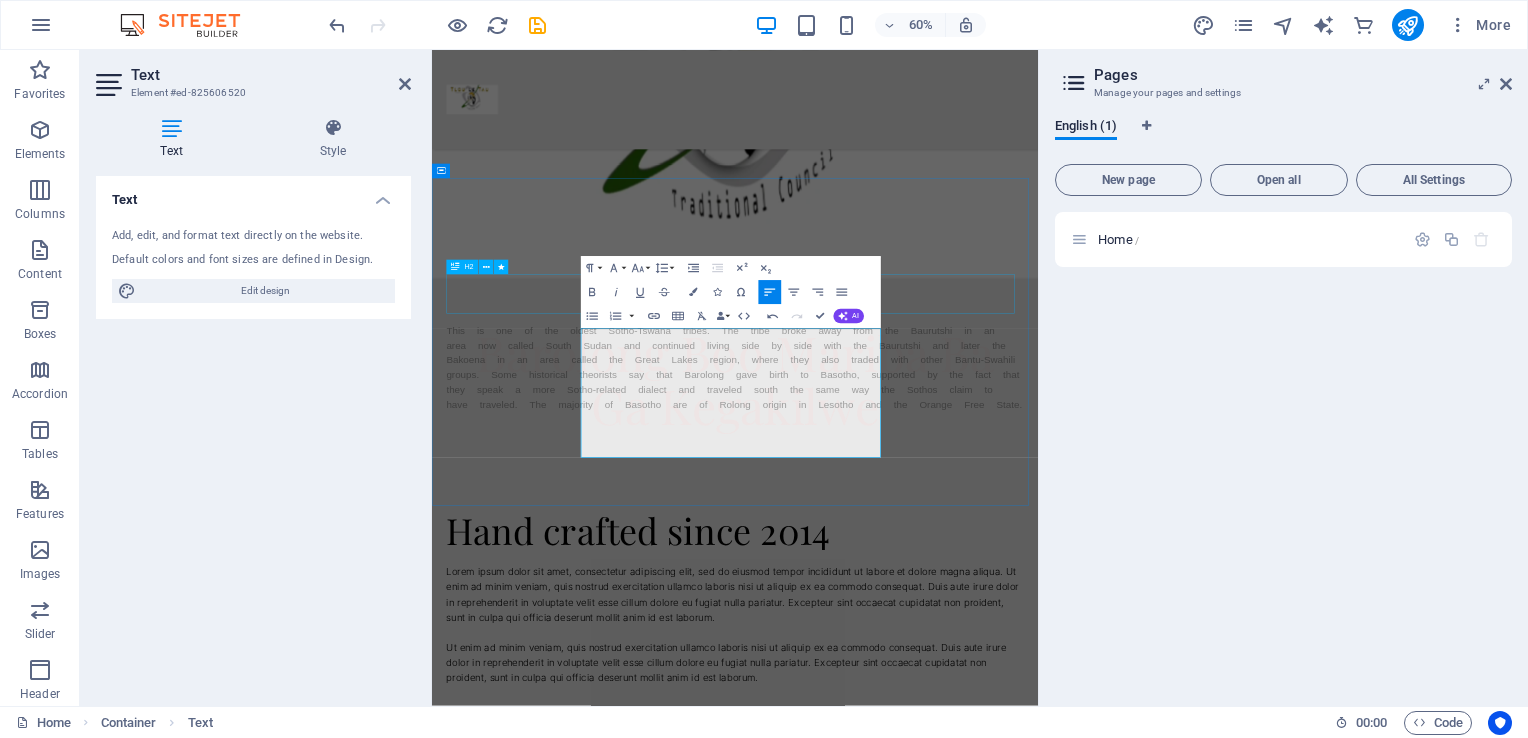 click on "Our Collection" at bounding box center [937, 457] 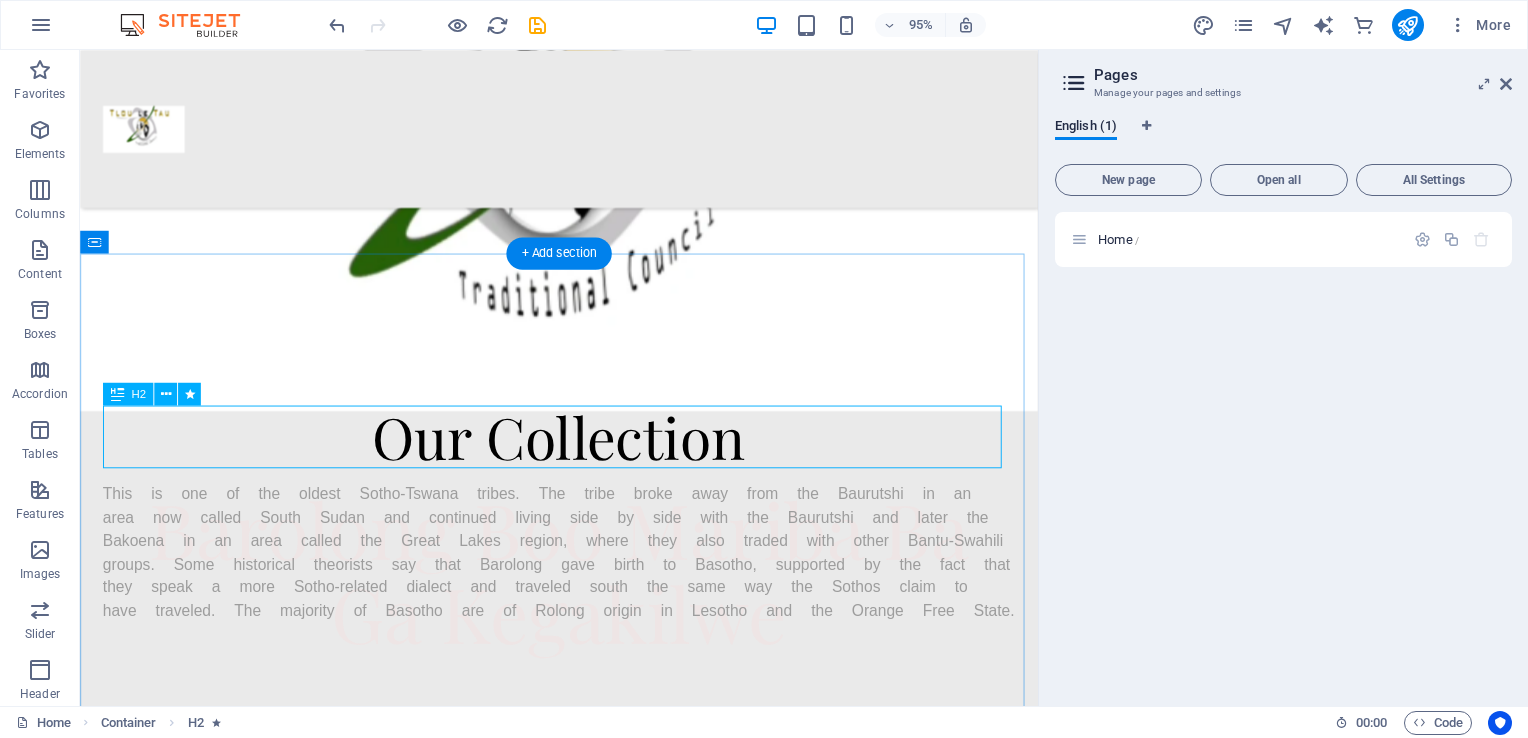 scroll, scrollTop: 700, scrollLeft: 0, axis: vertical 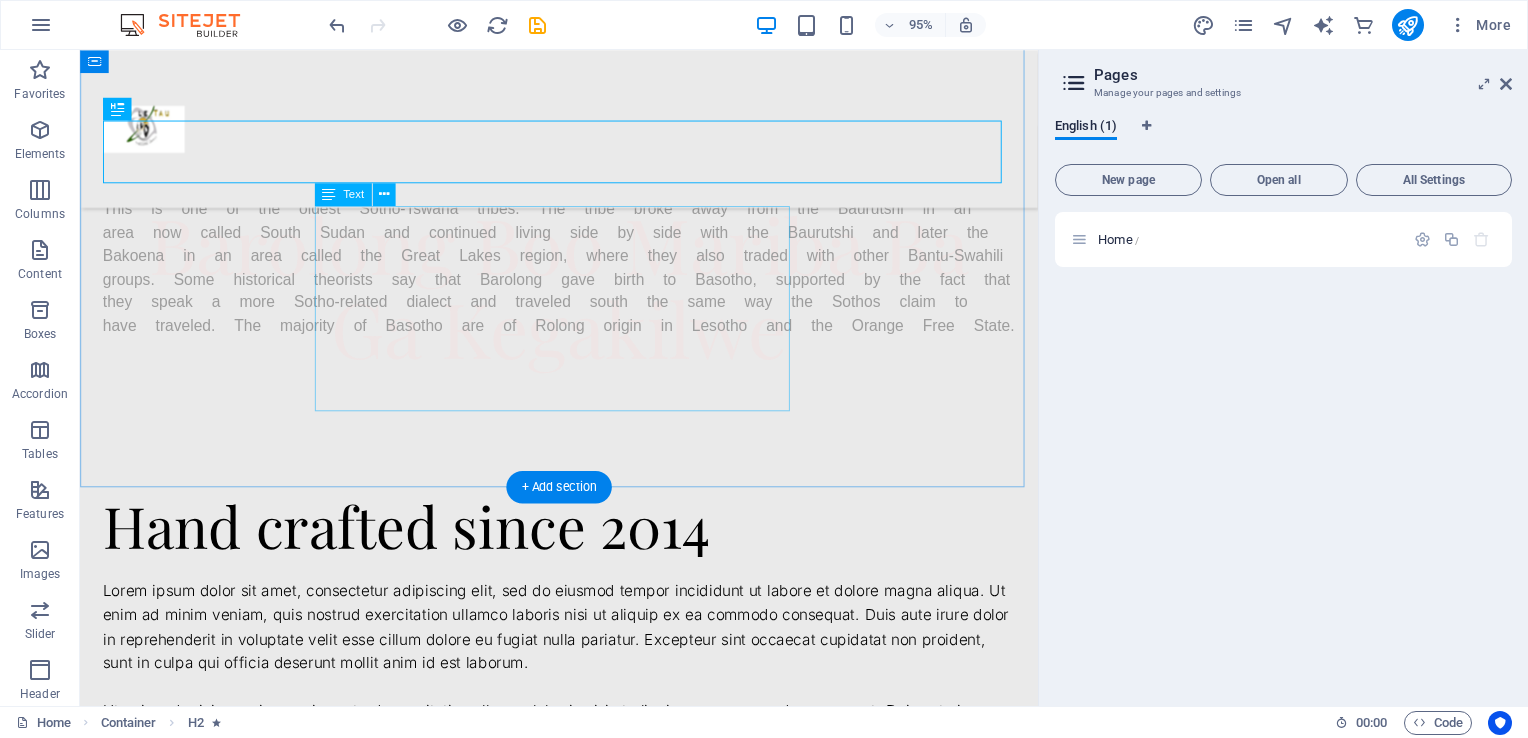 click on "This is one of the oldest Sotho-Tswana tribes. The tribe broke away from the Baurutshi in an area now called South Sudan and continued living side by side with the Baurutshi and later the Bakoena in an area called the Great Lakes region, where they also traded with other Bantu-Swahili groups. Some historical theorists say that Barolong gave birth to Basotho, supported by the fact that they speak a more Sotho-related dialect and traveled south the same way the Sothos claim to have traveled. The majority of Basotho are of Rolong origin in Lesotho and the Orange Free State." at bounding box center (584, 281) 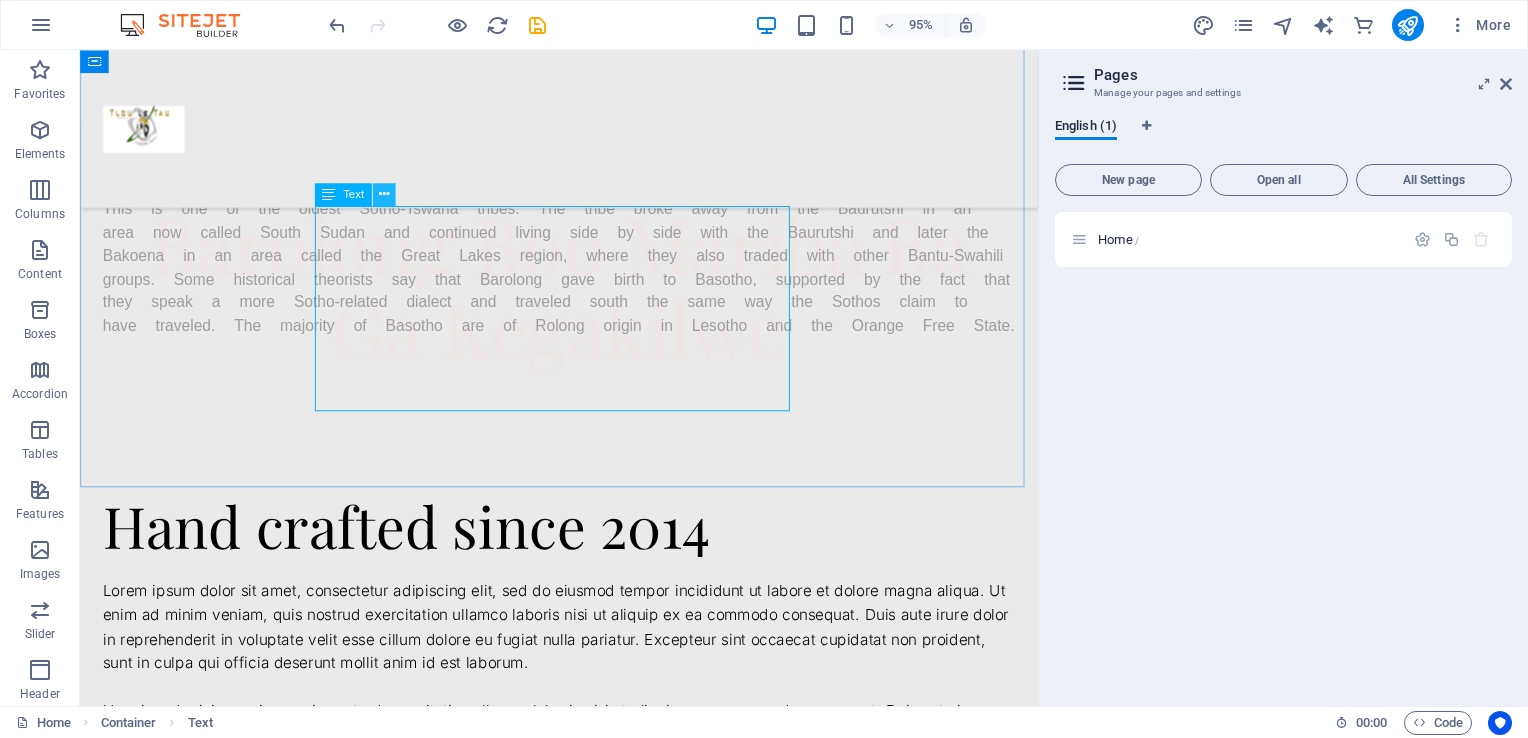 click at bounding box center [384, 194] 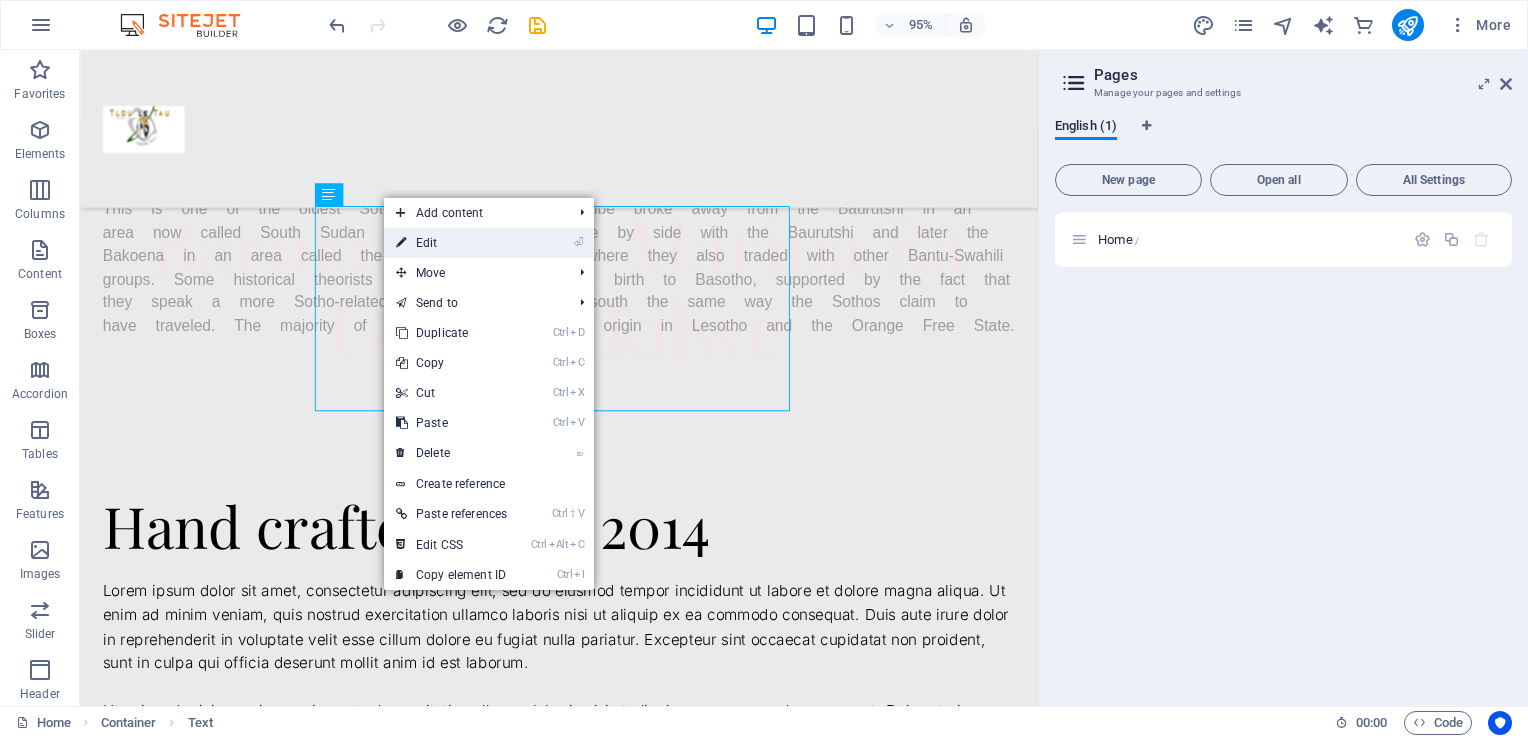click on "⏎  Edit" at bounding box center [451, 243] 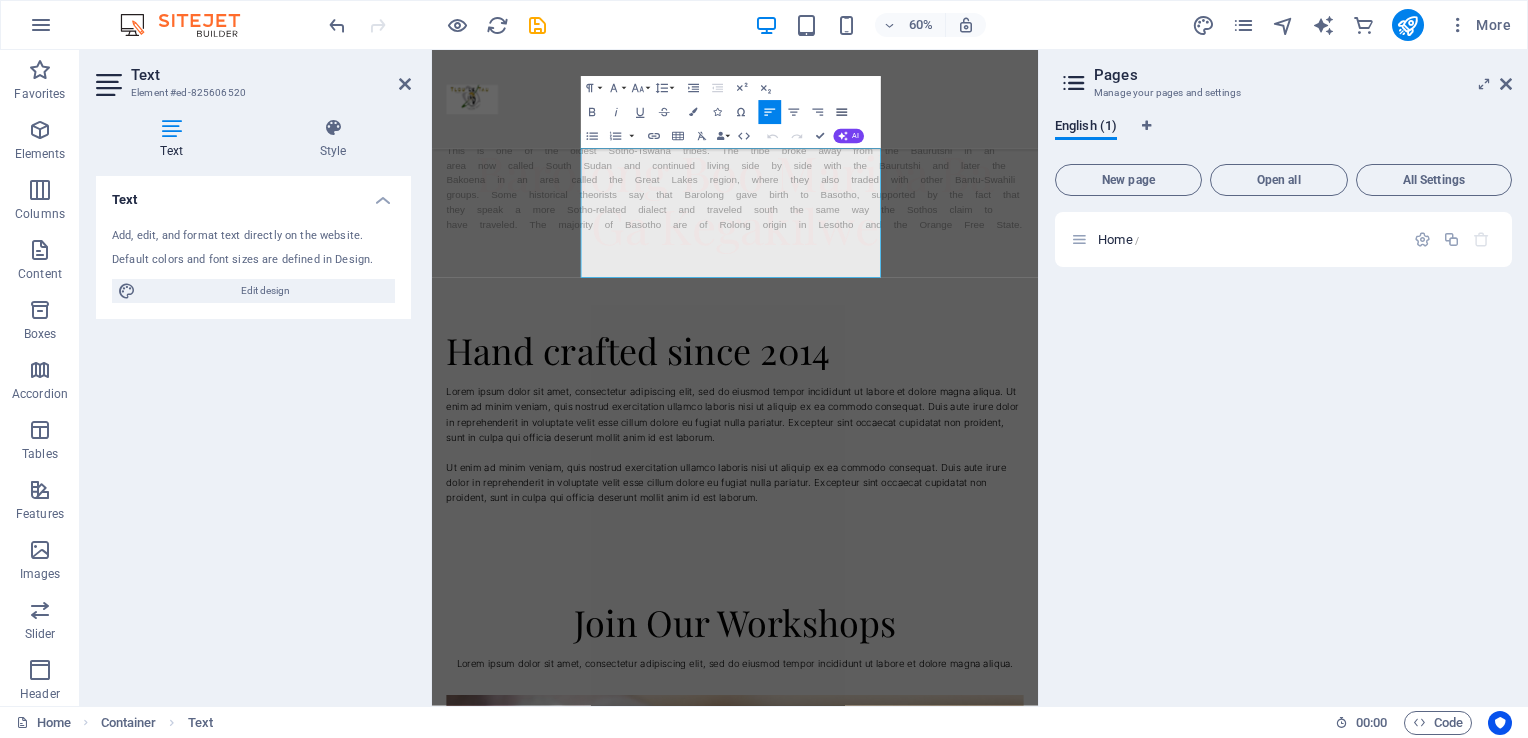 click 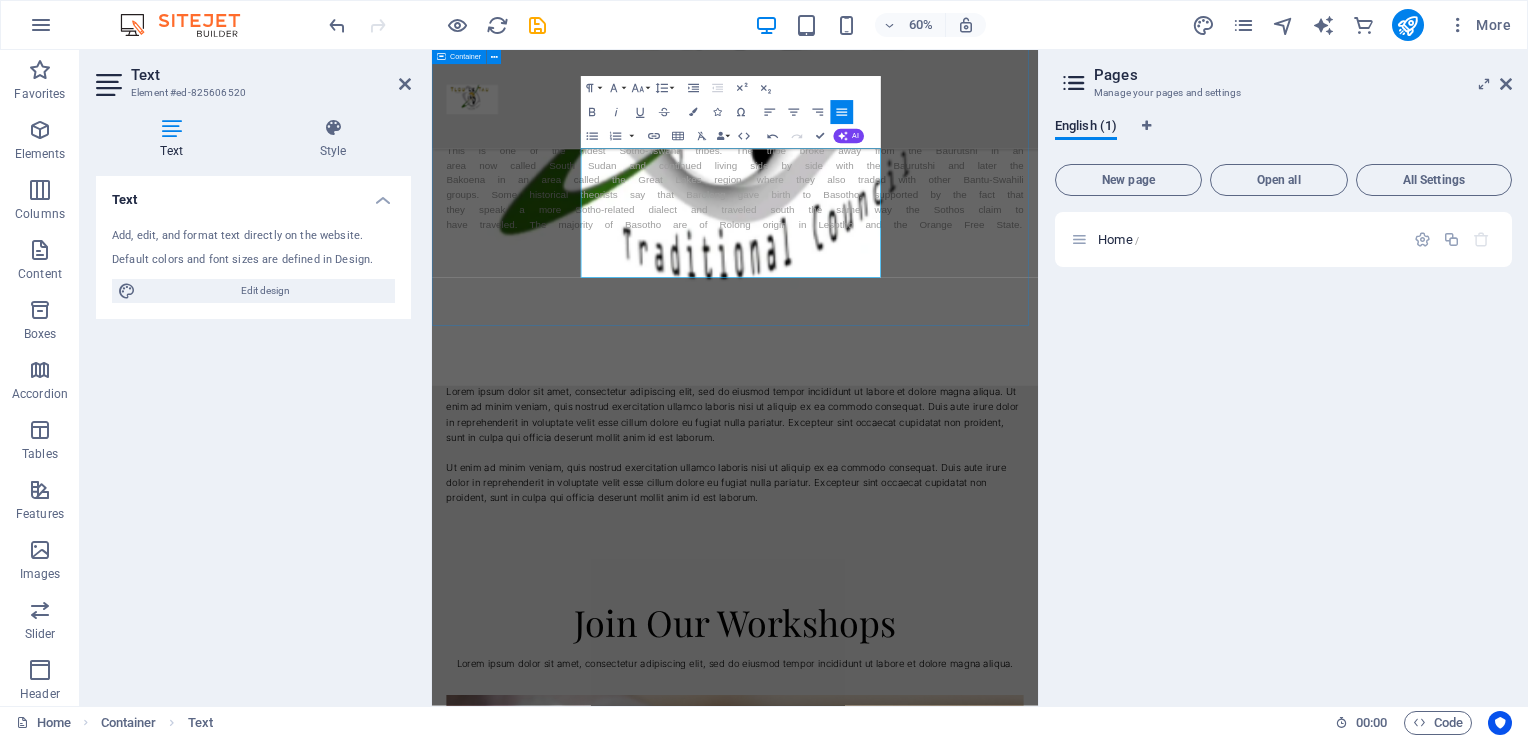 click on "Our Collection This is one of the oldest Sotho-Tswana tribes. The tribe broke away from the [TRIBE] in an area now called South Sudan and continued living side by side with the [TRIBE] and later the [TRIBE] in an area called the Great Lakes region, where they also traded with other Bantu-Swahili groups. Some historical theorists say that [TRIBE] gave birth to Basotho, supported by the fact that they speak a more Sotho-related dialect and traveled south the same way the Sothos claim to have traveled. The majority of Basotho are of [TRIBE] origin in Lesotho and the Orange Free State." at bounding box center (937, 200) 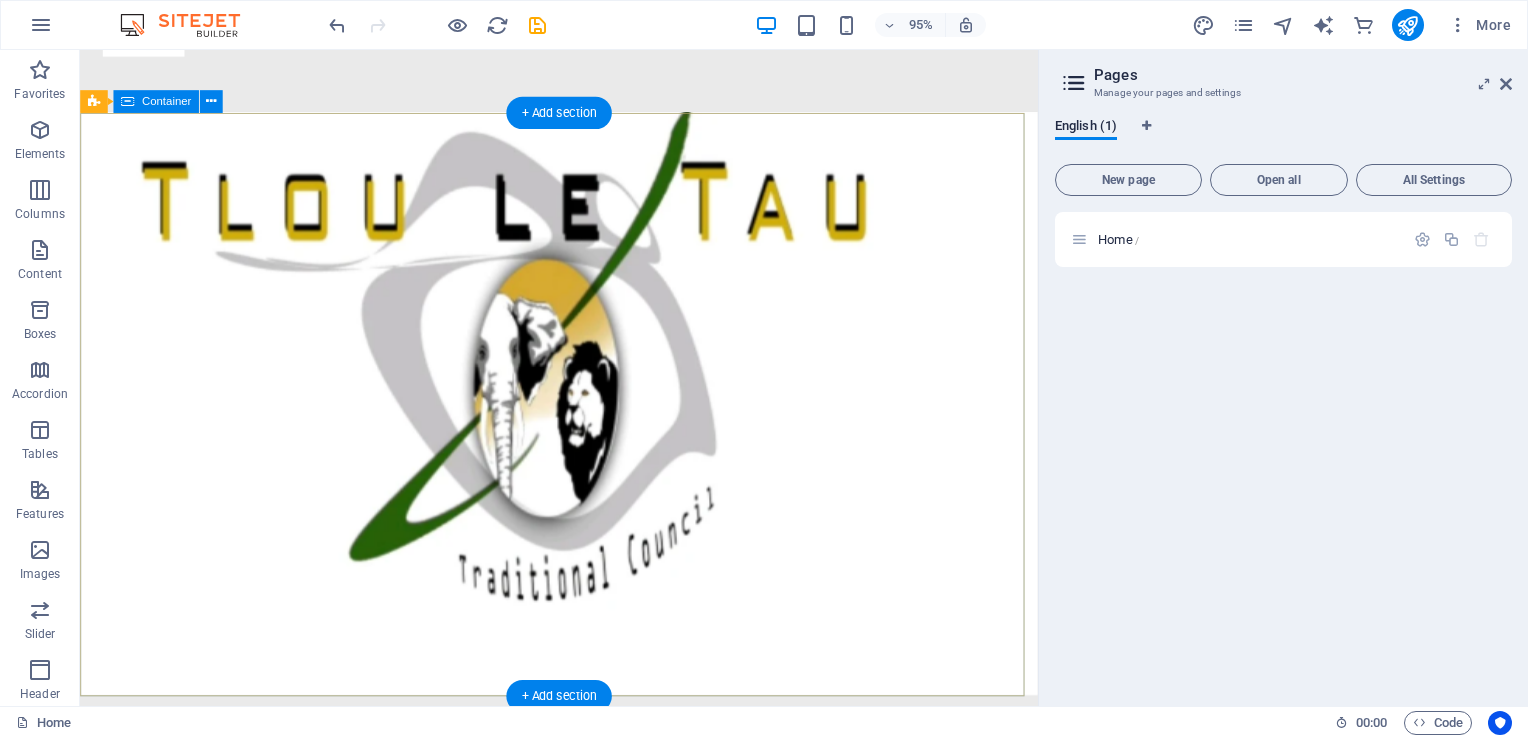 scroll, scrollTop: 200, scrollLeft: 0, axis: vertical 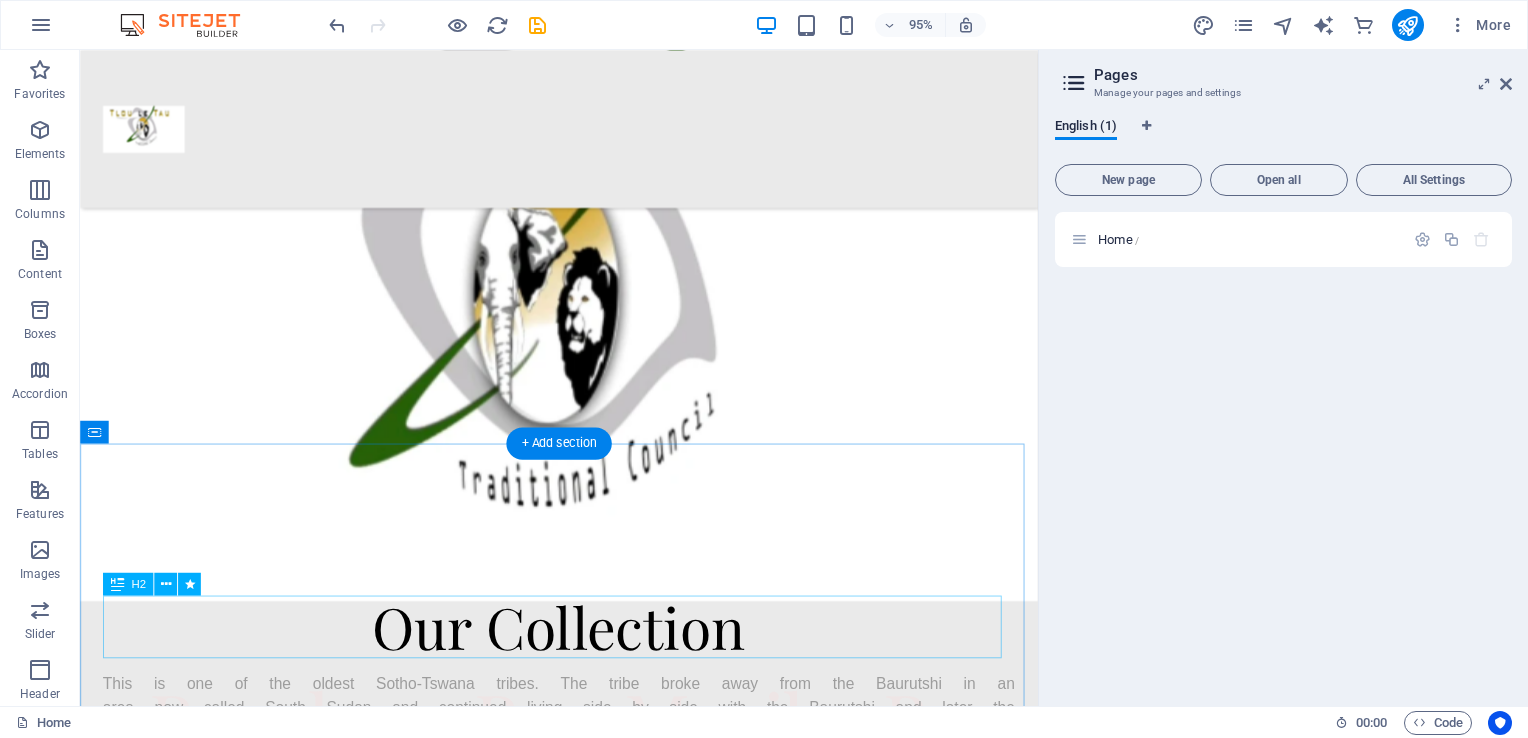 click on "Our Collection" at bounding box center [584, 657] 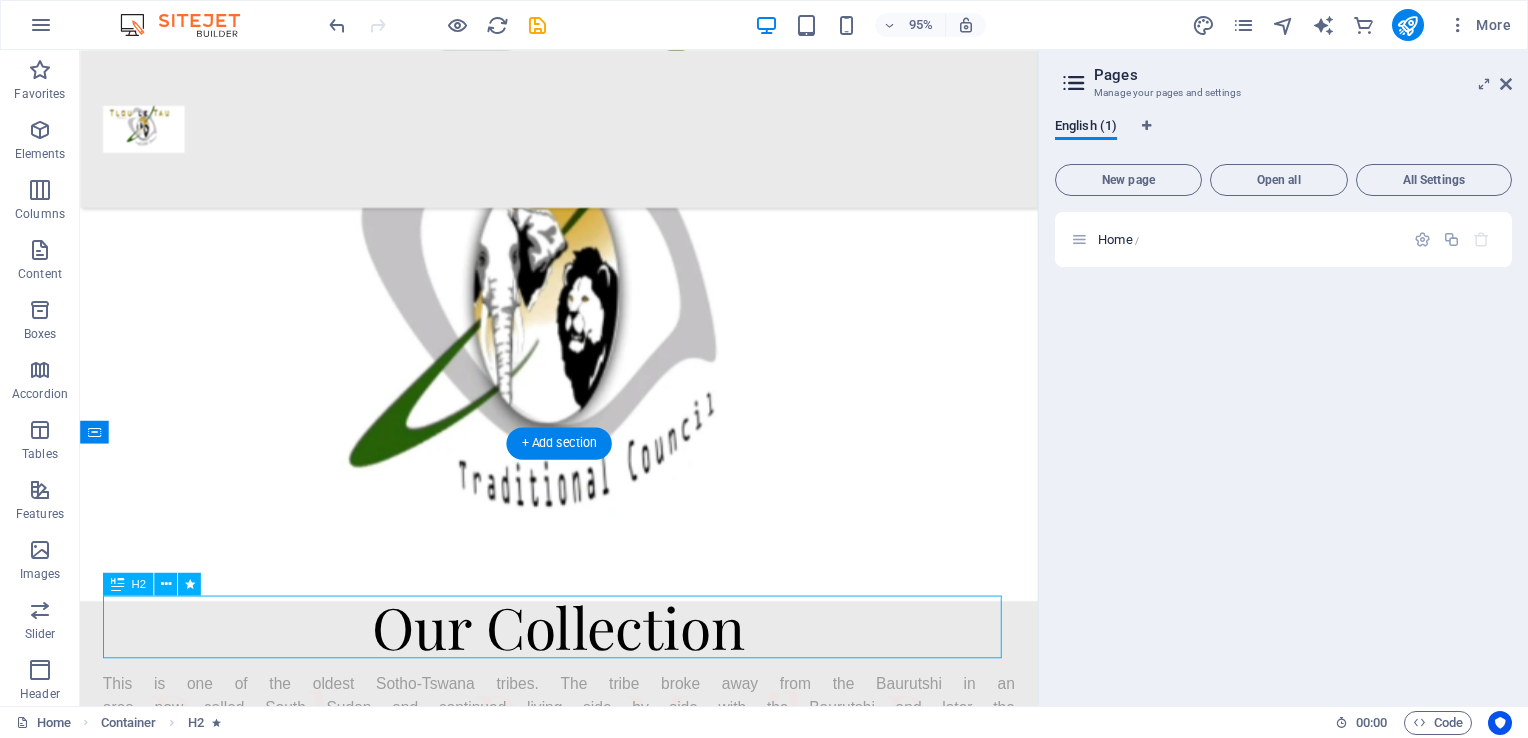 click on "Our Collection" at bounding box center [584, 657] 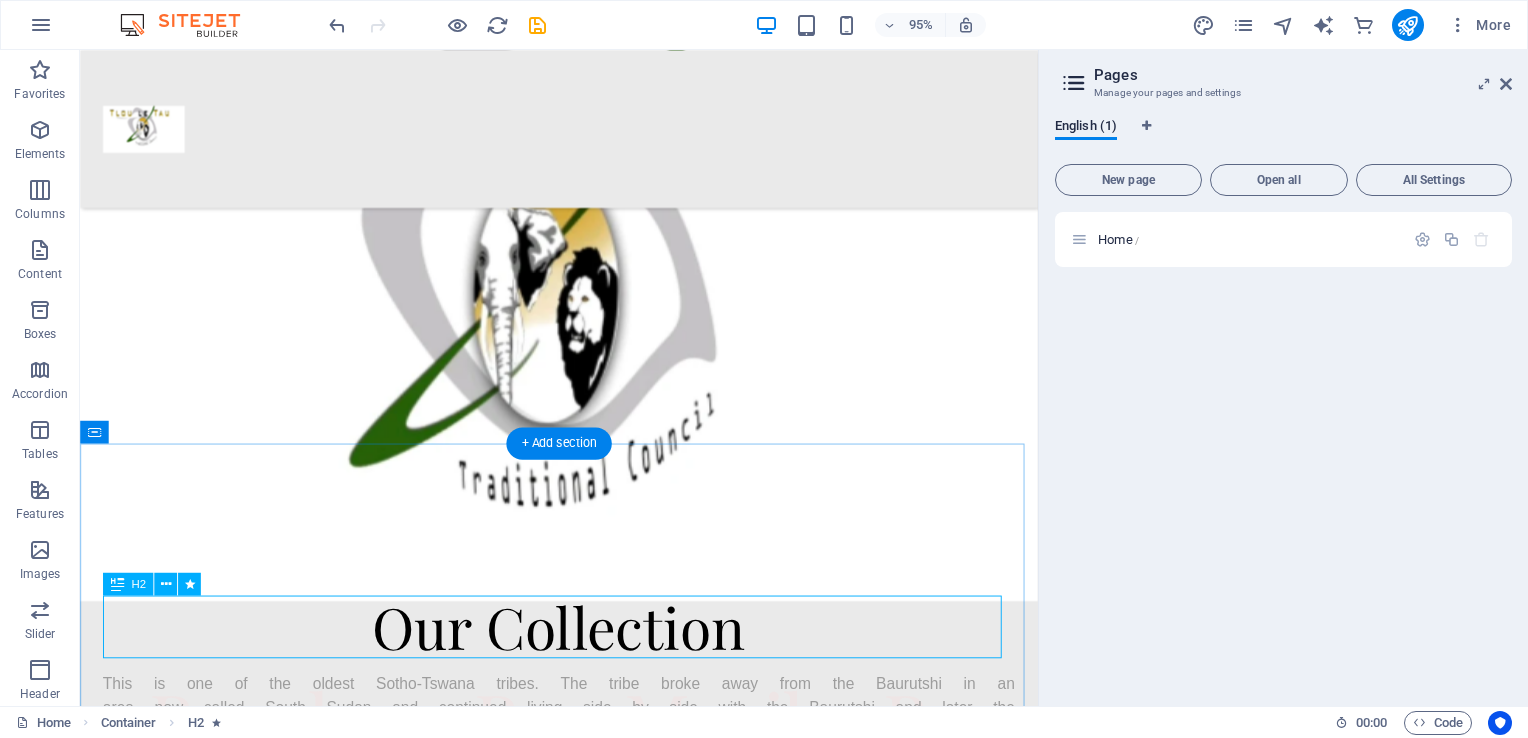 click on "Our Collection" at bounding box center (584, 657) 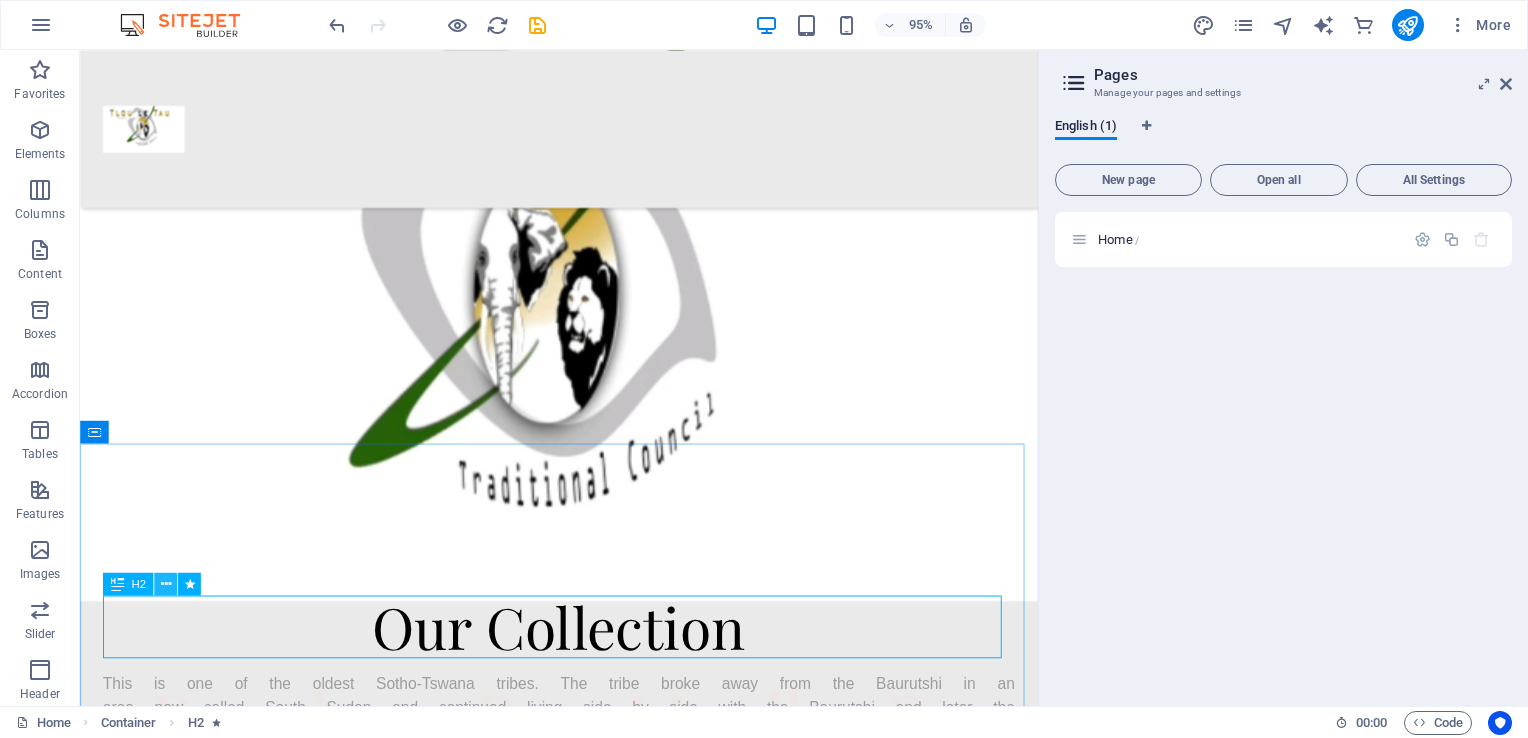 click at bounding box center [166, 584] 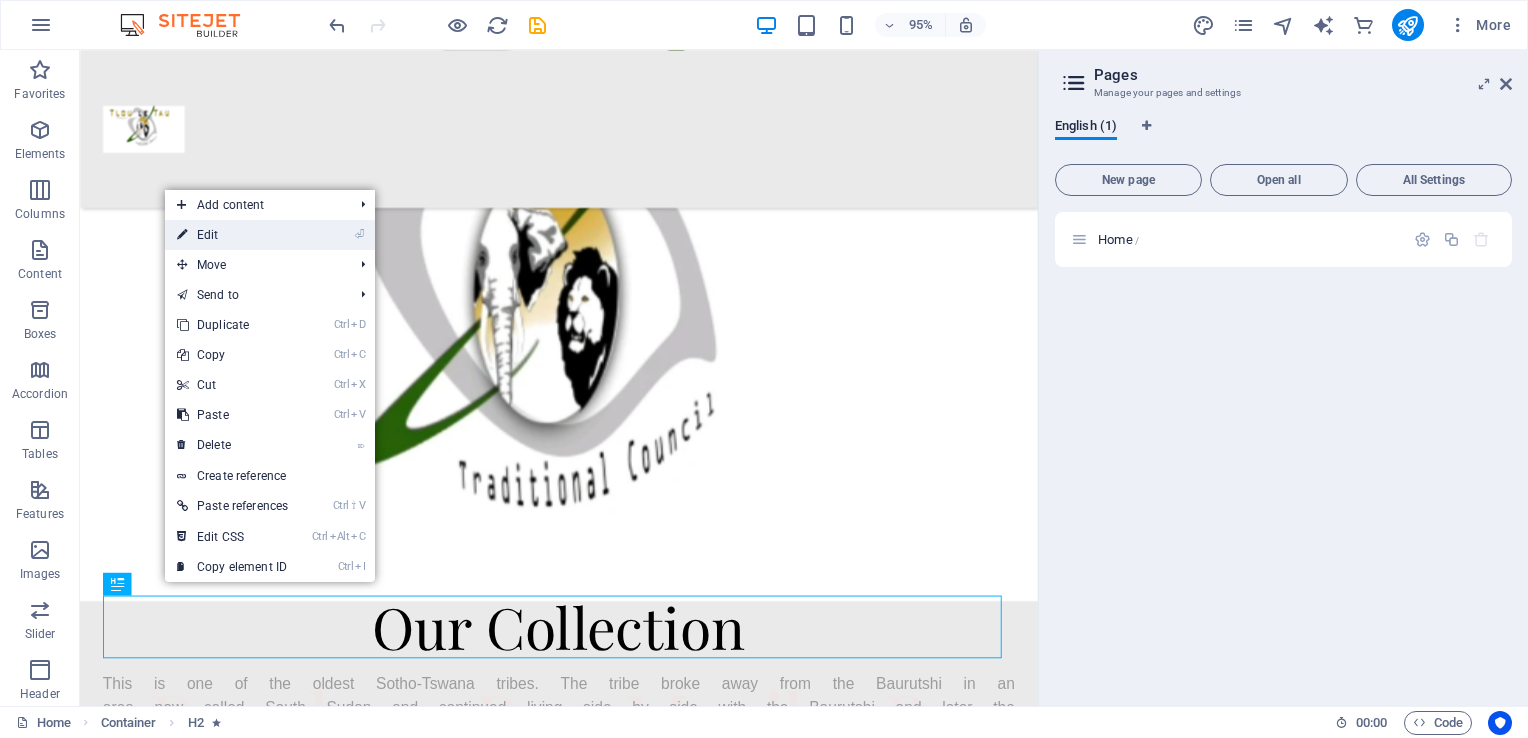 click on "⏎  Edit" at bounding box center (232, 235) 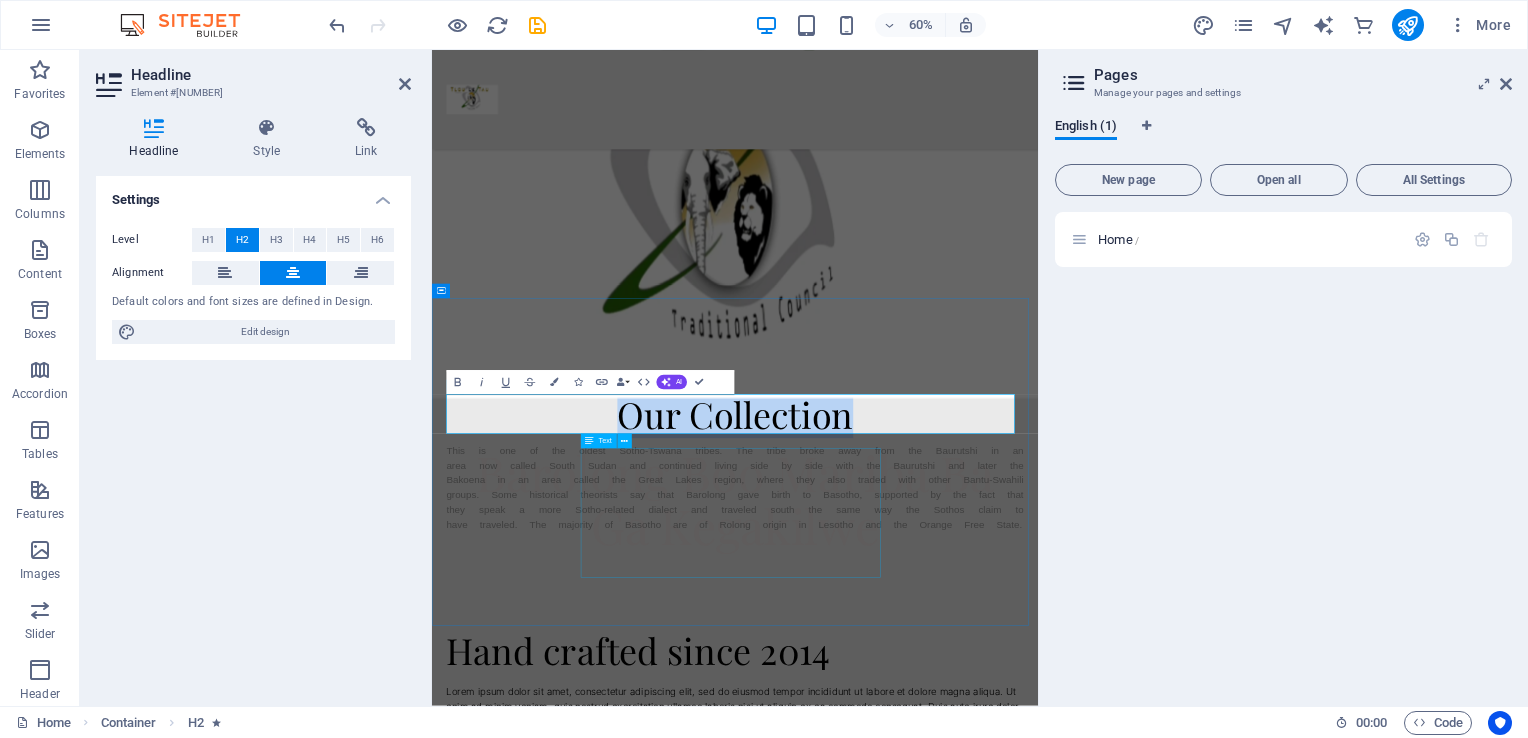 type 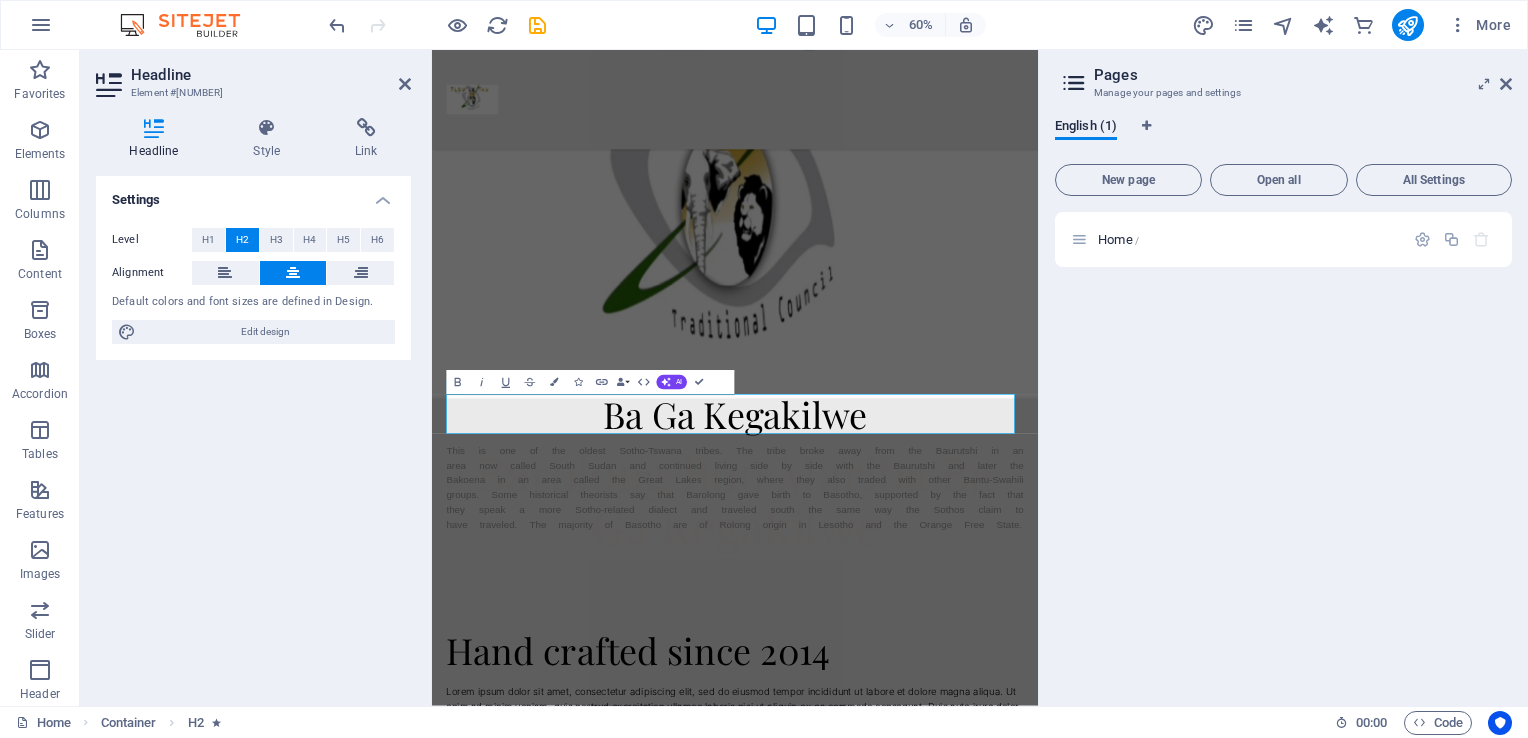 click on "Home /" at bounding box center (1283, 451) 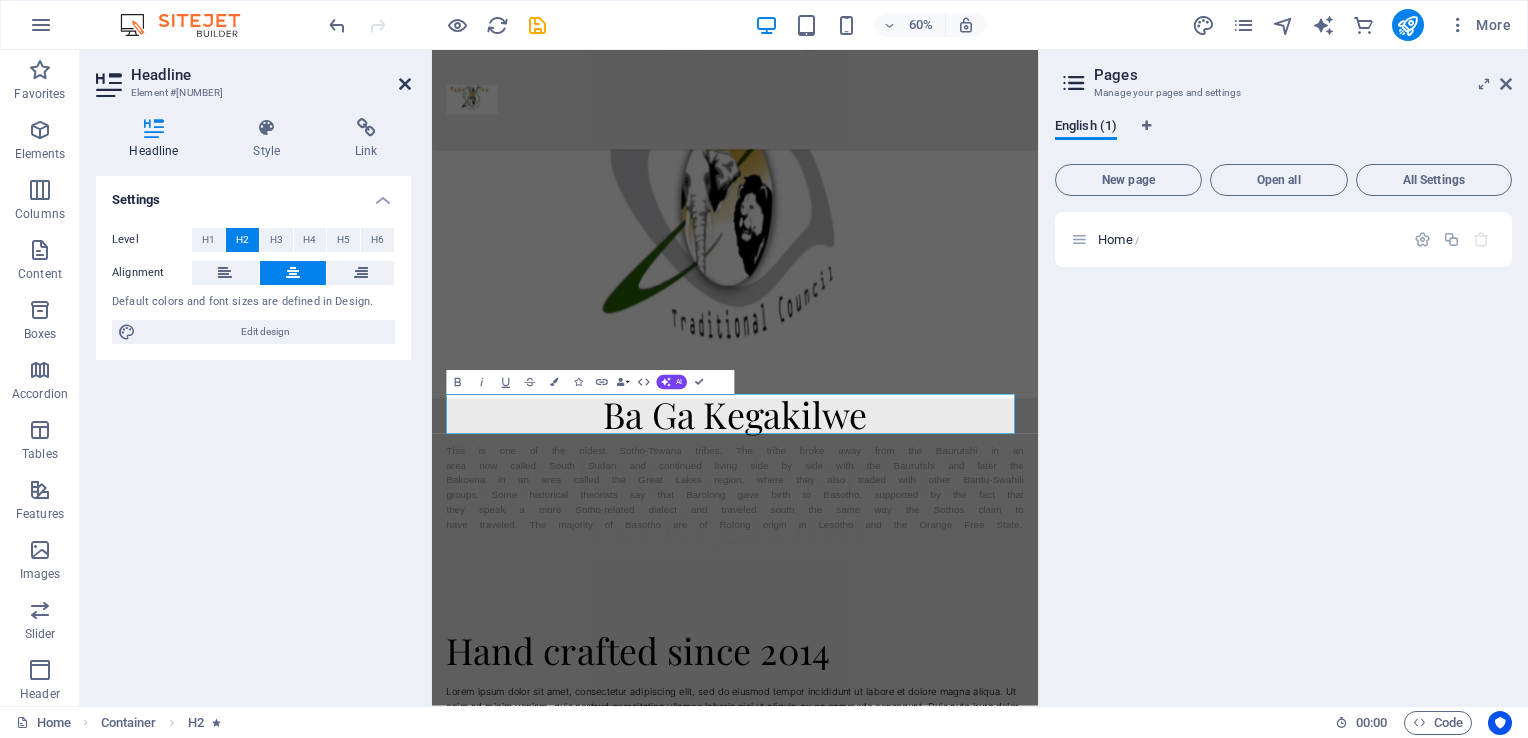 click at bounding box center (405, 84) 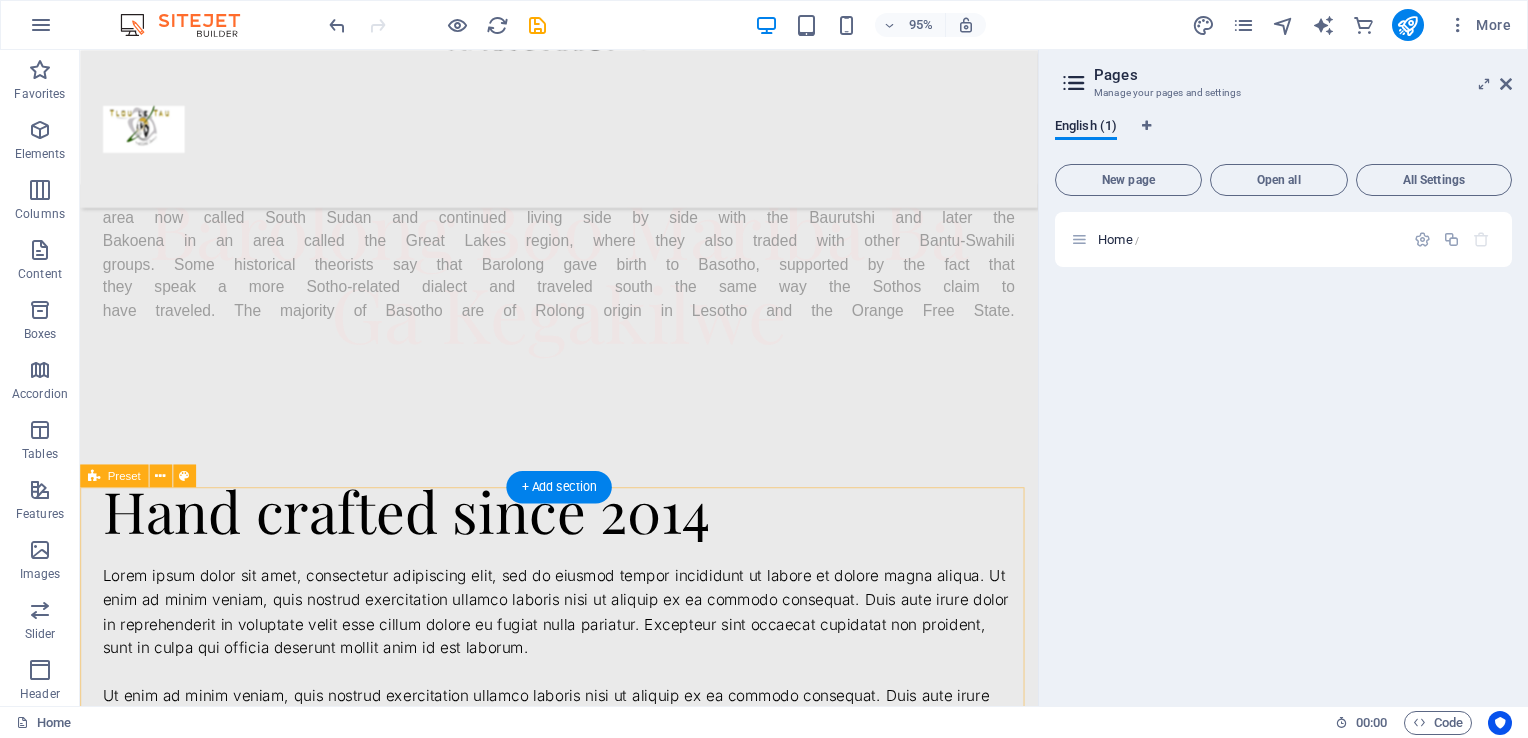 scroll, scrollTop: 700, scrollLeft: 0, axis: vertical 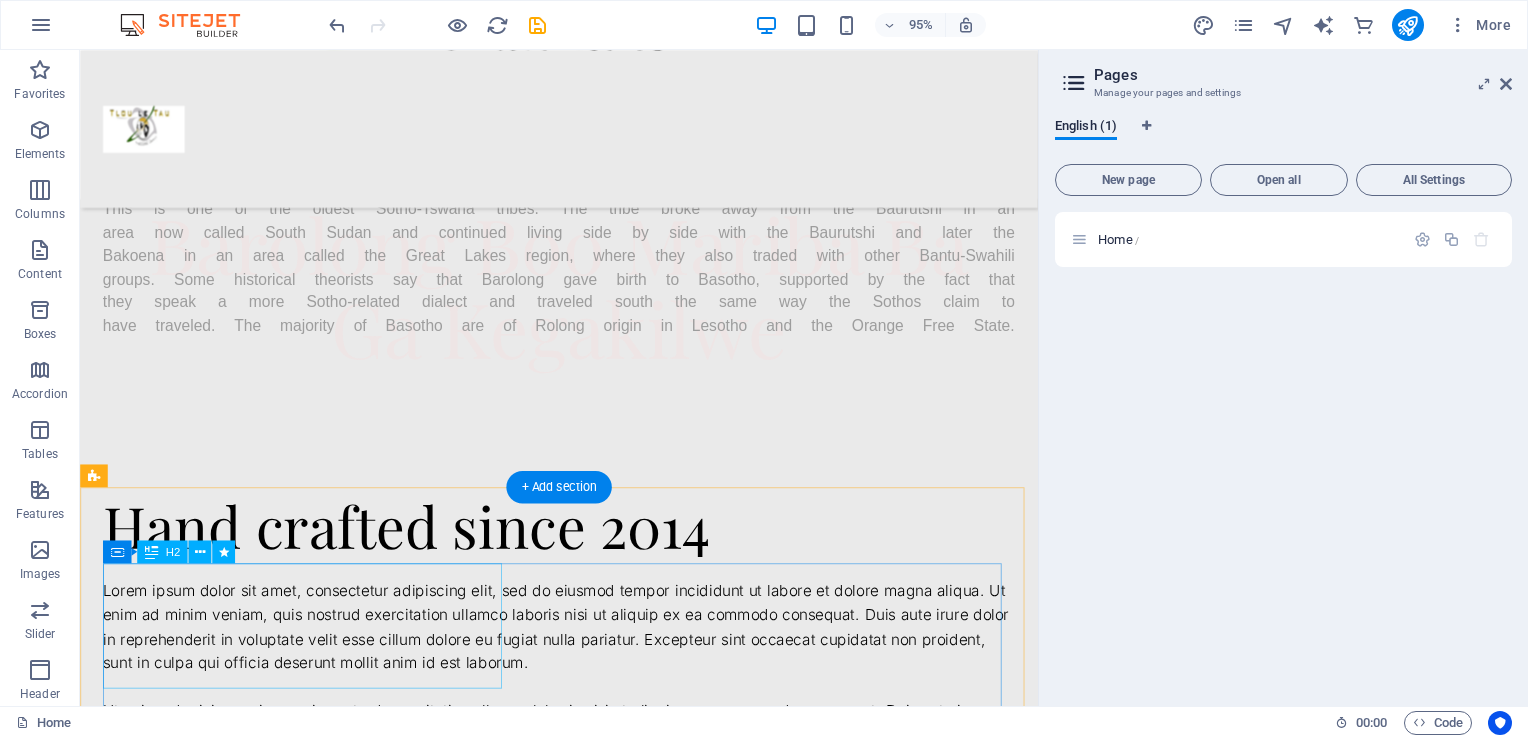 click on "Hand crafted since 2014" at bounding box center (584, 550) 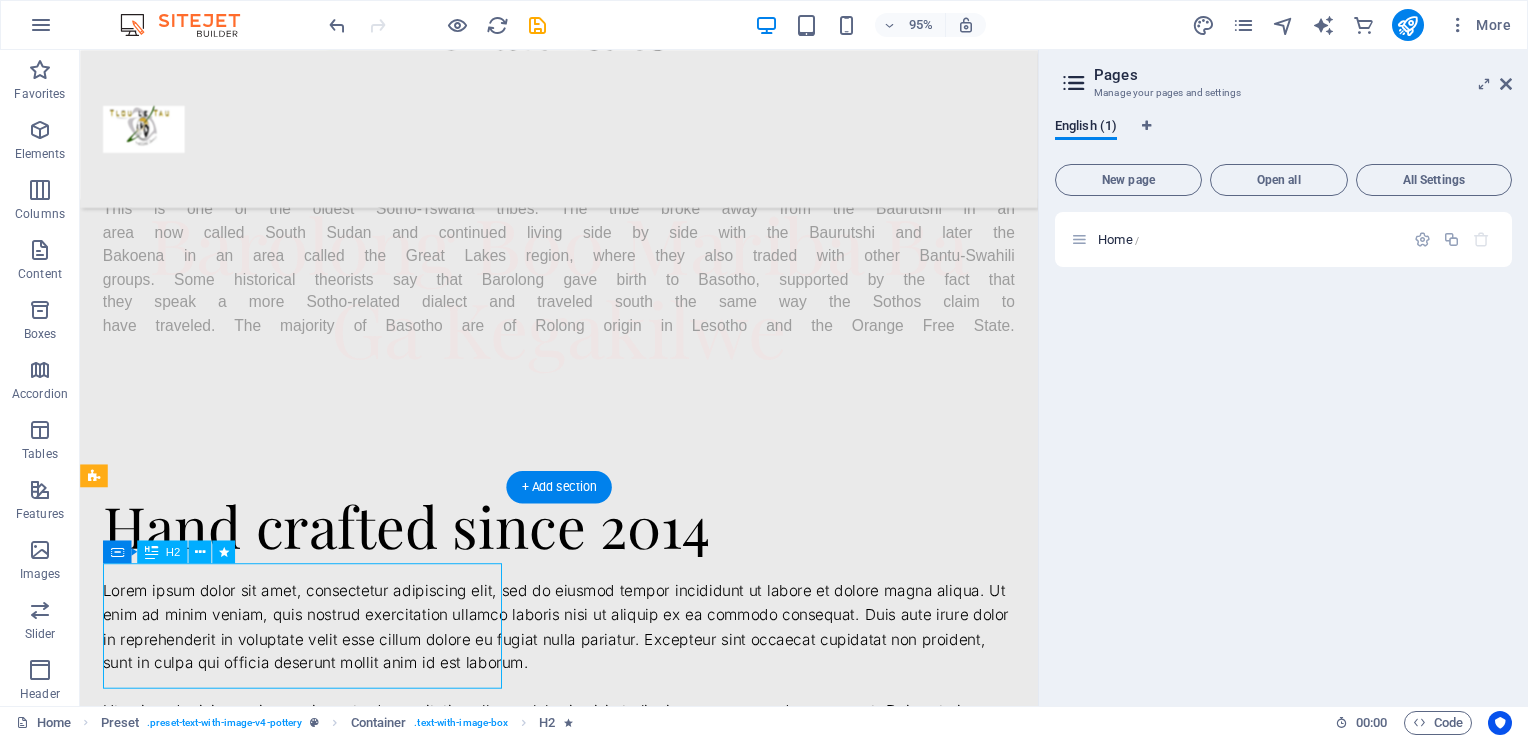 click on "Hand crafted since 2014" at bounding box center (584, 550) 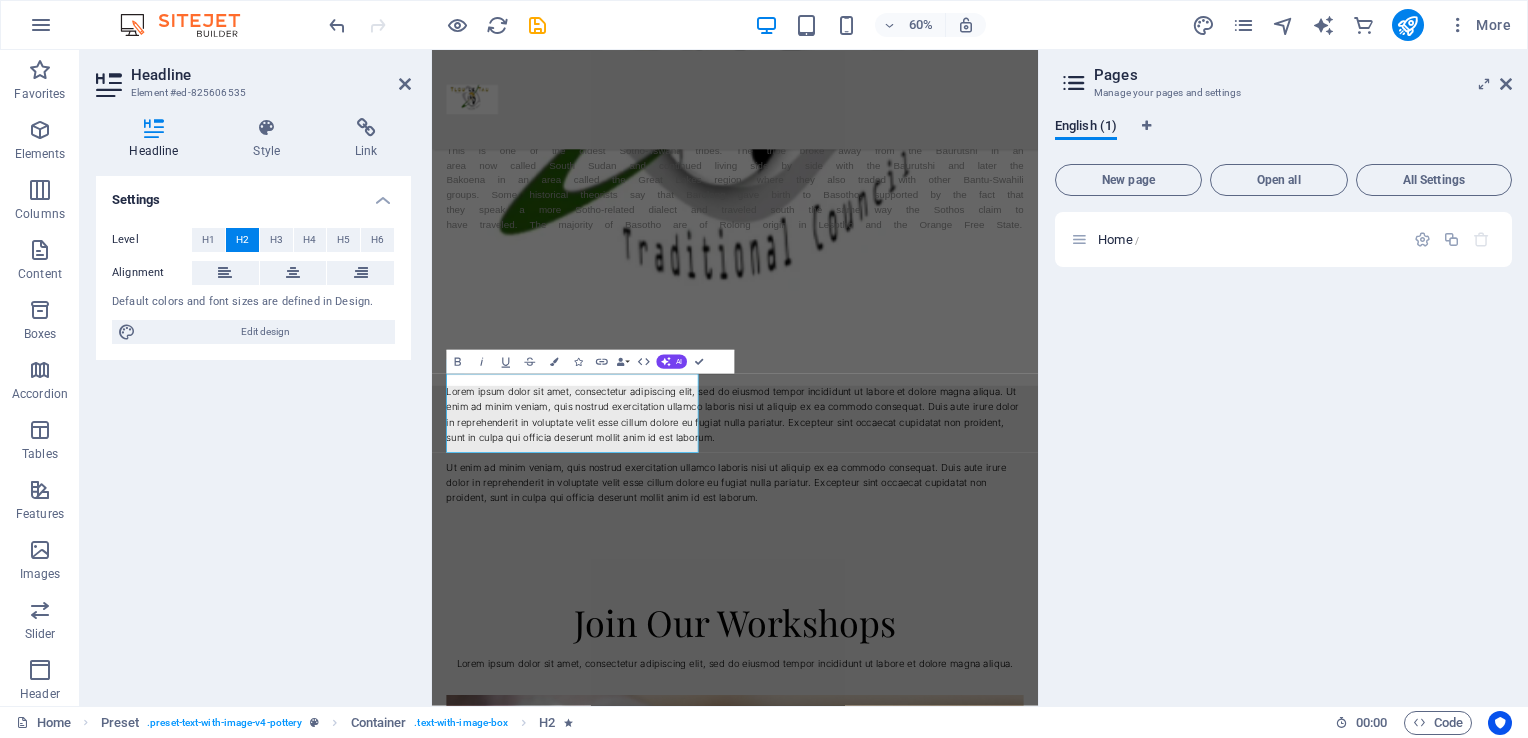 type 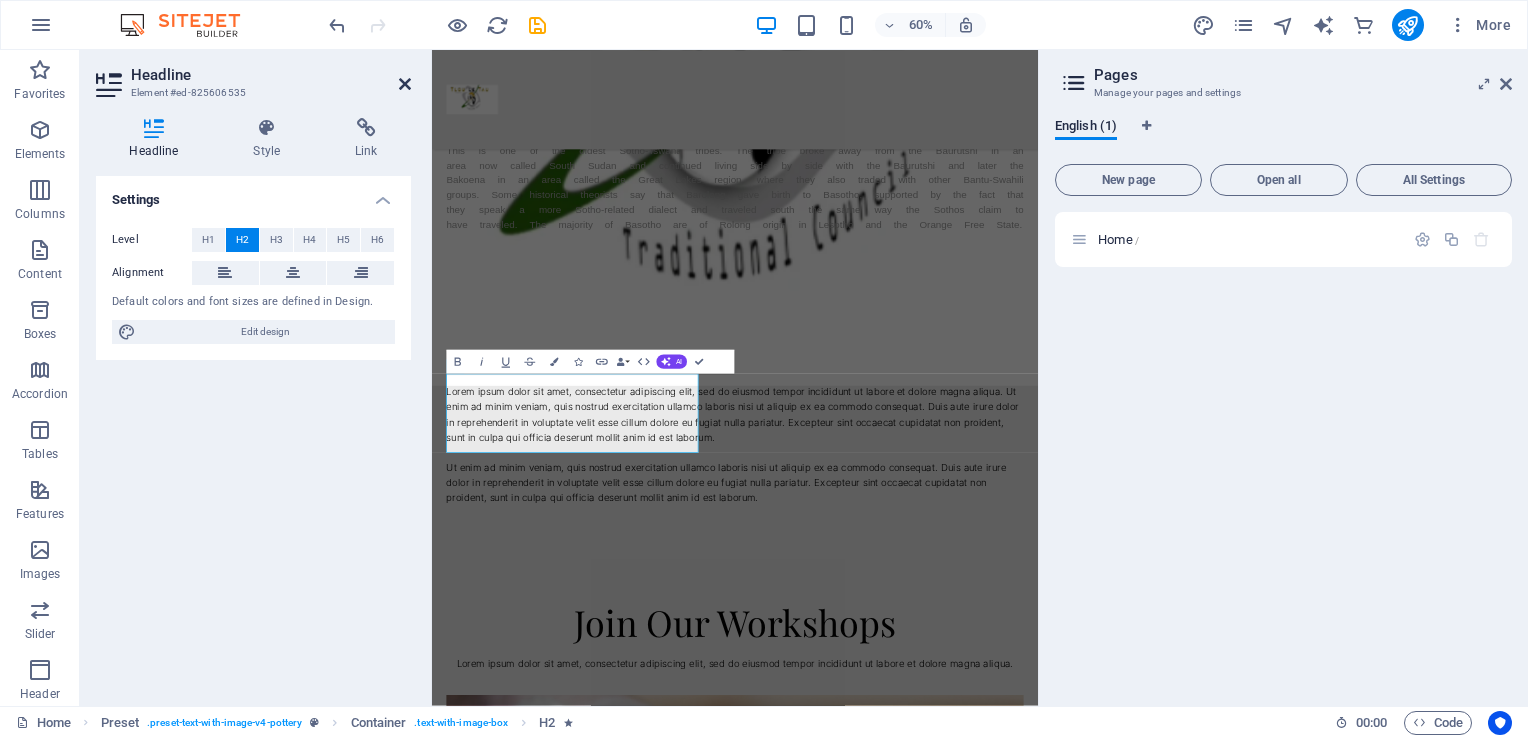 click at bounding box center (405, 84) 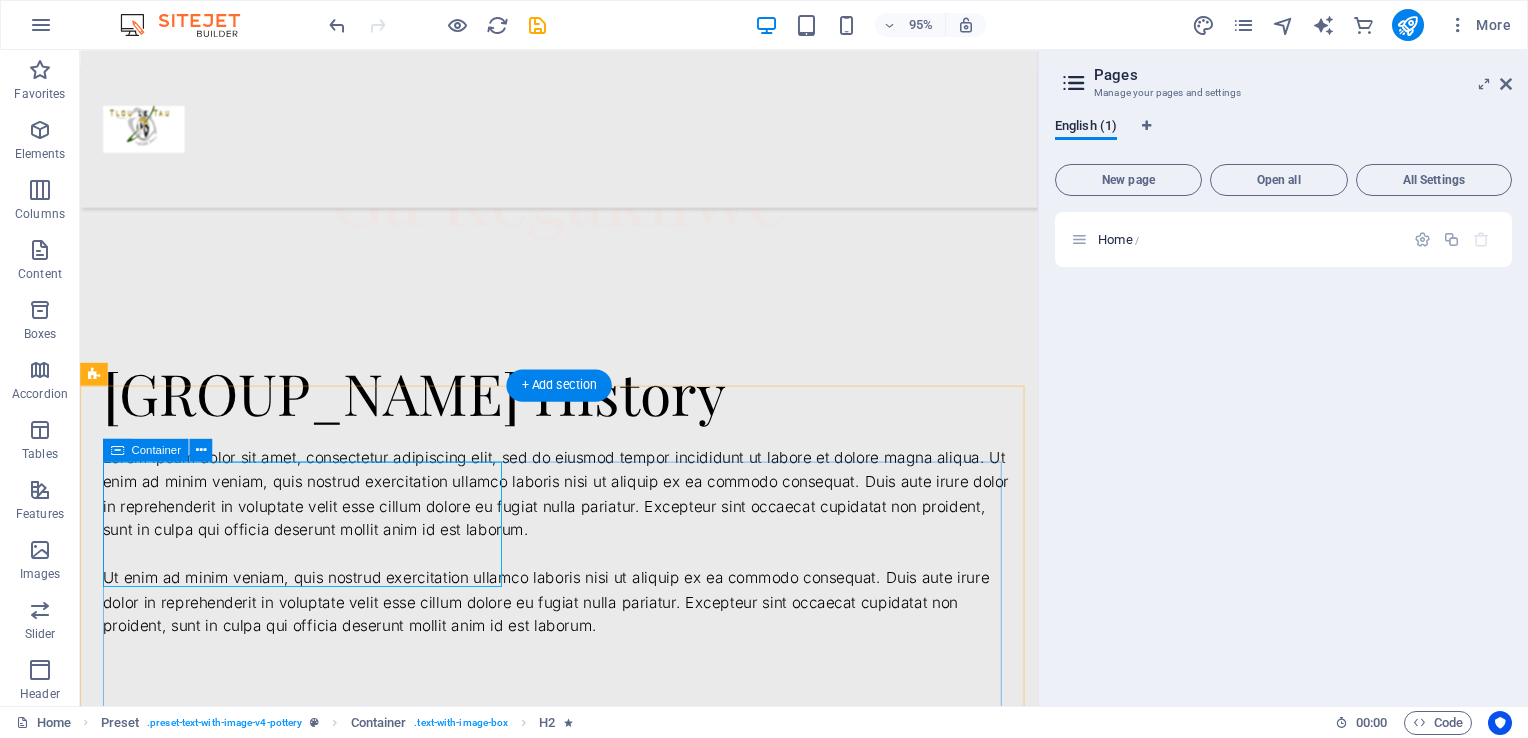 scroll, scrollTop: 900, scrollLeft: 0, axis: vertical 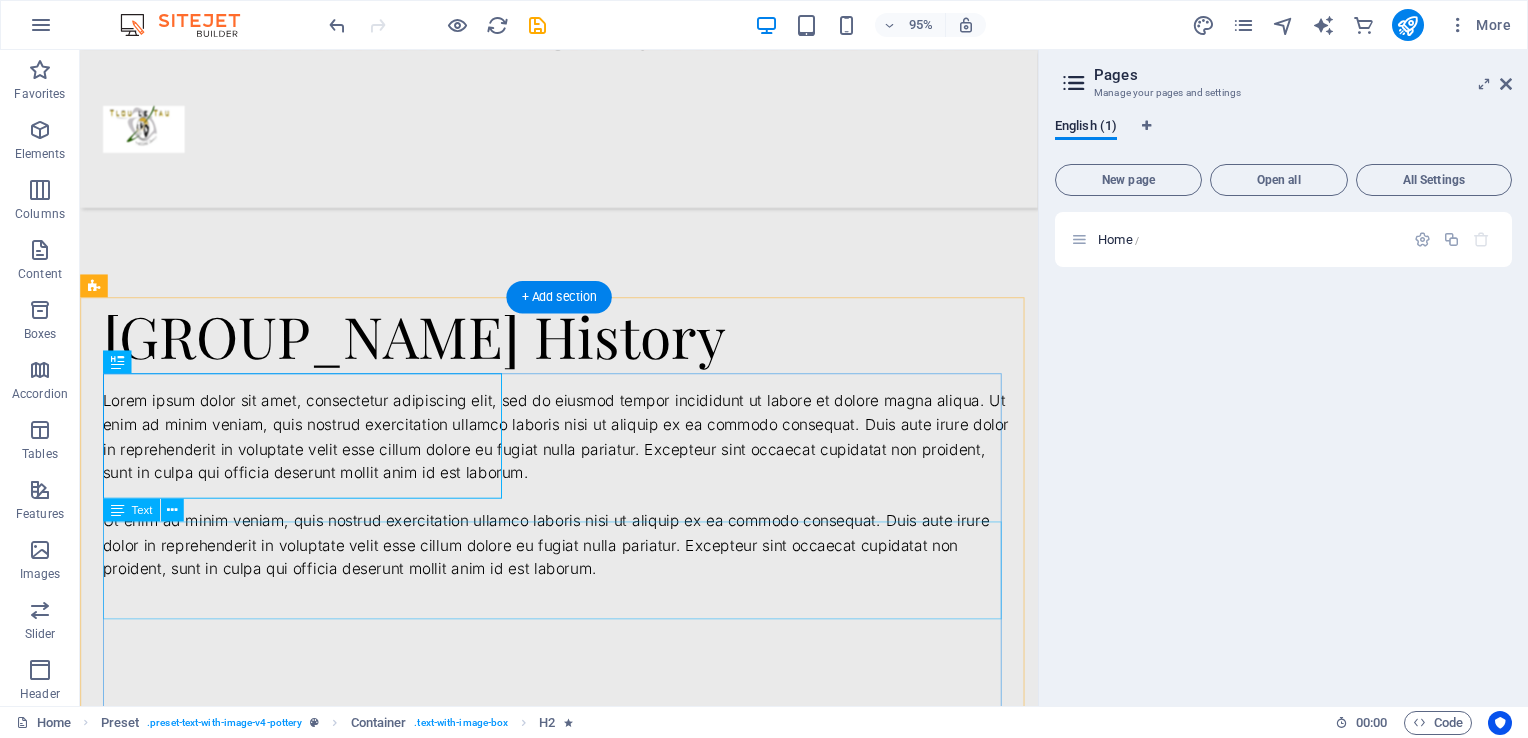 click on "Lorem ipsum dolor sit amet, consectetur adipiscing elit, sed do eiusmod tempor incididunt ut labore et dolore magna aliqua. Ut enim ad minim veniam, quis nostrud exercitation ullamco laboris nisi ut aliquip ex ea commodo consequat. Duis aute irure dolor in reprehenderit in voluptate velit esse cillum dolore eu fugiat nulla pariatur. Excepteur sint occaecat cupidatat non proident, sunt in culpa qui officia deserunt mollit anim id est laborum." at bounding box center [584, 458] 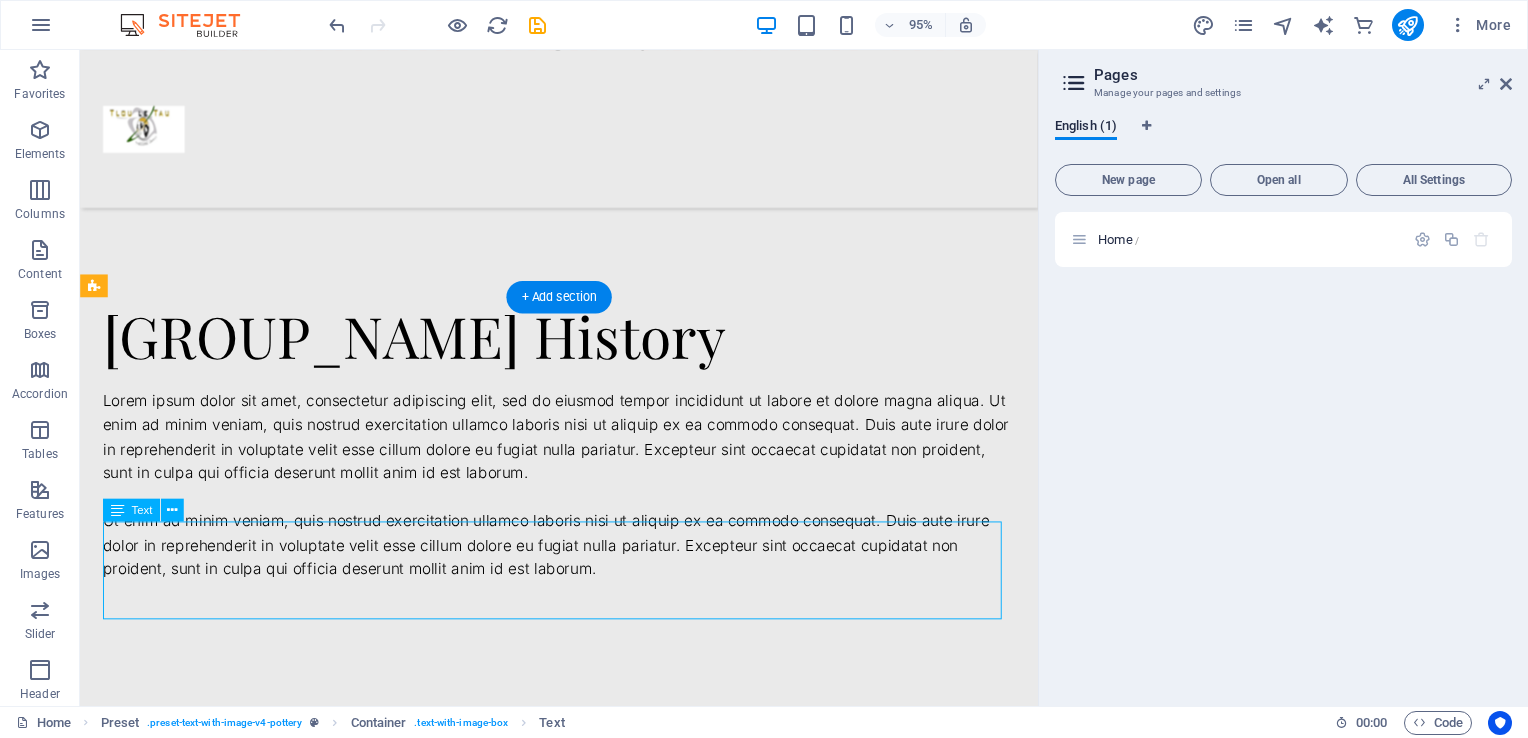 click on "Lorem ipsum dolor sit amet, consectetur adipiscing elit, sed do eiusmod tempor incididunt ut labore et dolore magna aliqua. Ut enim ad minim veniam, quis nostrud exercitation ullamco laboris nisi ut aliquip ex ea commodo consequat. Duis aute irure dolor in reprehenderit in voluptate velit esse cillum dolore eu fugiat nulla pariatur. Excepteur sint occaecat cupidatat non proident, sunt in culpa qui officia deserunt mollit anim id est laborum." at bounding box center (584, 458) 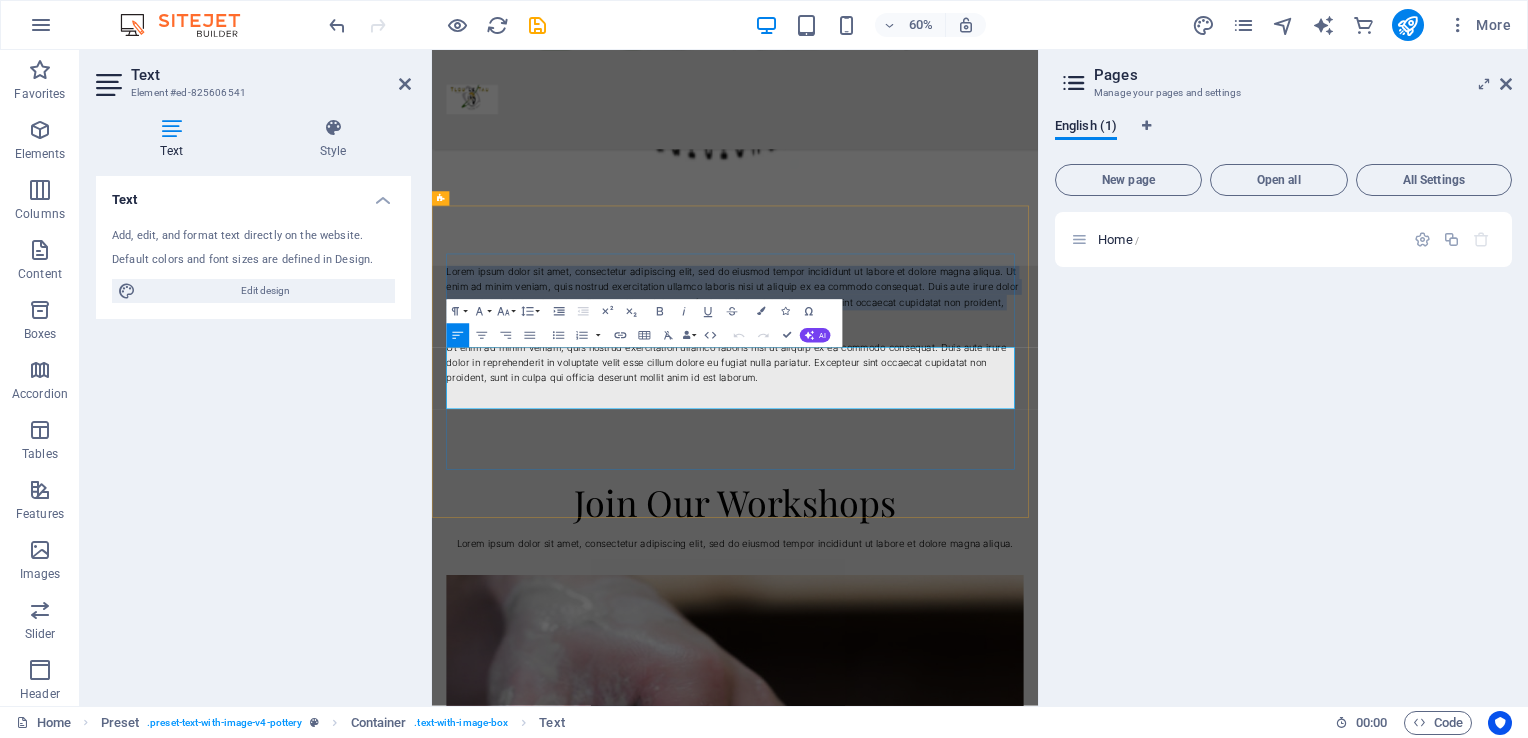 drag, startPoint x: 910, startPoint y: 632, endPoint x: 457, endPoint y: 550, distance: 460.36182 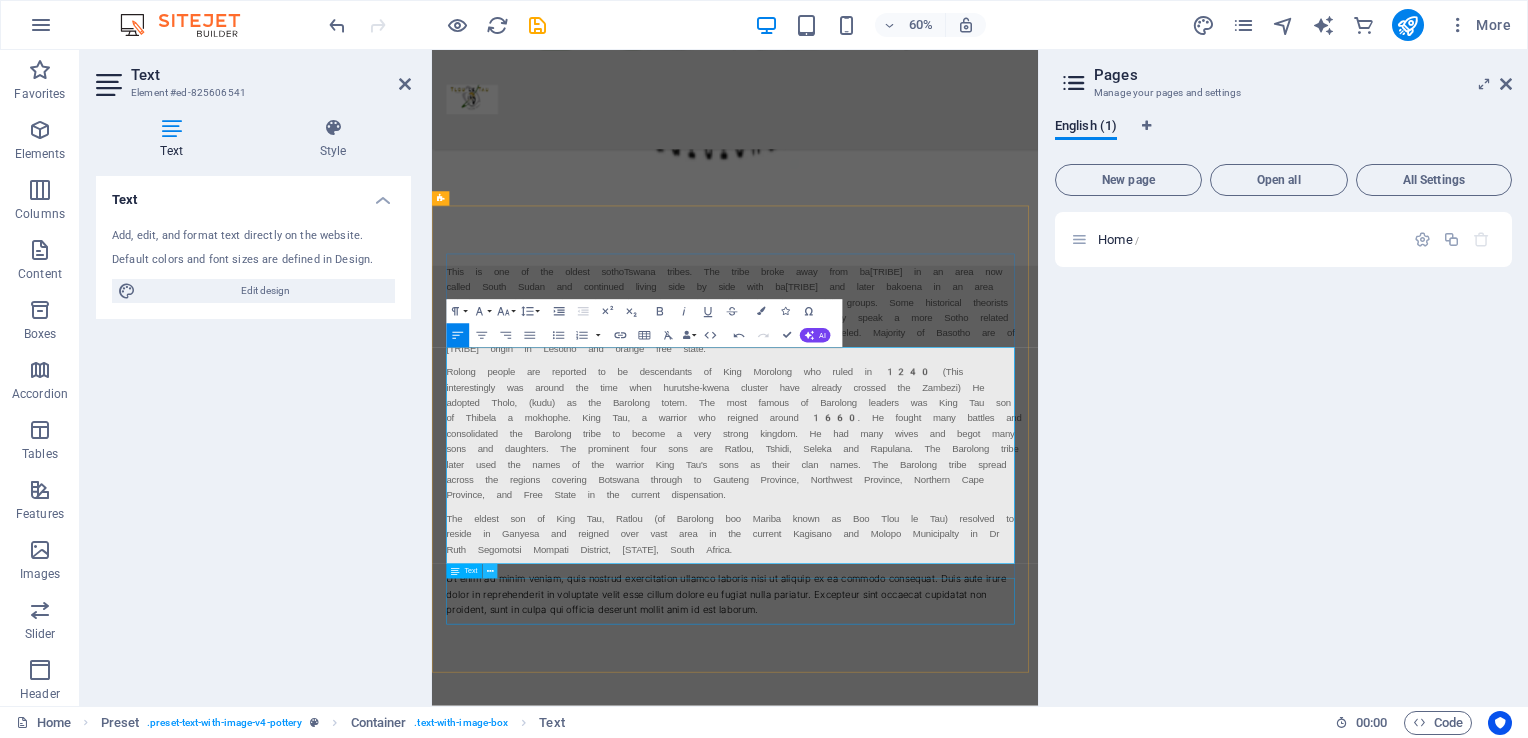 click at bounding box center (490, 571) 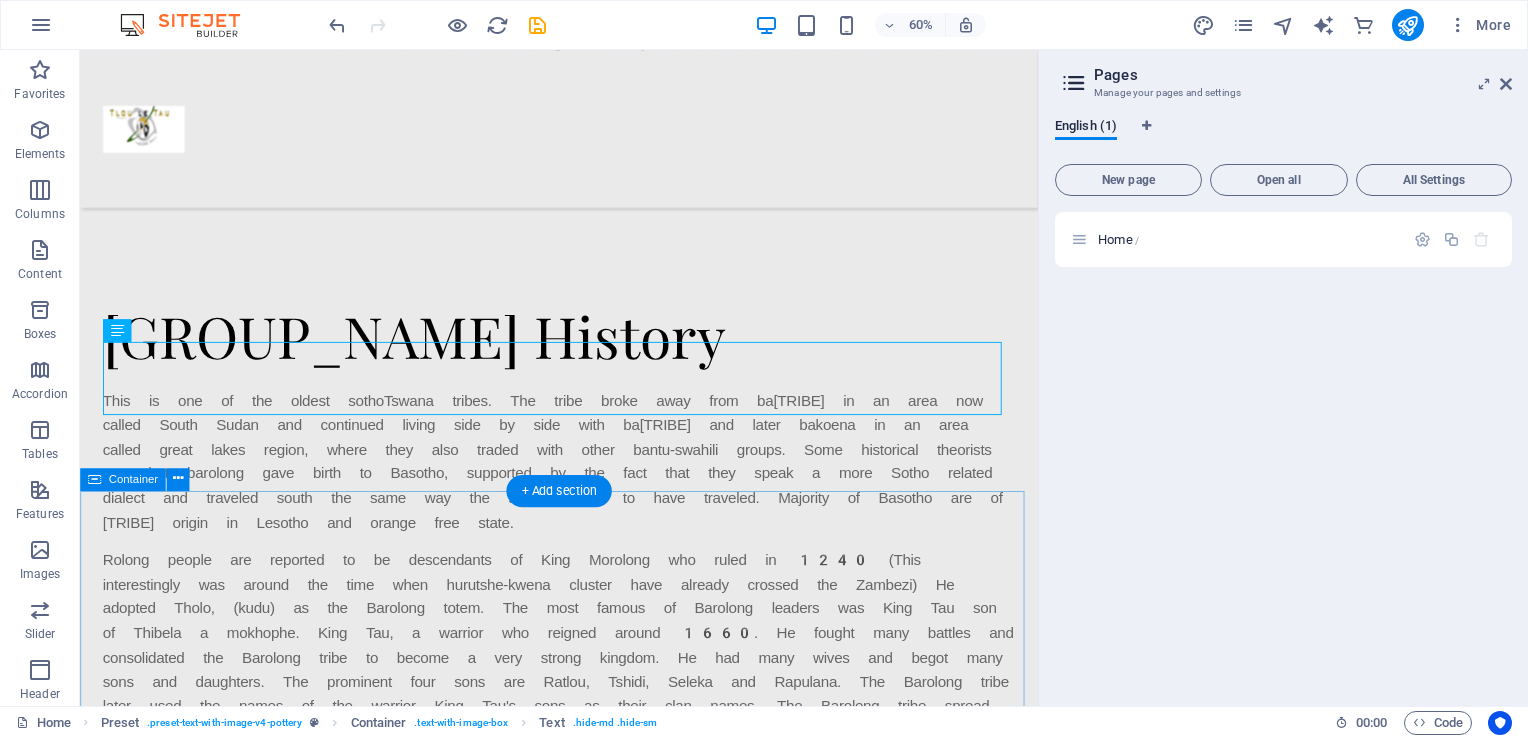 scroll, scrollTop: 1474, scrollLeft: 0, axis: vertical 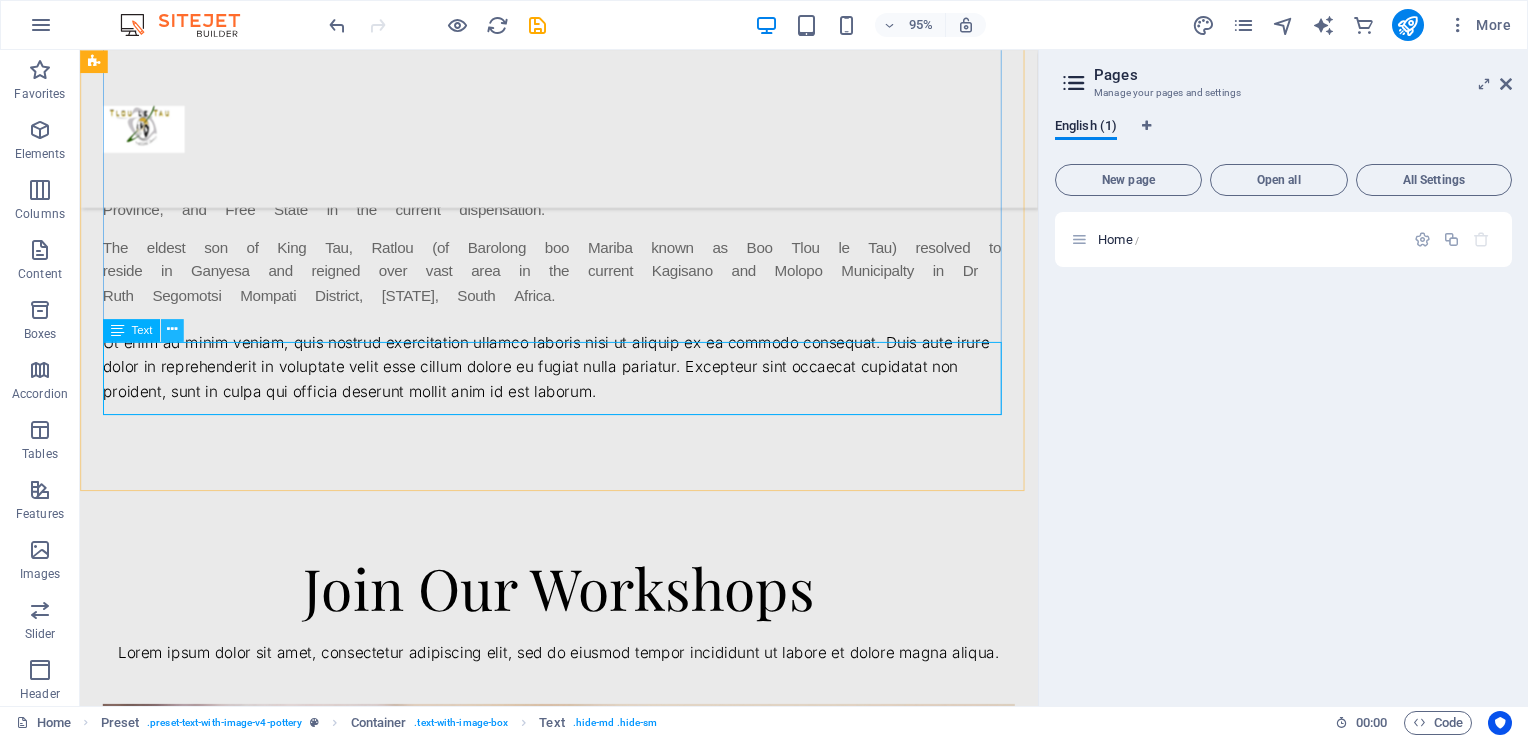 click at bounding box center [172, 330] 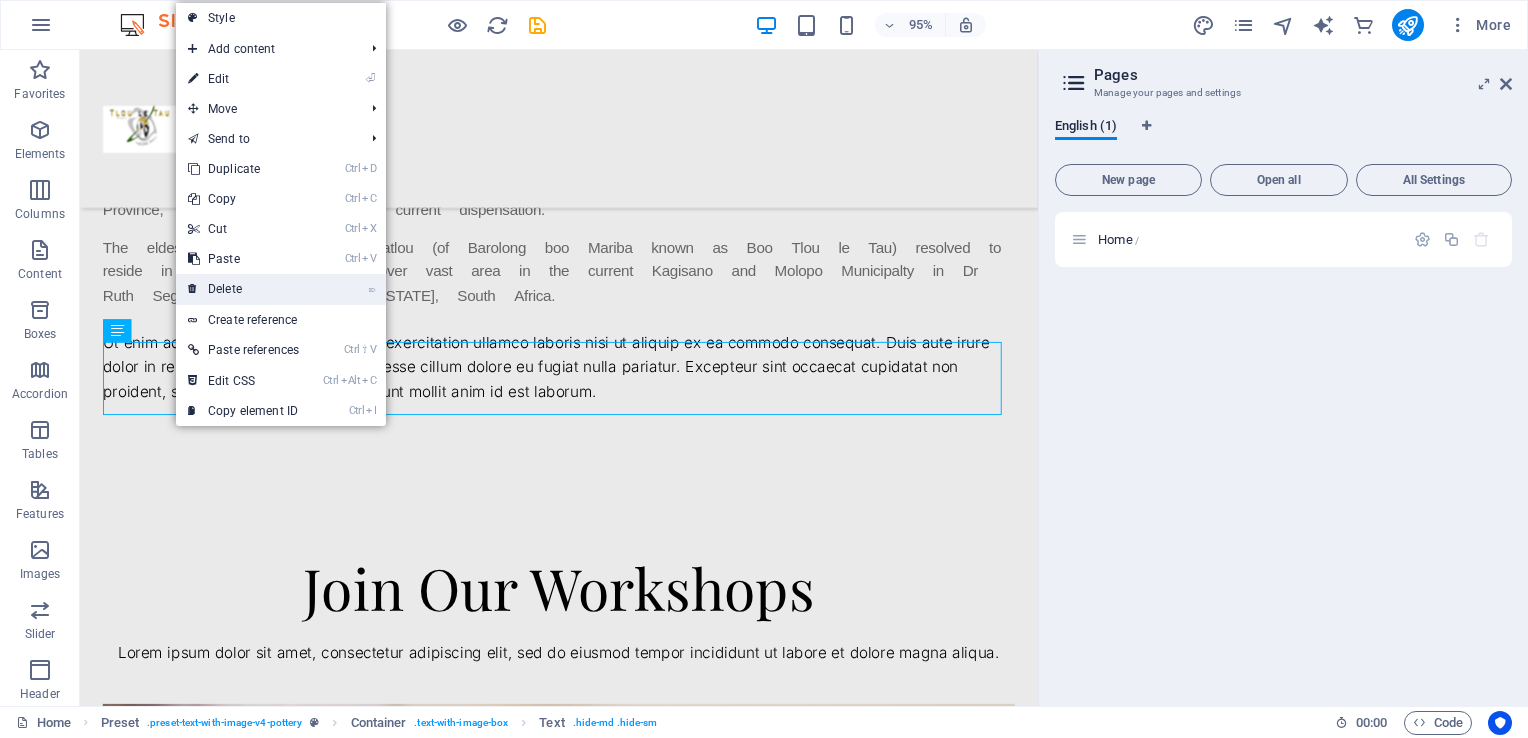 click on "⌦  Delete" at bounding box center [243, 289] 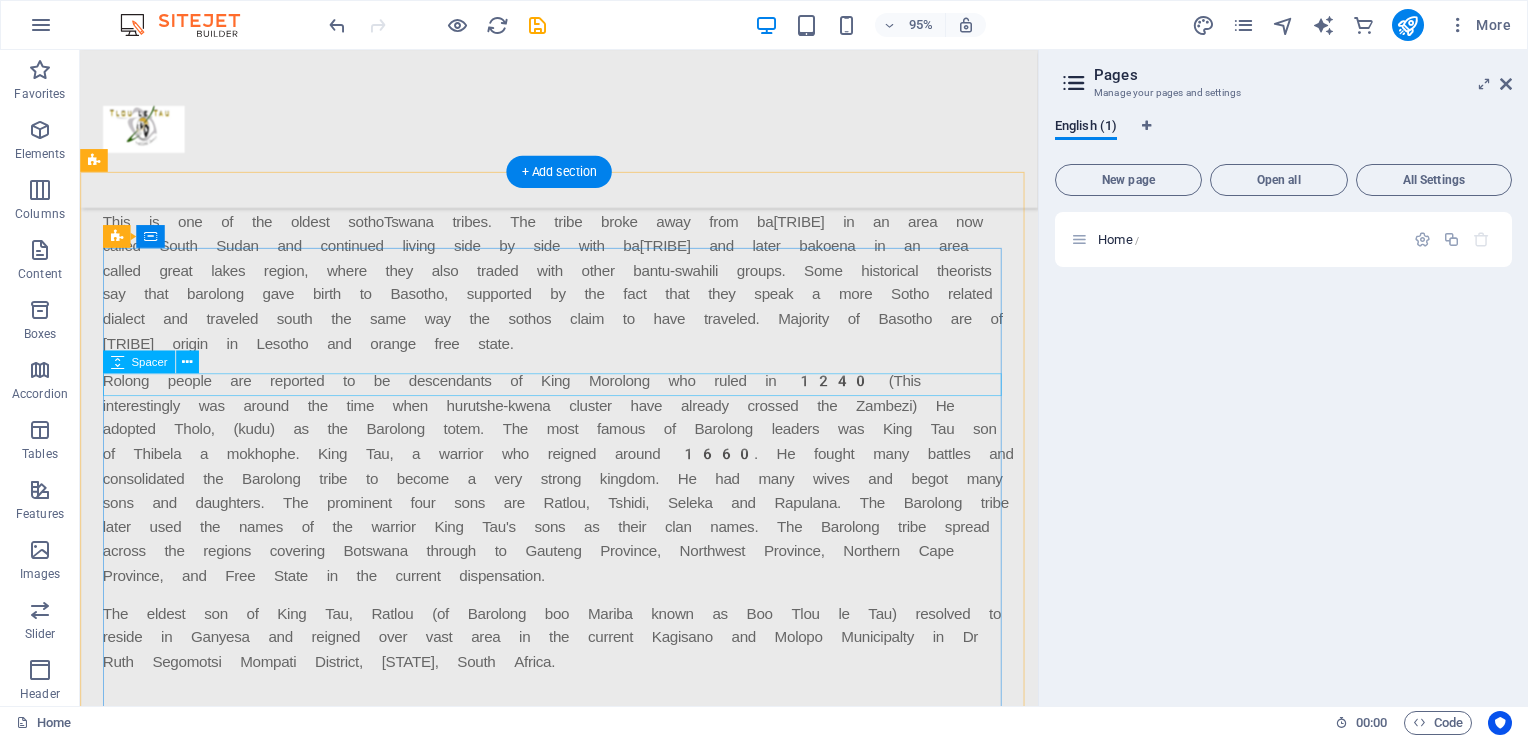 scroll, scrollTop: 974, scrollLeft: 0, axis: vertical 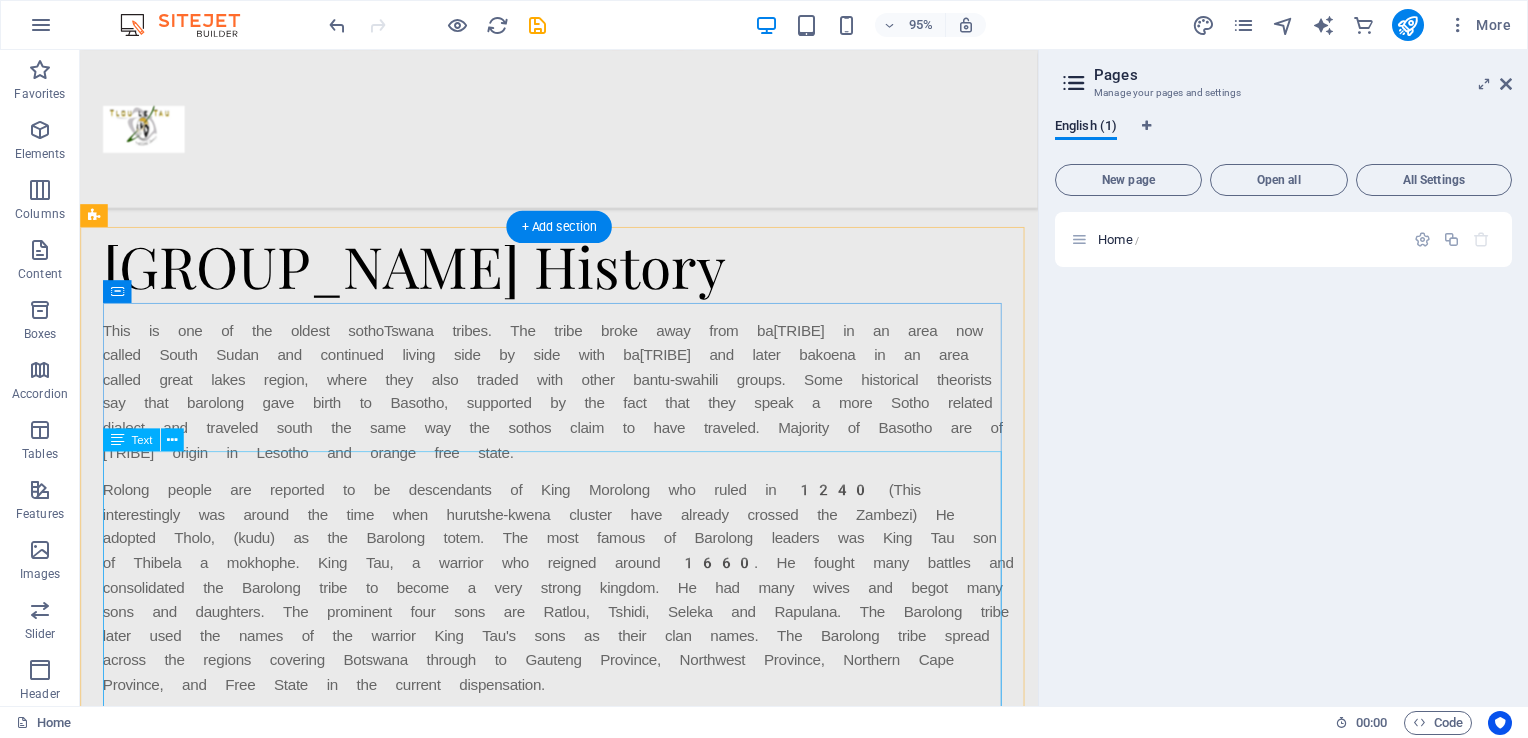 click on "This is one of the oldest sothoTswana tribes. The tribe broke away from baUrutshi in an area now called South Sudan and continued living side by side with baUrutshi and later bakoena in an area called great lakes region, where they also traded with other bantu-swahili groups. Some historical theorists say that barolong gave birth to Basotho, supported by the fact that they speak a more Sotho related dialect and traveled south the same way the sothos claim to have traveled. Majority of Basotho are of Rolong origin in [STATE] and orange free state. The eldest son of King Tau, Ratlou (of Barolong boo Mariba known as Boo Tlou le Tau) resolved to reside in Ganyesa and reigned over vast area in the current Kagisano and Molopo Municipalities in [REGION] South Africa." at bounding box center (584, 577) 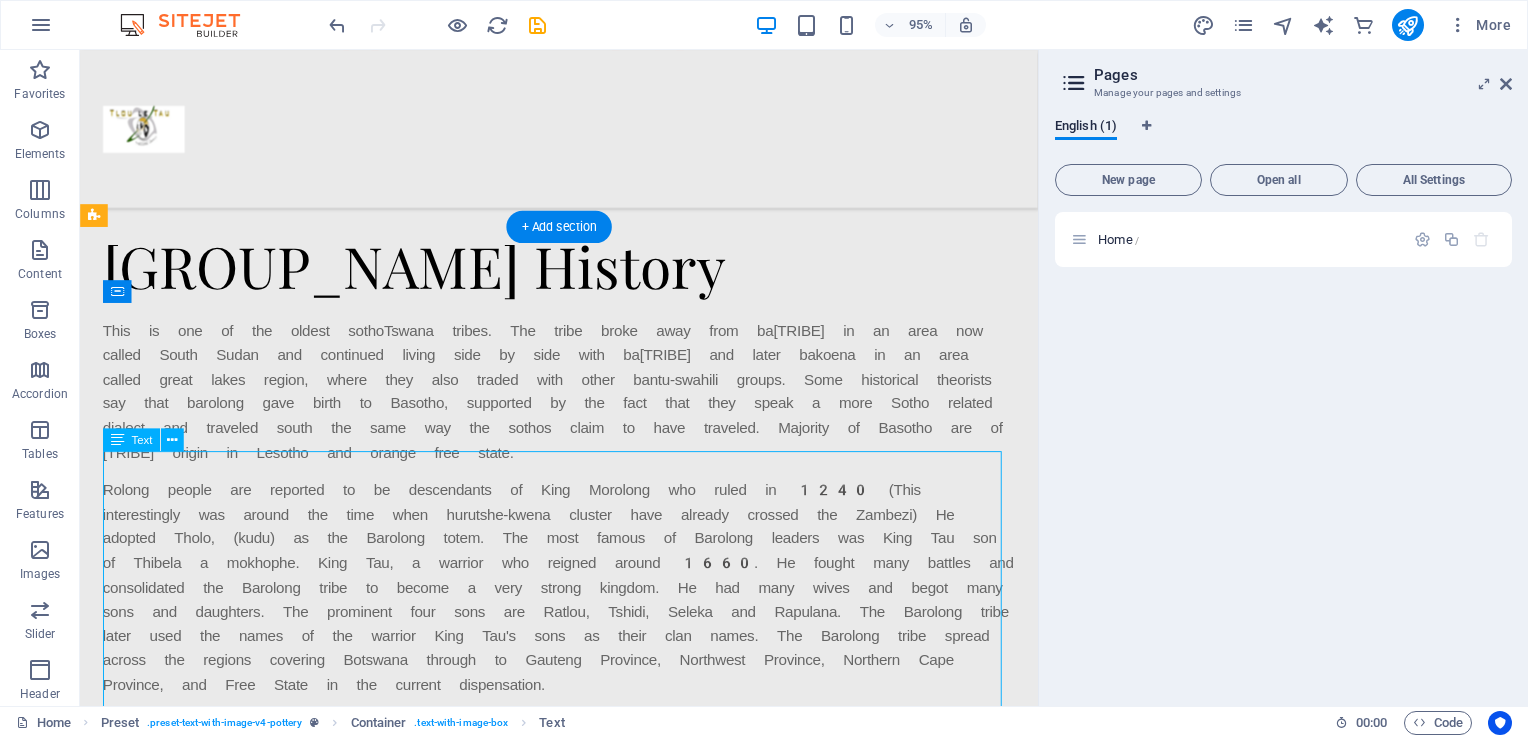 click on "This is one of the oldest sothoTswana tribes. The tribe broke away from baUrutshi in an area now called South Sudan and continued living side by side with baUrutshi and later bakoena in an area called great lakes region, where they also traded with other bantu-swahili groups. Some historical theorists say that barolong gave birth to Basotho, supported by the fact that they speak a more Sotho related dialect and traveled south the same way the sothos claim to have traveled. Majority of Basotho are of Rolong origin in [STATE] and orange free state. The eldest son of King Tau, Ratlou (of Barolong boo Mariba known as Boo Tlou le Tau) resolved to reside in Ganyesa and reigned over vast area in the current Kagisano and Molopo Municipalities in [REGION] South Africa." at bounding box center [584, 577] 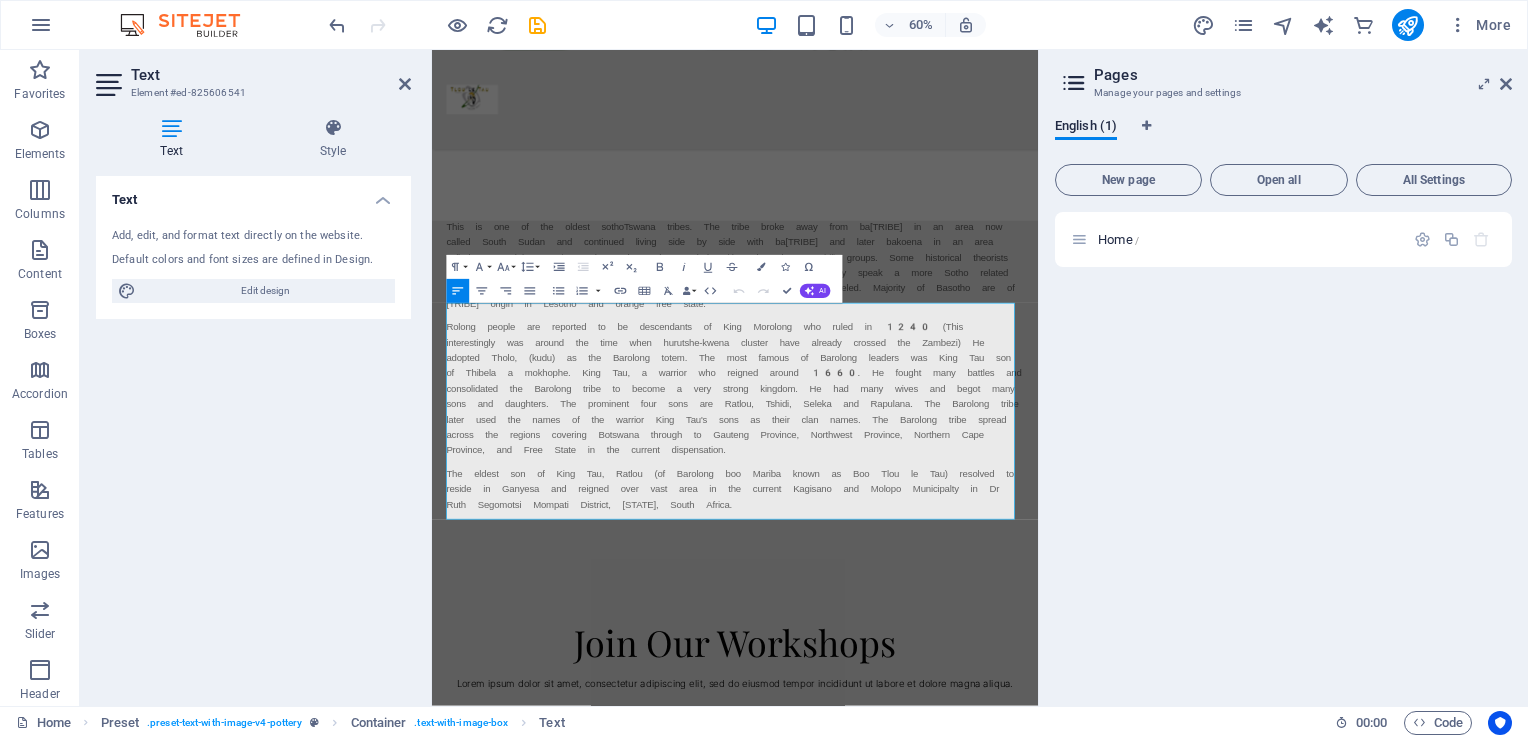 click on "29" at bounding box center [432, 50] 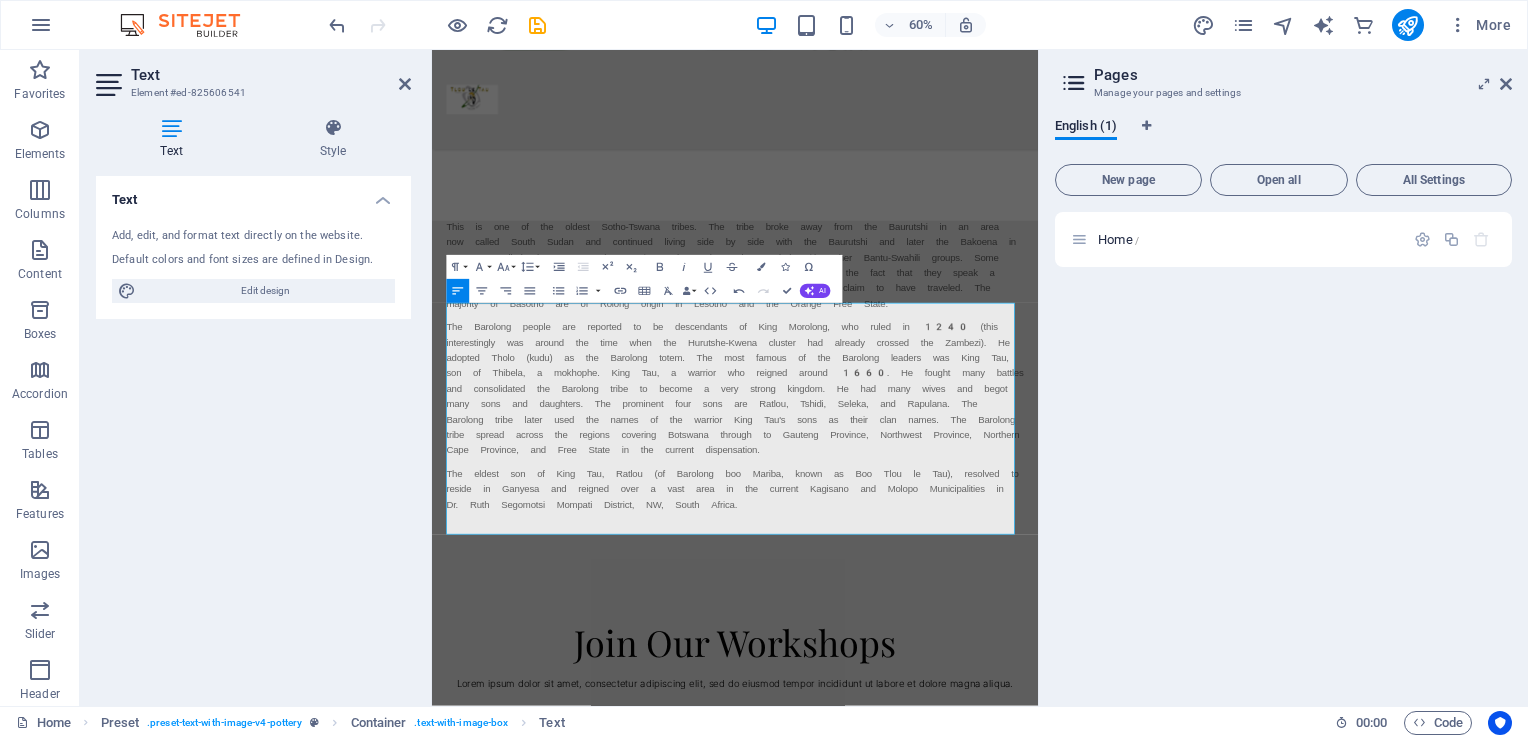 click 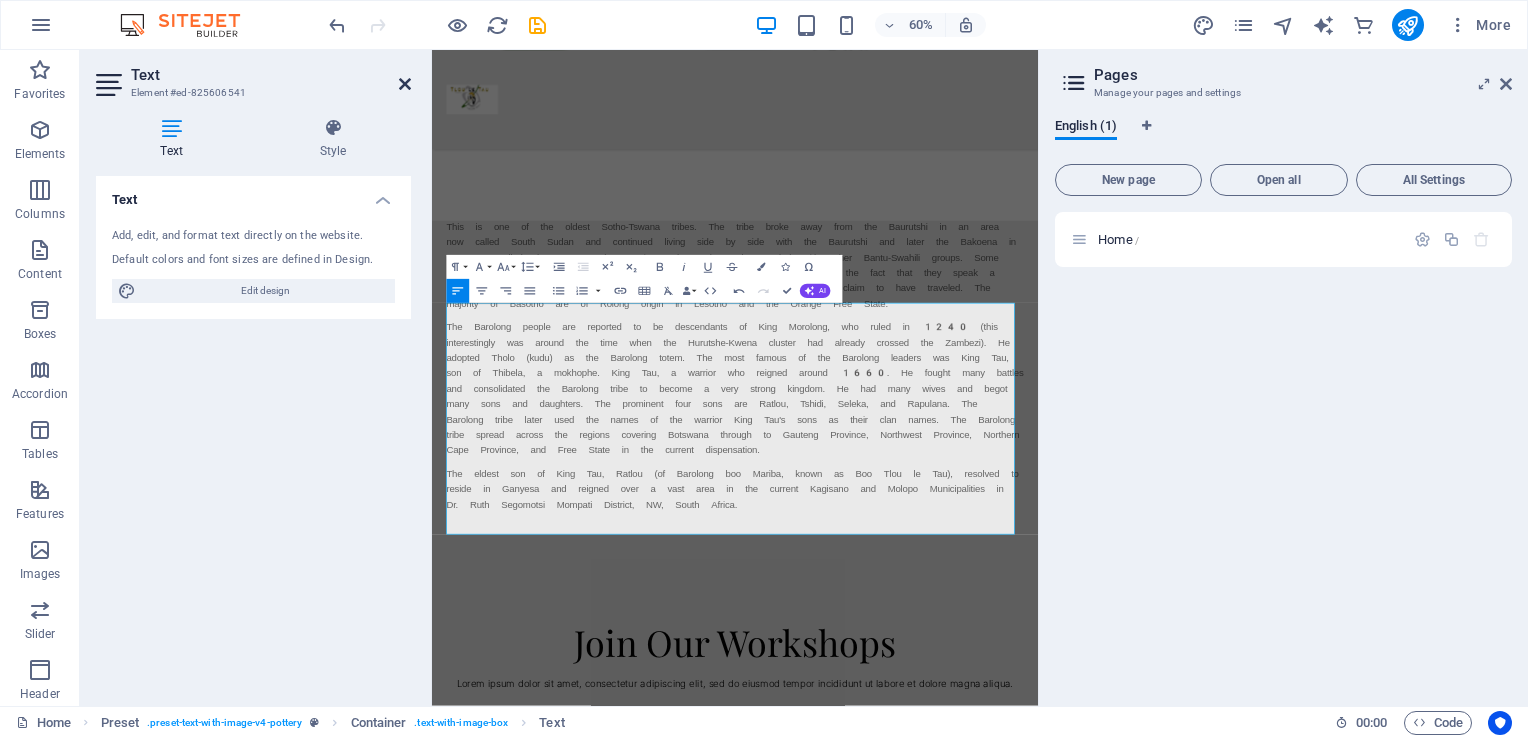 click at bounding box center (405, 84) 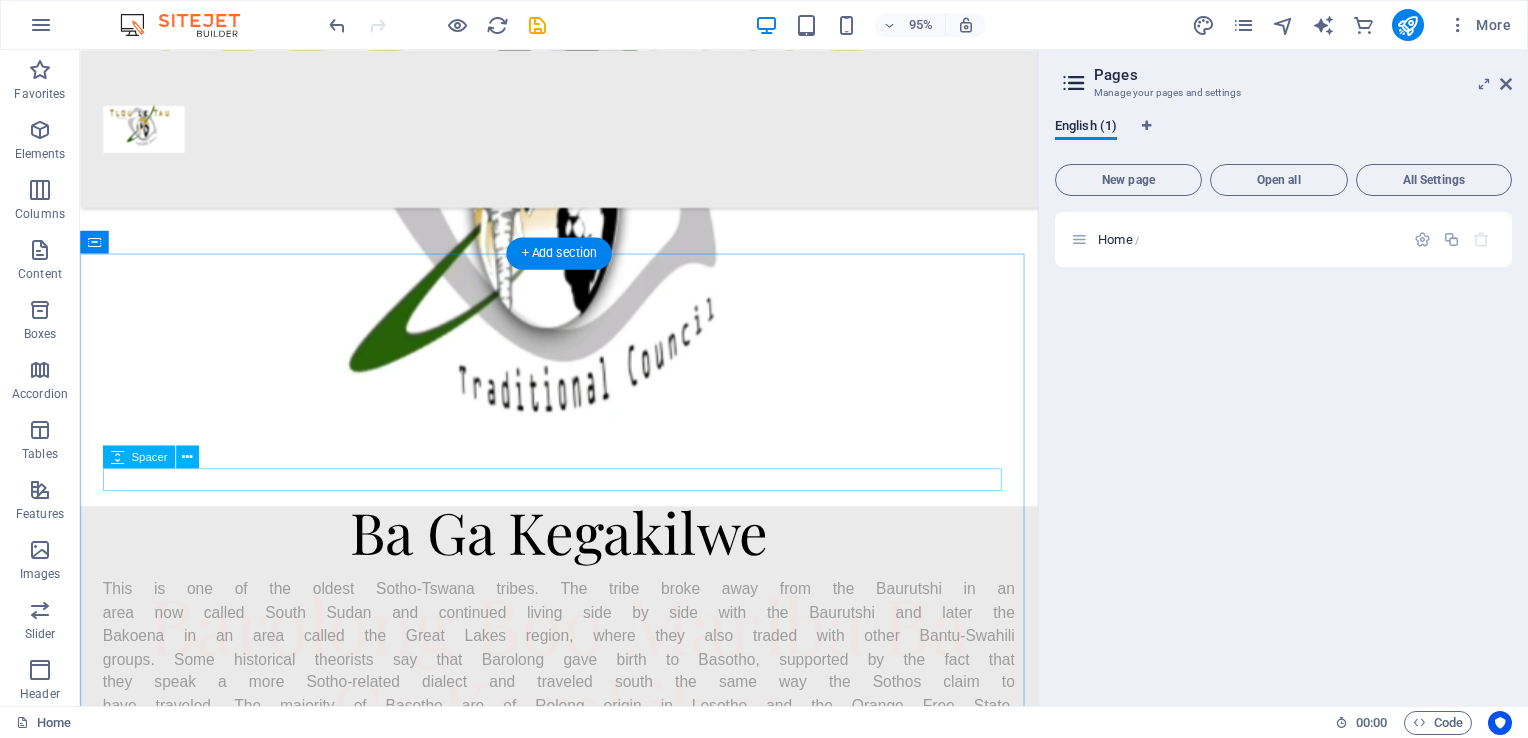 scroll, scrollTop: 400, scrollLeft: 0, axis: vertical 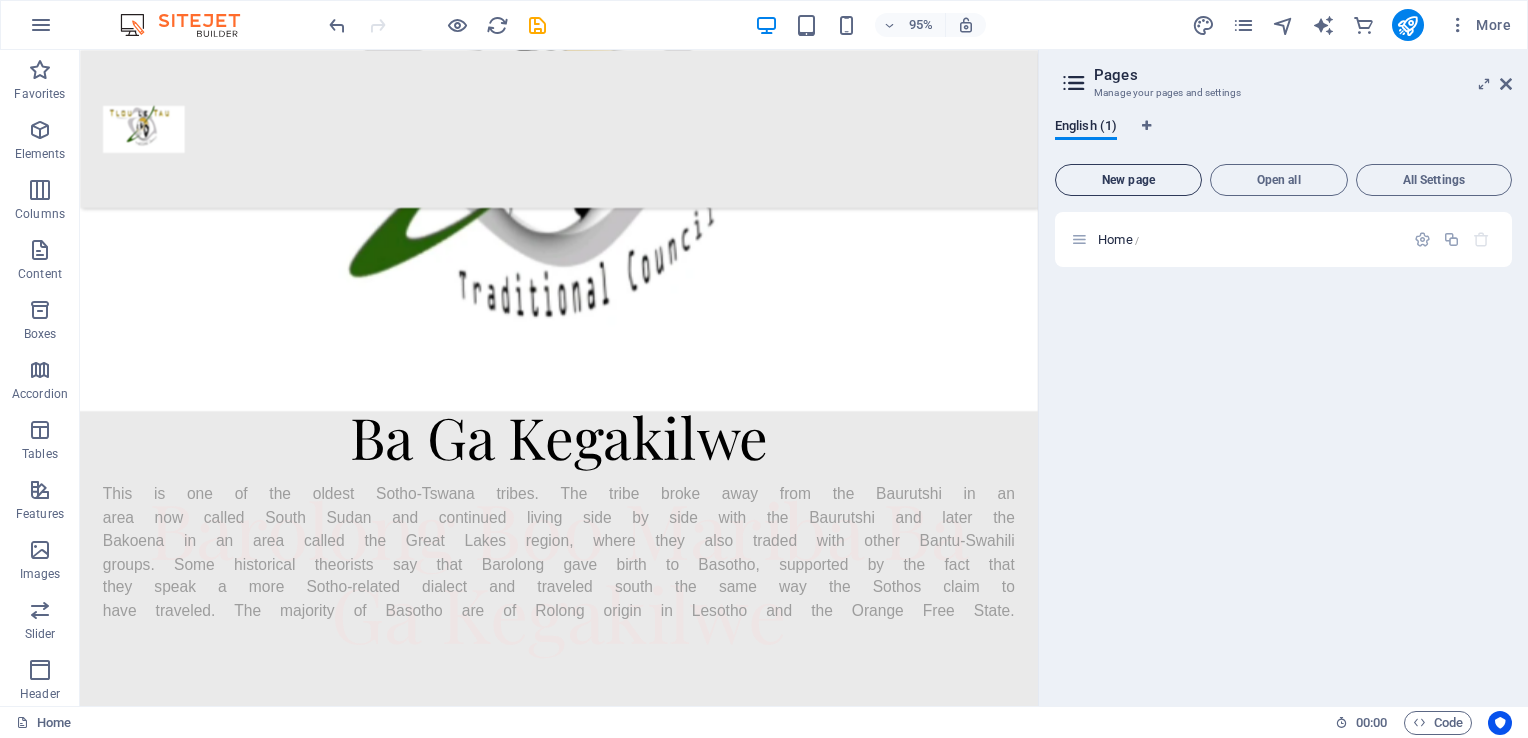 click on "New page" at bounding box center [1128, 180] 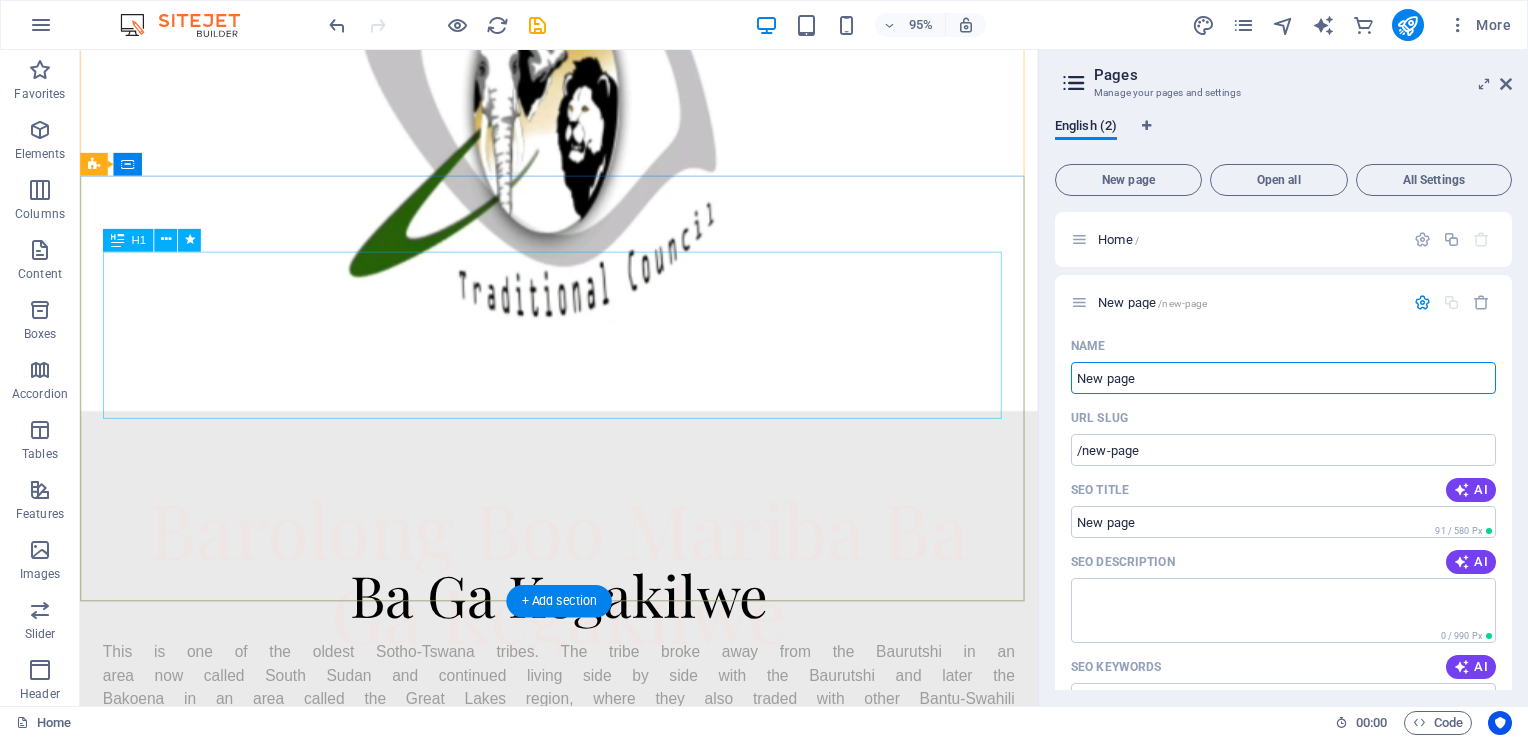 scroll, scrollTop: 0, scrollLeft: 0, axis: both 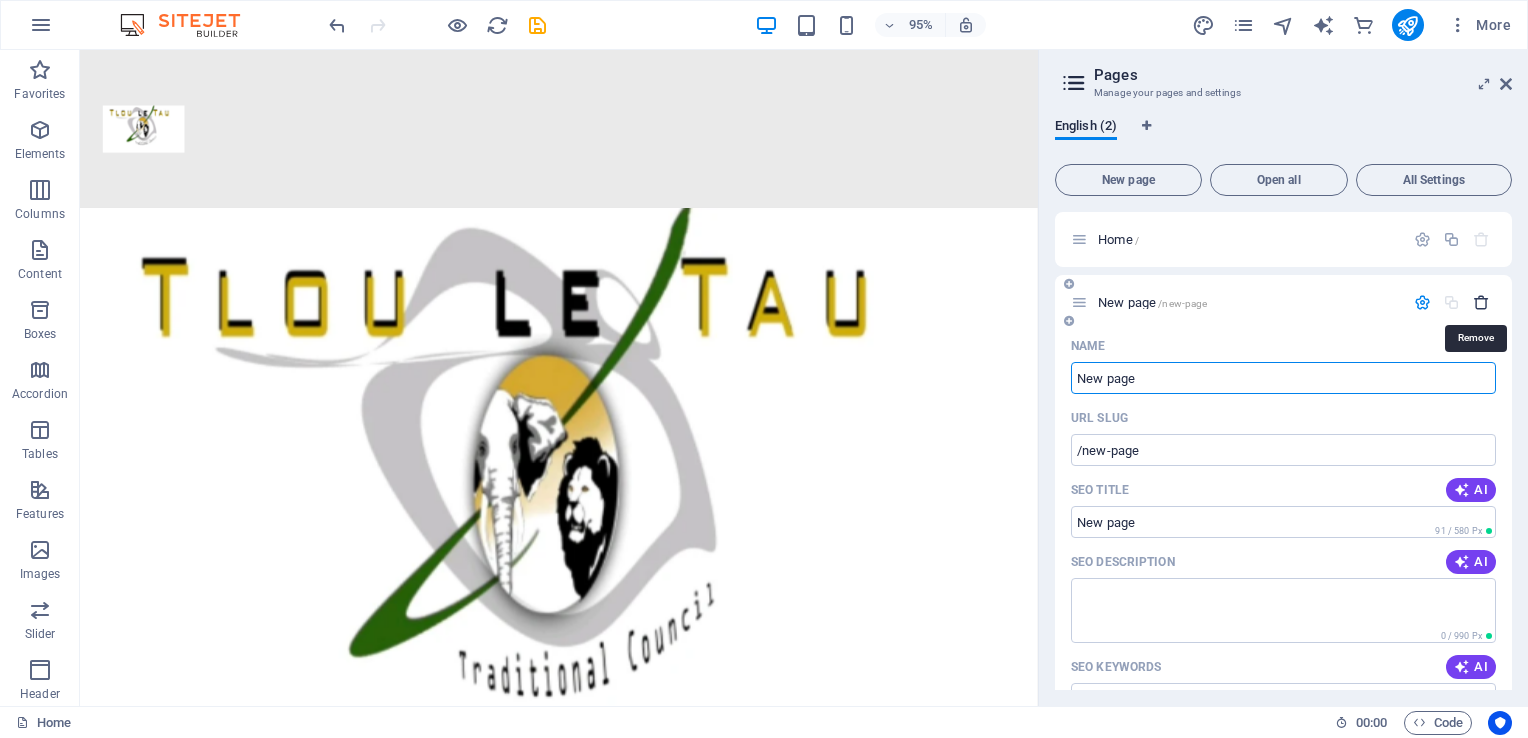 click at bounding box center [1481, 302] 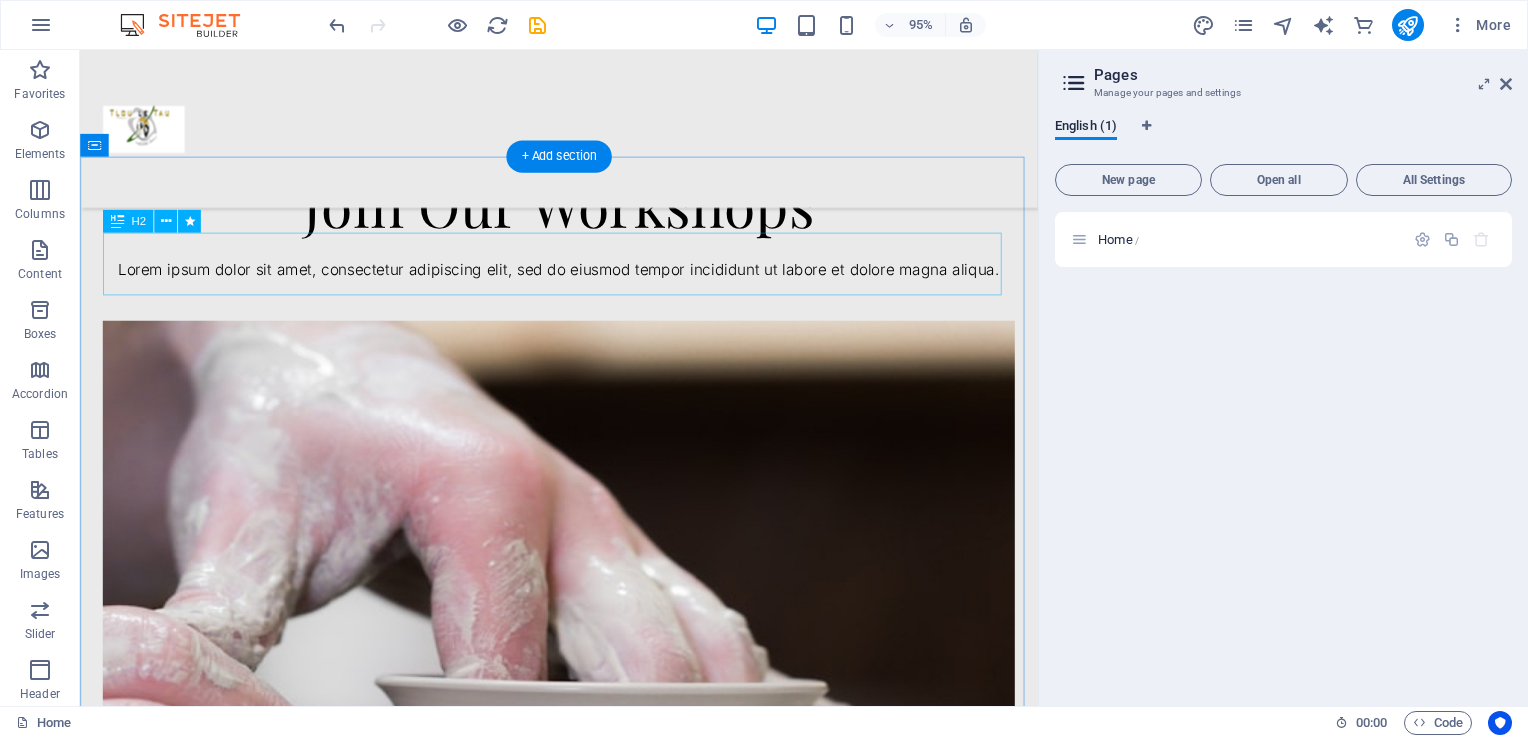 scroll, scrollTop: 1700, scrollLeft: 0, axis: vertical 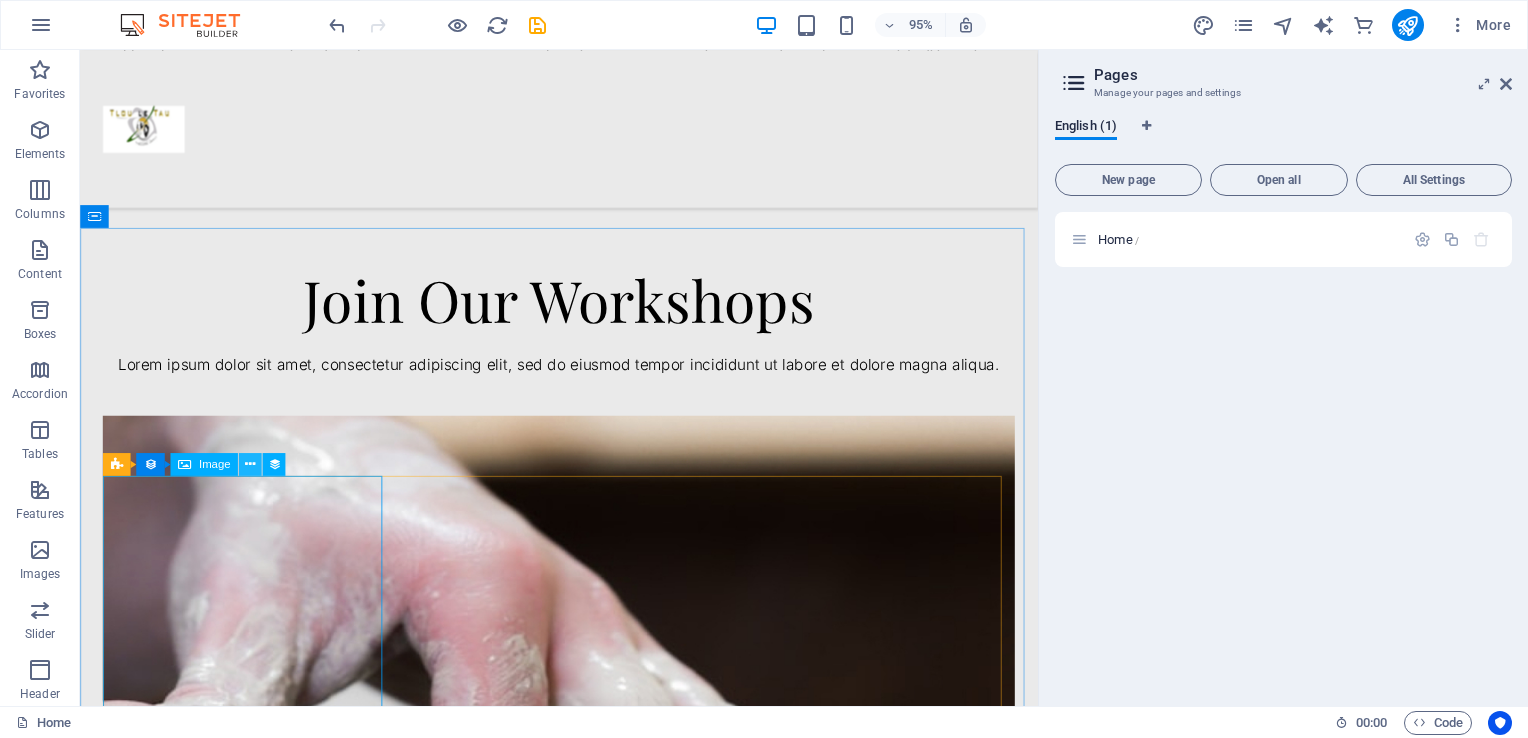 click at bounding box center [250, 464] 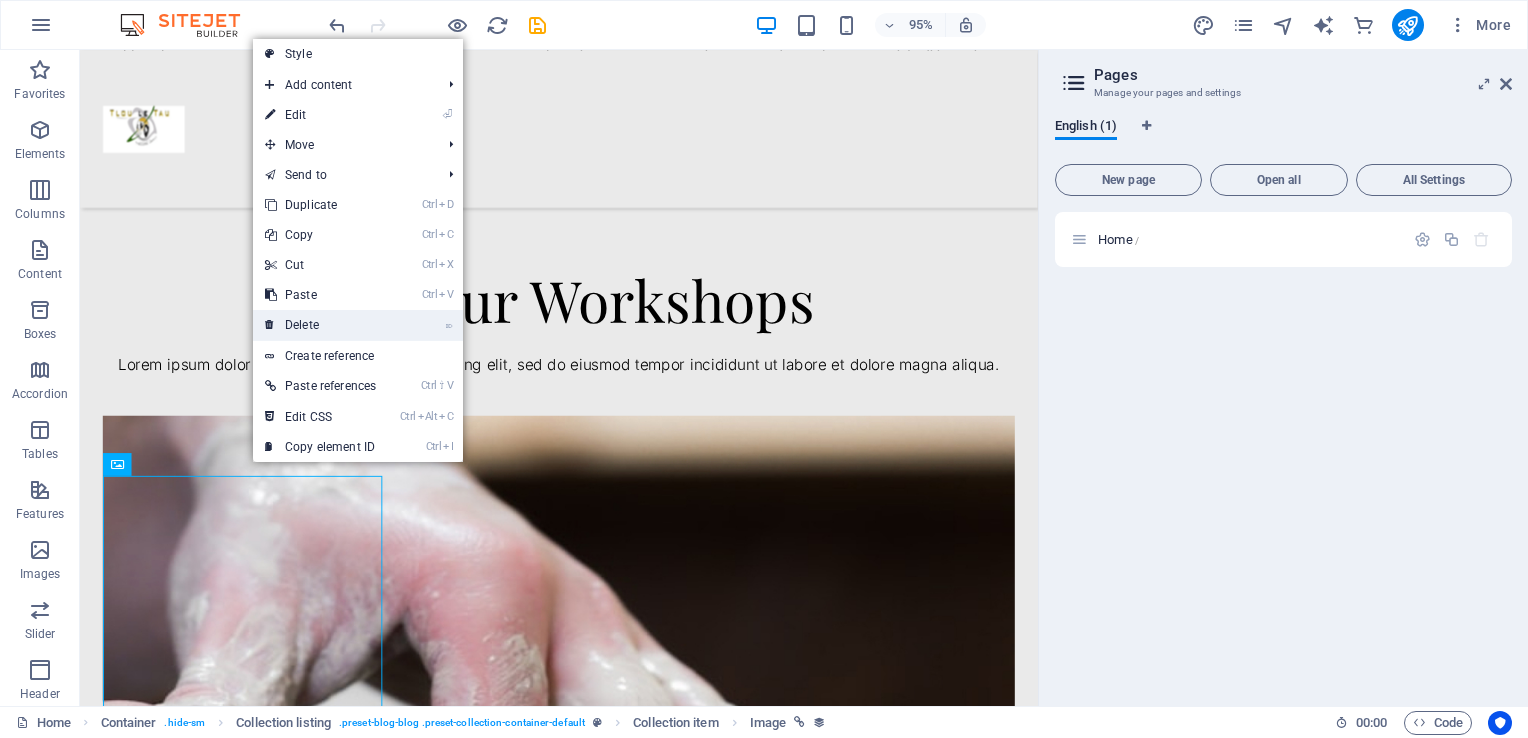 click on "⌦  Delete" at bounding box center [320, 325] 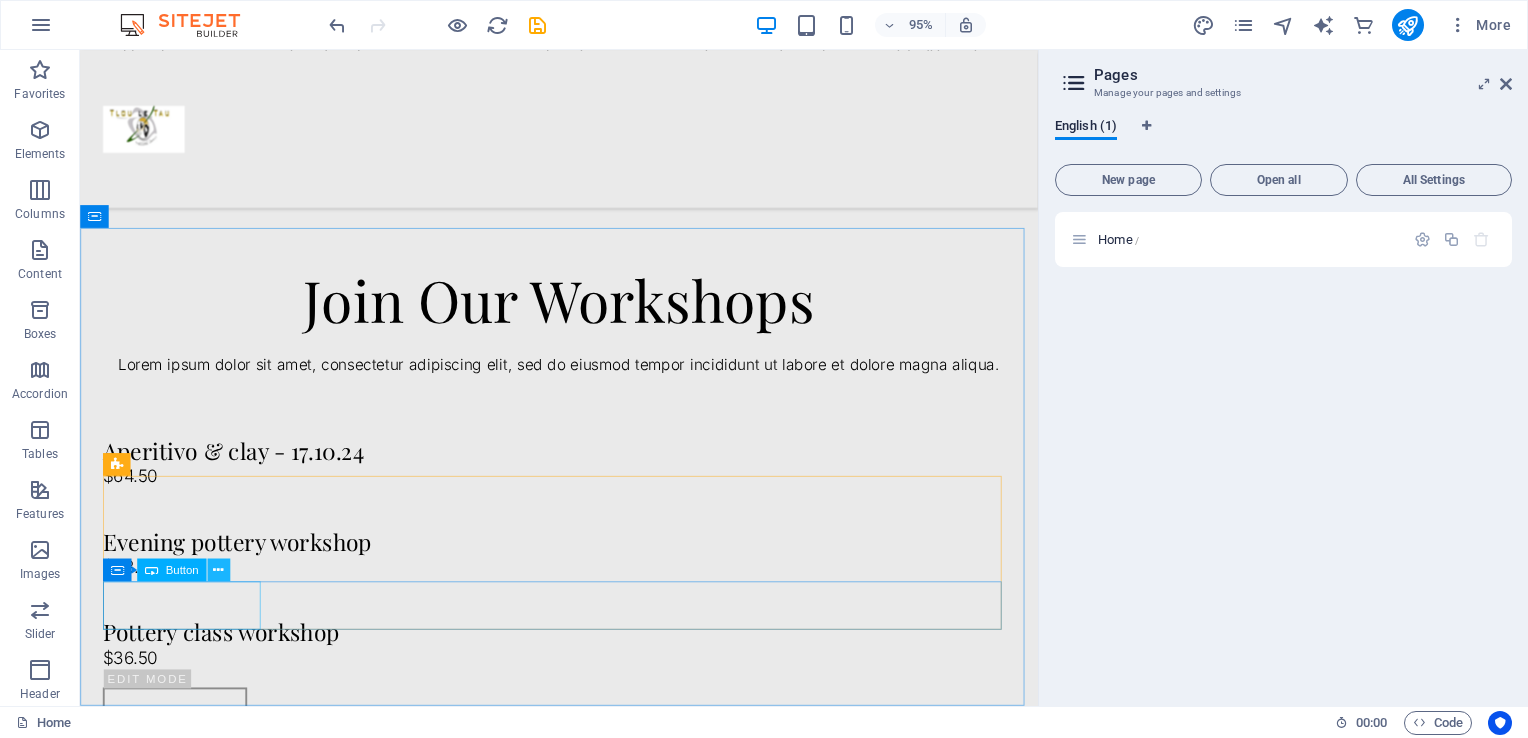 click at bounding box center [218, 570] 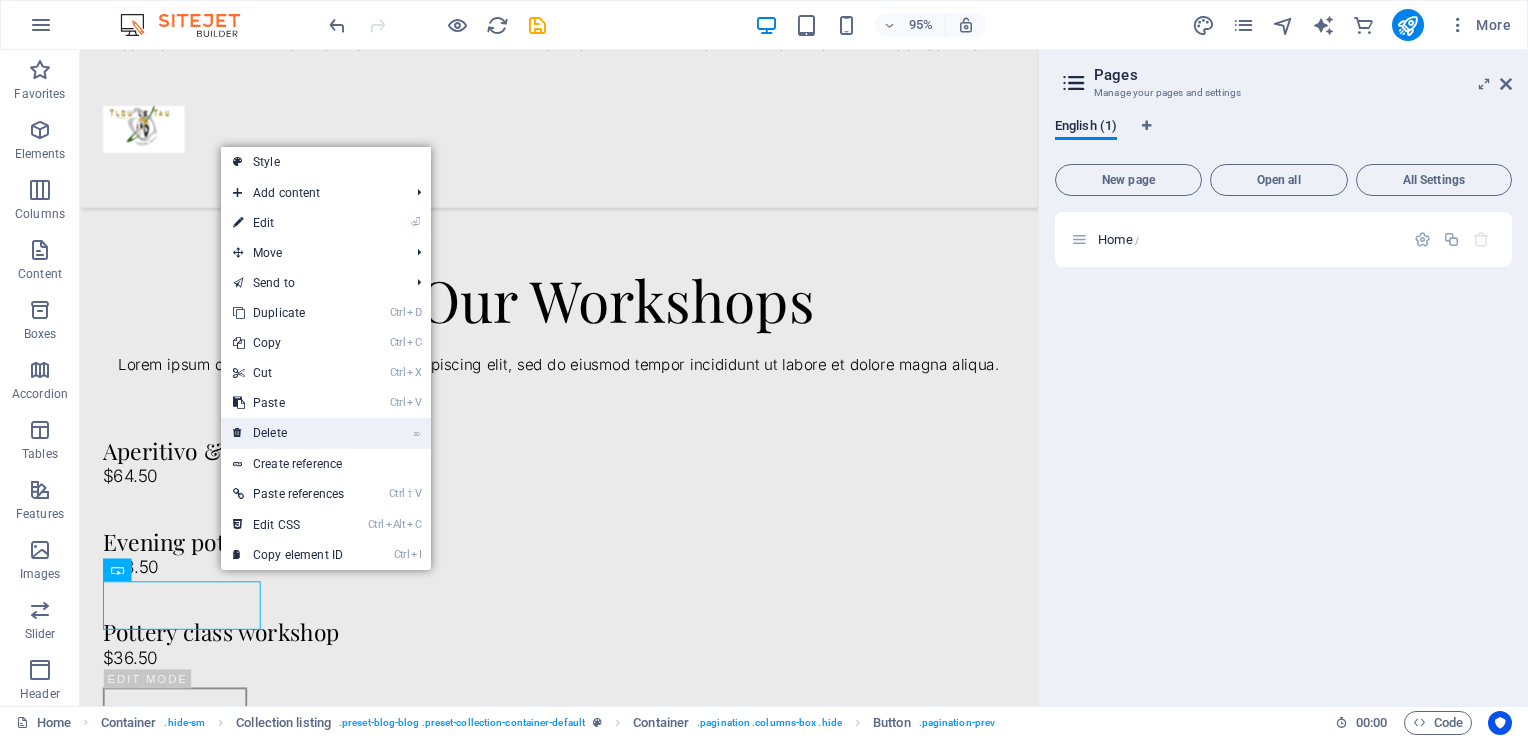 click on "⌦  Delete" at bounding box center [288, 433] 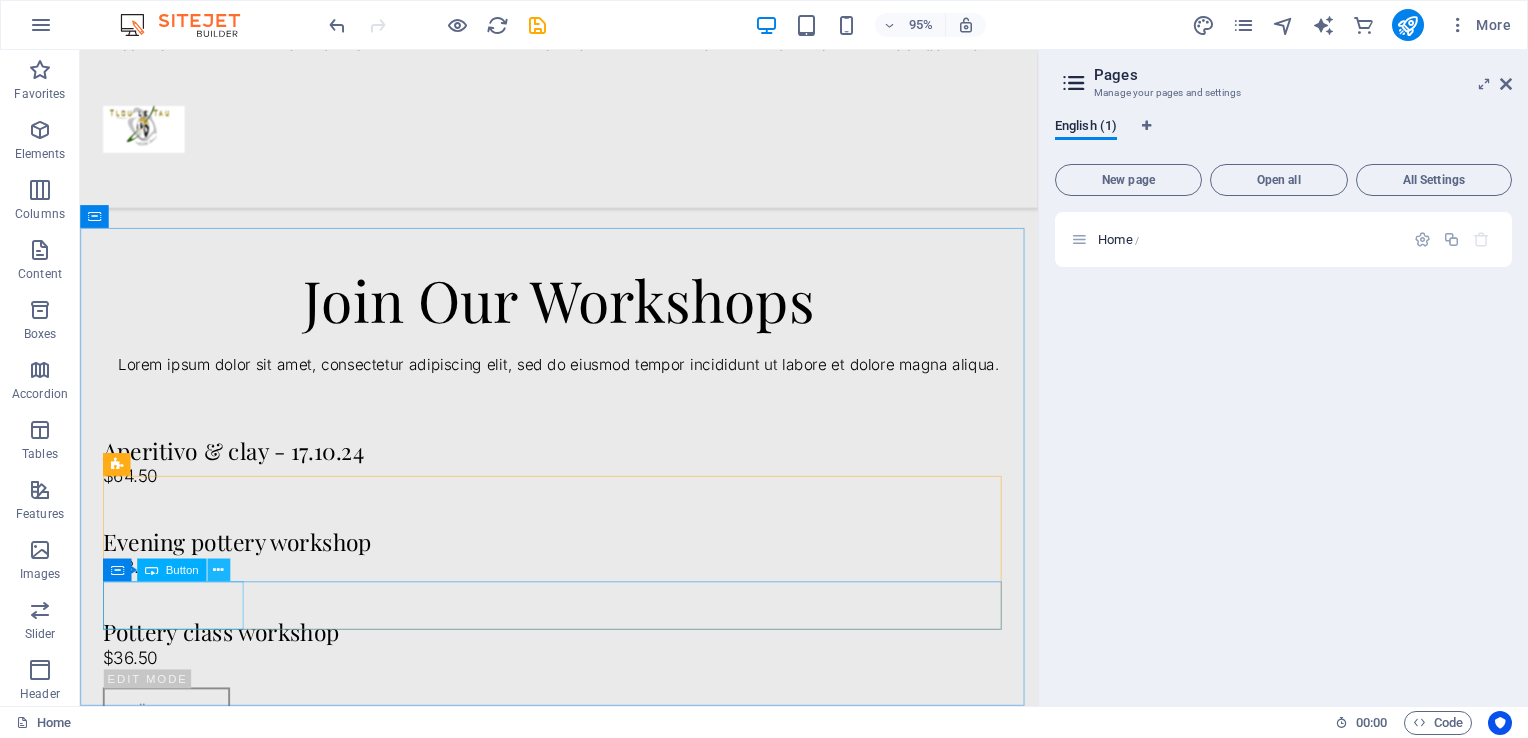 click at bounding box center (218, 570) 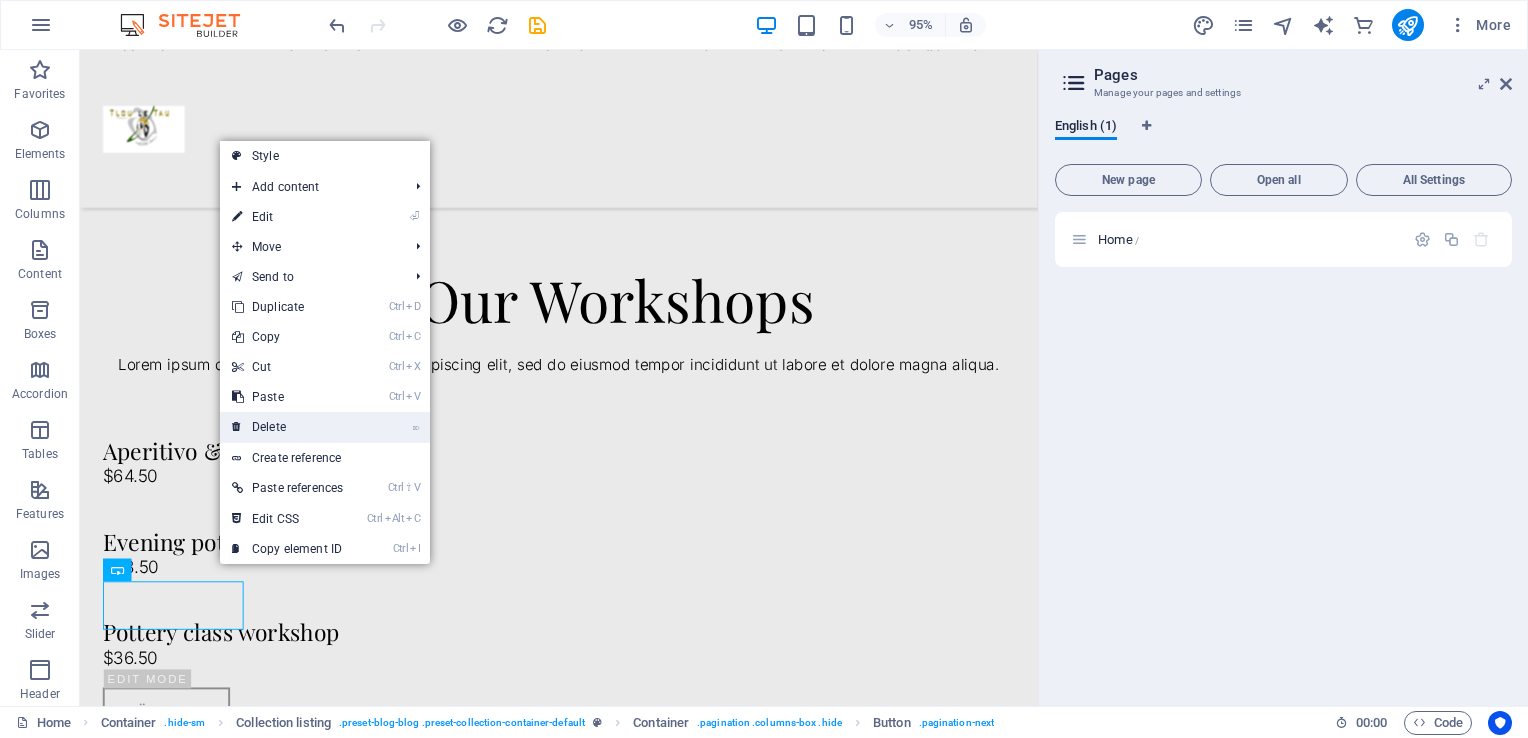 click on "⌦  Delete" at bounding box center (287, 427) 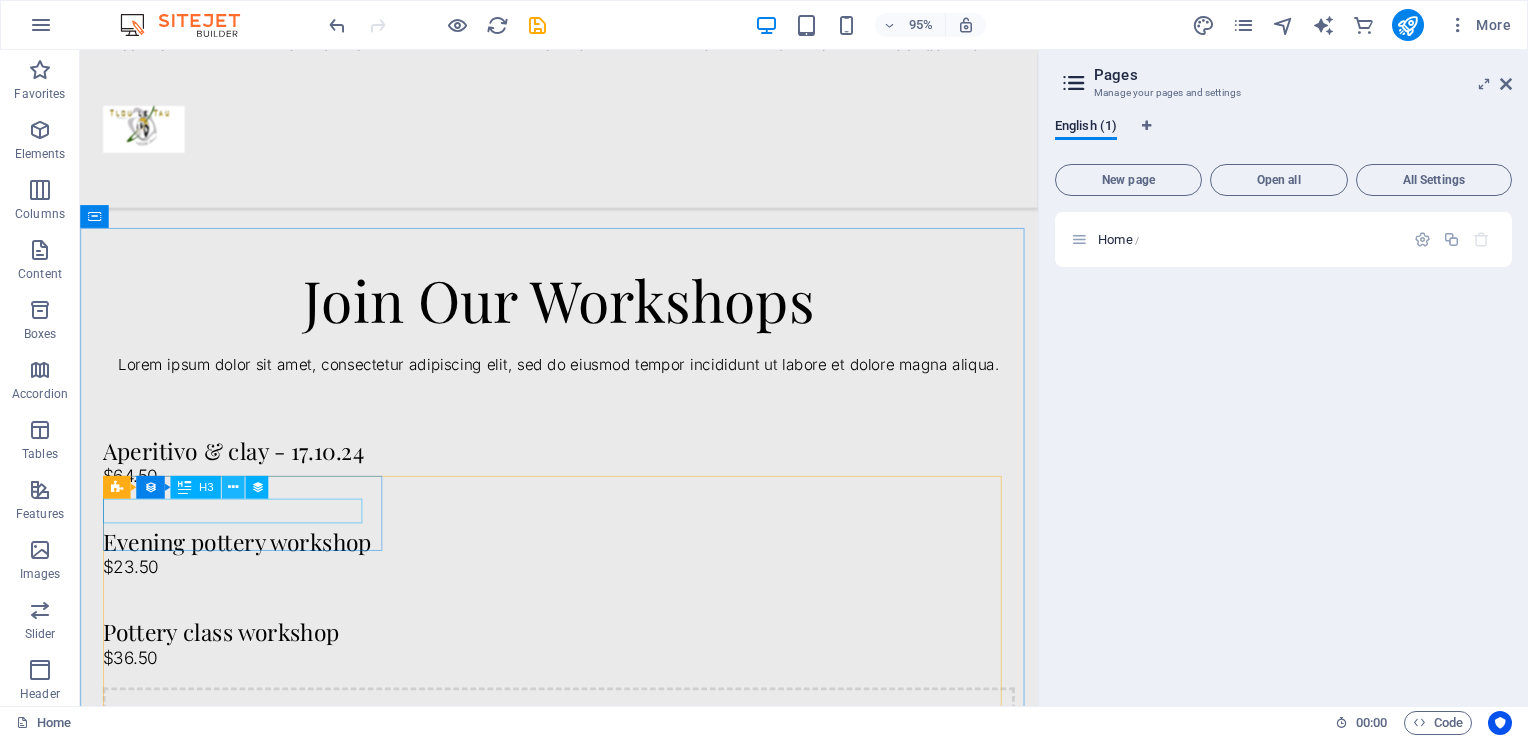 click at bounding box center (233, 487) 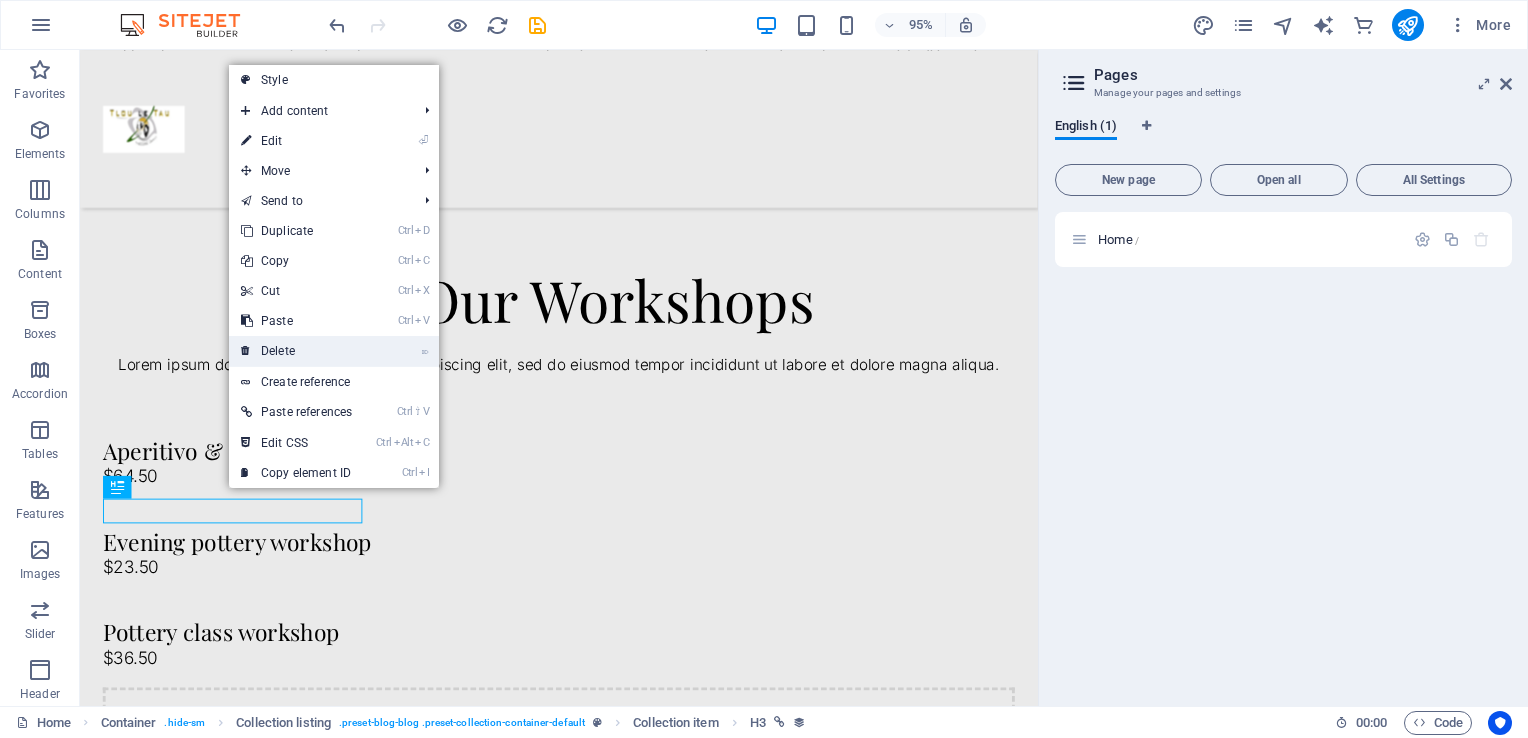 click on "⌦  Delete" at bounding box center (296, 351) 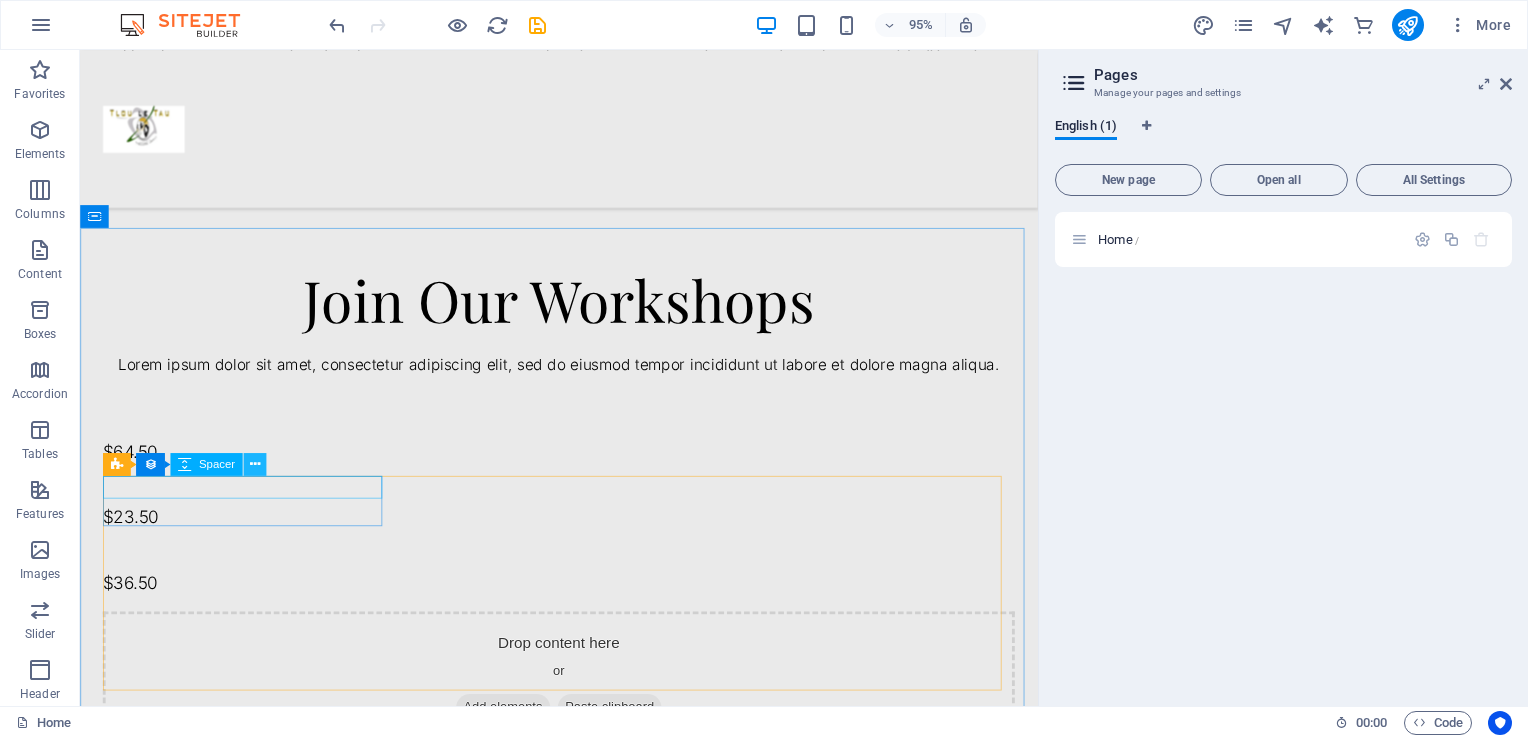 click at bounding box center [255, 464] 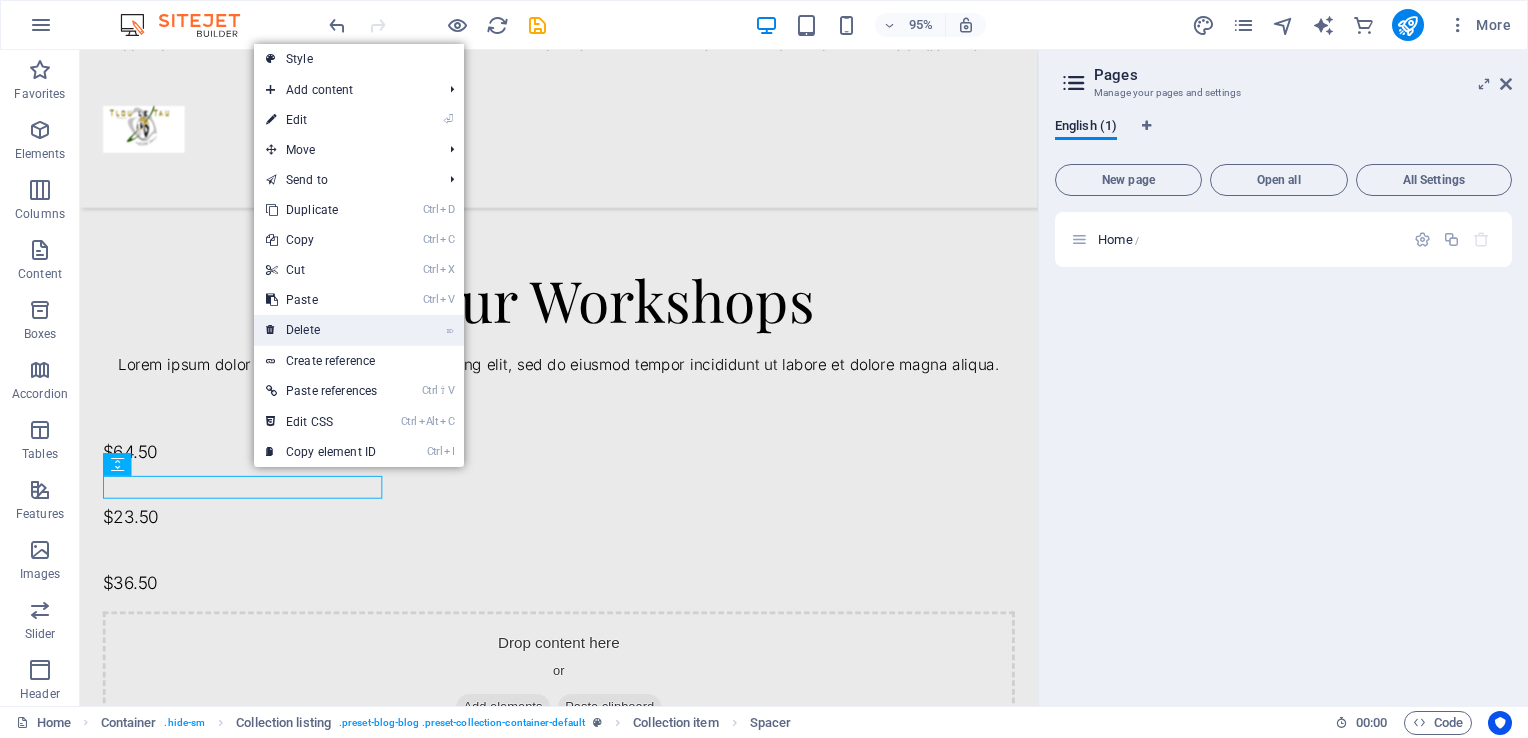 click on "⌦  Delete" at bounding box center (321, 330) 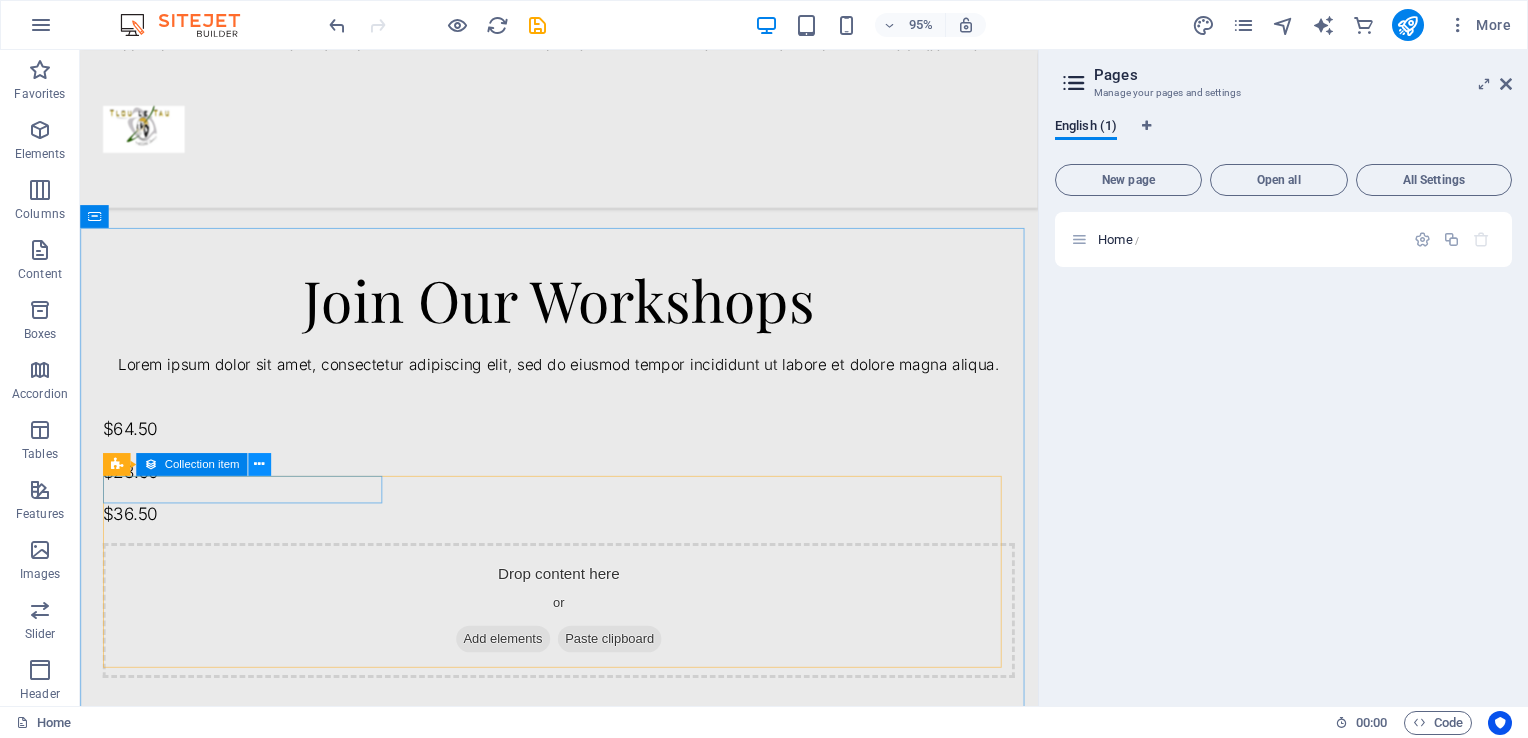 click at bounding box center [259, 464] 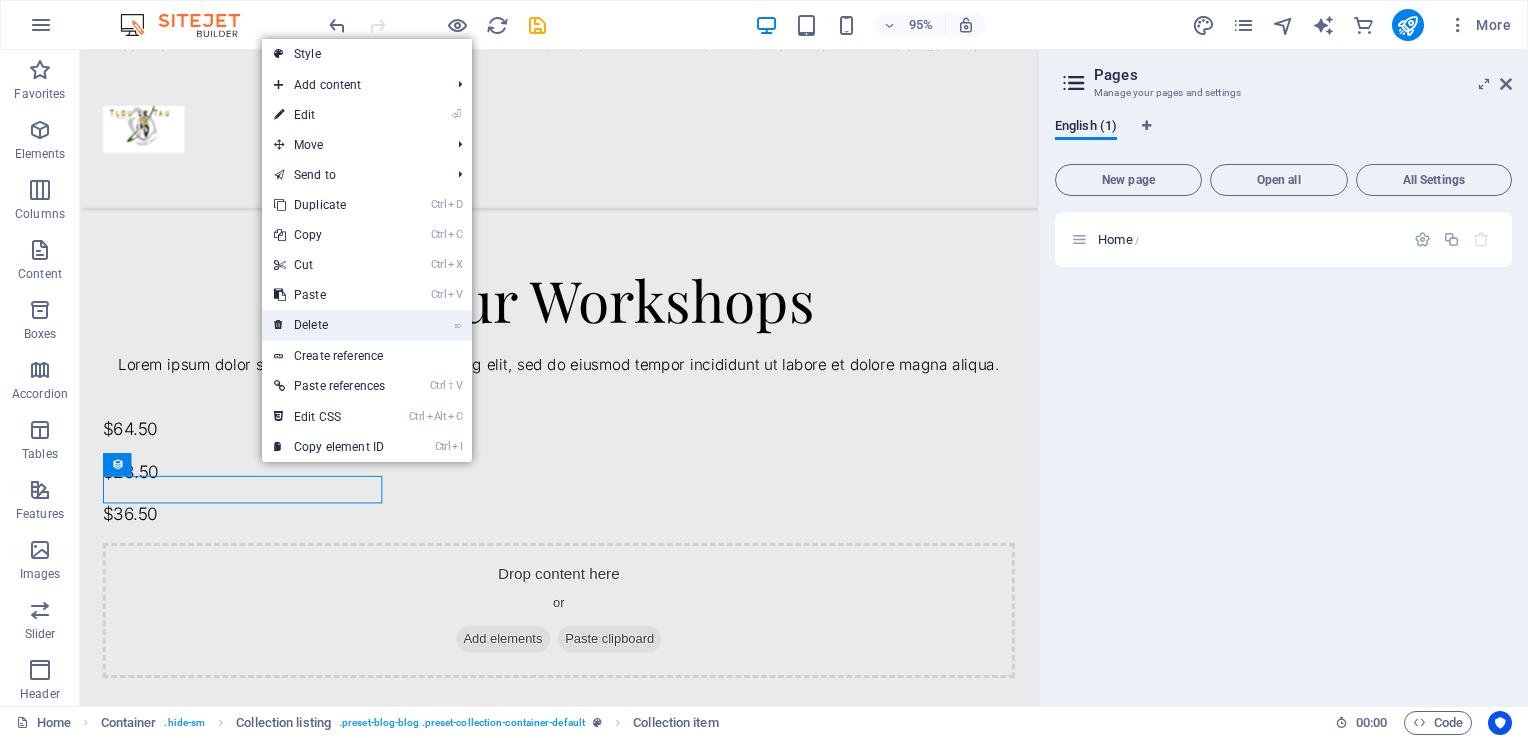 click on "⌦  Delete" at bounding box center (329, 325) 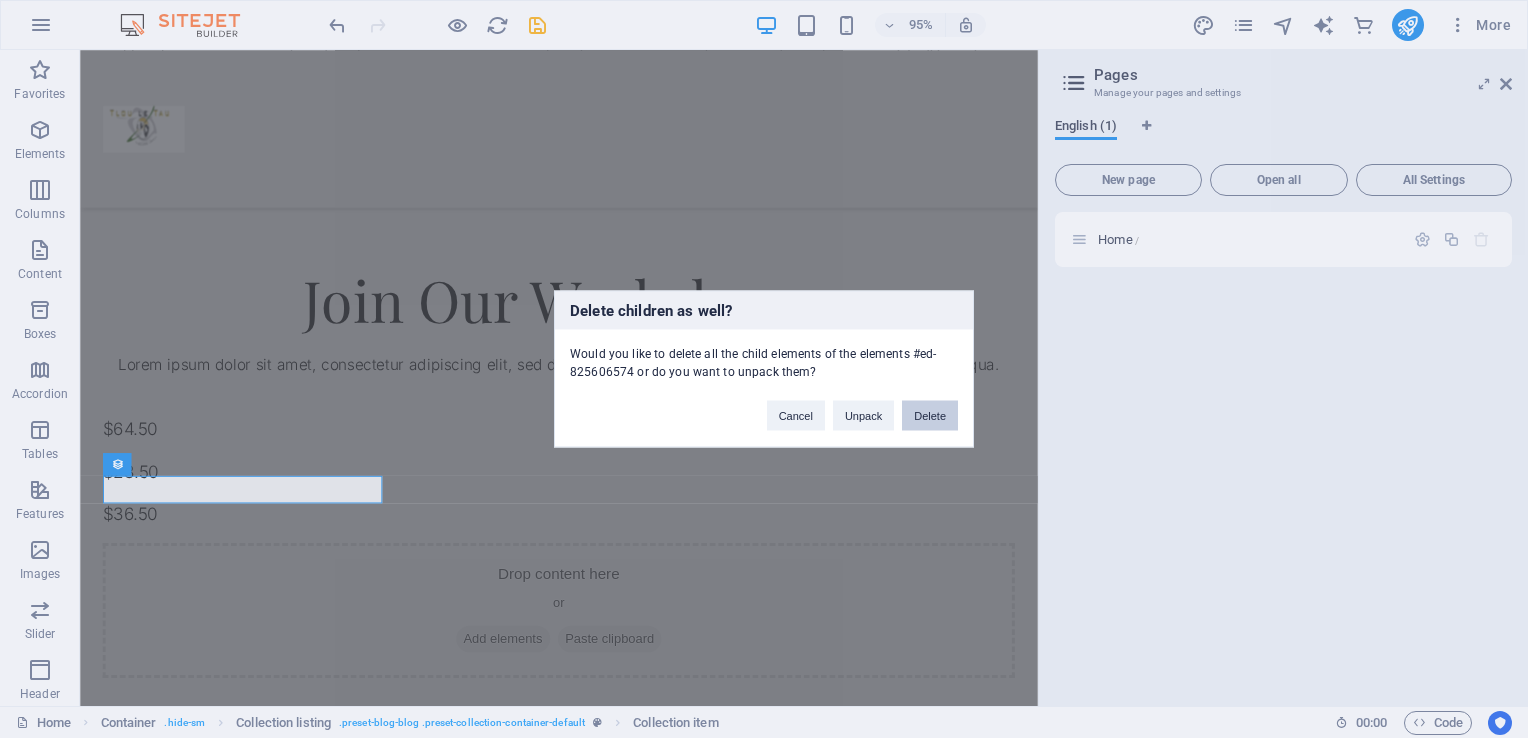 click on "Delete" at bounding box center (930, 416) 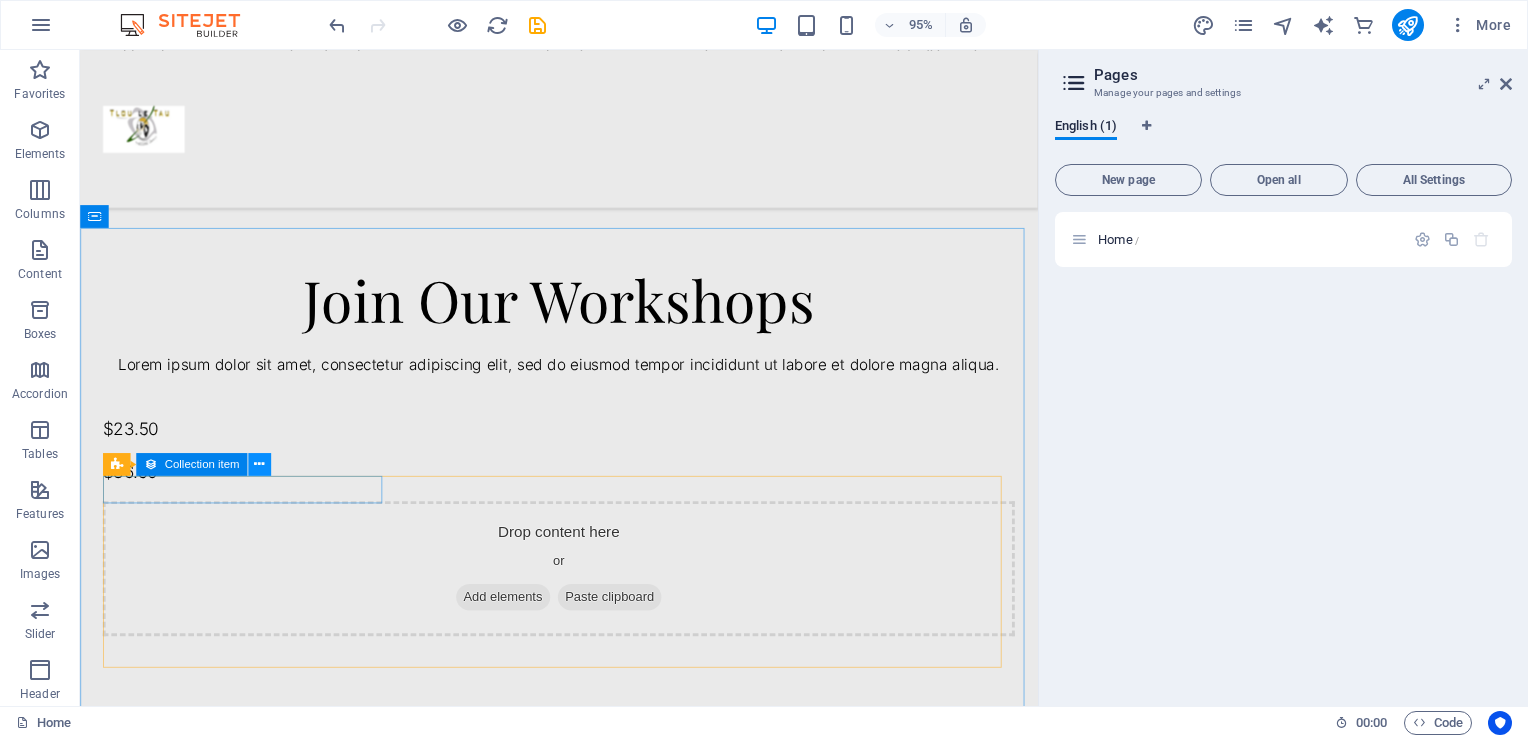 click at bounding box center [259, 464] 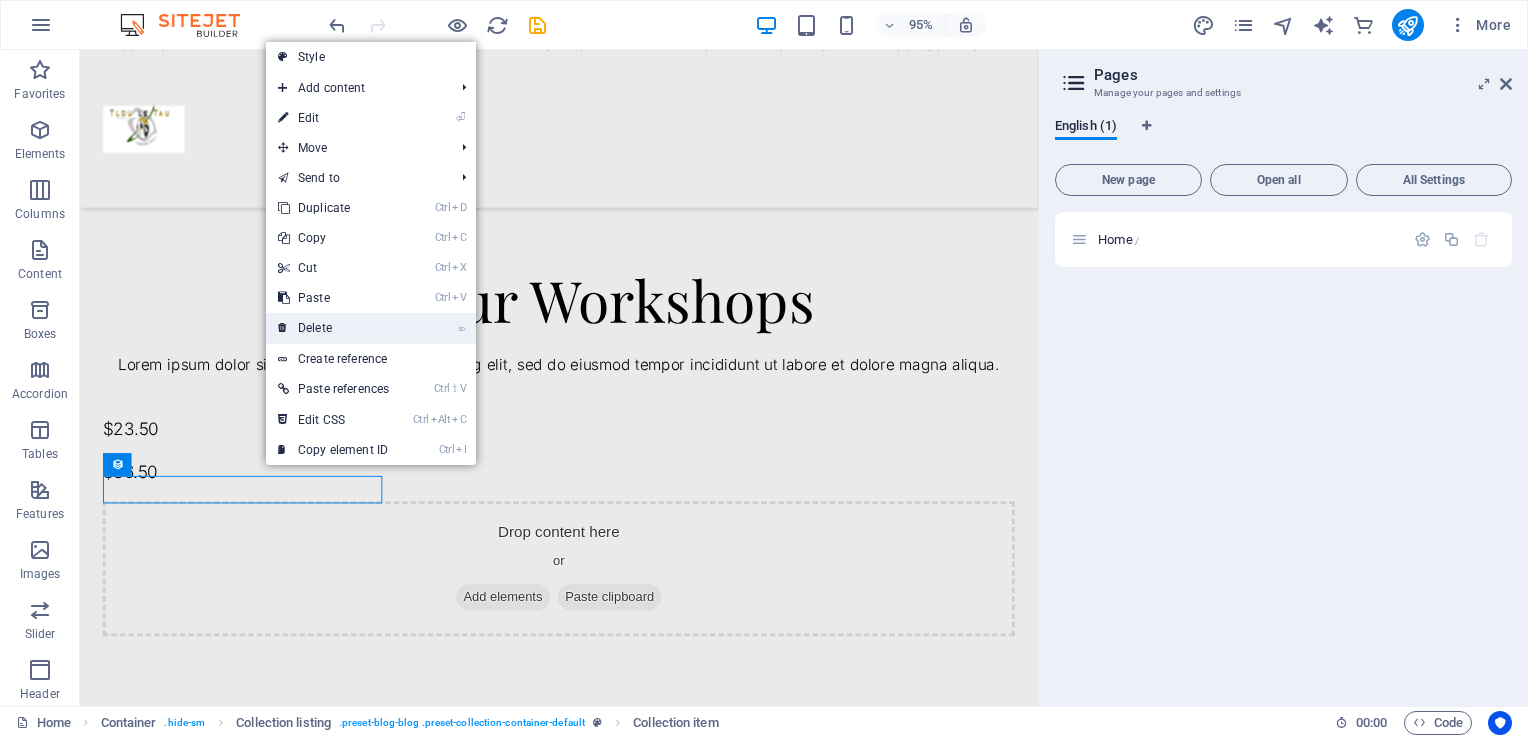 click on "⌦  Delete" at bounding box center [333, 328] 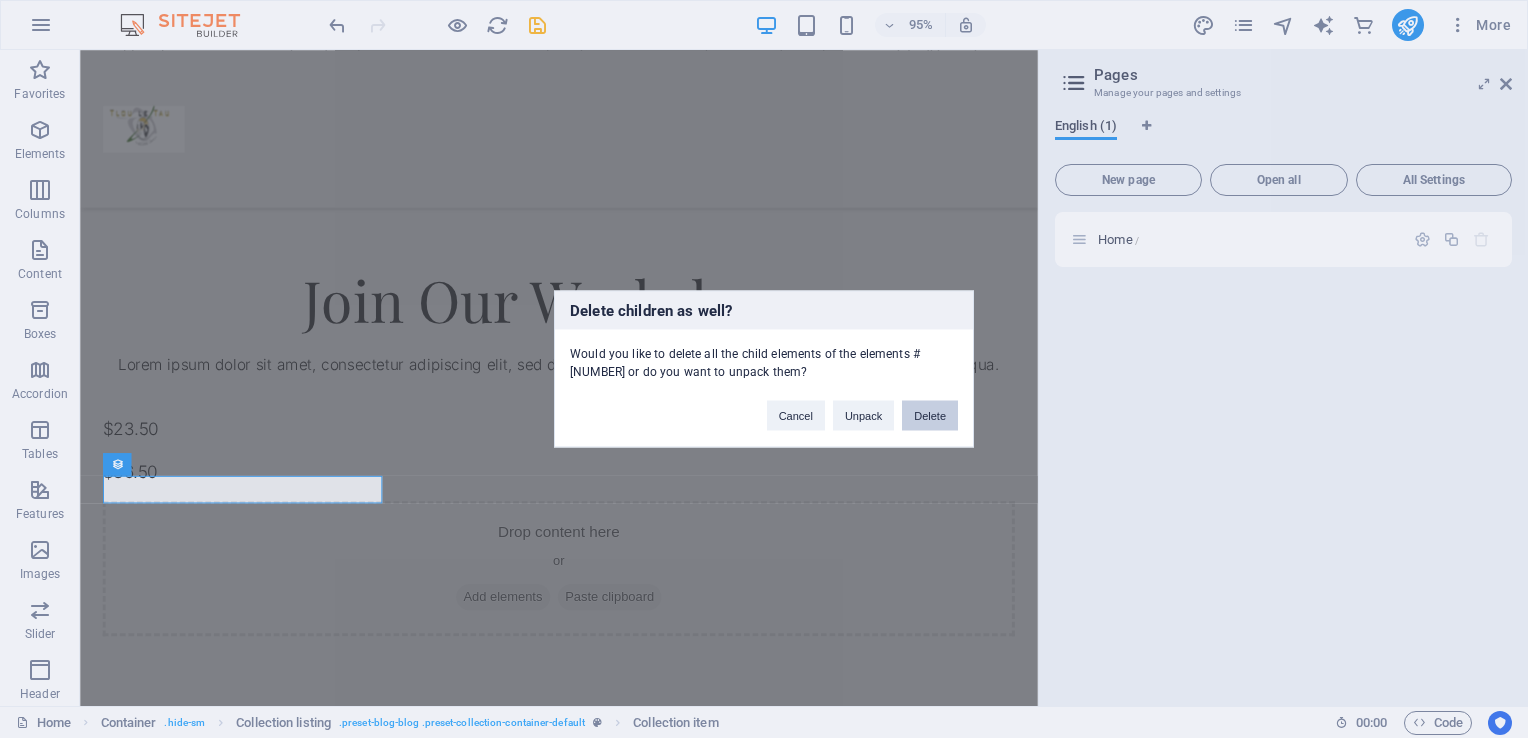 click on "Delete" at bounding box center (930, 416) 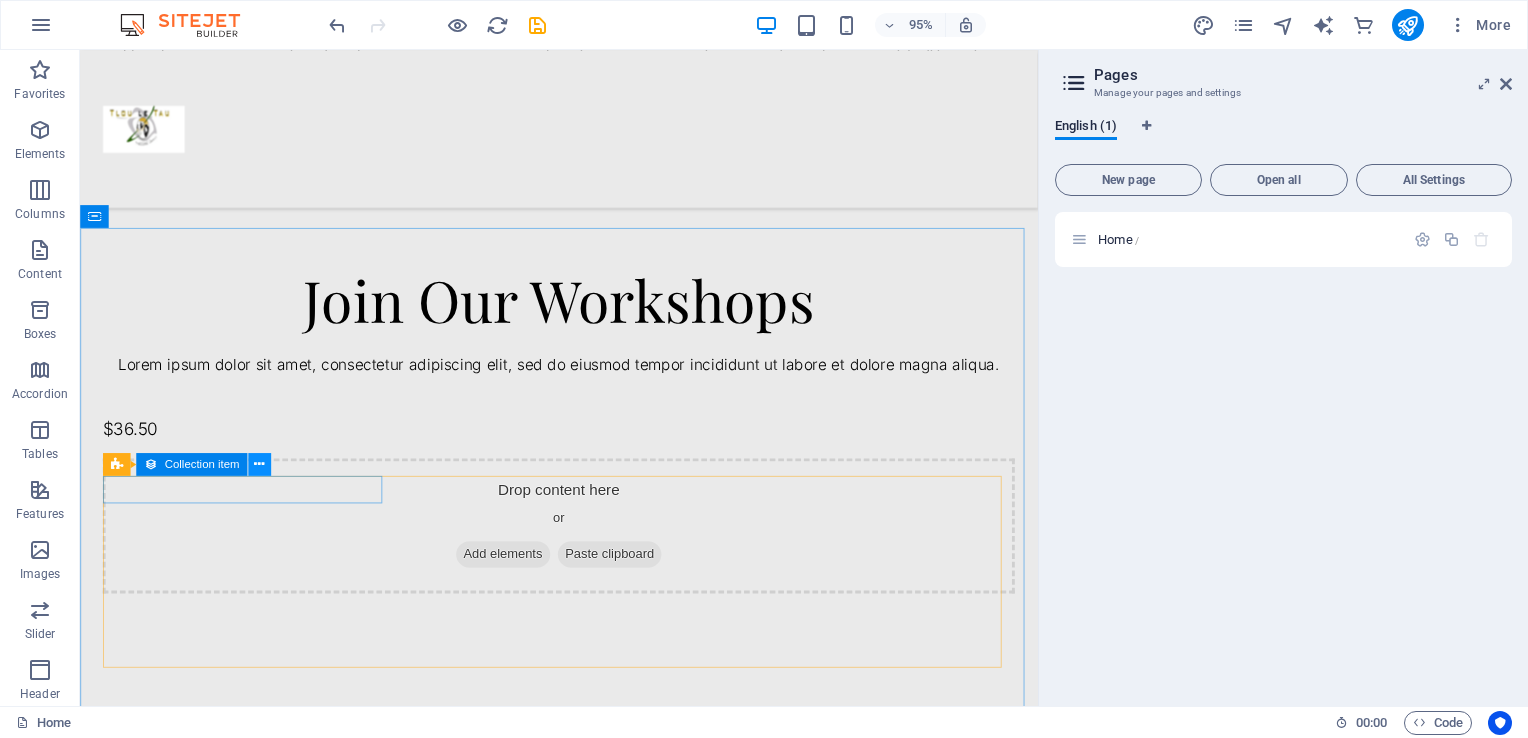 click at bounding box center (259, 464) 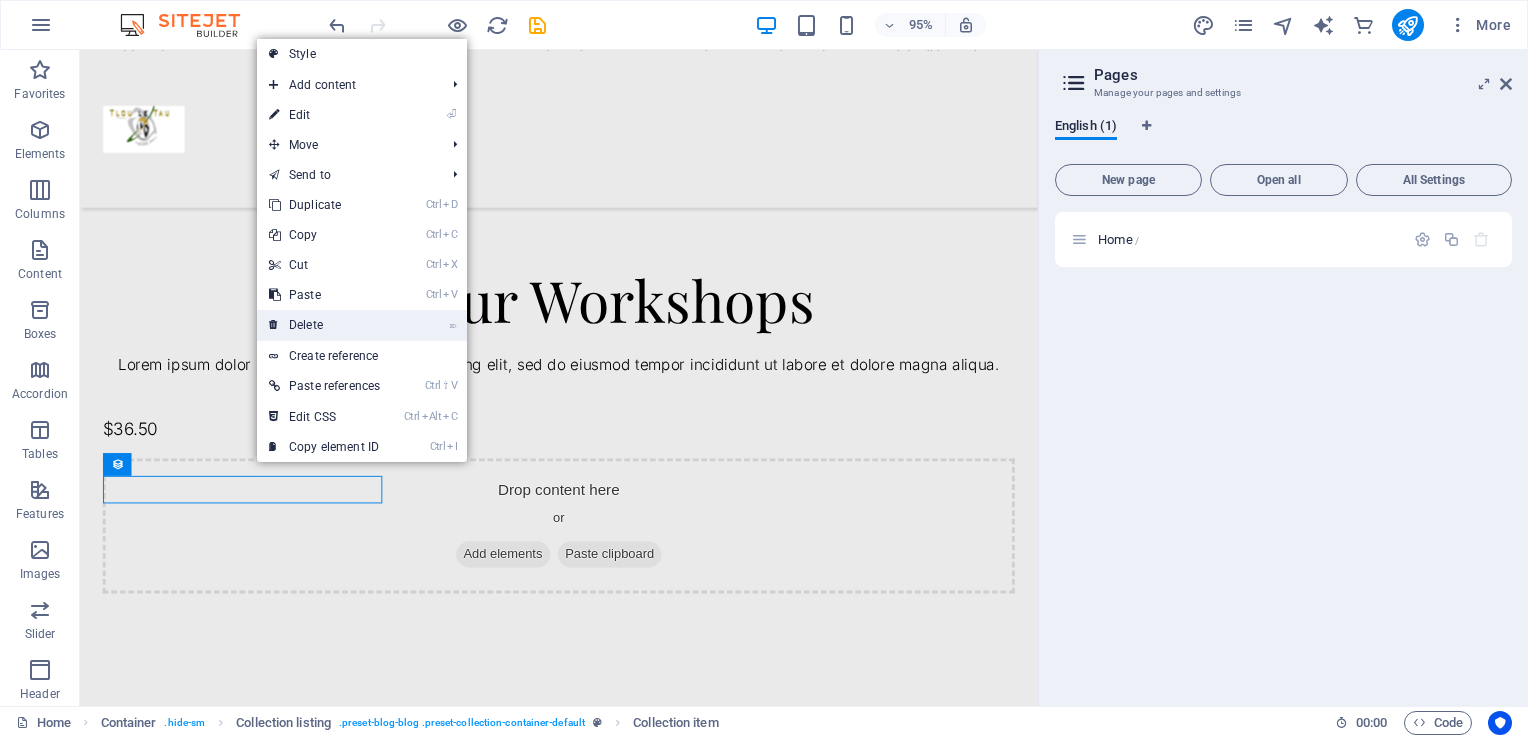 click on "⌦  Delete" at bounding box center (324, 325) 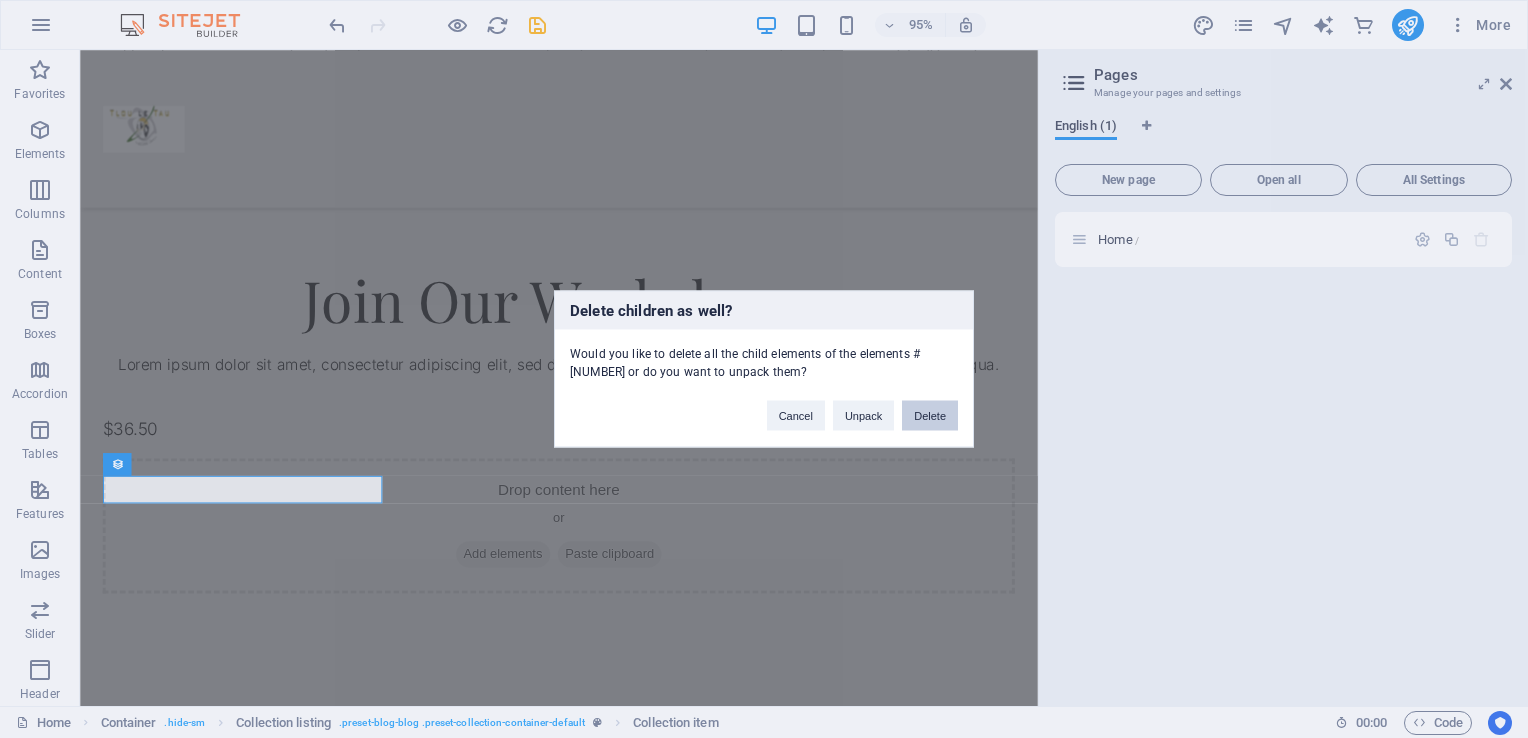 click on "Delete" at bounding box center (930, 416) 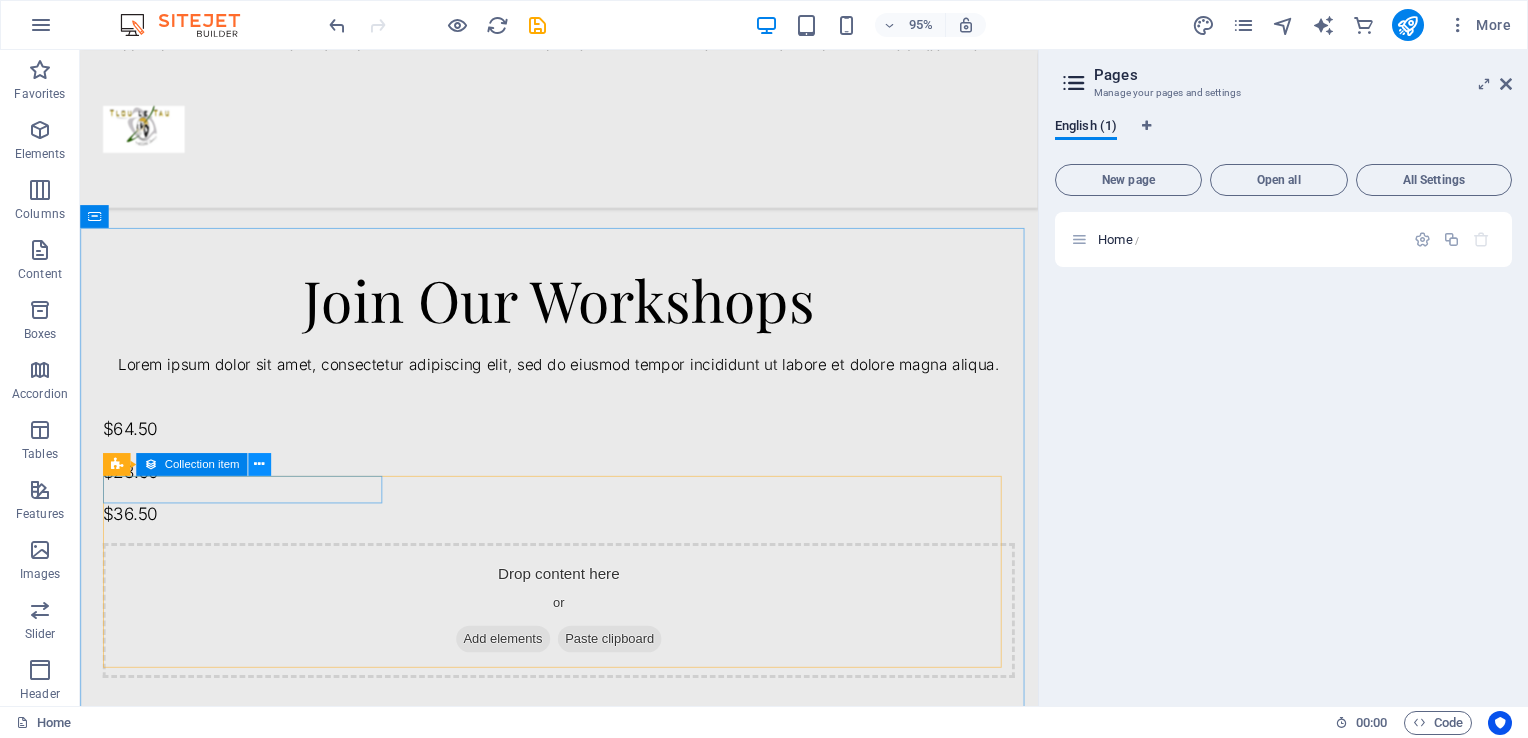 click at bounding box center [259, 464] 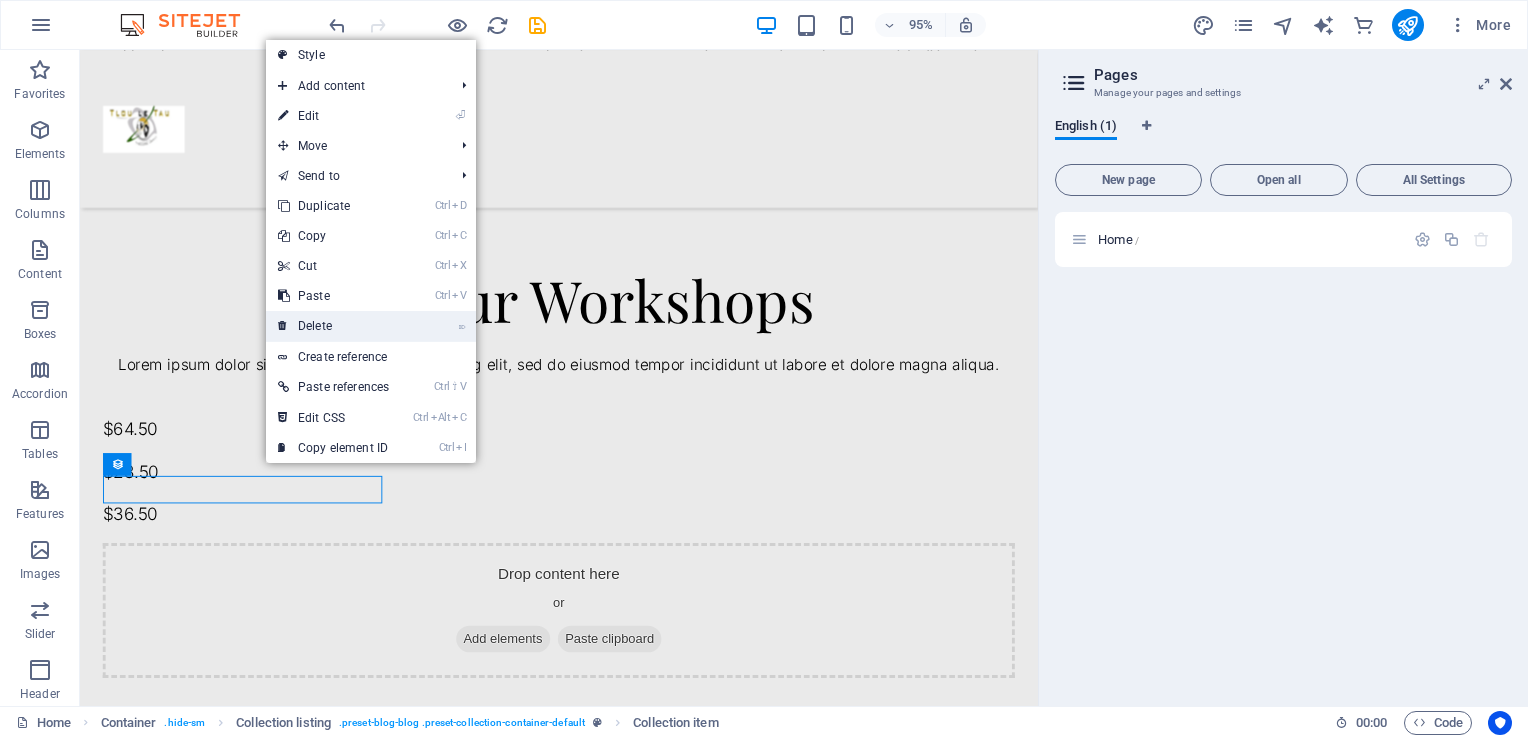click on "⌦  Delete" at bounding box center (333, 326) 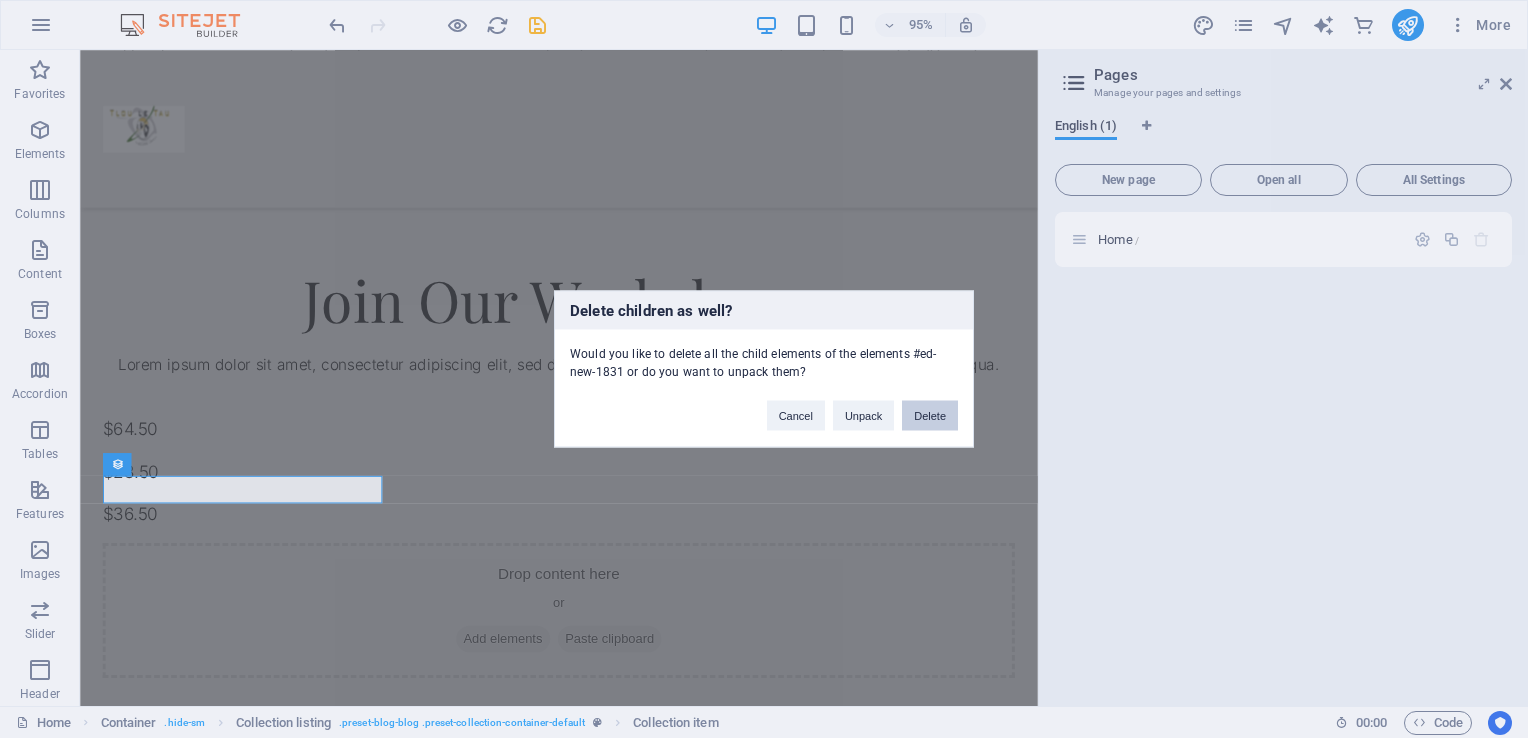 click on "Delete" at bounding box center (930, 416) 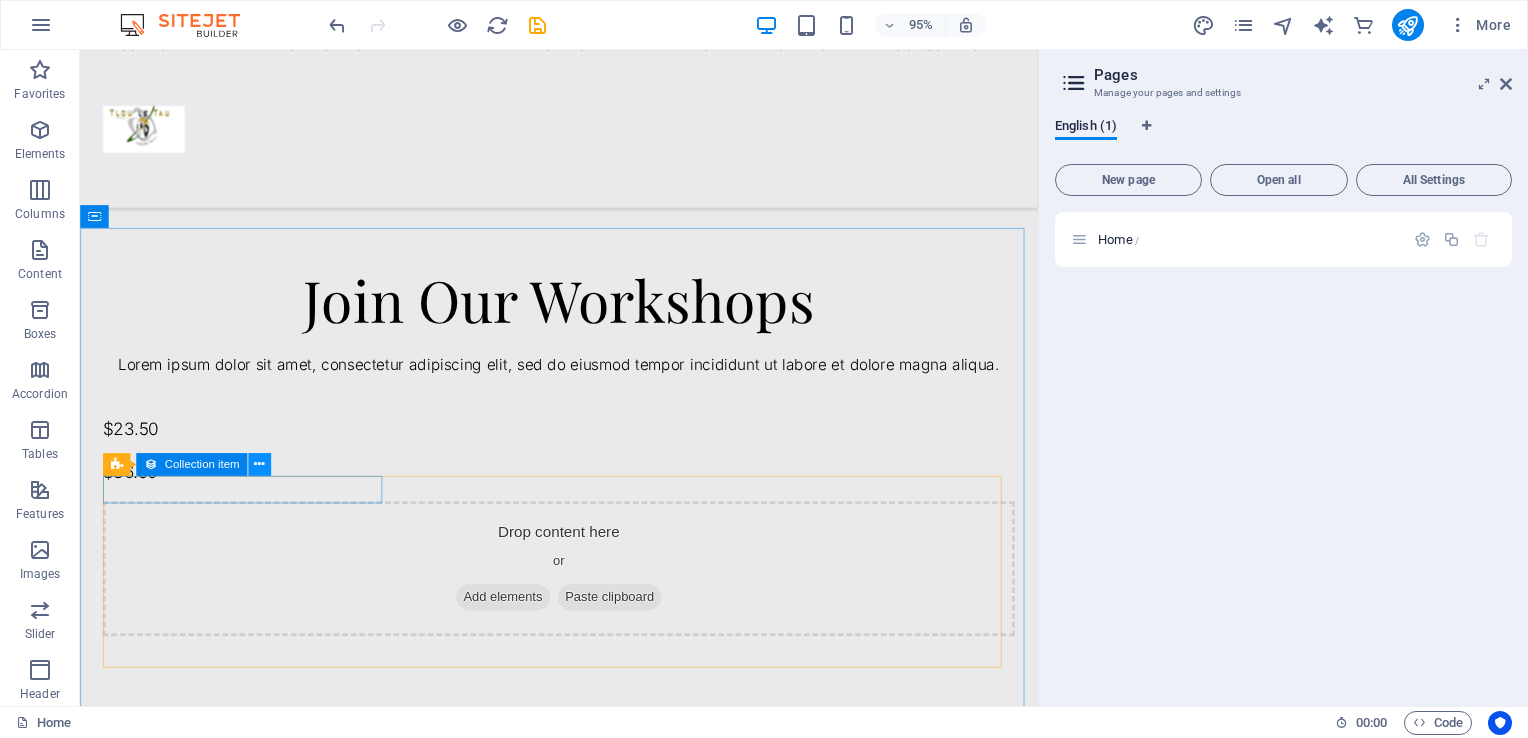 click at bounding box center (259, 464) 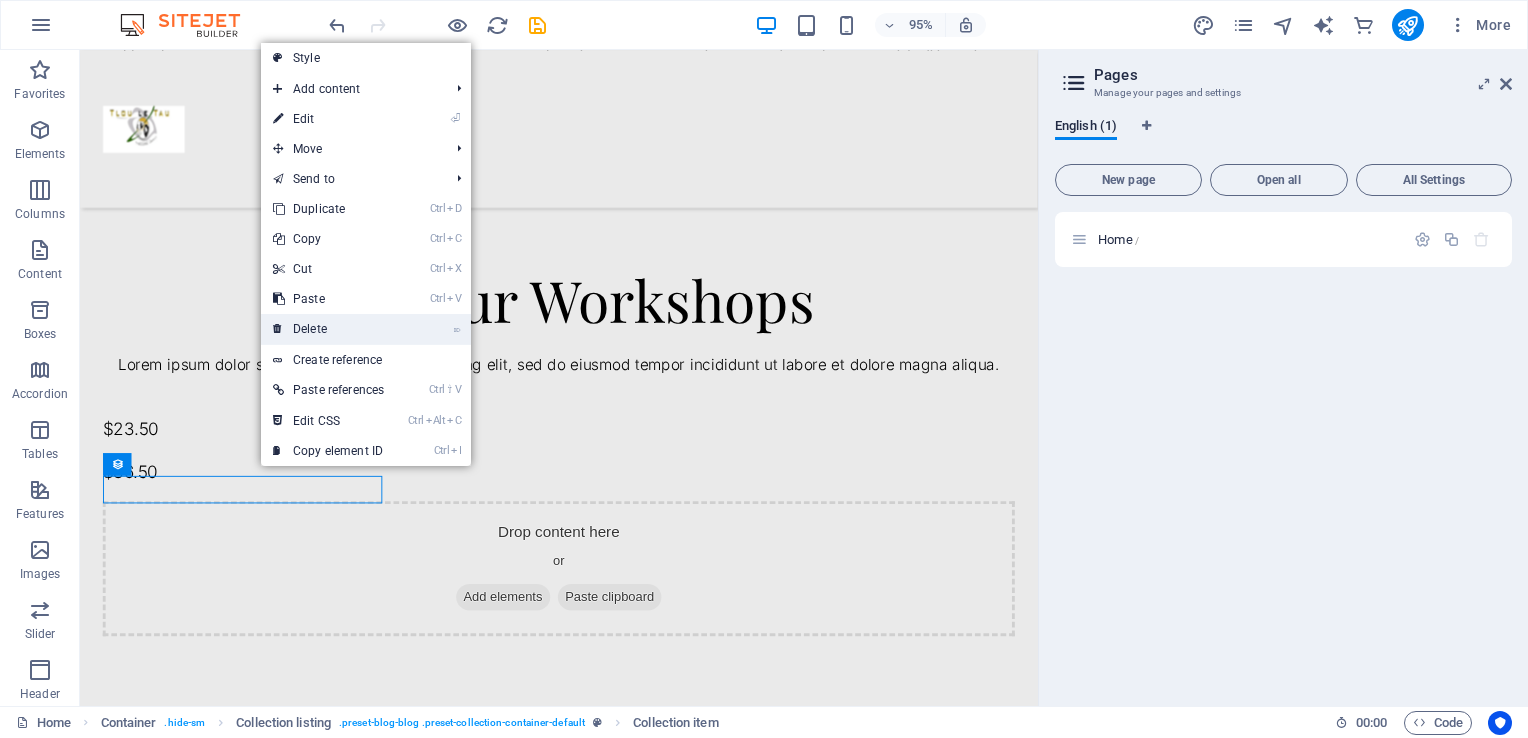 click on "⌦  Delete" at bounding box center (328, 329) 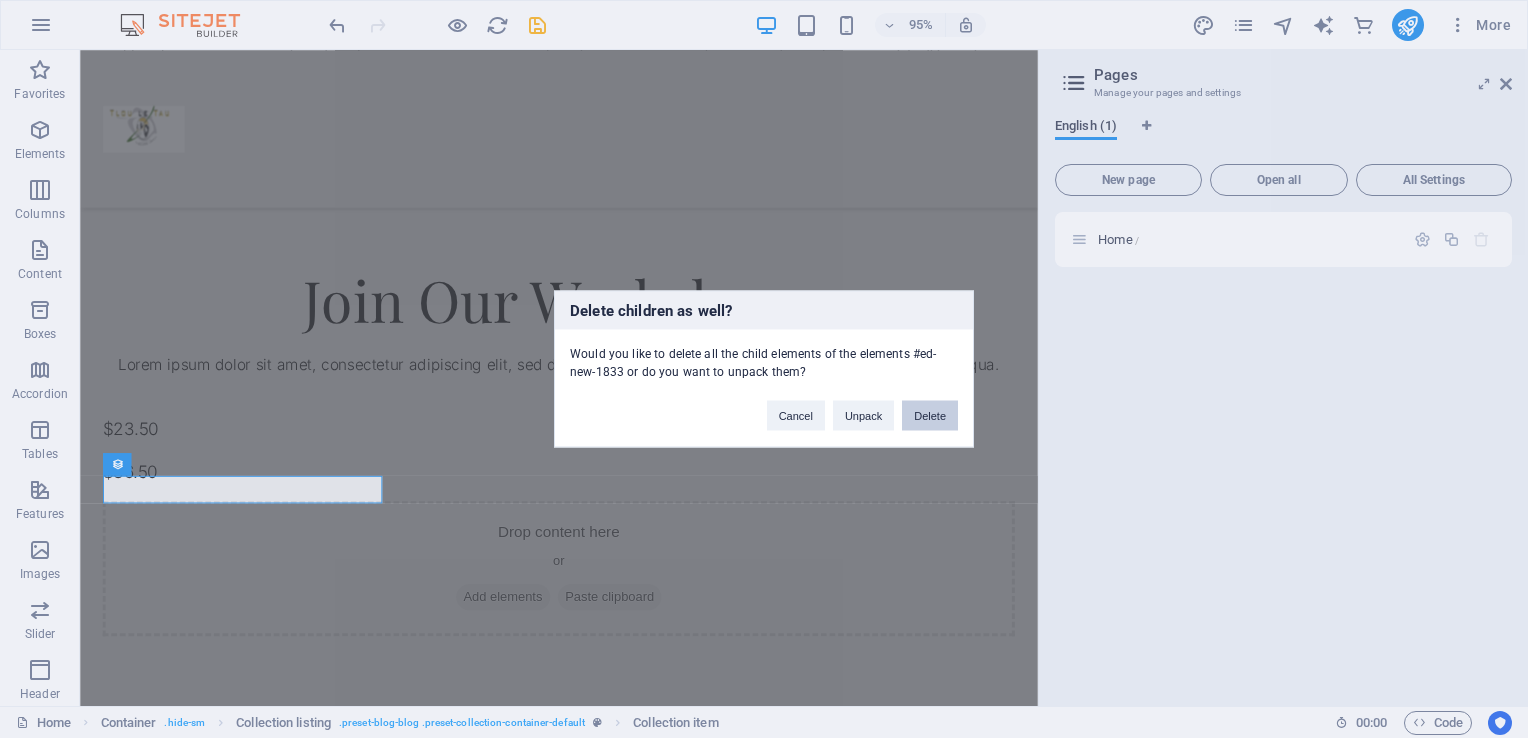 click on "Delete" at bounding box center (930, 416) 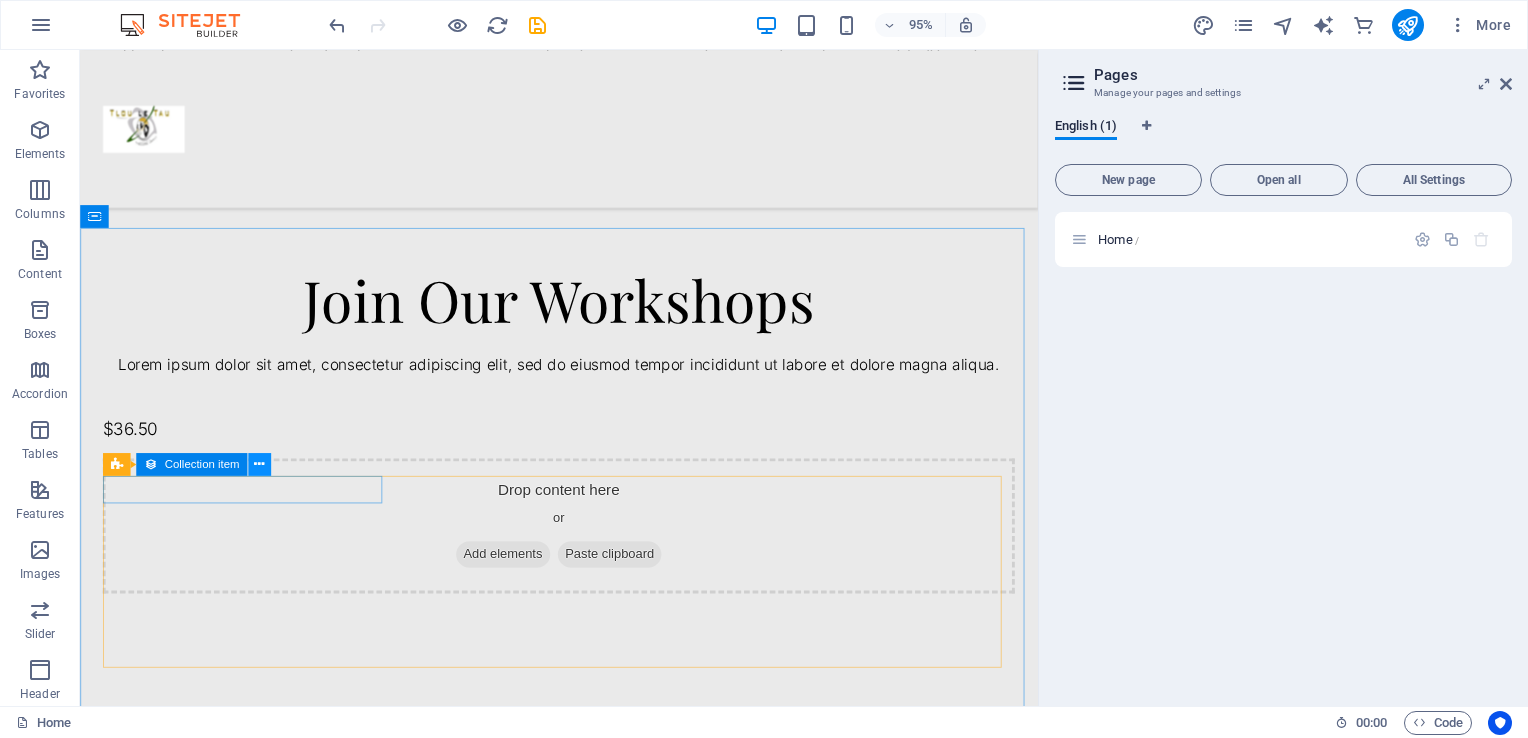 click at bounding box center [259, 464] 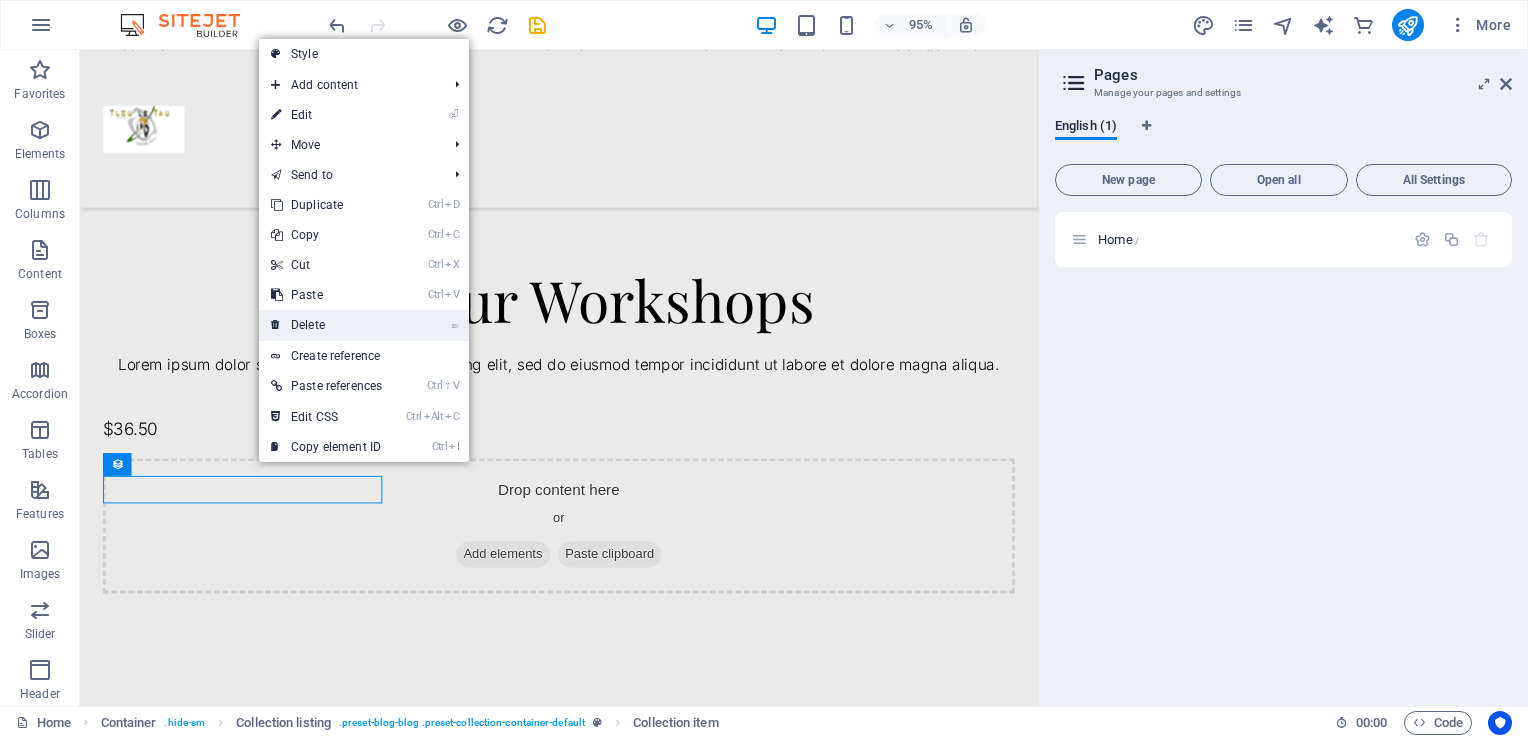click on "⌦  Delete" at bounding box center (326, 325) 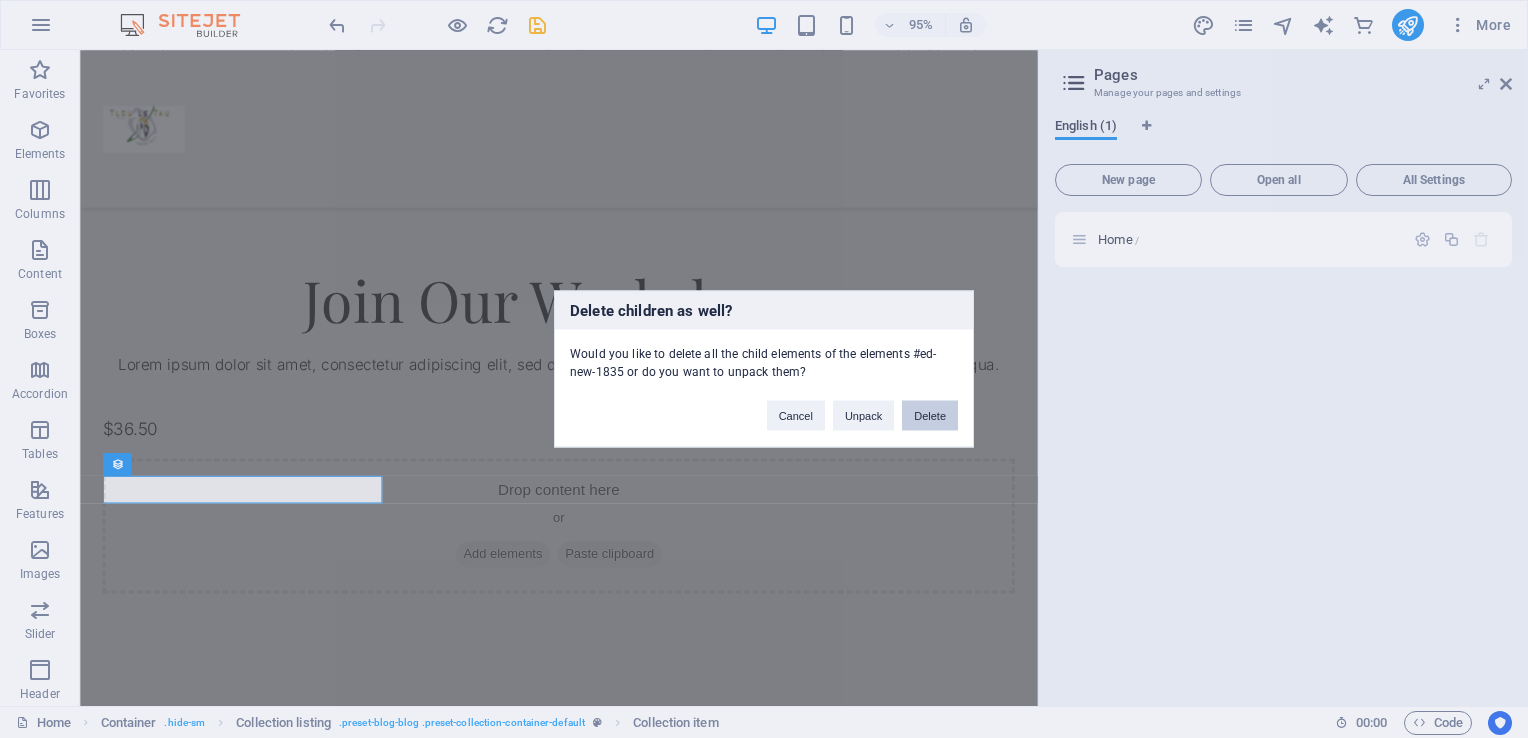 click on "Delete" at bounding box center (930, 416) 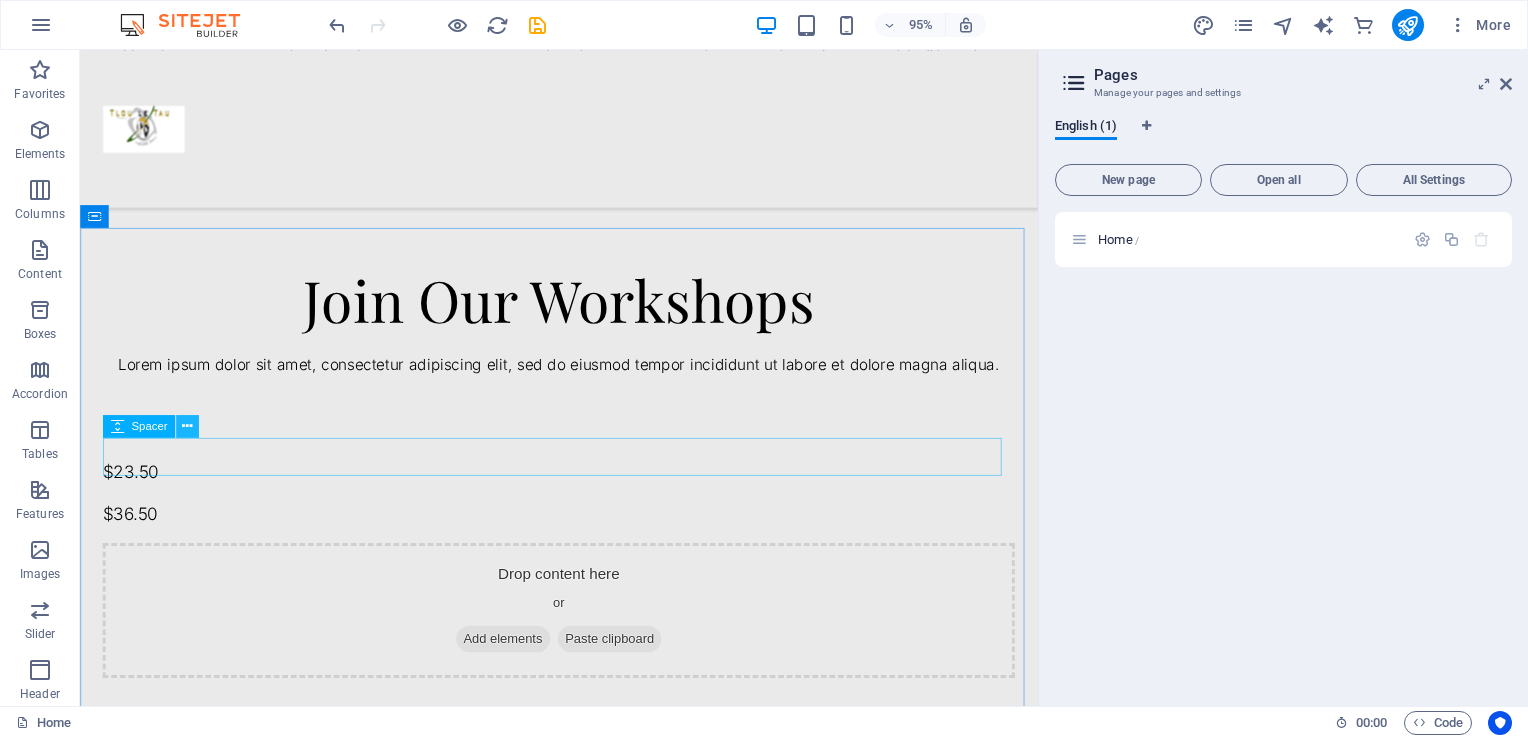 click at bounding box center (187, 426) 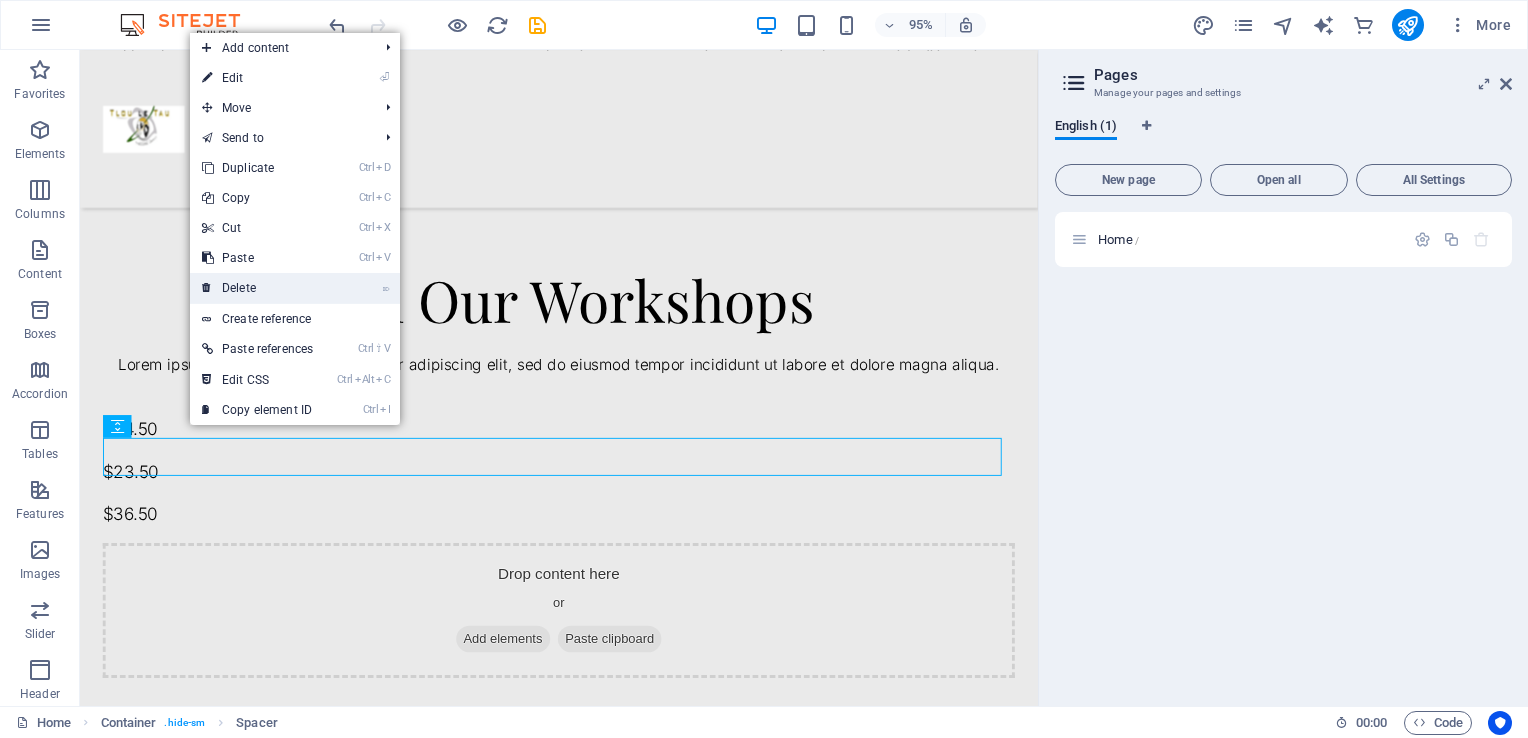 click on "⌦  Delete" at bounding box center (257, 288) 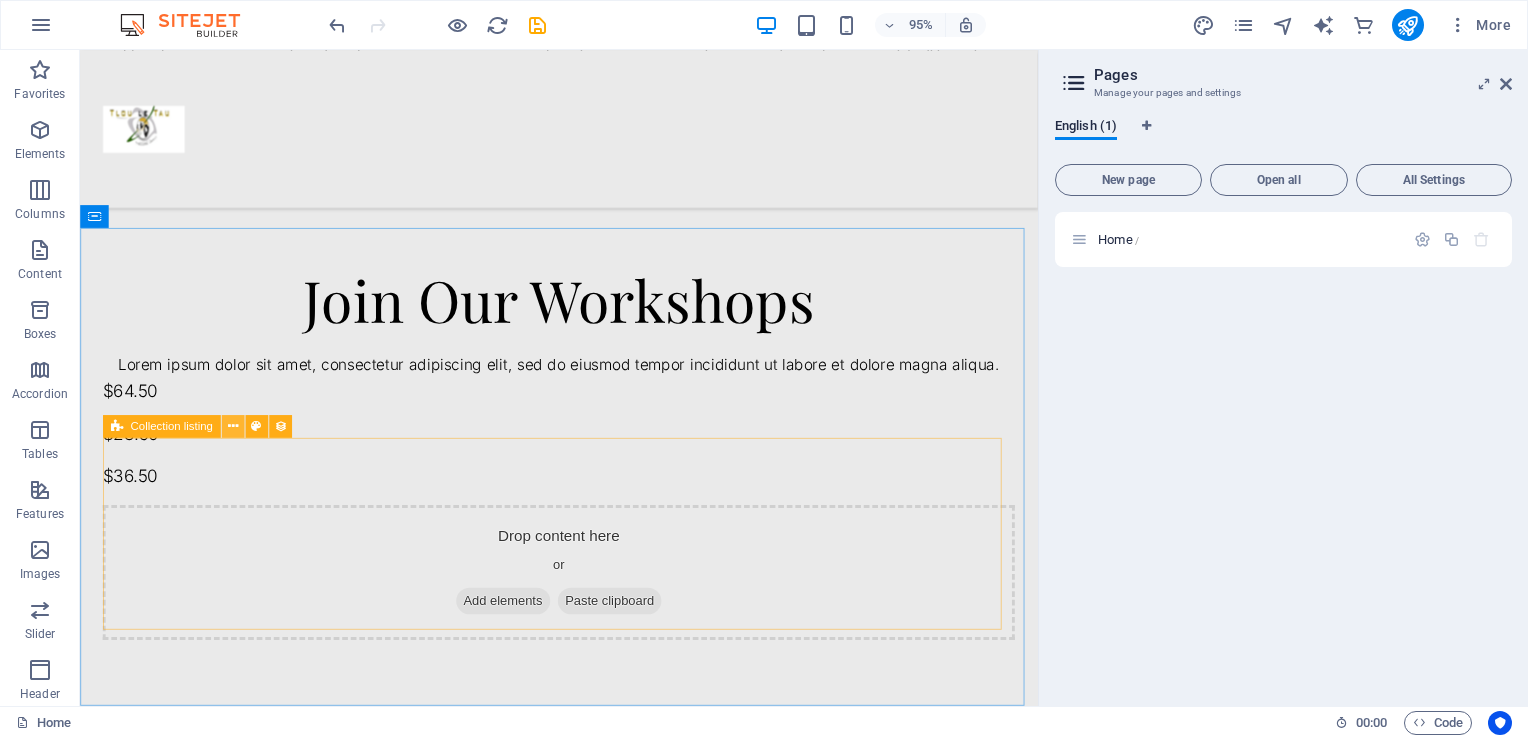 click at bounding box center [232, 426] 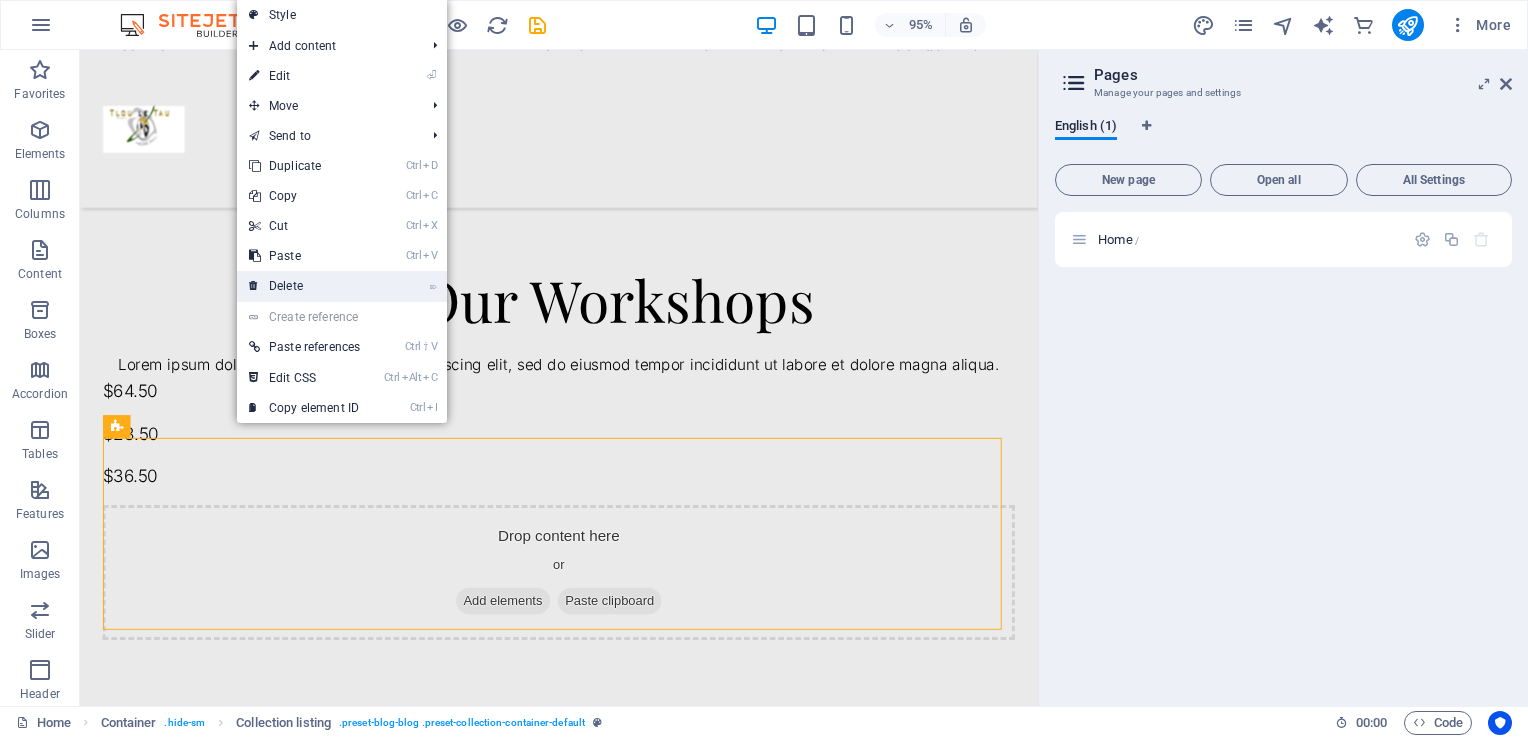 click on "⌦  Delete" at bounding box center [304, 286] 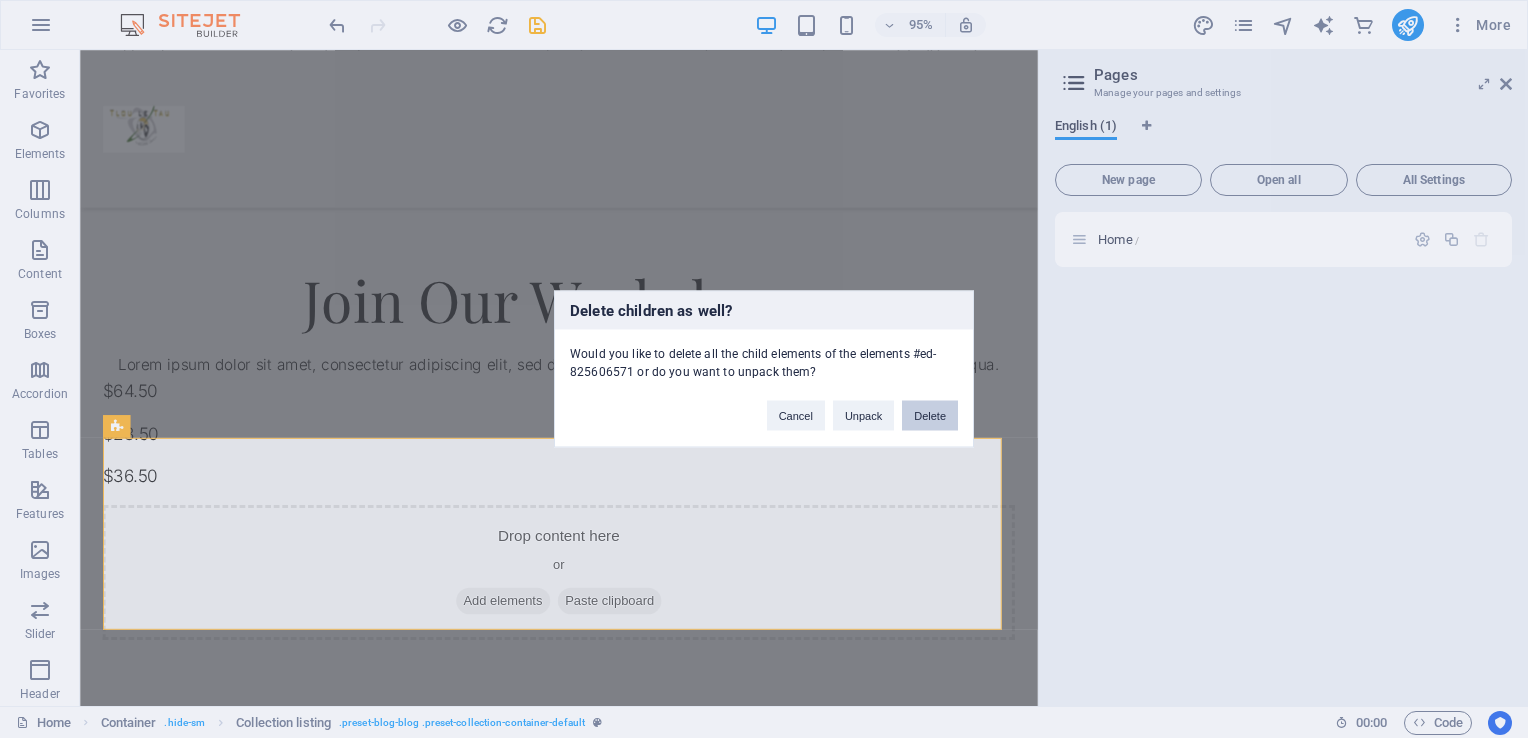 click on "Delete" at bounding box center (930, 416) 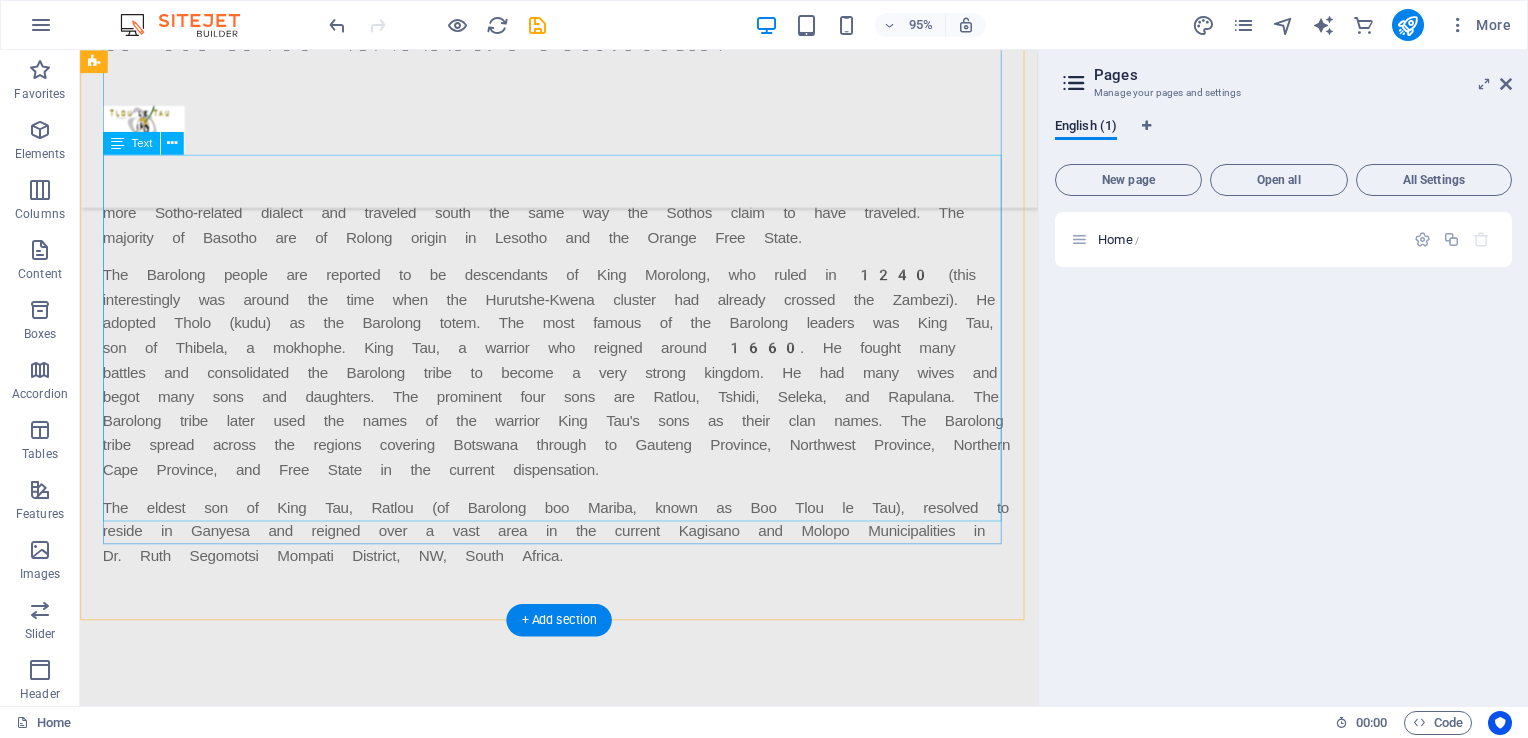 scroll, scrollTop: 1500, scrollLeft: 0, axis: vertical 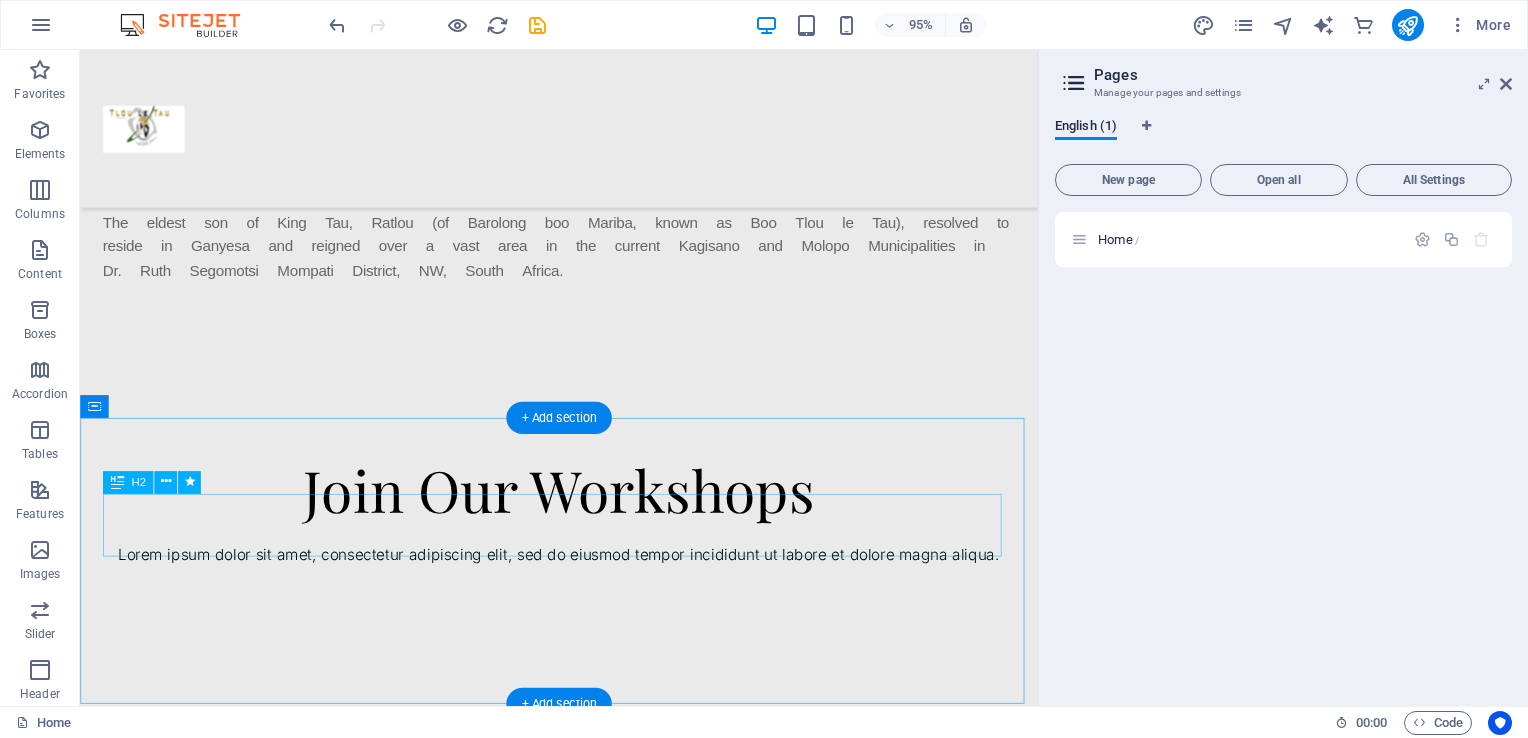 click on "Join Our Workshops" at bounding box center [584, 512] 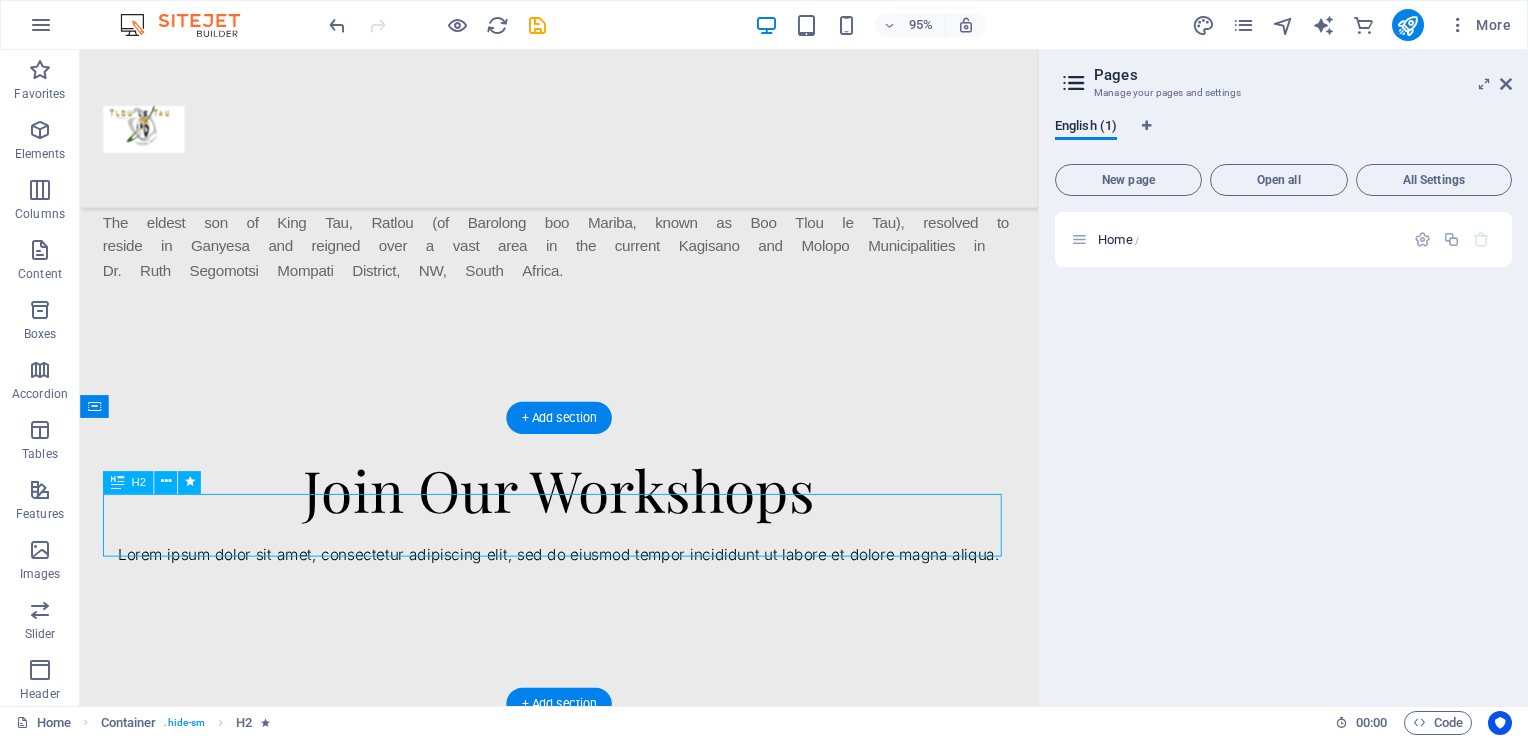 click on "Join Our Workshops" at bounding box center (584, 512) 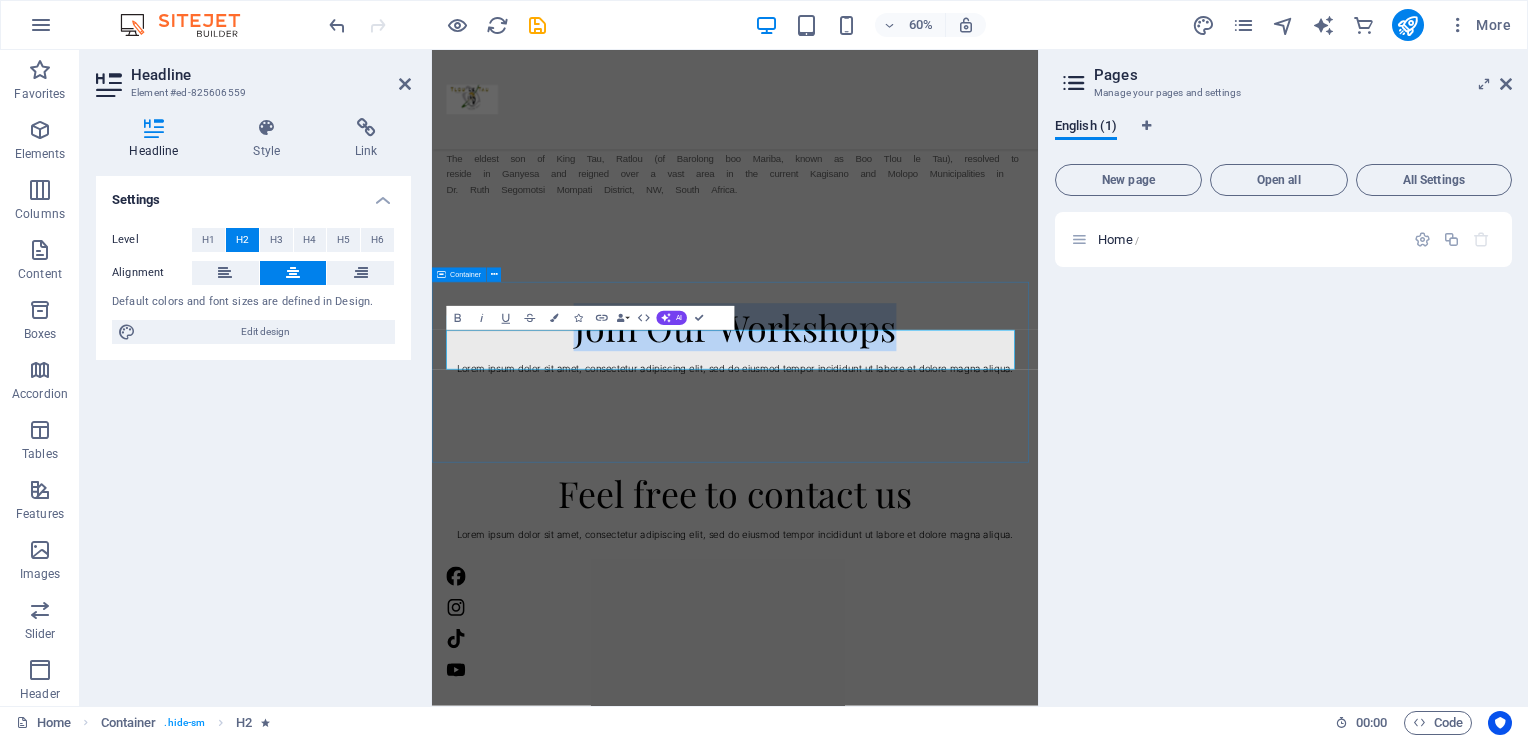 type 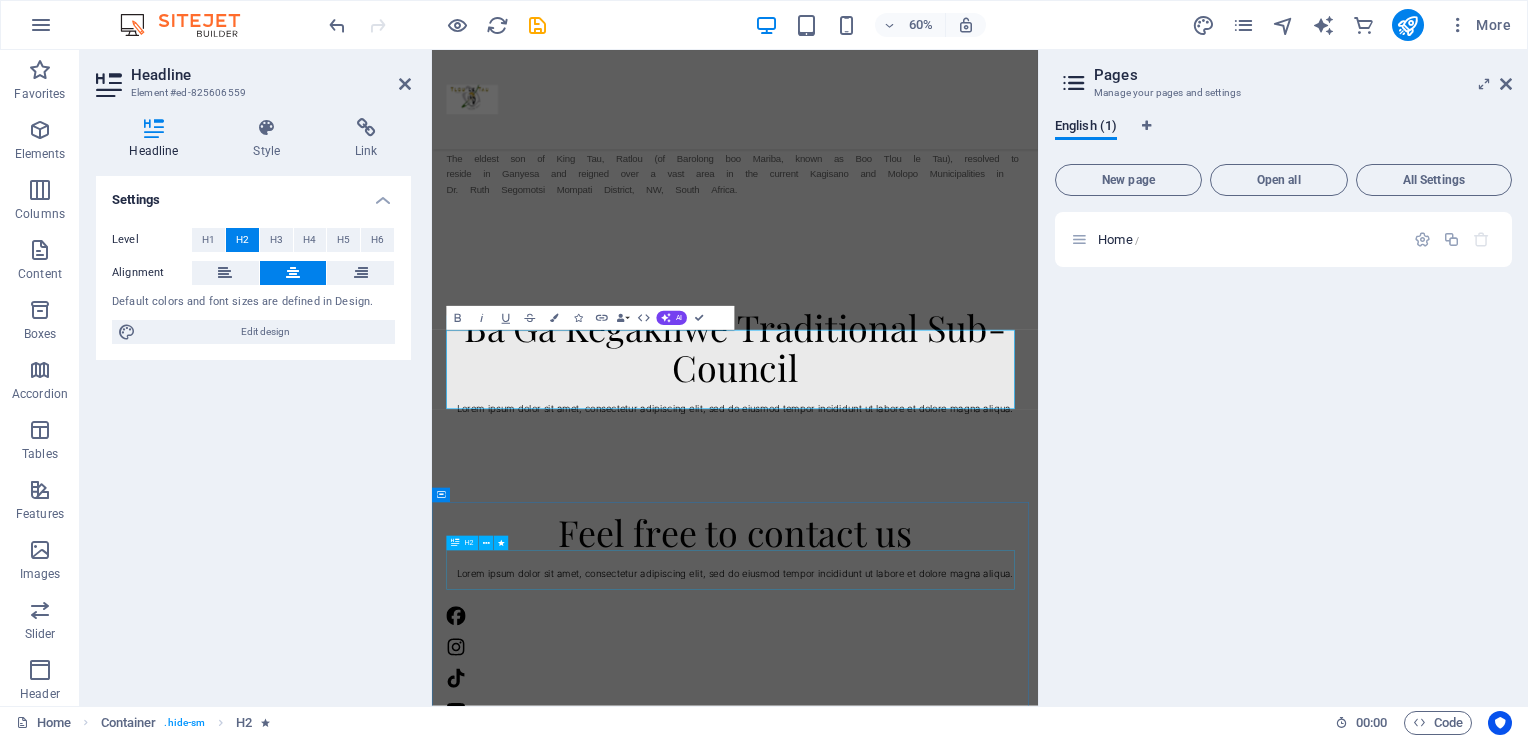 click on "Feel free to contact us" at bounding box center [937, 854] 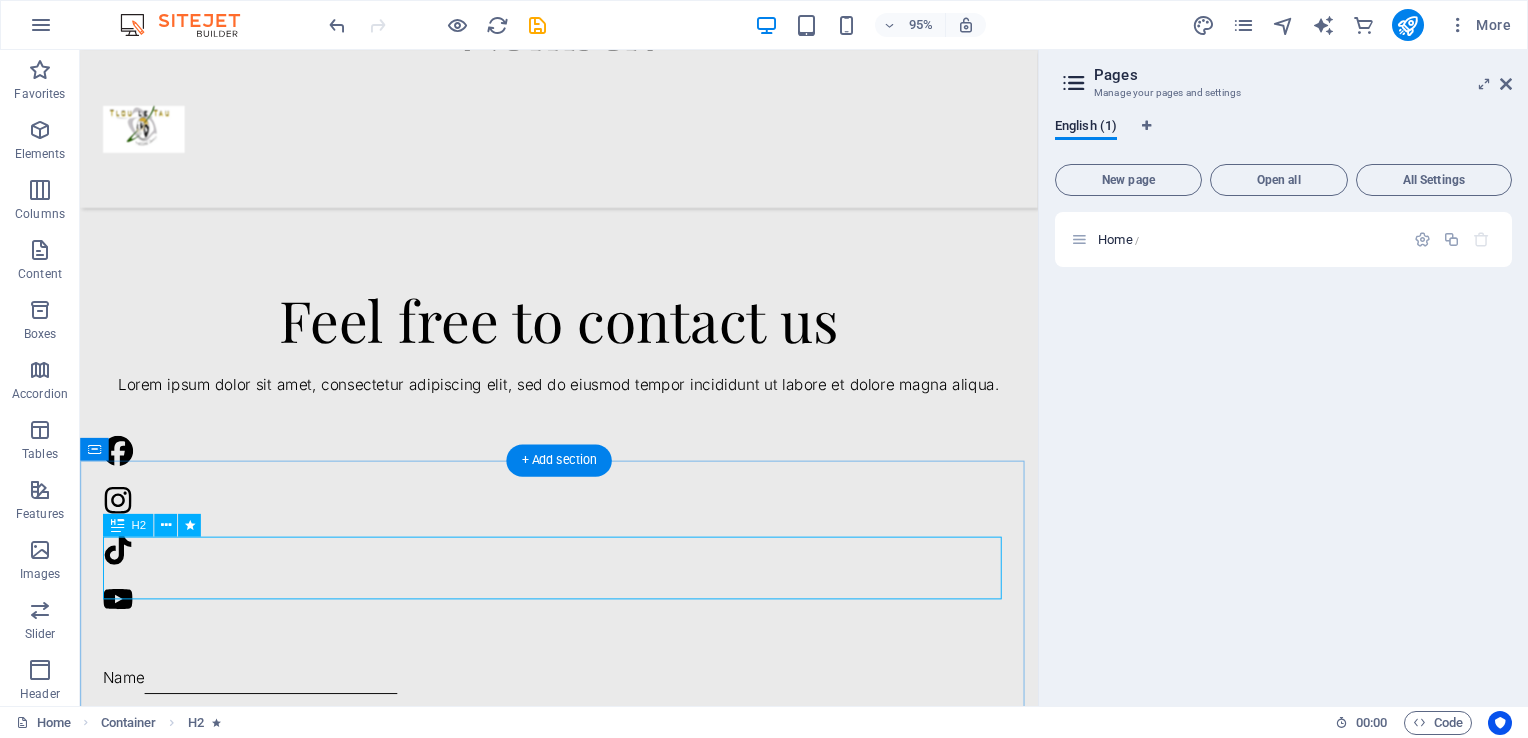 scroll, scrollTop: 1821, scrollLeft: 0, axis: vertical 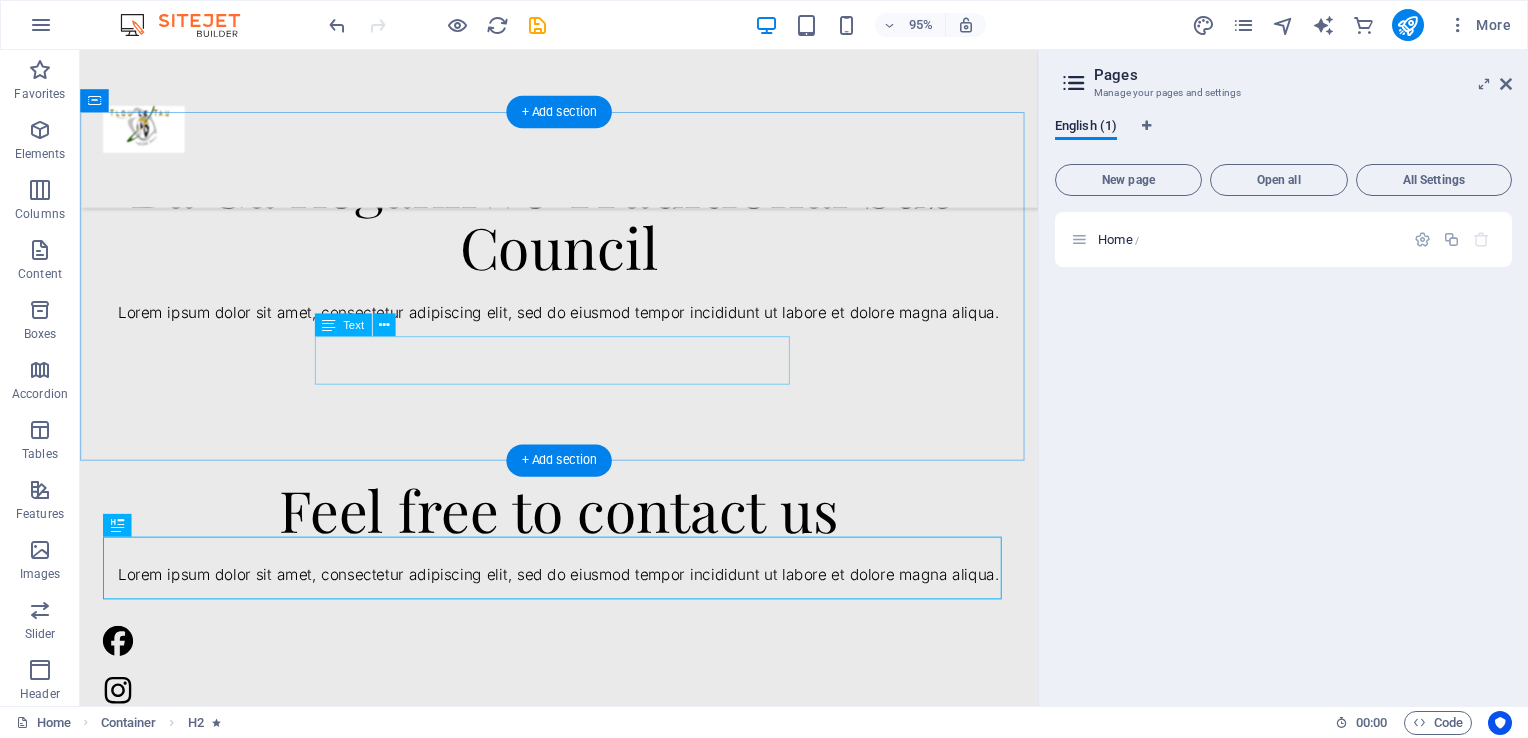 click on "Lorem ipsum dolor sit amet, consectetur adipiscing elit, sed do eiusmod tempor incididunt ut labore et dolore magna aliqua." at bounding box center (584, 327) 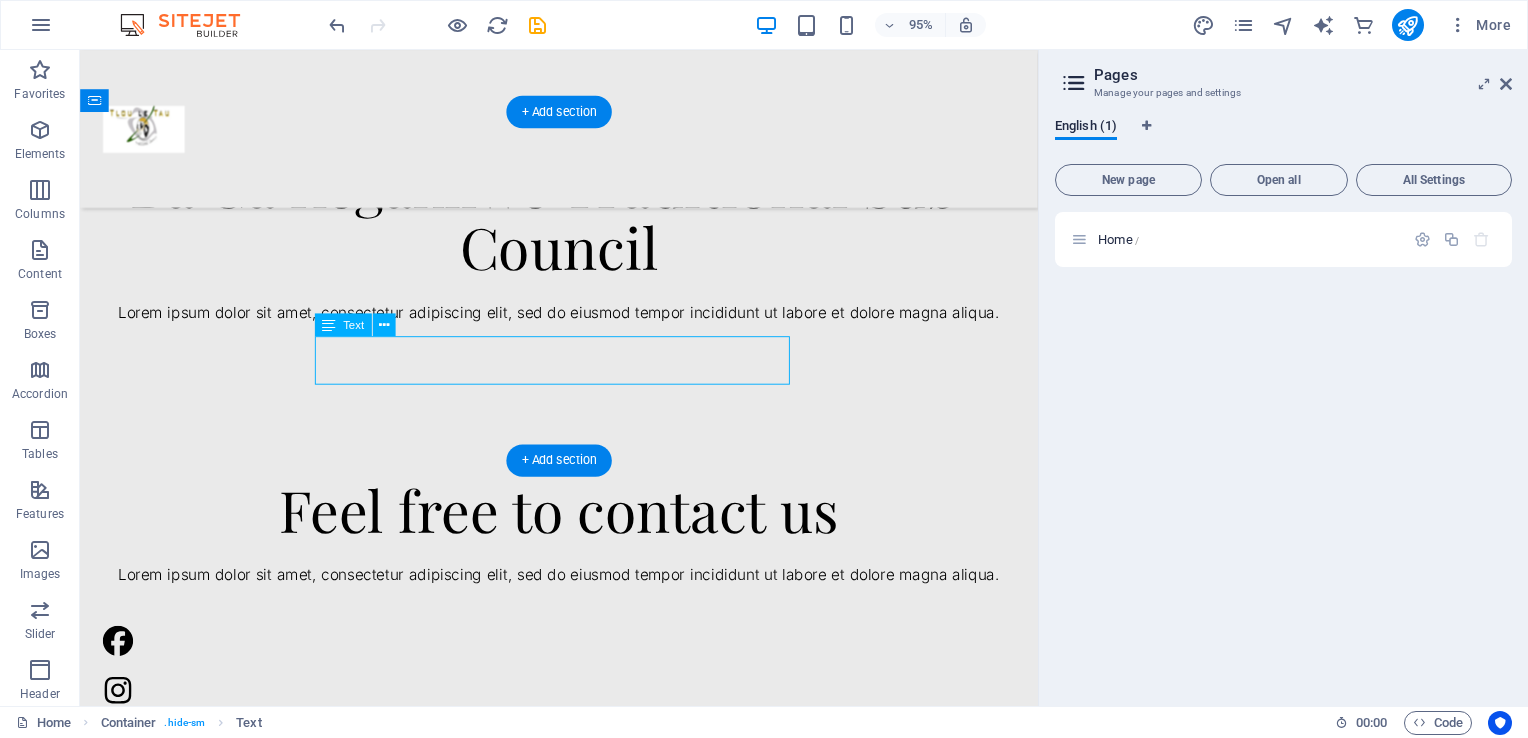 click on "Lorem ipsum dolor sit amet, consectetur adipiscing elit, sed do eiusmod tempor incididunt ut labore et dolore magna aliqua." at bounding box center [584, 327] 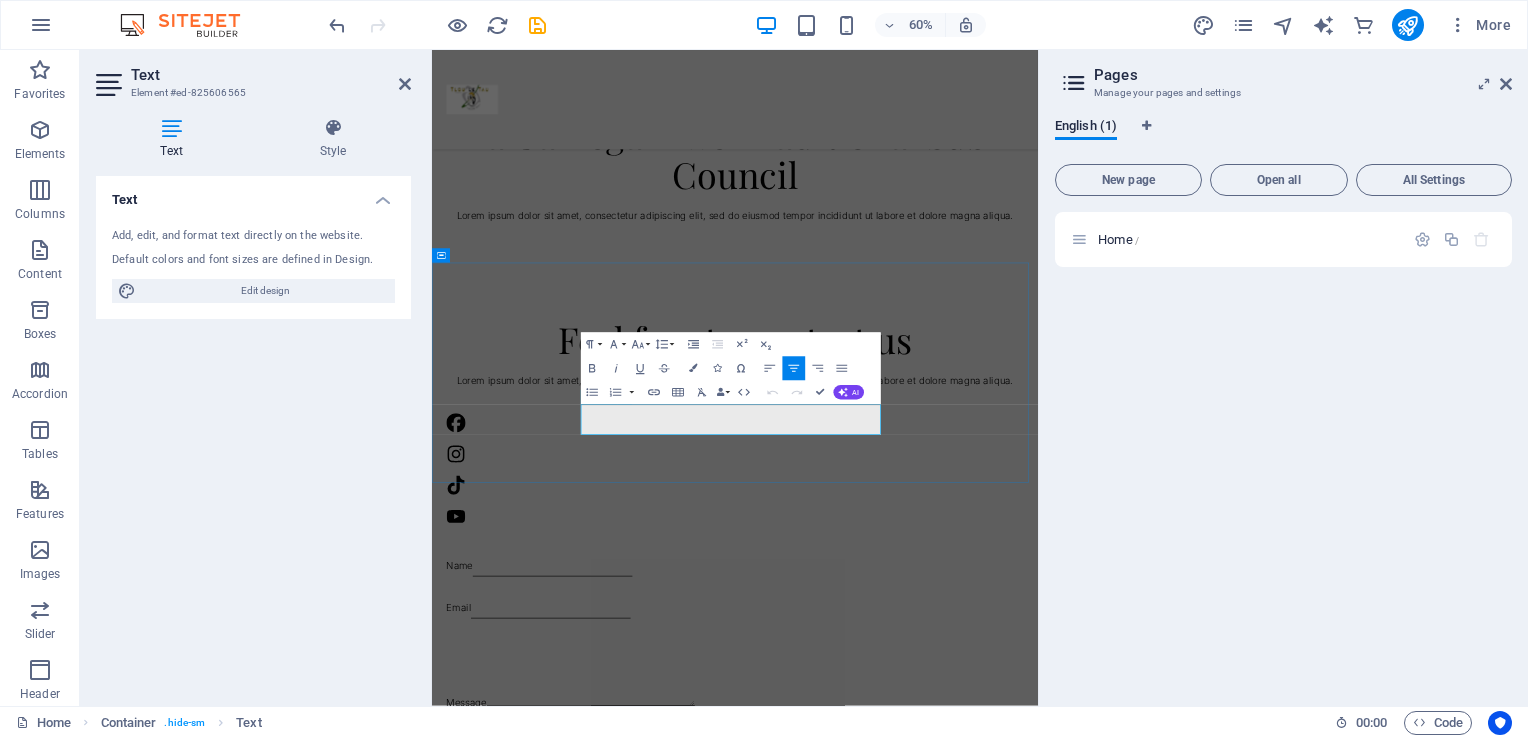 scroll, scrollTop: 1521, scrollLeft: 0, axis: vertical 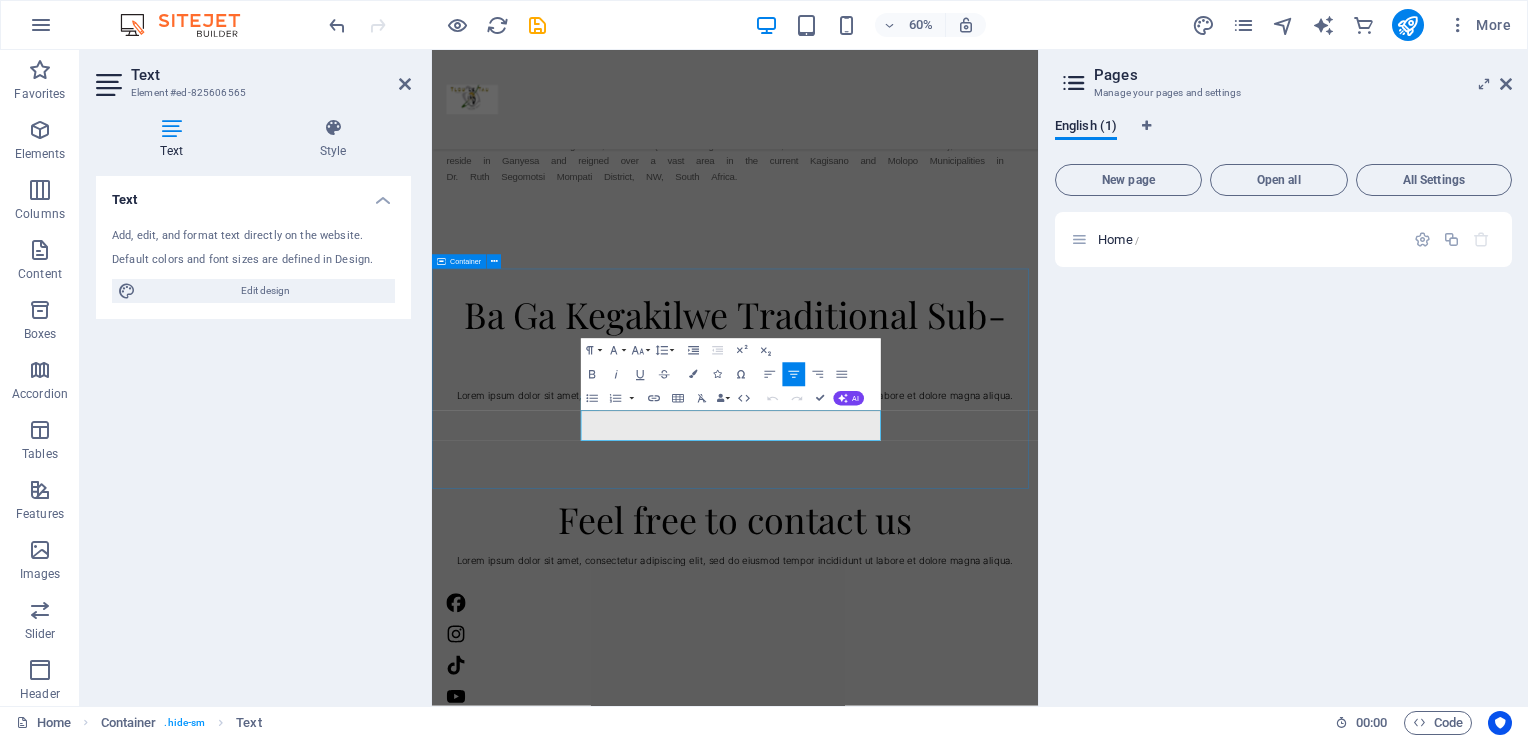 click on "Ba Ga Kegakilwe Traditional Sub-Council Lorem ipsum dolor sit amet, consectetur adipiscing elit, sed do eiusmod tempor incididunt ut labore et dolore magna aliqua." at bounding box center (937, 549) 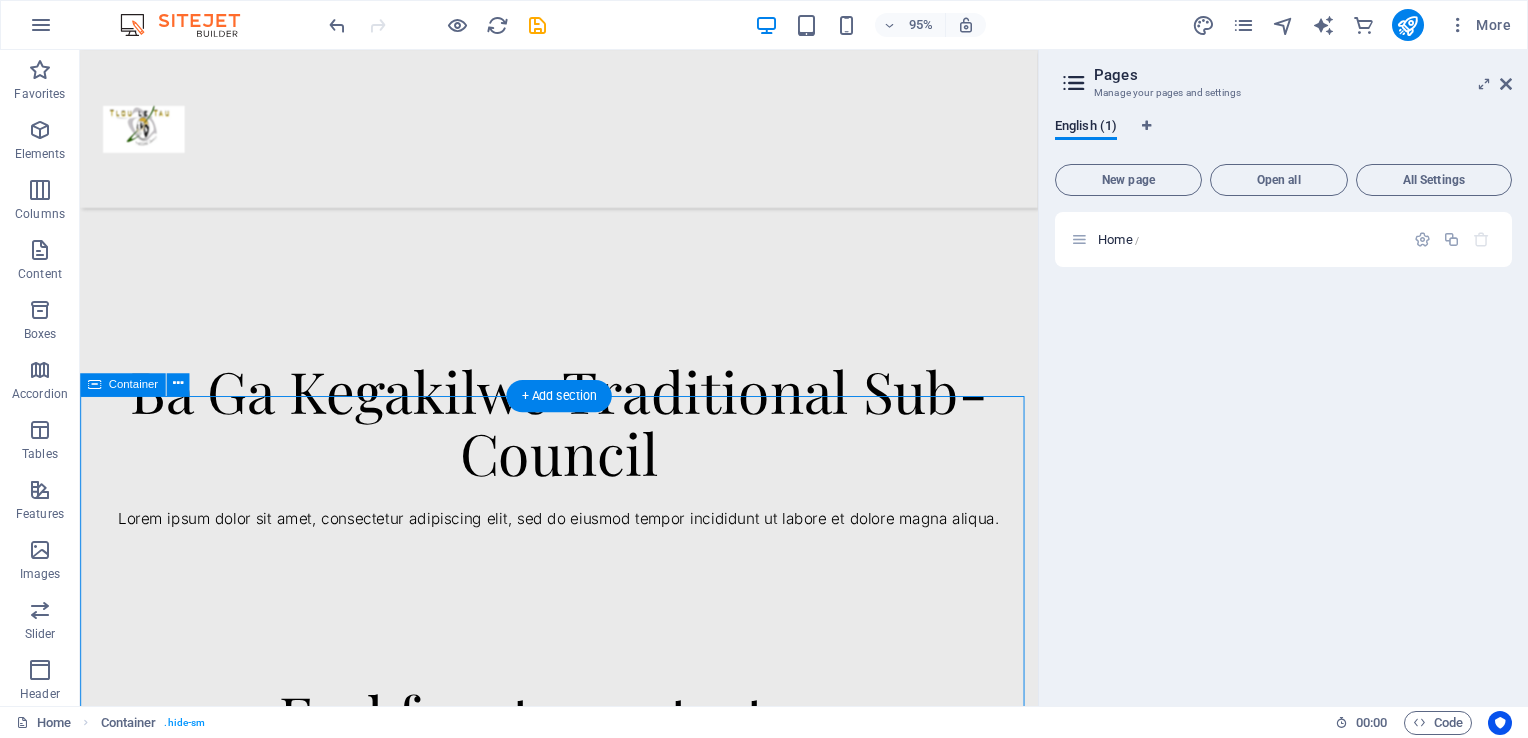 scroll, scrollTop: 1621, scrollLeft: 0, axis: vertical 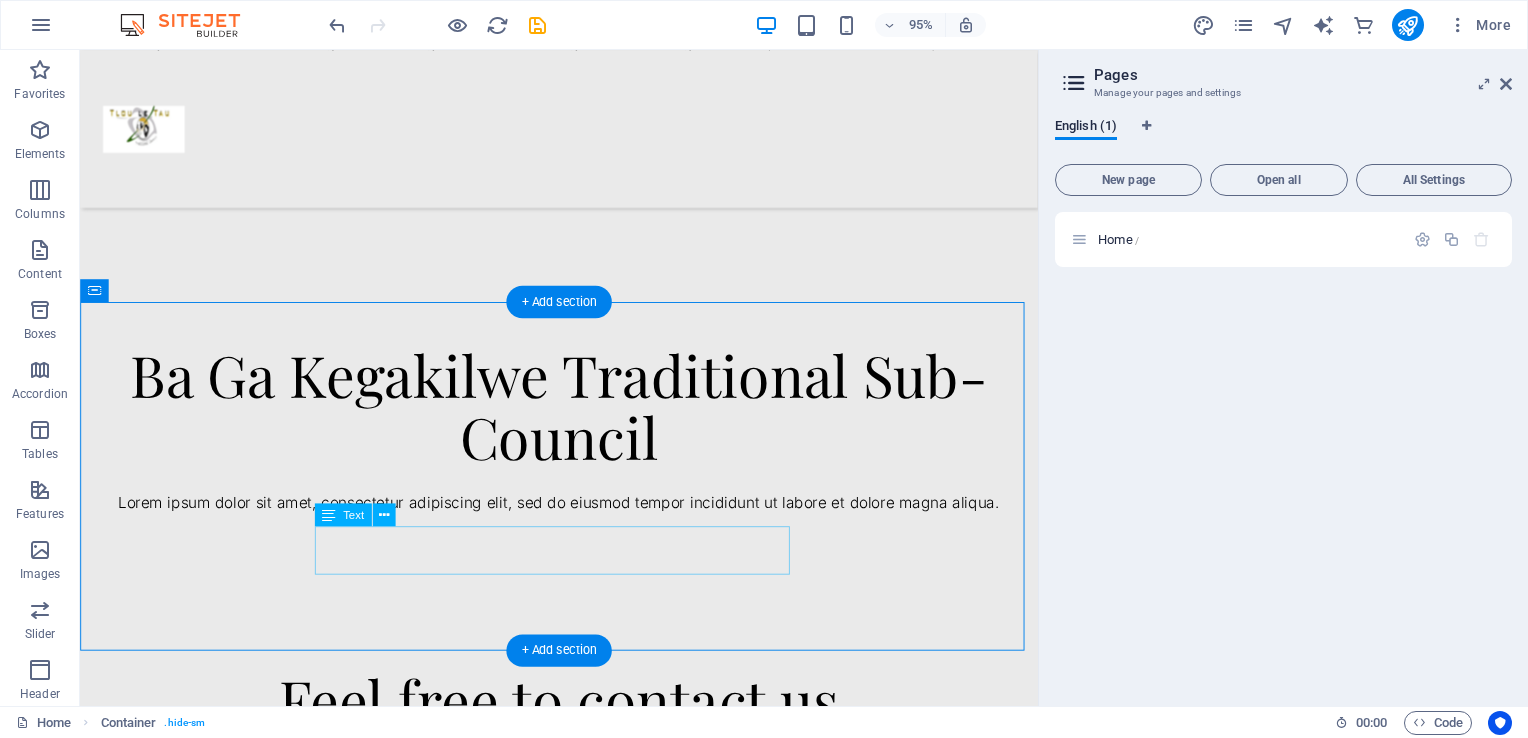 click on "Lorem ipsum dolor sit amet, consectetur adipiscing elit, sed do eiusmod tempor incididunt ut labore et dolore magna aliqua." at bounding box center [584, 527] 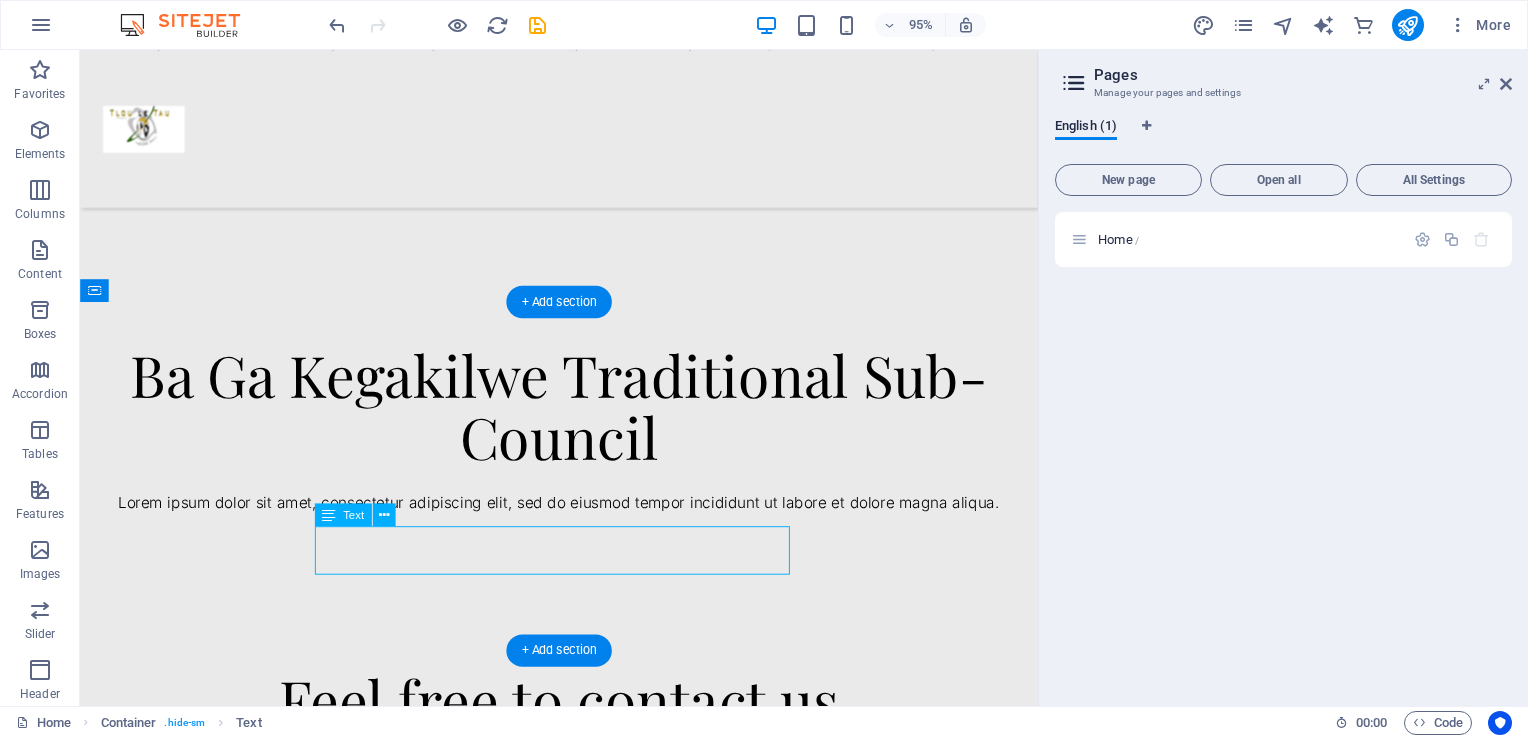click on "Lorem ipsum dolor sit amet, consectetur adipiscing elit, sed do eiusmod tempor incididunt ut labore et dolore magna aliqua." at bounding box center (584, 527) 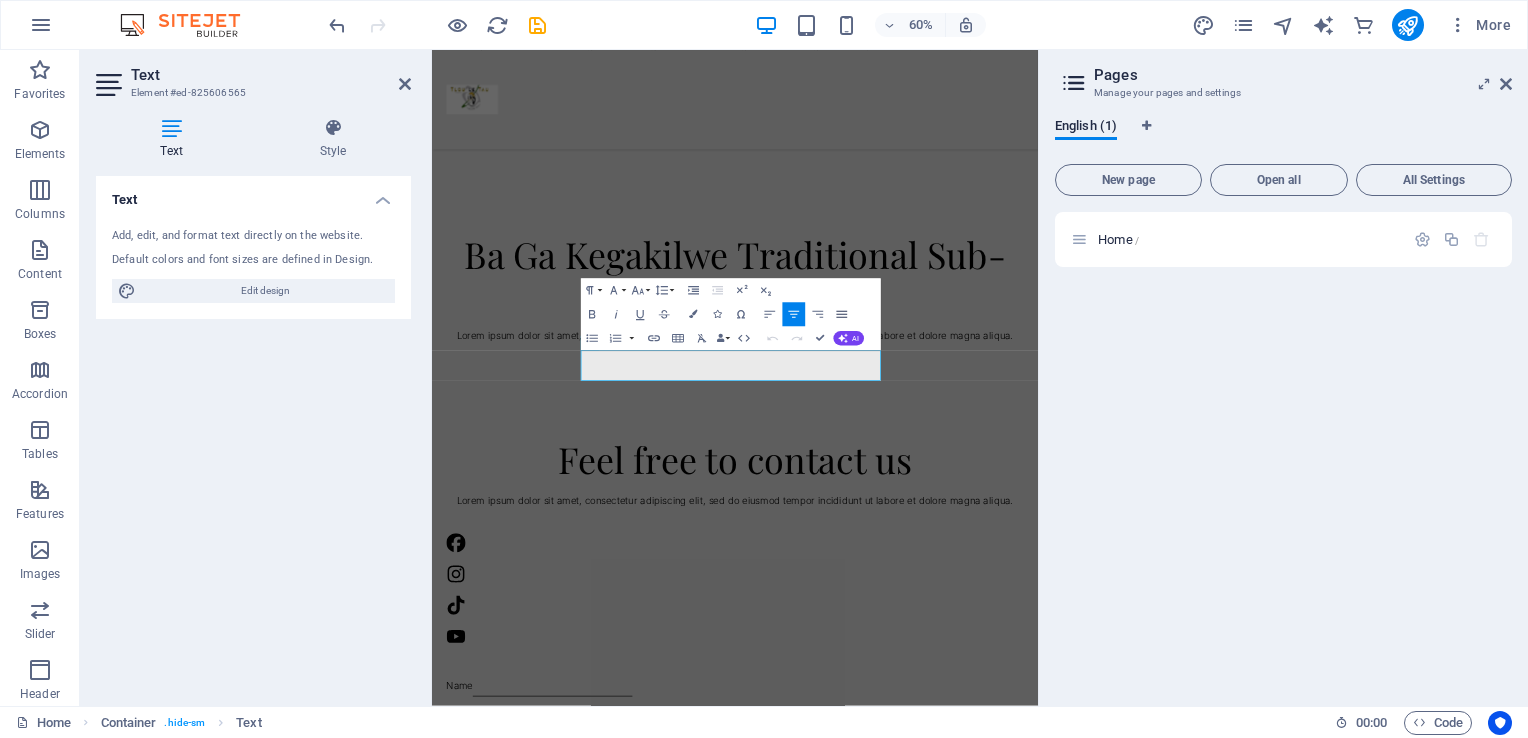 click 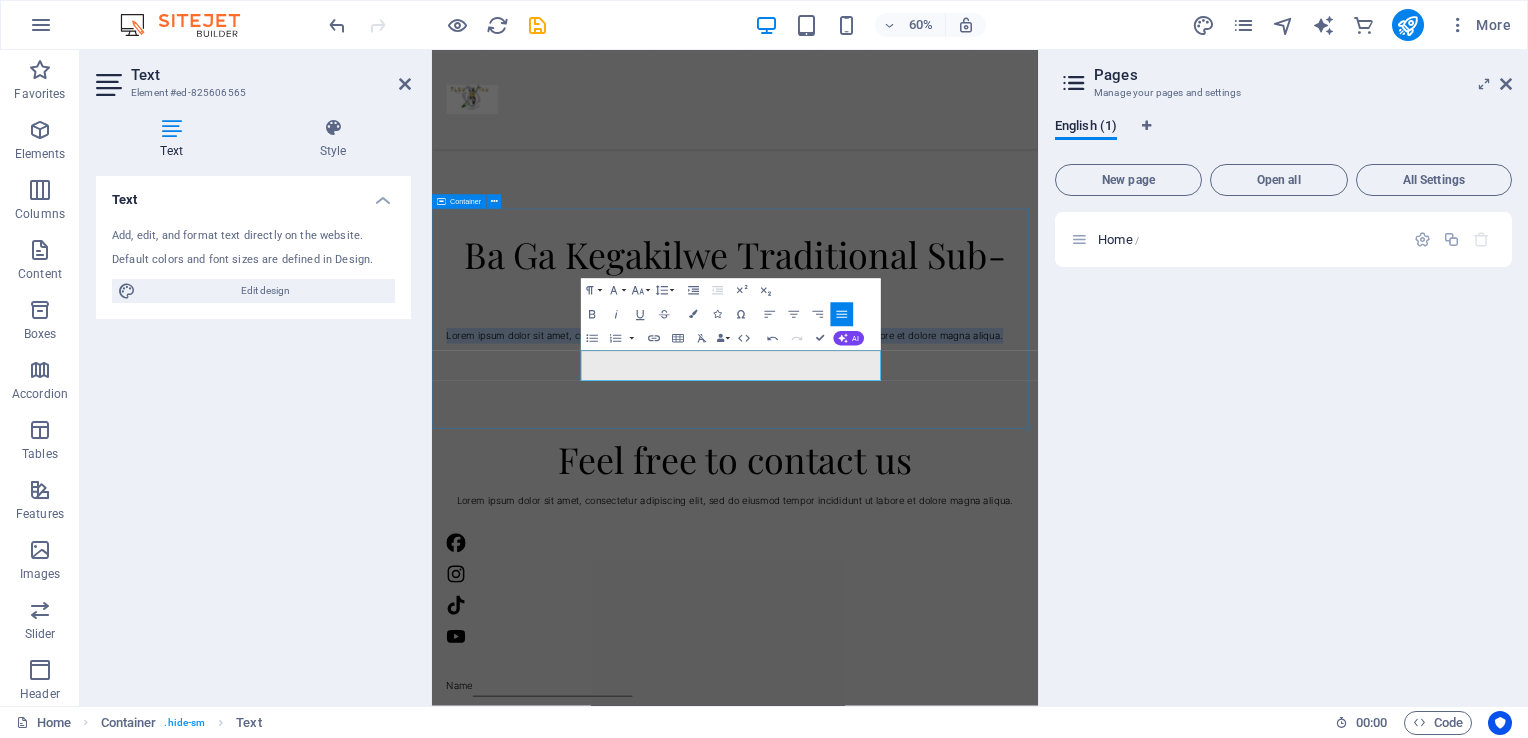 drag, startPoint x: 1132, startPoint y: 588, endPoint x: 654, endPoint y: 560, distance: 478.81937 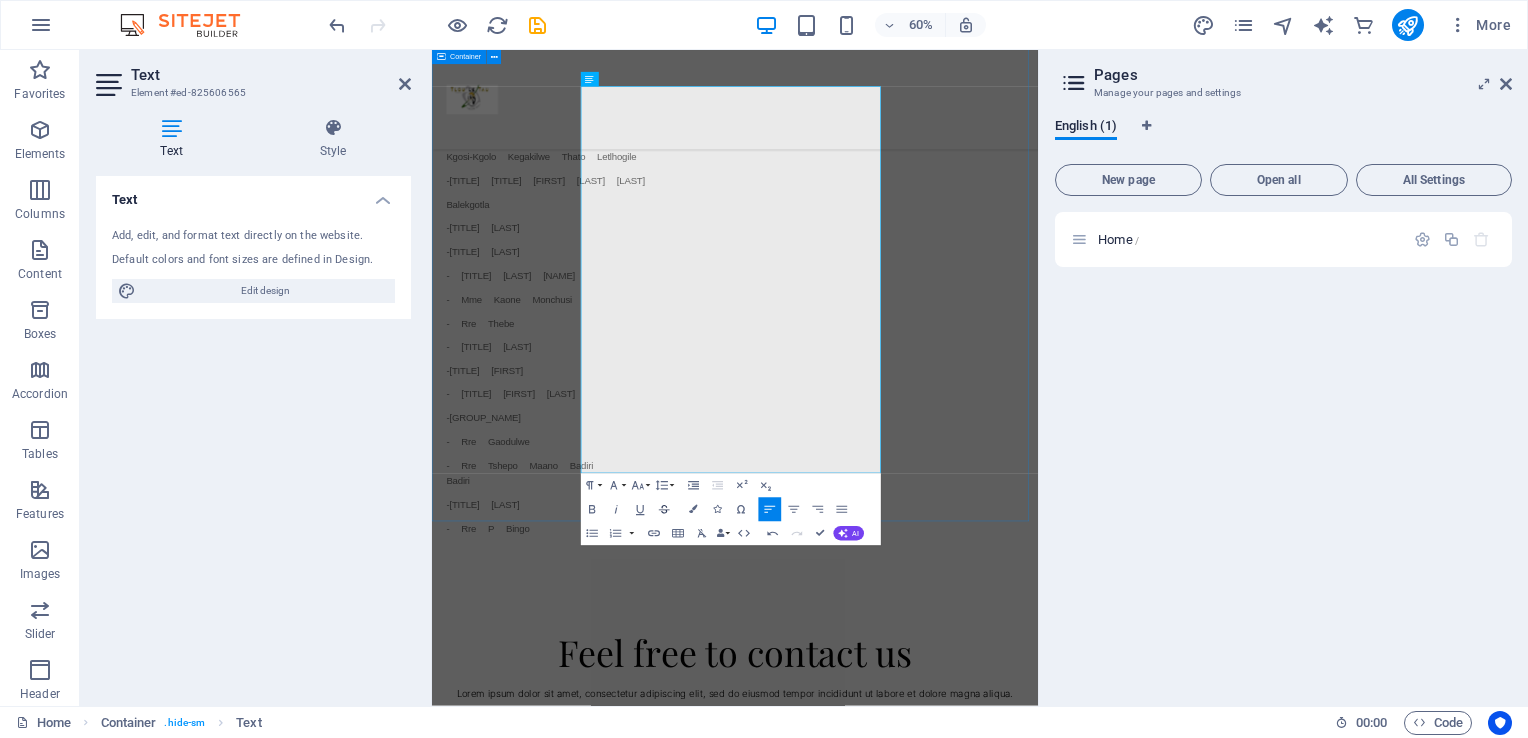 scroll, scrollTop: 2121, scrollLeft: 0, axis: vertical 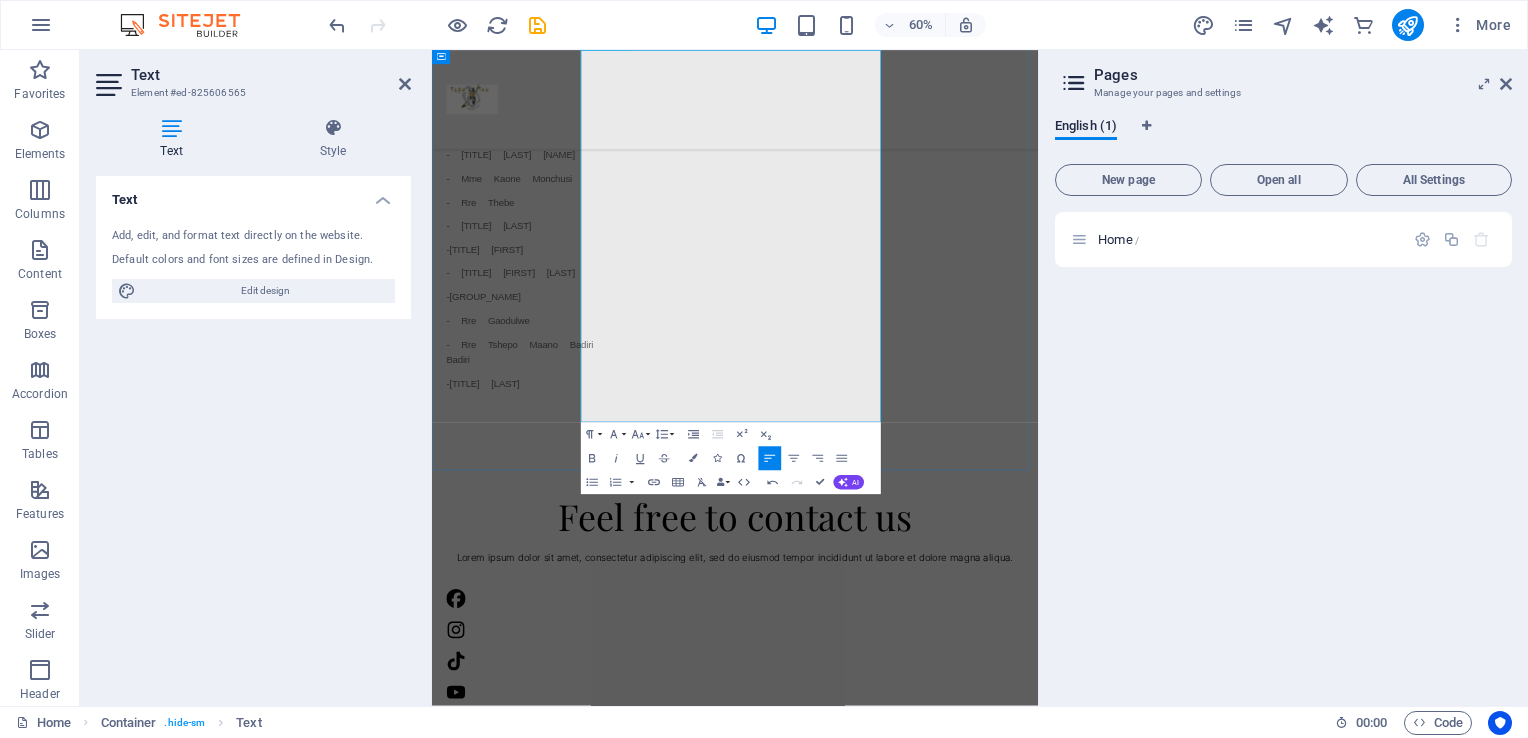 click on "-[TITLE] [LAST]" at bounding box center [937, 614] 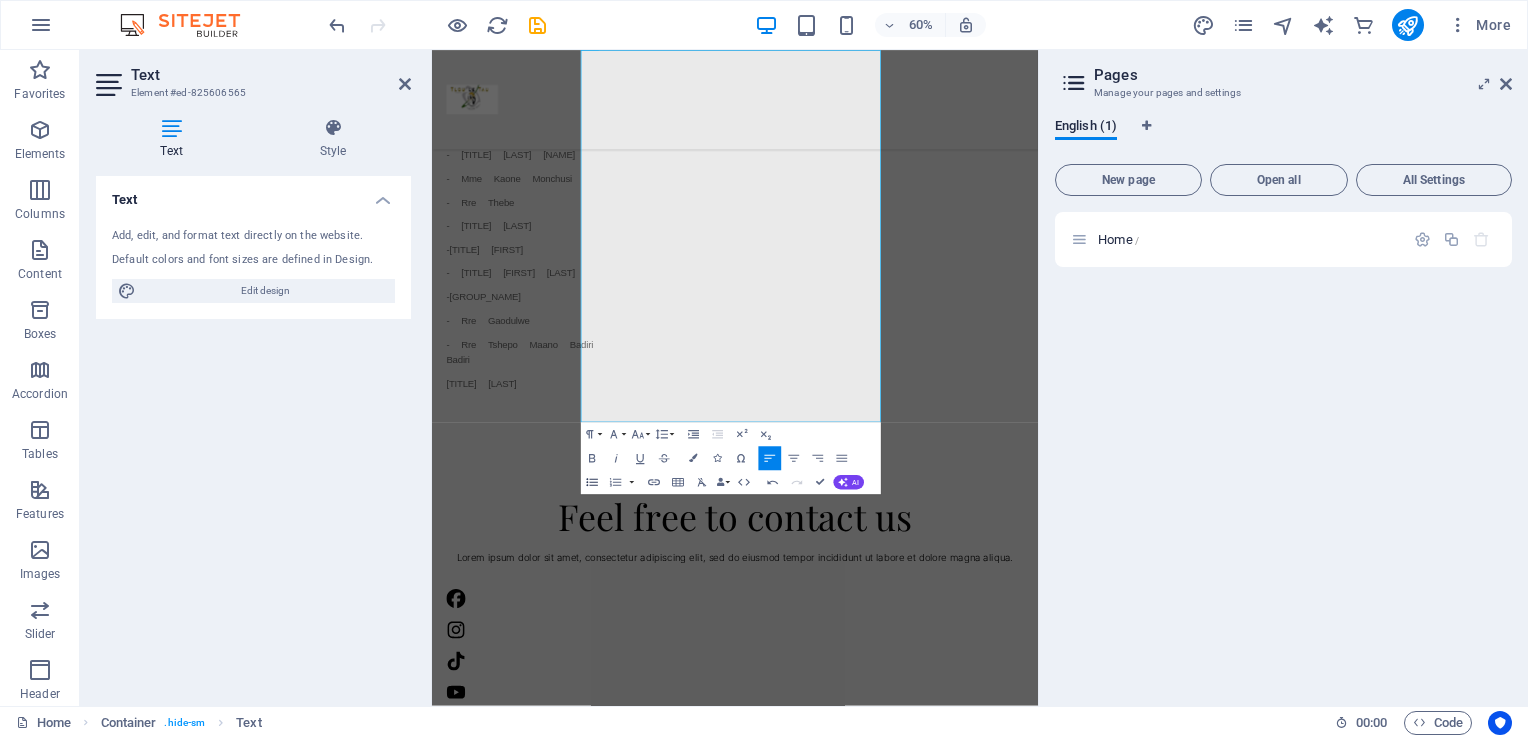 click 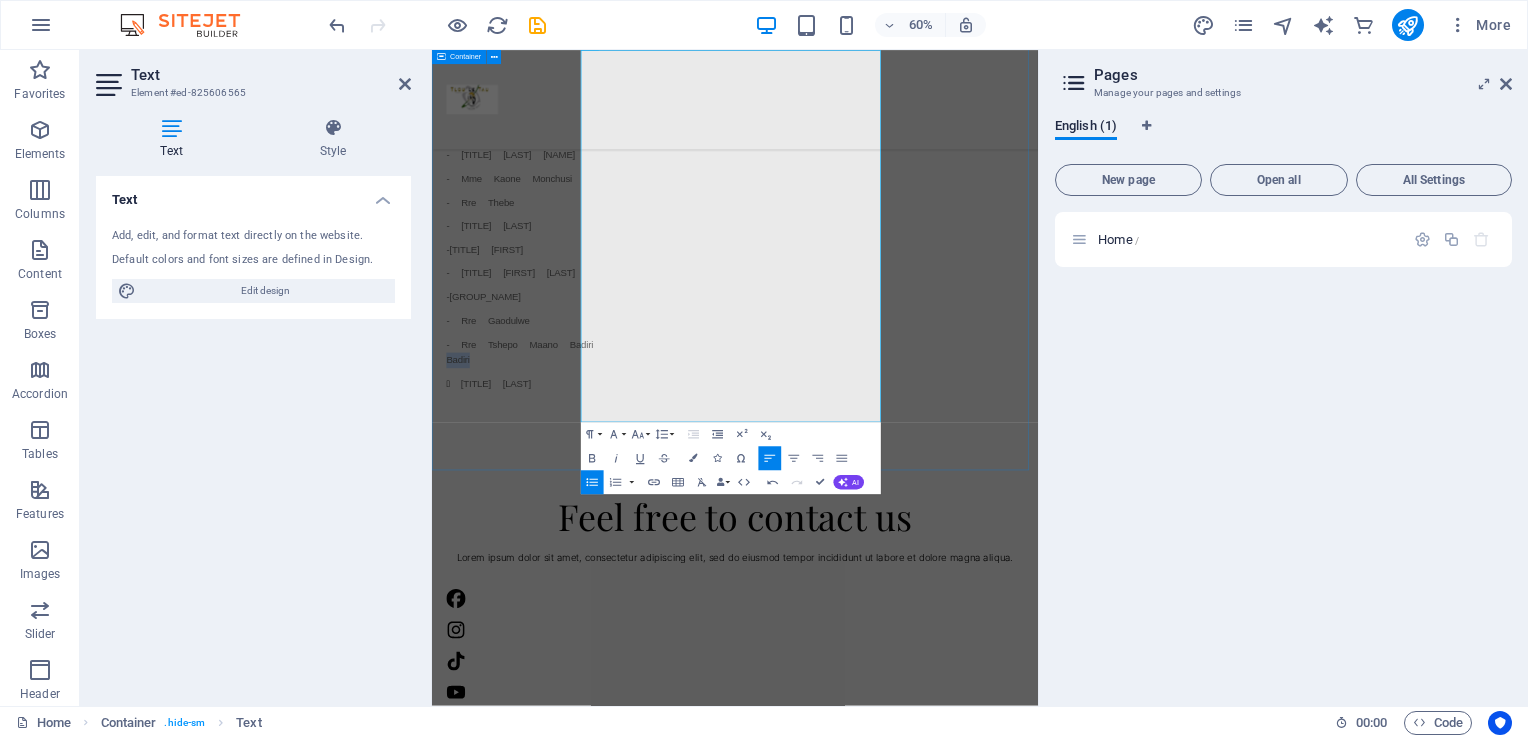 drag, startPoint x: 728, startPoint y: 607, endPoint x: 677, endPoint y: 607, distance: 51 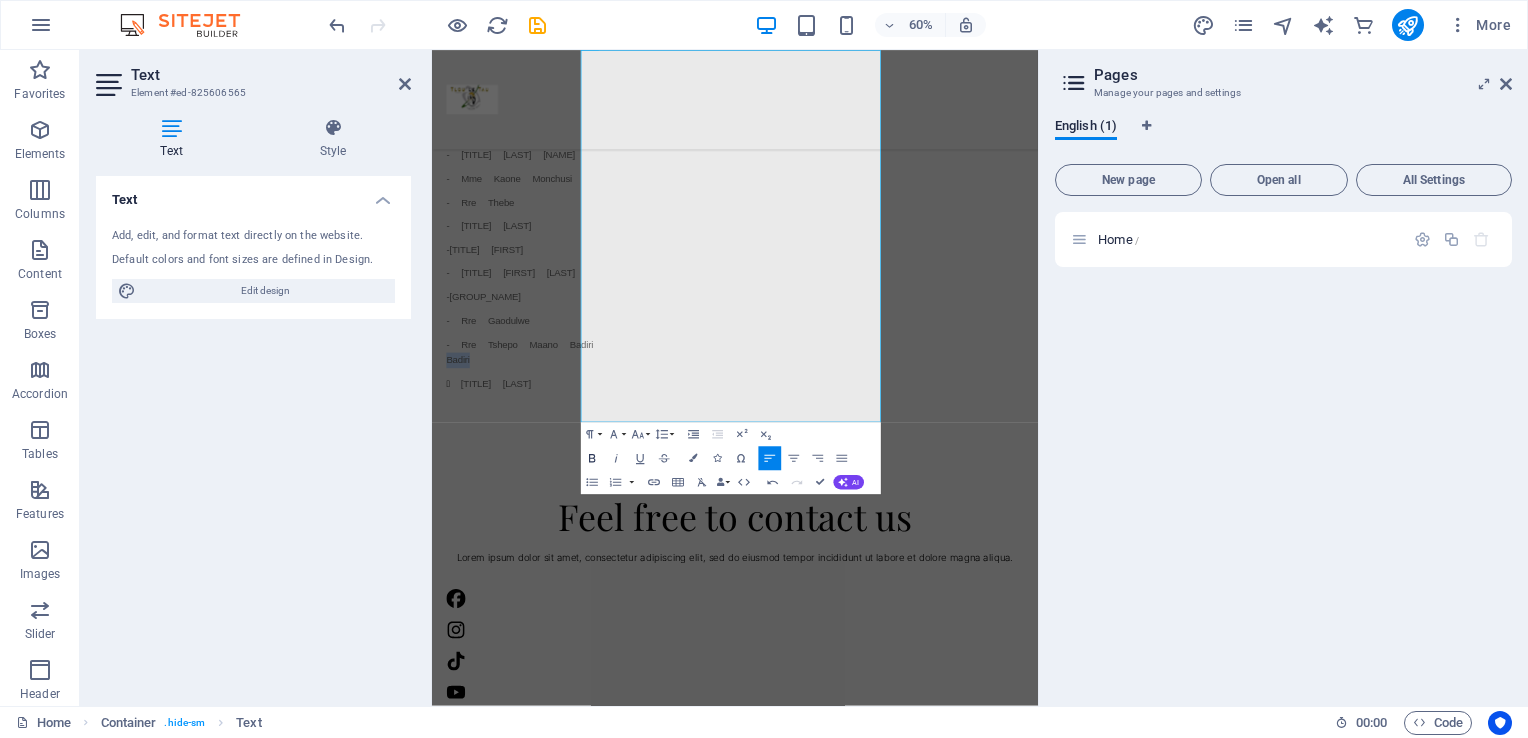 click 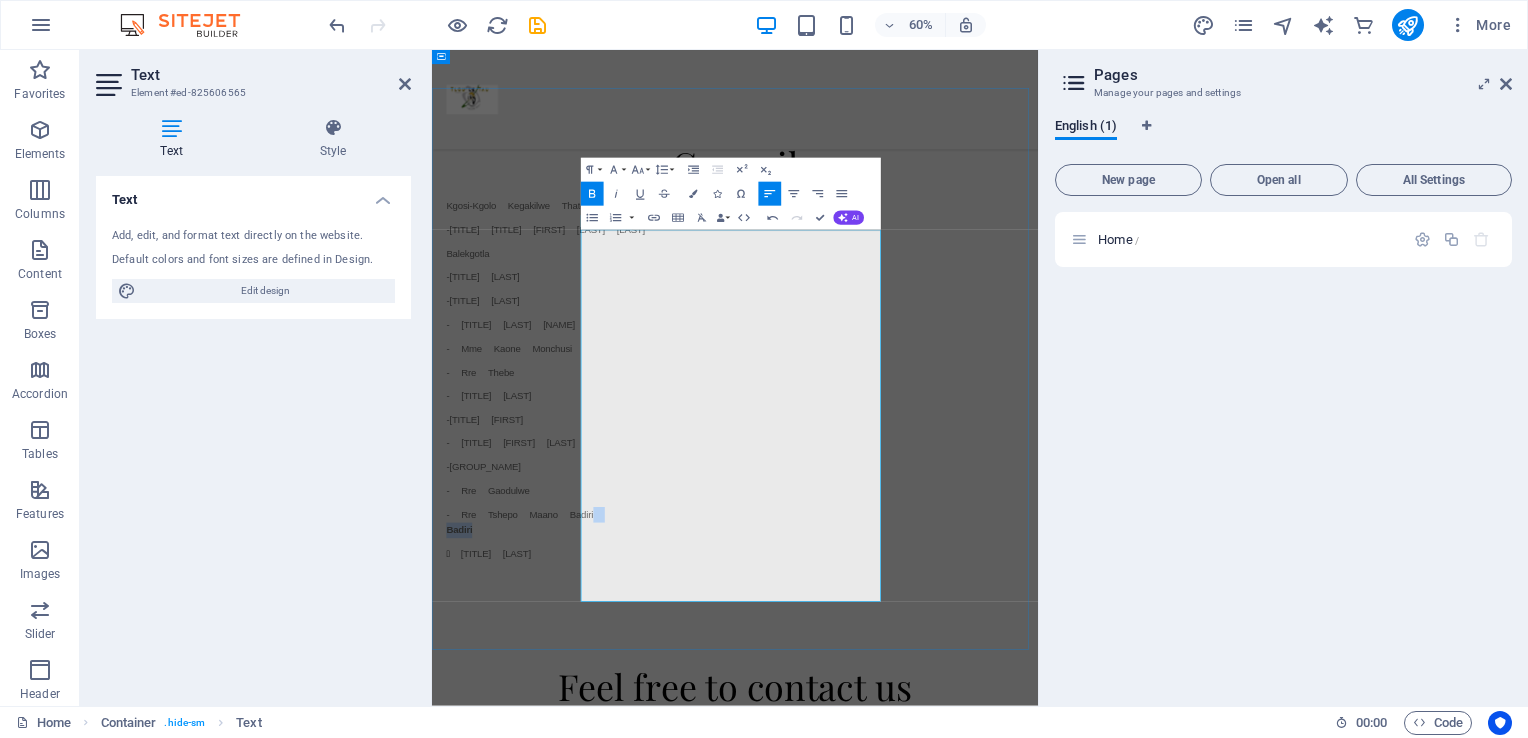 scroll, scrollTop: 1821, scrollLeft: 0, axis: vertical 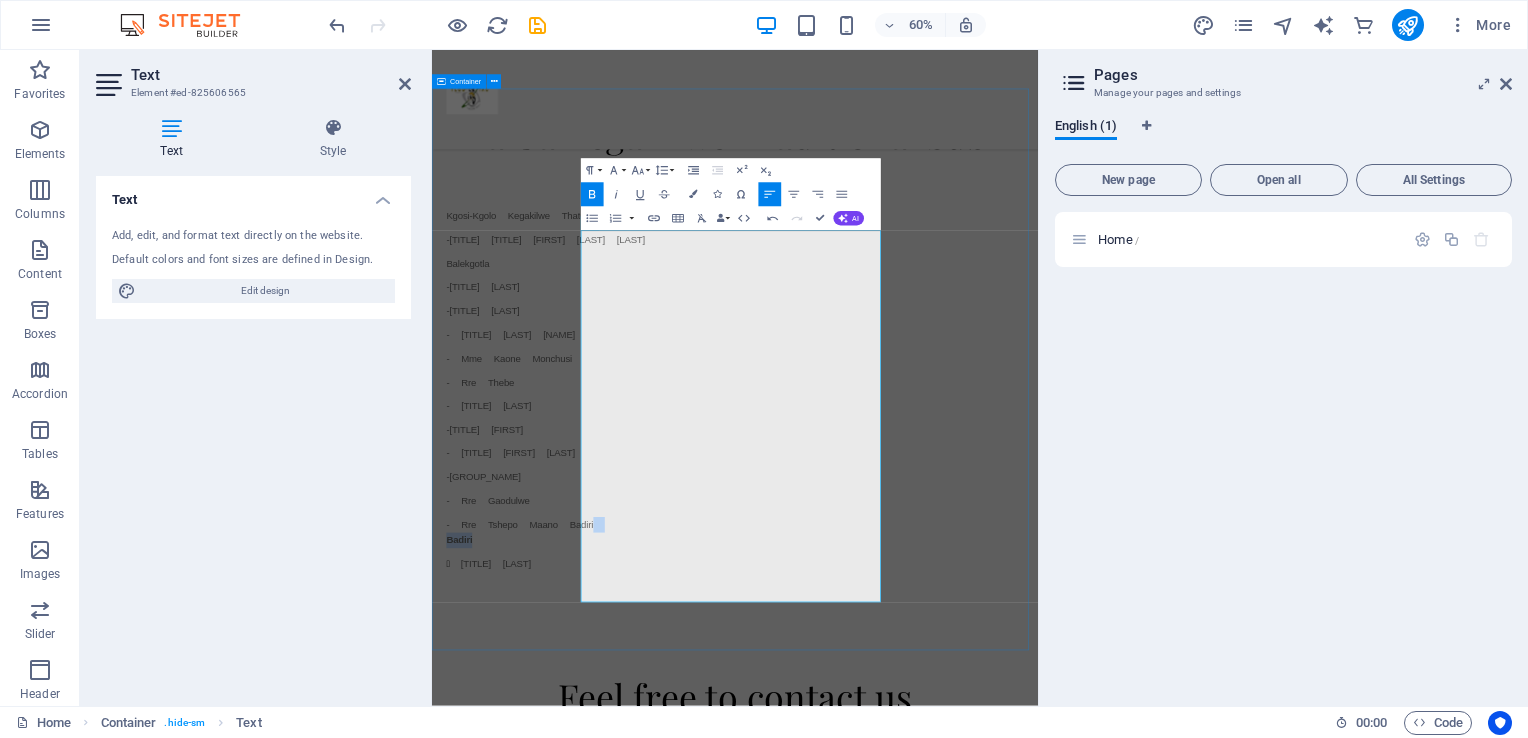 drag, startPoint x: 770, startPoint y: 447, endPoint x: 669, endPoint y: 458, distance: 101.597244 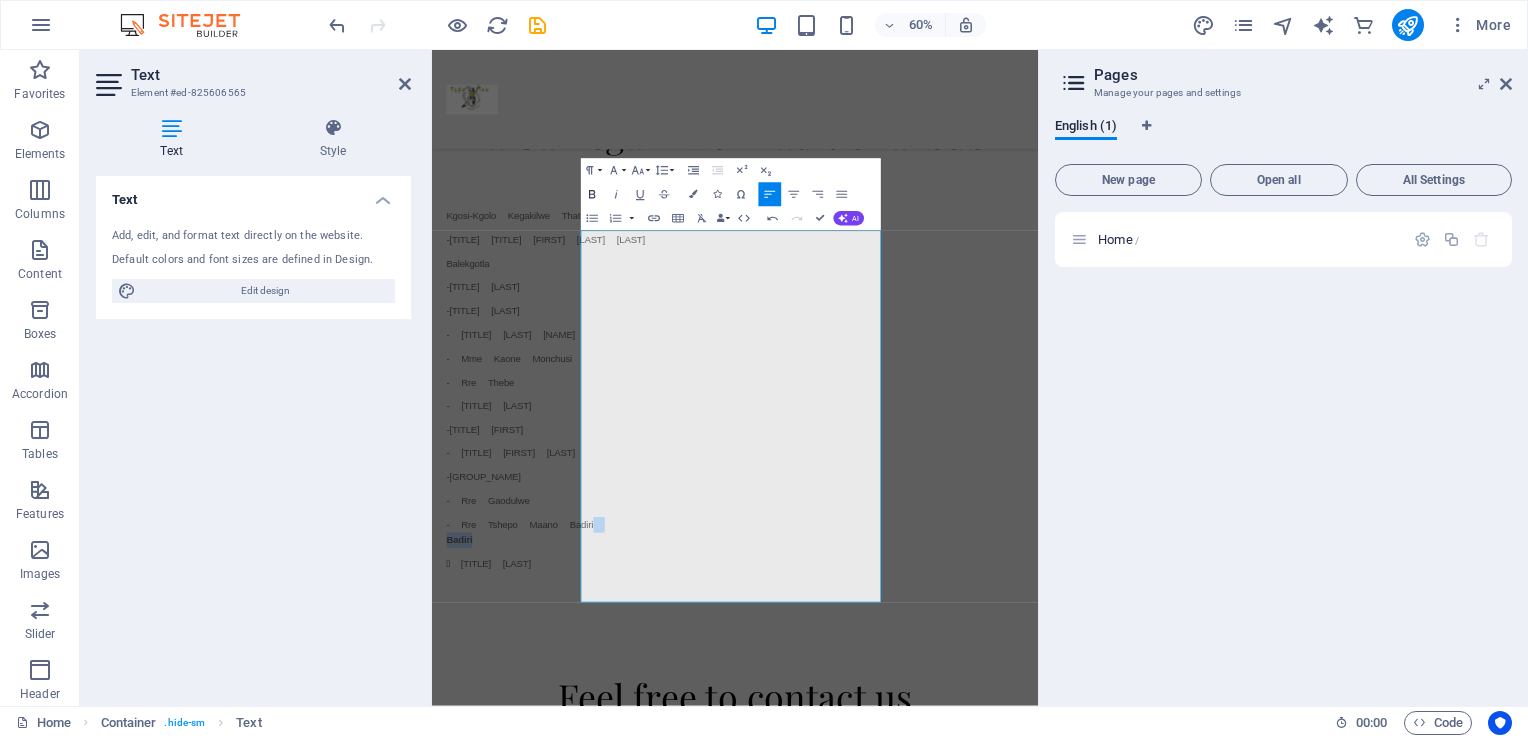 click 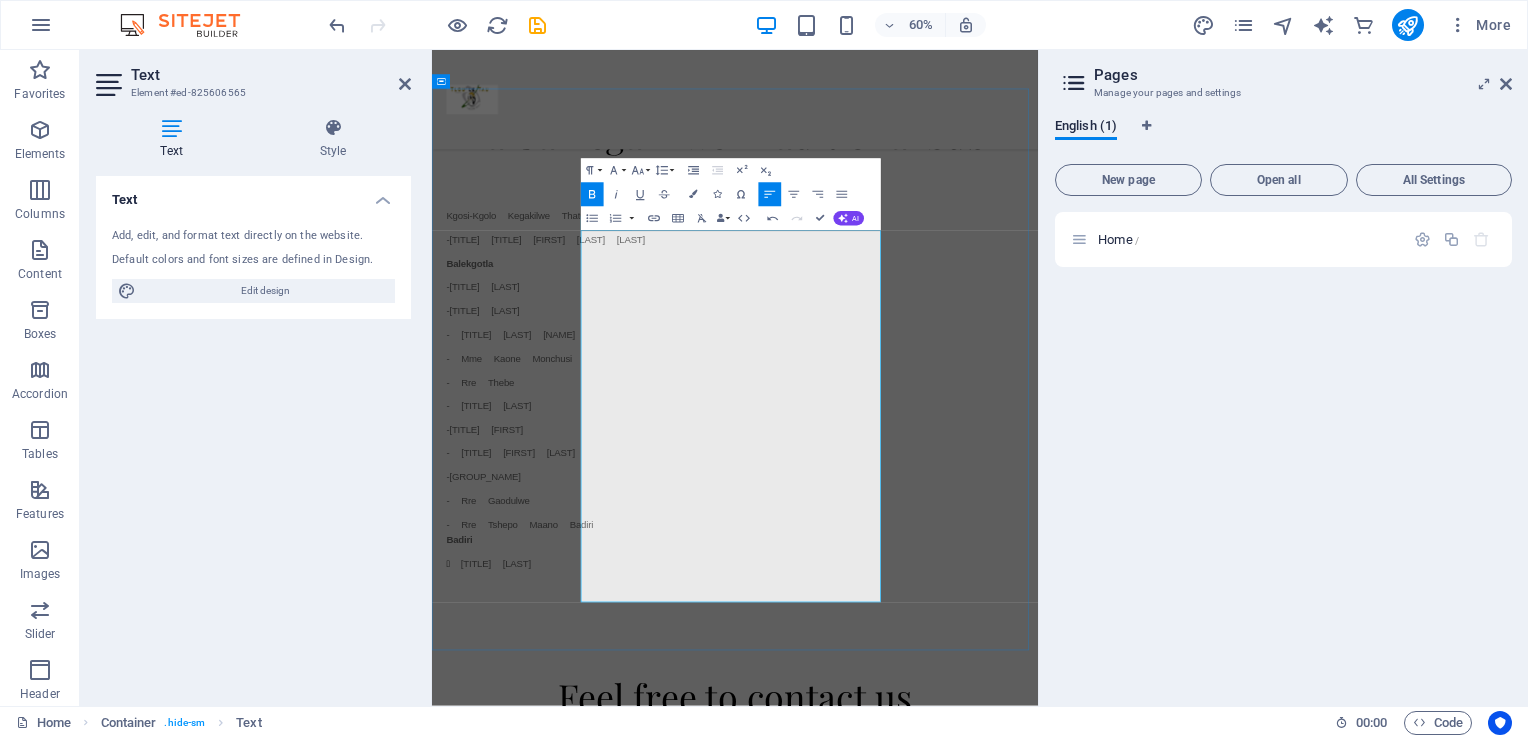 click on "-[TITLE] [LAST]" at bounding box center (937, 453) 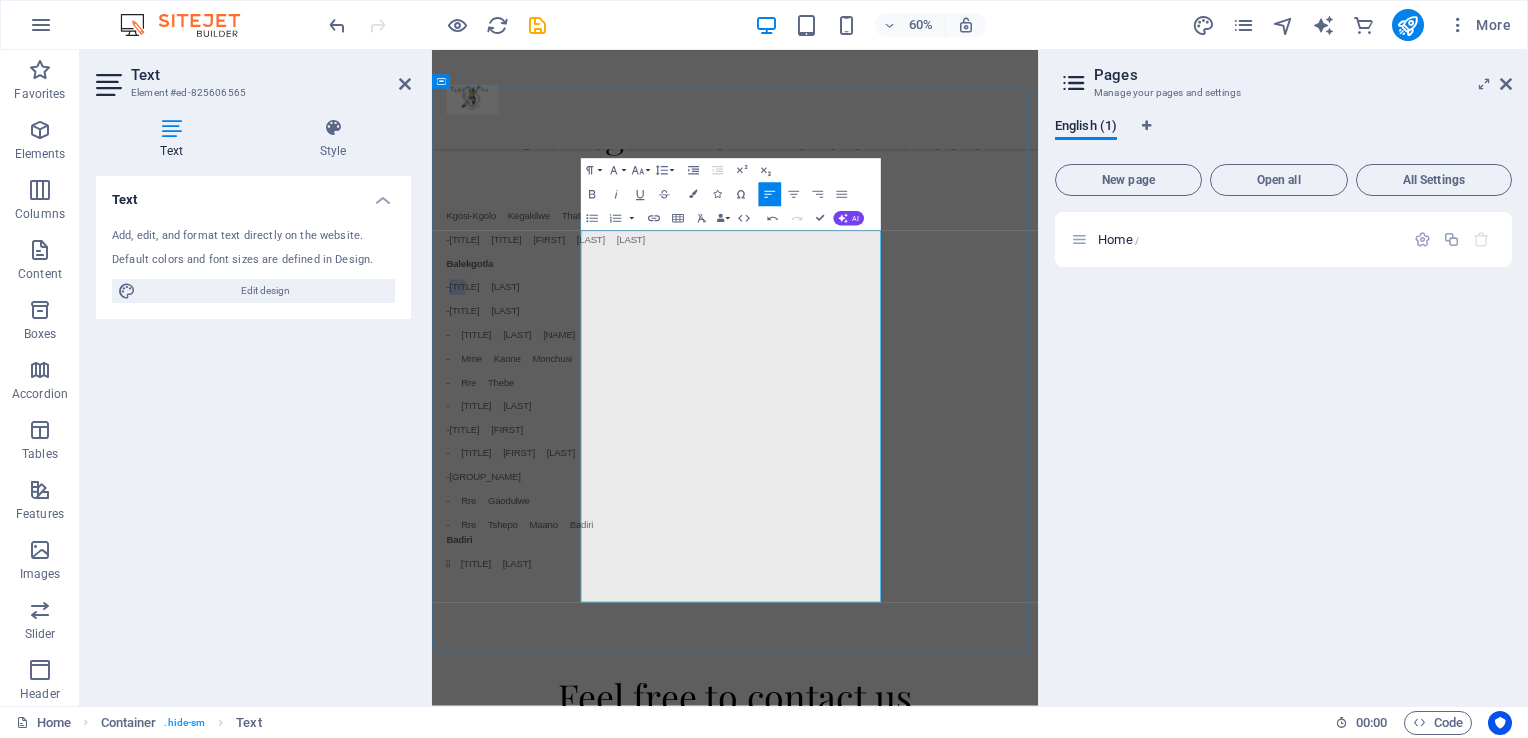 click on "-[TITLE] [LAST]" at bounding box center [937, 453] 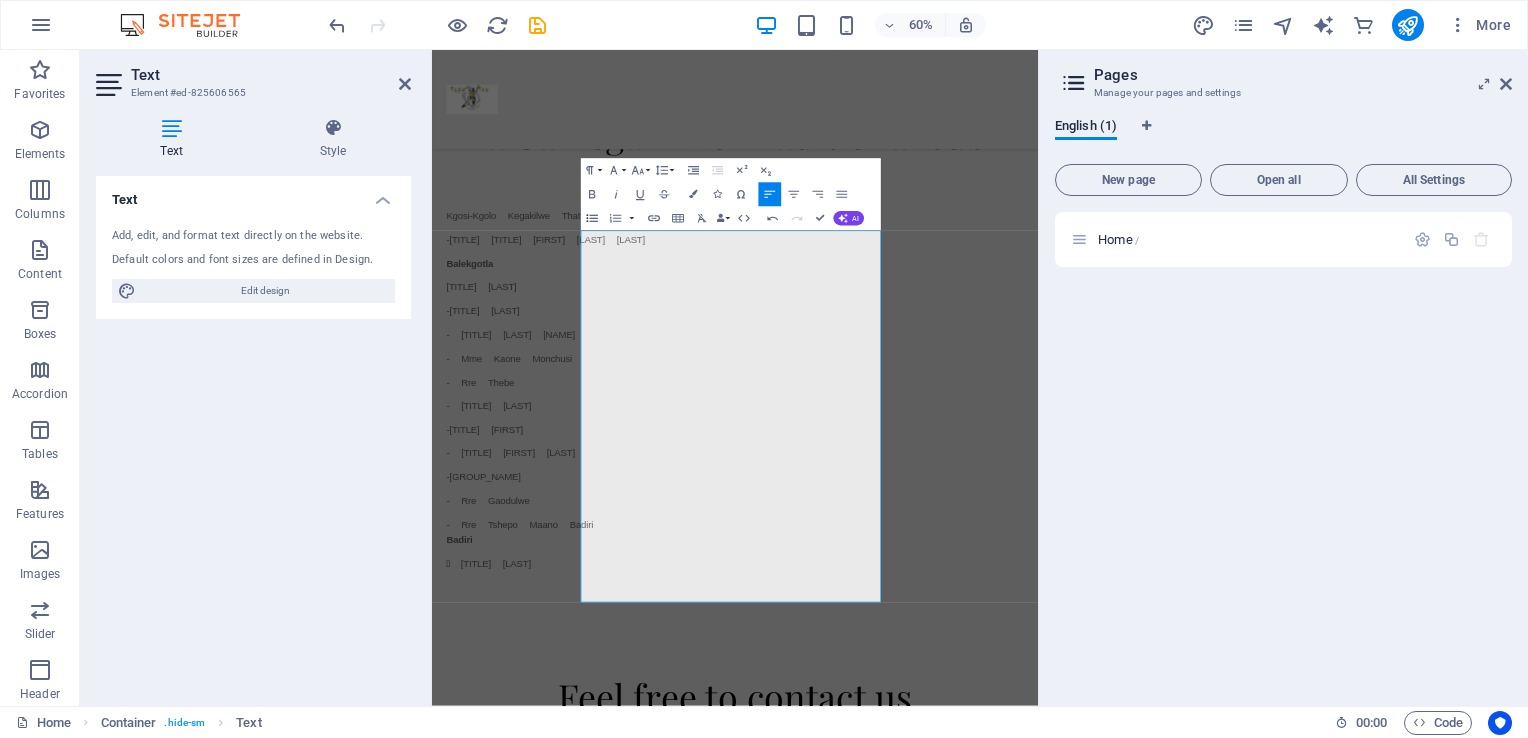click 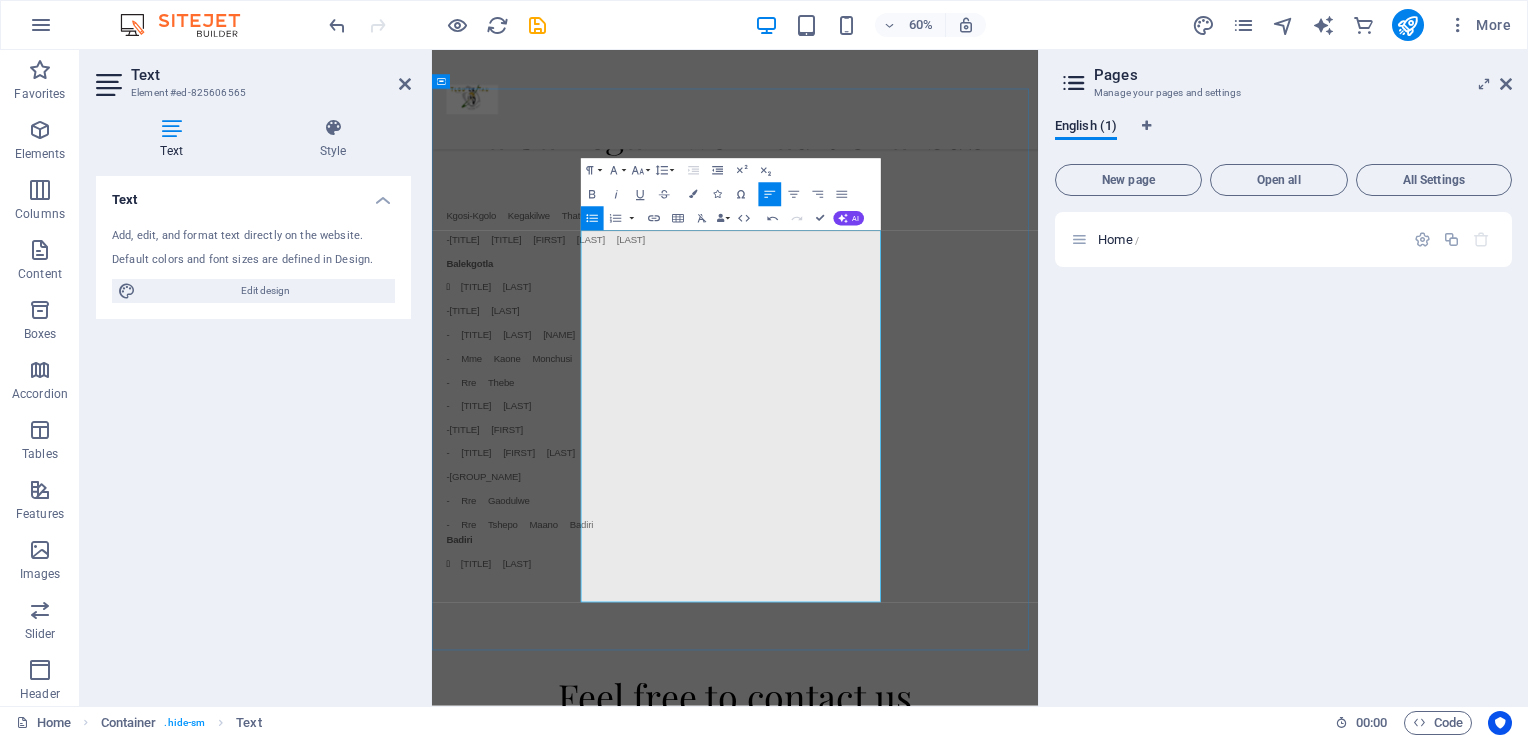 click on "-[TITLE] [LAST]" at bounding box center (937, 493) 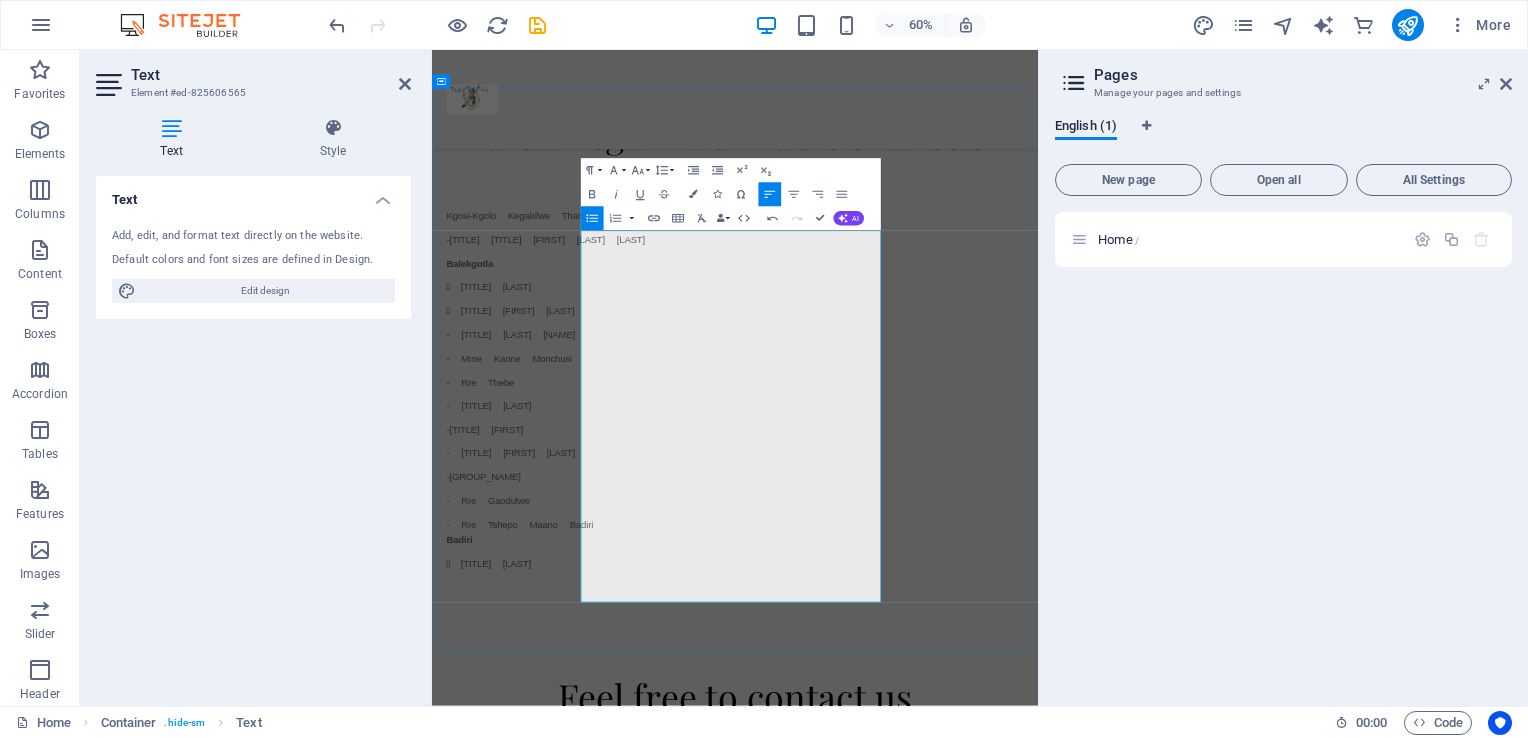 click on "- [TITLE] [LAST] [NAME]" at bounding box center (937, 532) 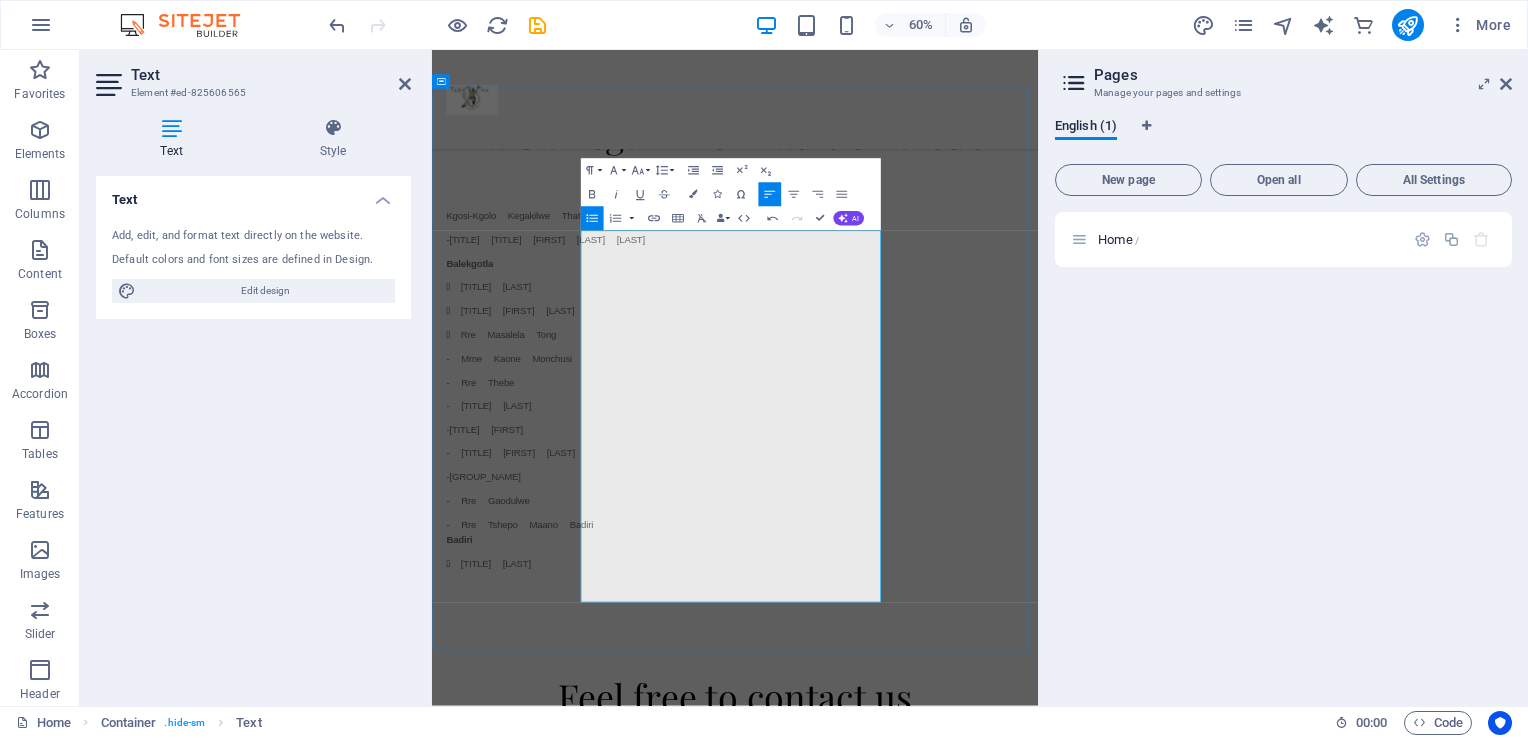 click on "- Mme Kaone Monchusi" at bounding box center (937, 572) 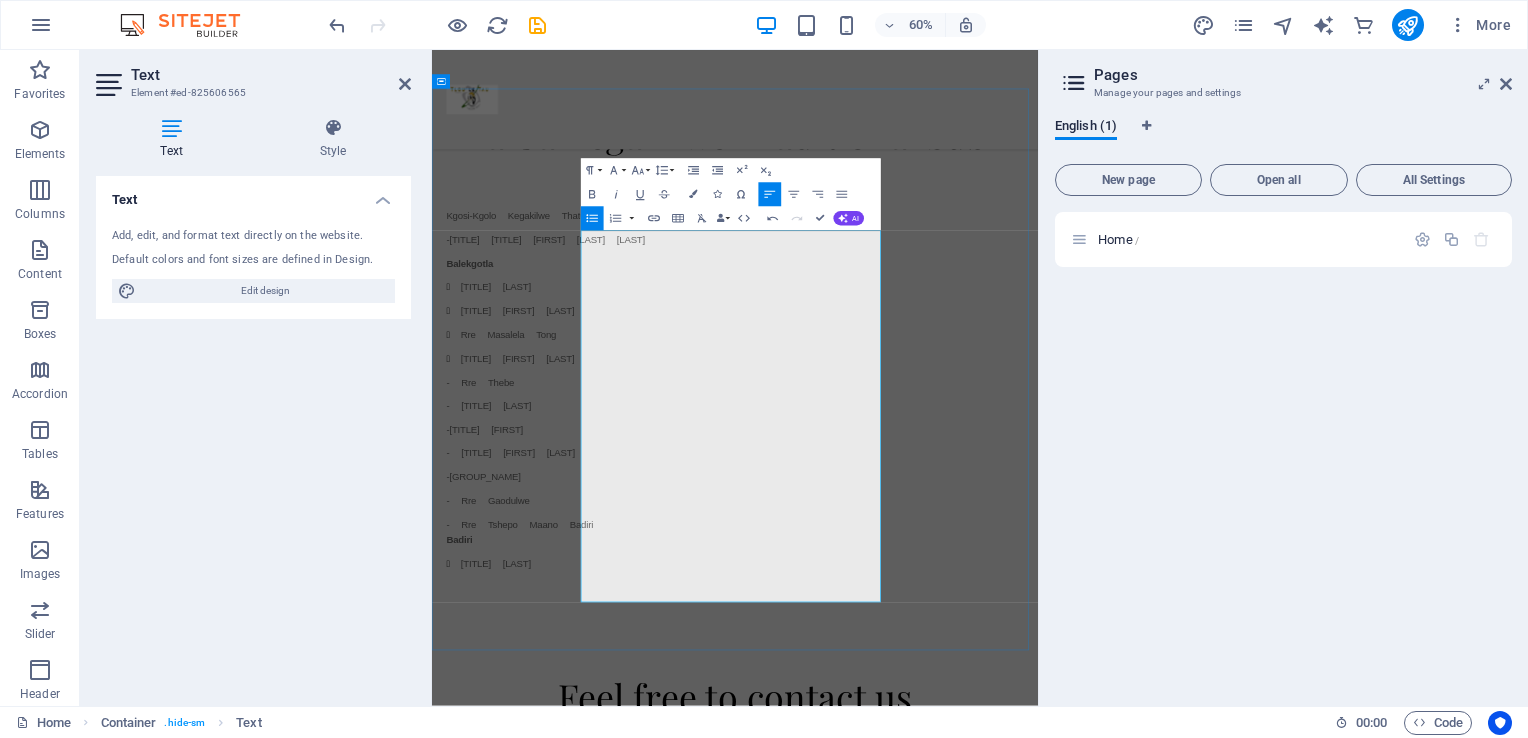 click on "- Rre Thebe" at bounding box center (937, 612) 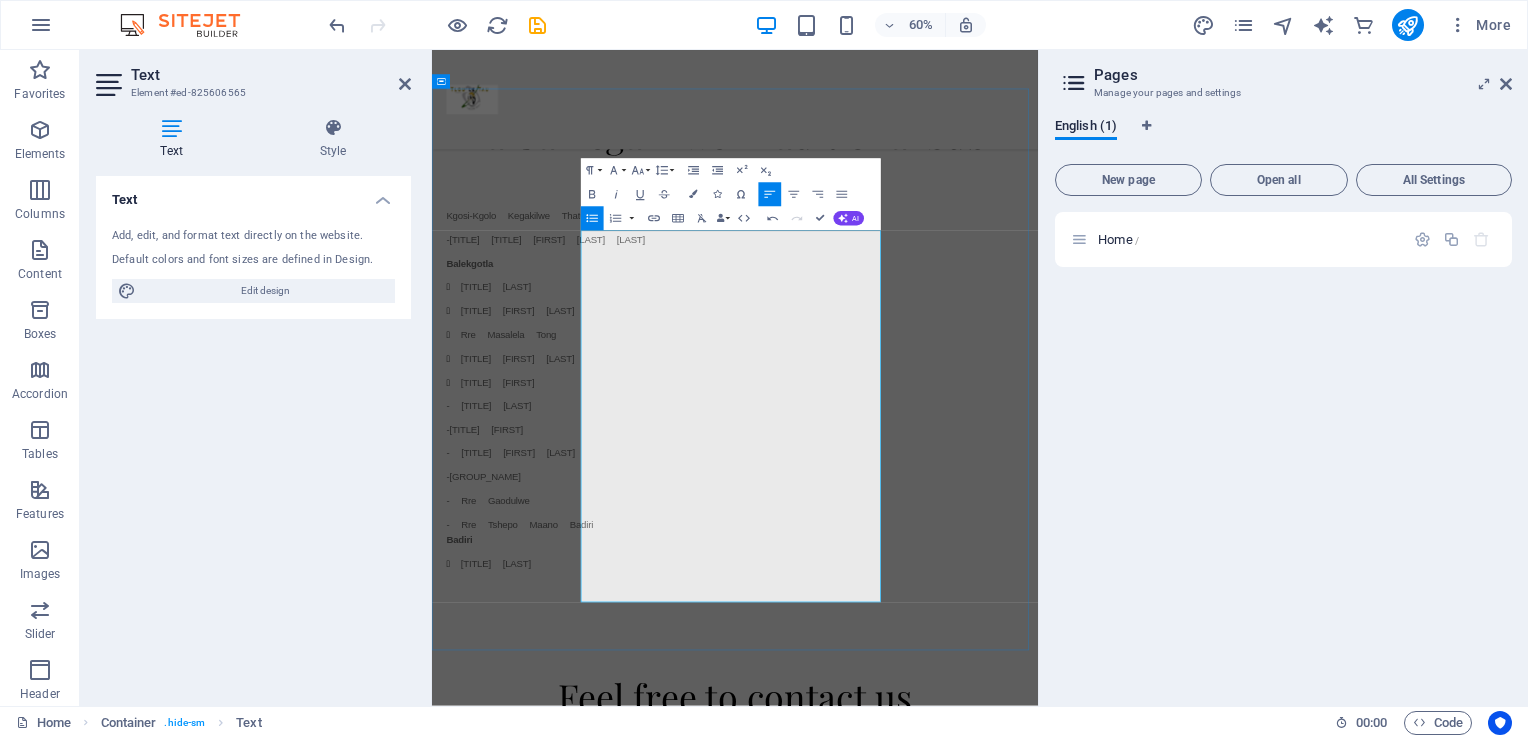 click on "- [TITLE] [LAST]" at bounding box center [937, 651] 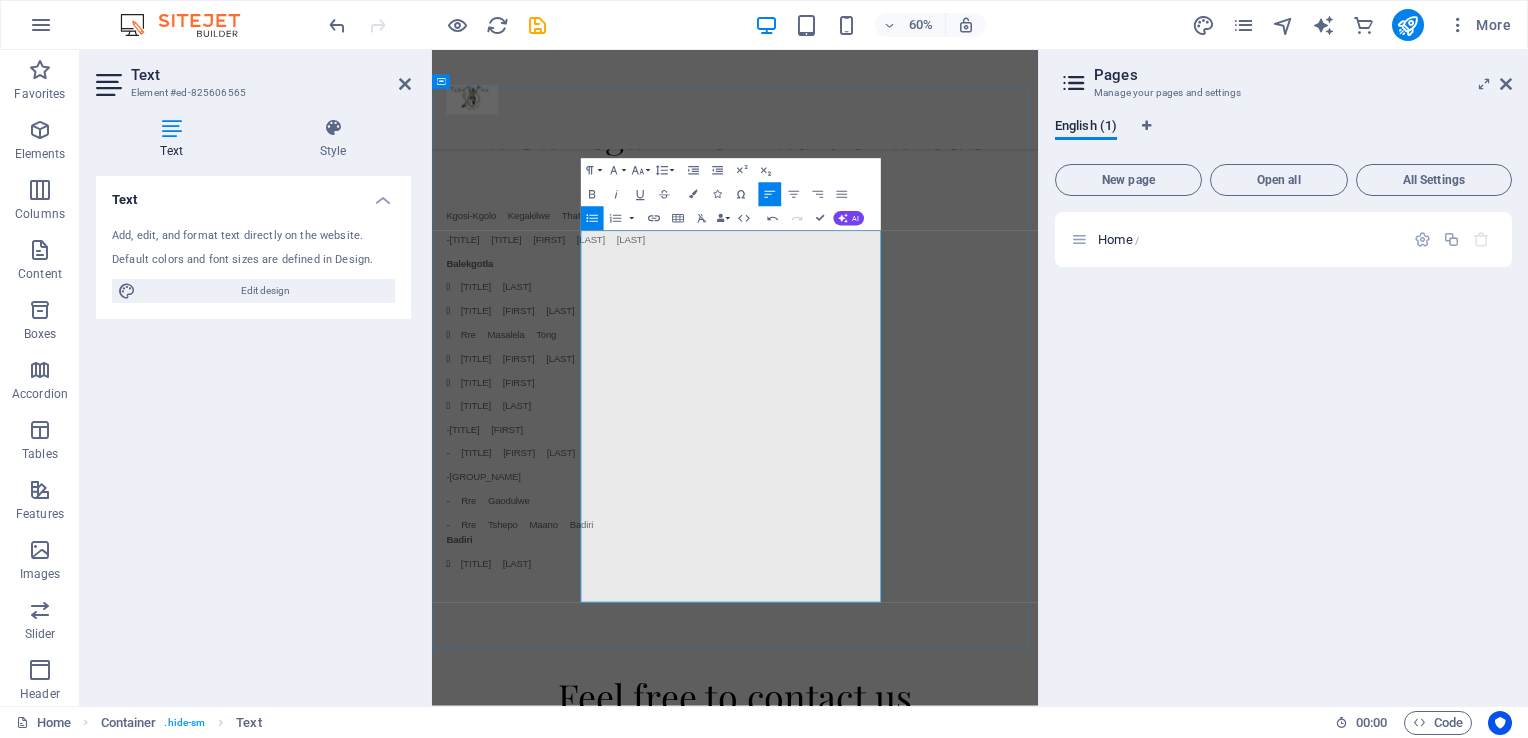 click on "-[TITLE] [FIRST]" at bounding box center [937, 691] 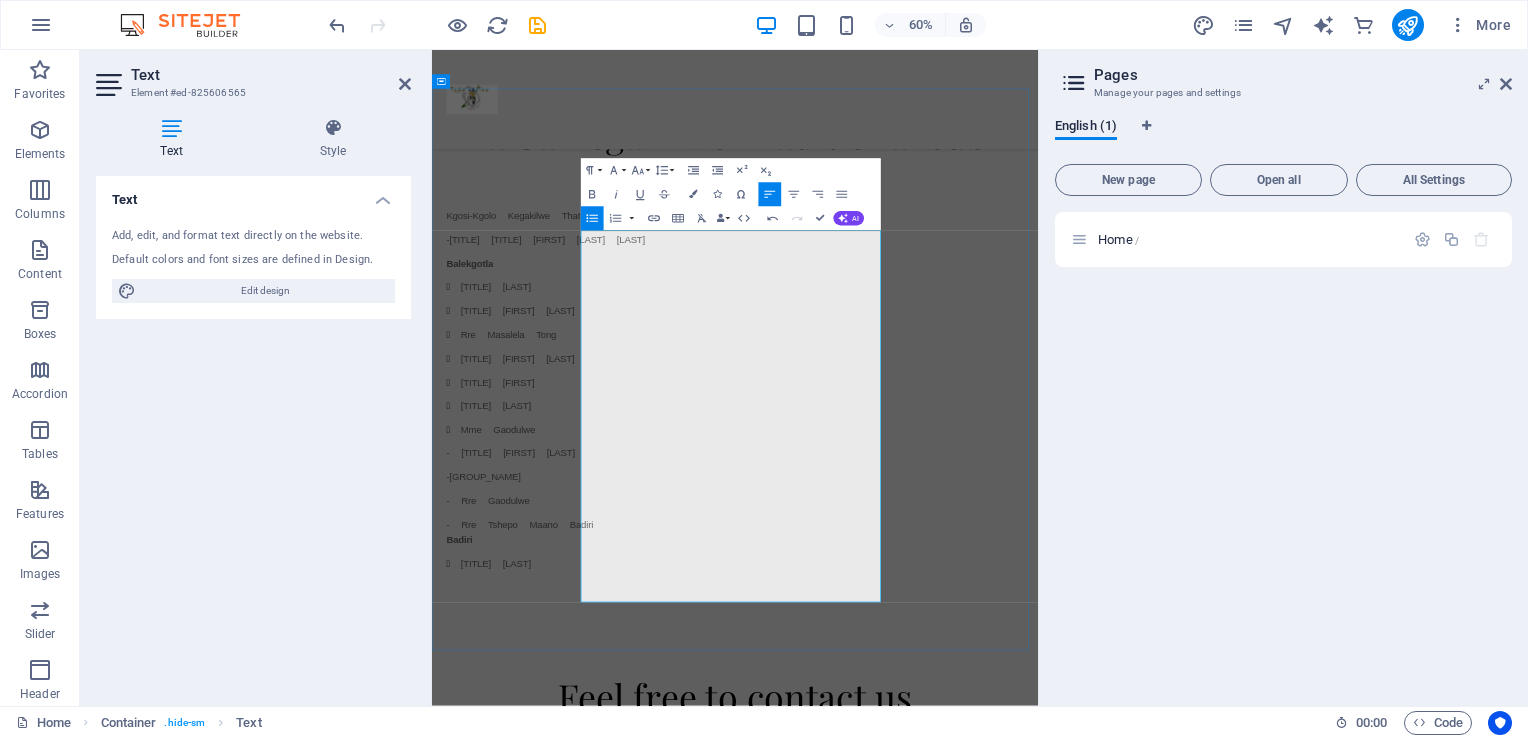 click on "- [TITLE] [FIRST] [LAST]" at bounding box center (937, 730) 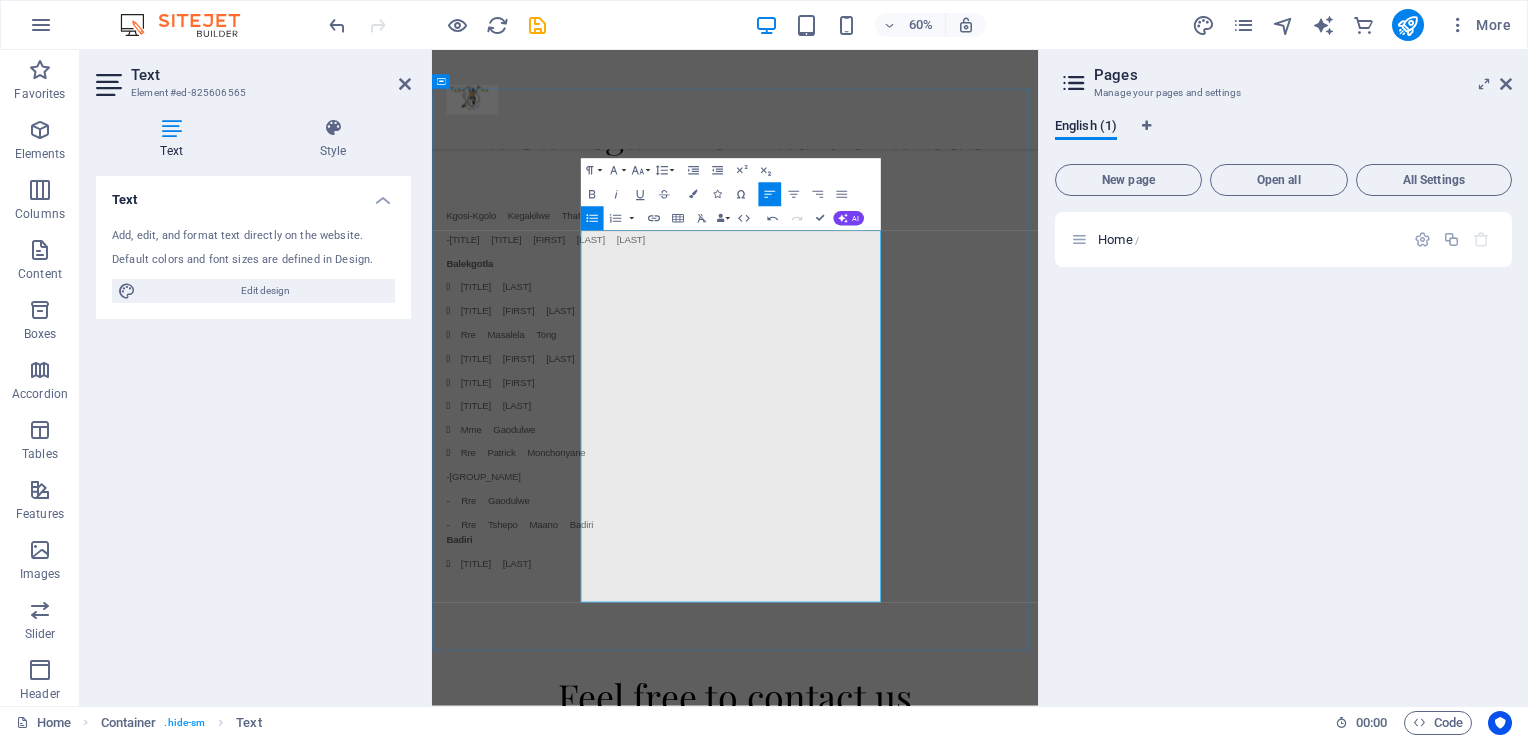 click on "-[GROUP_NAME]" at bounding box center (937, 770) 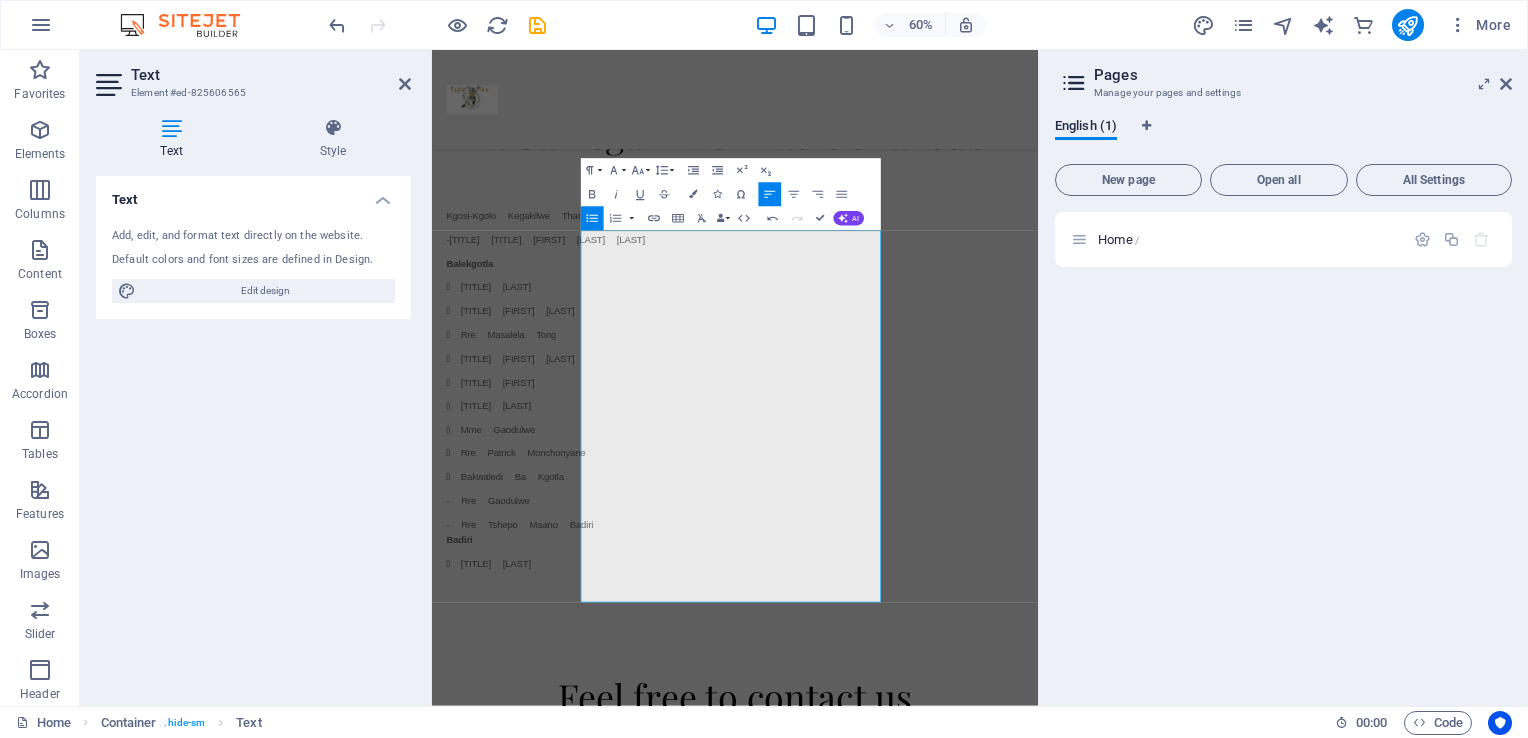 click 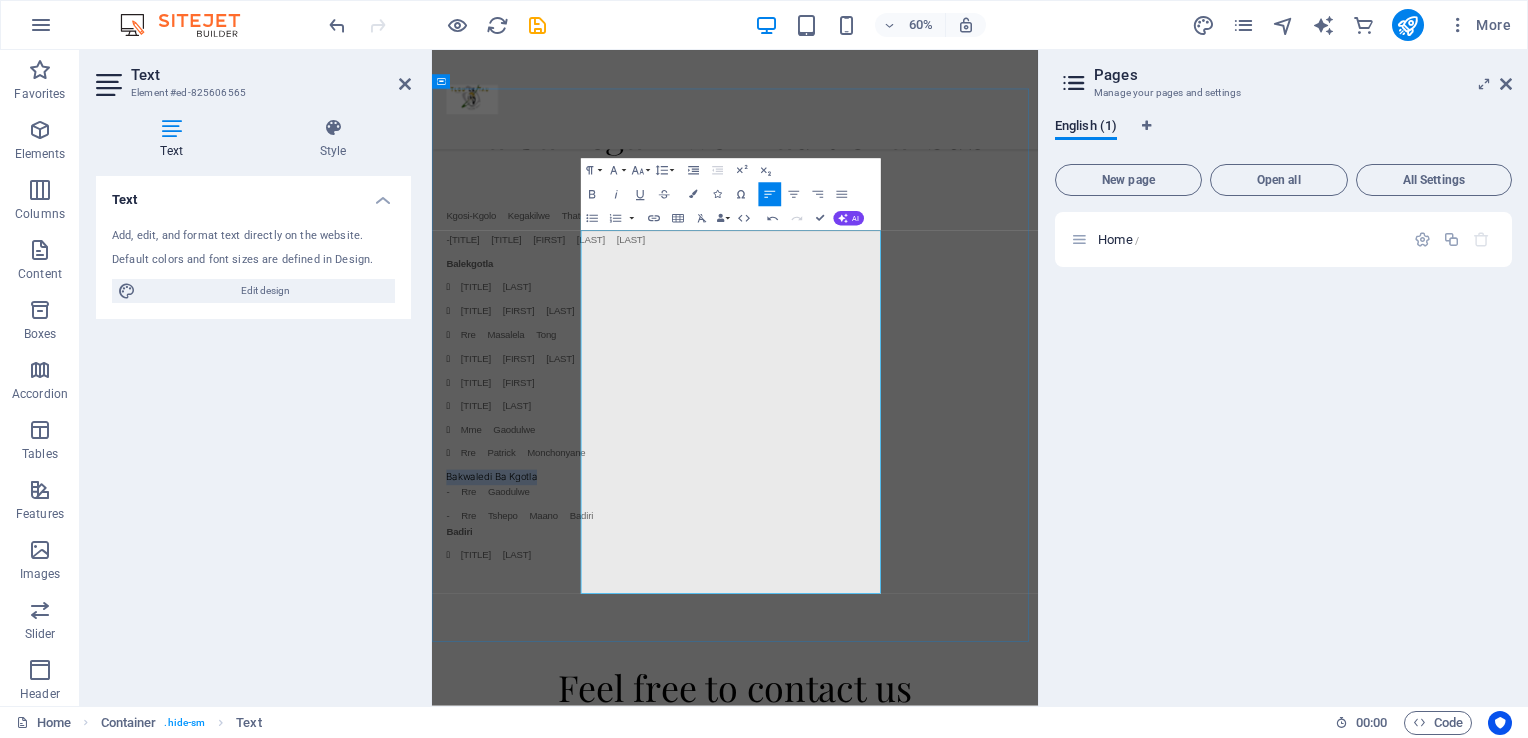 drag, startPoint x: 838, startPoint y: 802, endPoint x: 682, endPoint y: 811, distance: 156.2594 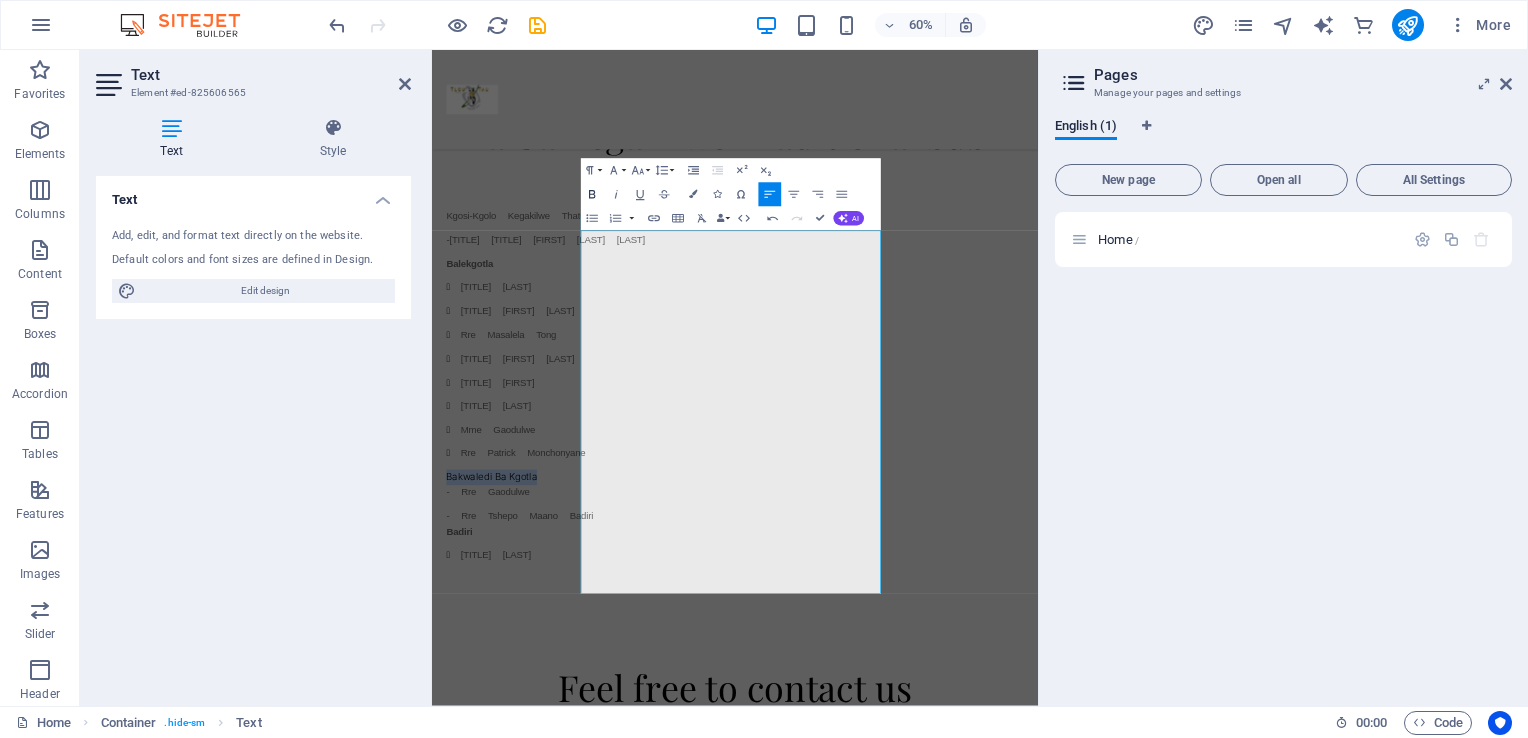 click 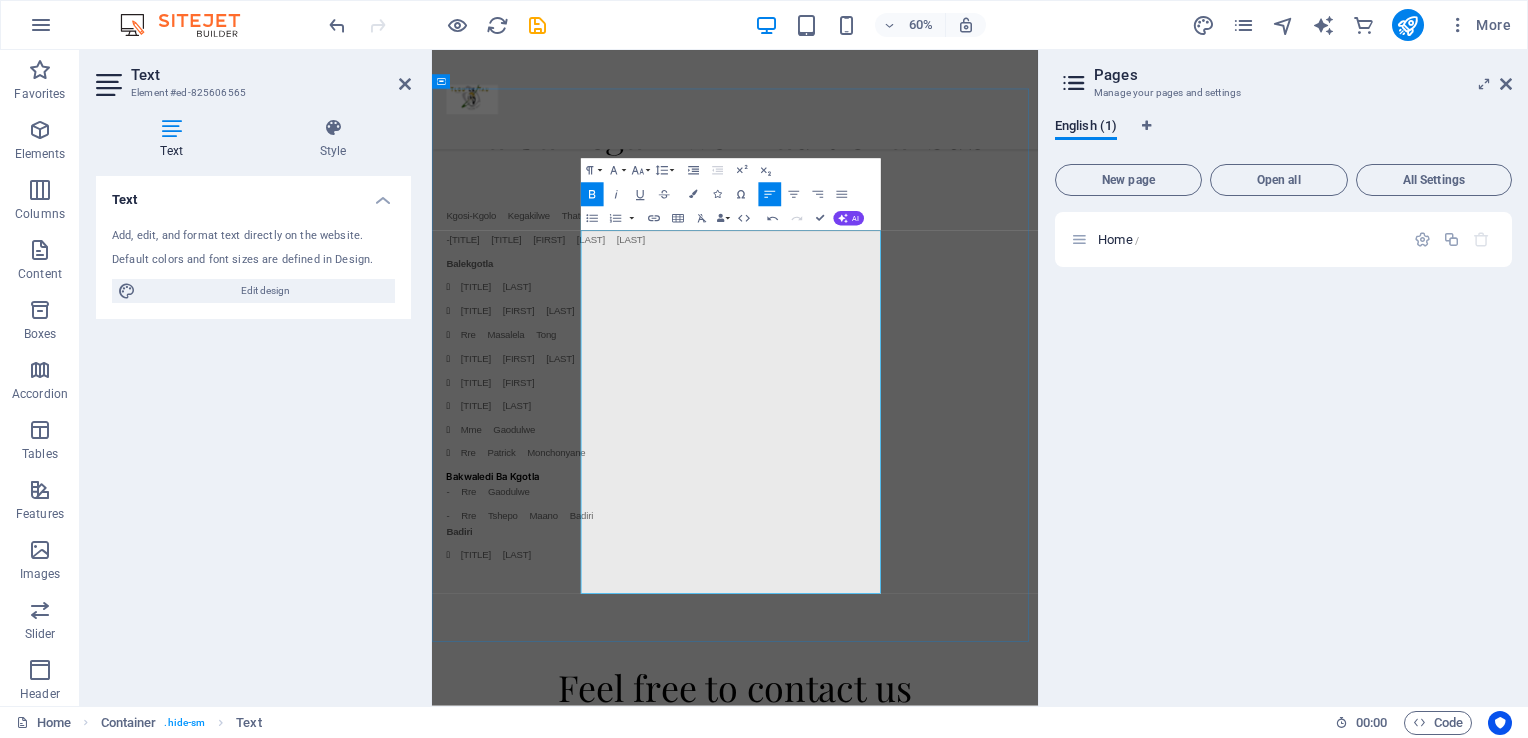 click on "- Rre Gaodulwe" at bounding box center (937, 795) 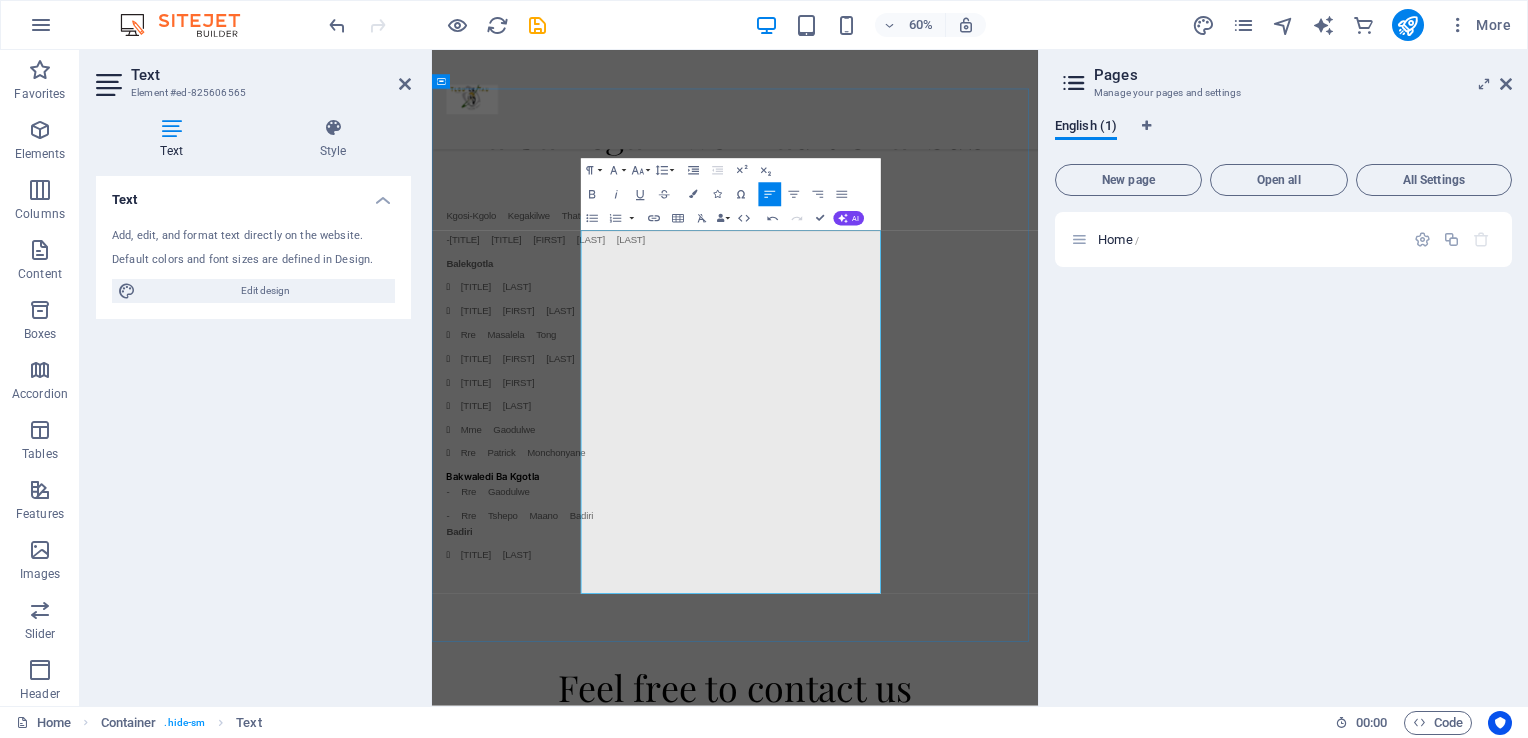 click on "Bakwaledi Ba Kgotla" at bounding box center [937, 763] 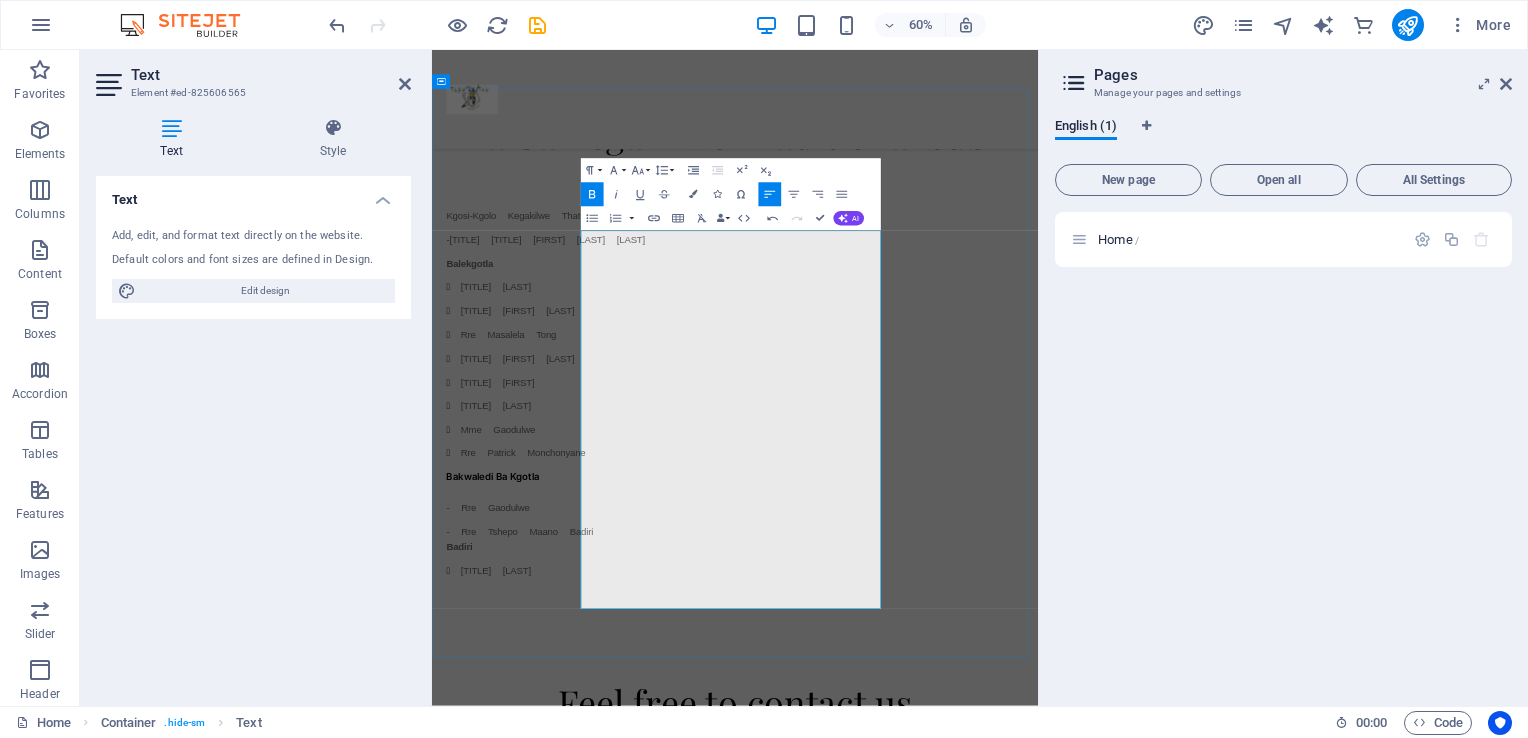 click on "- Rre Gaodulwe" at bounding box center [937, 821] 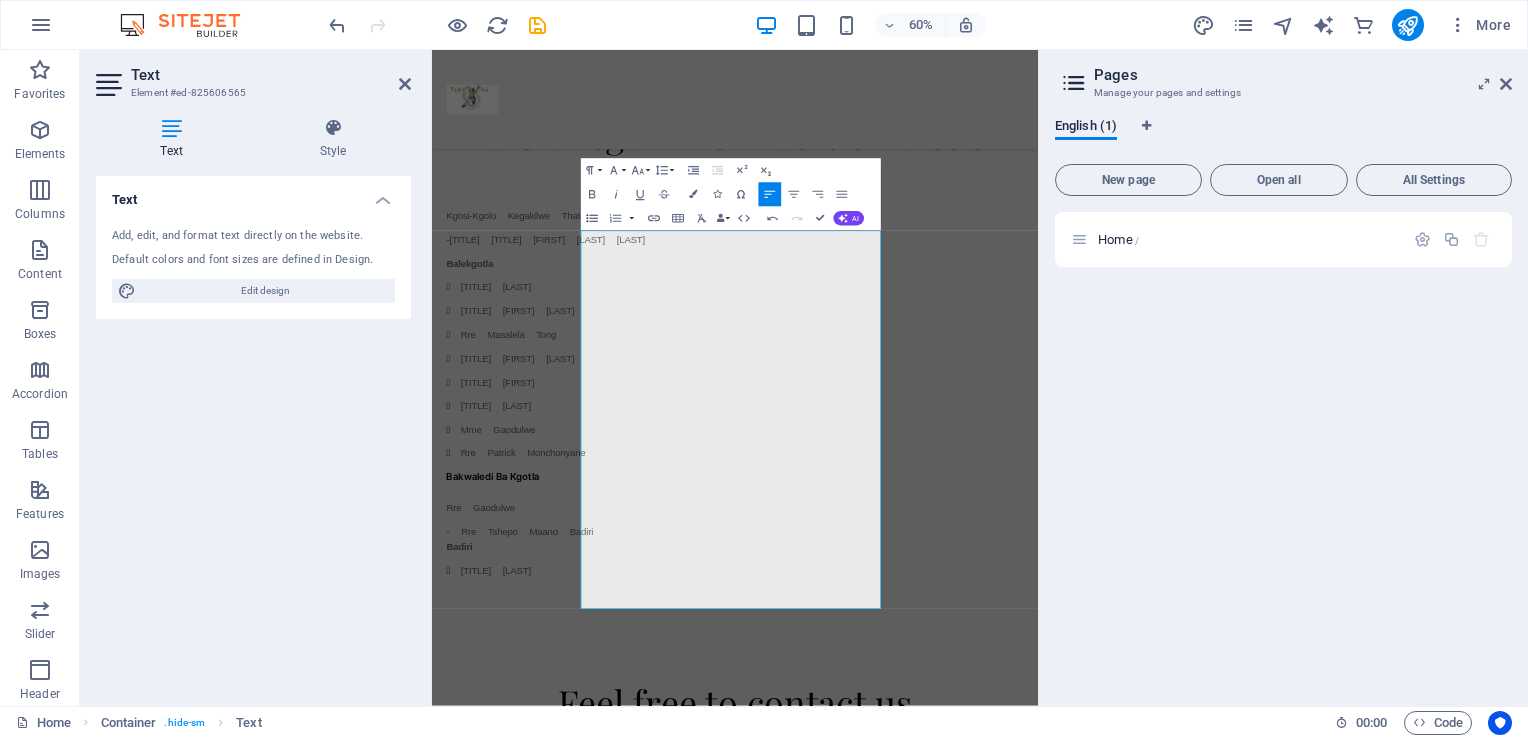 click 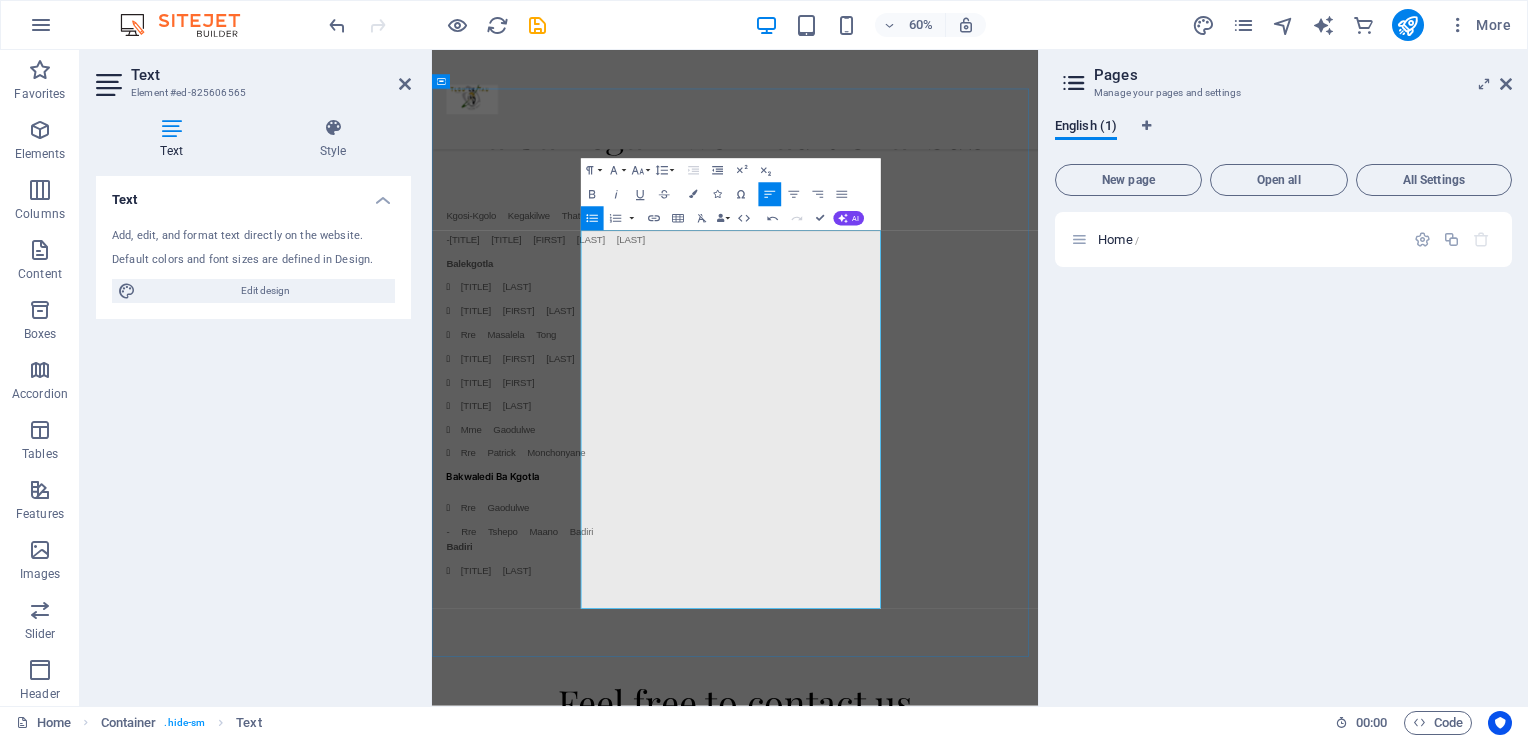 click on "- Rre Tshepo Maano Badiri" at bounding box center (937, 873) 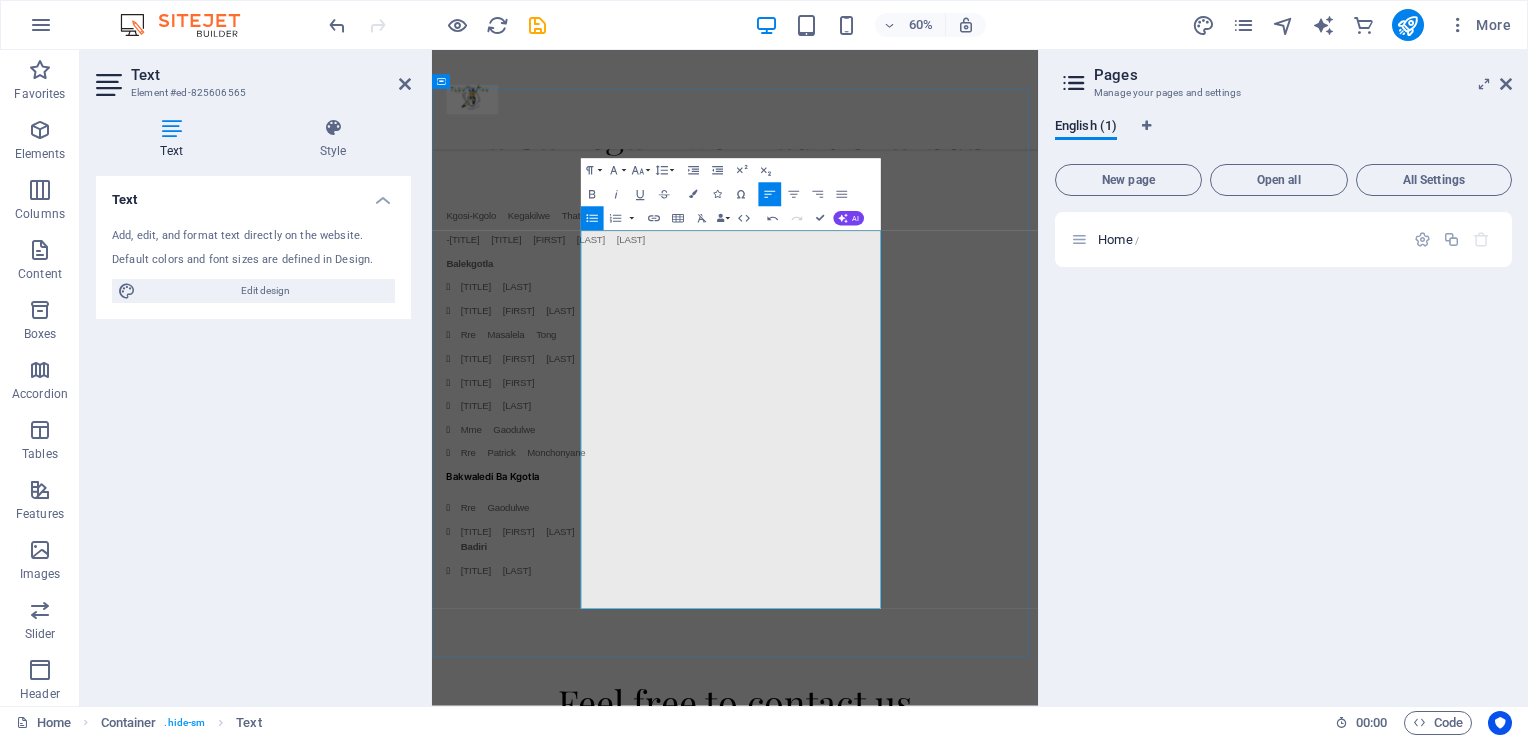 click on "Badiri" at bounding box center (501, 878) 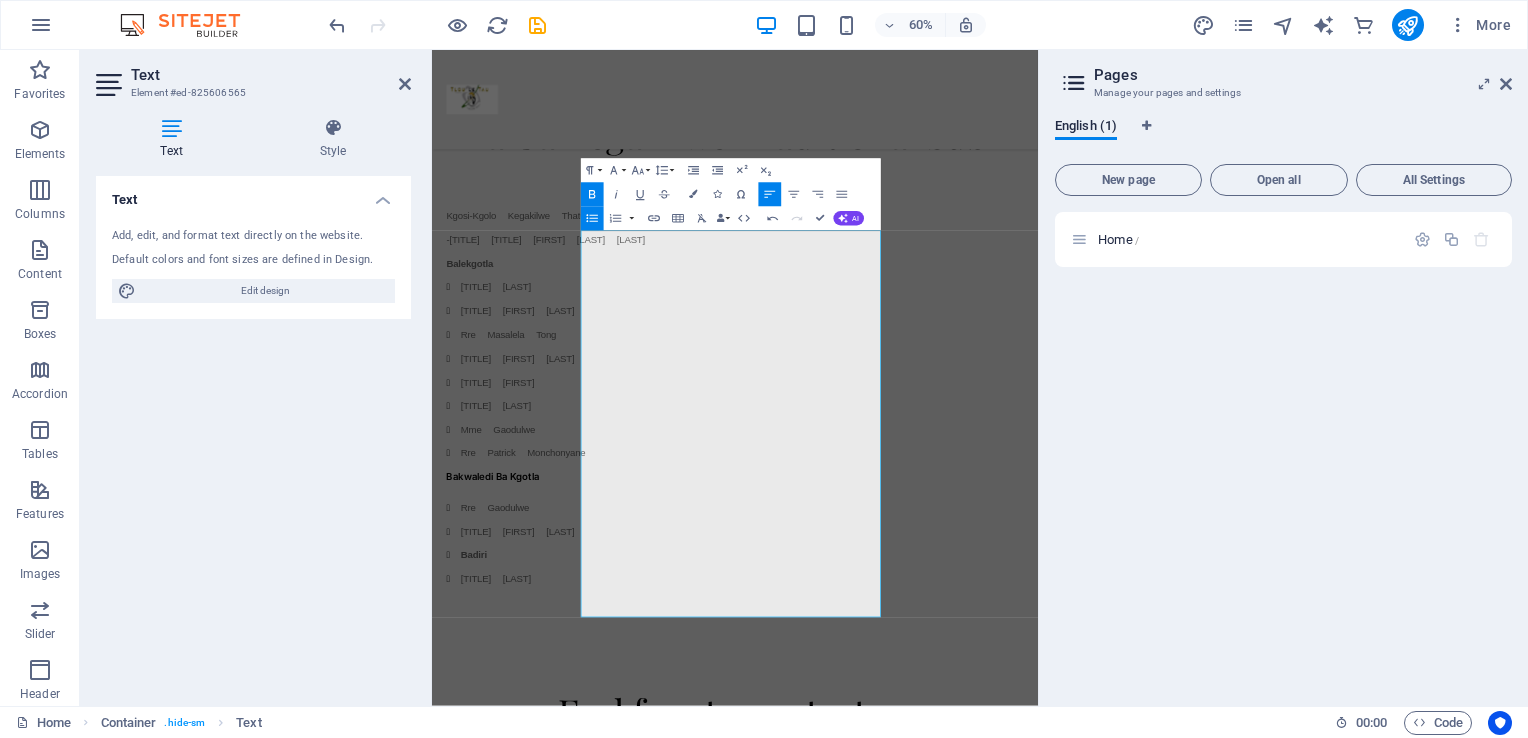 click 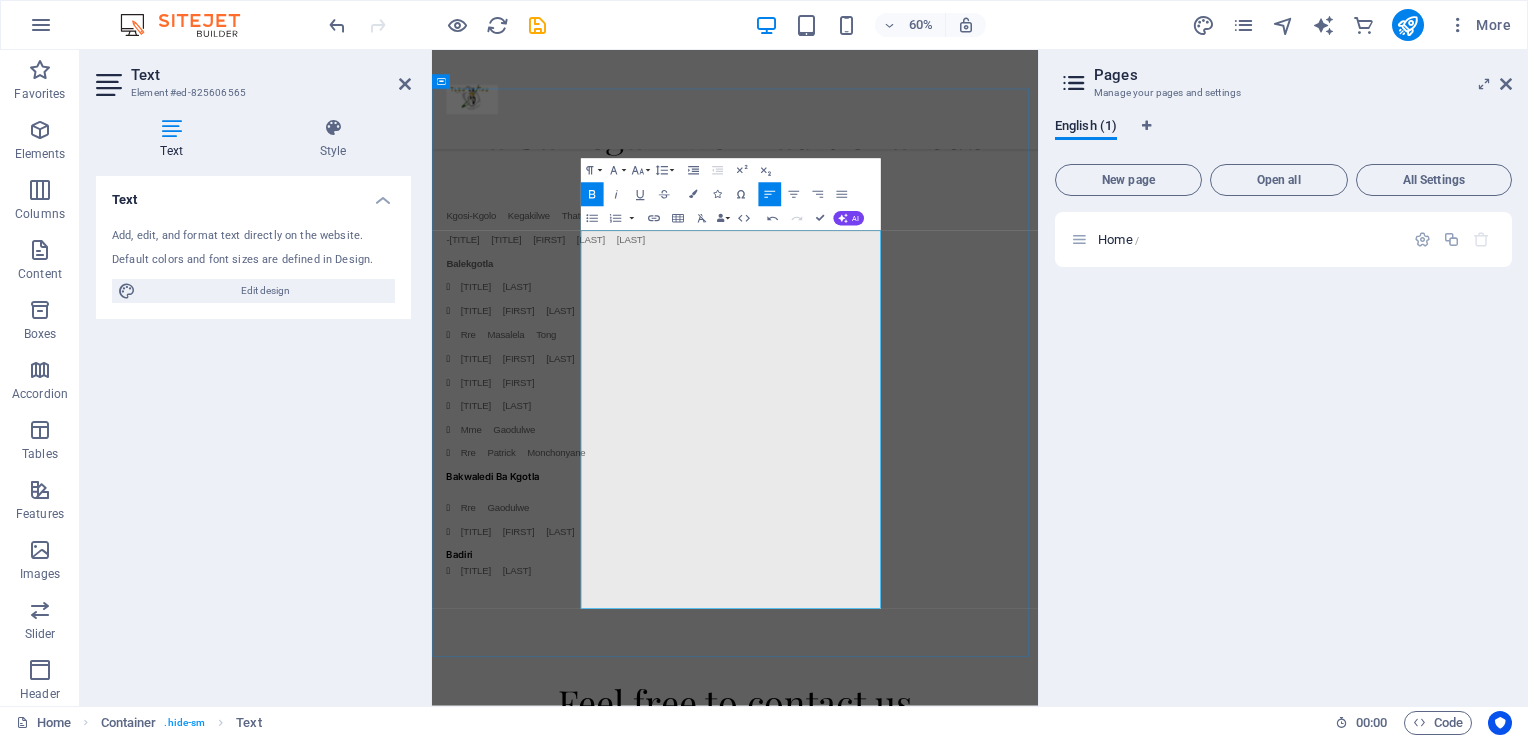 click on "Badiri" at bounding box center [937, 893] 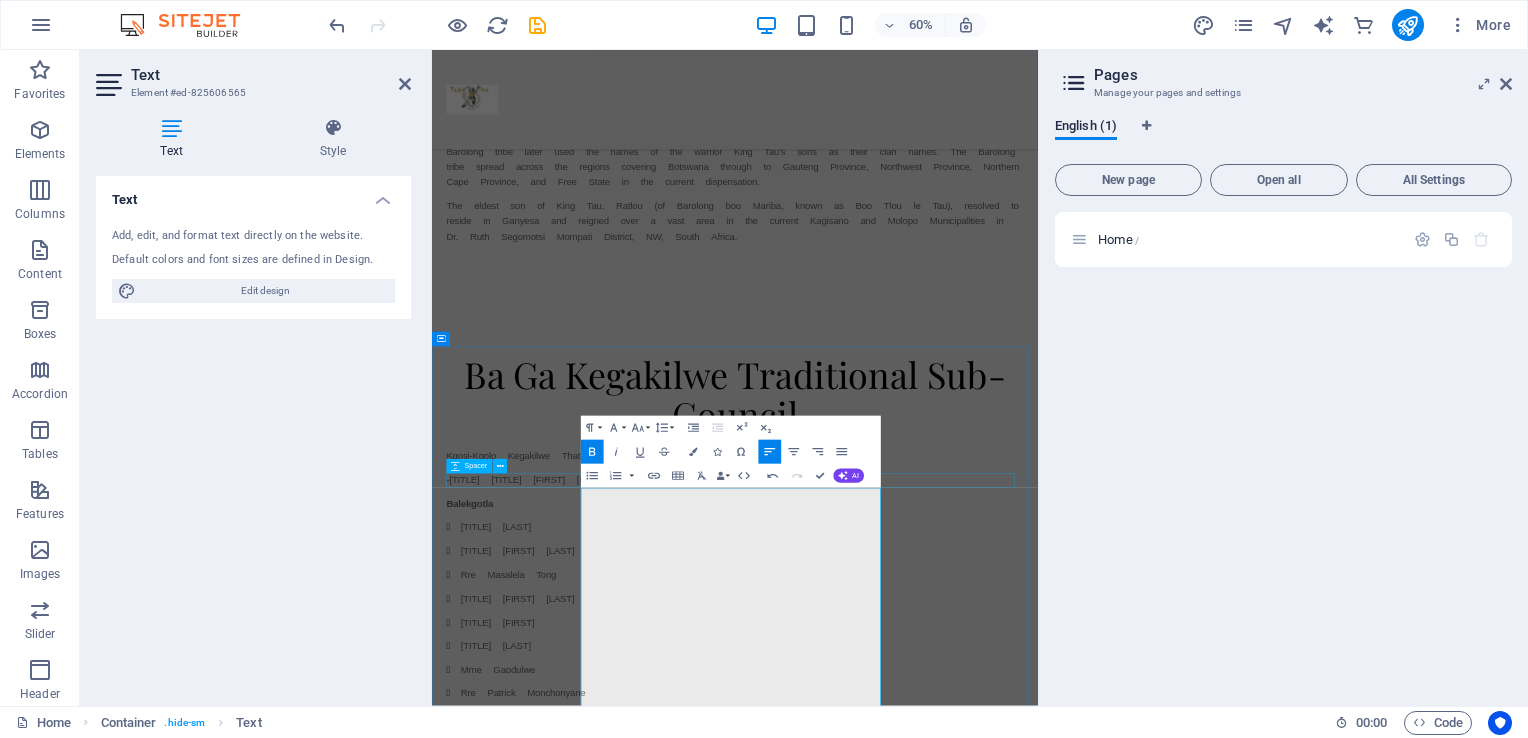 scroll, scrollTop: 1321, scrollLeft: 0, axis: vertical 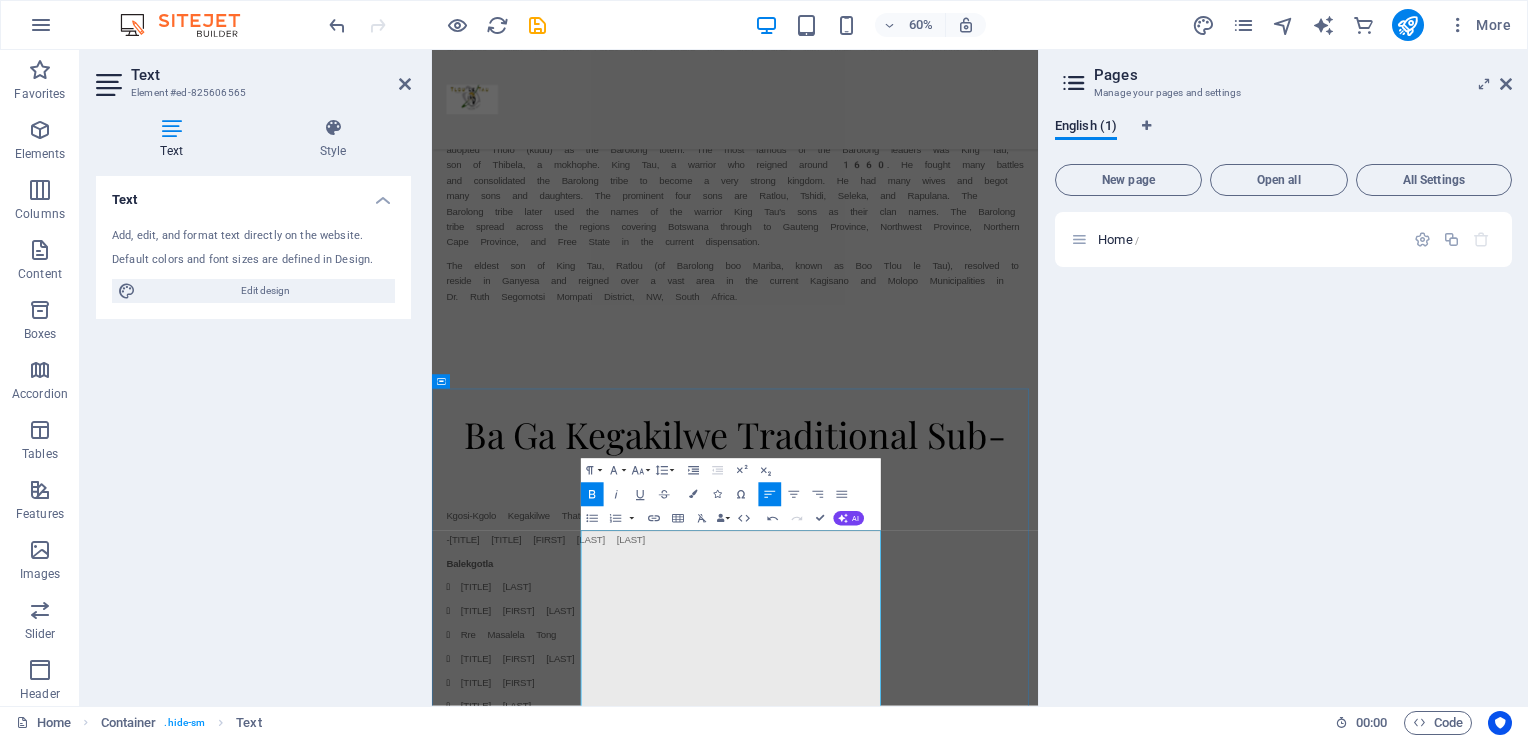 click on "Kgosi-Kgolo Kegakilwe Thato Letlhogile" at bounding box center [937, 834] 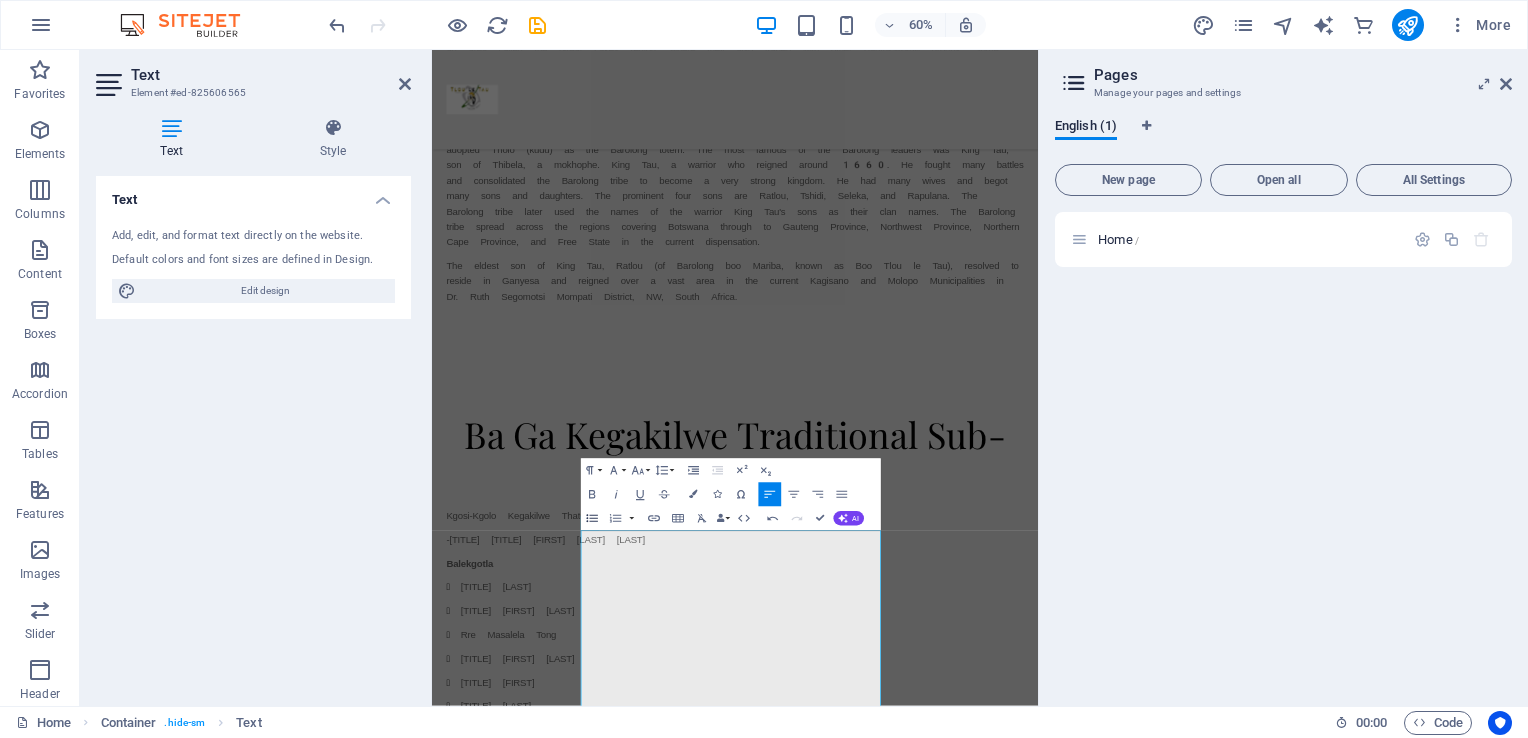 click 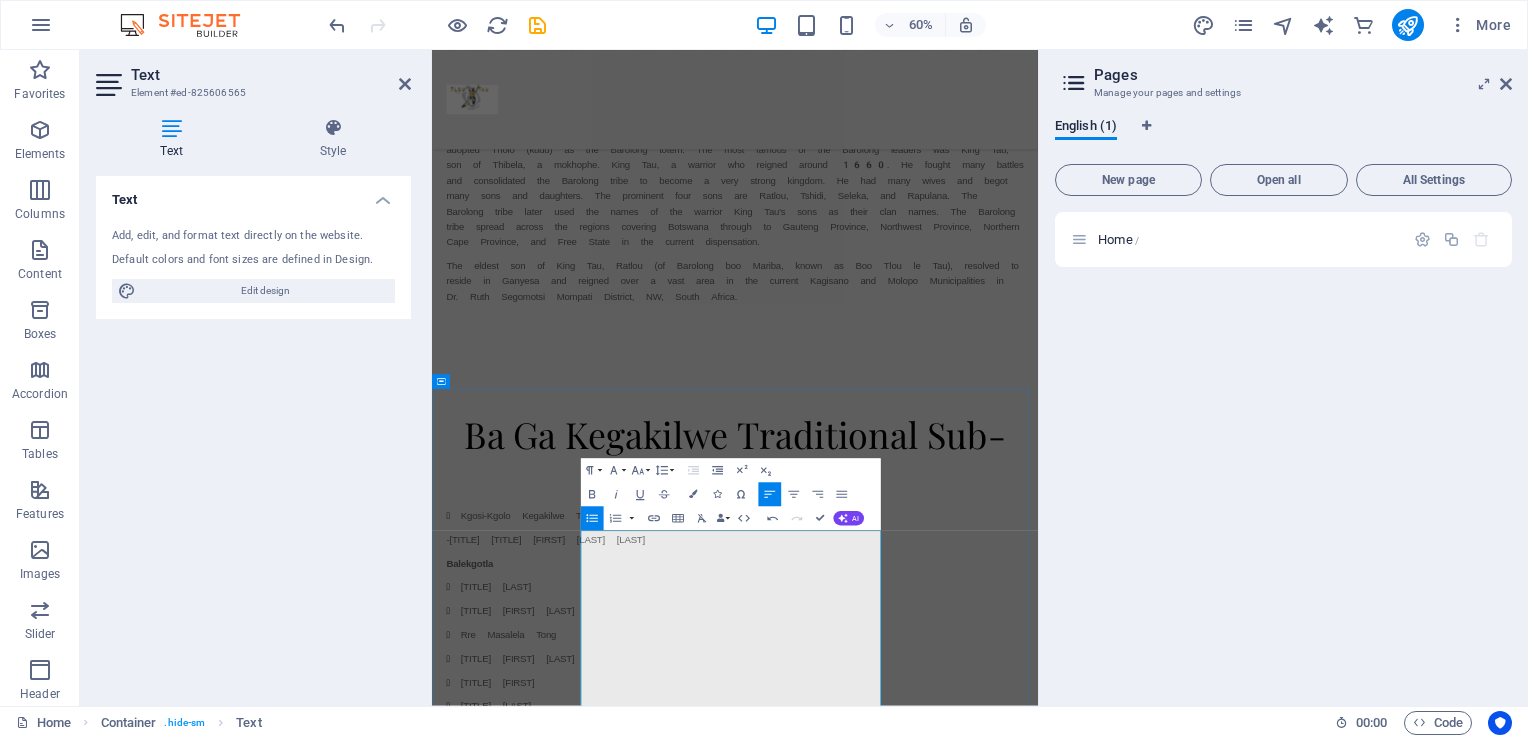 click on "-[TITLE] [TITLE] [FIRST] [LAST] [LAST]" at bounding box center (937, 874) 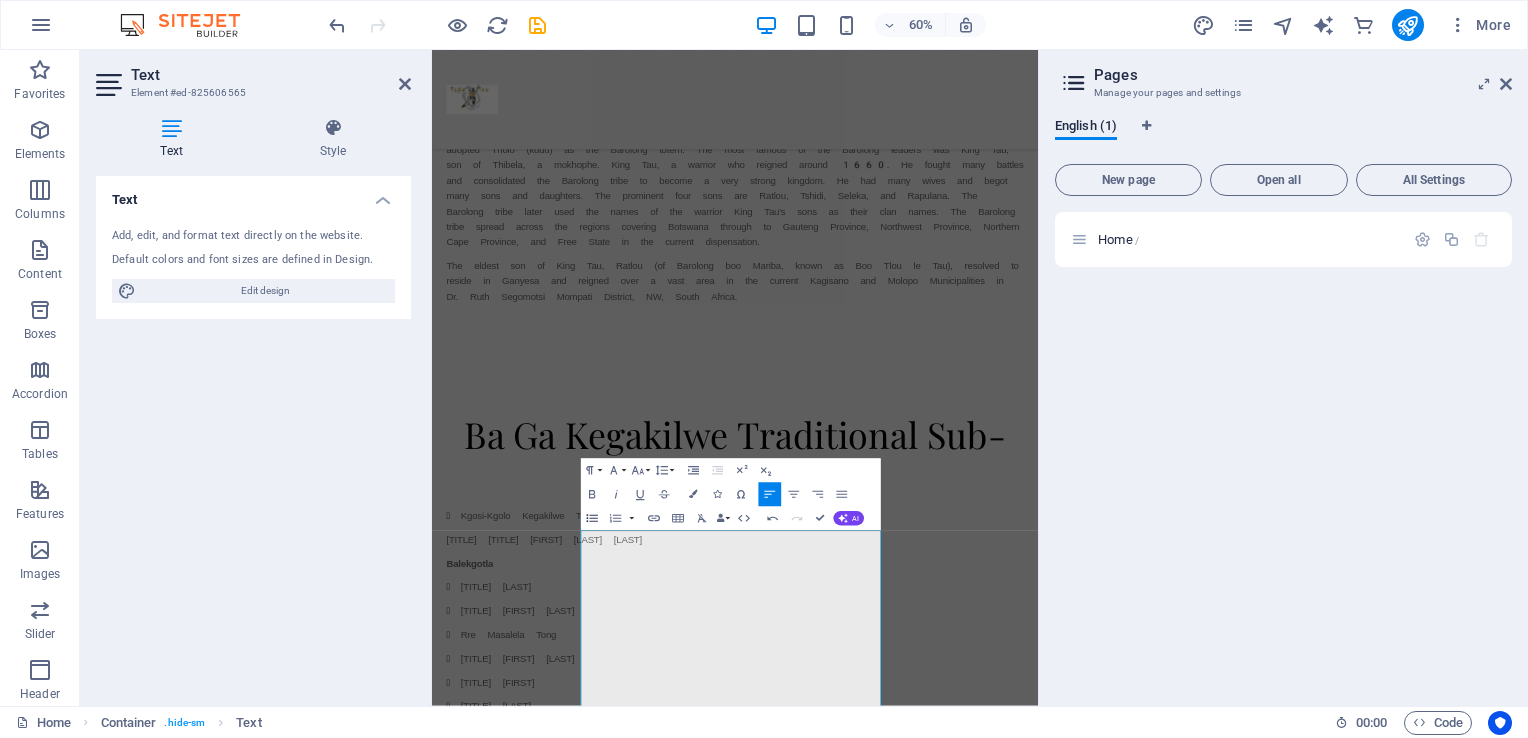 click 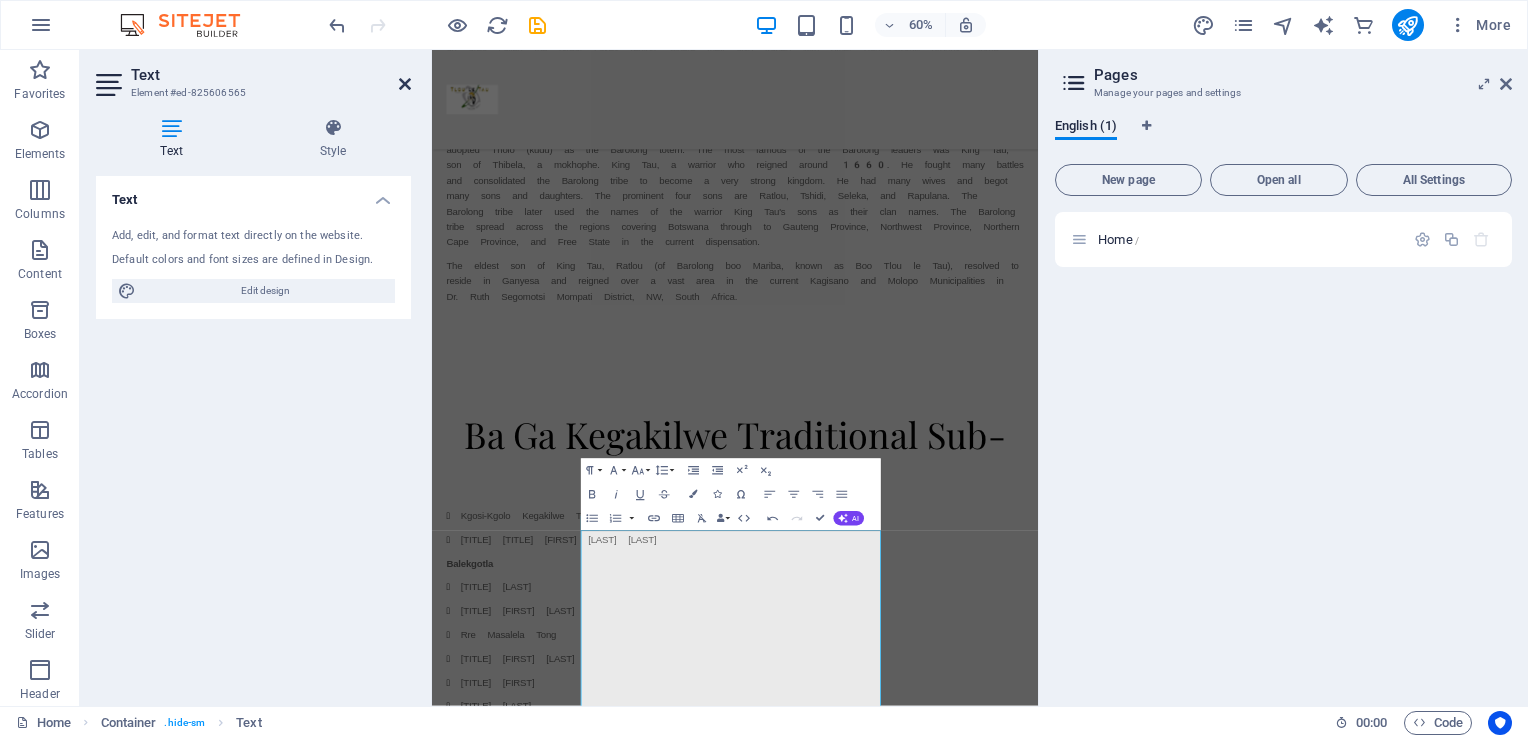click at bounding box center (405, 84) 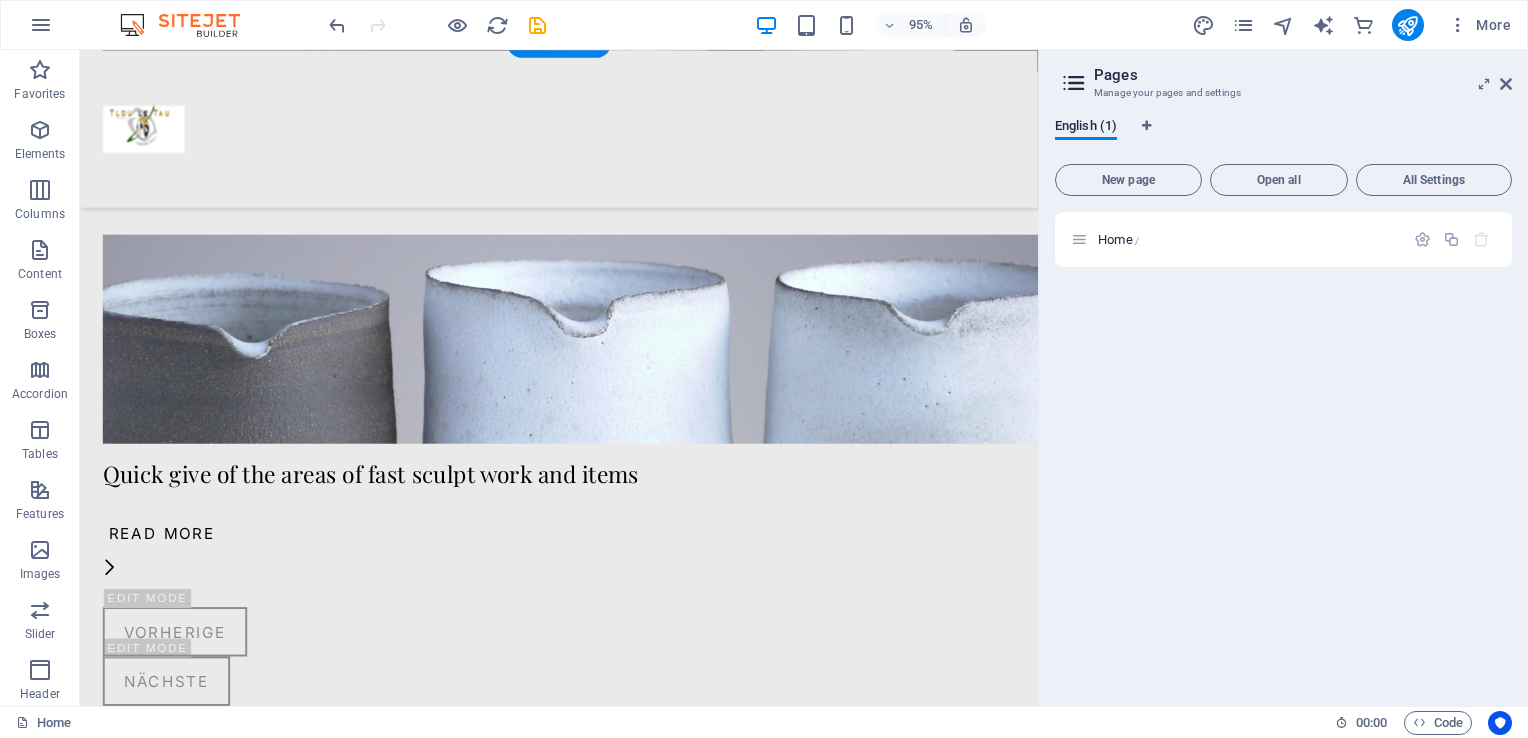 scroll, scrollTop: 5071, scrollLeft: 0, axis: vertical 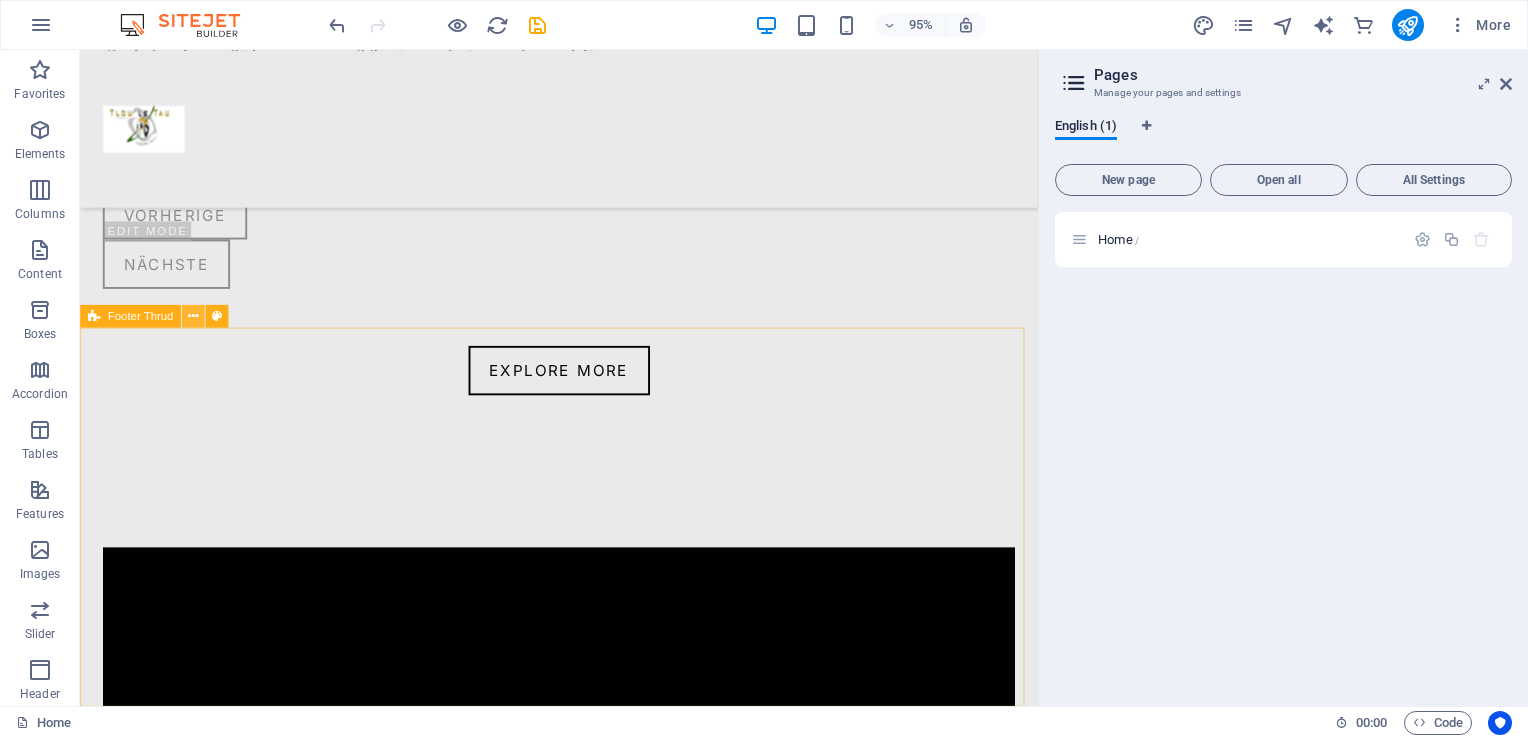 click at bounding box center (193, 316) 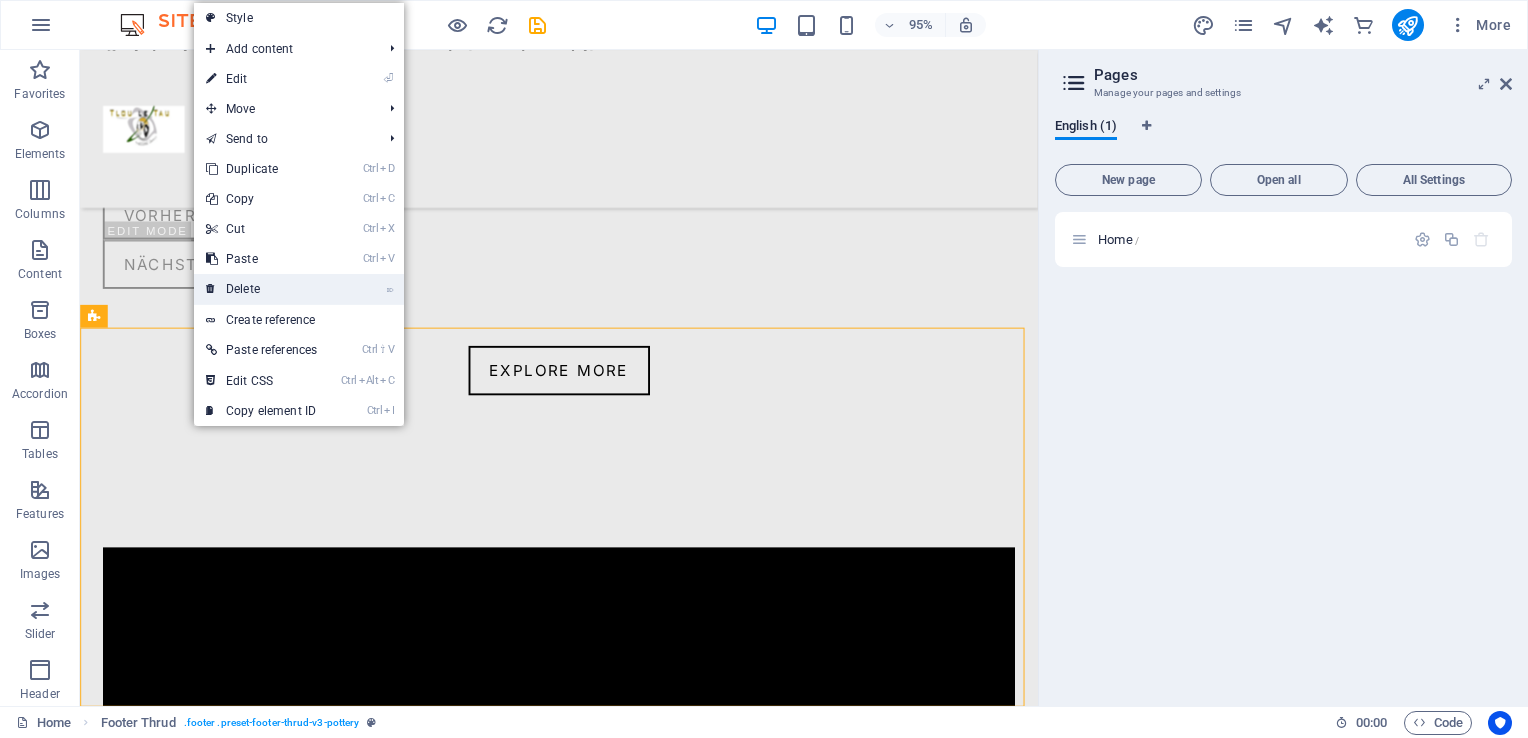 click on "⌦  Delete" at bounding box center (261, 289) 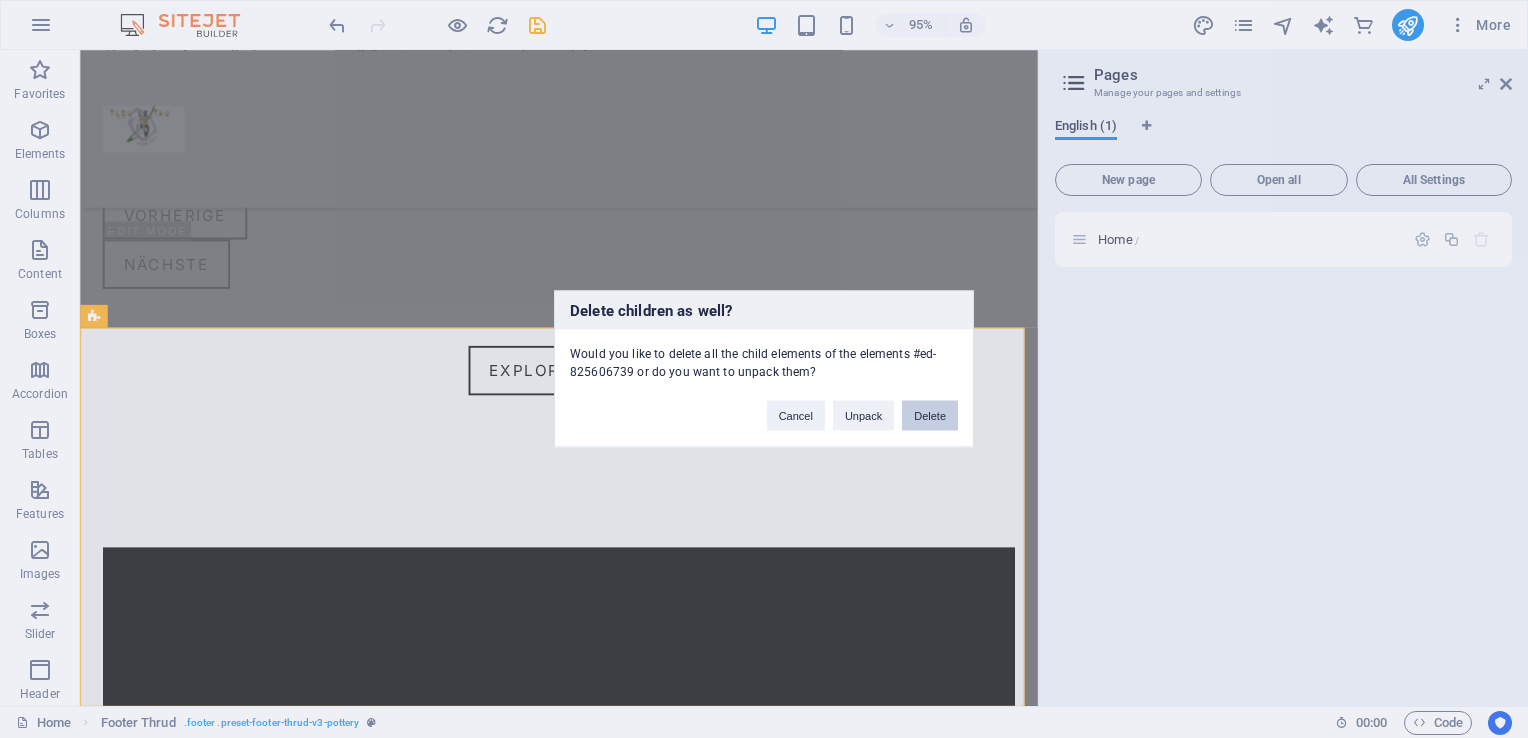 click on "Delete" at bounding box center [930, 416] 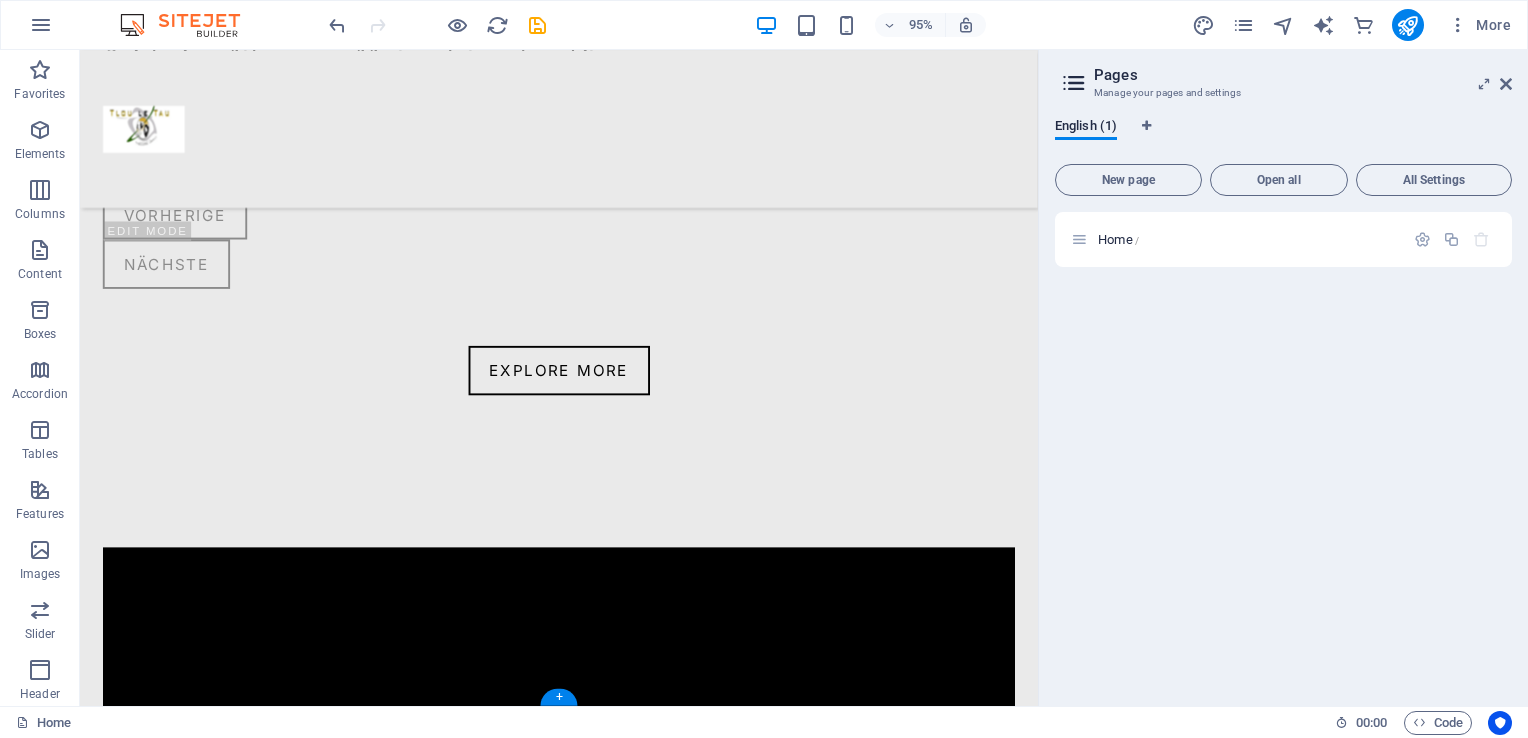 scroll, scrollTop: 4672, scrollLeft: 0, axis: vertical 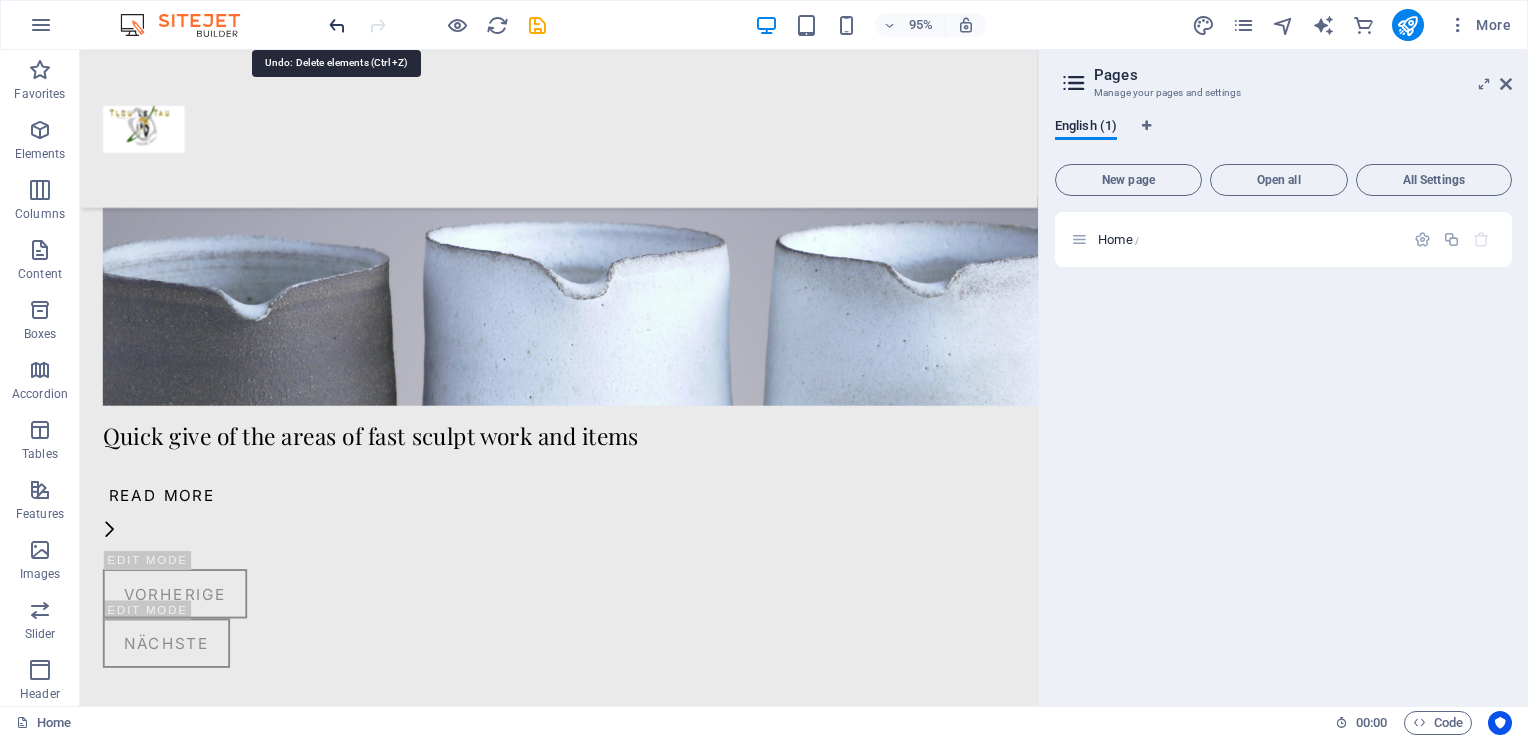 click at bounding box center (337, 25) 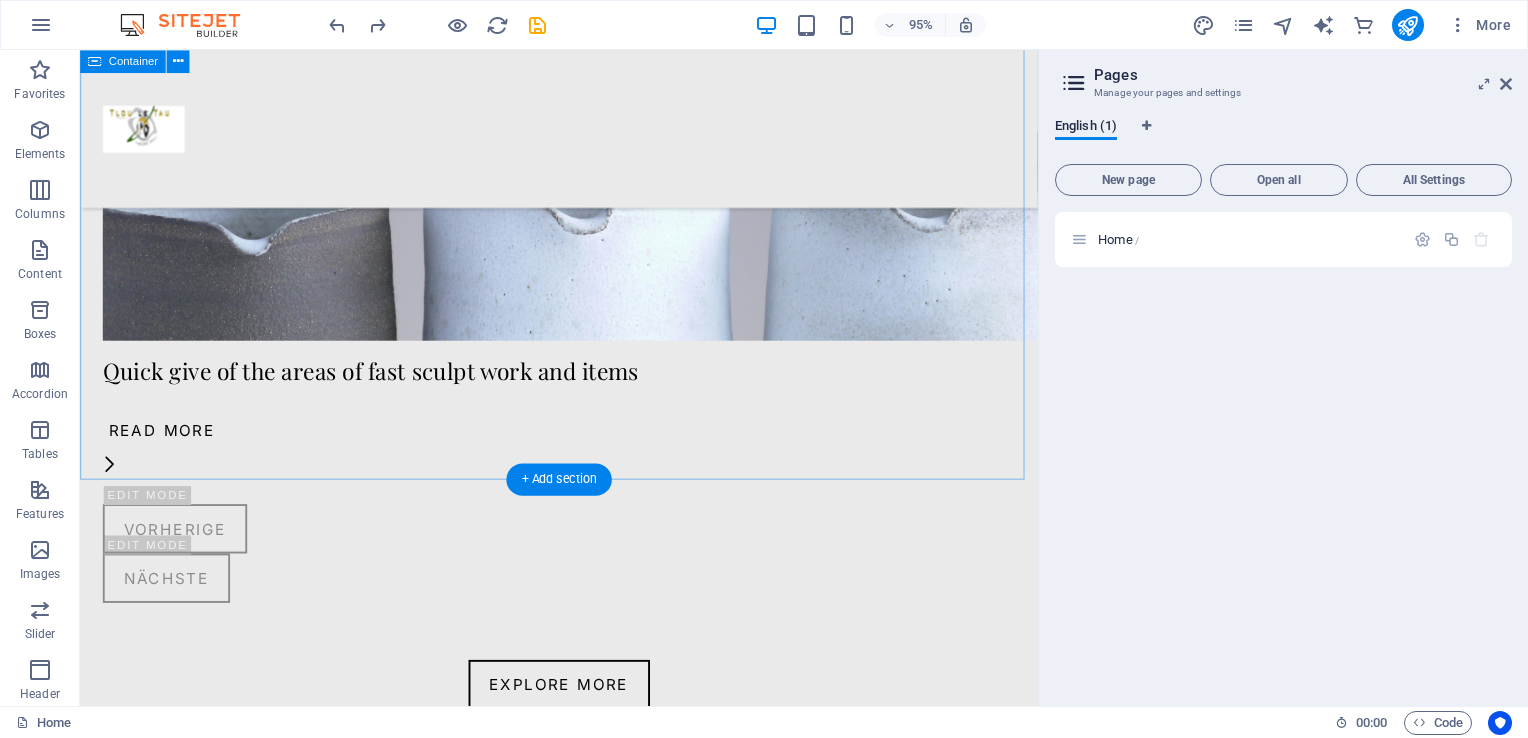 scroll, scrollTop: 5071, scrollLeft: 0, axis: vertical 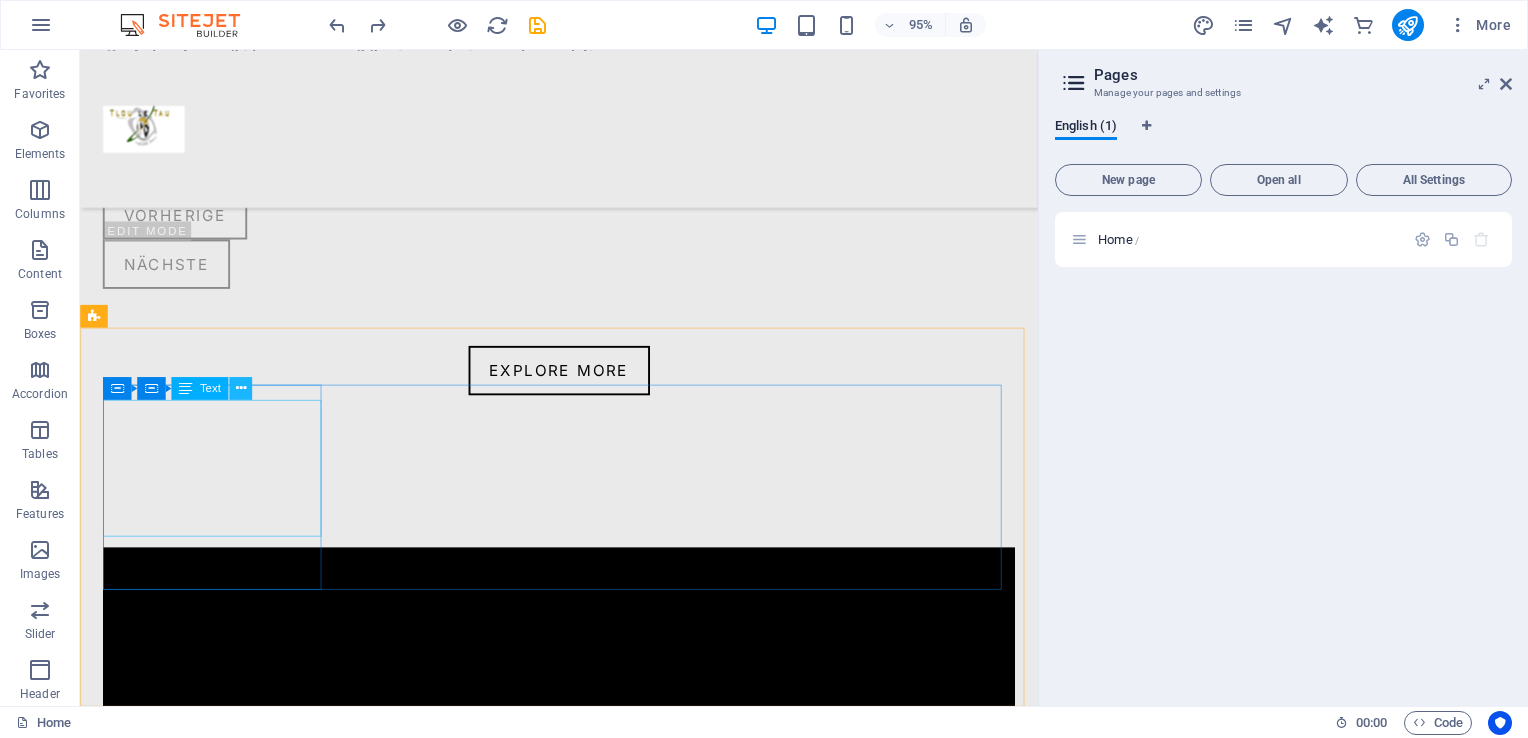 click at bounding box center [240, 389] 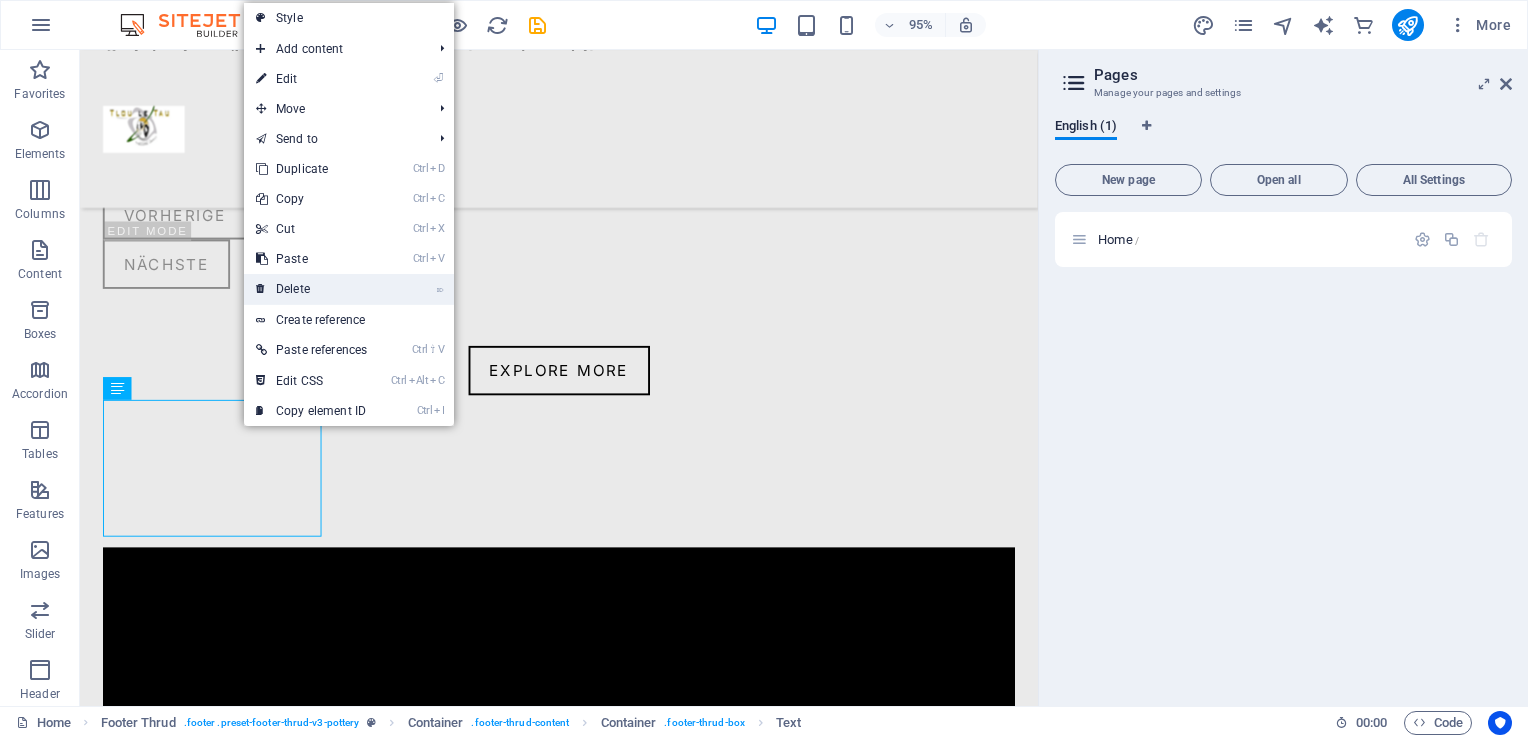 click on "⌦  Delete" at bounding box center [311, 289] 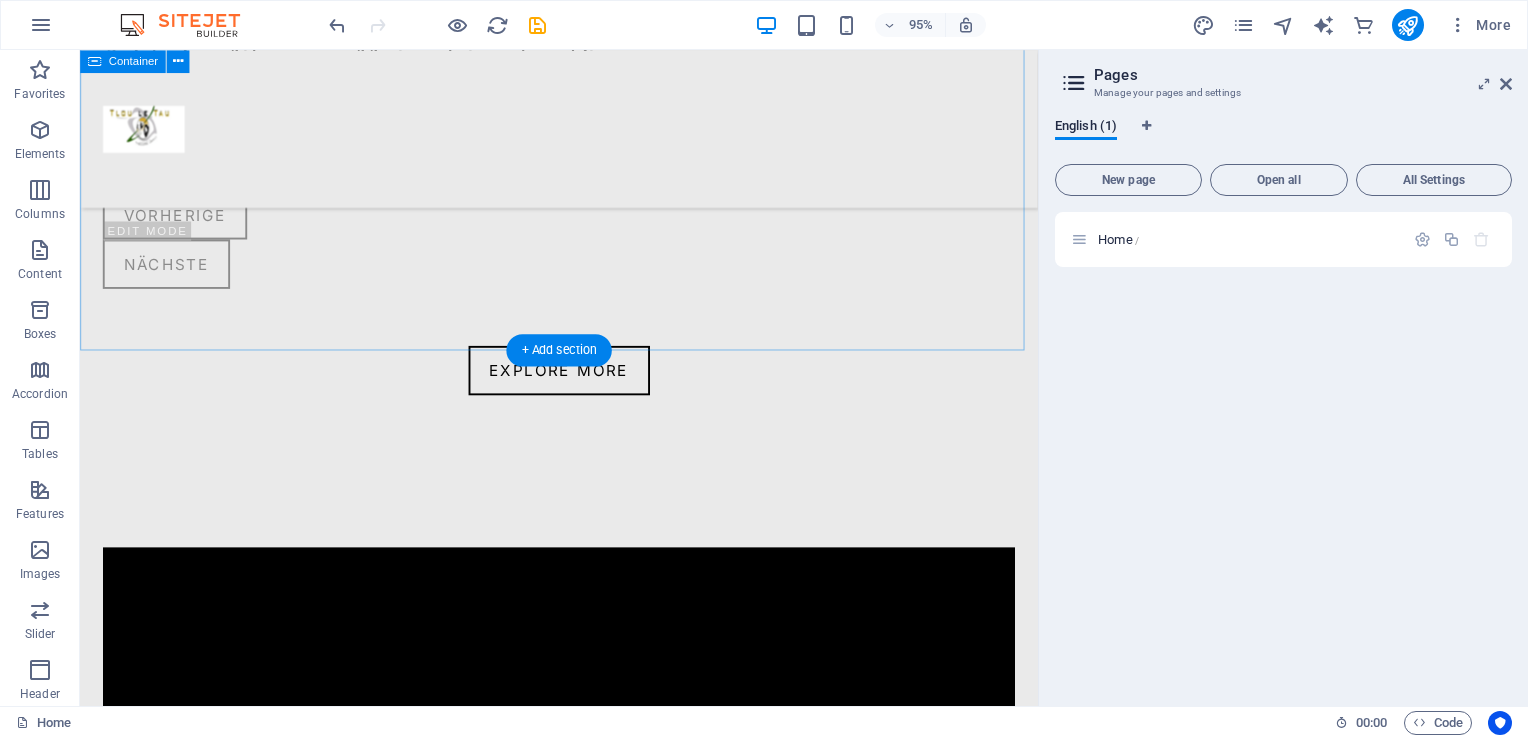 scroll, scrollTop: 5048, scrollLeft: 0, axis: vertical 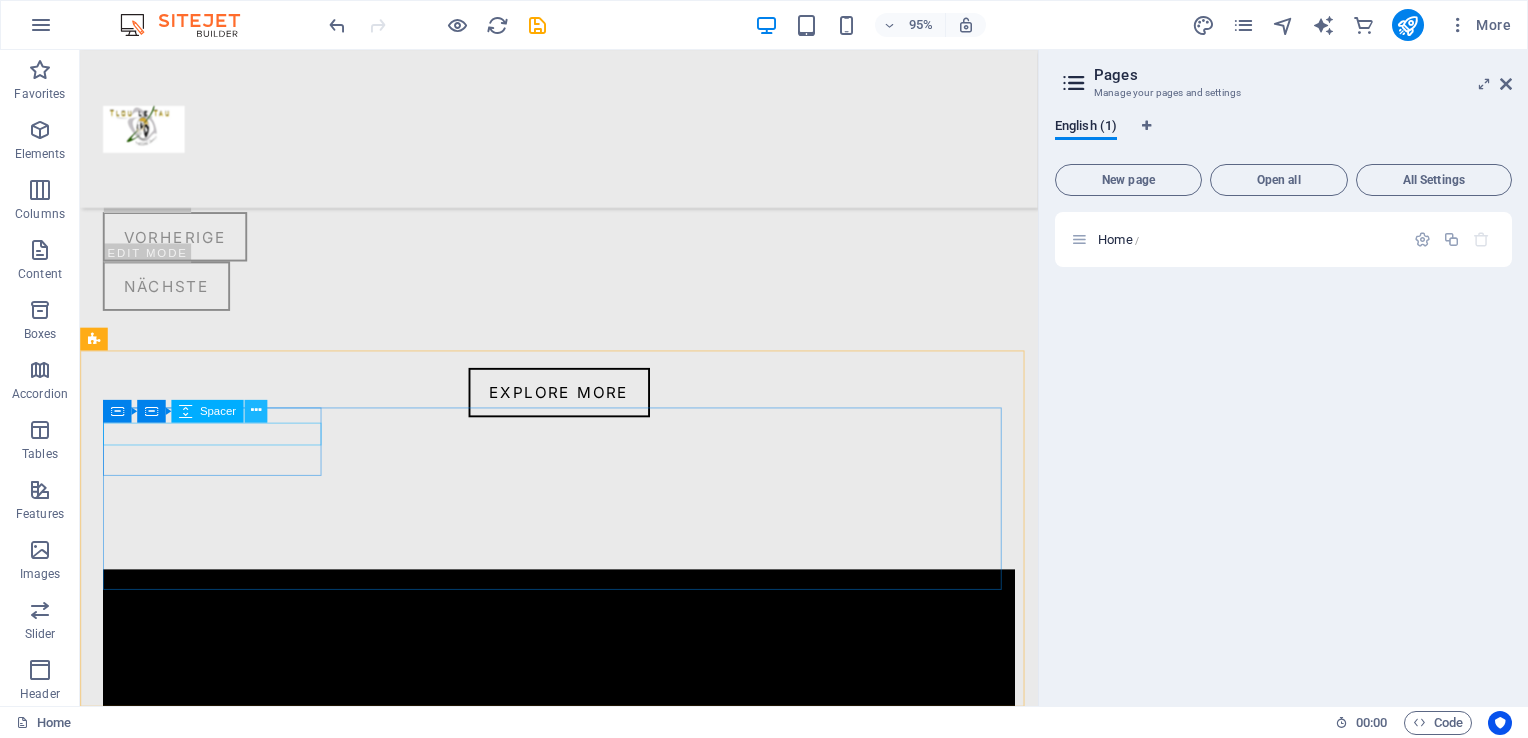click at bounding box center (256, 411) 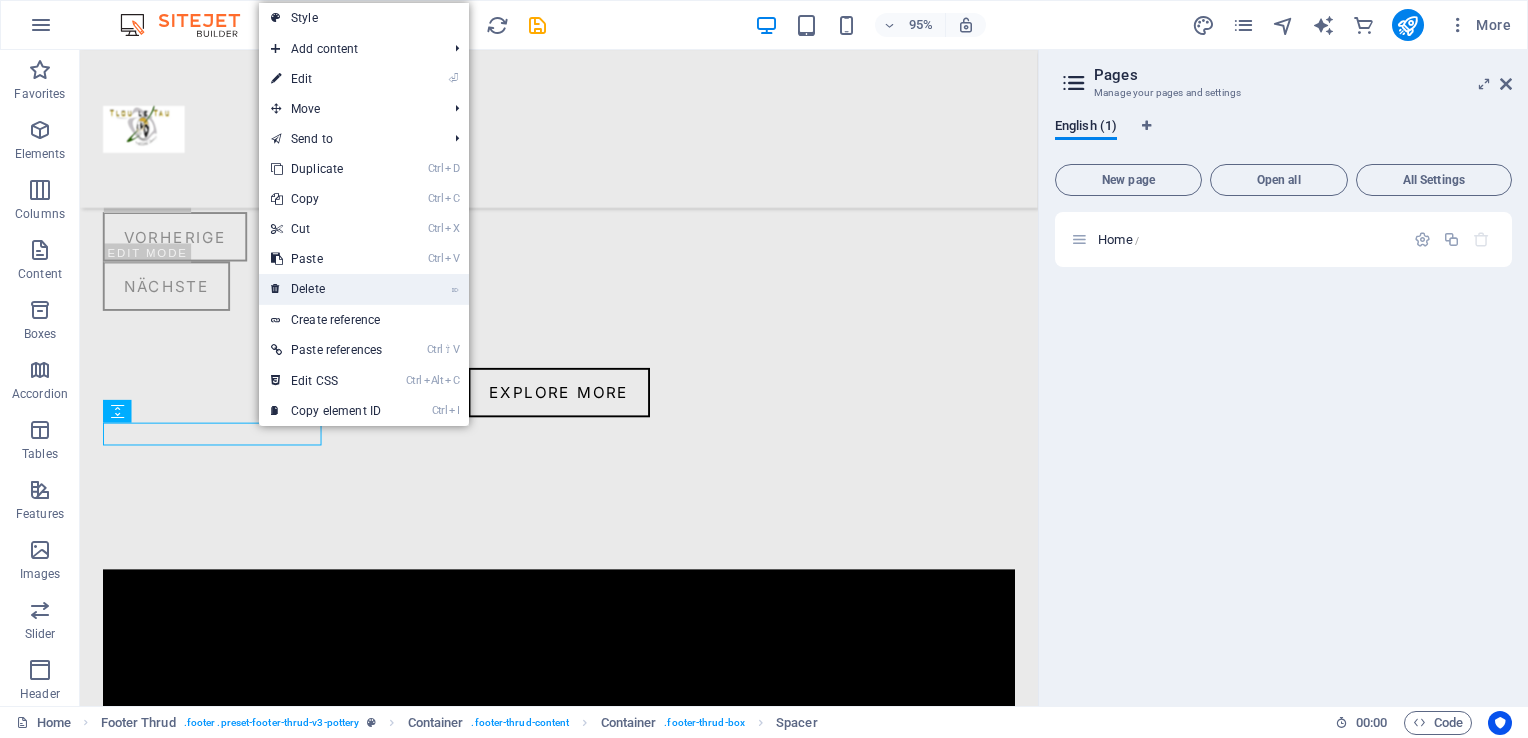 click on "⌦  Delete" at bounding box center [326, 289] 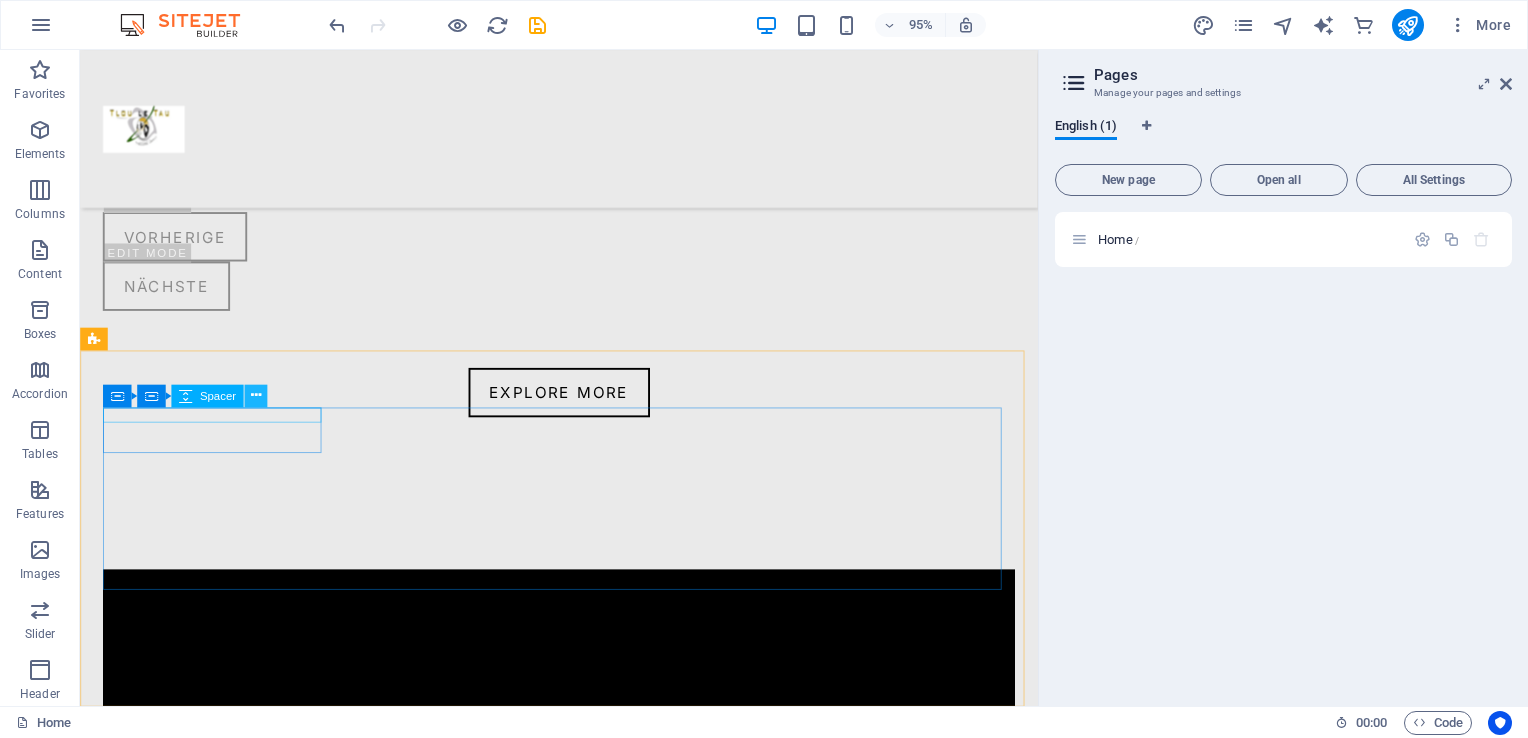 click at bounding box center (256, 395) 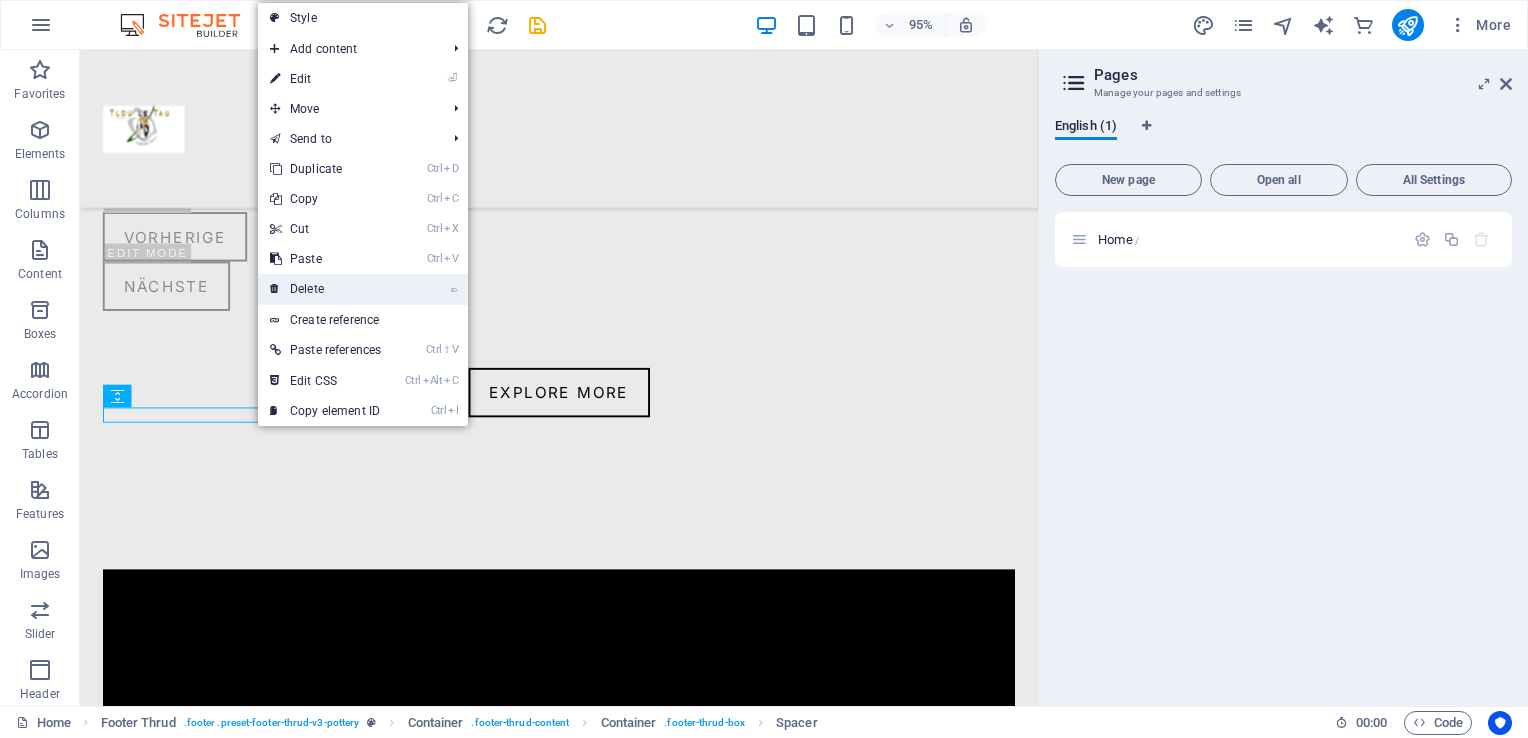 click on "⌦  Delete" at bounding box center (325, 289) 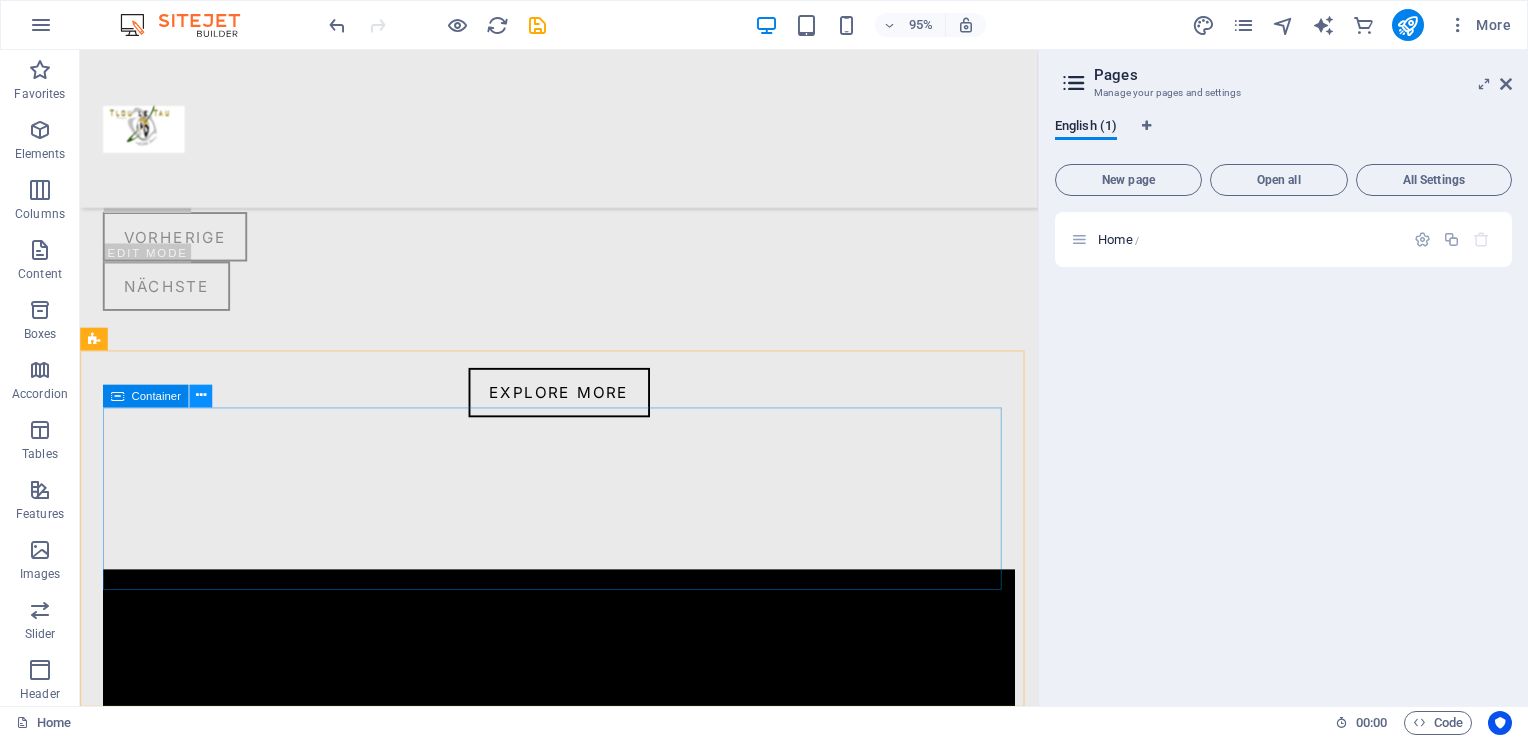 click at bounding box center (200, 395) 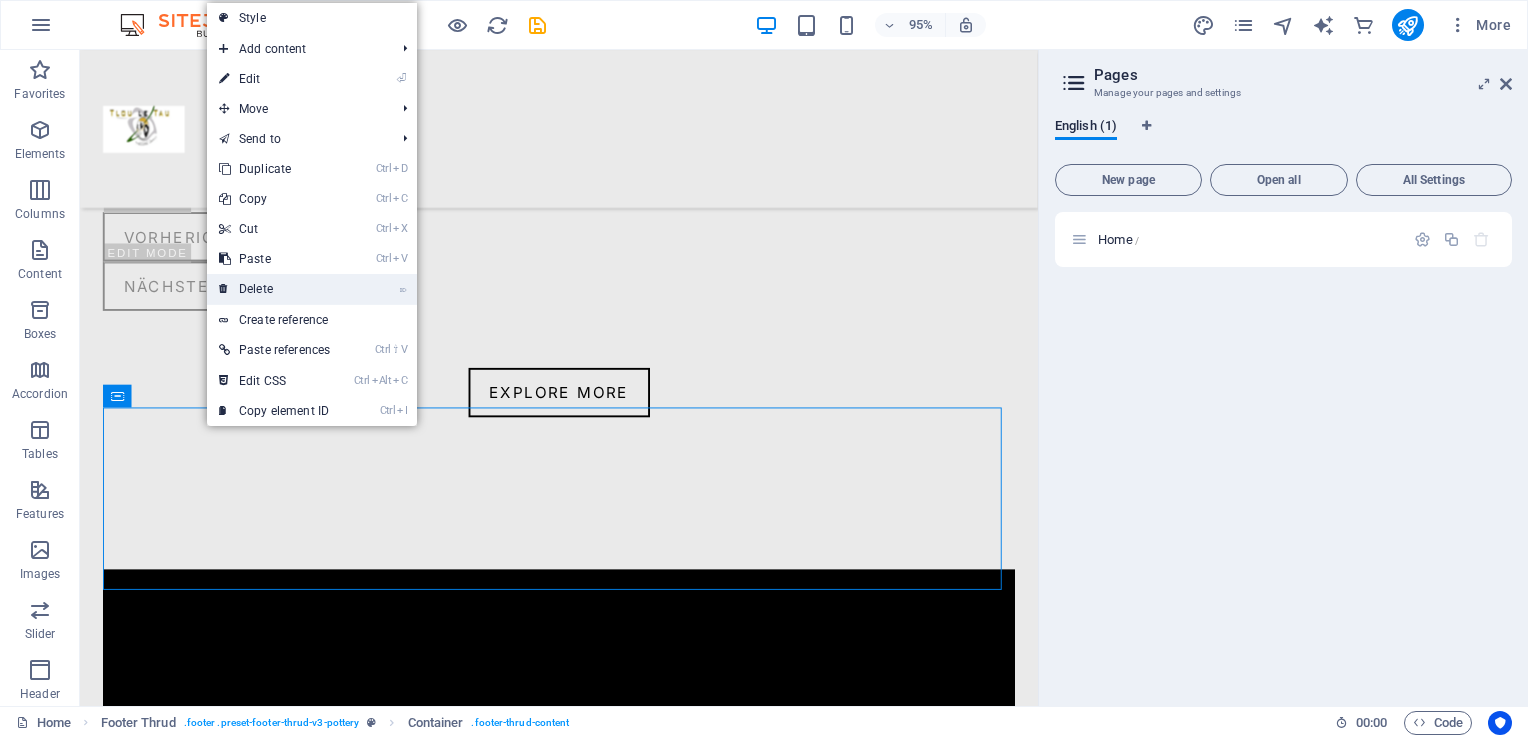 click on "⌦  Delete" at bounding box center [274, 289] 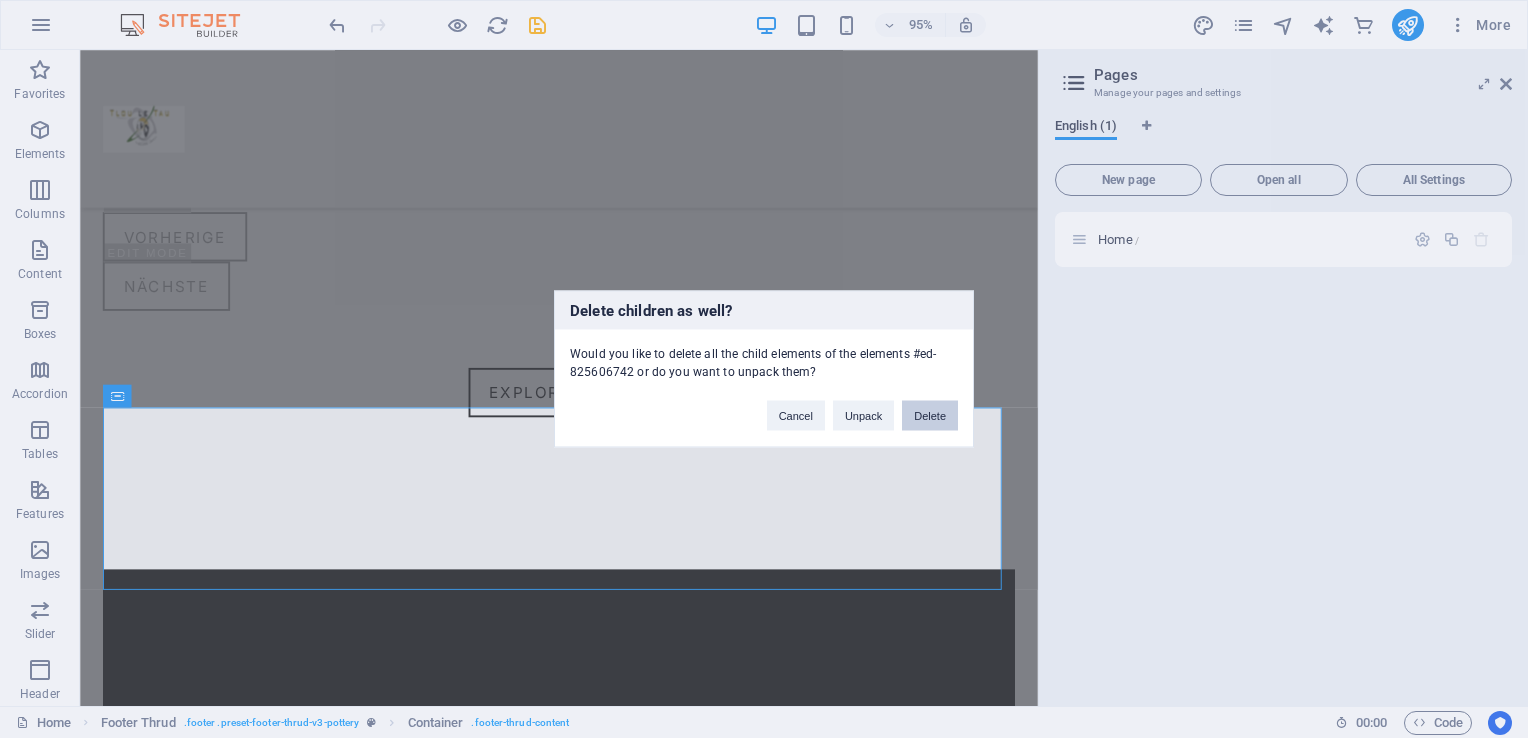 click on "Delete" at bounding box center [930, 416] 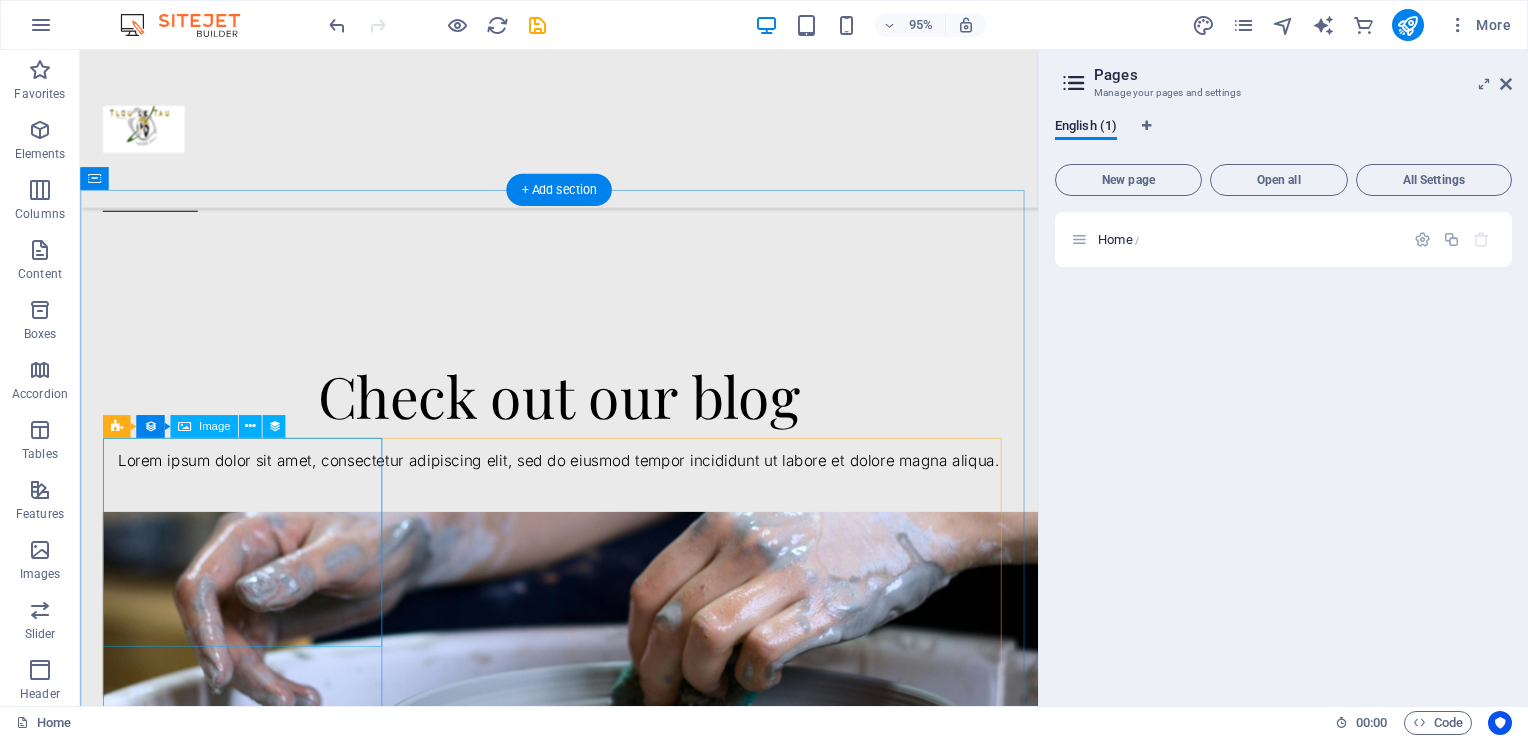 scroll, scrollTop: 3555, scrollLeft: 0, axis: vertical 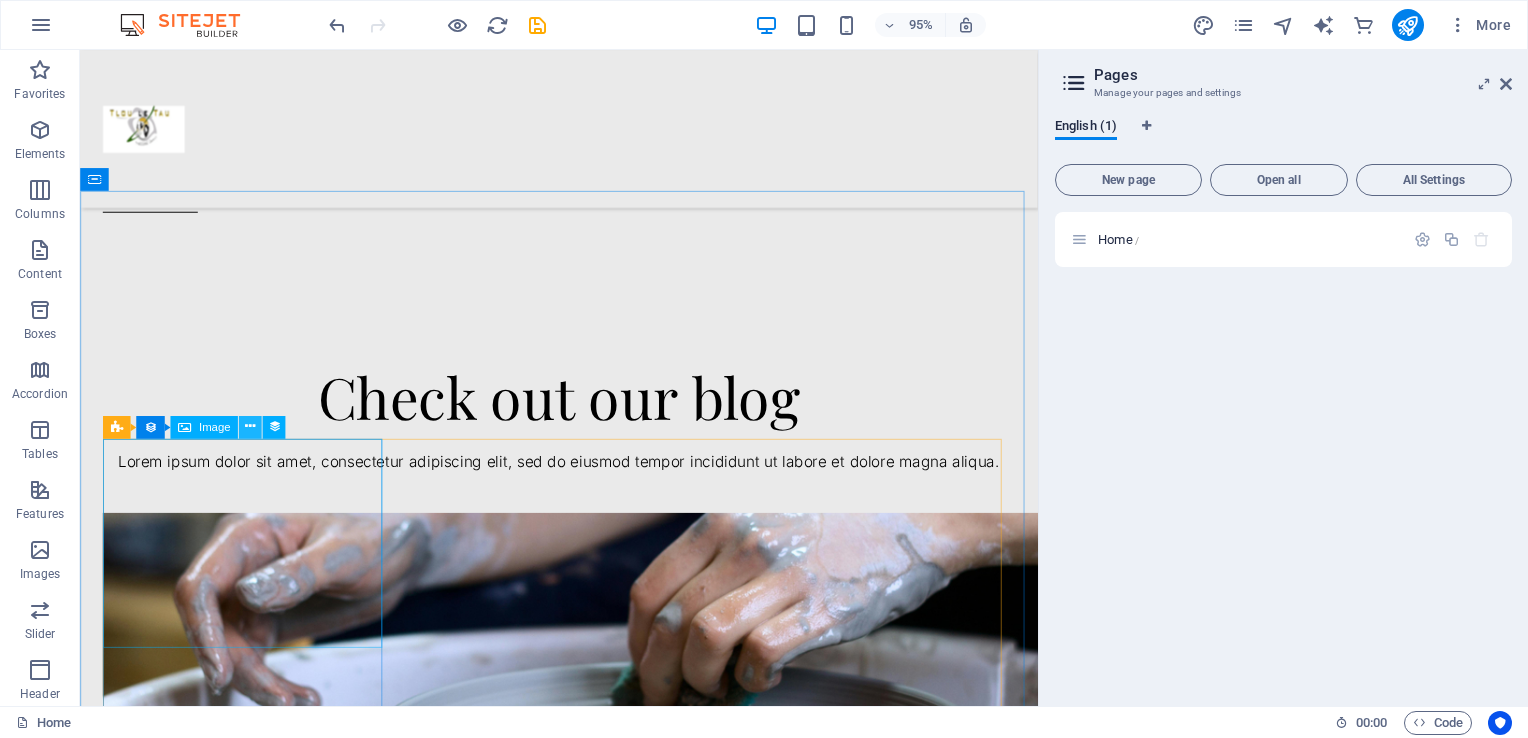 click at bounding box center (250, 427) 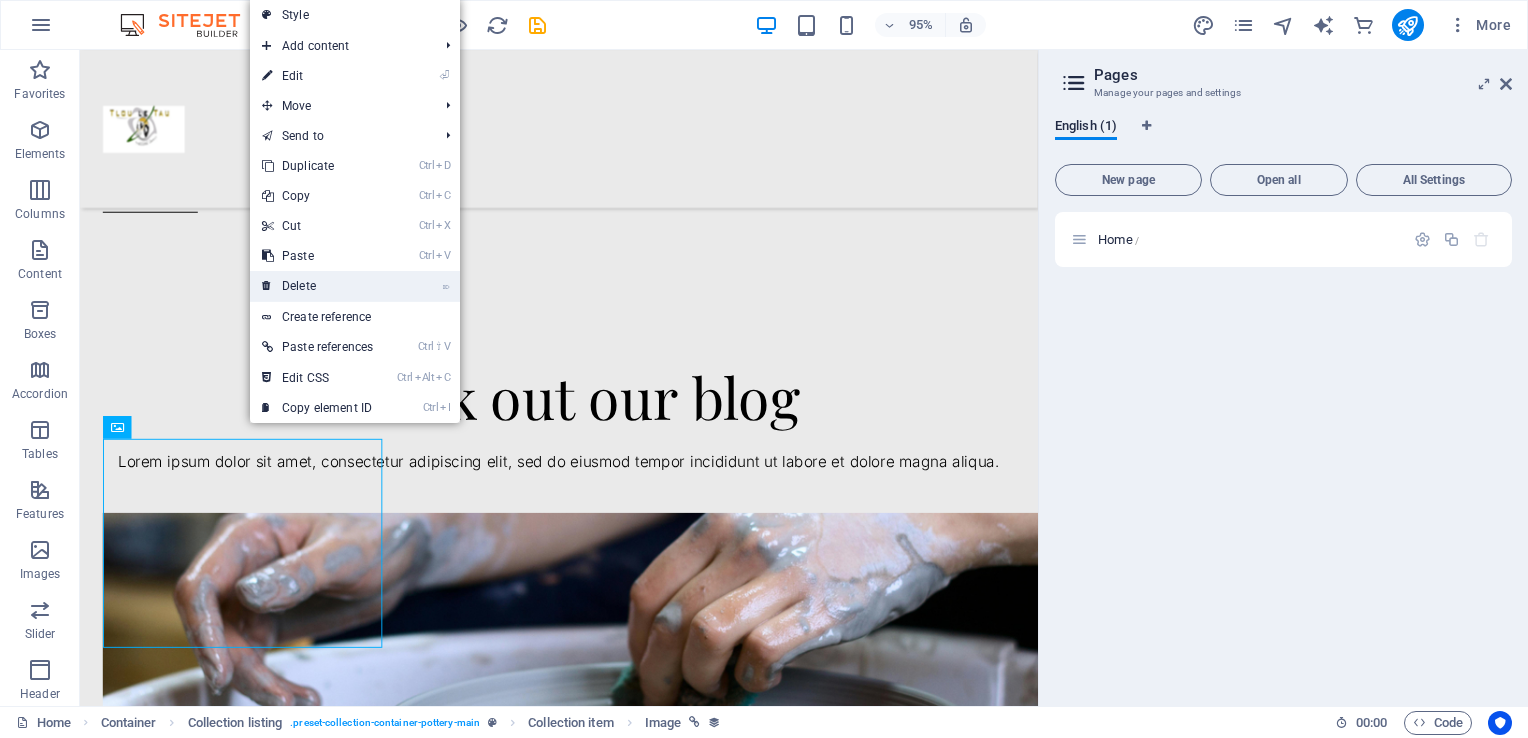 click on "⌦  Delete" at bounding box center [317, 286] 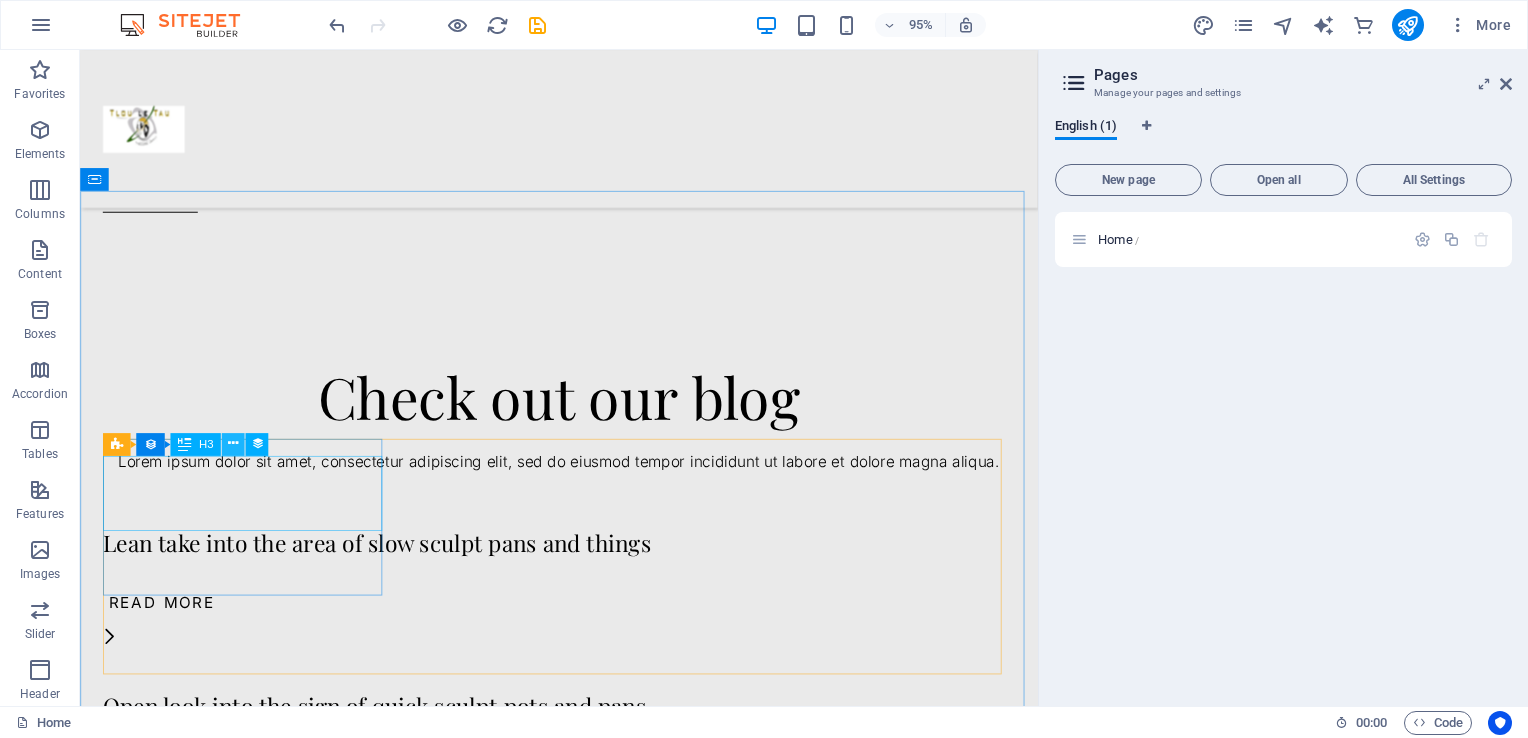 click at bounding box center (233, 444) 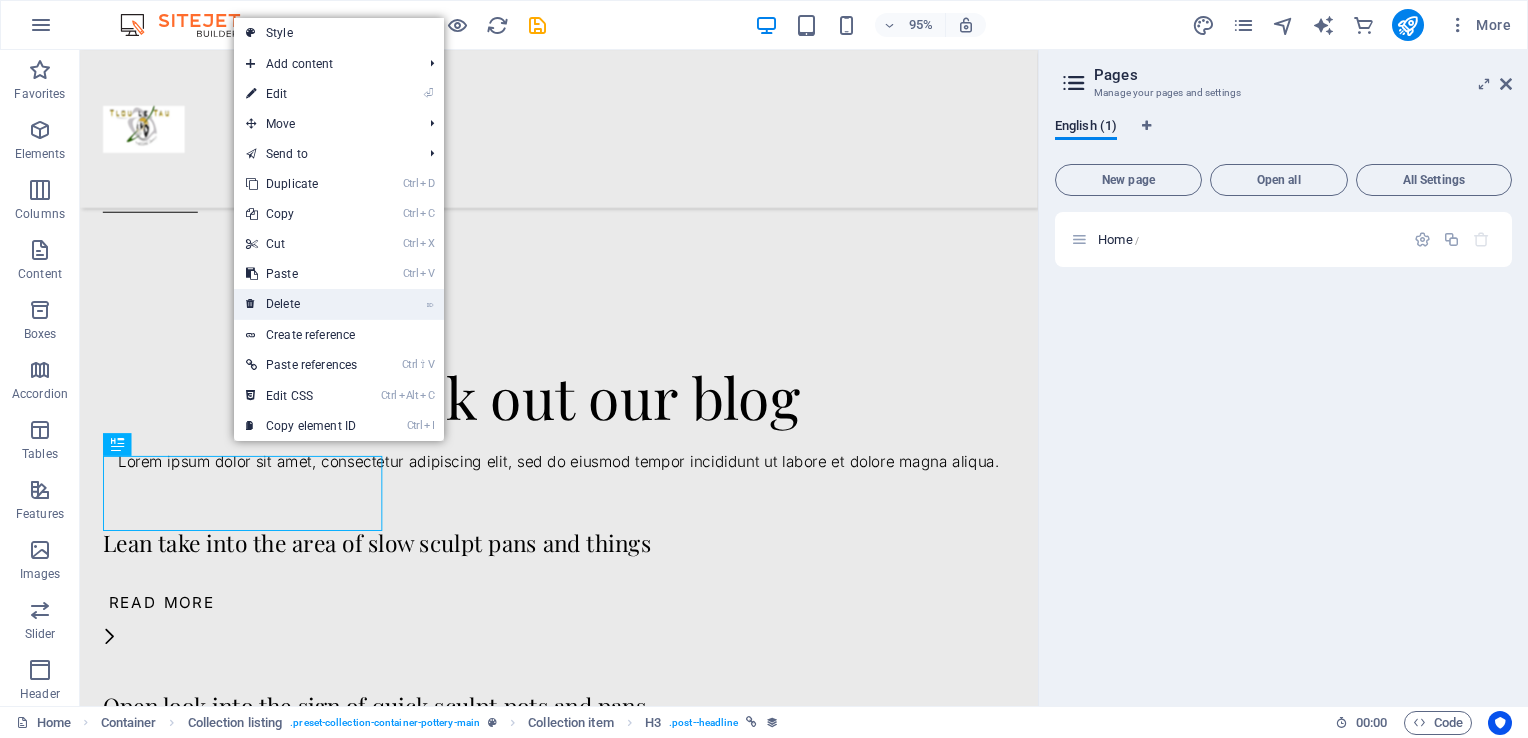 click on "⌦  Delete" at bounding box center (301, 304) 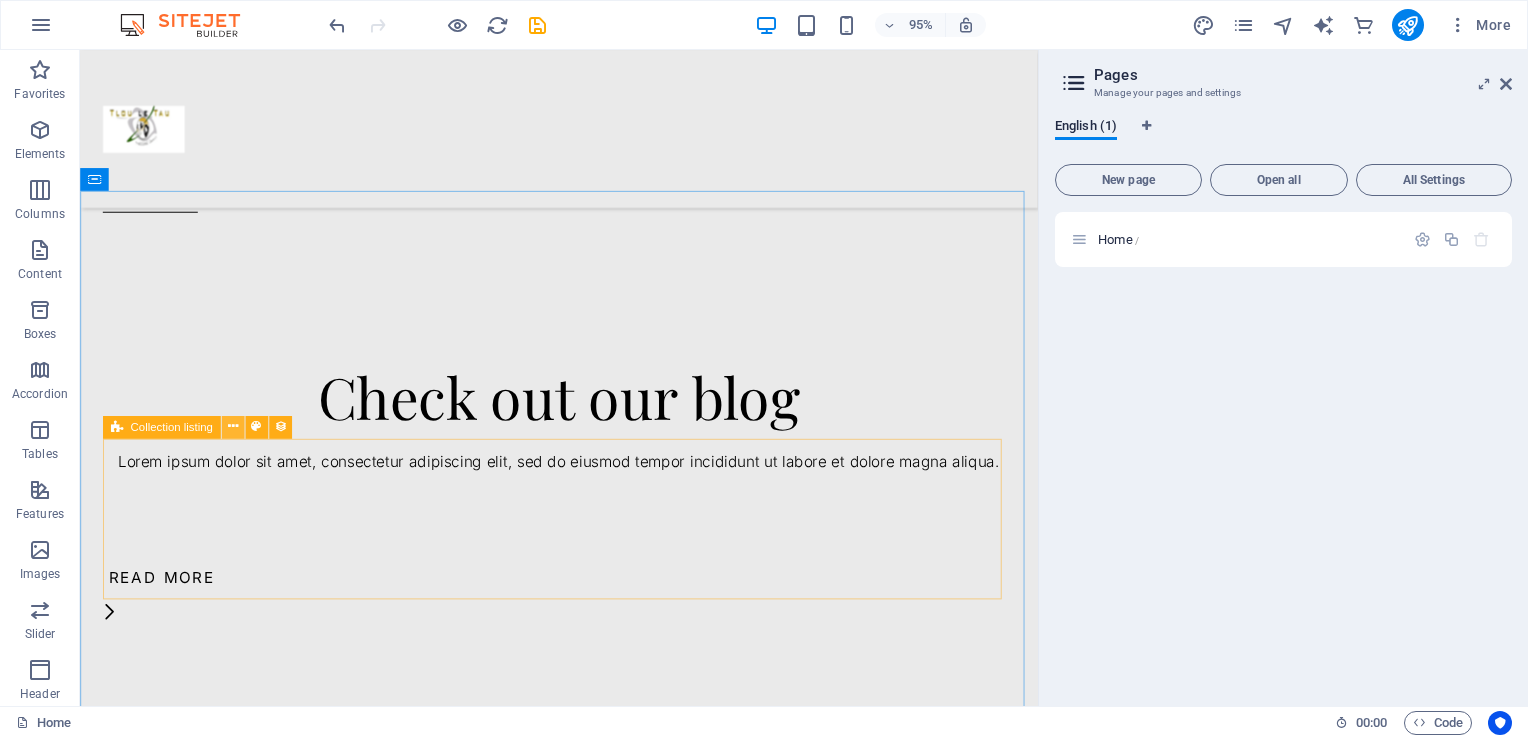 click at bounding box center [232, 427] 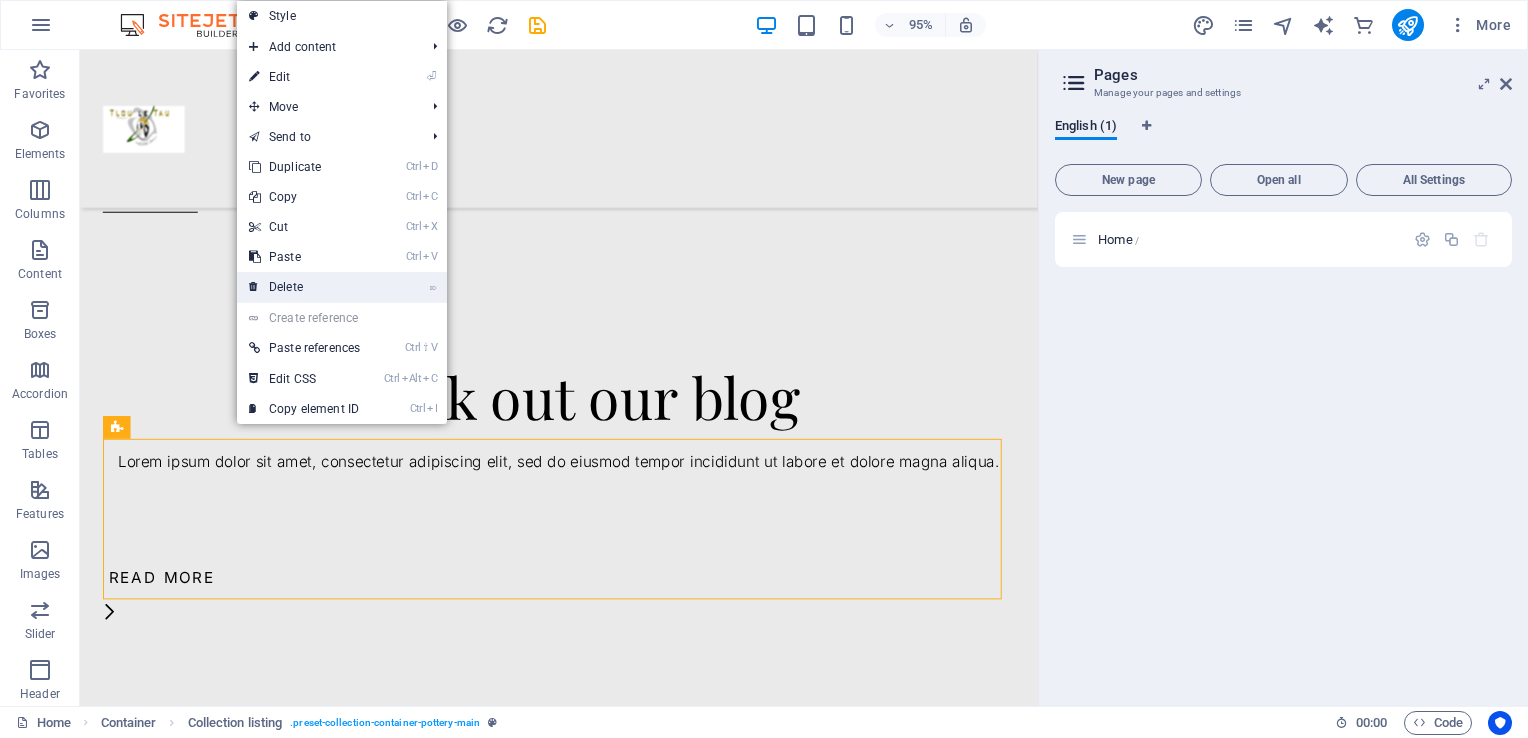 click on "⌦  Delete" at bounding box center (304, 287) 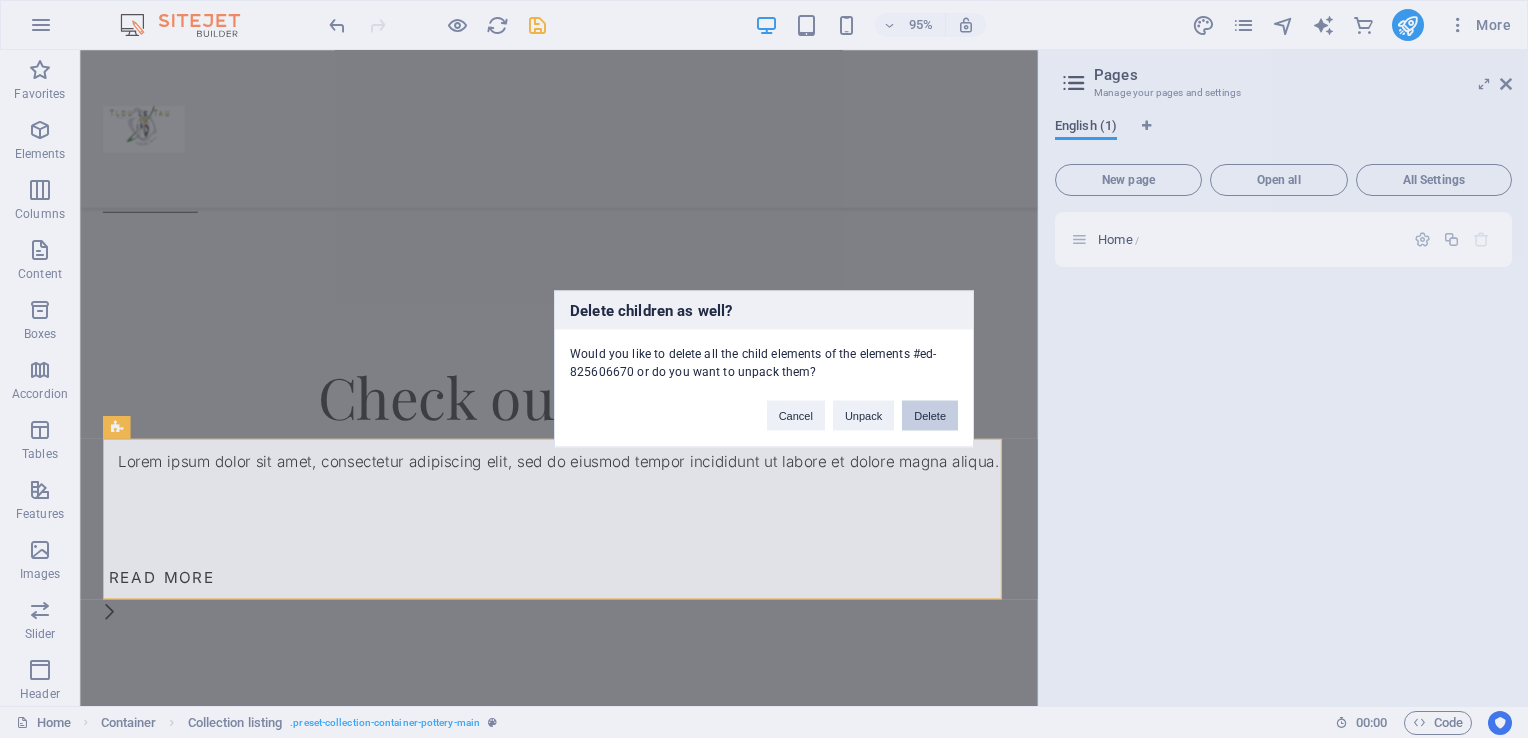 click on "Delete" at bounding box center (930, 416) 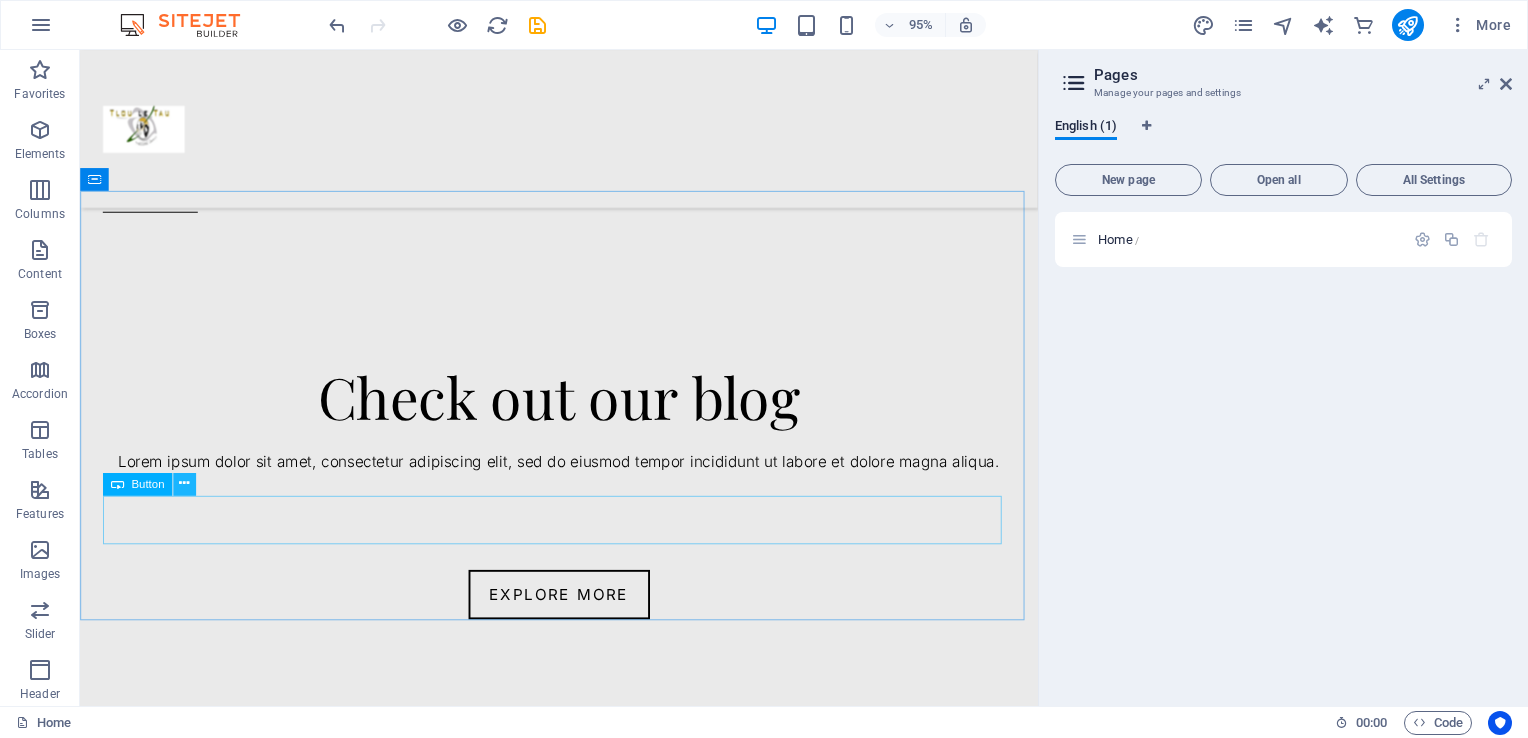 click at bounding box center [184, 484] 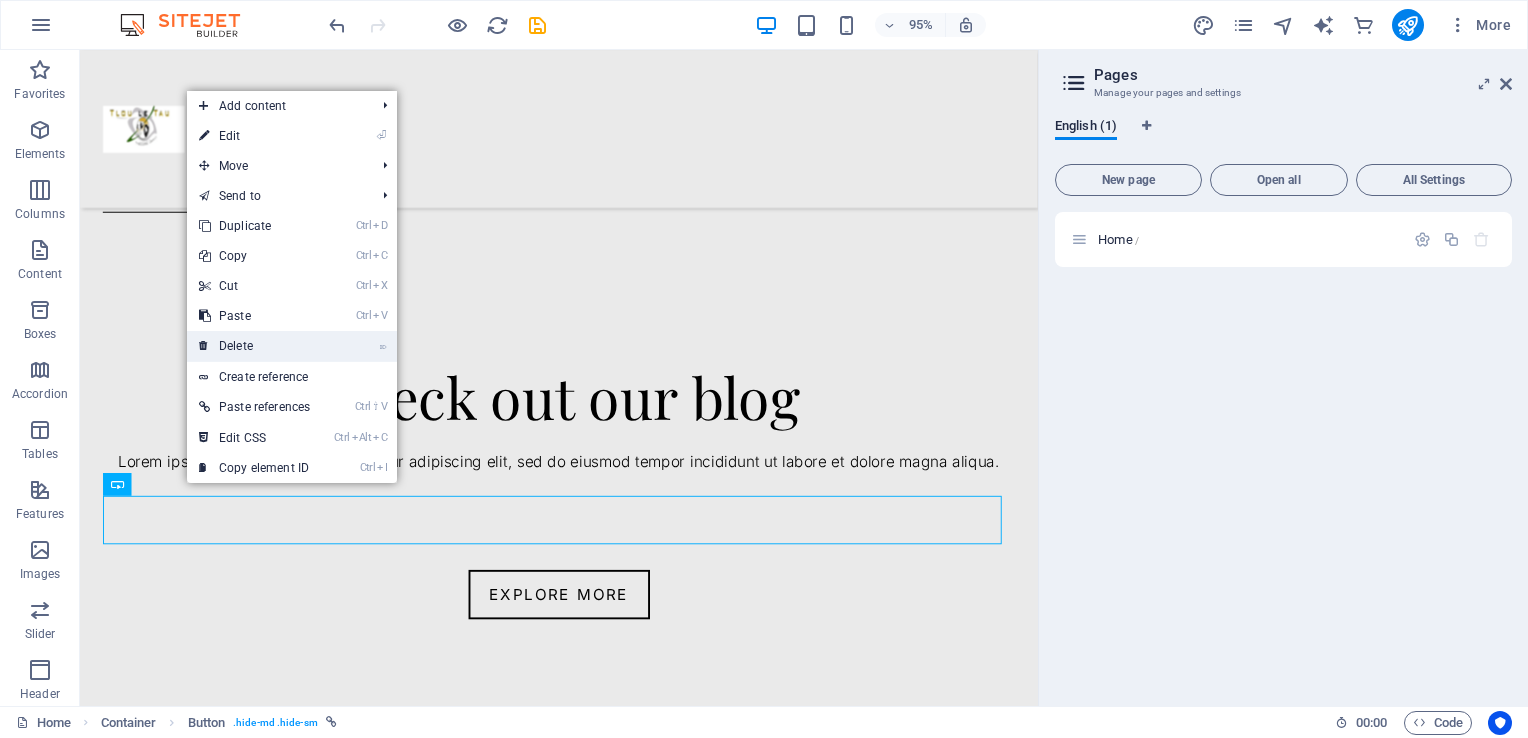 click on "⌦  Delete" at bounding box center (254, 346) 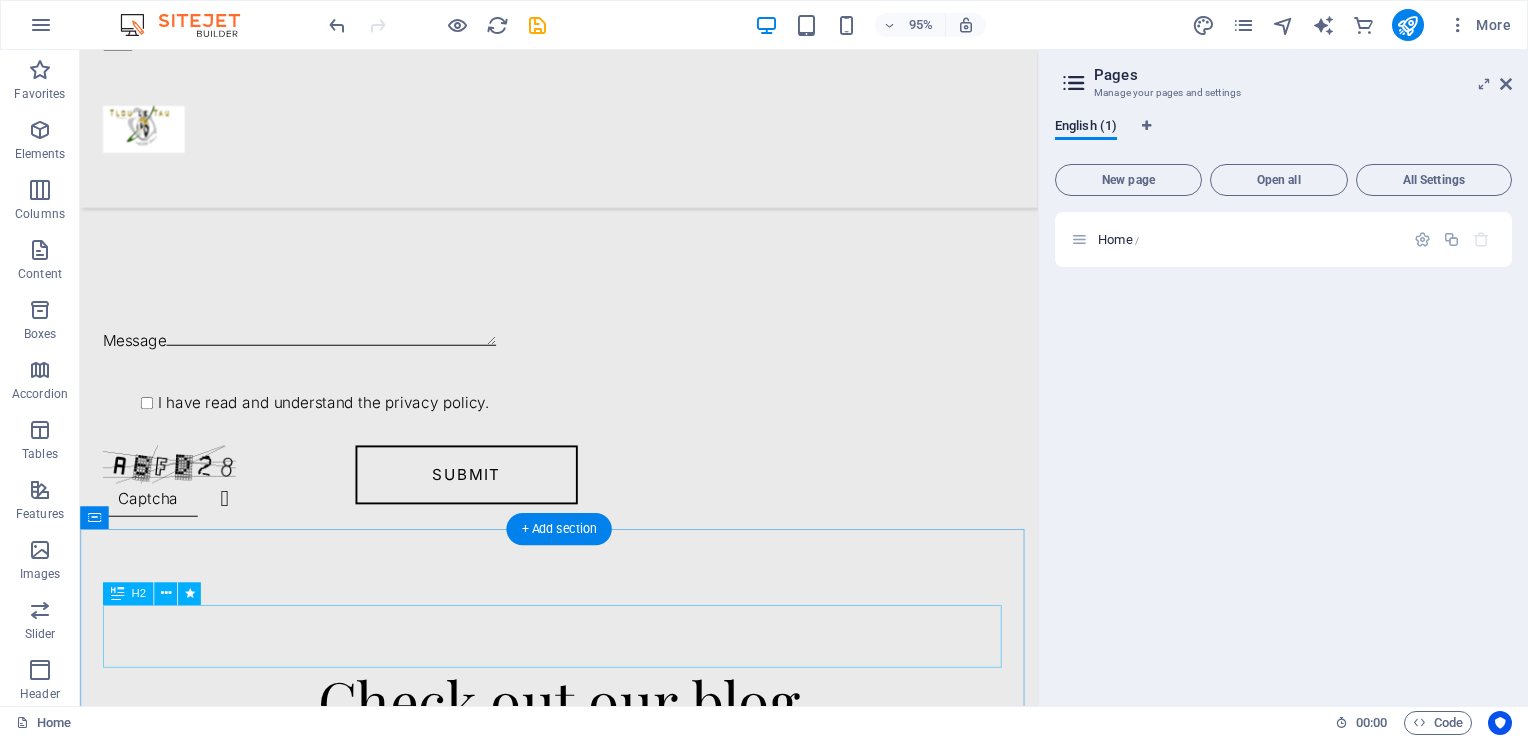 scroll, scrollTop: 2735, scrollLeft: 0, axis: vertical 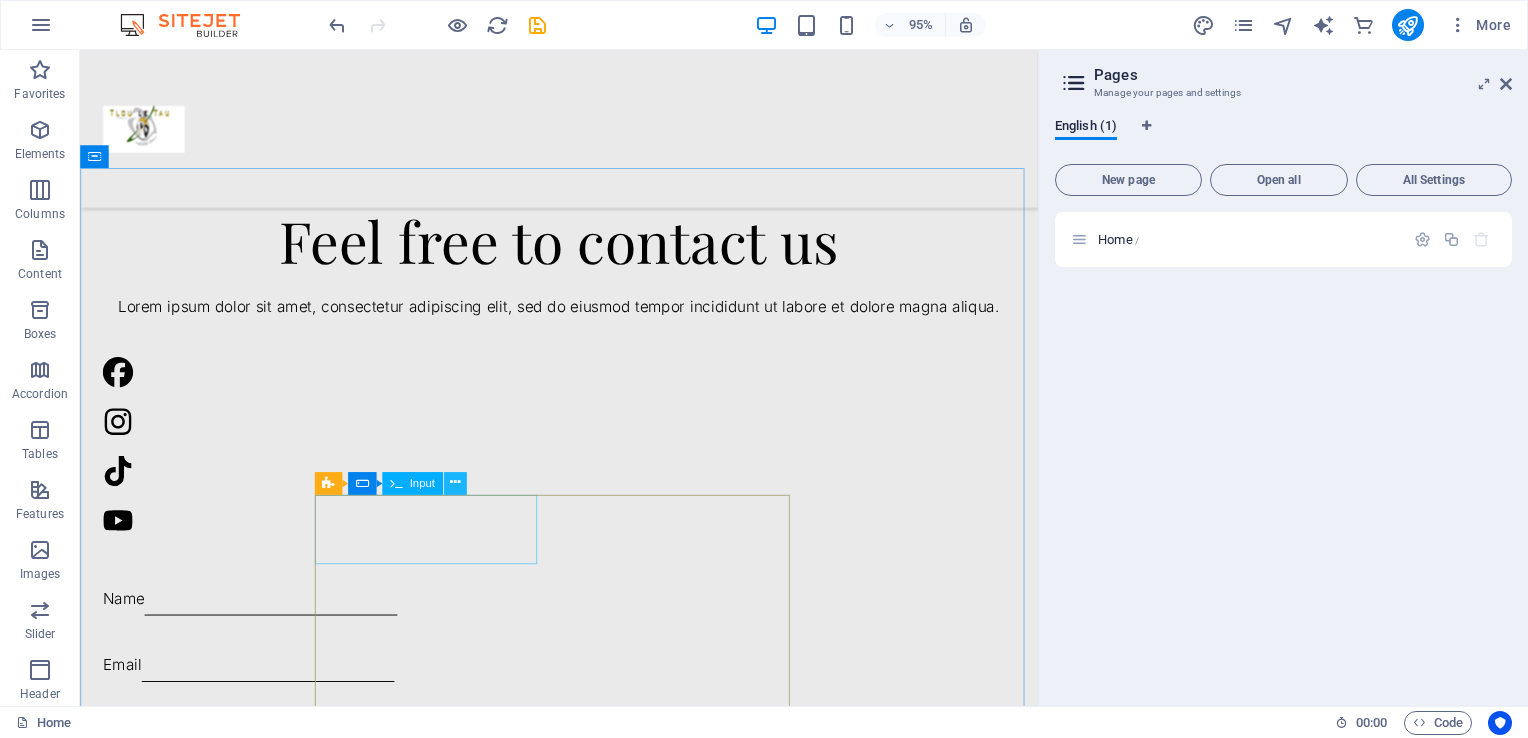 click at bounding box center [455, 483] 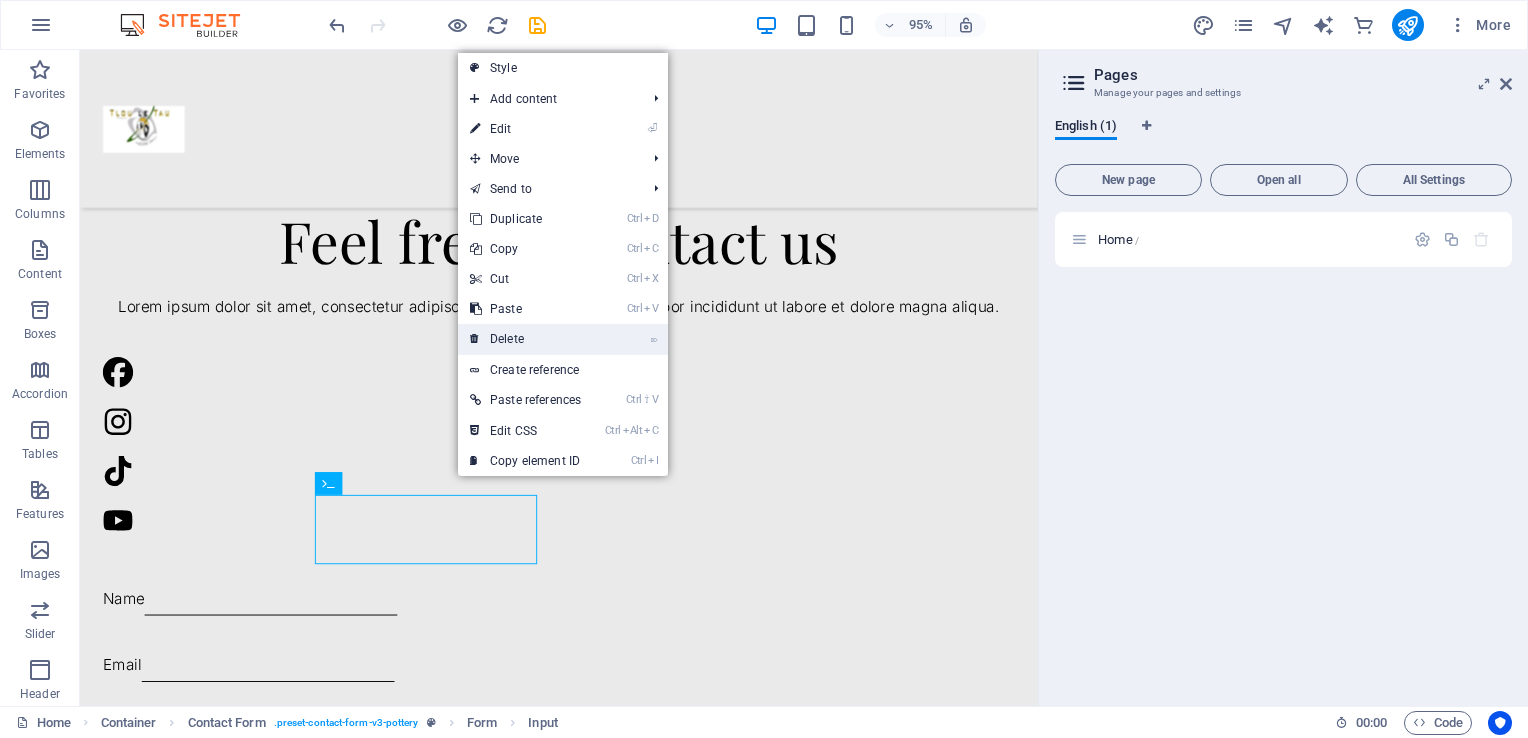 click on "⌦  Delete" at bounding box center [525, 339] 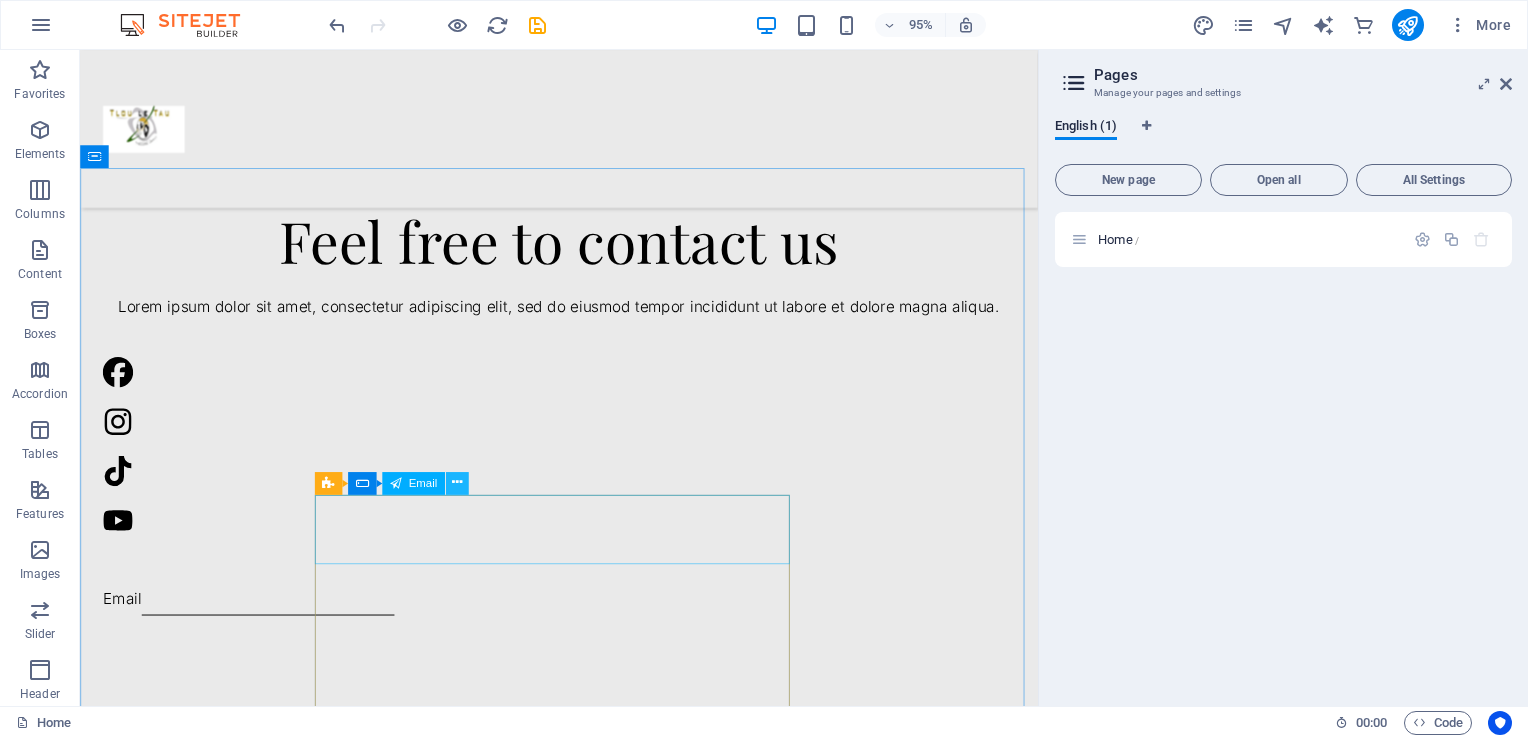 click at bounding box center (457, 483) 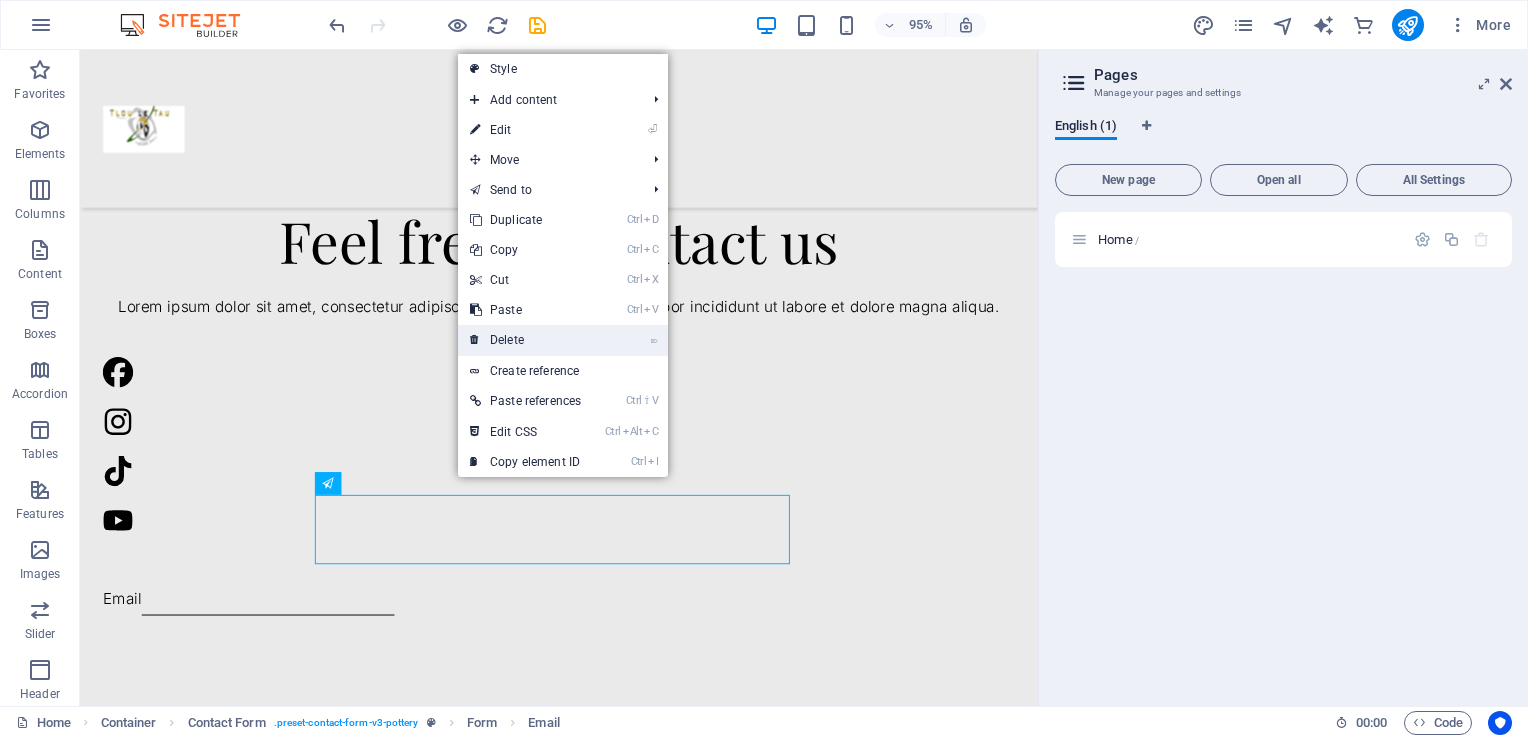 click on "⌦  Delete" at bounding box center [525, 340] 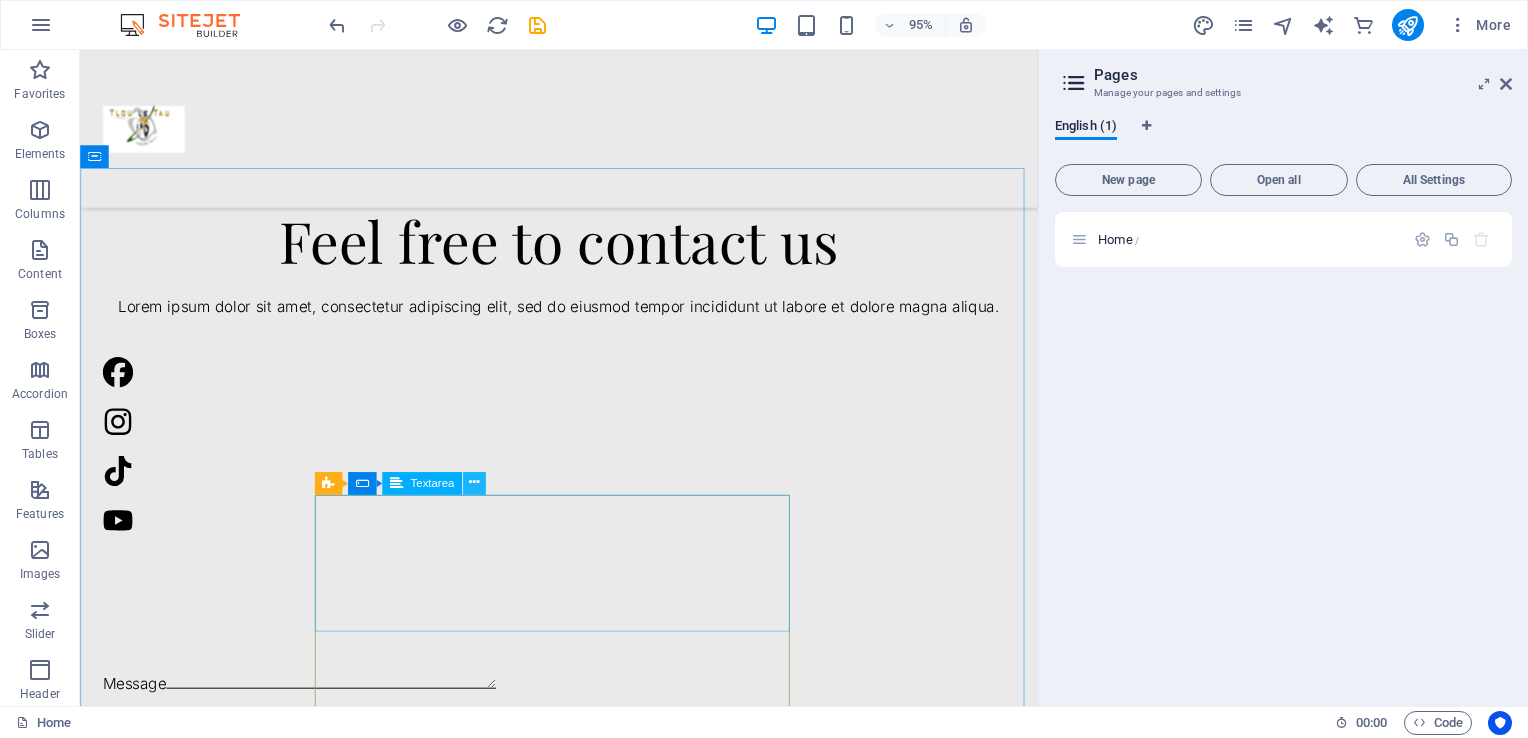 click at bounding box center (474, 483) 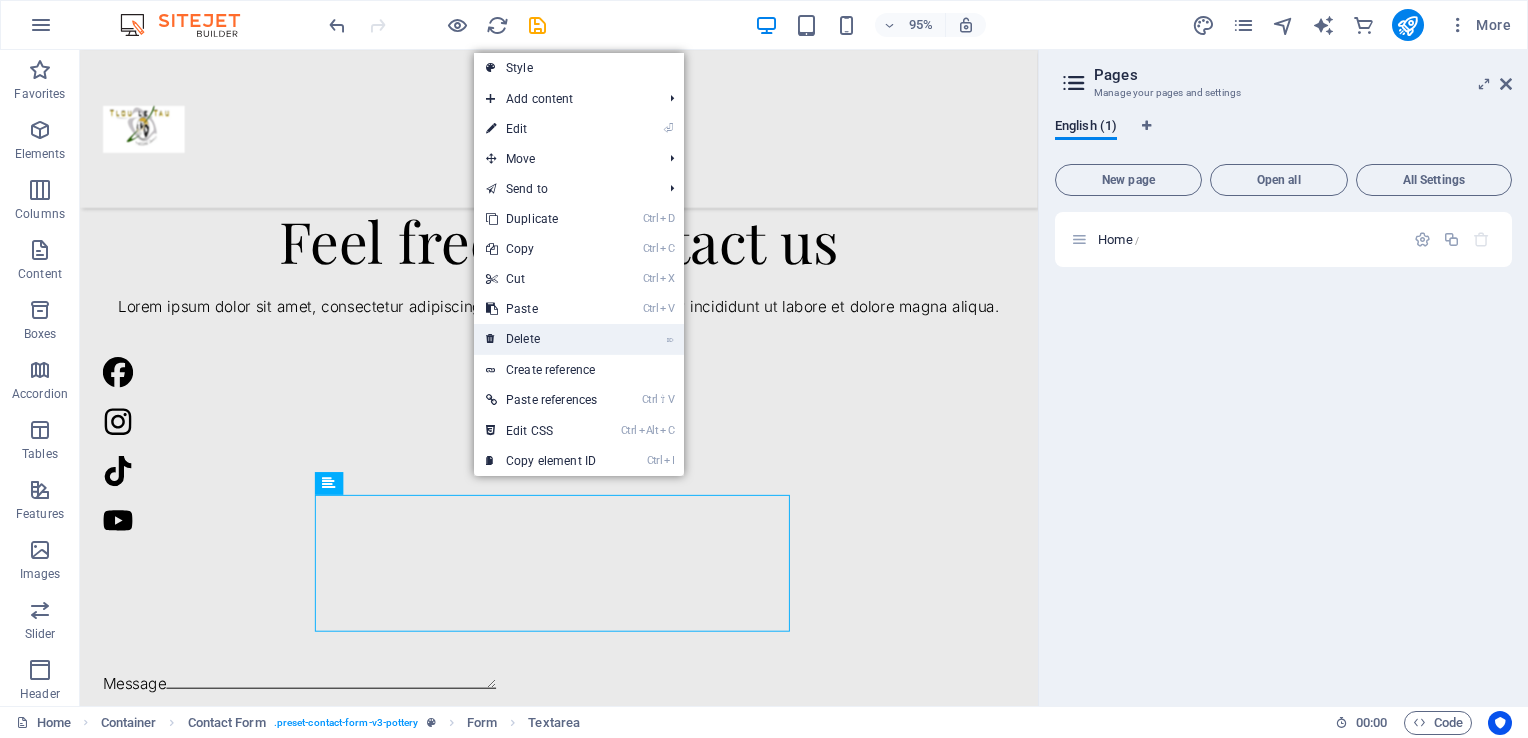 click on "⌦  Delete" at bounding box center [541, 339] 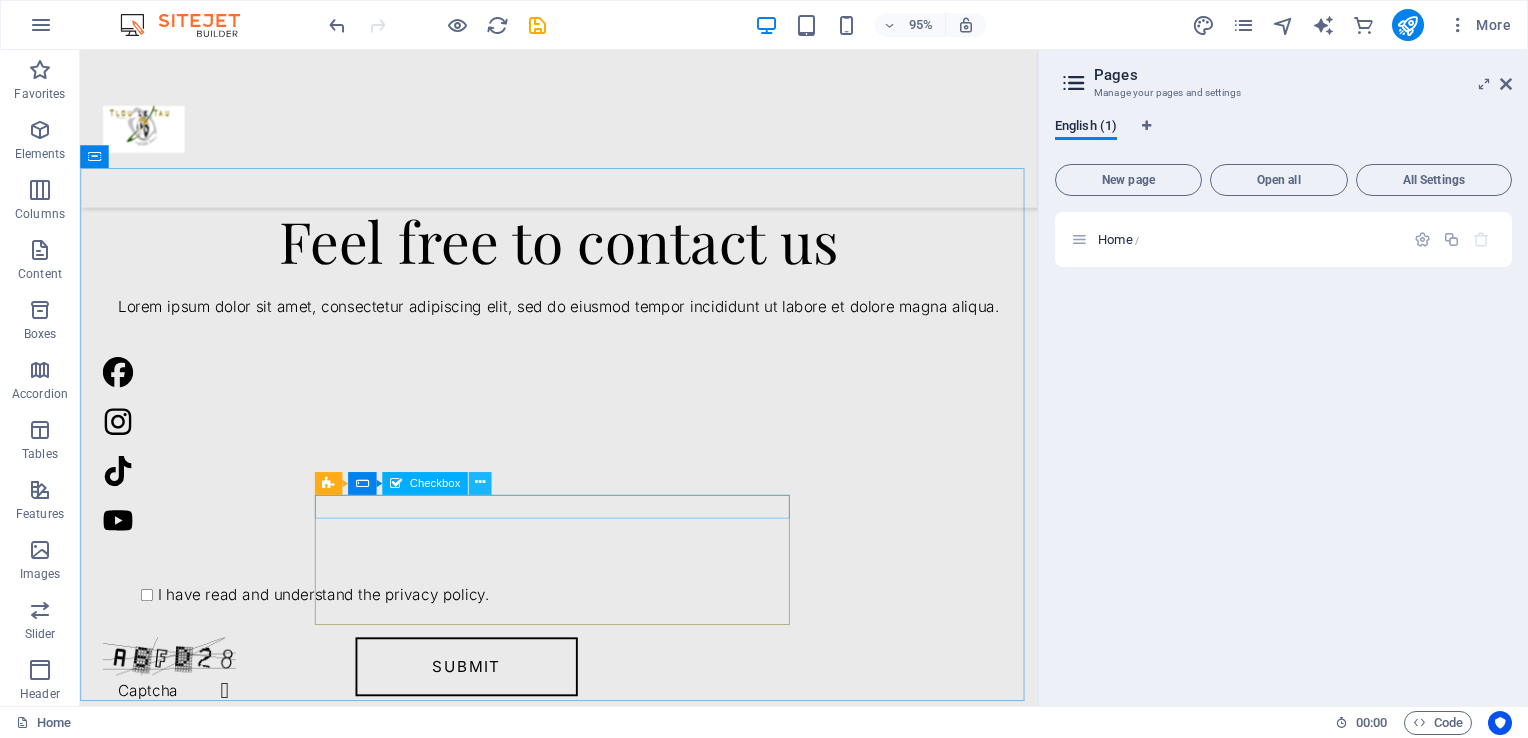 click at bounding box center (480, 483) 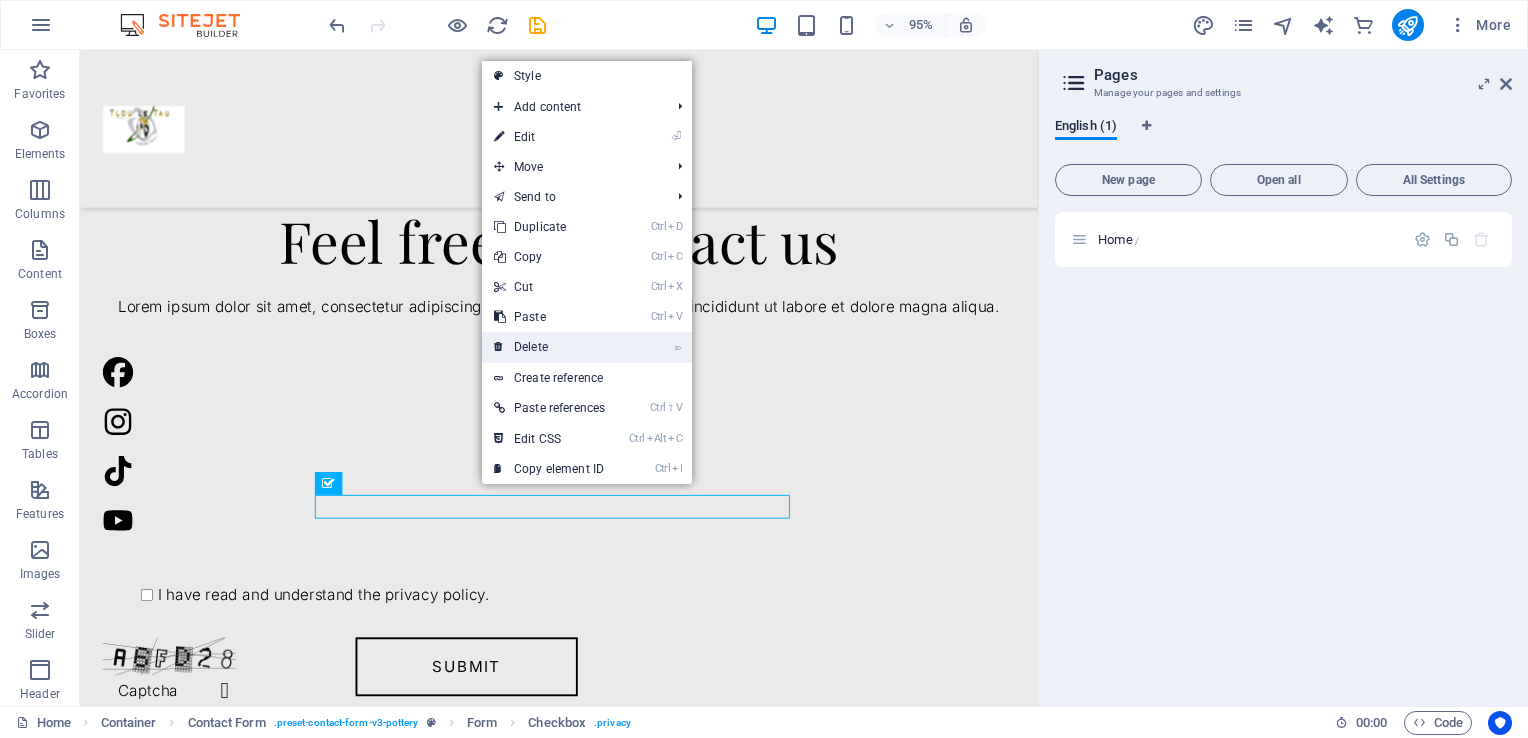 click on "⌦  Delete" at bounding box center (549, 347) 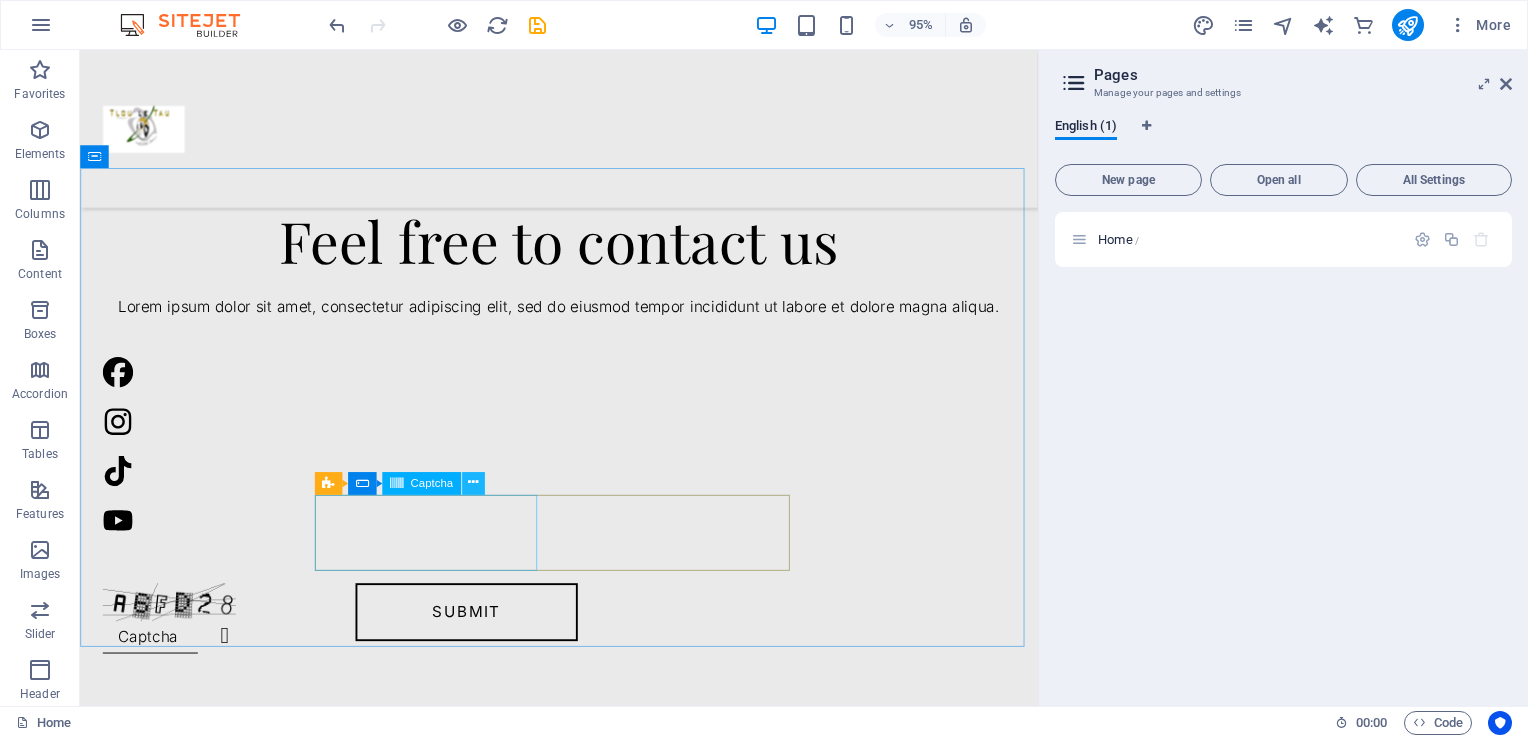 click at bounding box center (473, 483) 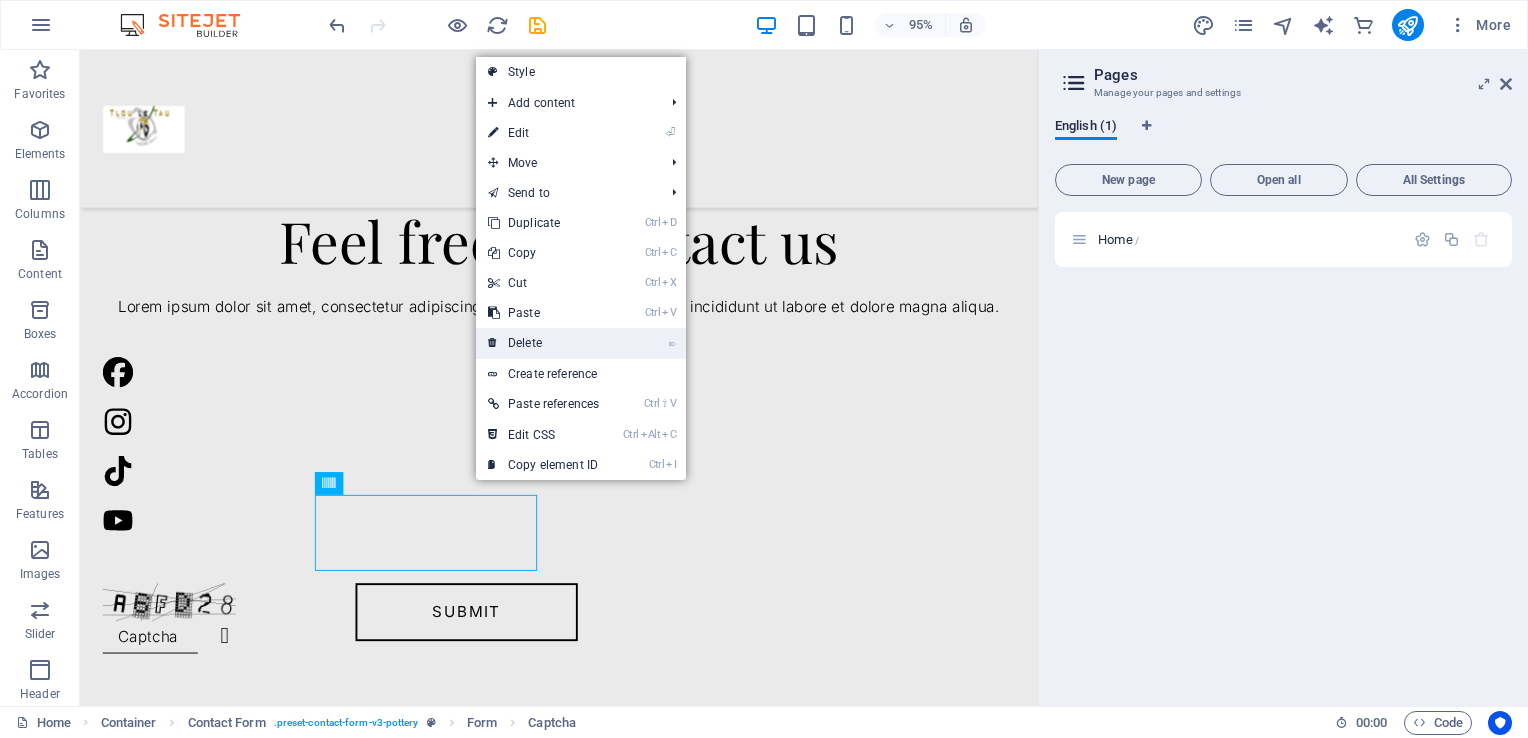 click on "⌦  Delete" at bounding box center (543, 343) 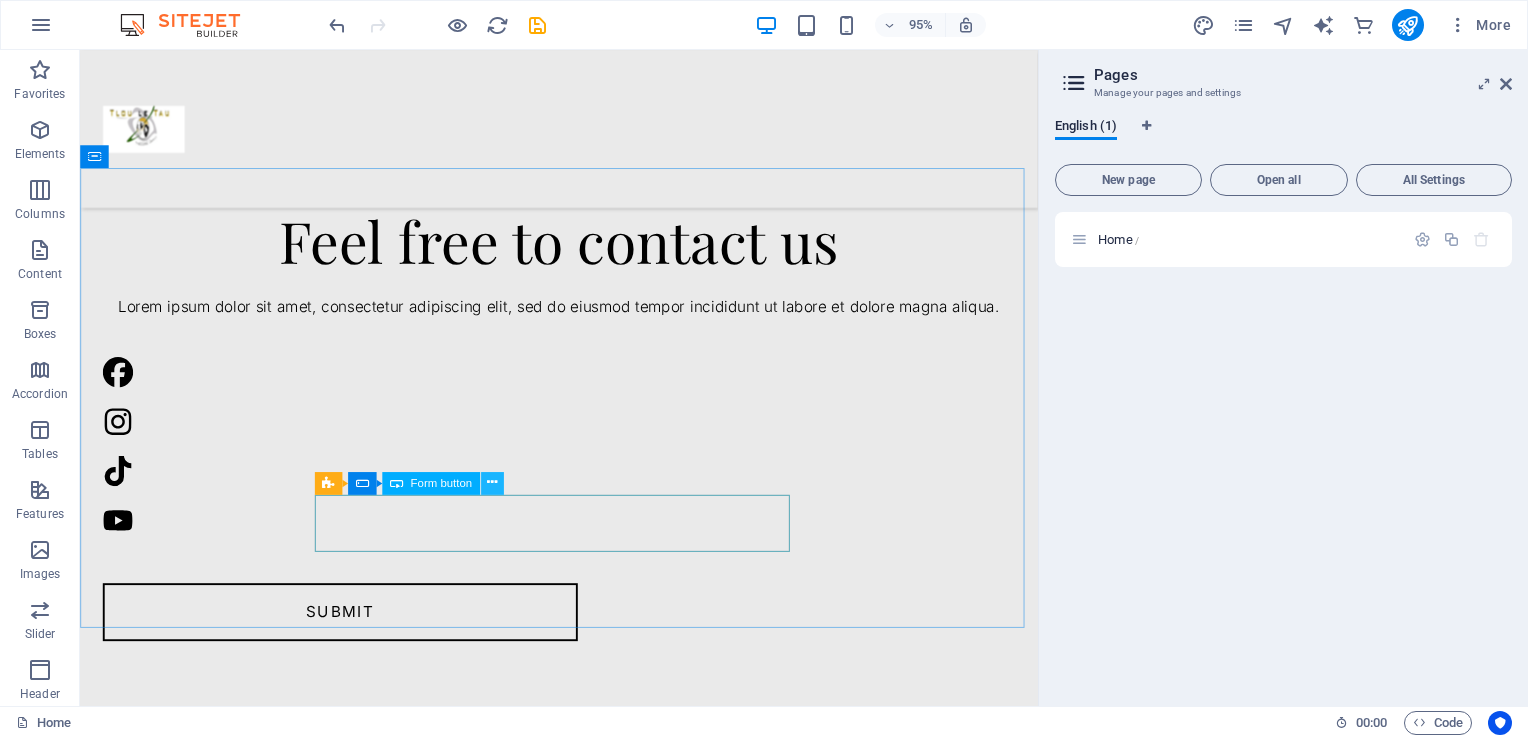 click at bounding box center [492, 483] 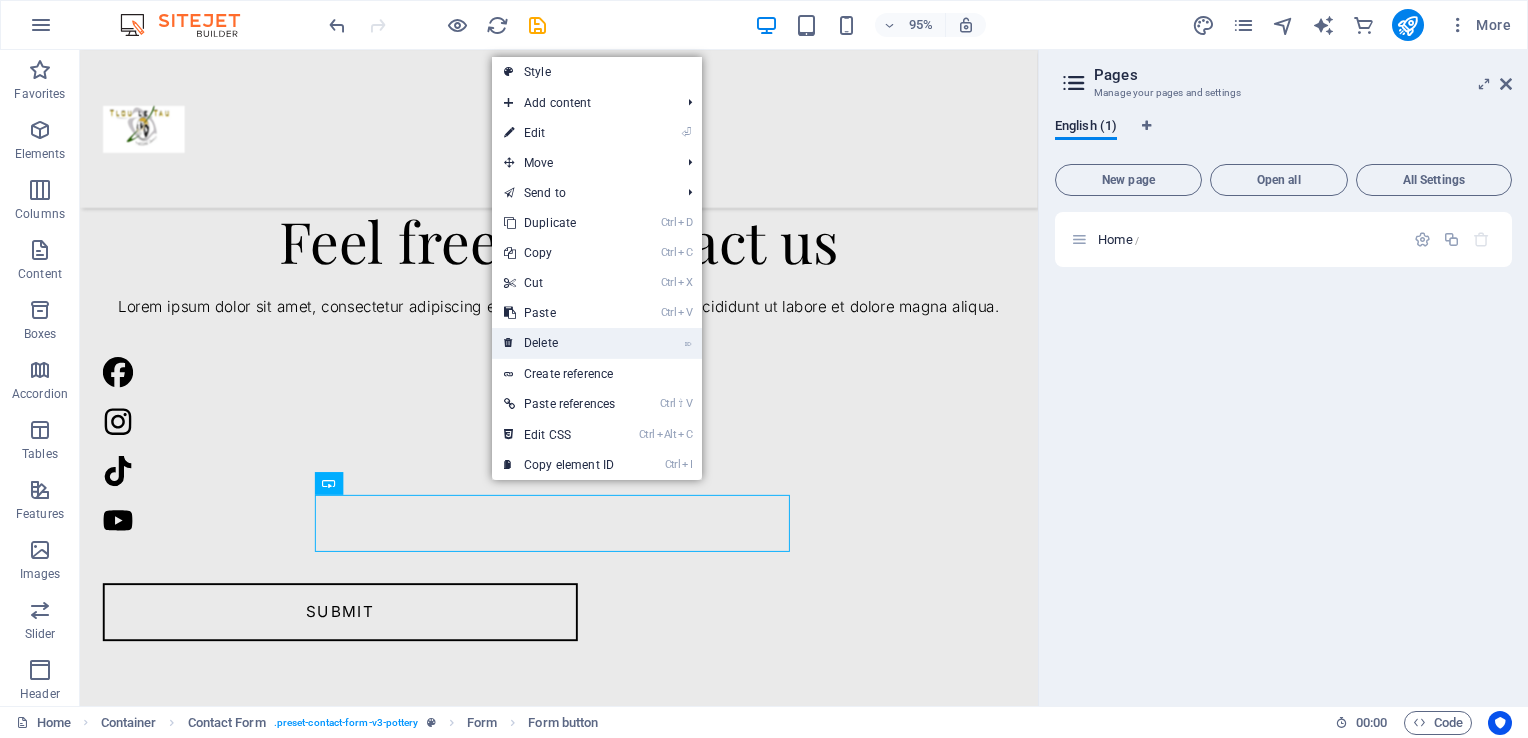 drag, startPoint x: 563, startPoint y: 348, endPoint x: 508, endPoint y: 313, distance: 65.192024 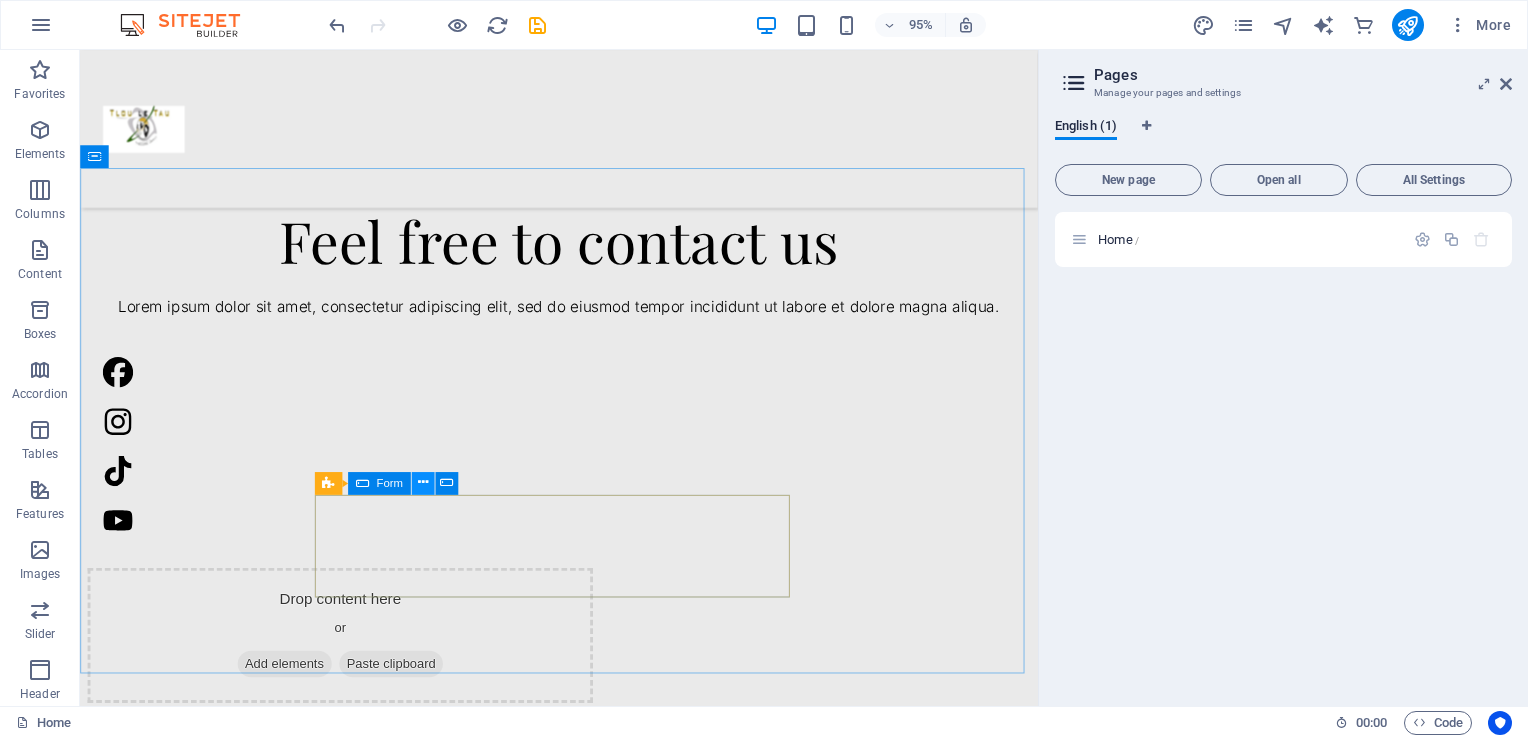 click at bounding box center (423, 483) 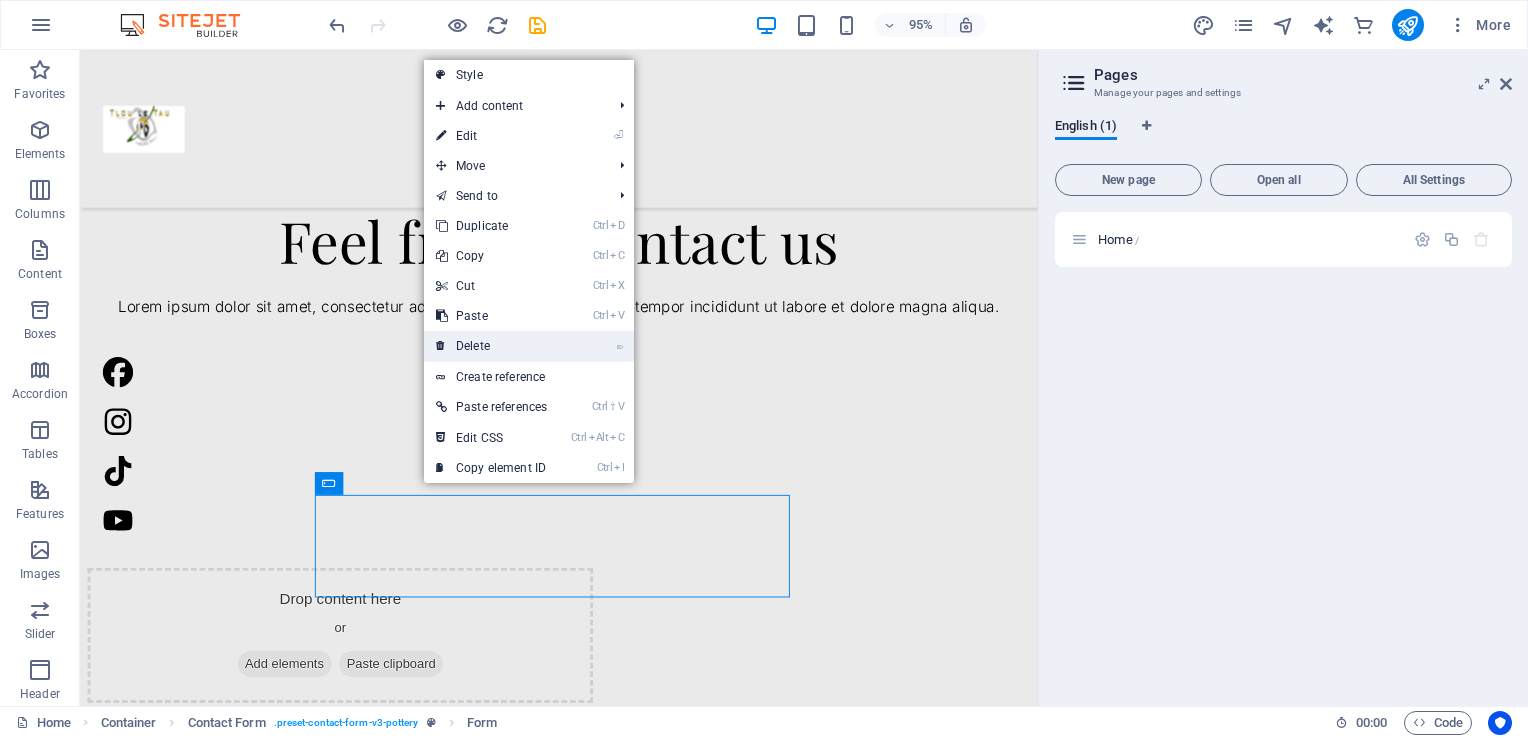 drag, startPoint x: 472, startPoint y: 354, endPoint x: 413, endPoint y: 319, distance: 68.60029 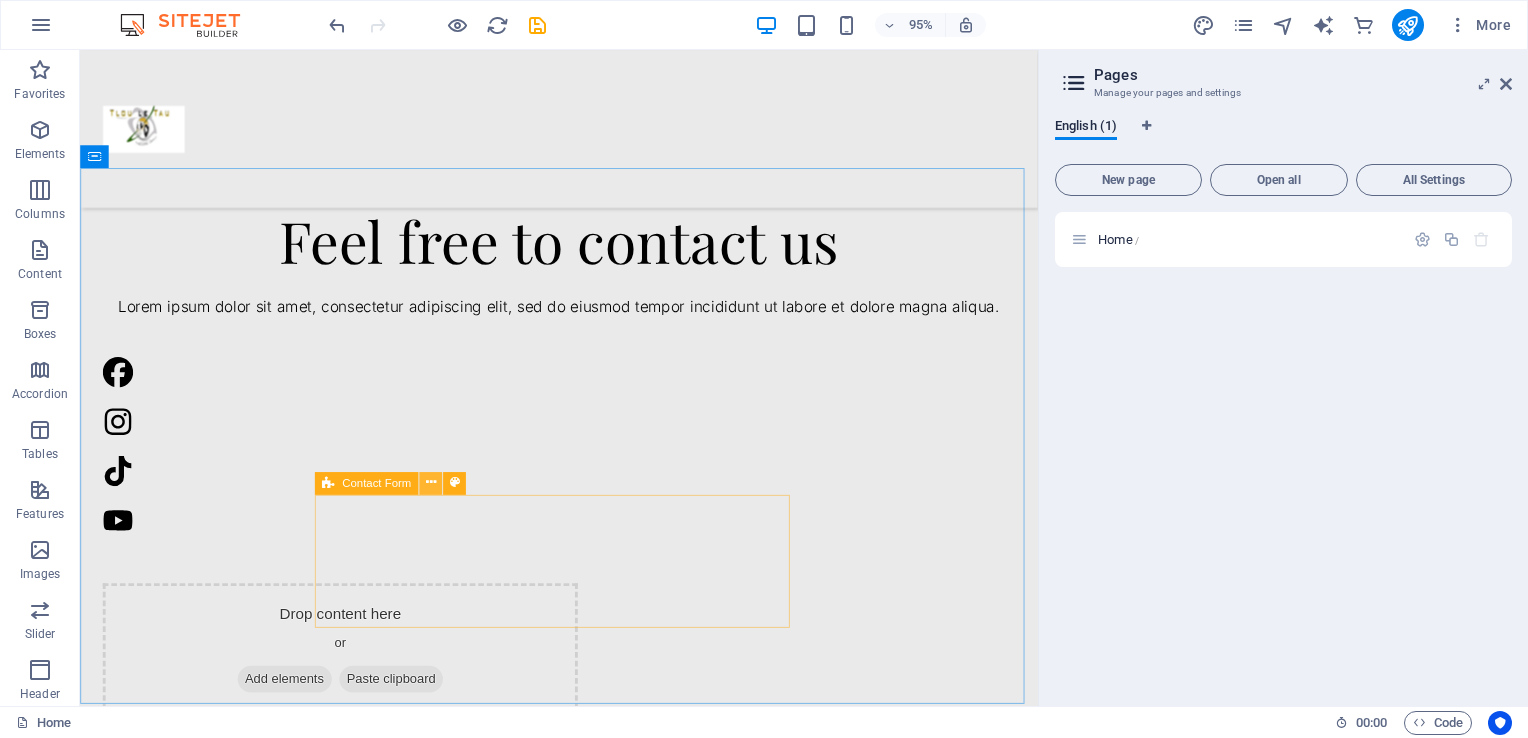 click at bounding box center [431, 483] 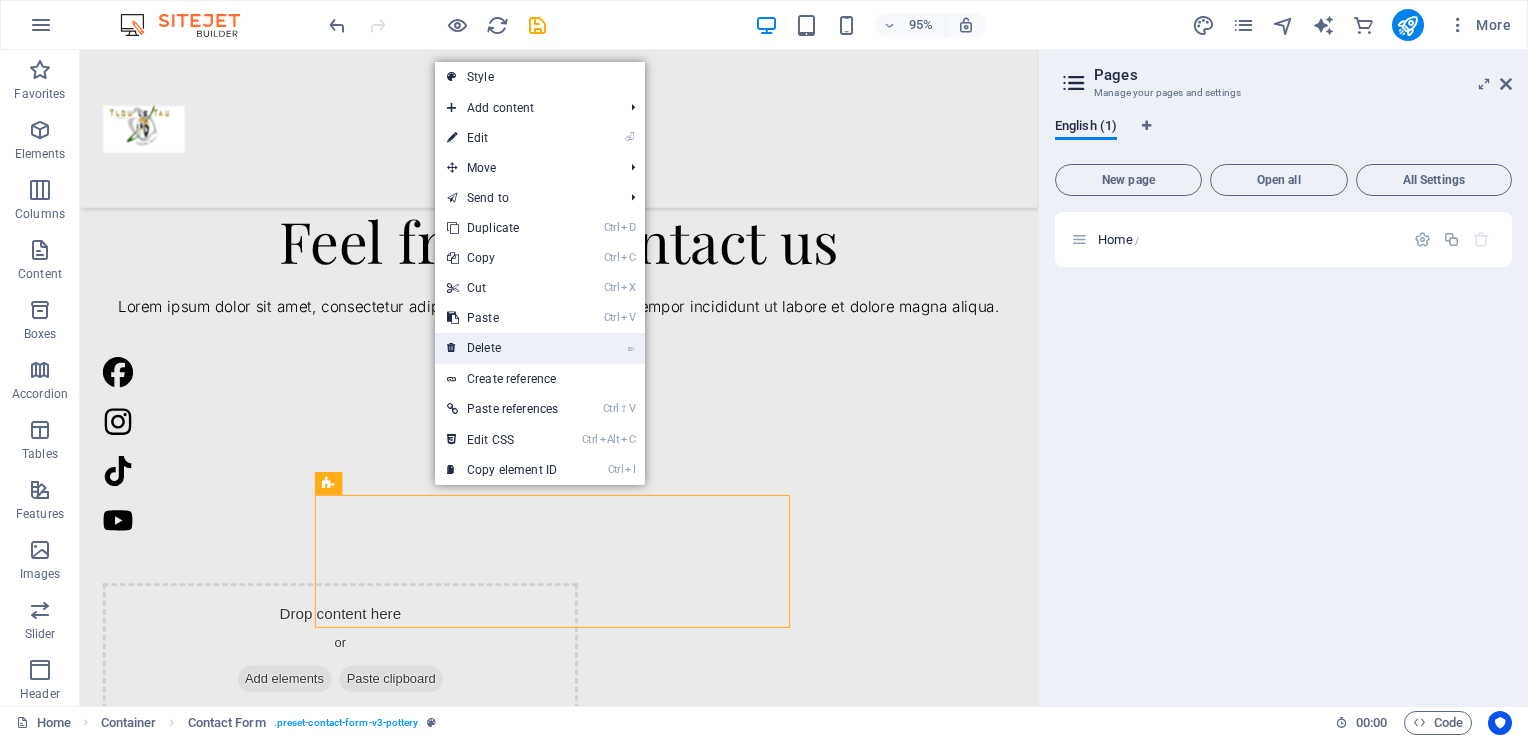 click on "⌦  Delete" at bounding box center (502, 348) 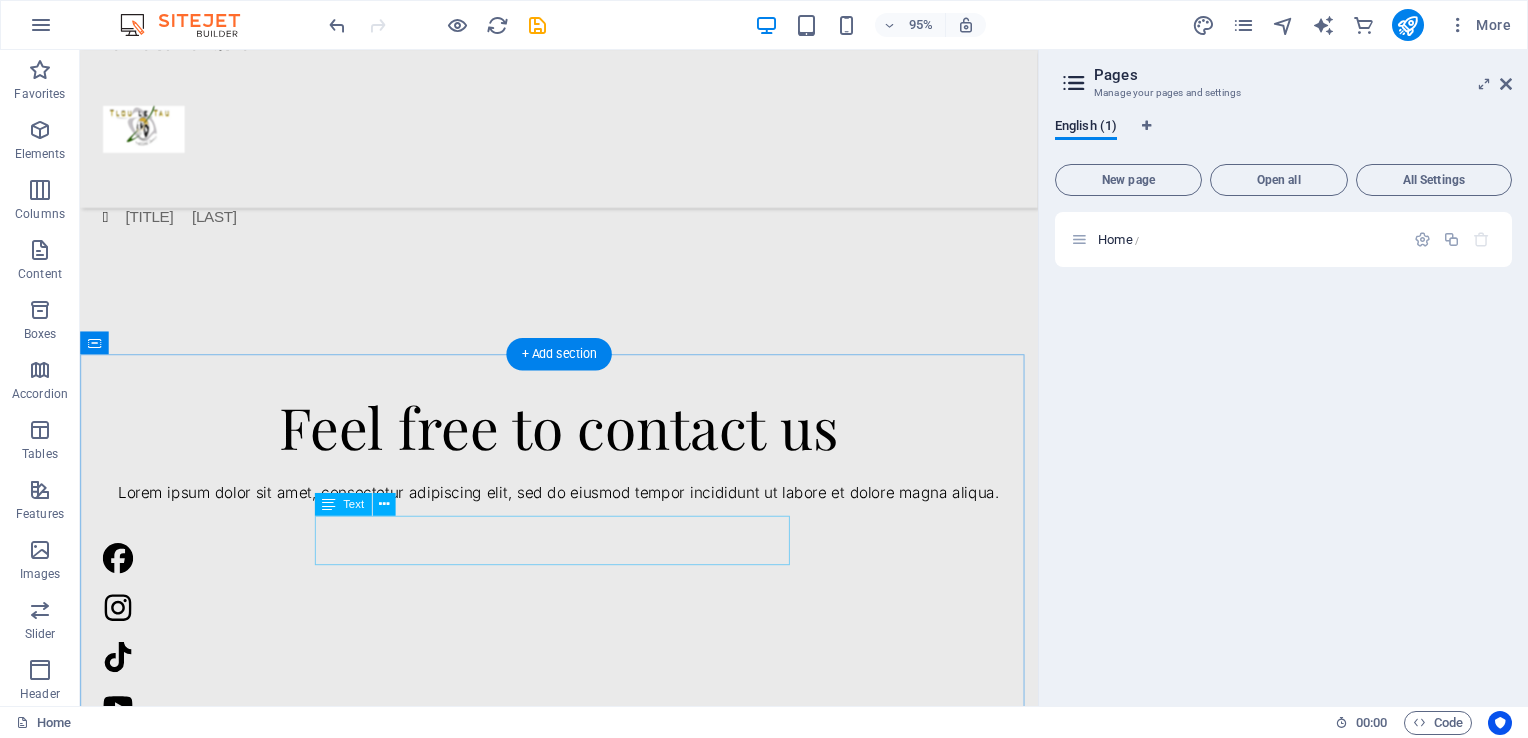 scroll, scrollTop: 2715, scrollLeft: 0, axis: vertical 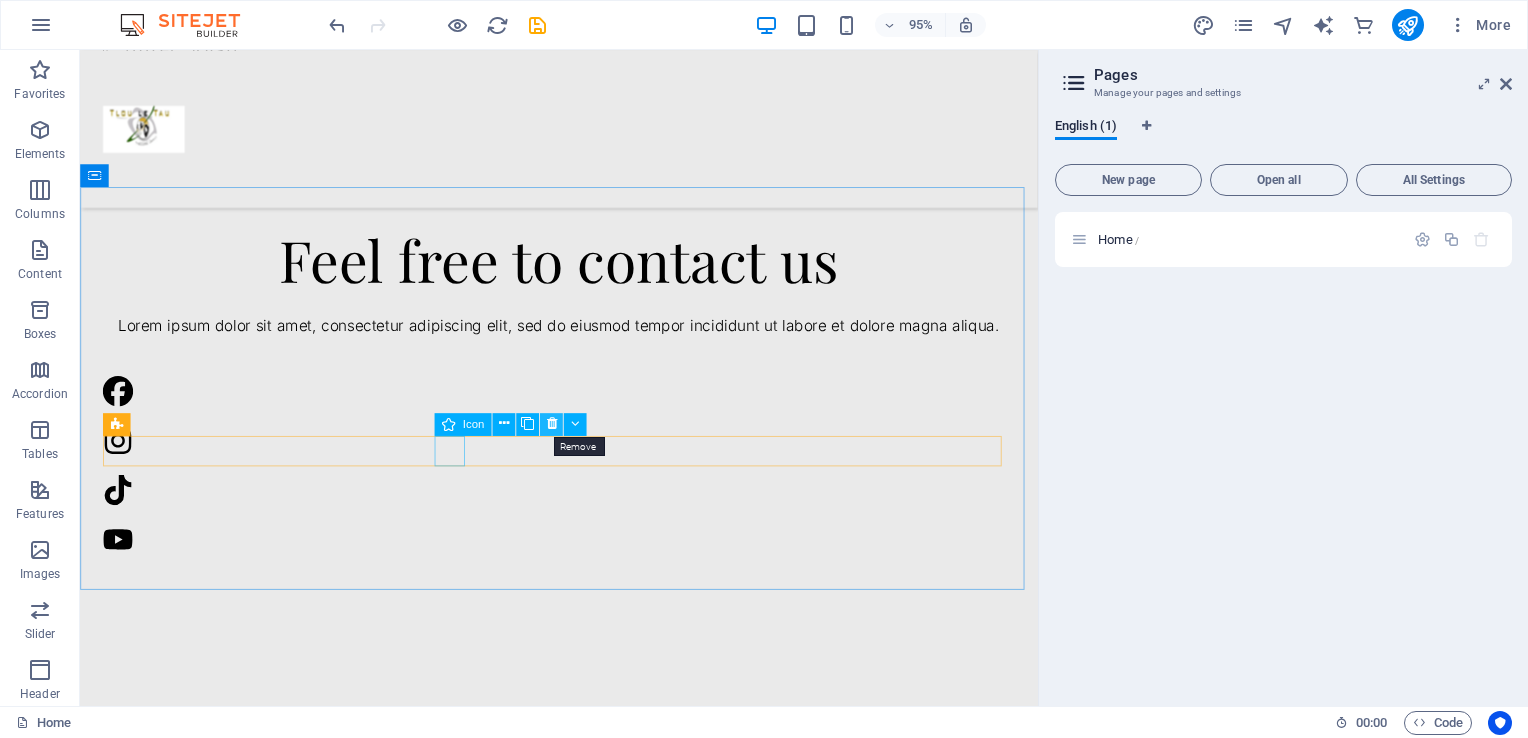 click at bounding box center (551, 424) 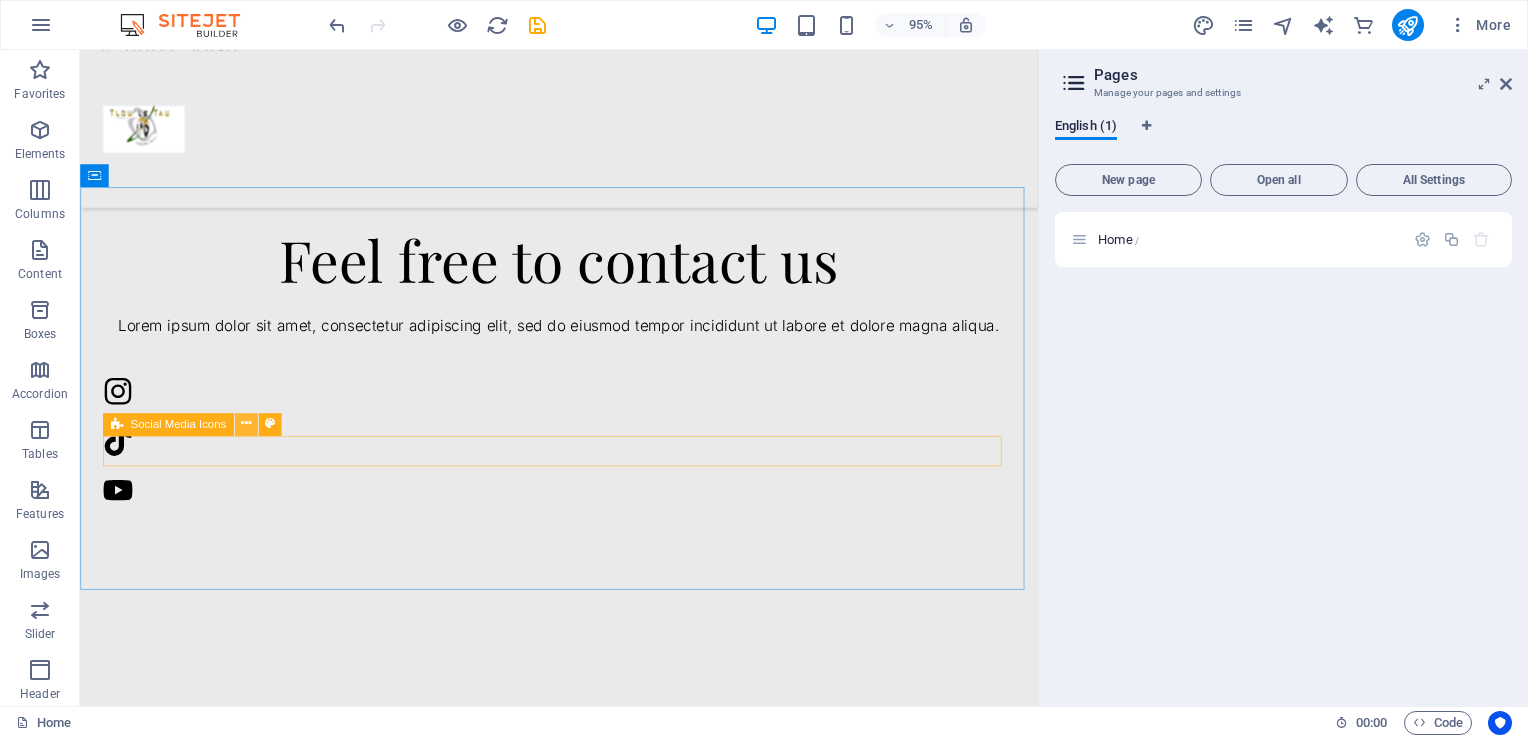 click at bounding box center (246, 424) 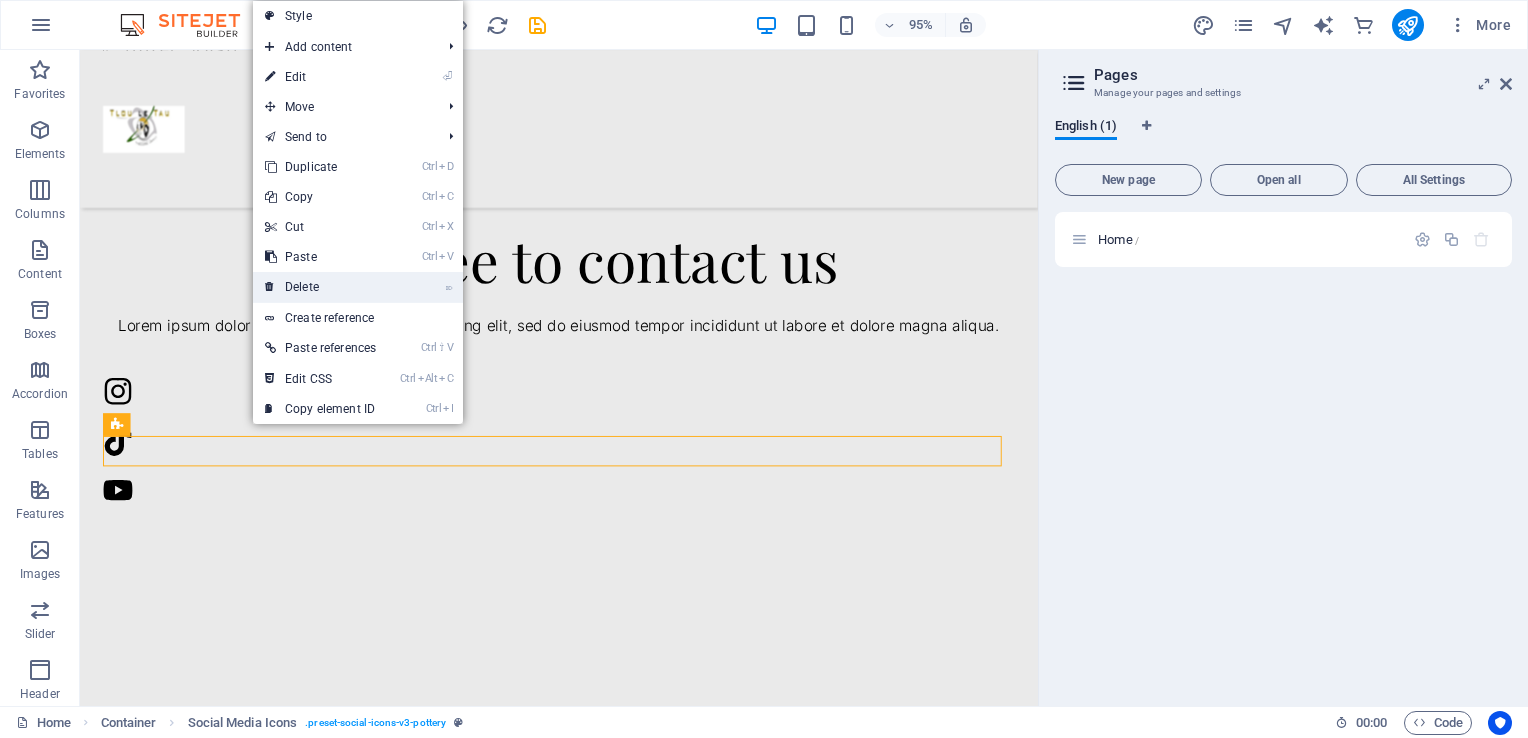 click on "⌦  Delete" at bounding box center (320, 287) 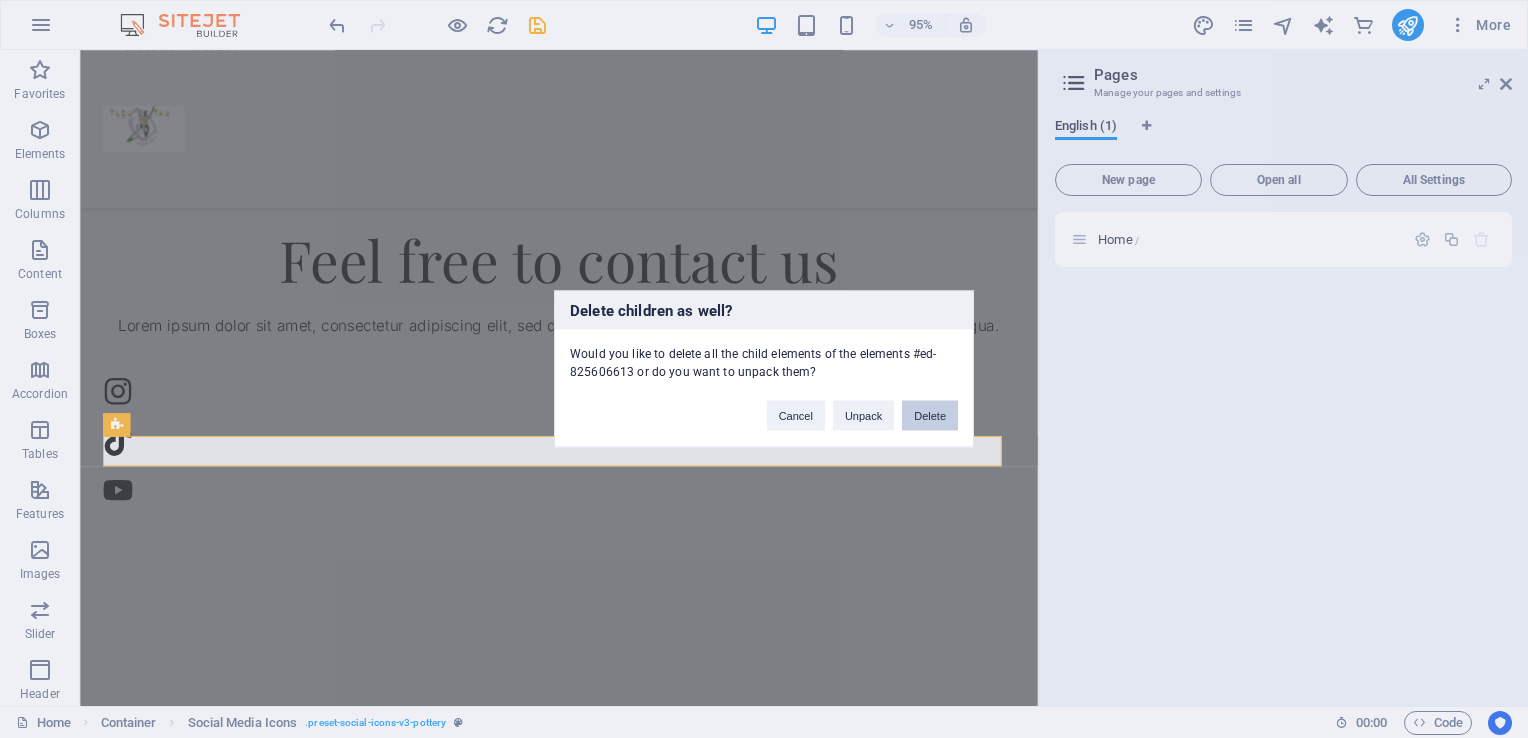 click on "Delete" at bounding box center (930, 416) 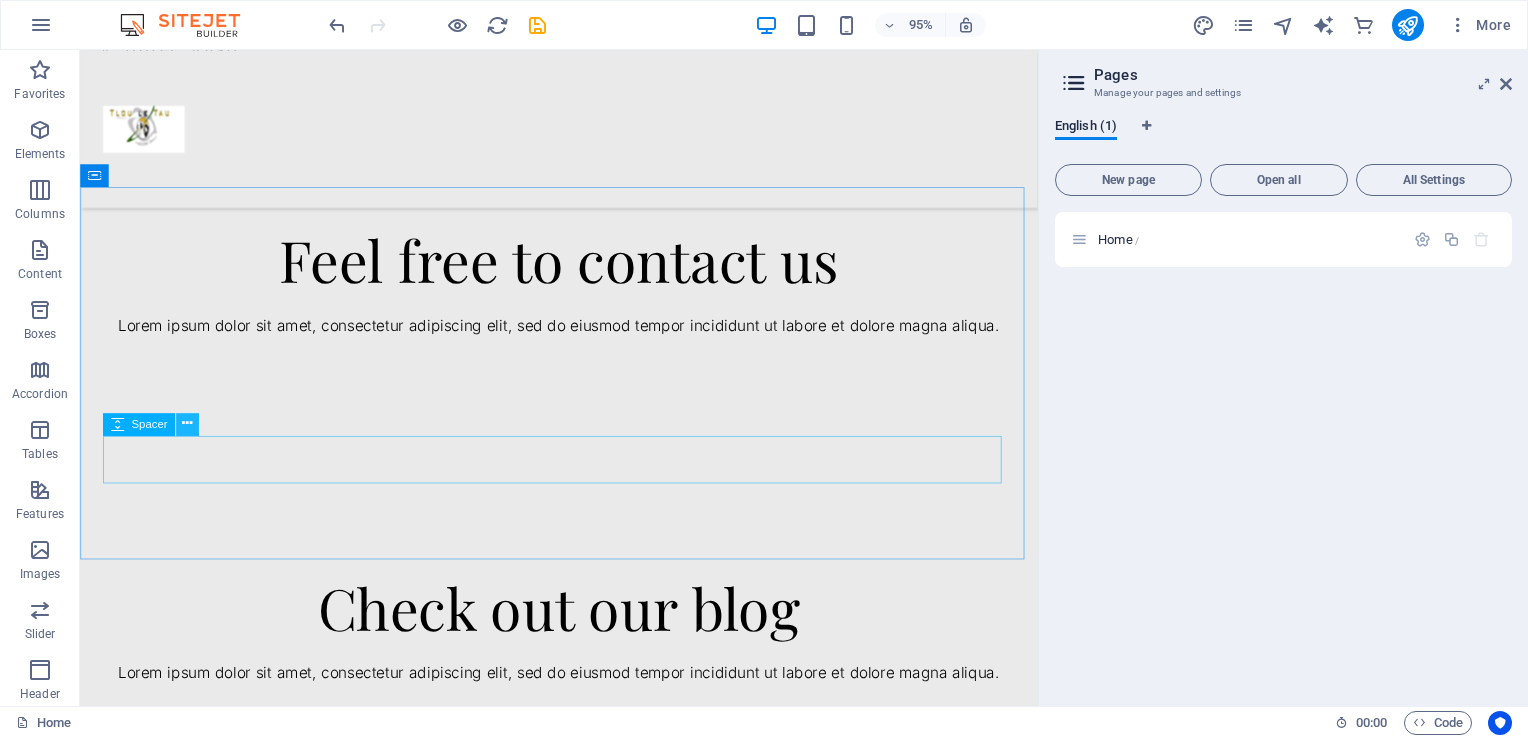 click at bounding box center [187, 424] 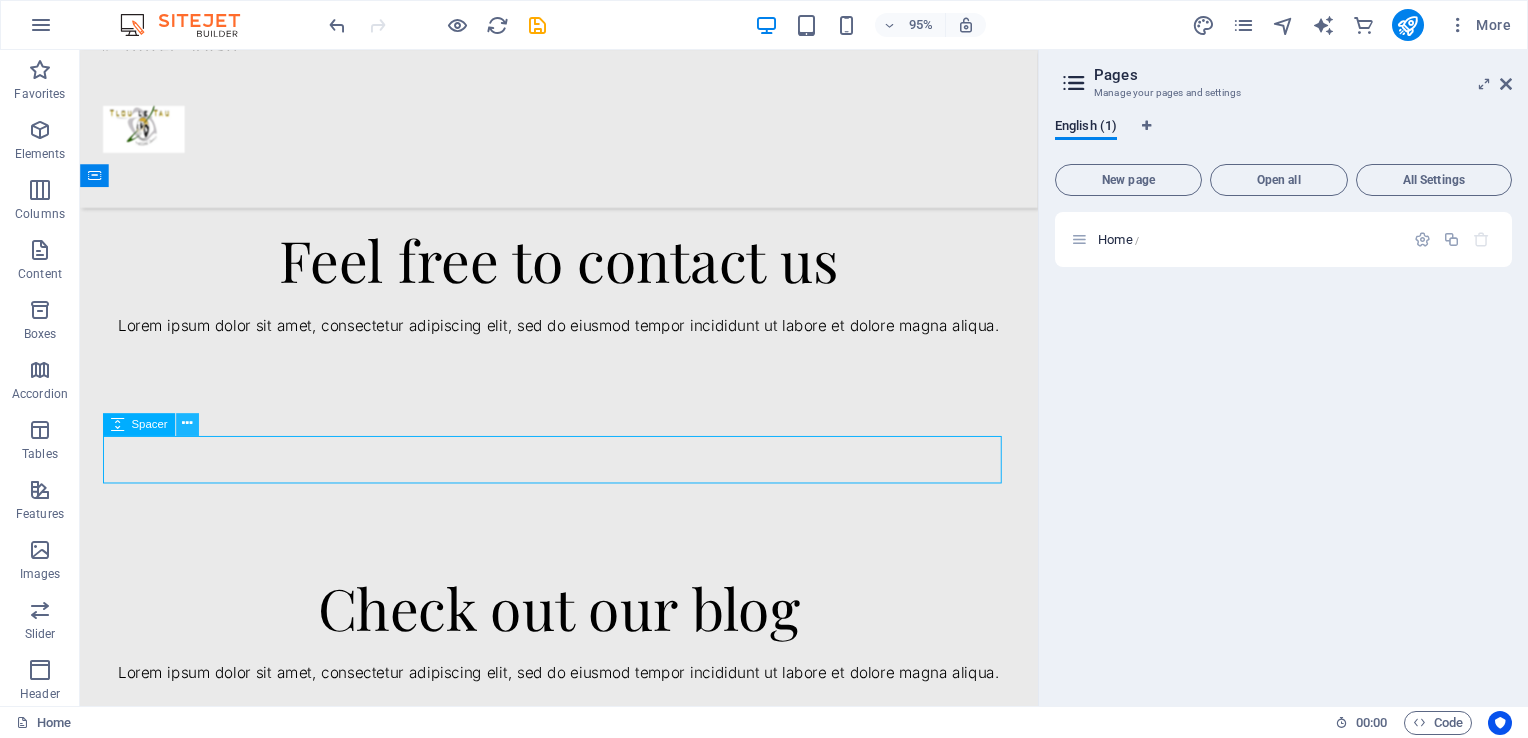 click at bounding box center (187, 424) 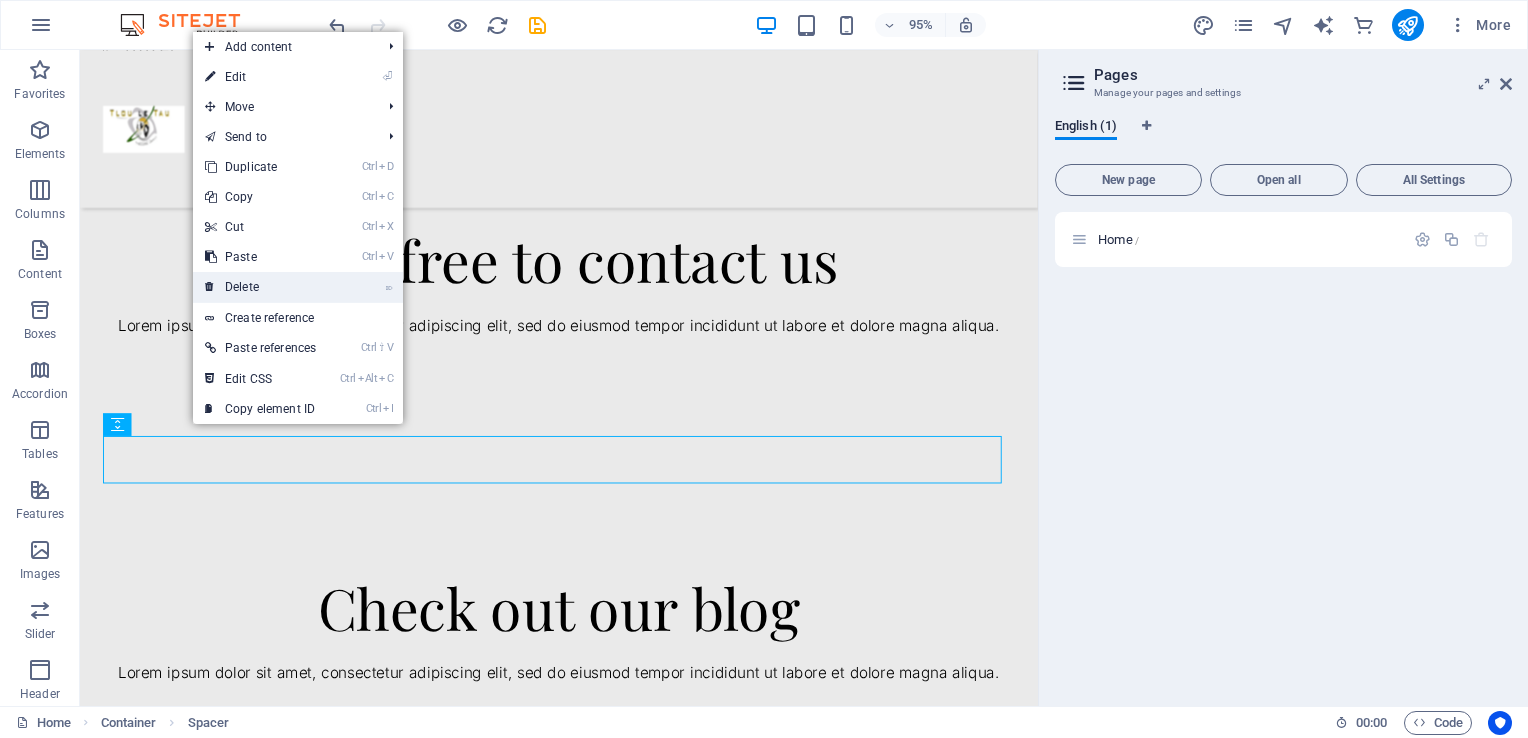 click on "⌦  Delete" at bounding box center (260, 287) 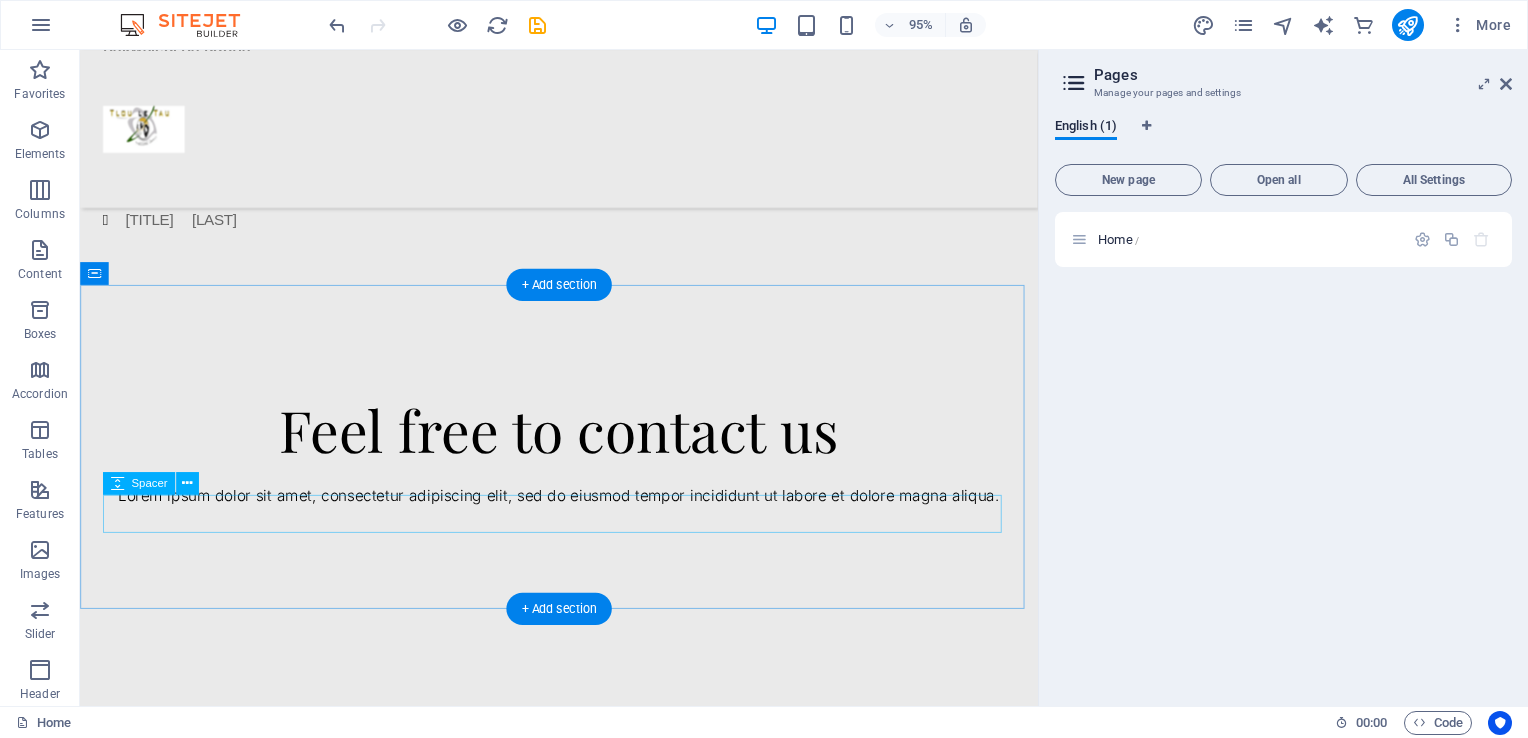 scroll, scrollTop: 2515, scrollLeft: 0, axis: vertical 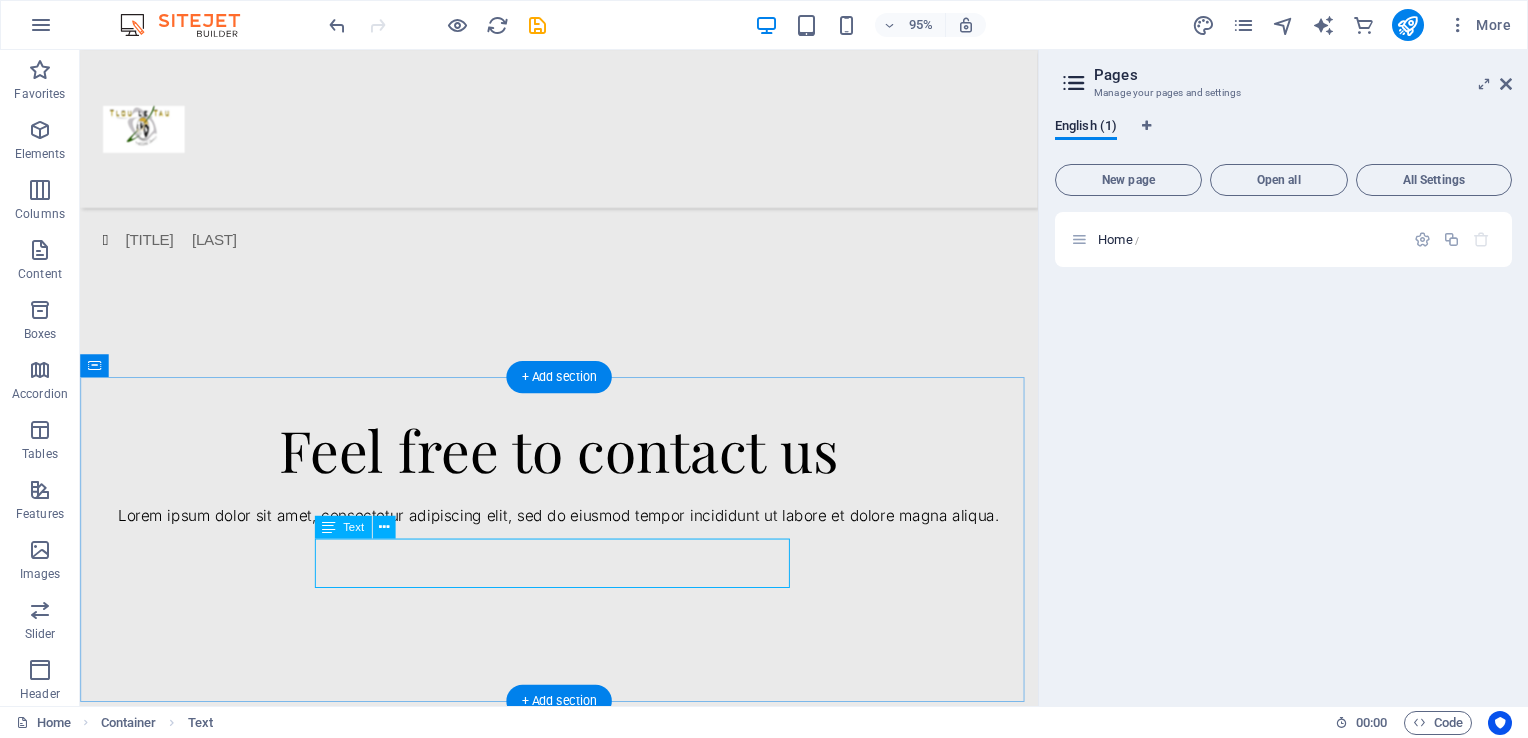 click on "Lorem ipsum dolor sit amet, consectetur adipiscing elit, sed do eiusmod tempor incididunt ut labore et dolore magna aliqua." at bounding box center (584, 540) 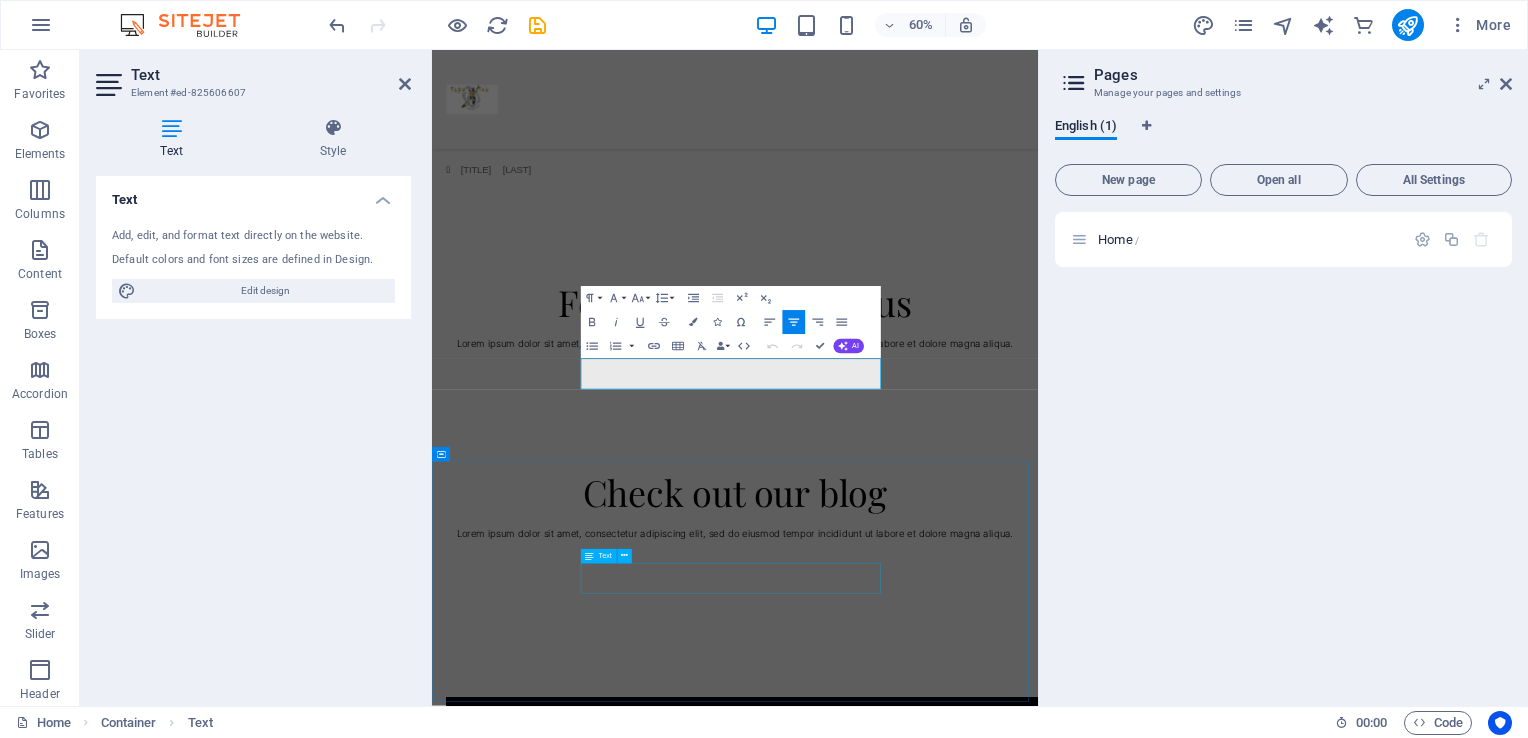click on "Lorem ipsum dolor sit amet, consectetur adipiscing elit, sed do eiusmod tempor incididunt ut labore et dolore magna aliqua." at bounding box center [937, 856] 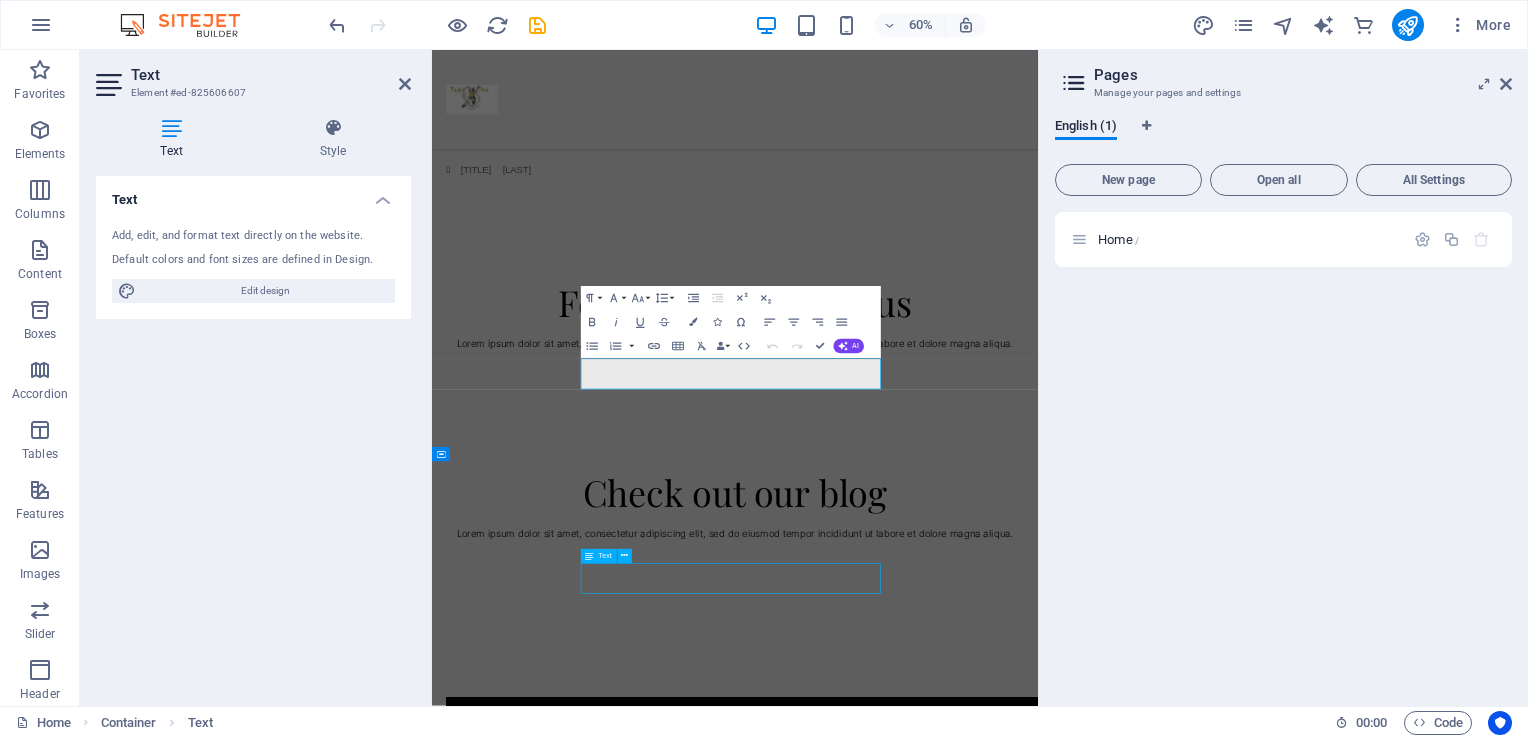 click on "Lorem ipsum dolor sit amet, consectetur adipiscing elit, sed do eiusmod tempor incididunt ut labore et dolore magna aliqua." at bounding box center [937, 856] 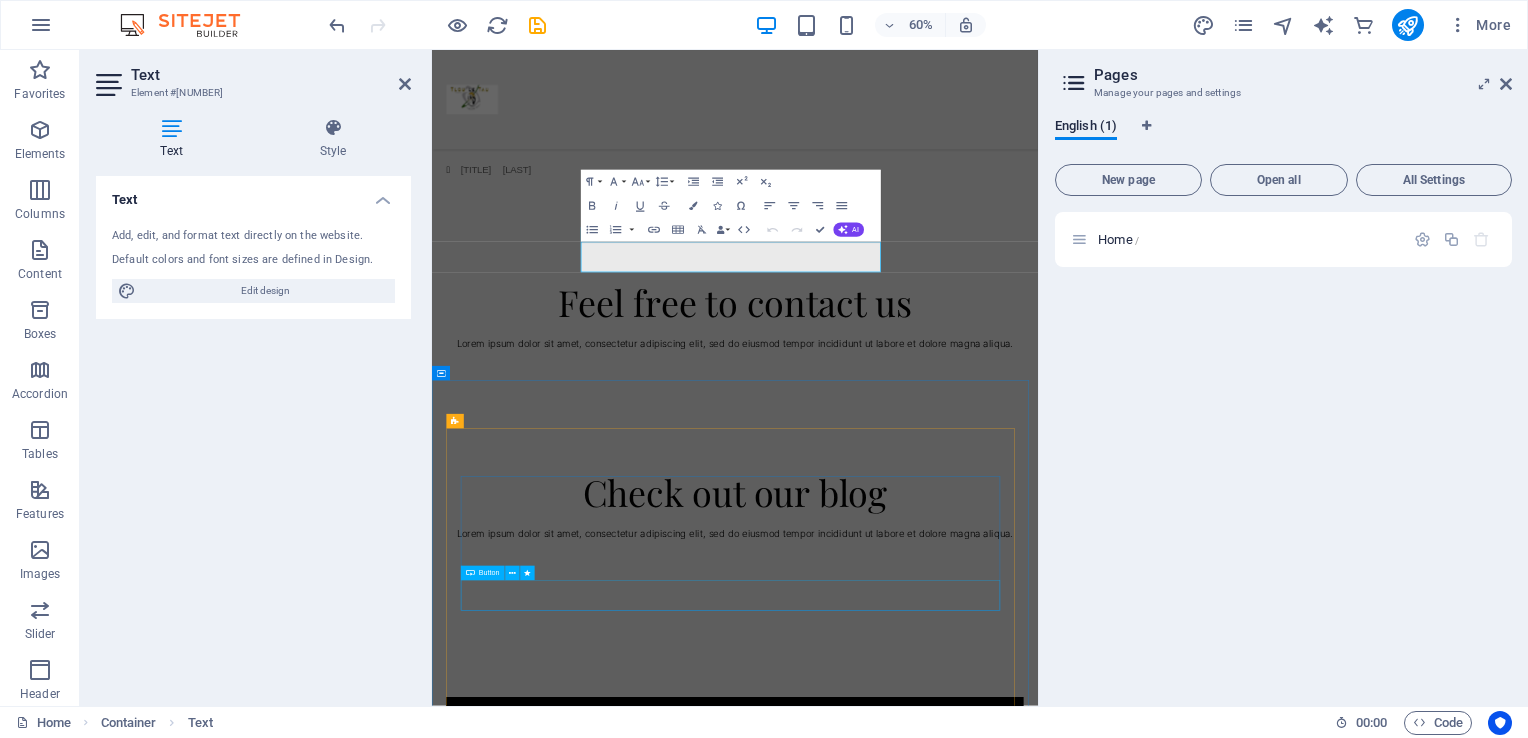 scroll, scrollTop: 3051, scrollLeft: 0, axis: vertical 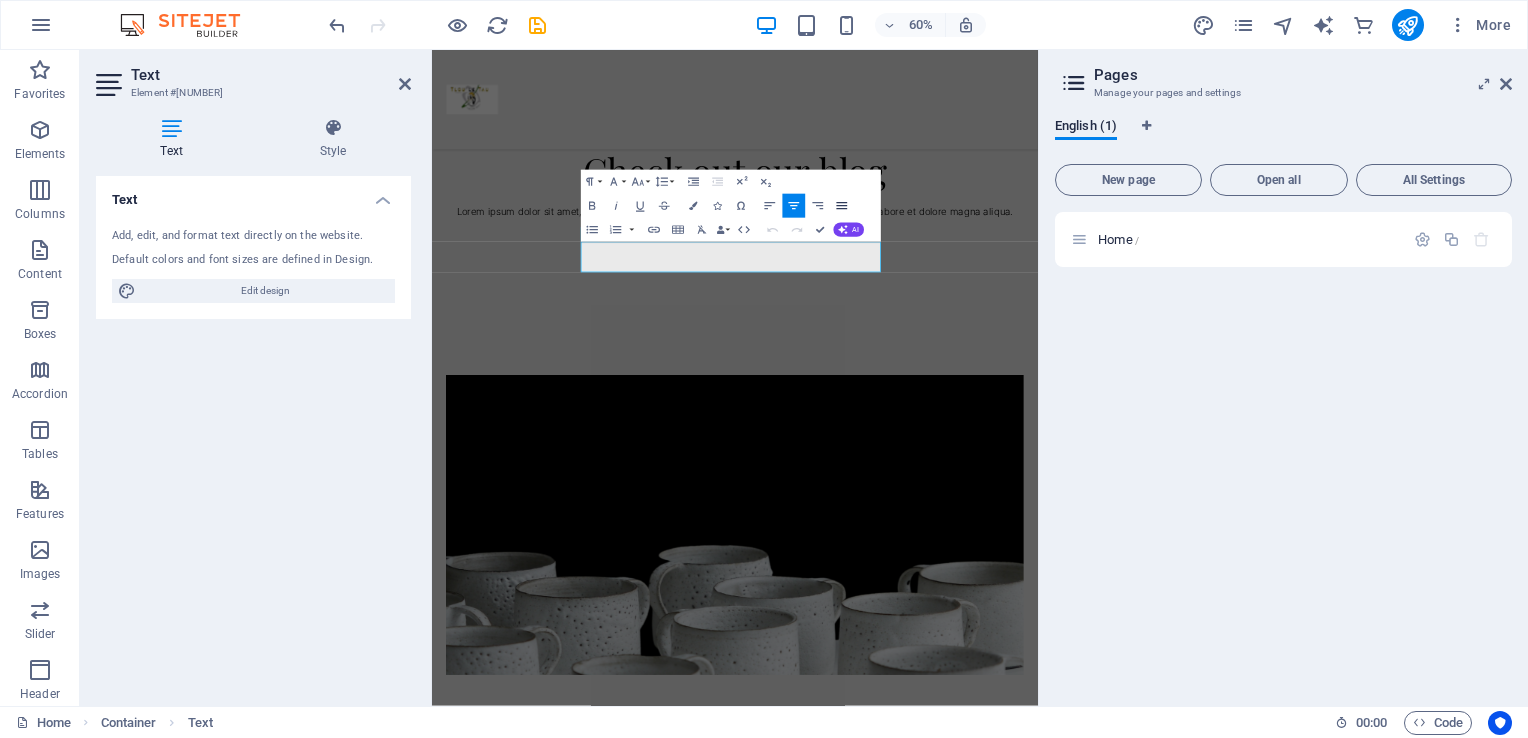 click 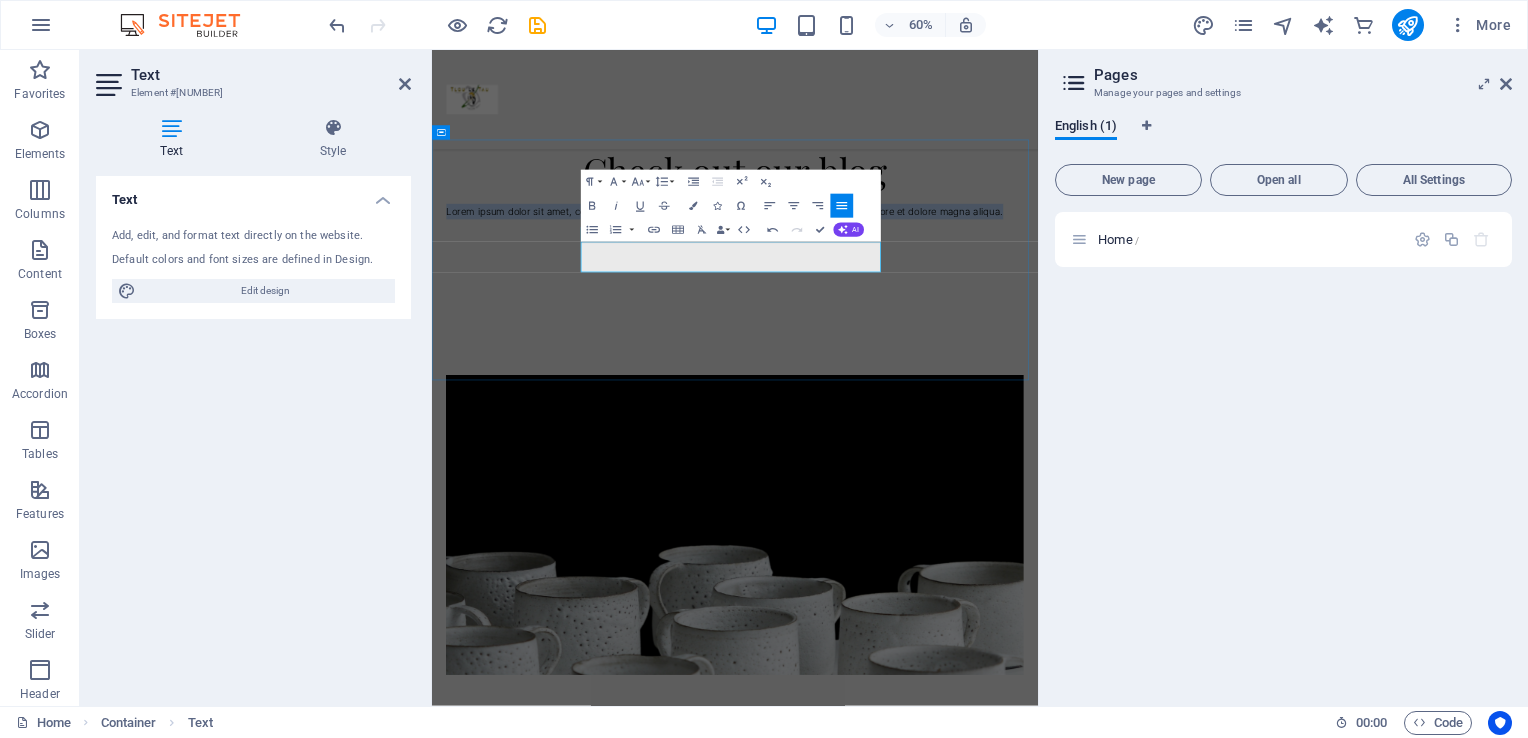 drag, startPoint x: 678, startPoint y: 378, endPoint x: 1129, endPoint y: 411, distance: 452.20572 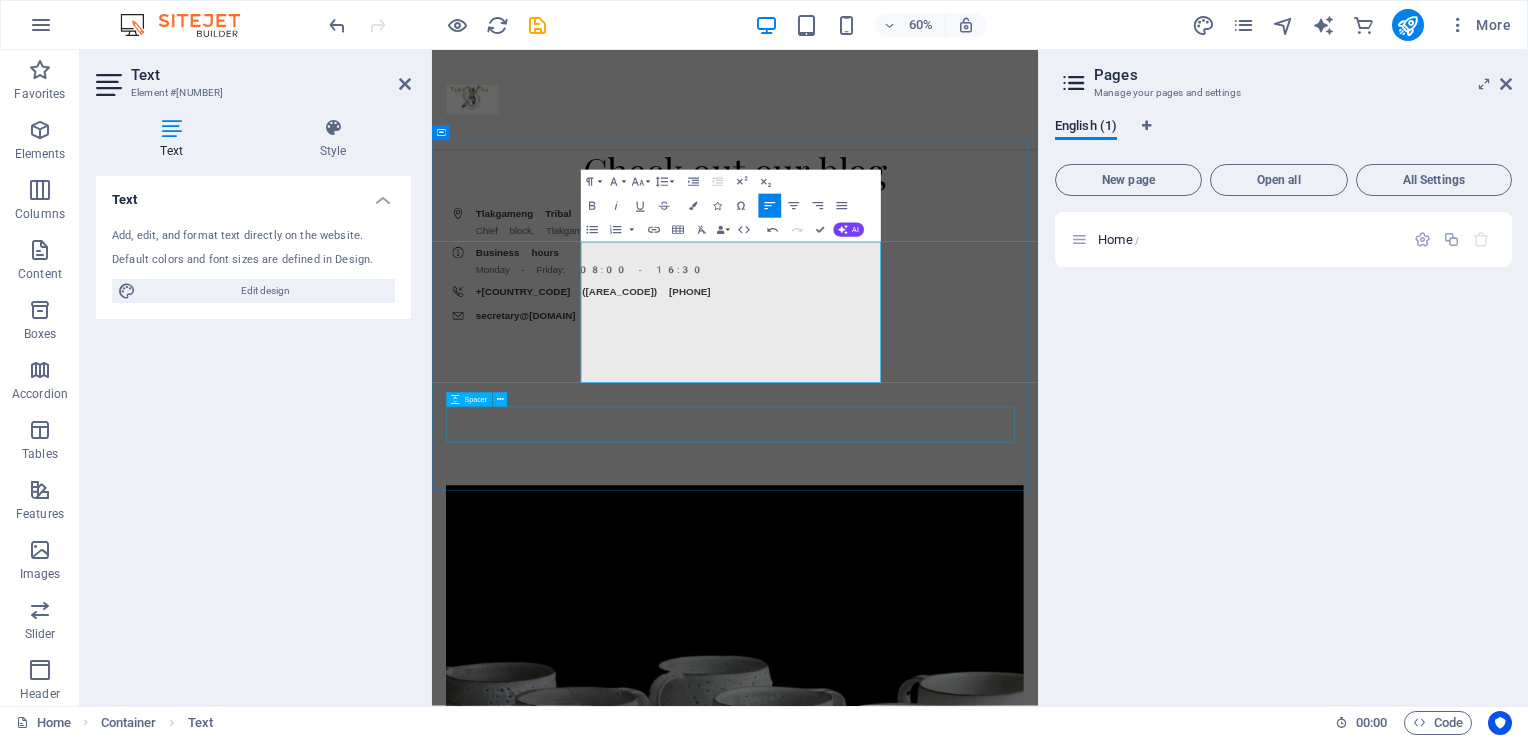 click at bounding box center [937, 586] 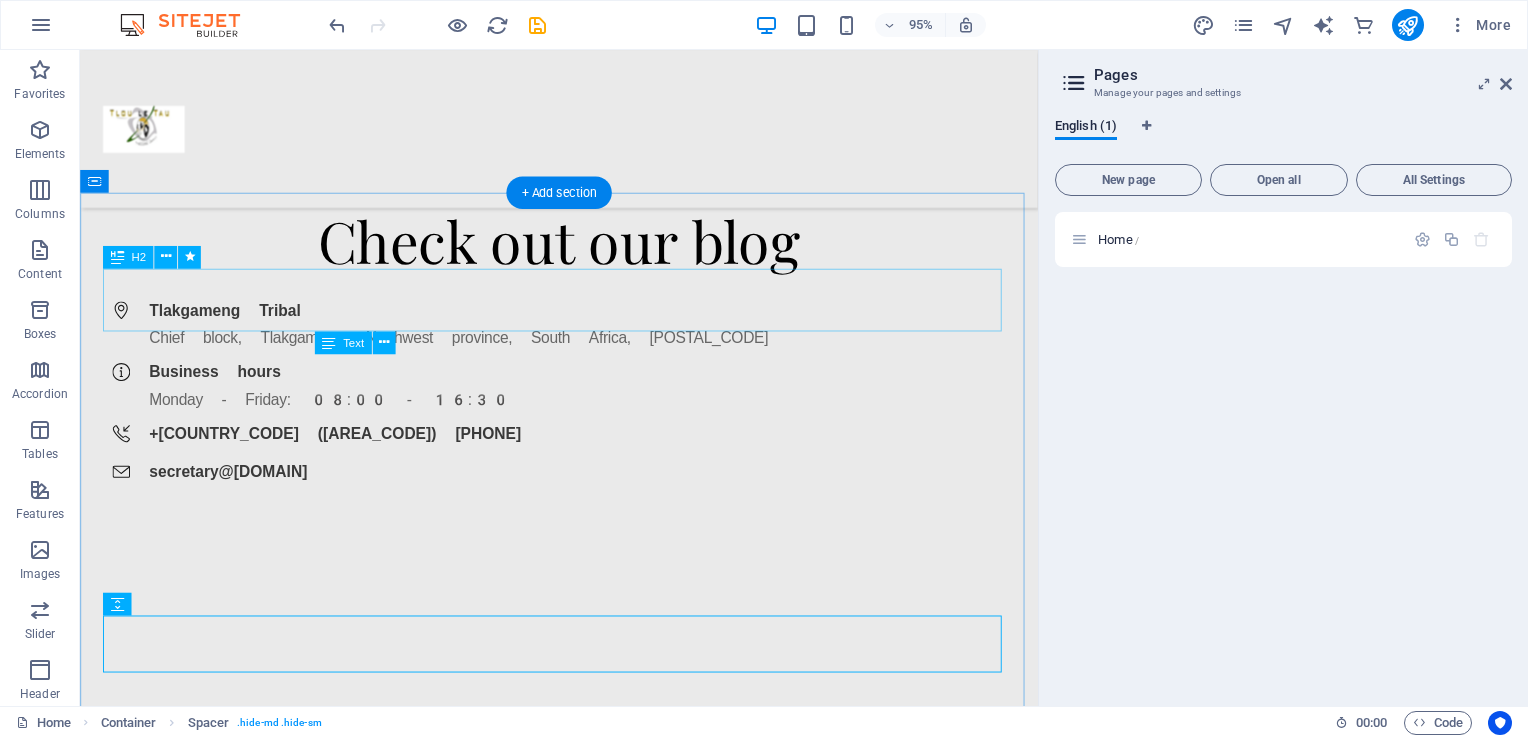 click on "Check out our blog" at bounding box center (584, 250) 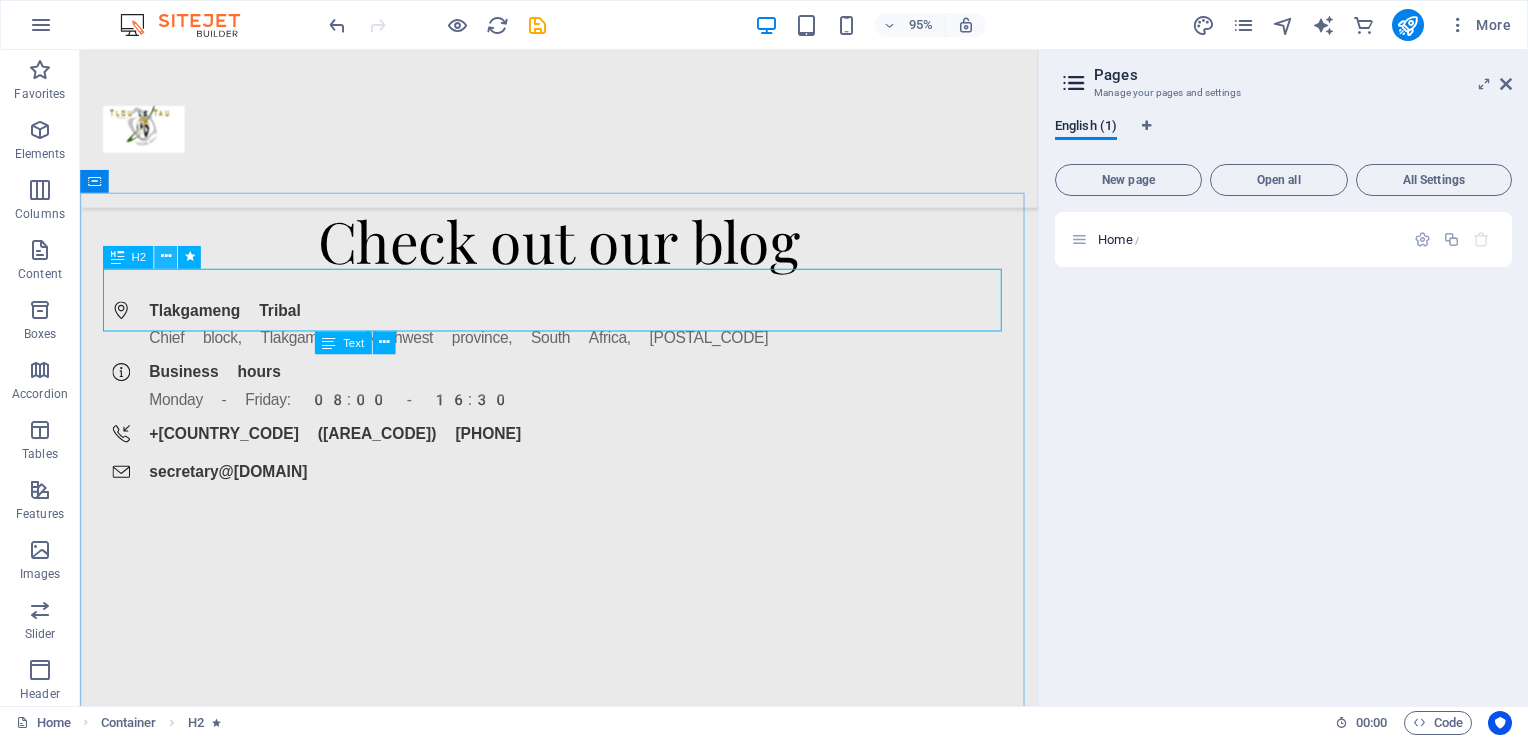 click at bounding box center [166, 257] 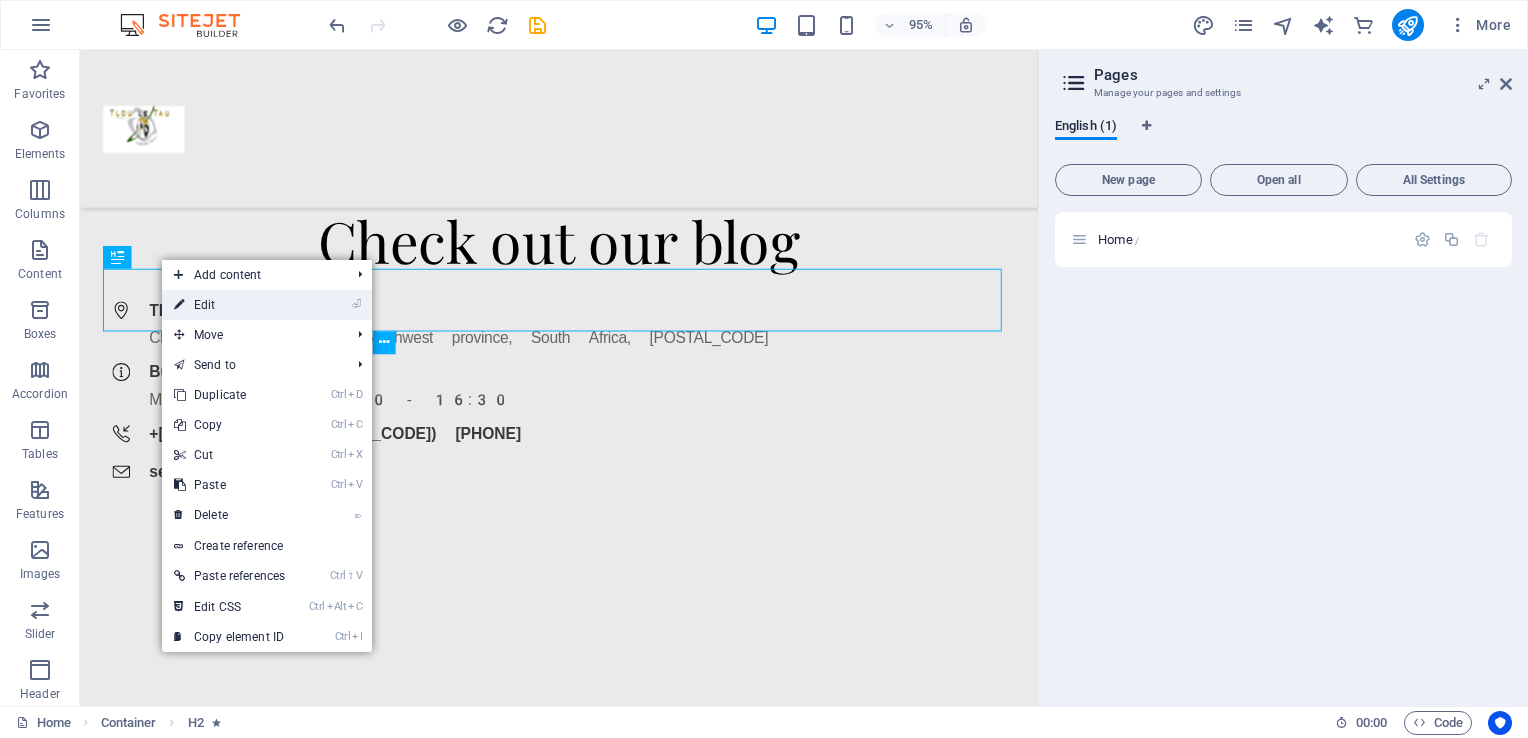 click on "⏎  Edit" at bounding box center [229, 305] 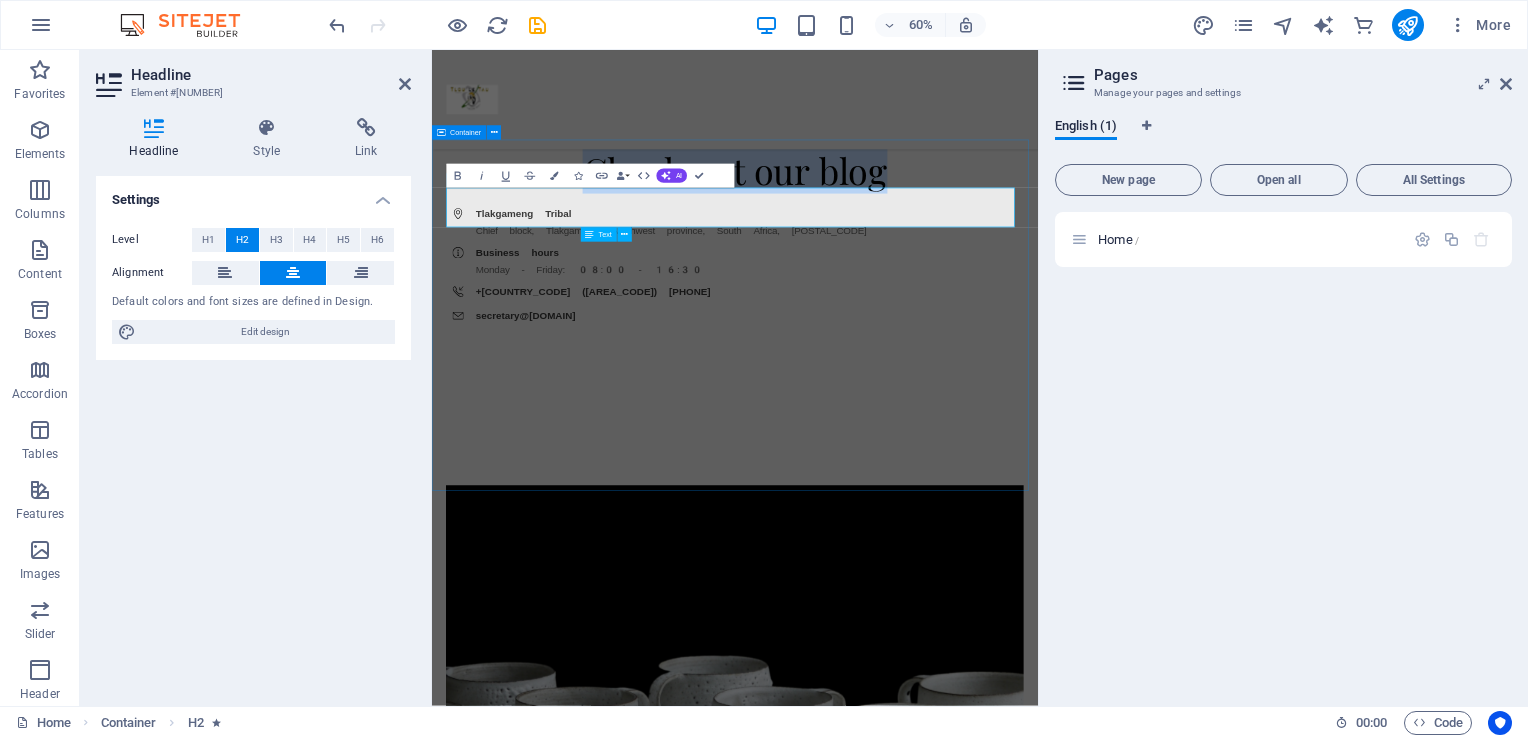 type 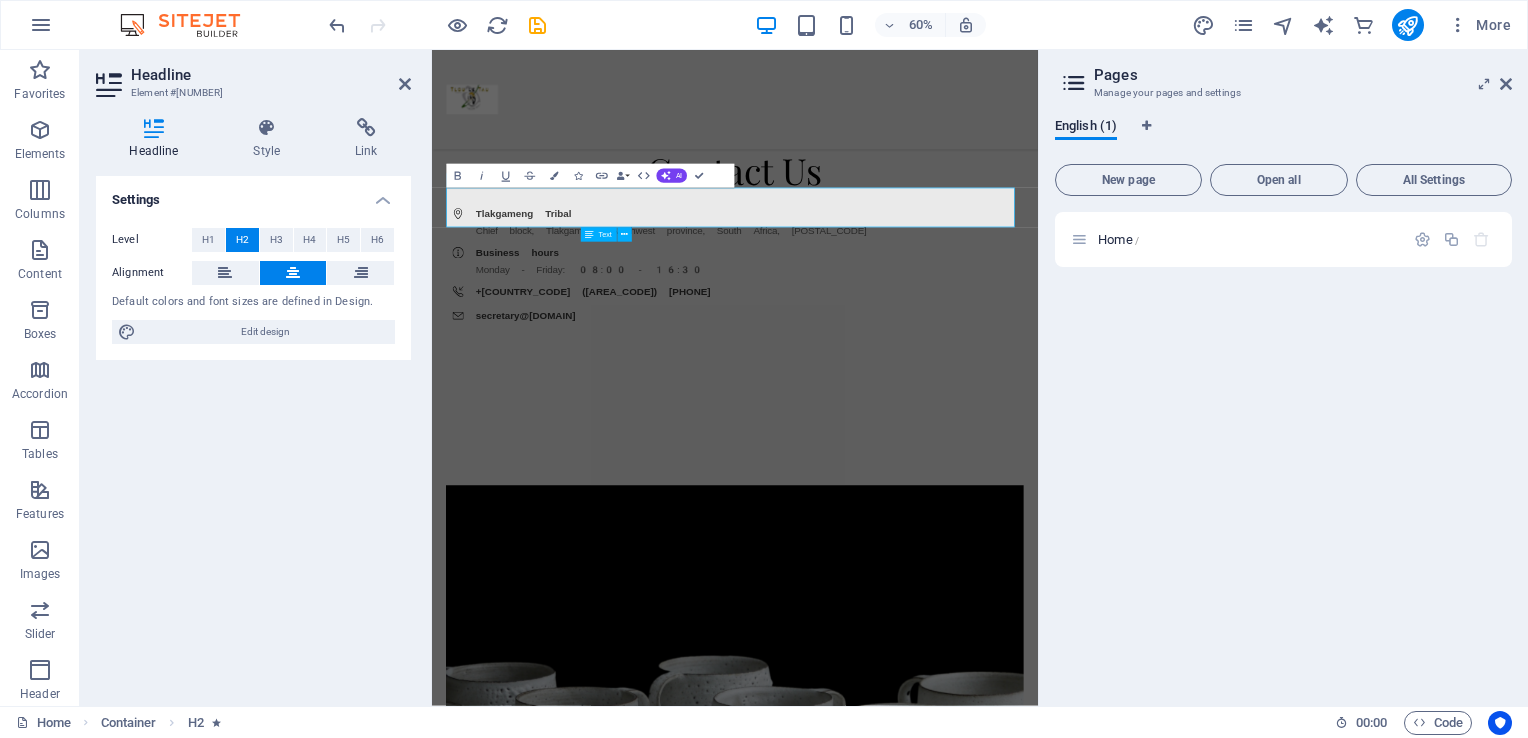 click on "Home /" at bounding box center [1283, 451] 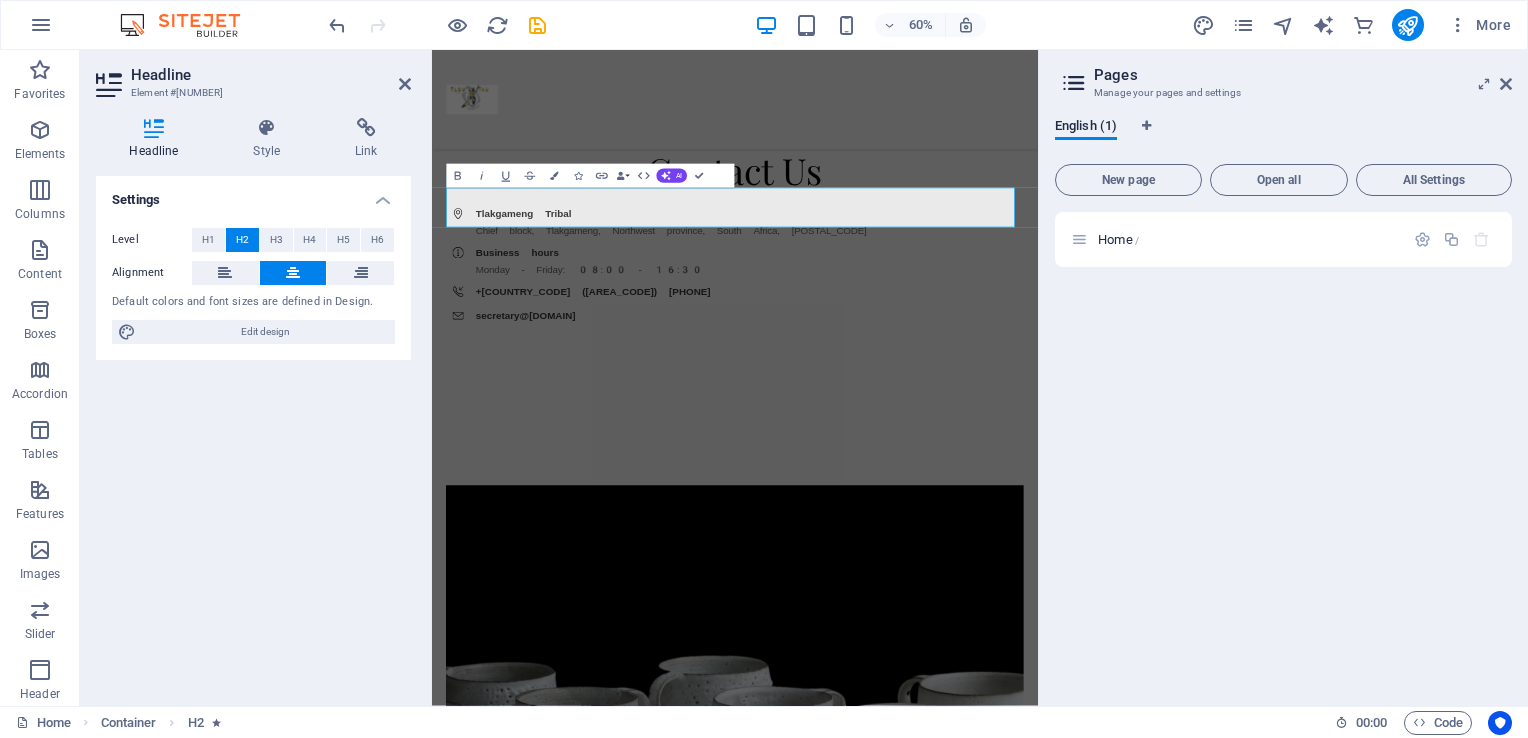 click on "Headline" at bounding box center [271, 75] 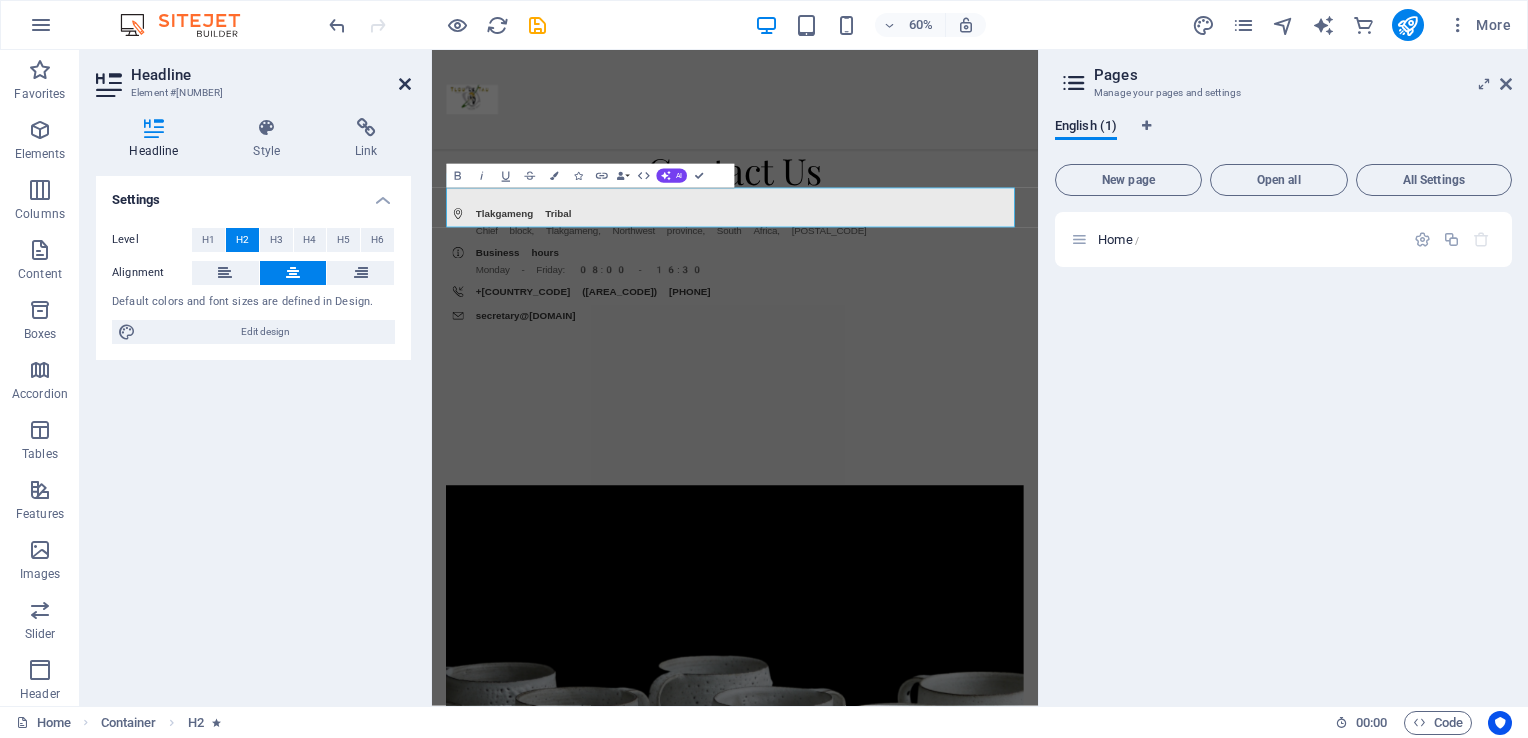 click at bounding box center (405, 84) 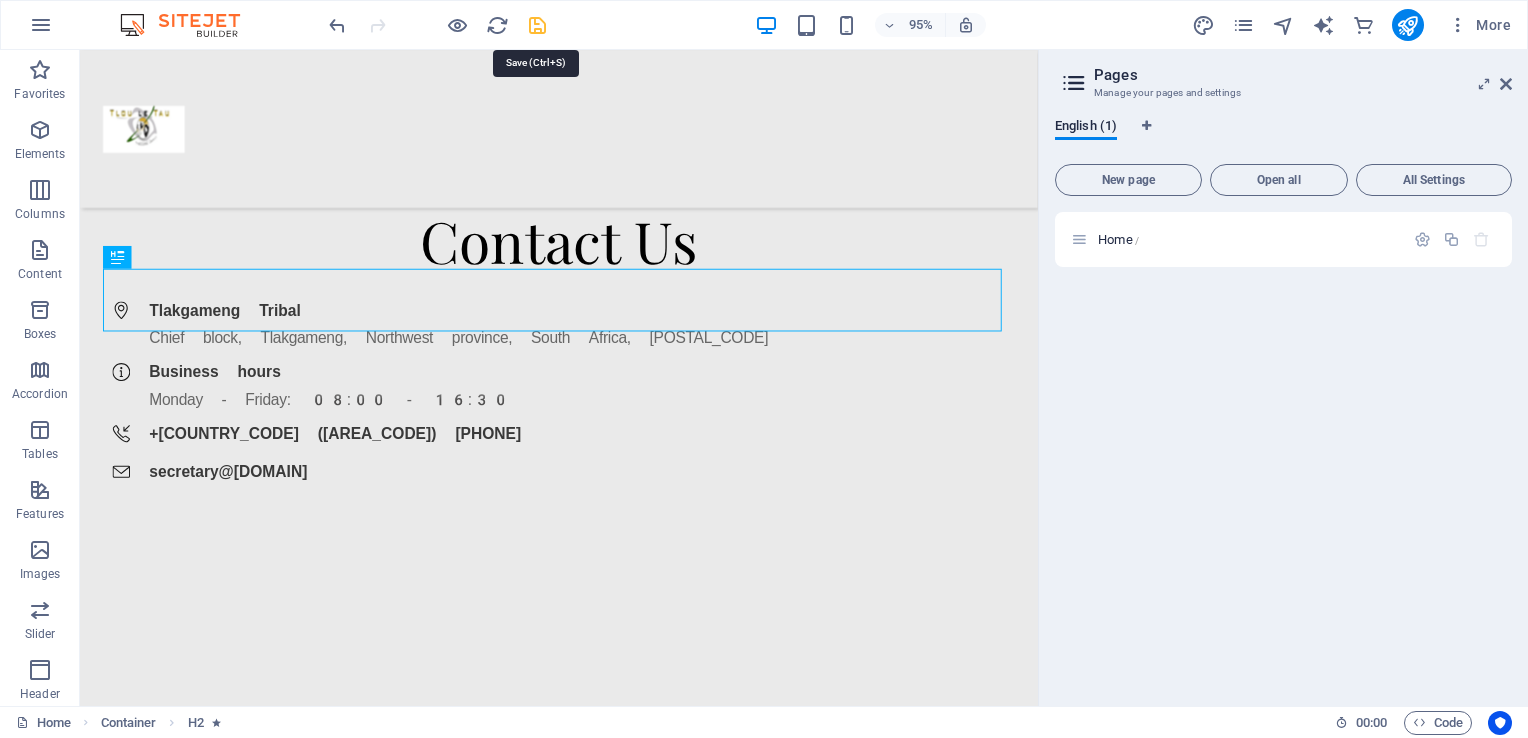 click at bounding box center [537, 25] 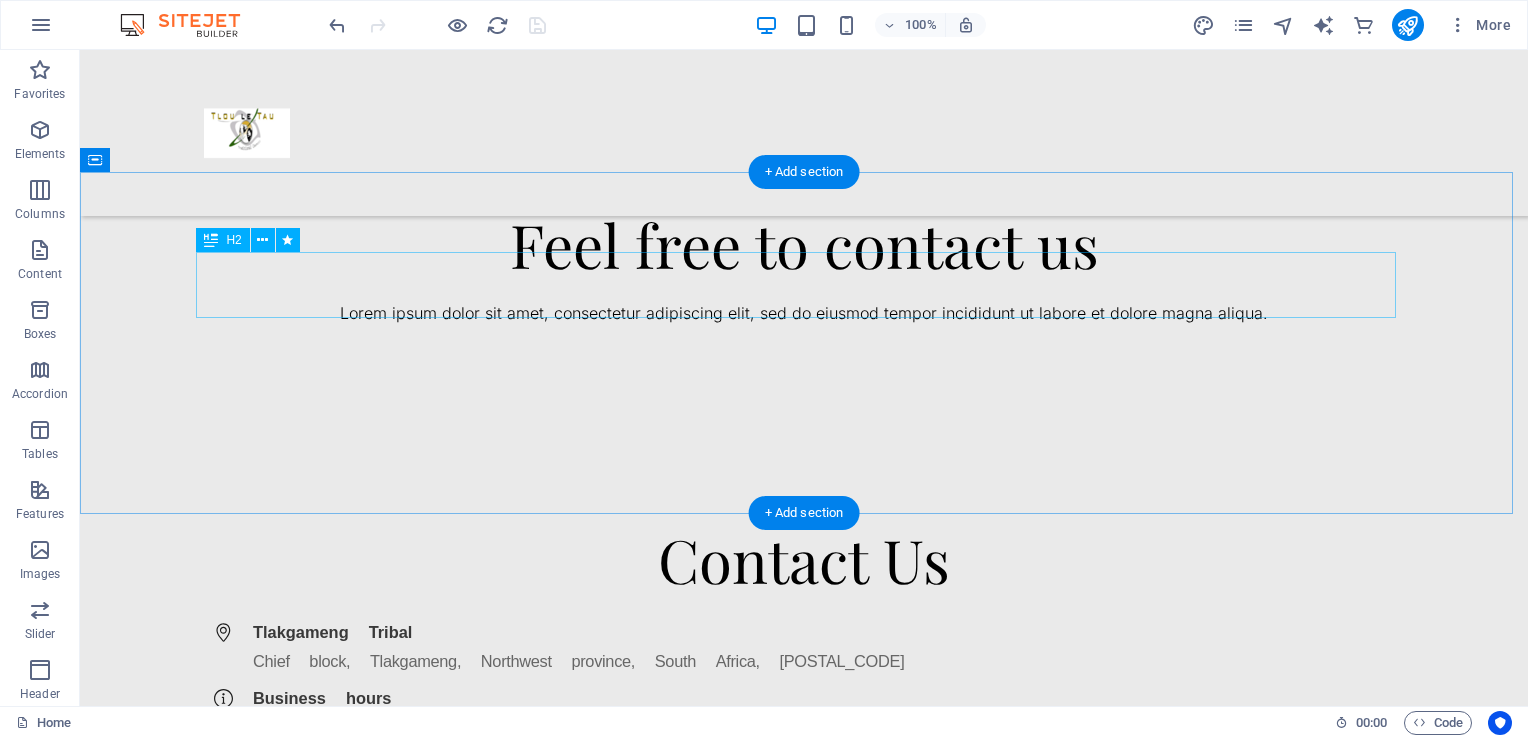 scroll, scrollTop: 2534, scrollLeft: 0, axis: vertical 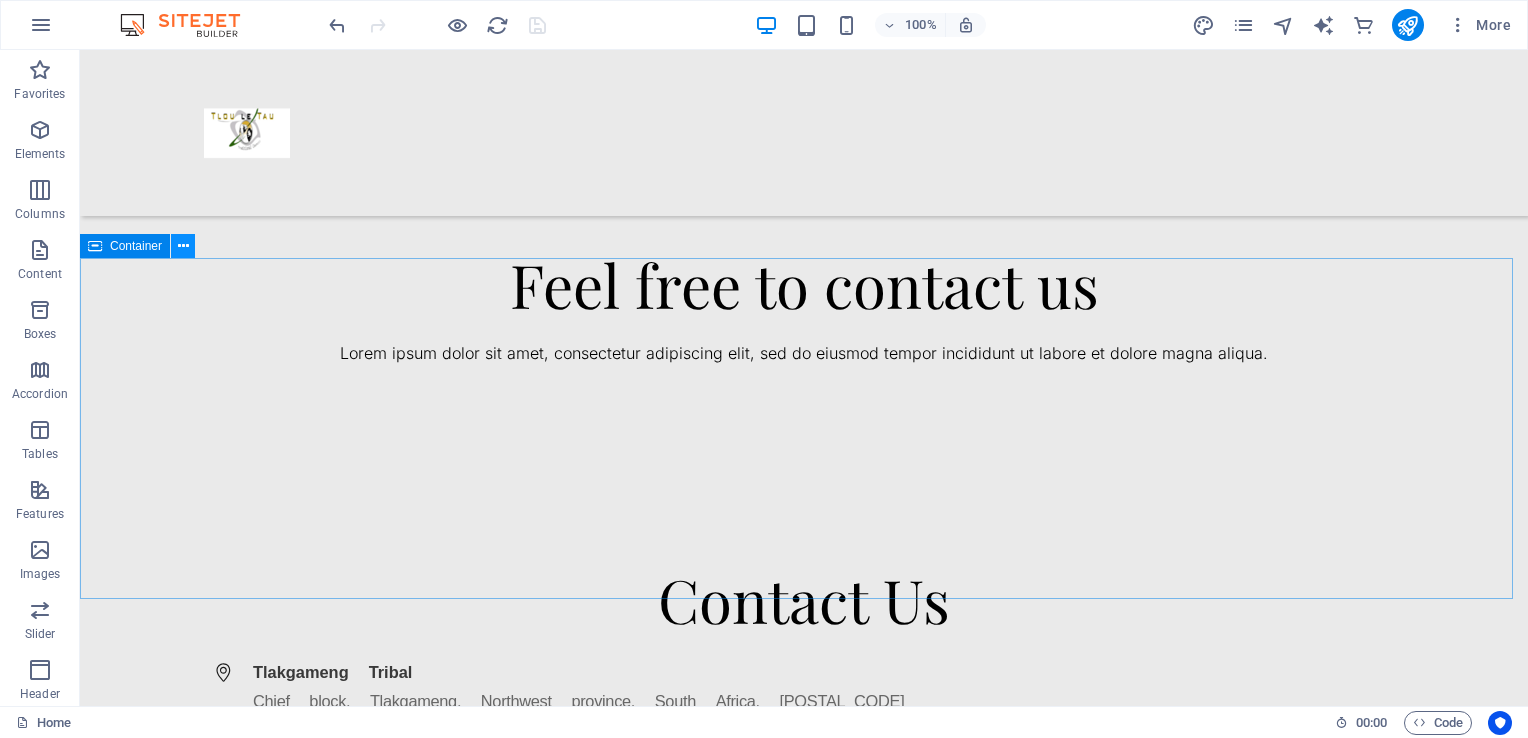 click at bounding box center [183, 246] 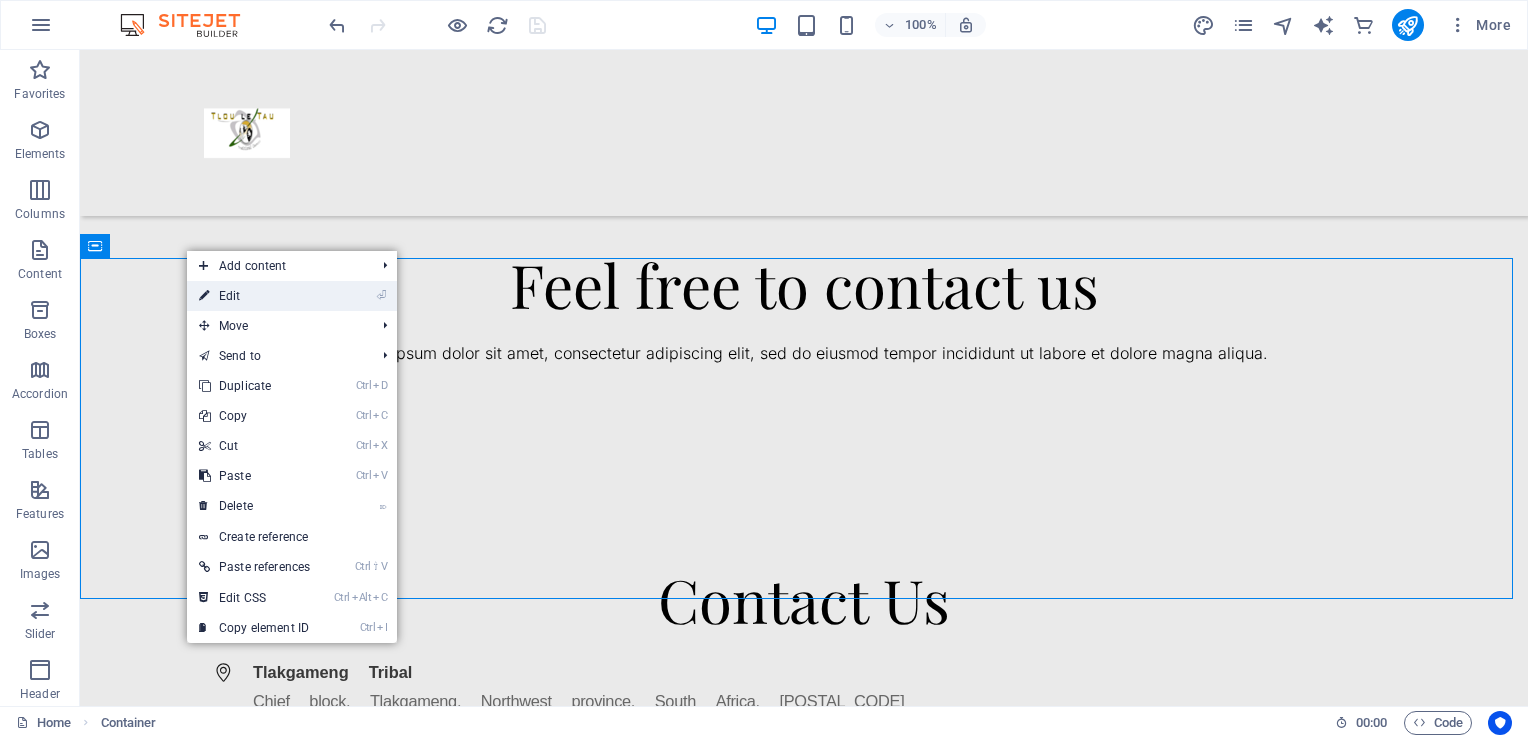 click on "⏎  Edit" at bounding box center [254, 296] 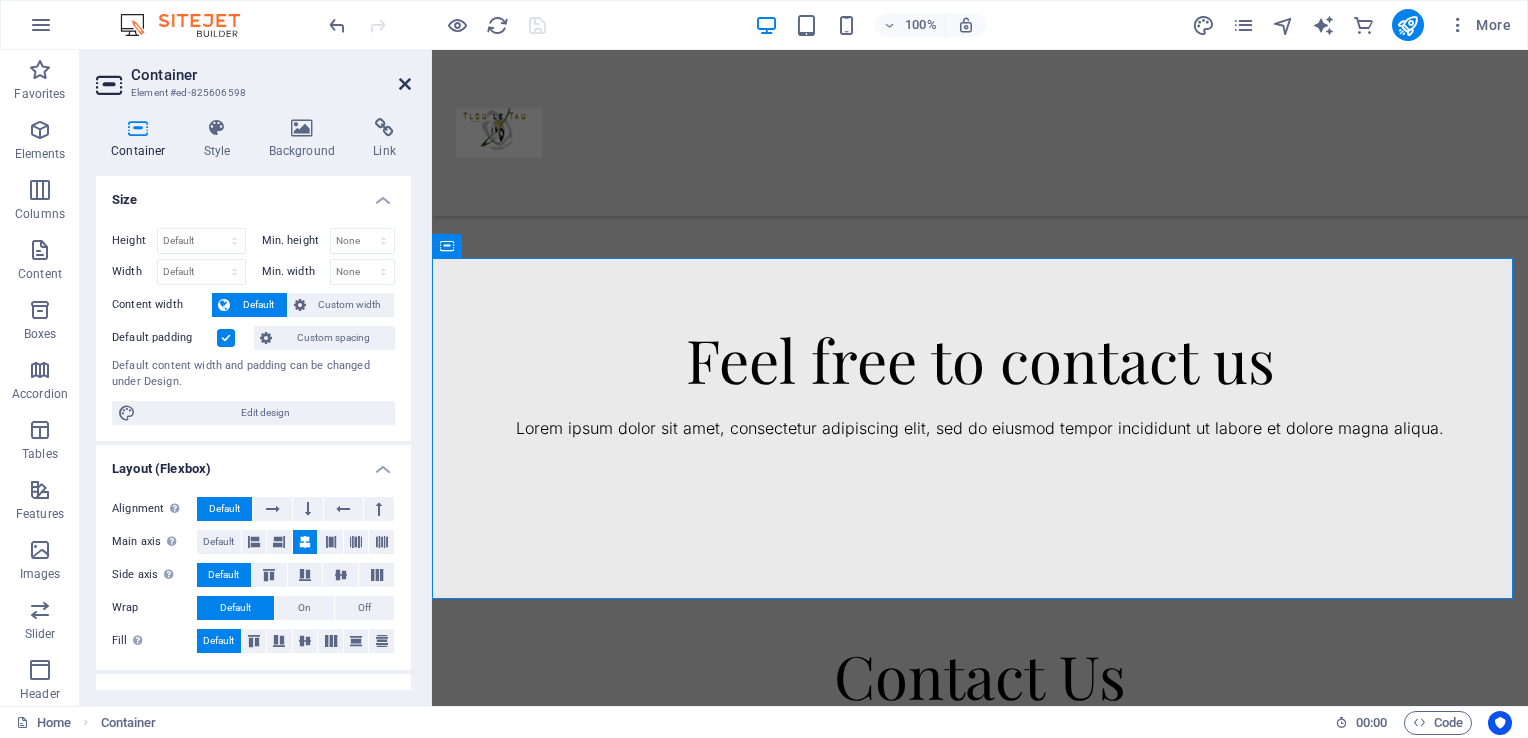 click at bounding box center [405, 84] 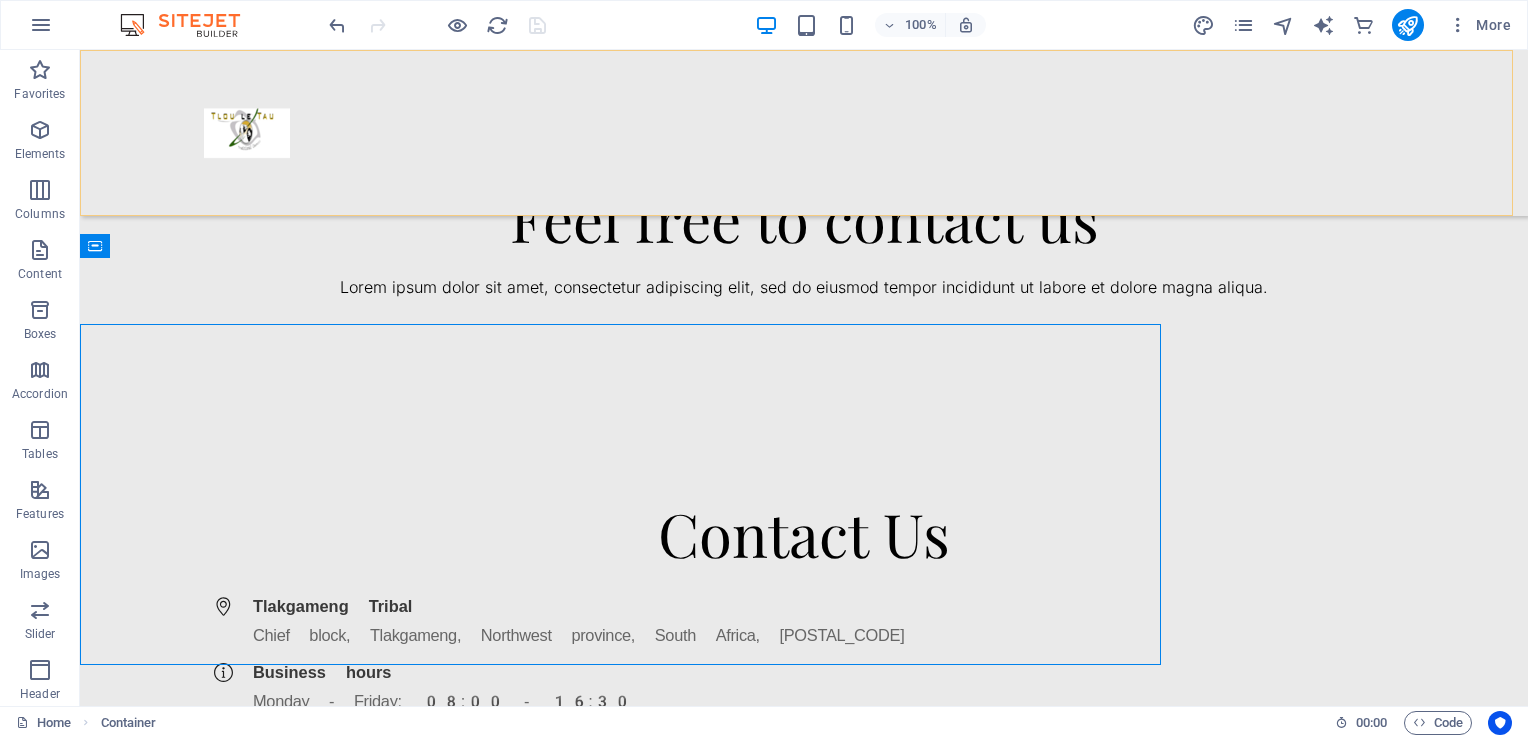 scroll, scrollTop: 2534, scrollLeft: 0, axis: vertical 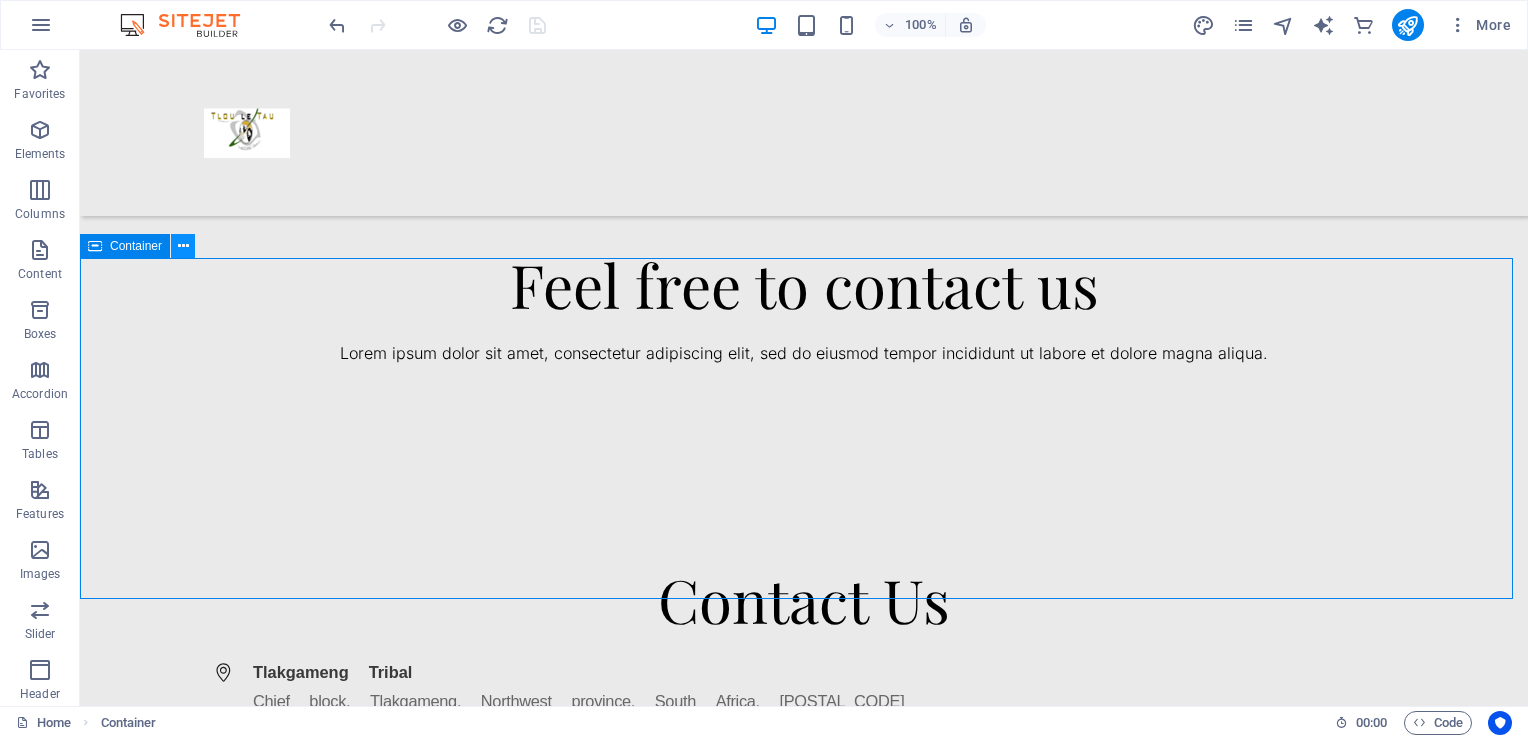 click at bounding box center [183, 246] 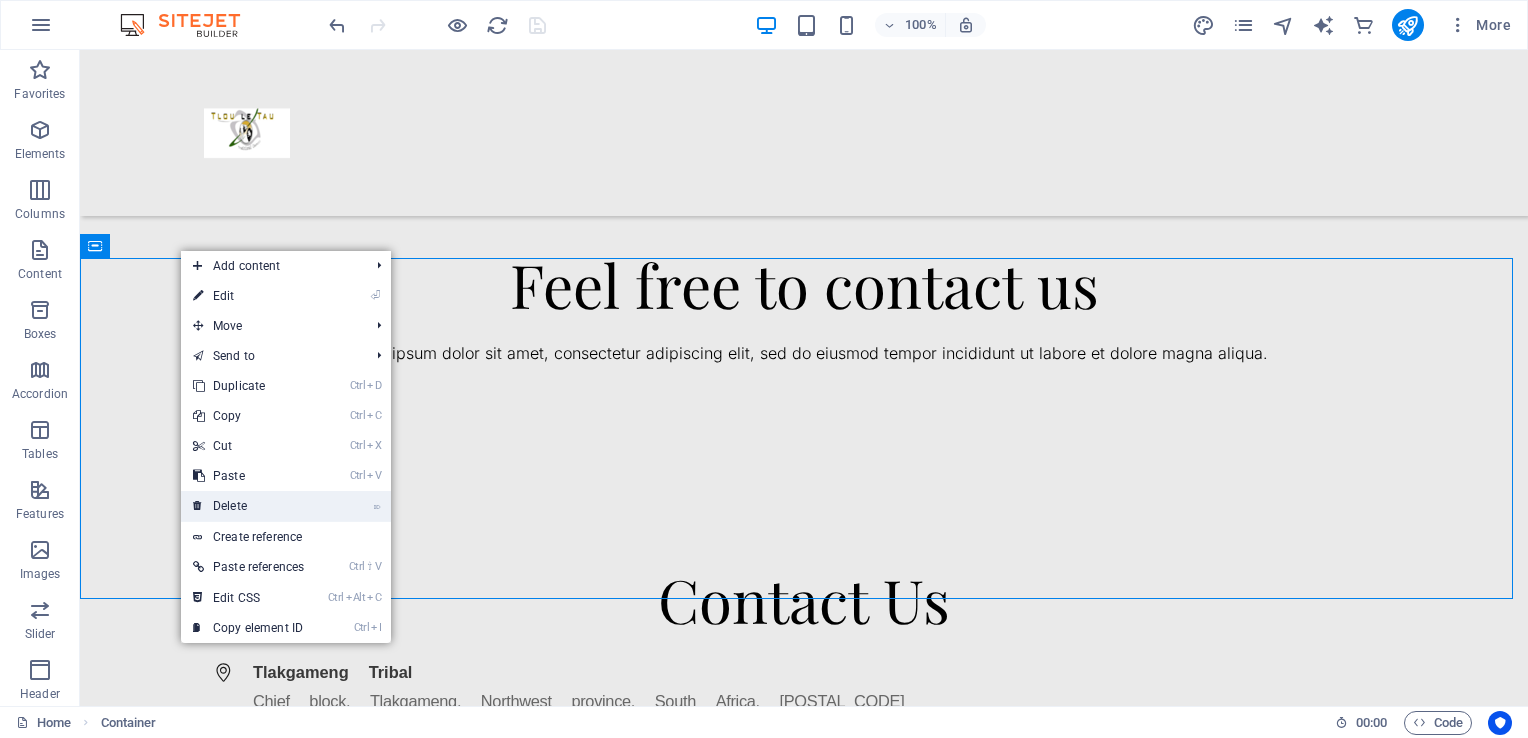 click on "⌦  Delete" at bounding box center [248, 506] 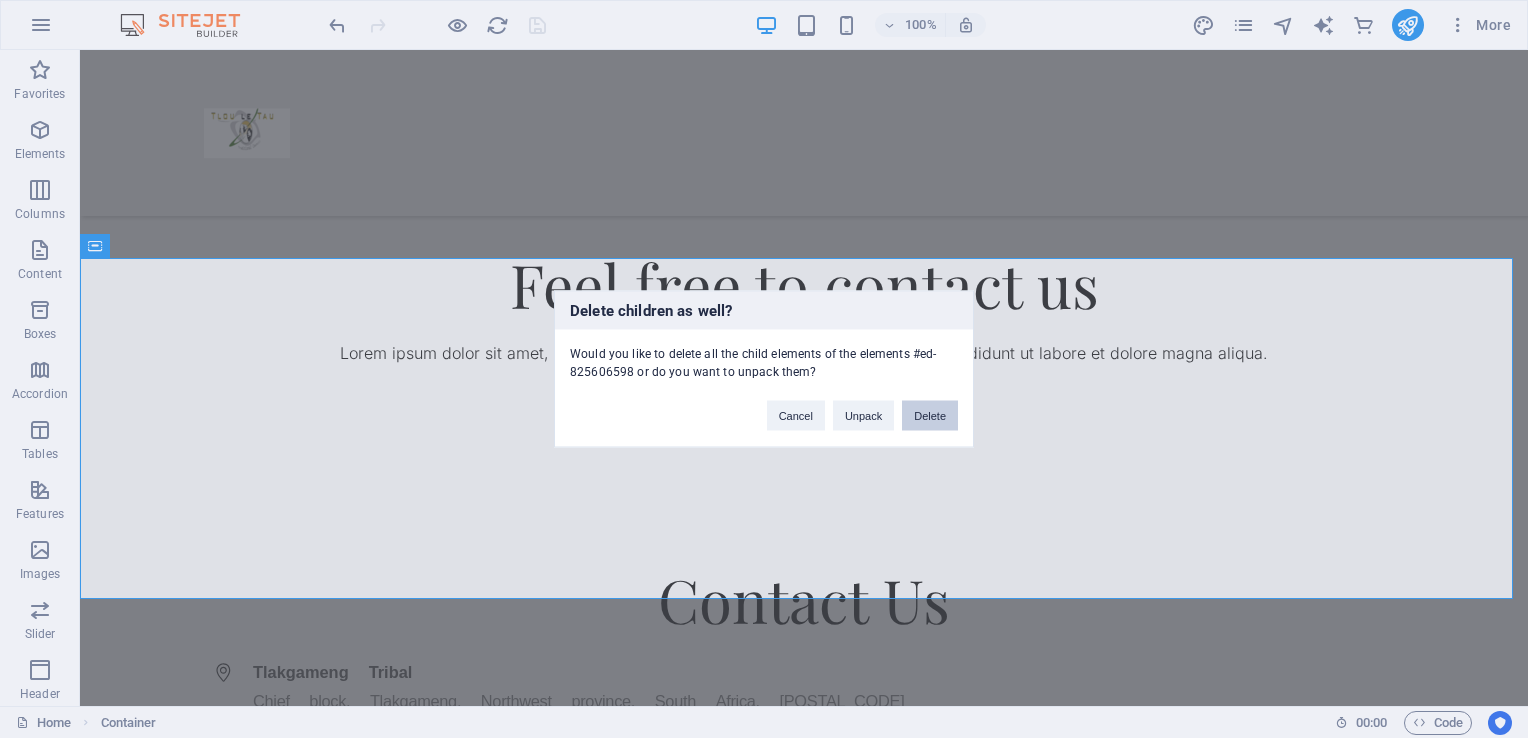 click on "Delete" at bounding box center [930, 416] 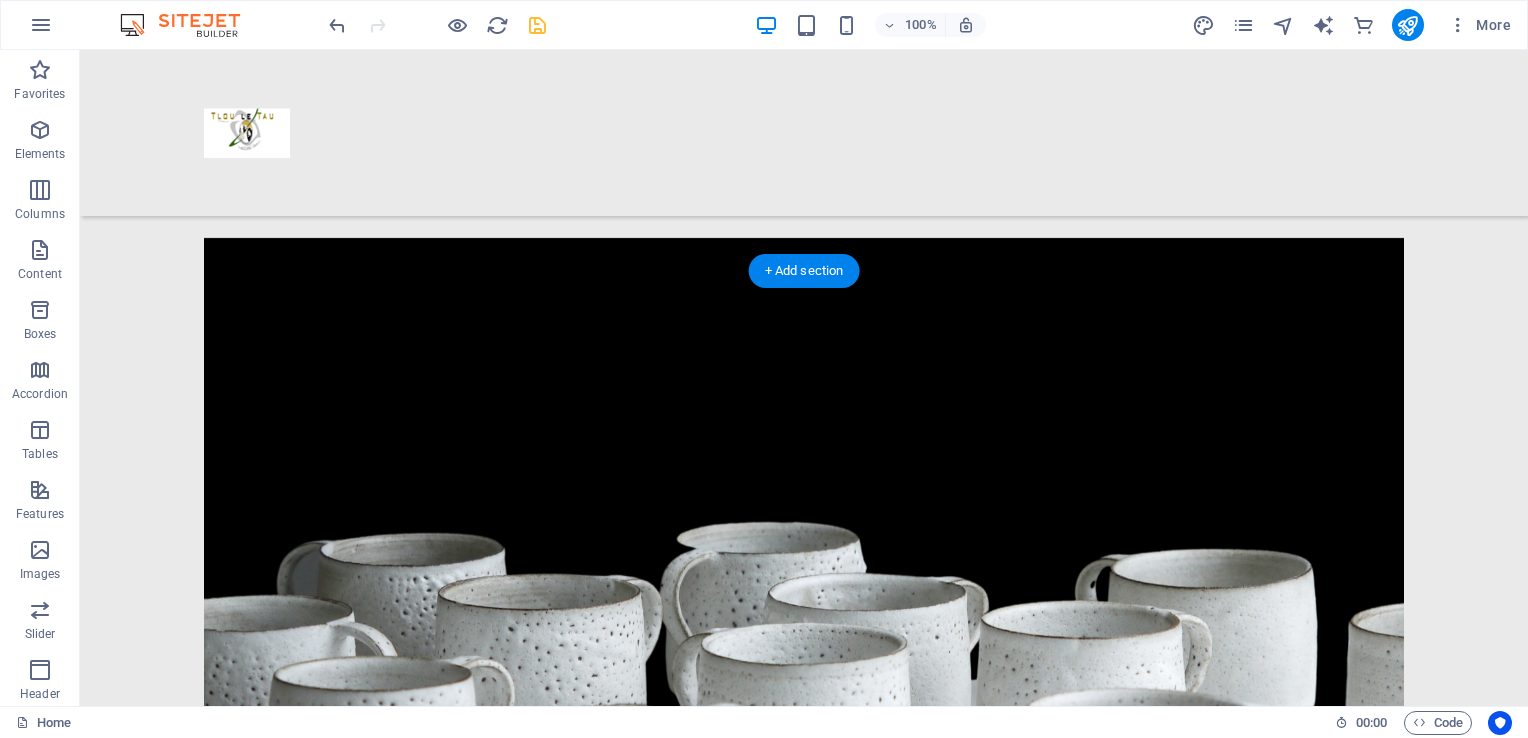scroll, scrollTop: 3093, scrollLeft: 0, axis: vertical 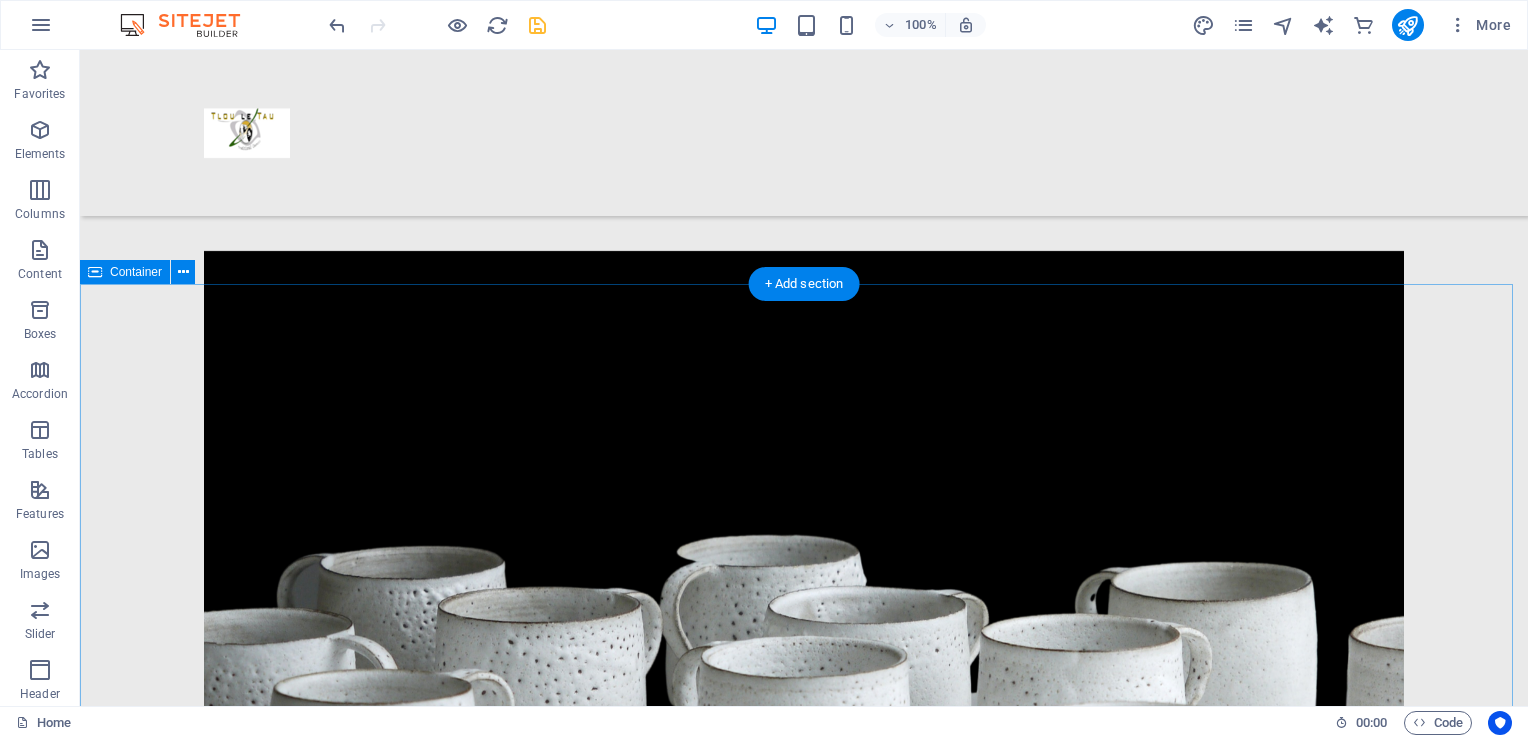 click at bounding box center (804, 501) 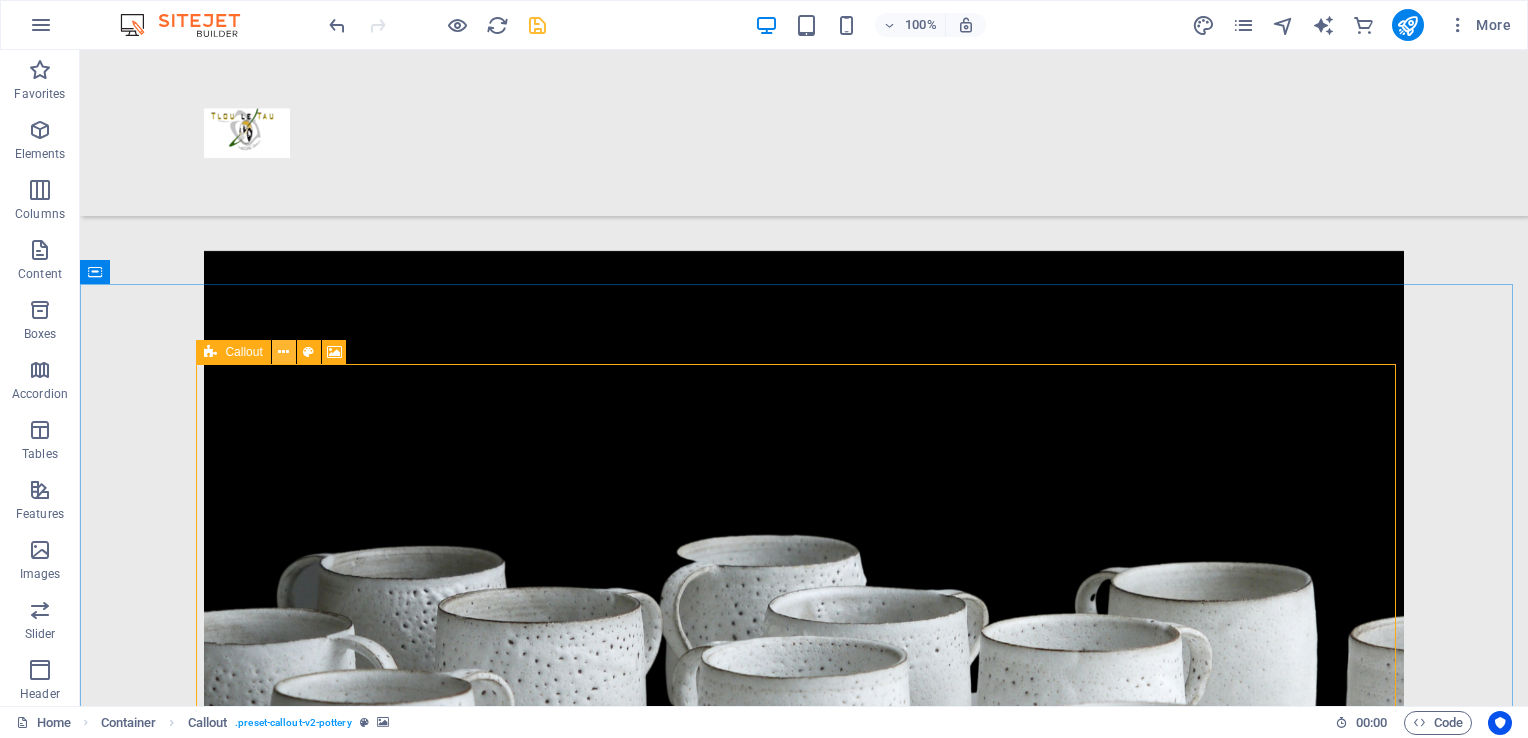 click at bounding box center (283, 352) 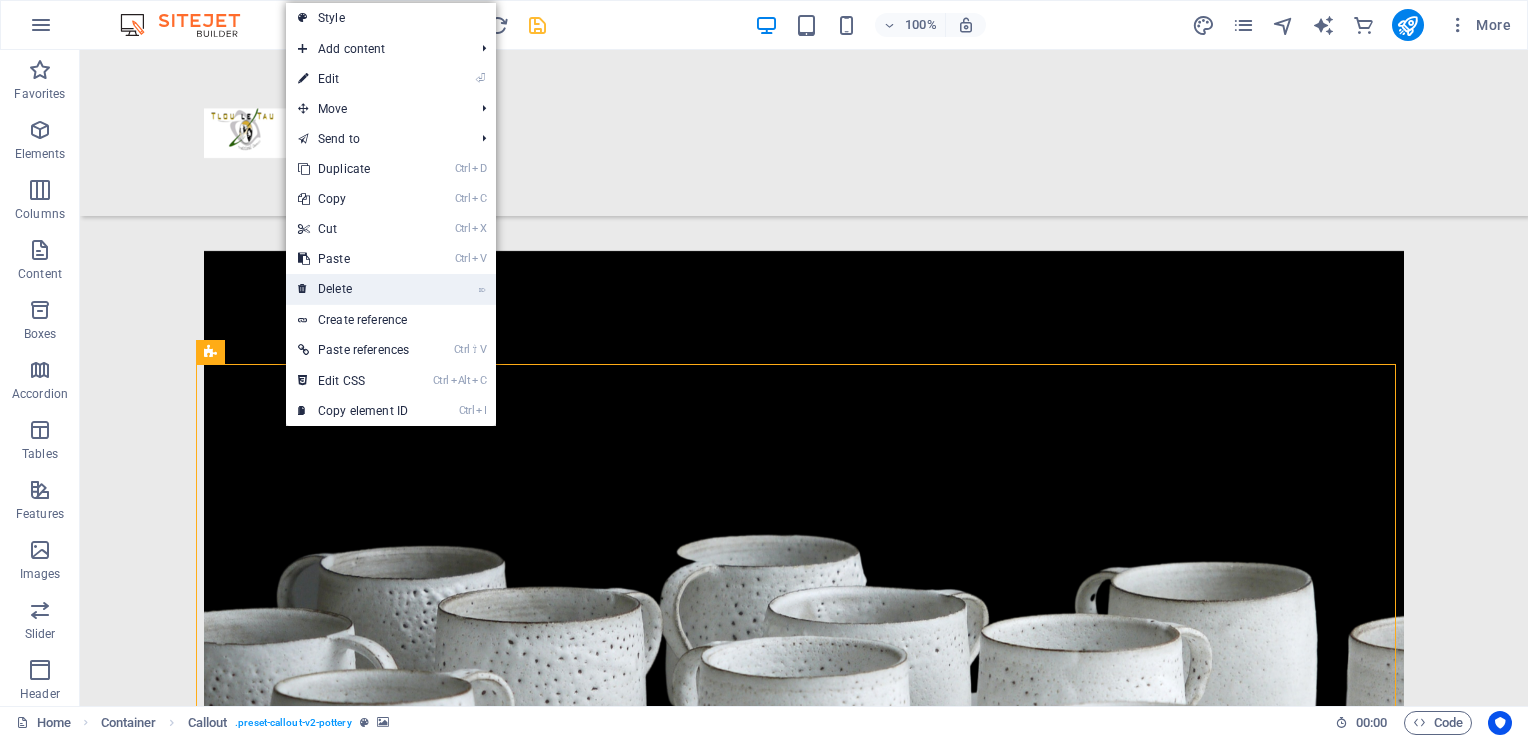 click on "⌦  Delete" at bounding box center (353, 289) 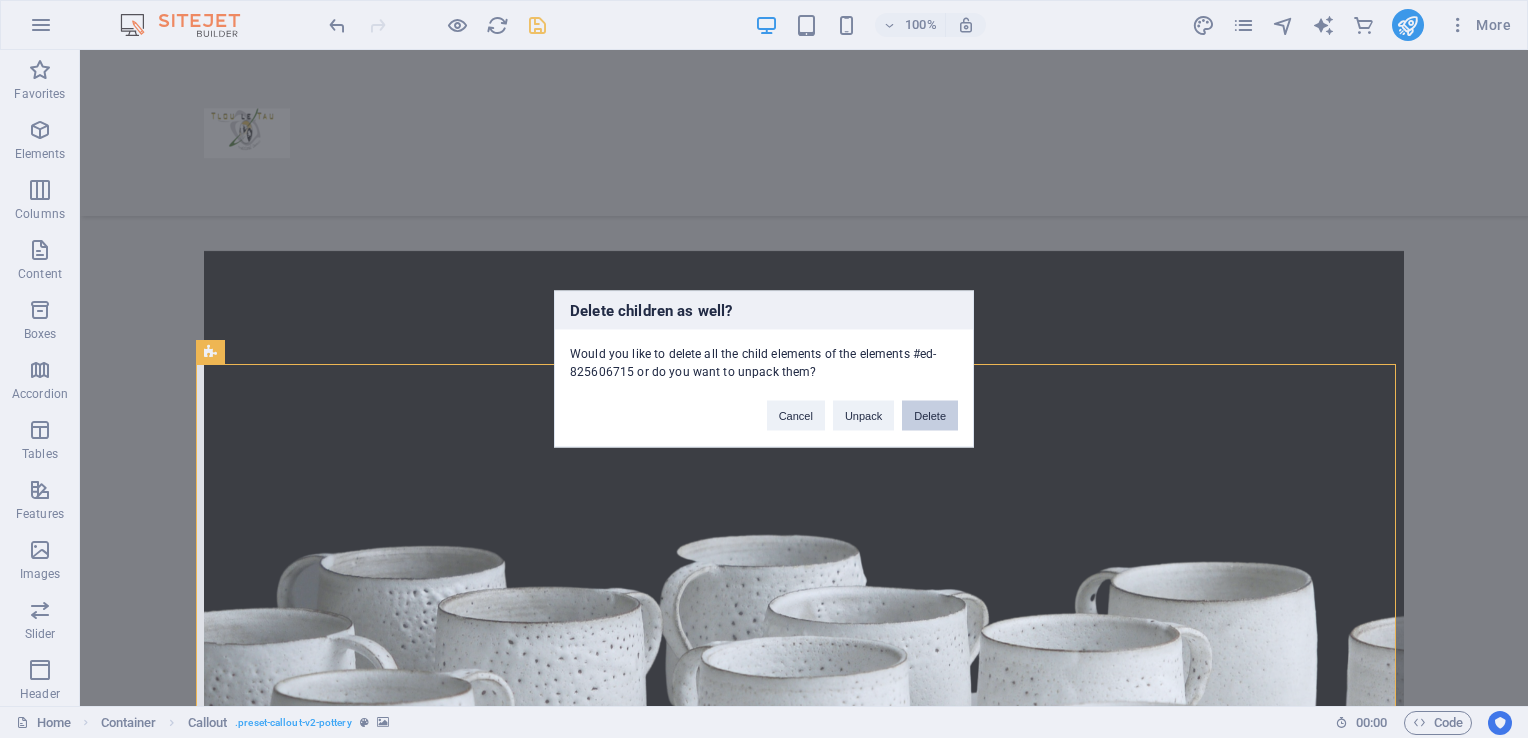 click on "Delete children as well? Would you like to delete all the child elements of the elements #ed-825606715 or do you want to unpack them? Cancel Unpack Delete" at bounding box center [764, 369] 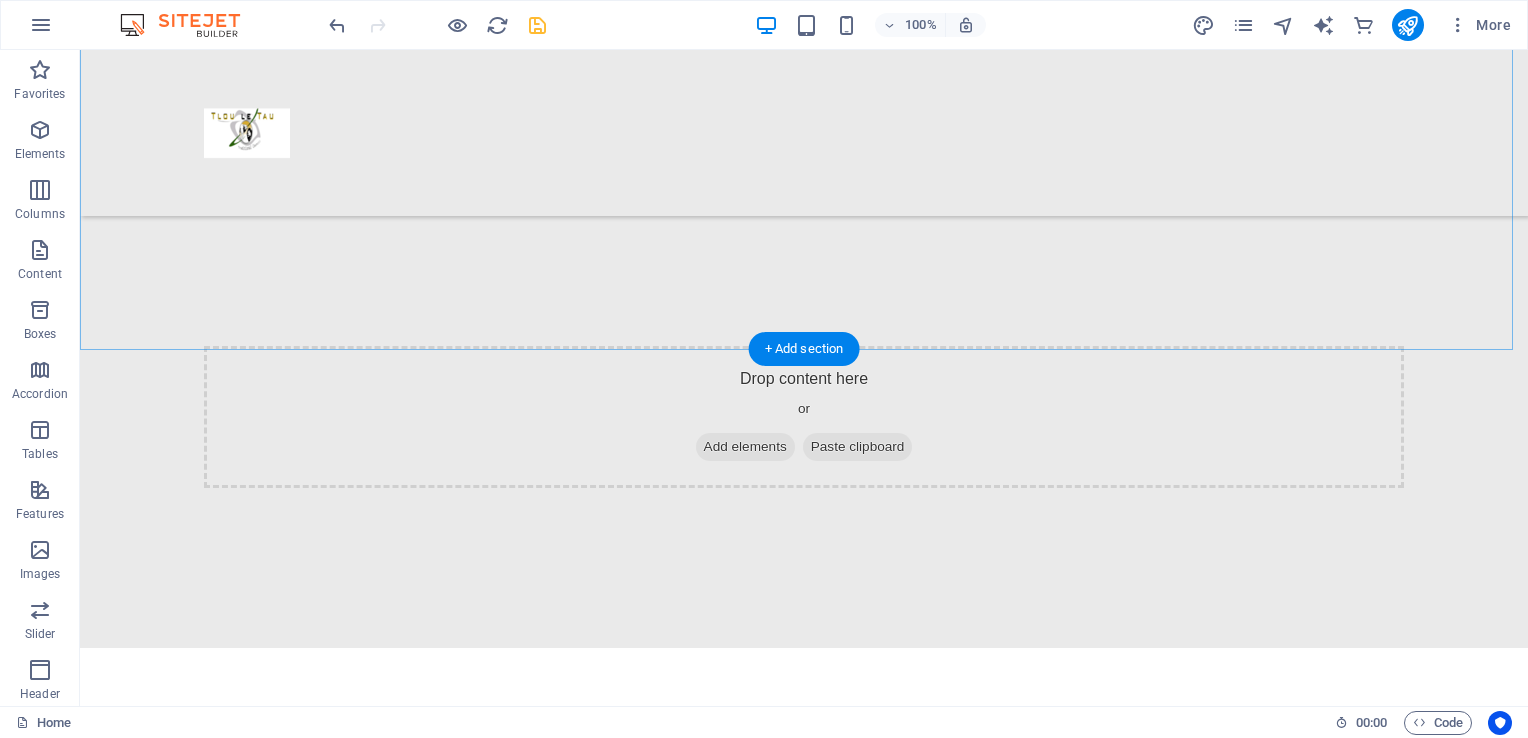 scroll, scrollTop: 3034, scrollLeft: 0, axis: vertical 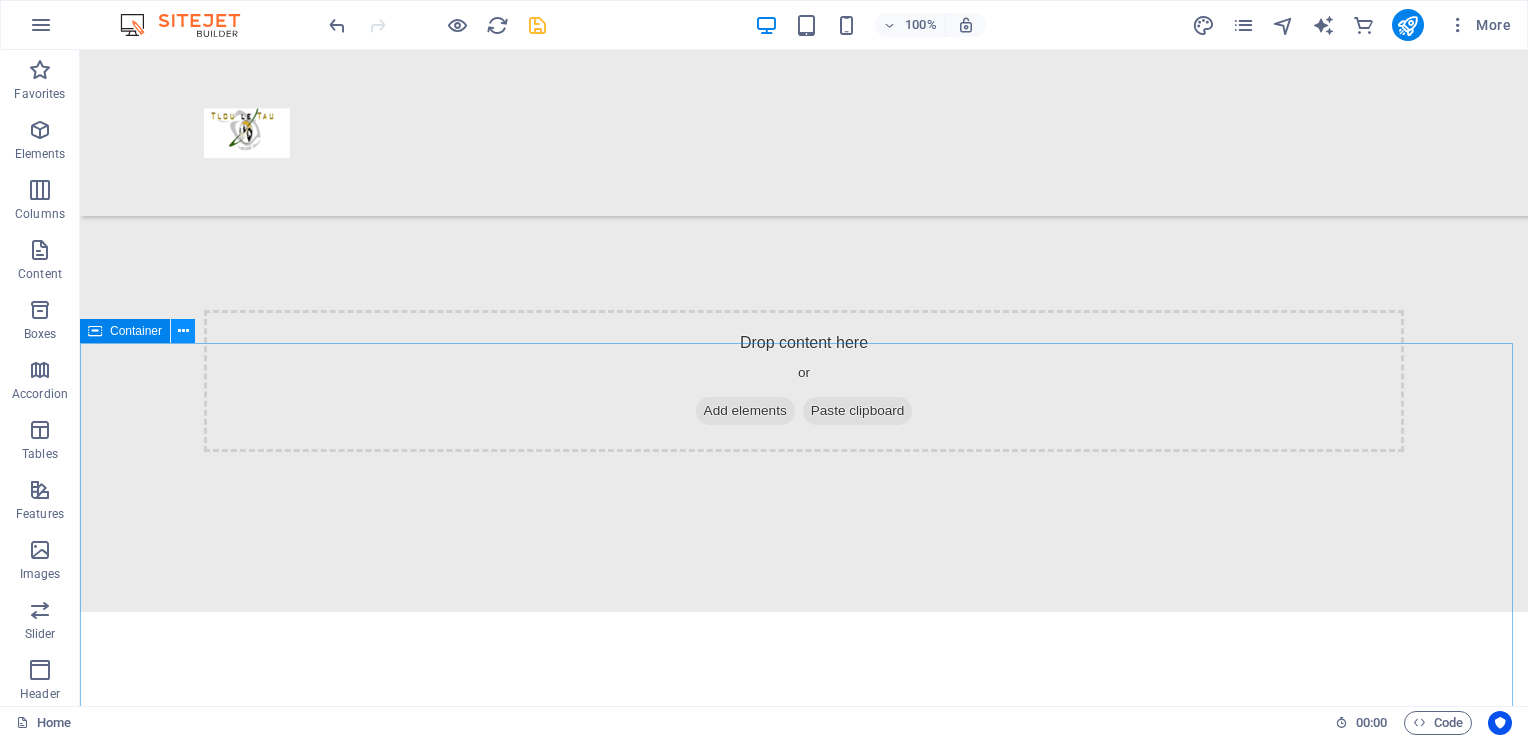 click at bounding box center [183, 331] 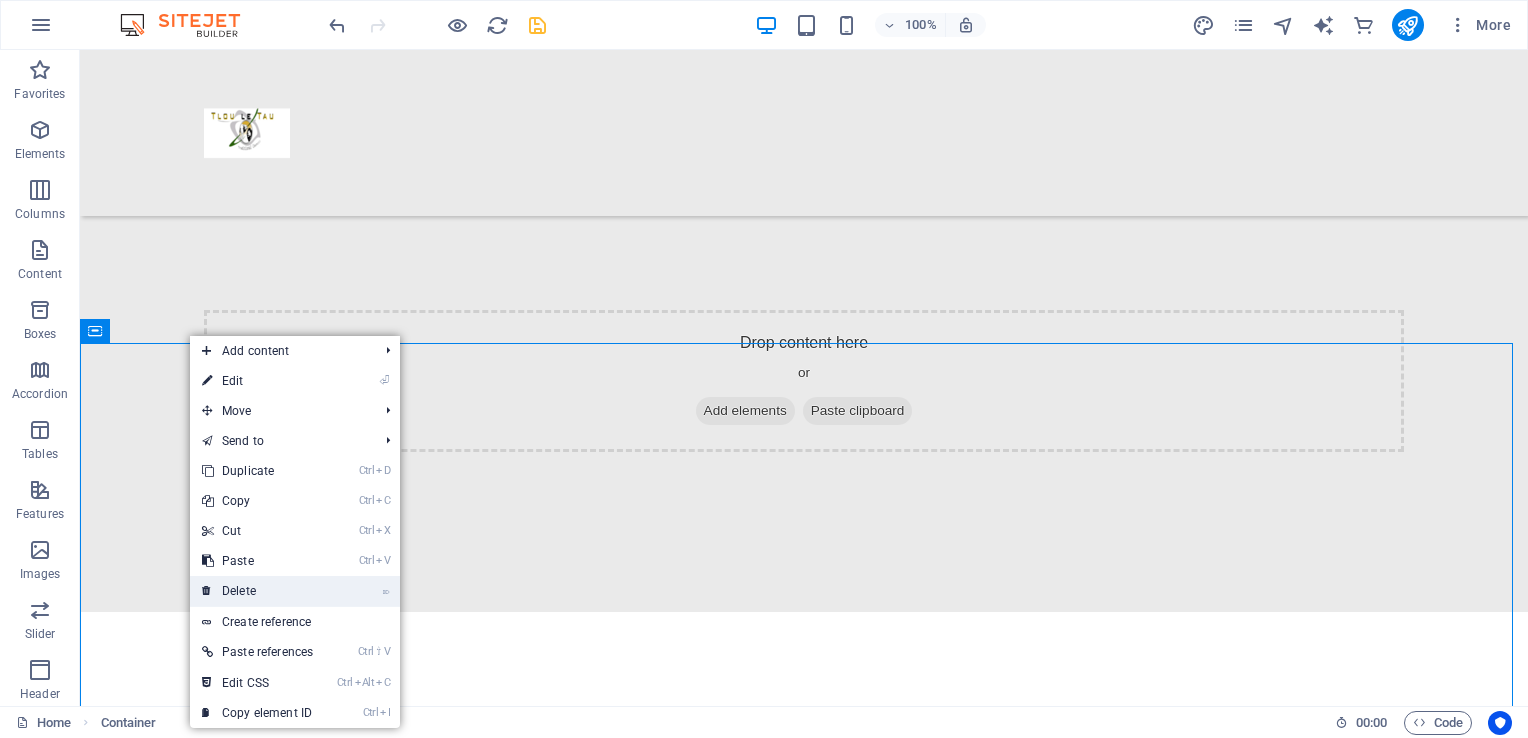 click on "⌦  Delete" at bounding box center [257, 591] 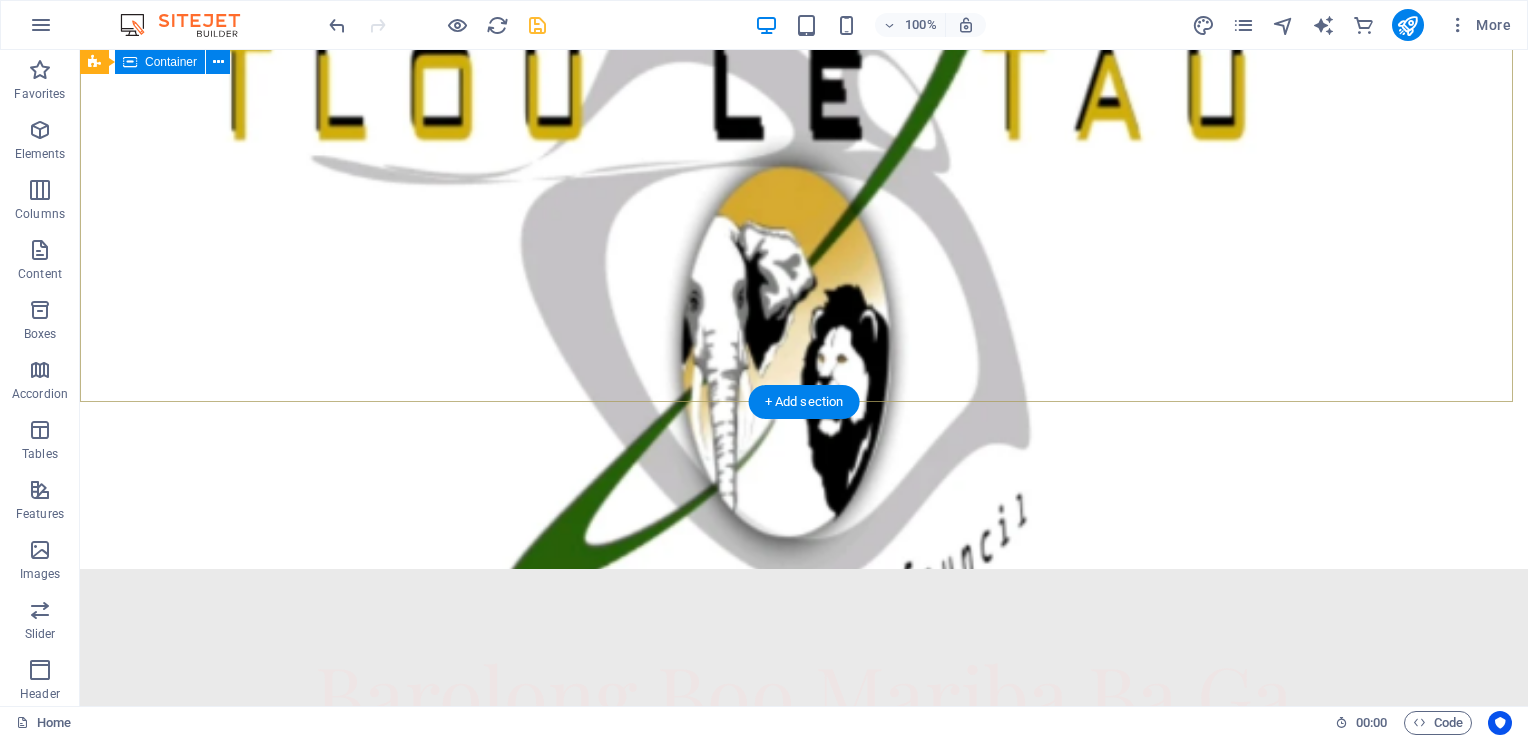 scroll, scrollTop: 0, scrollLeft: 0, axis: both 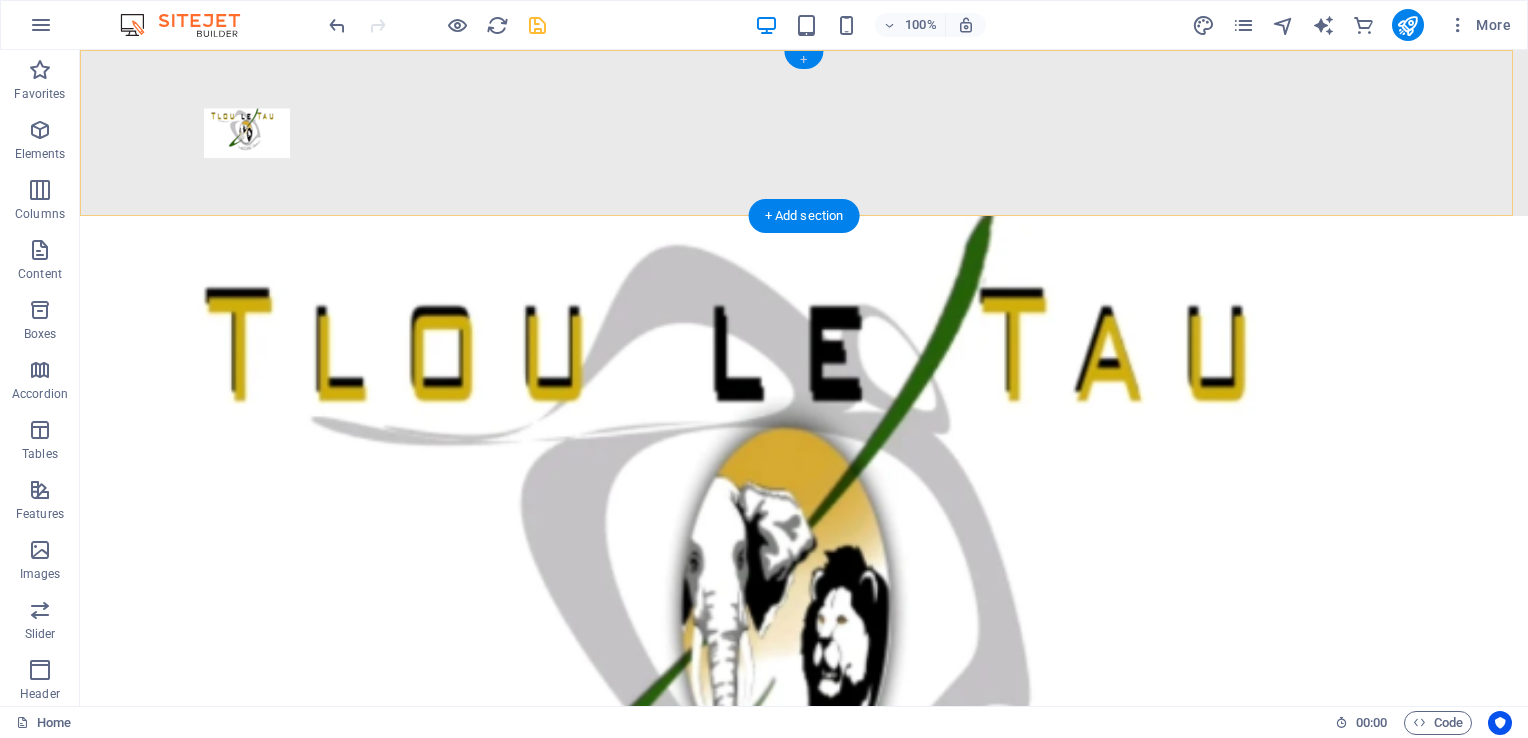 click on "+" at bounding box center [803, 60] 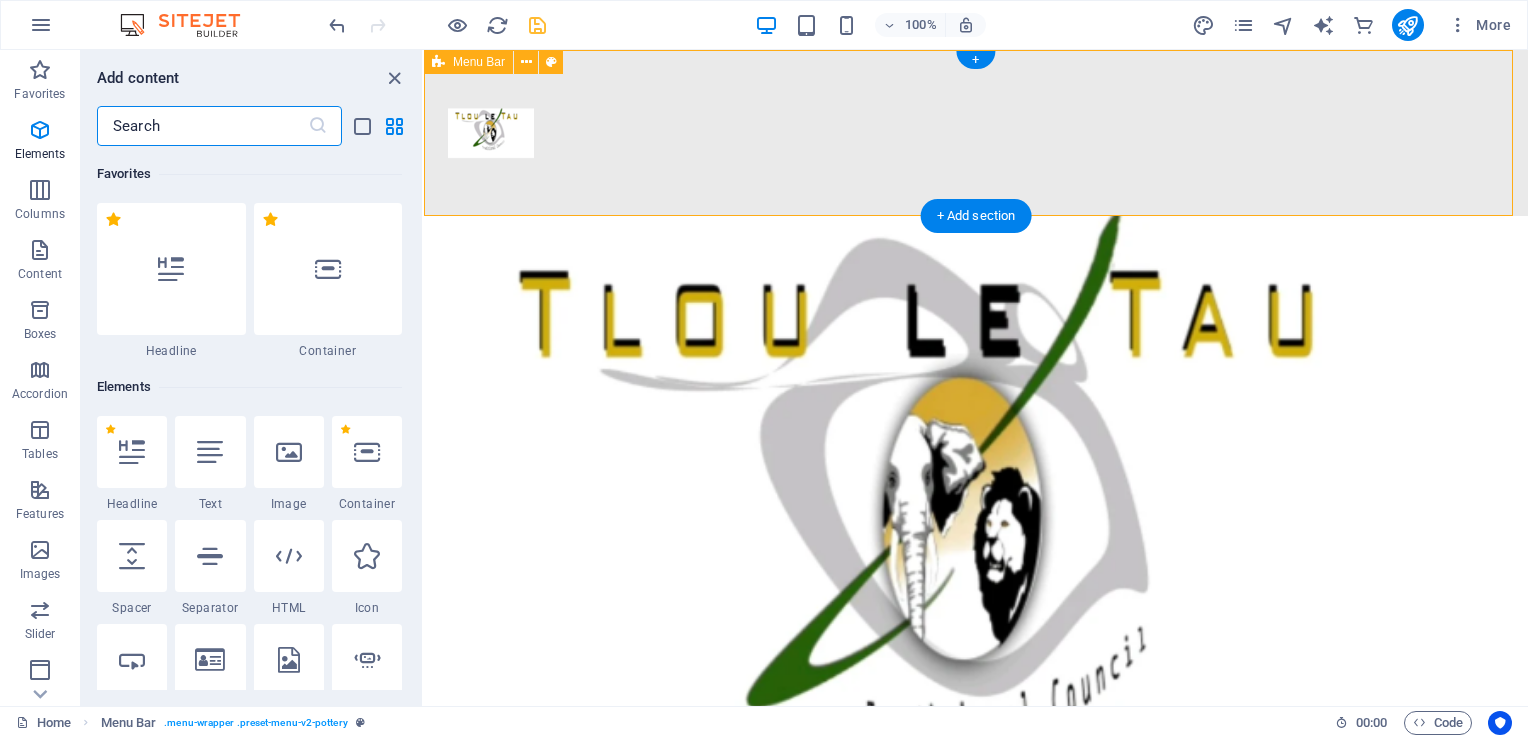 scroll, scrollTop: 3499, scrollLeft: 0, axis: vertical 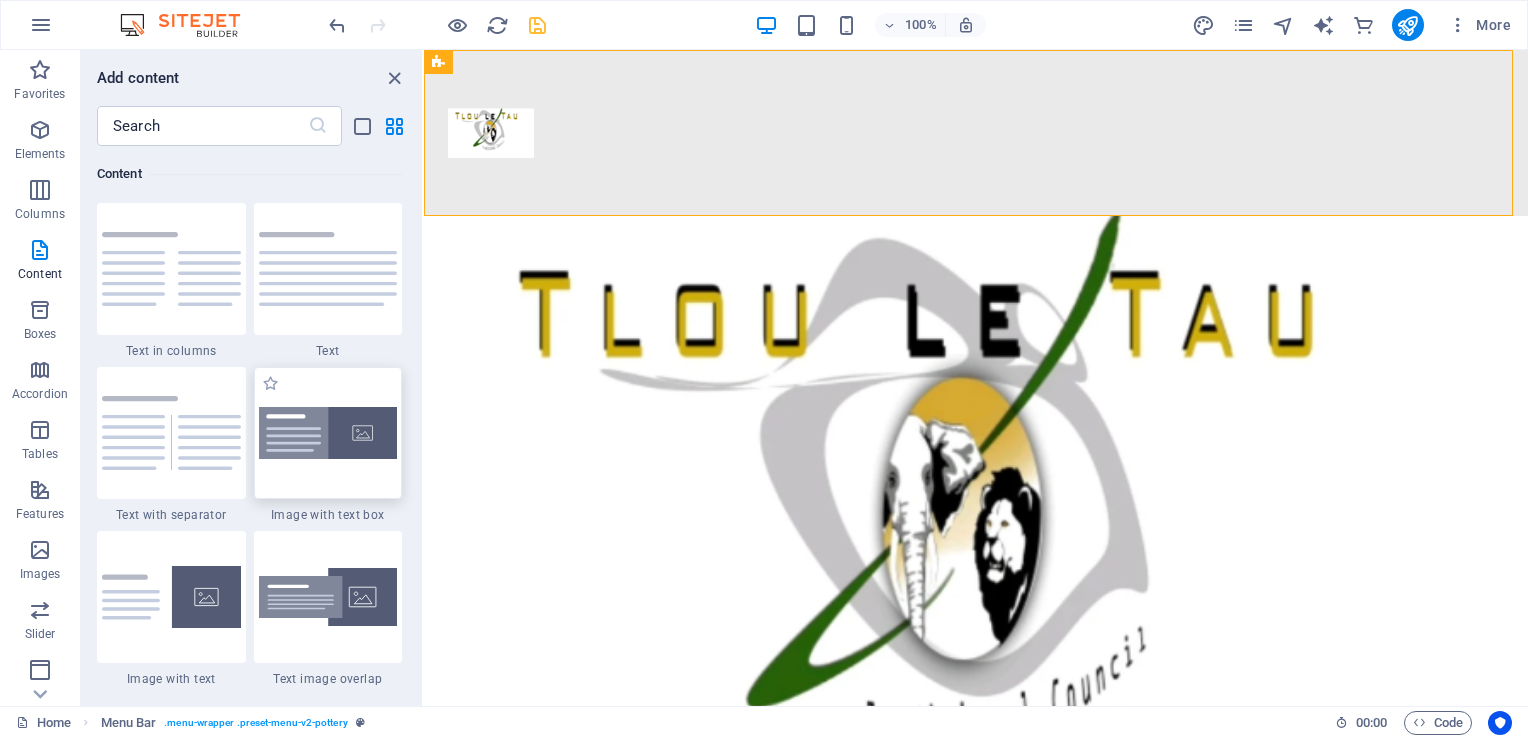 click at bounding box center (328, 433) 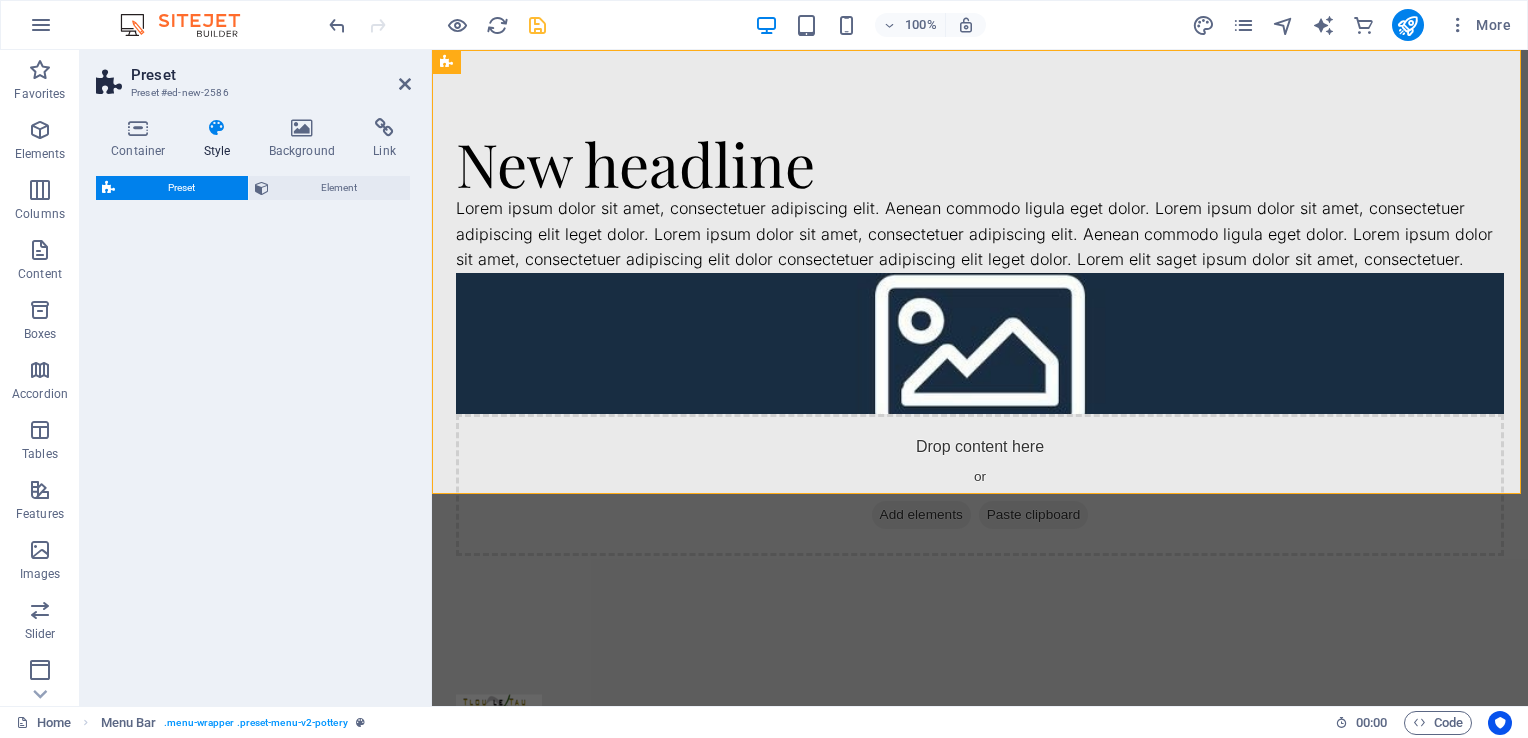select on "rem" 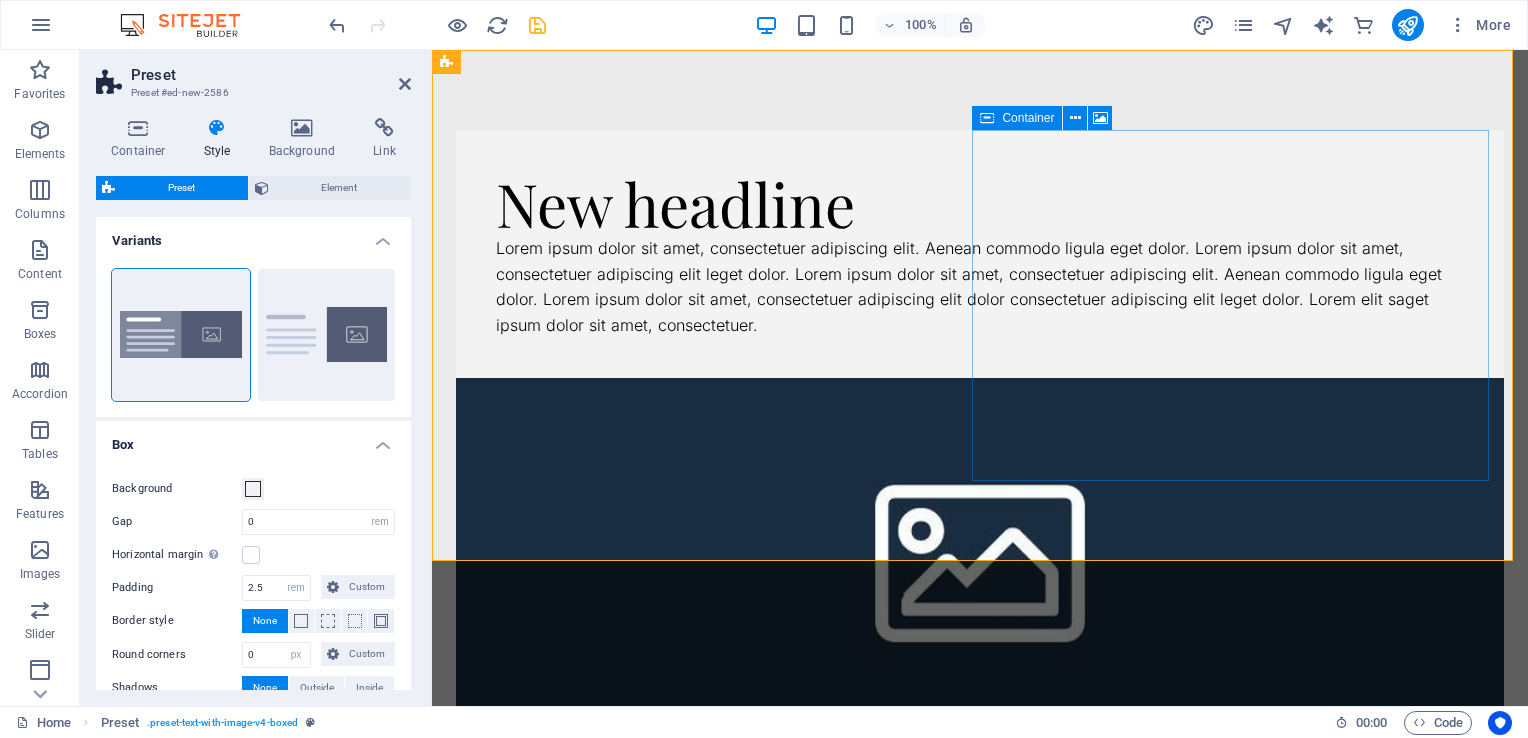 click on "Drop content here or  Add elements  Paste clipboard" at bounding box center [980, 800] 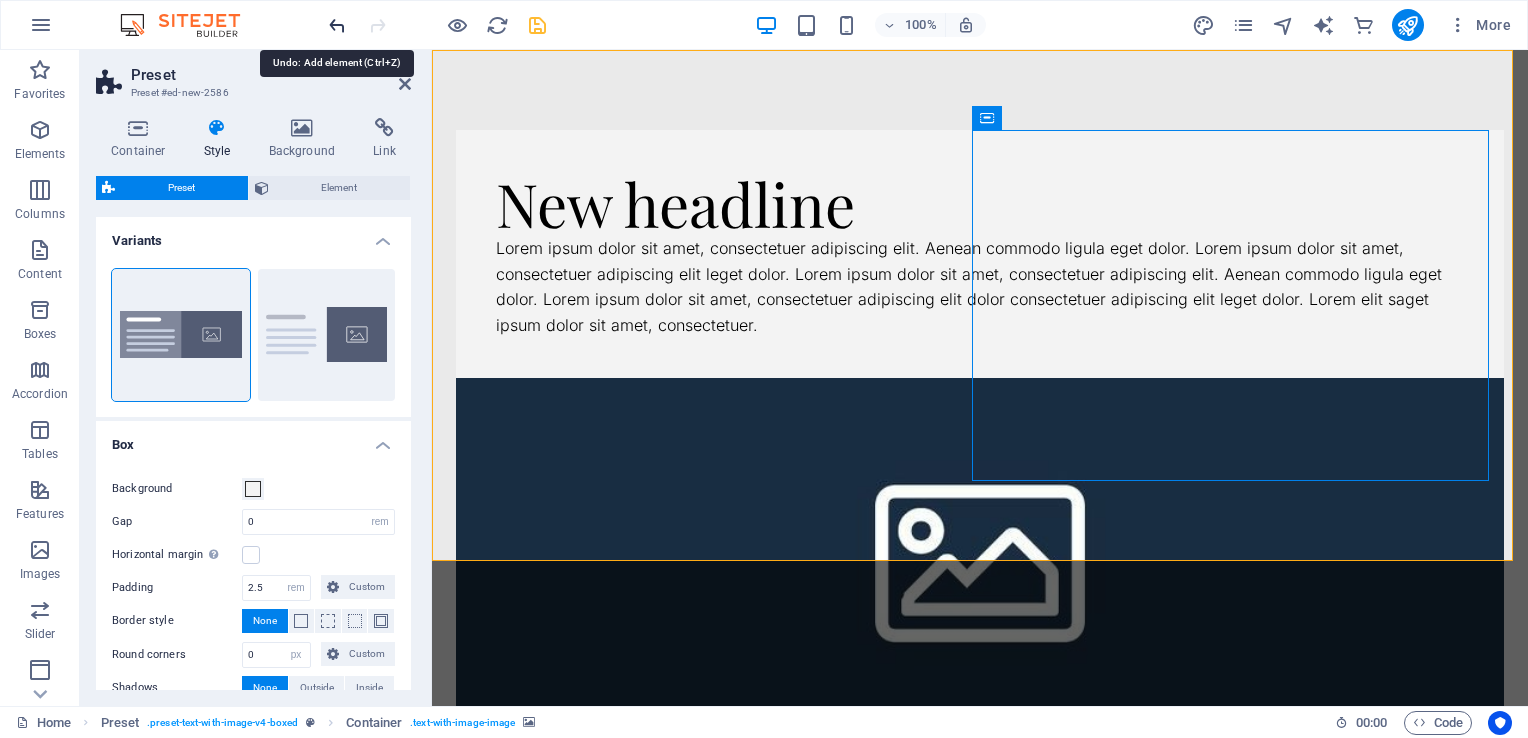 click at bounding box center [337, 25] 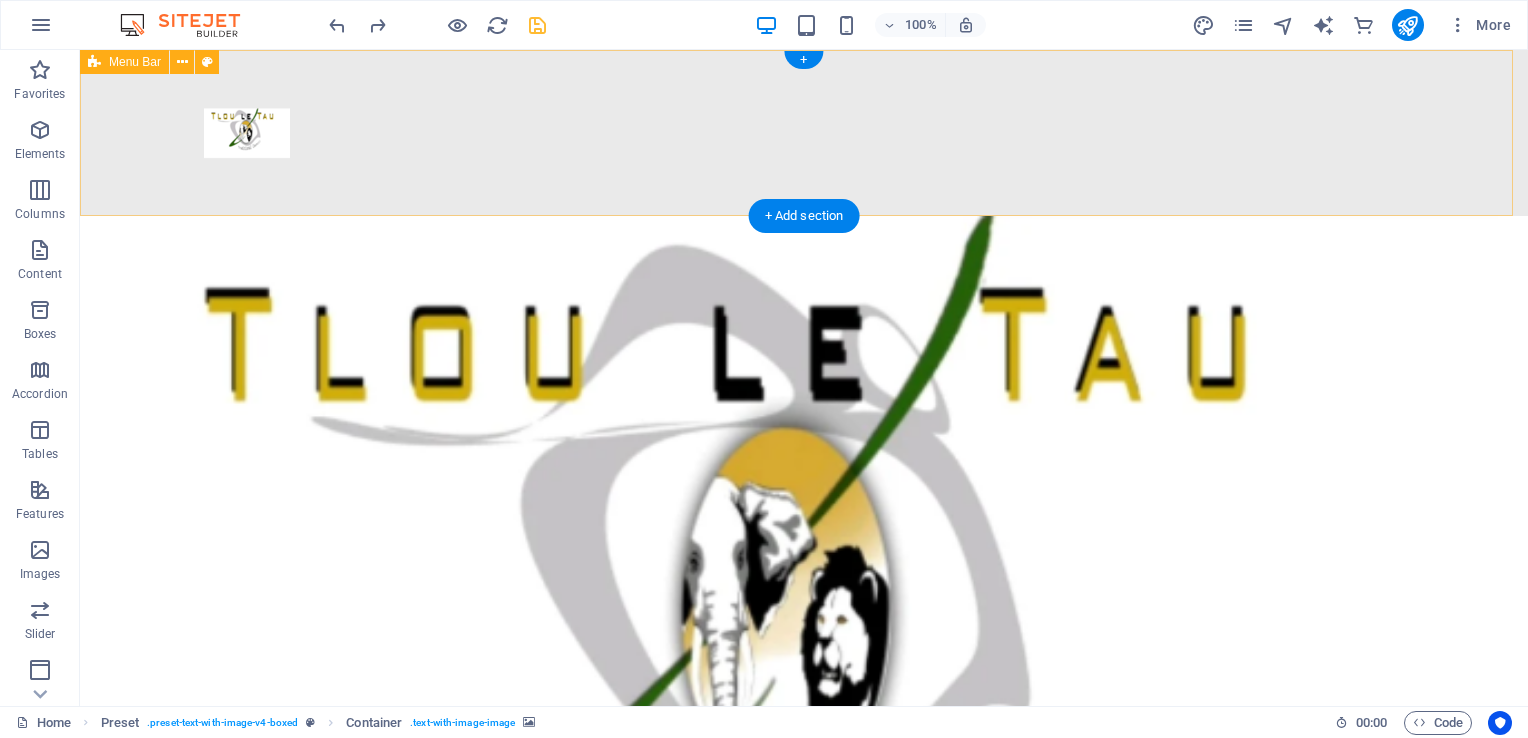 click at bounding box center (804, 133) 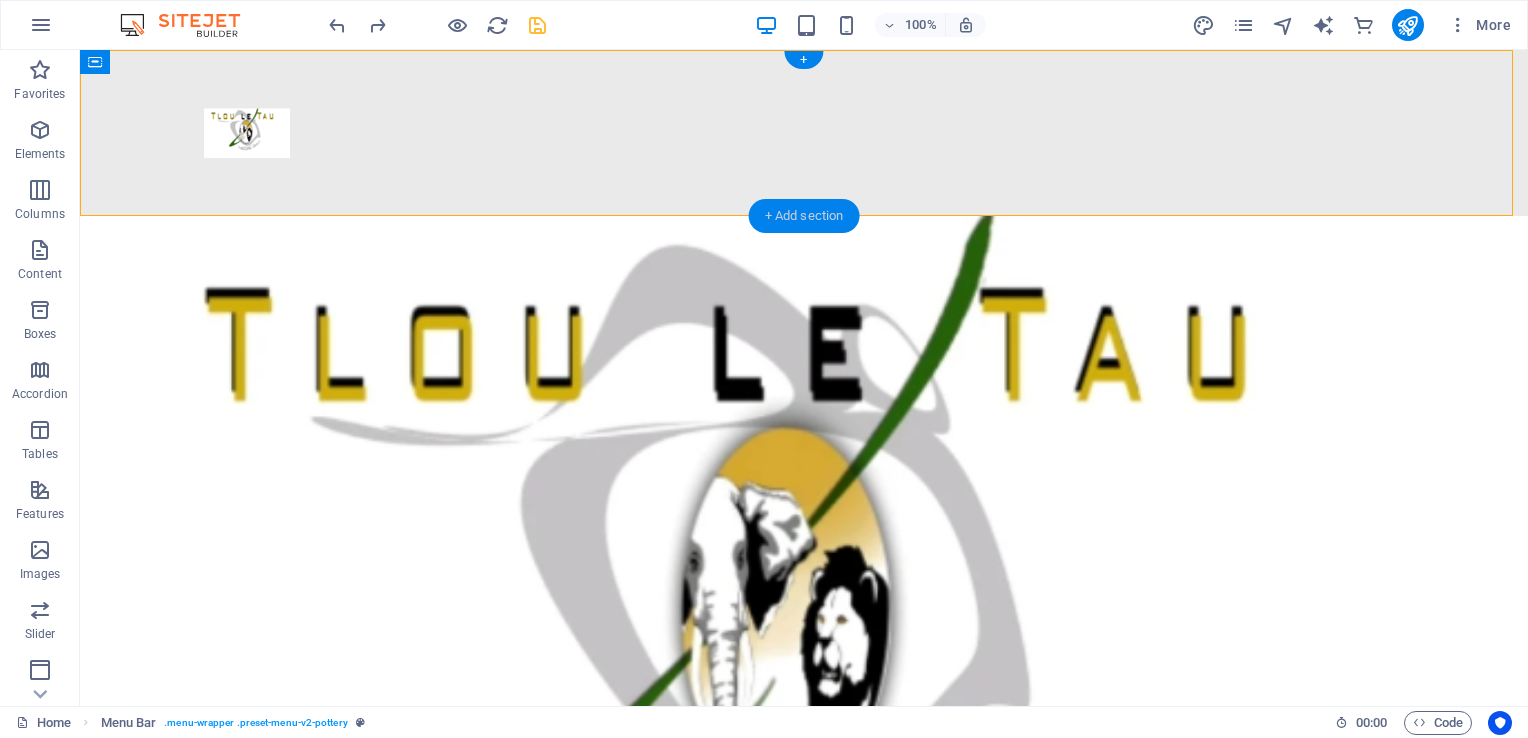 click on "+ Add section" at bounding box center [804, 216] 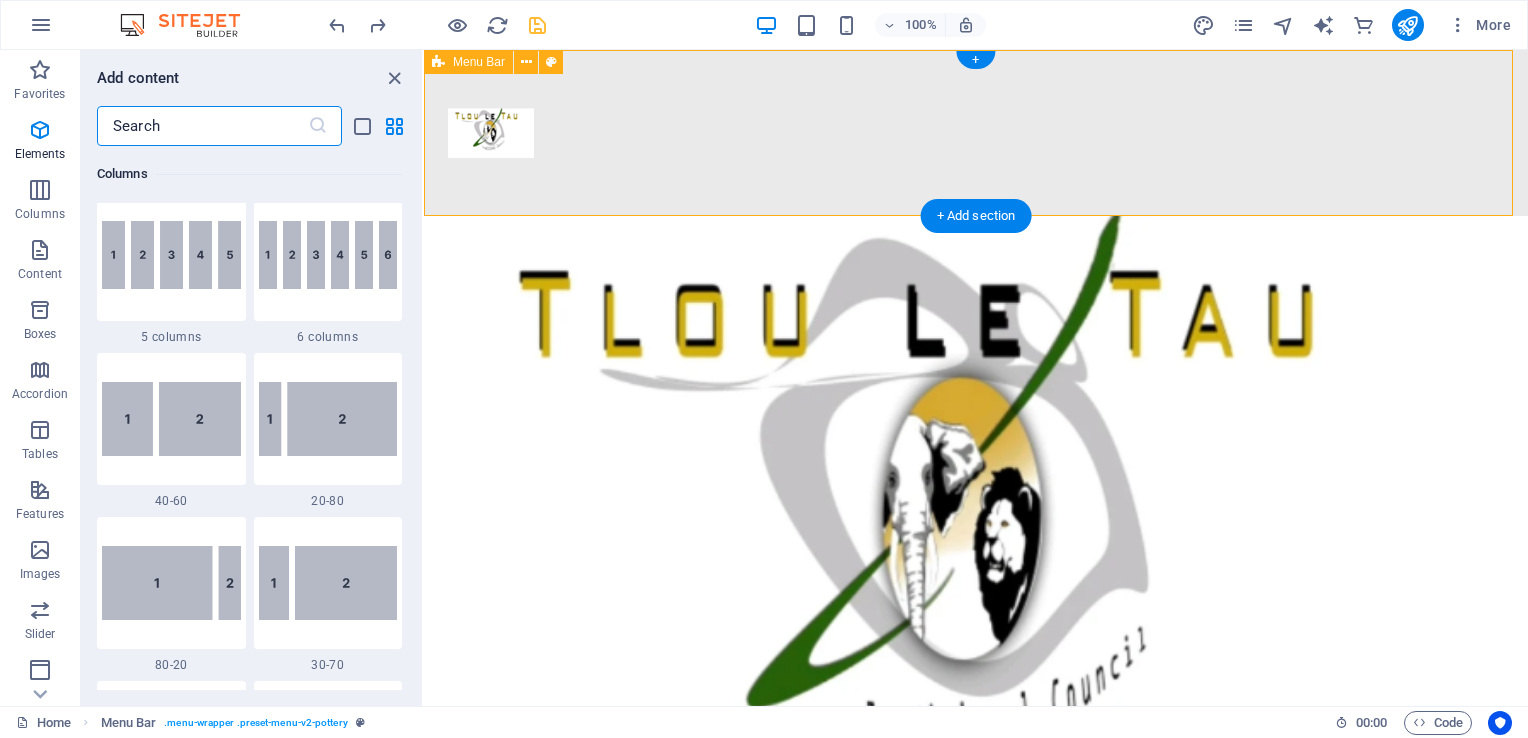 scroll, scrollTop: 3499, scrollLeft: 0, axis: vertical 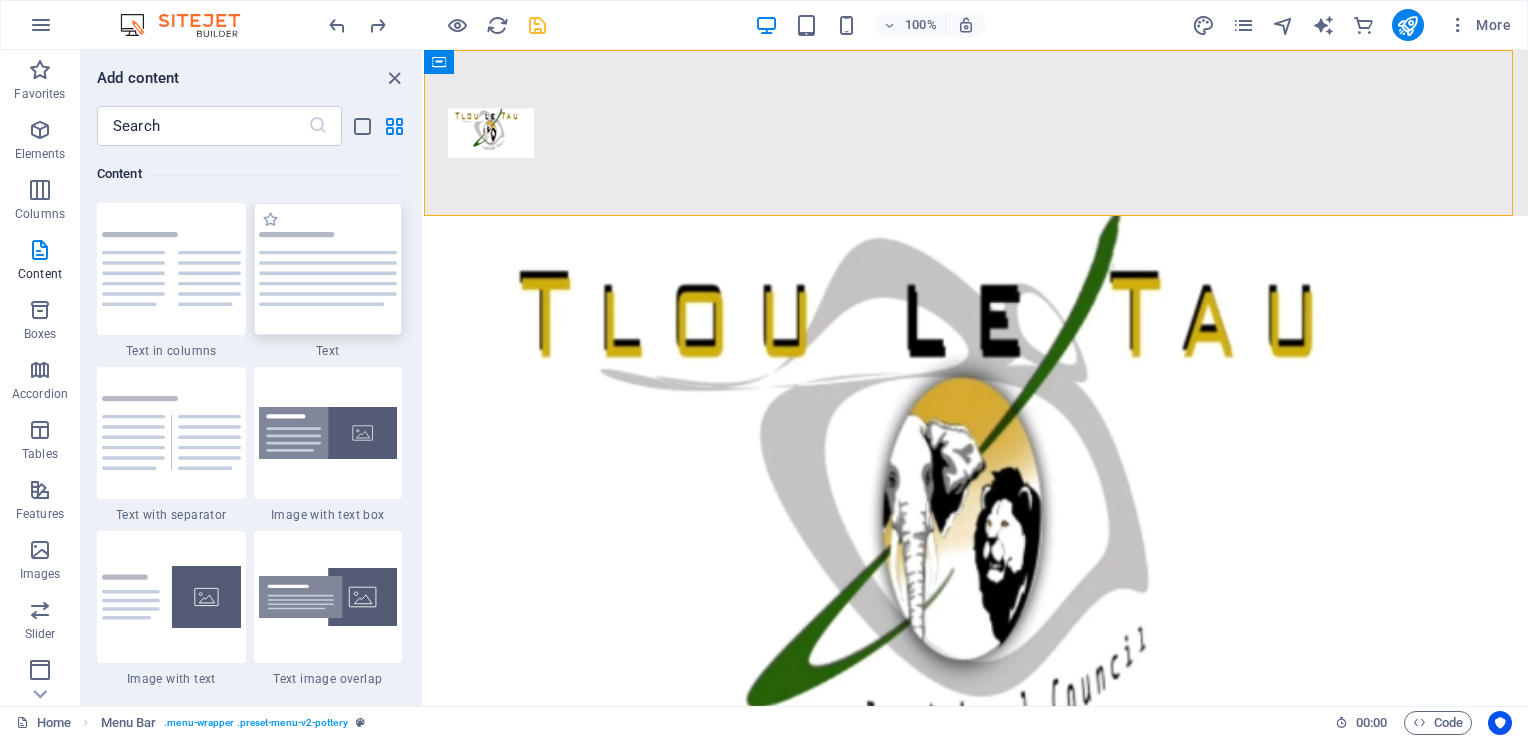click at bounding box center (328, 269) 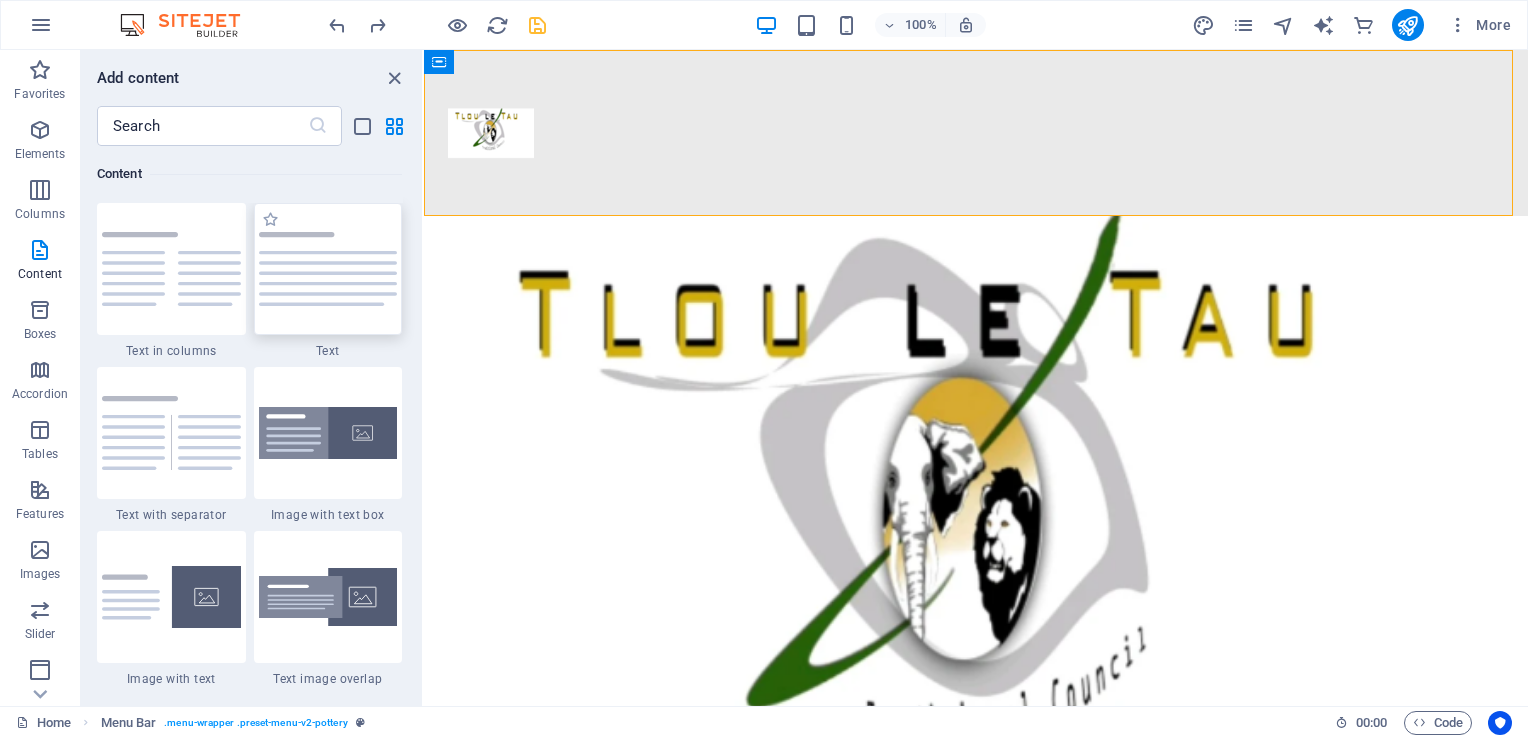 click on "Drag here to replace the existing content. Press “Ctrl” if you want to create a new element.
H1   Banner   Banner   Container   Menu Bar   Menu   Logo   Text   Button   Spacer   Spacer   Container   H2   Spacer   Spacer   Products   Preset   Placeholder   Container   Container   H2   Container   Spacer   Spacer   Text   Text   Container   H2   Text   Text   Spacer   Spacer   Collection item   Image   Collection listing   Collection item   Spacer   Container   H2   Text   Spacer   Contact Form   Form   Input   Contact Form   Contact Form   Form   Contact Form   Form   Textarea   Contact Form   Form   Checkbox   Contact Form   Form   Captcha   H2   Container   Text   Collection item   Image   Collection listing   Collection item   H3   Spacer   Icon   Container   Spacer   Container   Container   H2   Callout   Container   Spacer   Text   Spacer   Button   Footer Thrud   Container   Container   Container   Container   Logo   Container   Container   Container   Container   Spacer" at bounding box center (976, 378) 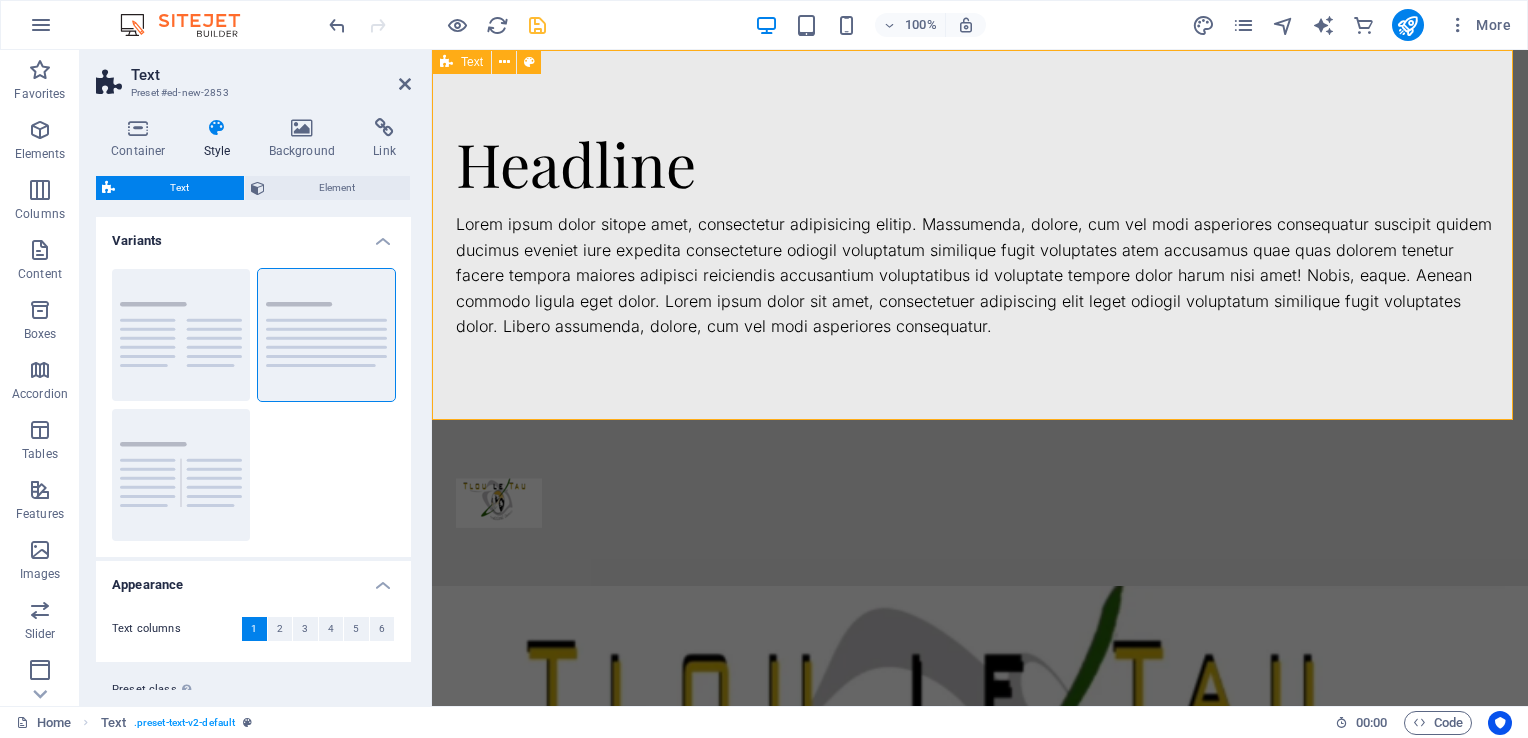 click on "Headline Lorem ipsum dolor sitope amet, consectetur adipisicing elitip. Massumenda, dolore, cum vel modi asperiores consequatur suscipit quidem ducimus eveniet iure expedita consecteture odiogil voluptatum similique fugit voluptates atem accusamus quae quas dolorem tenetur facere tempora maiores adipisci reiciendis accusantium voluptatibus id voluptate tempore dolor harum nisi amet! Nobis, eaque. Aenean commodo ligula eget dolor. Lorem ipsum dolor sit amet, consectetuer adipiscing elit leget odiogil voluptatum similique fugit voluptates dolor. Libero assumenda, dolore, cum vel modi asperiores consequatur." at bounding box center (980, 235) 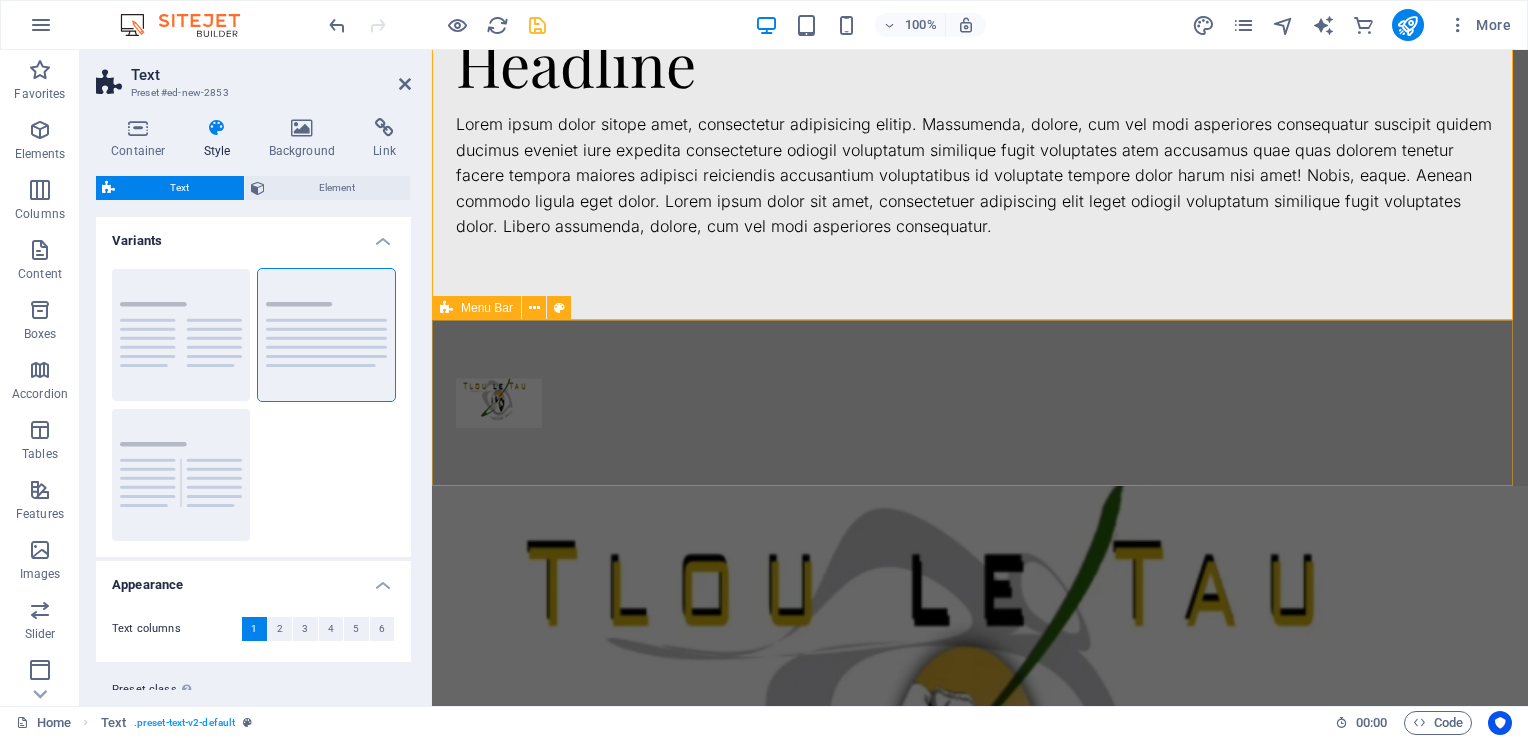 scroll, scrollTop: 0, scrollLeft: 0, axis: both 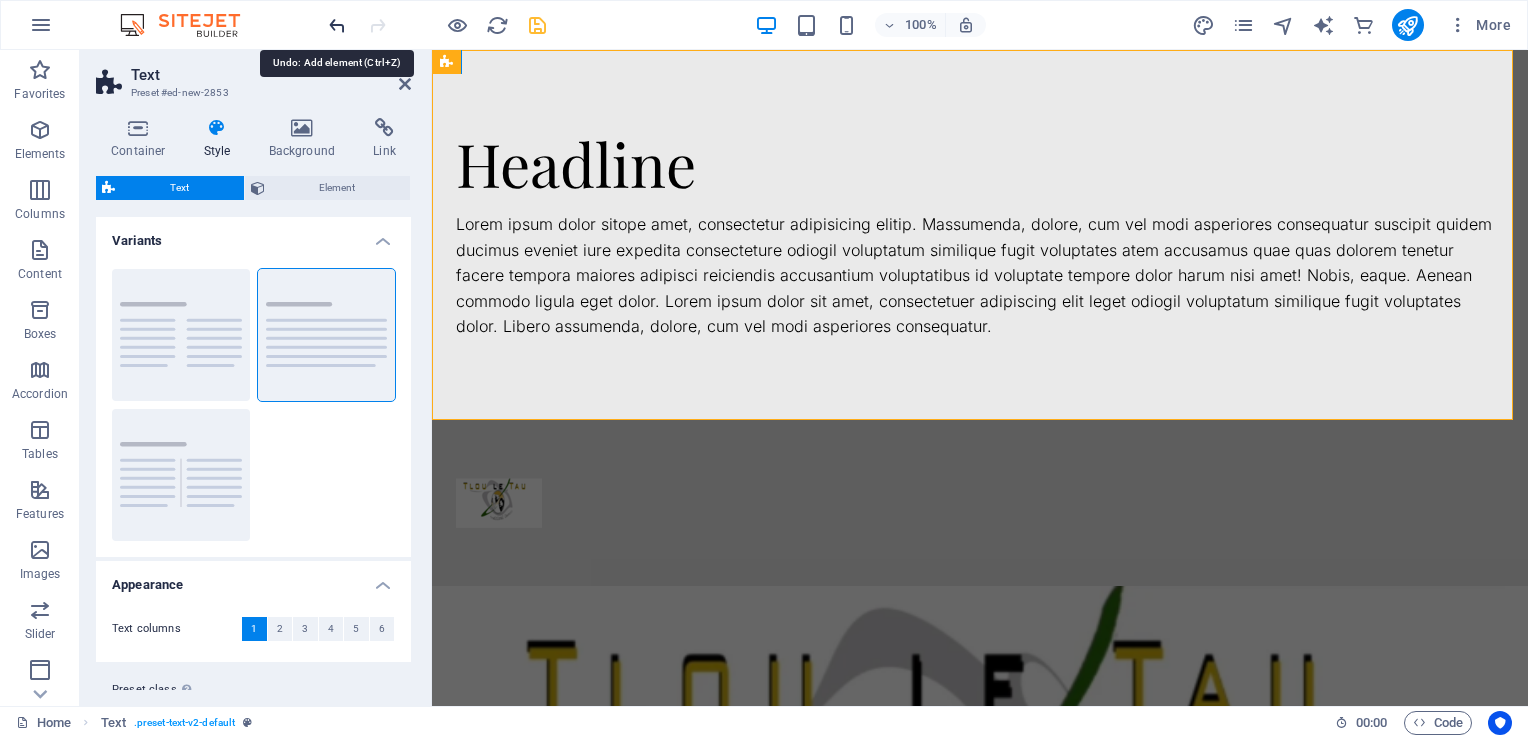 click at bounding box center (337, 25) 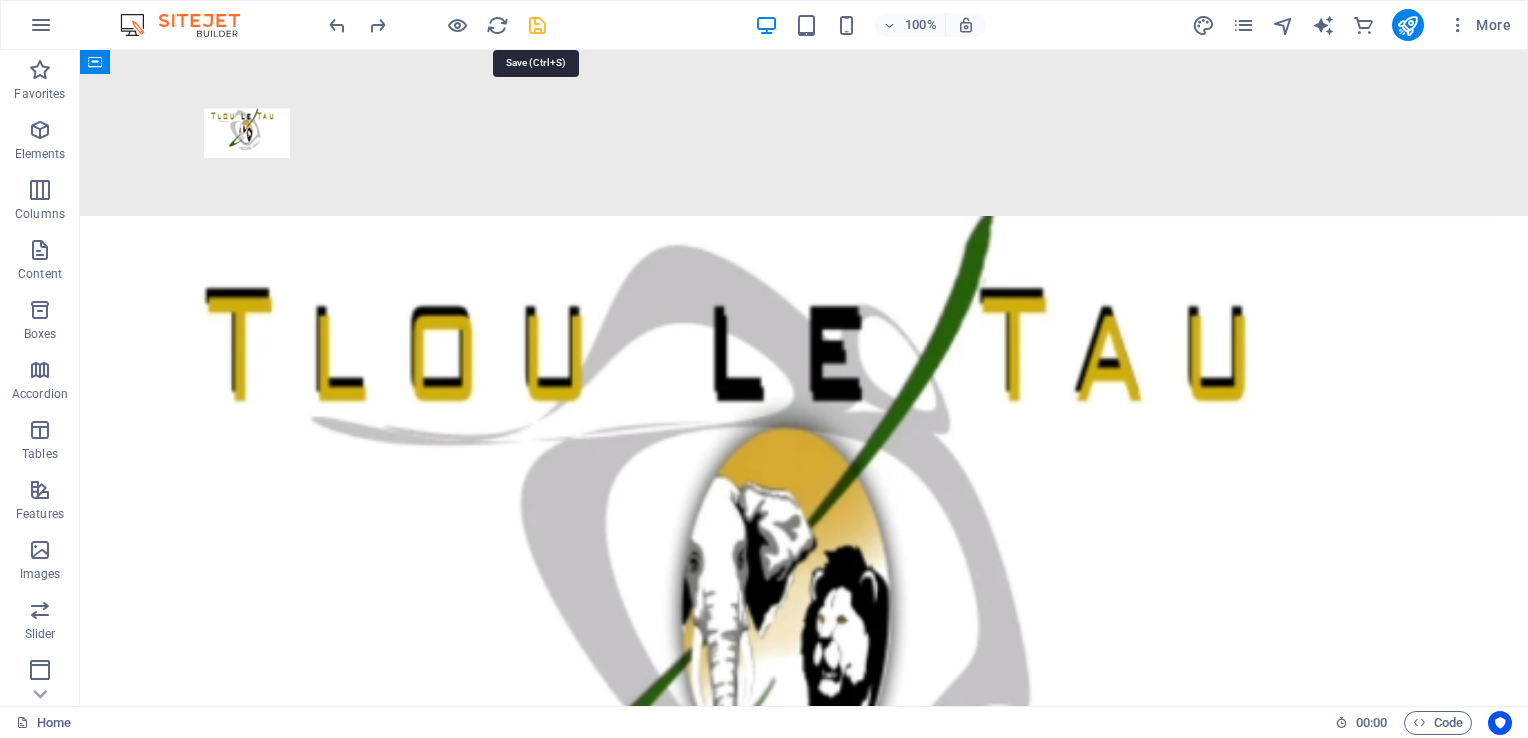 click at bounding box center (537, 25) 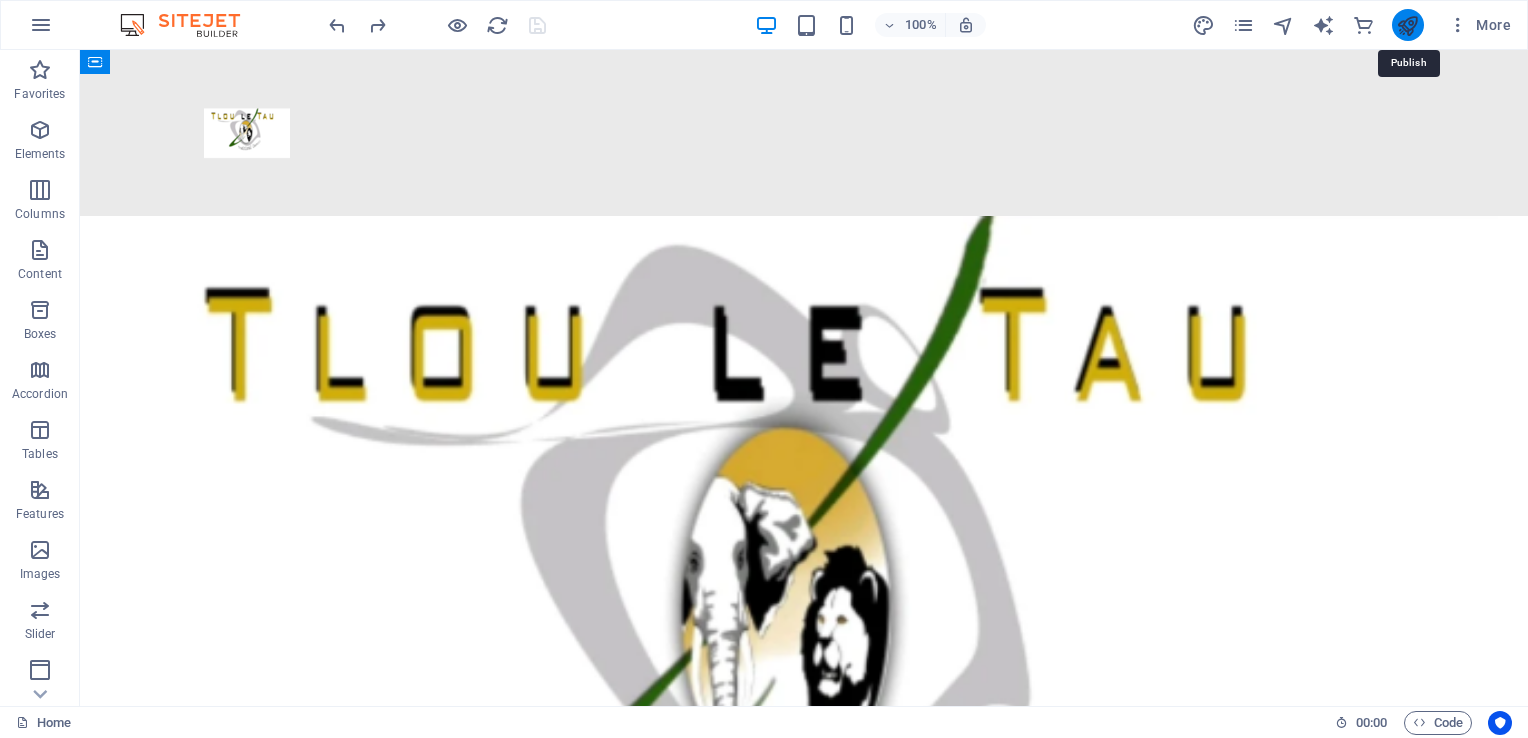 click at bounding box center [1407, 25] 